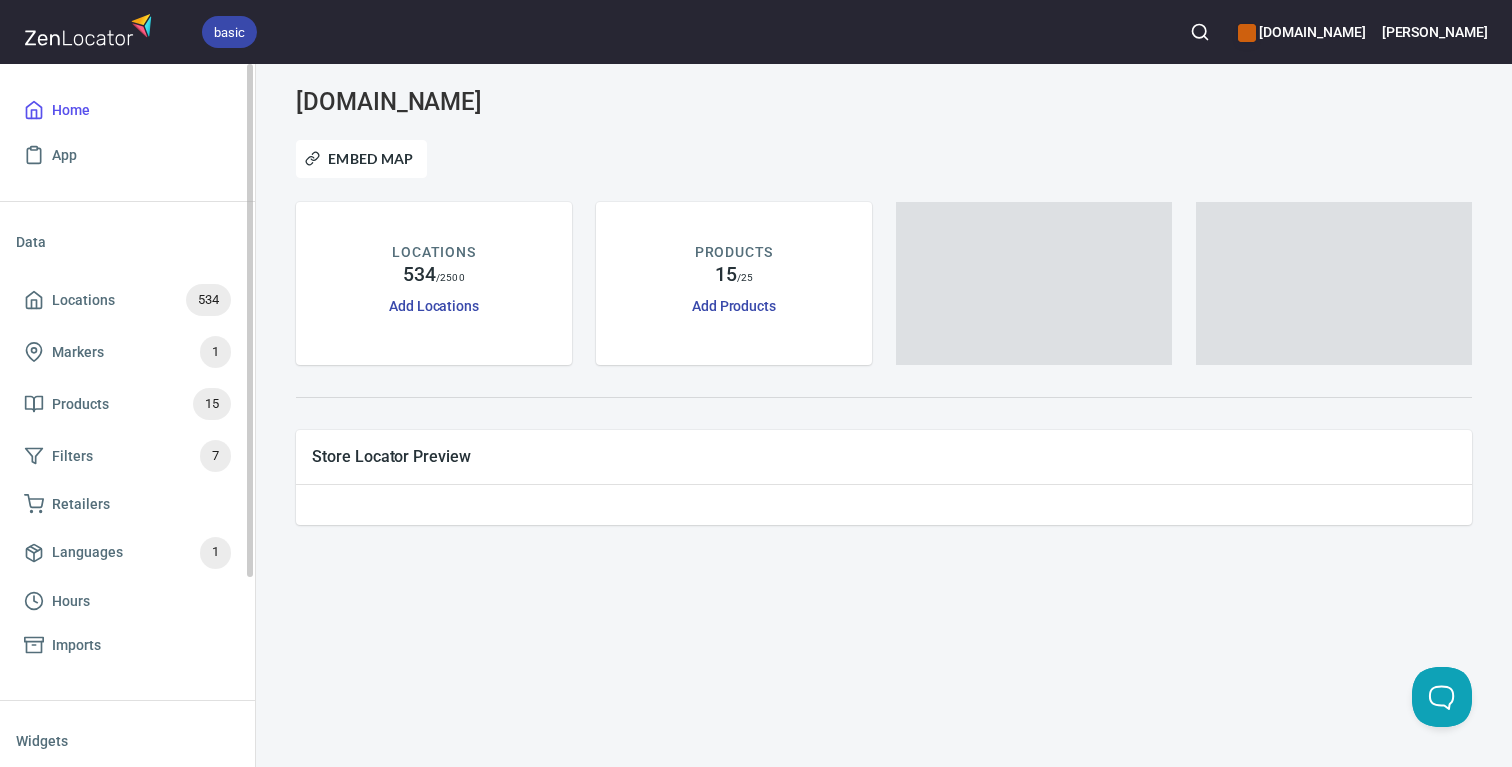 scroll, scrollTop: 0, scrollLeft: 0, axis: both 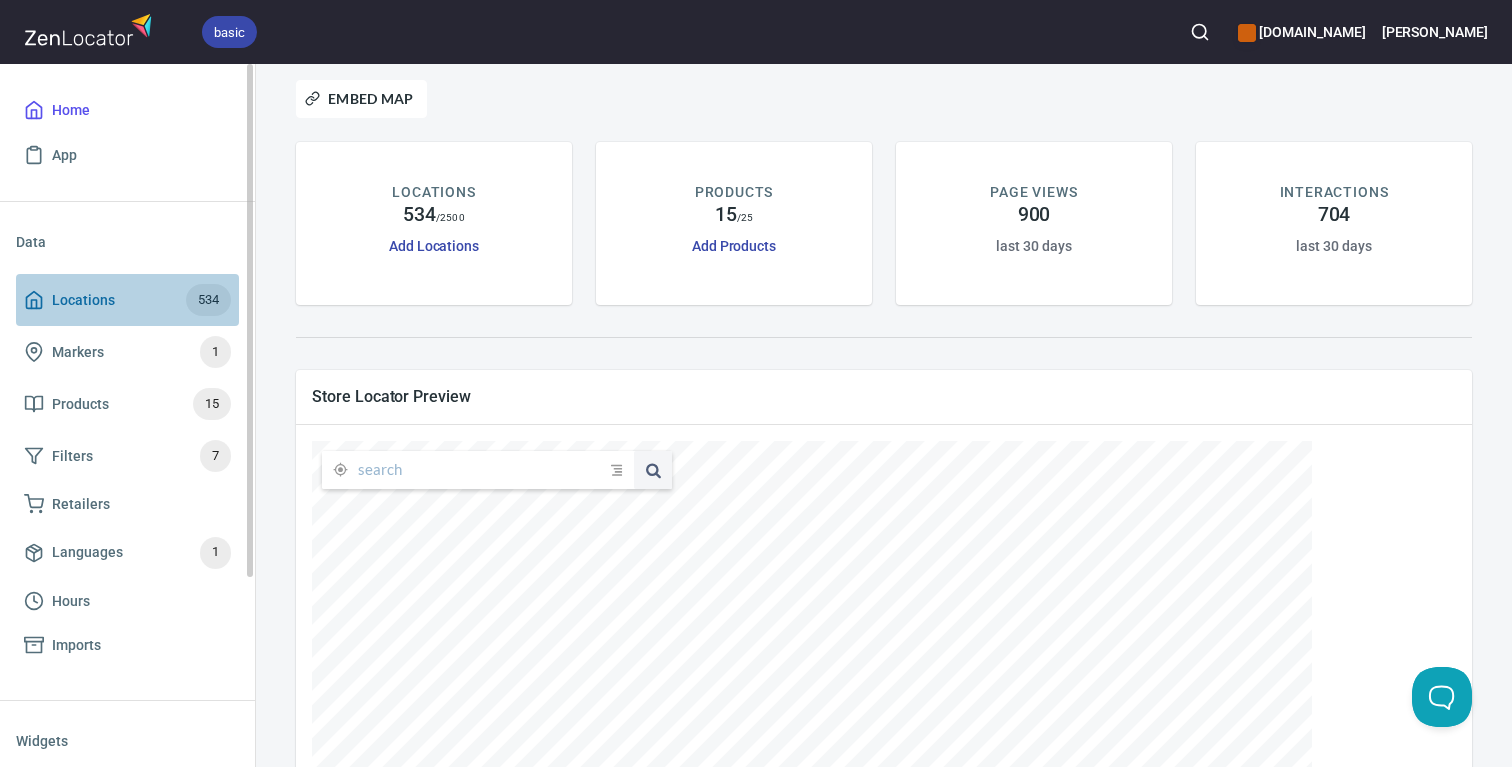 click on "Locations 534" at bounding box center (127, 300) 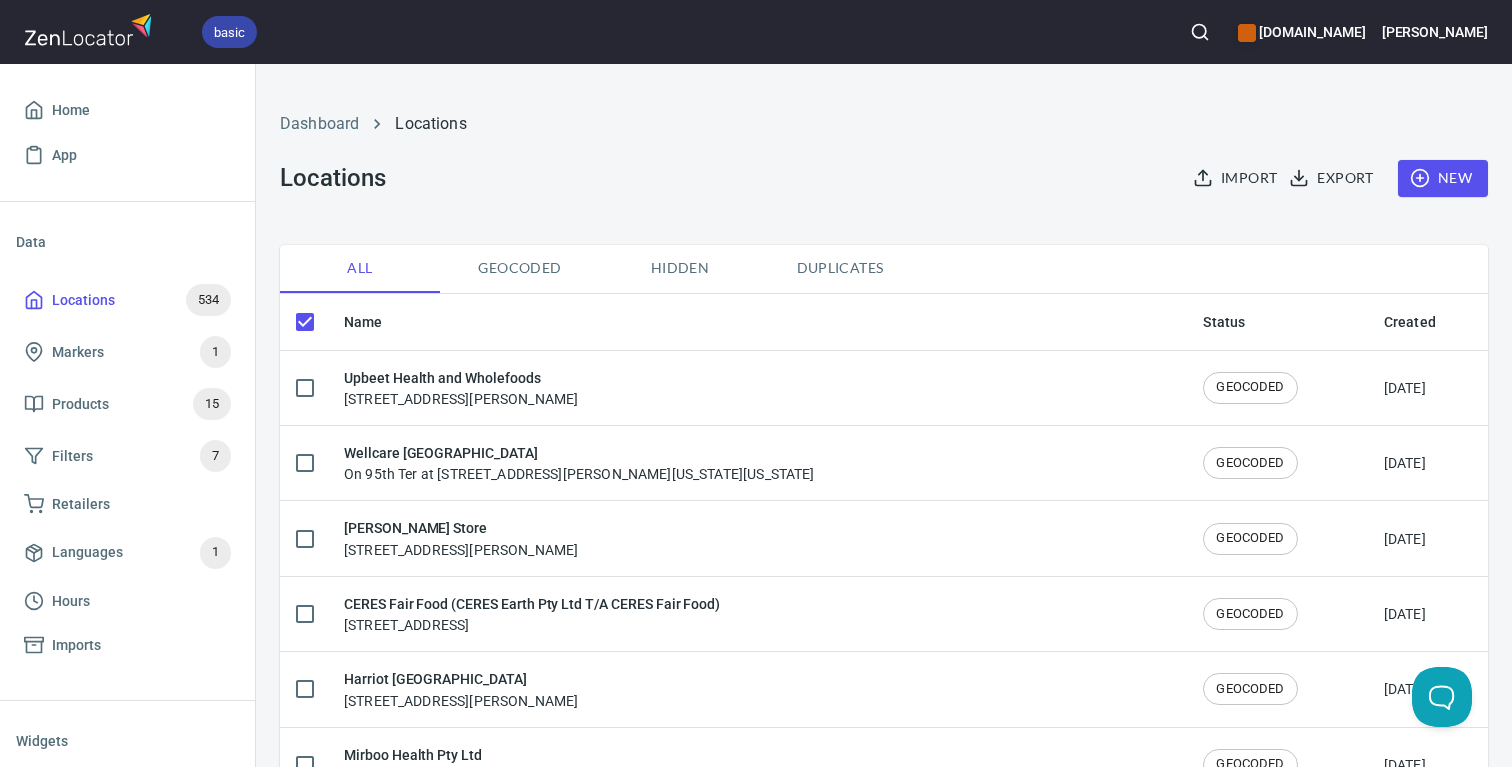 checkbox on "false" 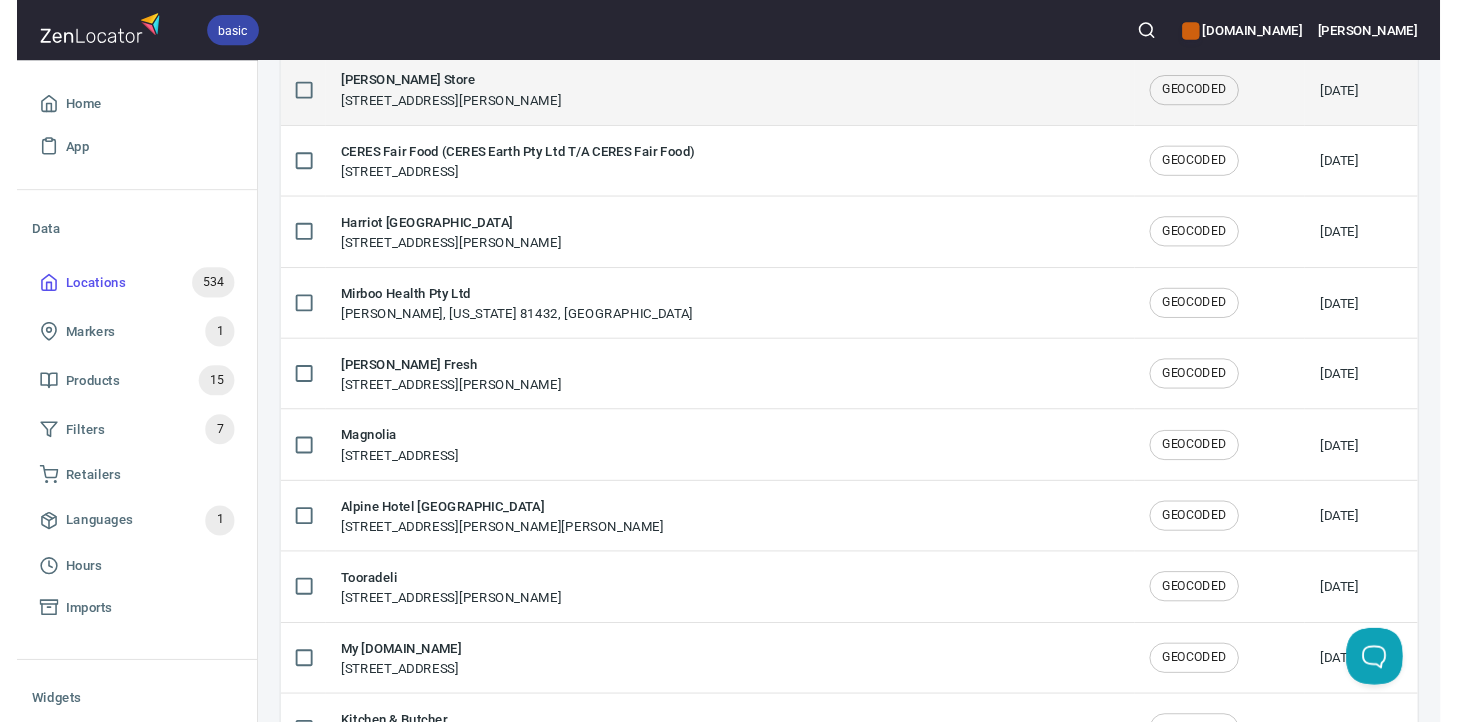 scroll, scrollTop: 0, scrollLeft: 0, axis: both 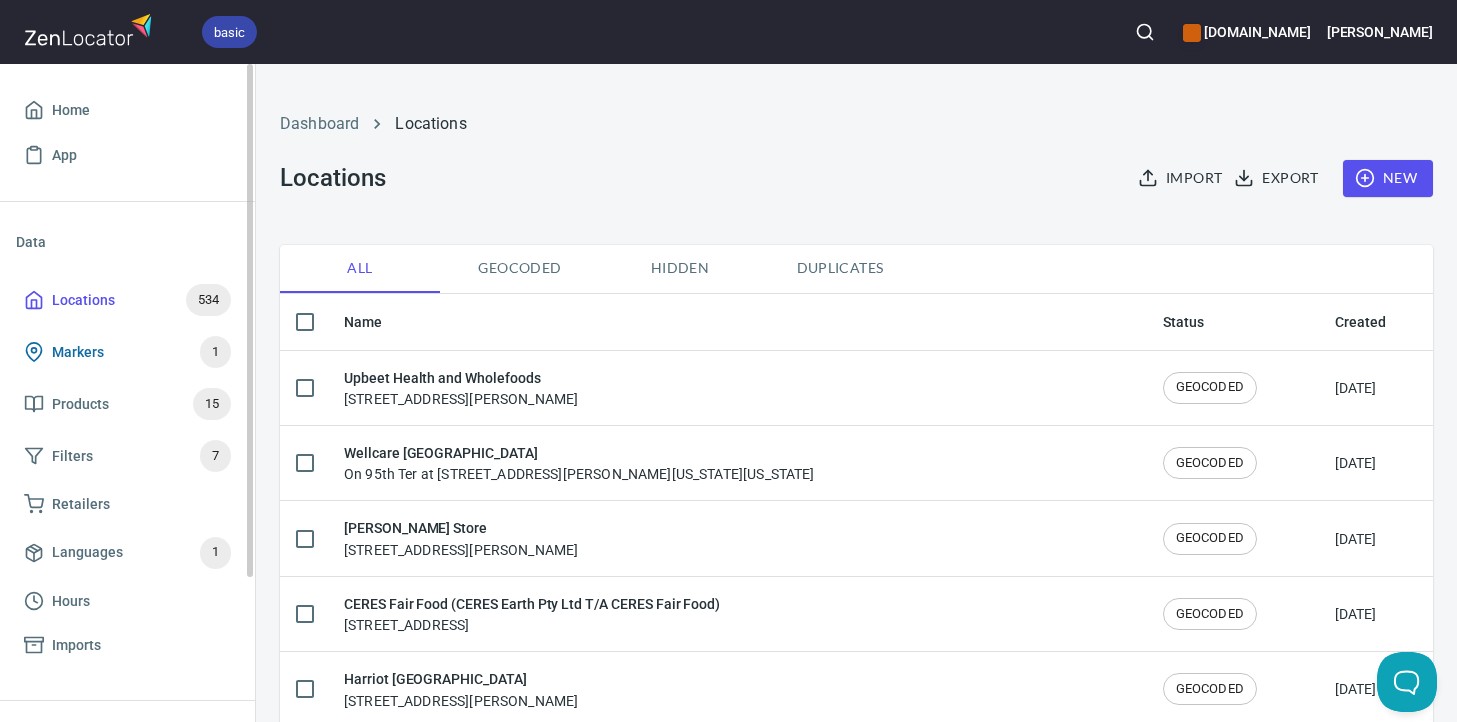 click on "Markers" at bounding box center (78, 352) 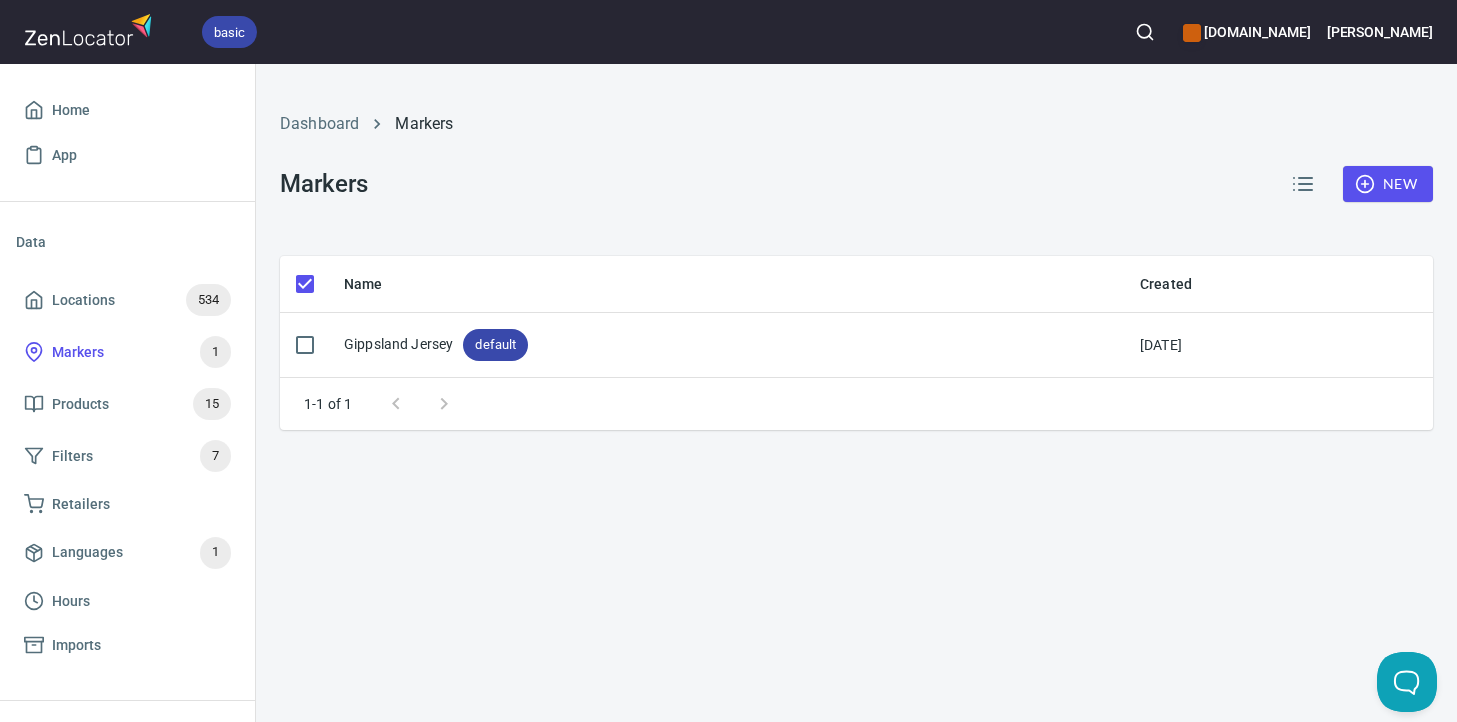 checkbox on "false" 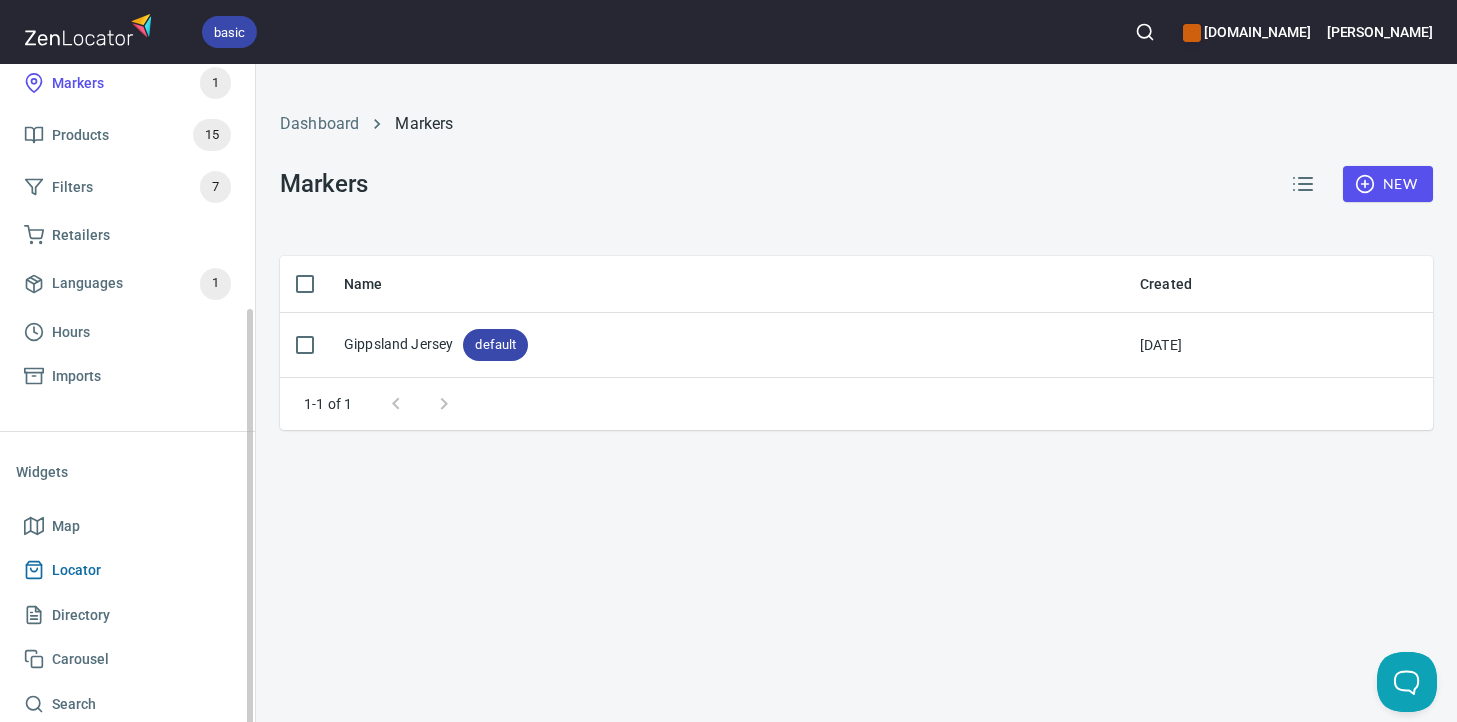 scroll, scrollTop: 305, scrollLeft: 0, axis: vertical 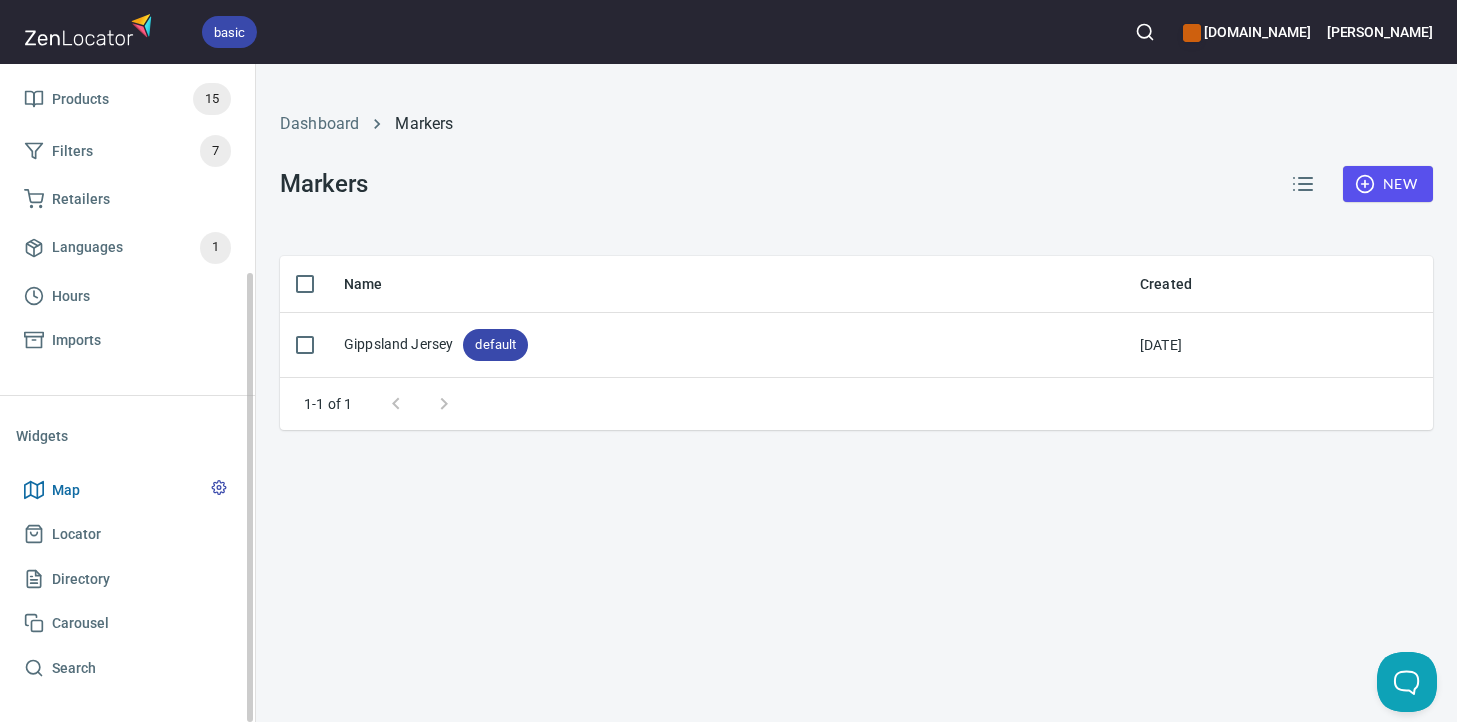 click on "Map" at bounding box center [127, 490] 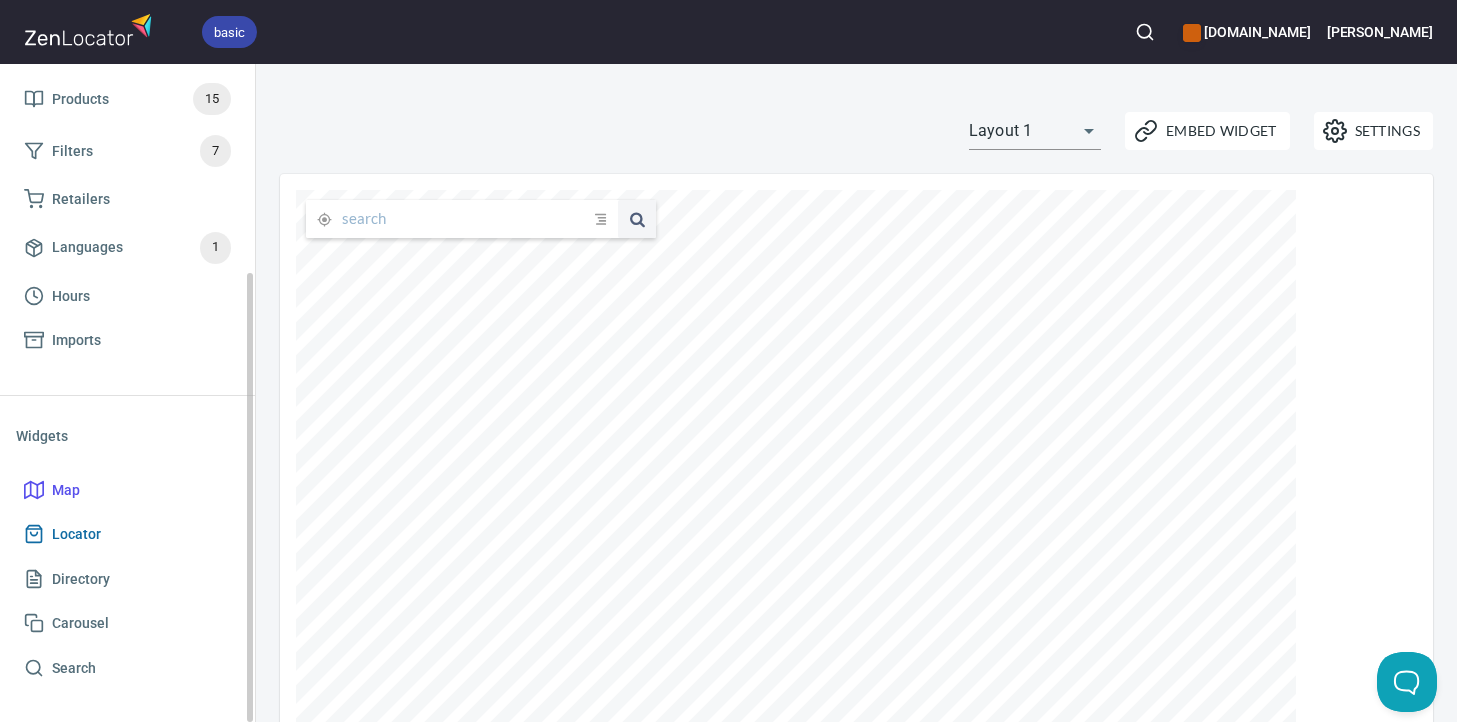 click on "Locator" at bounding box center [127, 534] 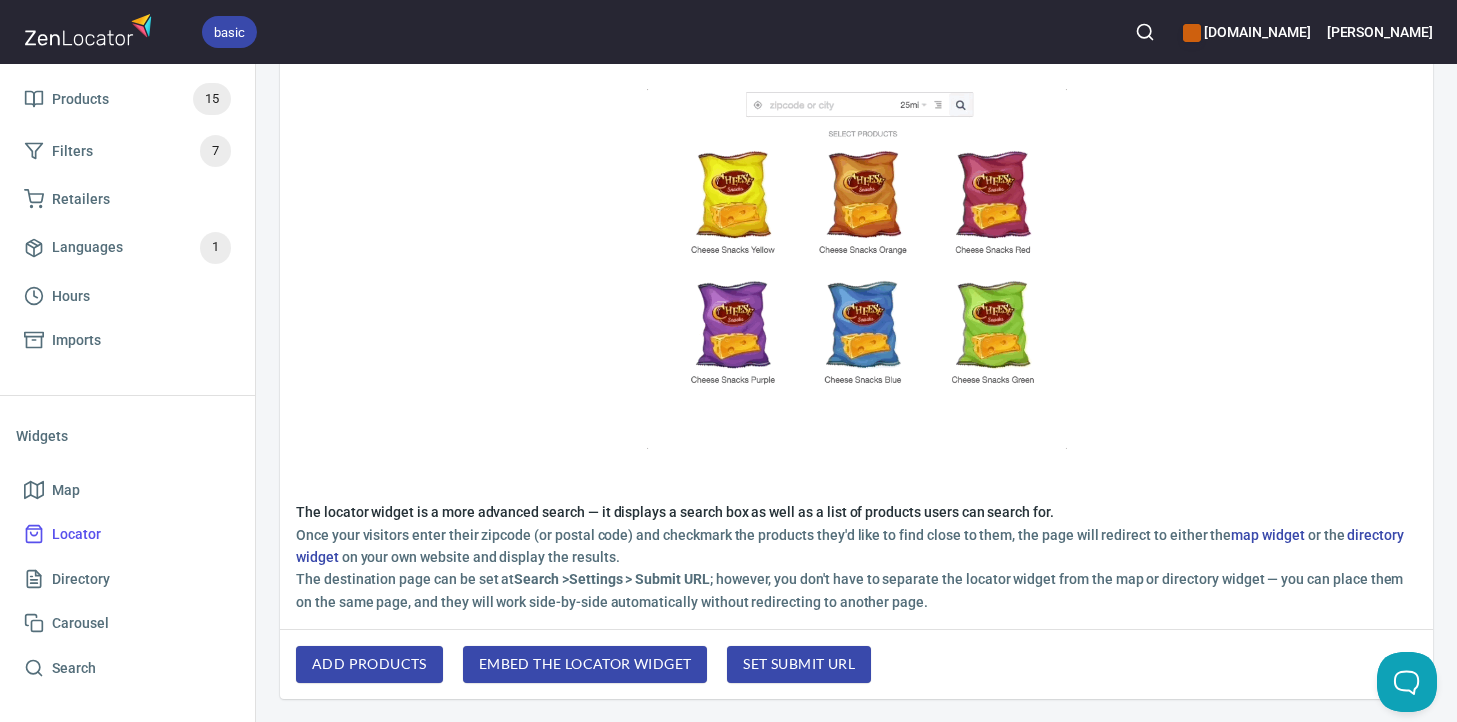 scroll, scrollTop: 0, scrollLeft: 0, axis: both 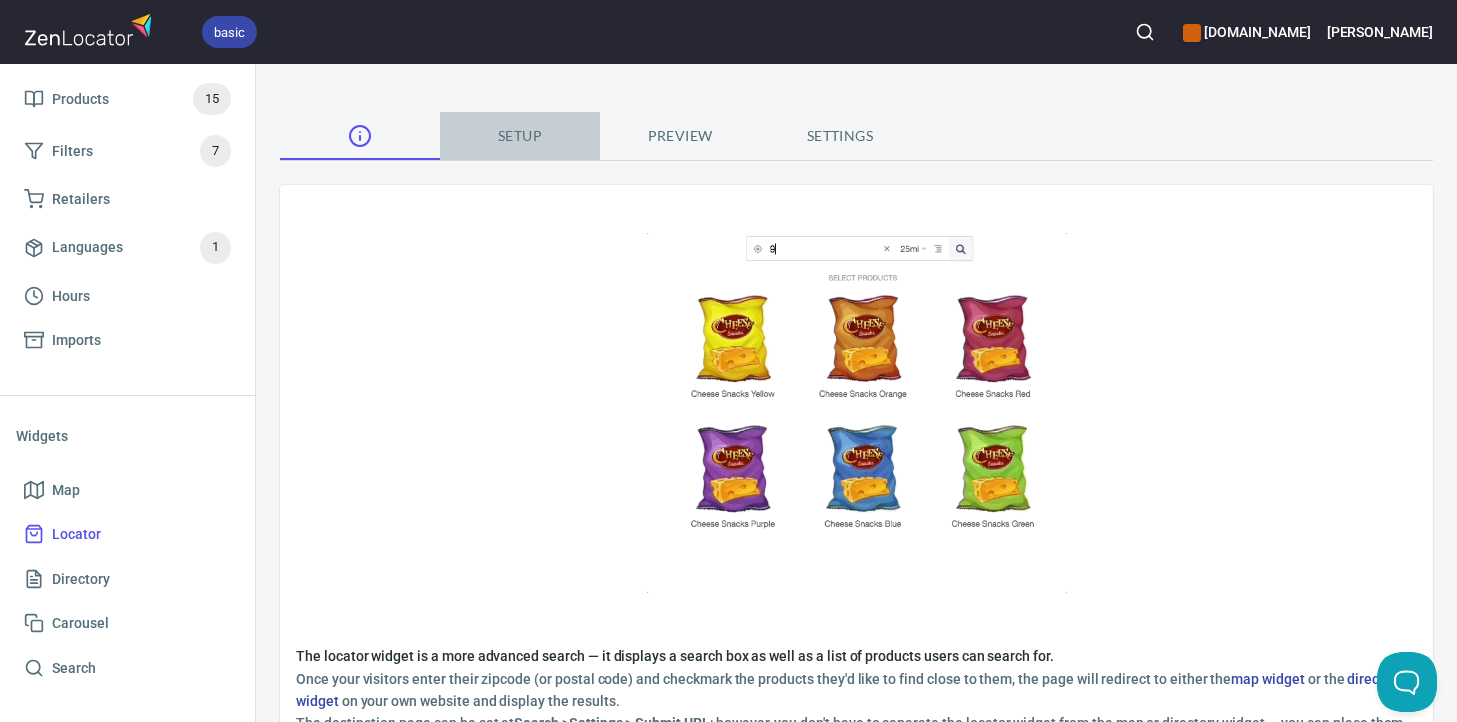 click on "Setup" at bounding box center [520, 136] 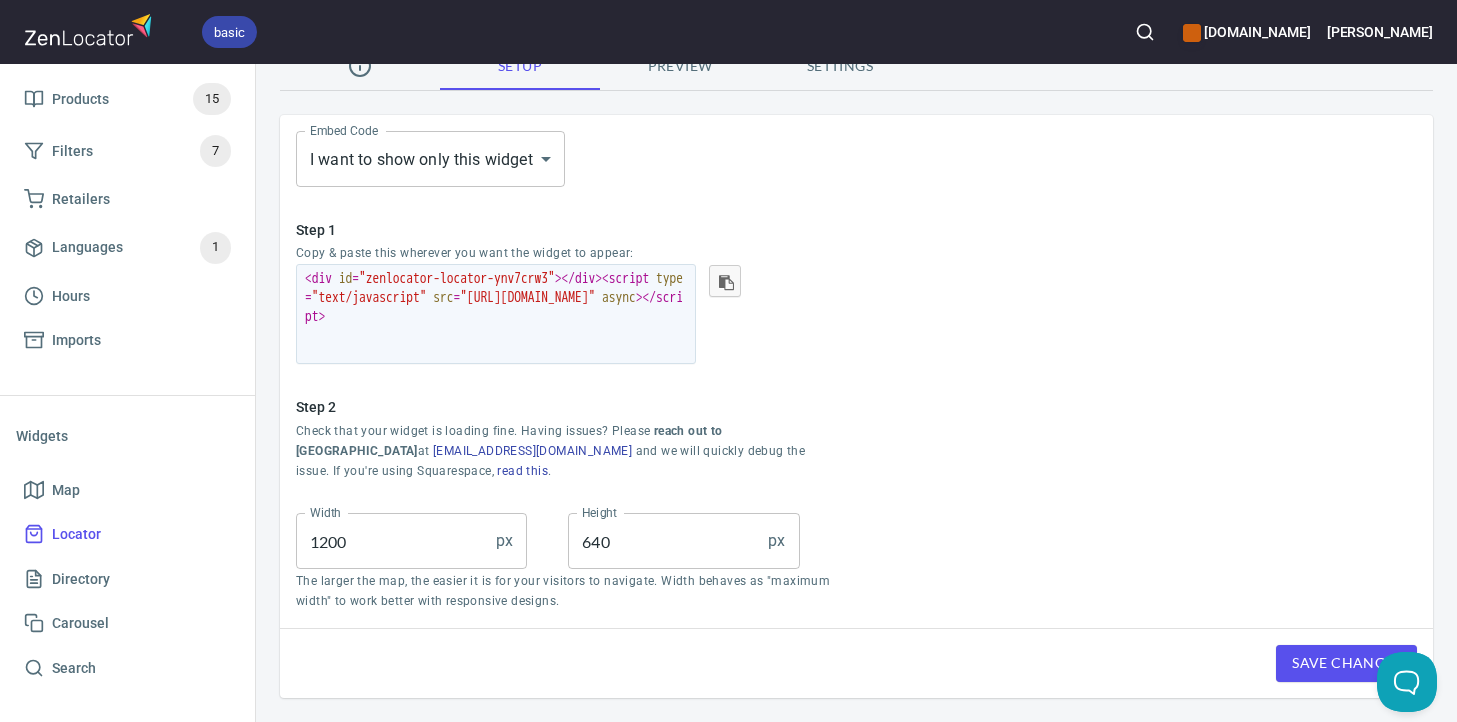 scroll, scrollTop: 0, scrollLeft: 0, axis: both 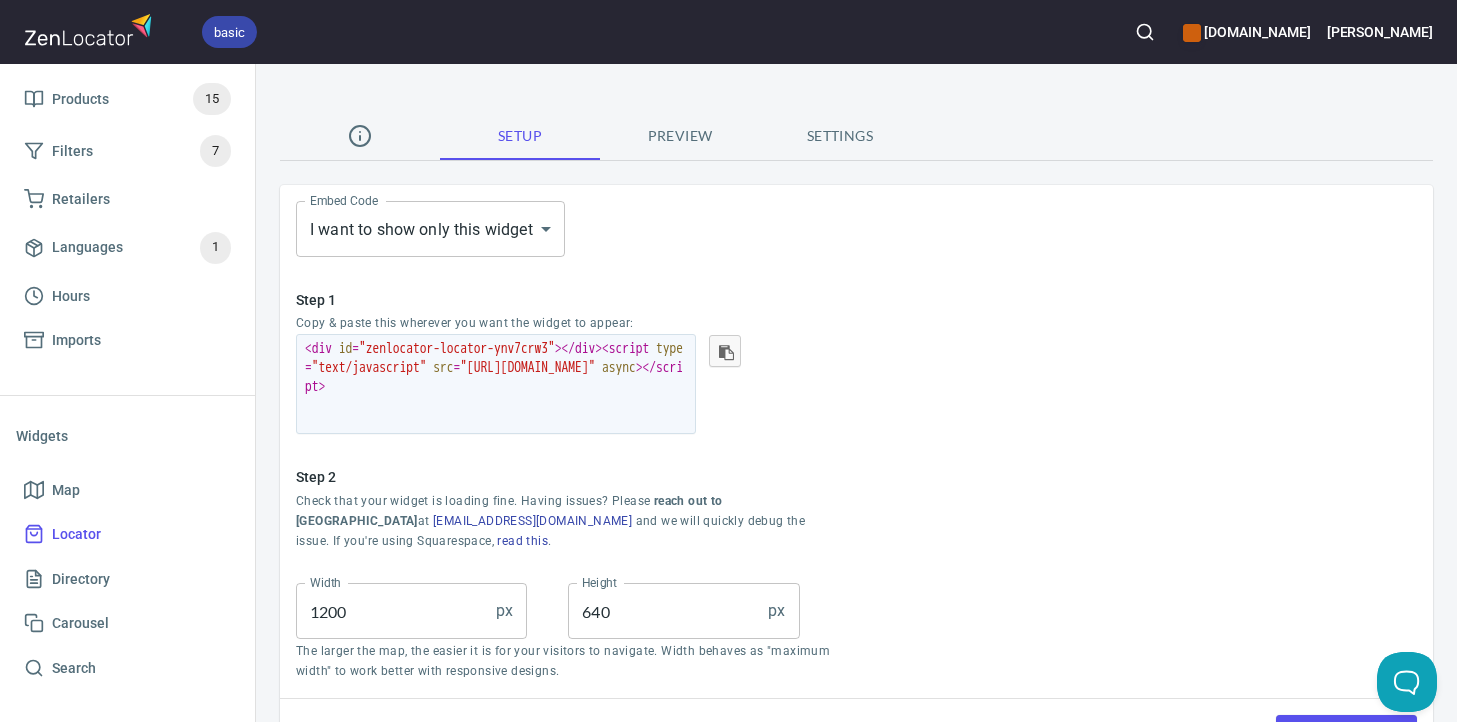 click on "Setup Preview Settings Embed Code I want to show only this widget BUNDLED Embed Code Step 1 Copy & paste this wherever you want the widget to appear: < div   id = "zenlocator-locator-ynv7crw3" > </ div > < script   type = "text/javascript"   src = "https://js.zenlocator.com/h7mtm9j7.min.js"   async > </ script > Step 2 Check that your widget is loading fine. Having issues? Please   reach out to us  at   support@zenlocator.com   and we will quickly debug the issue. If you're using Squarespace,   read this . Width 1200 px Width Height 640 px Height The larger the map, the easier it is for your visitors to navigate. Width behaves as "maximum width" to work better with responsive designs. Save Changes" at bounding box center [856, 440] 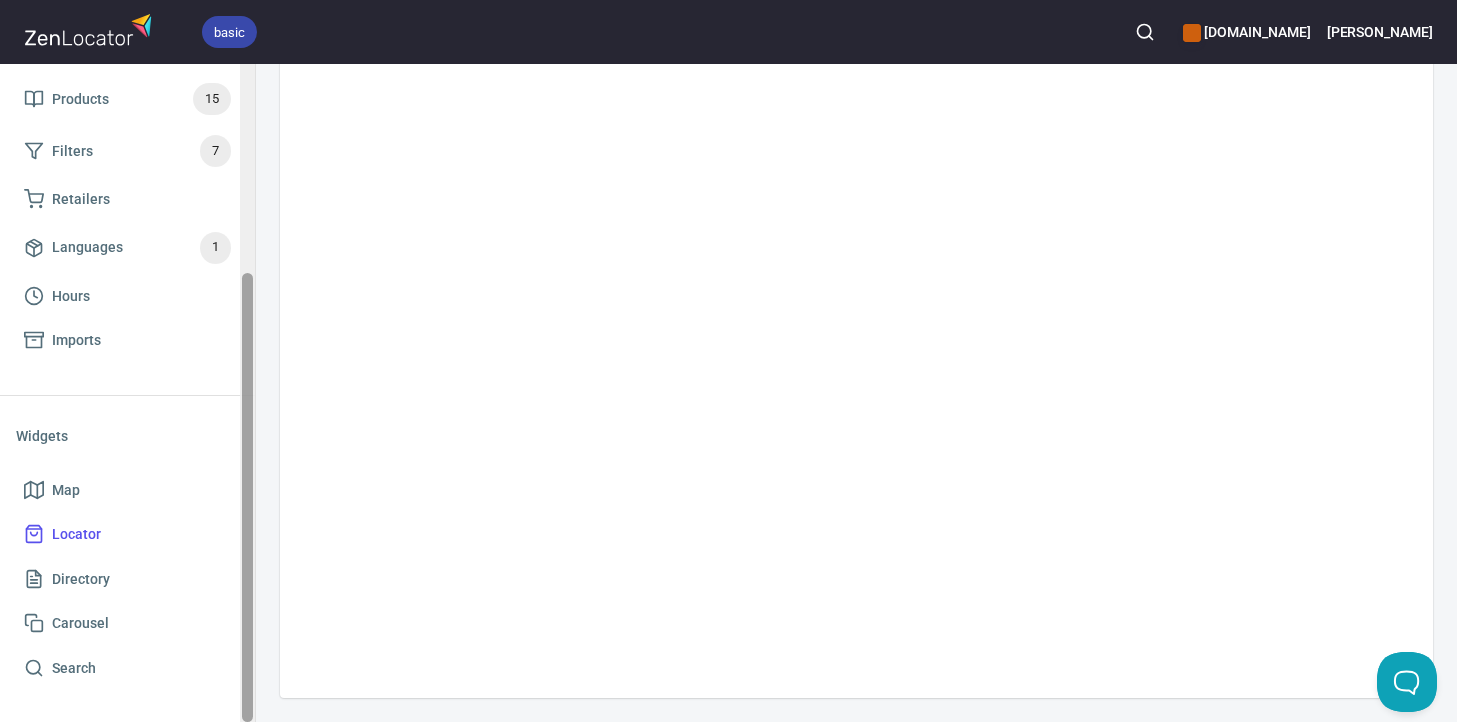 scroll, scrollTop: 0, scrollLeft: 0, axis: both 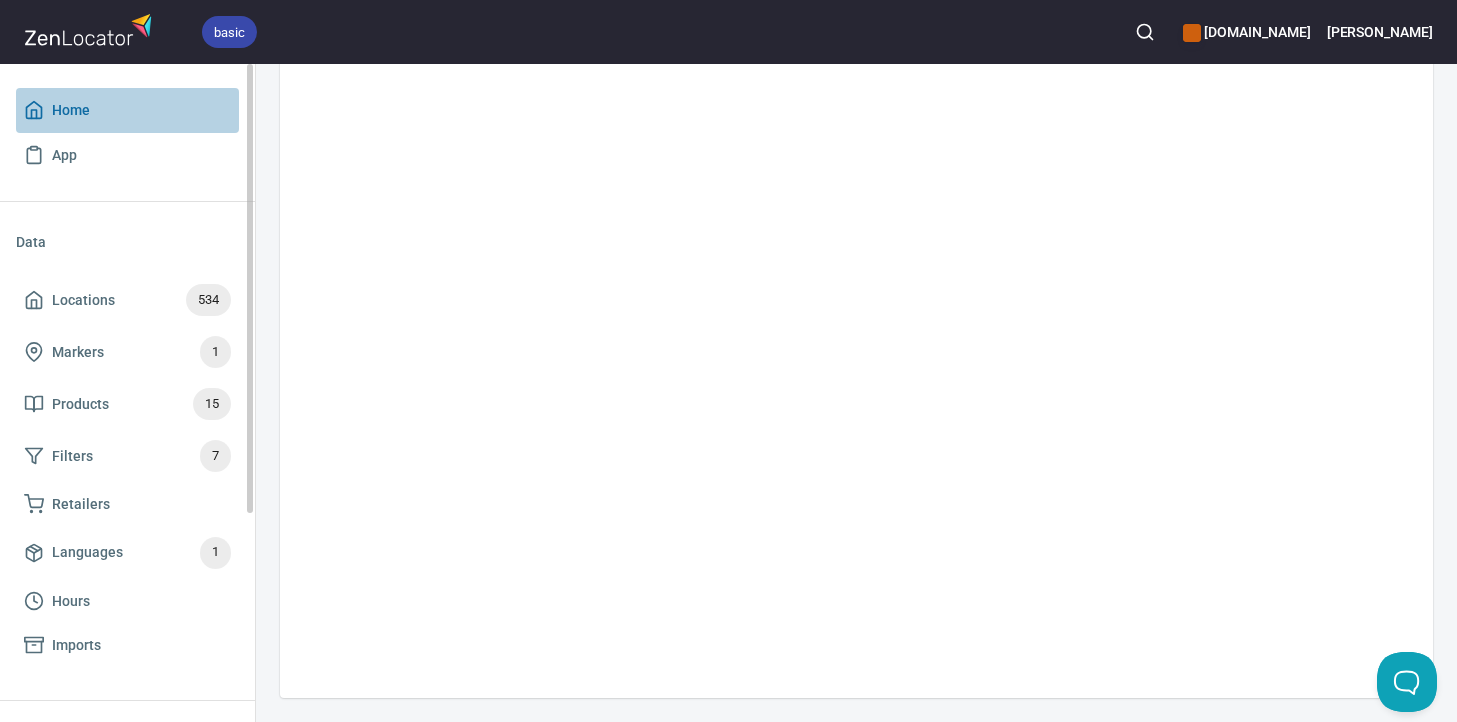 click on "Home" at bounding box center [71, 110] 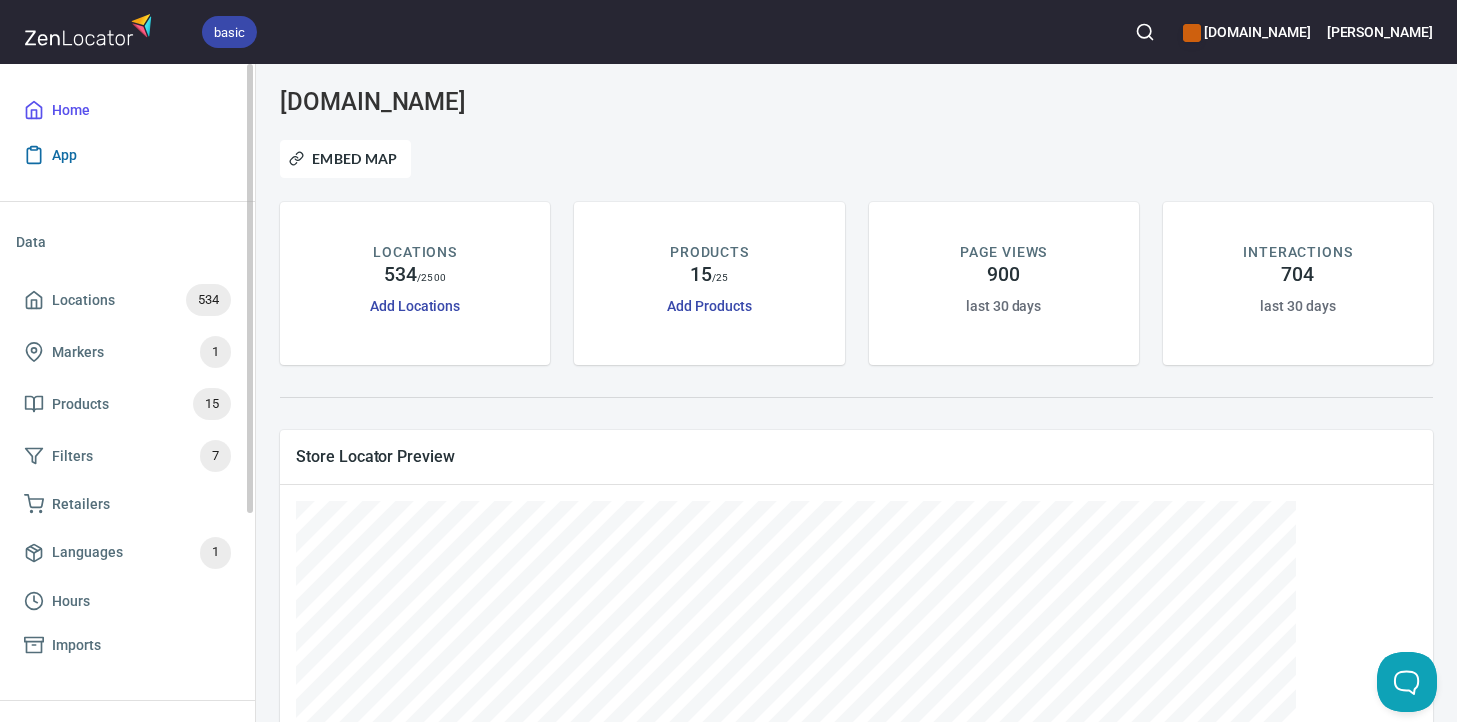 click on "App" at bounding box center [64, 155] 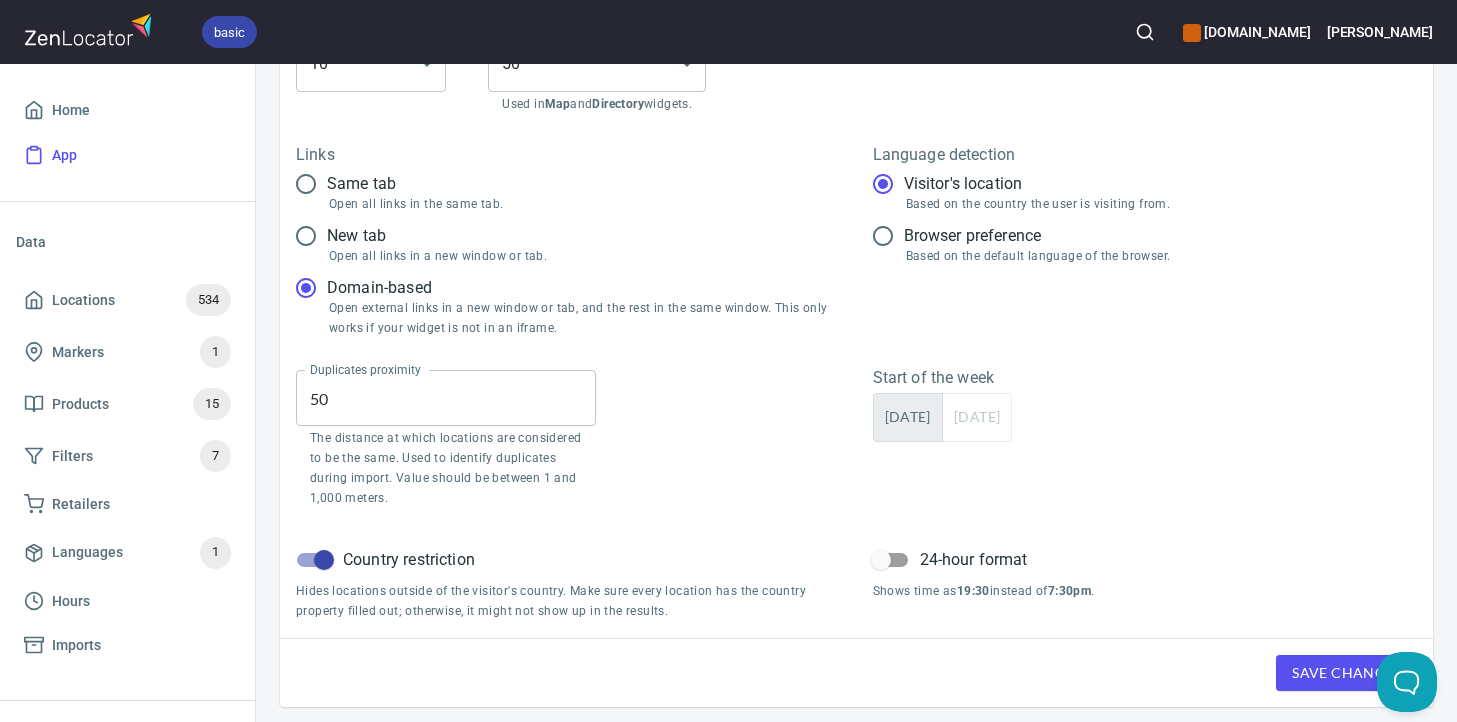 scroll, scrollTop: 0, scrollLeft: 0, axis: both 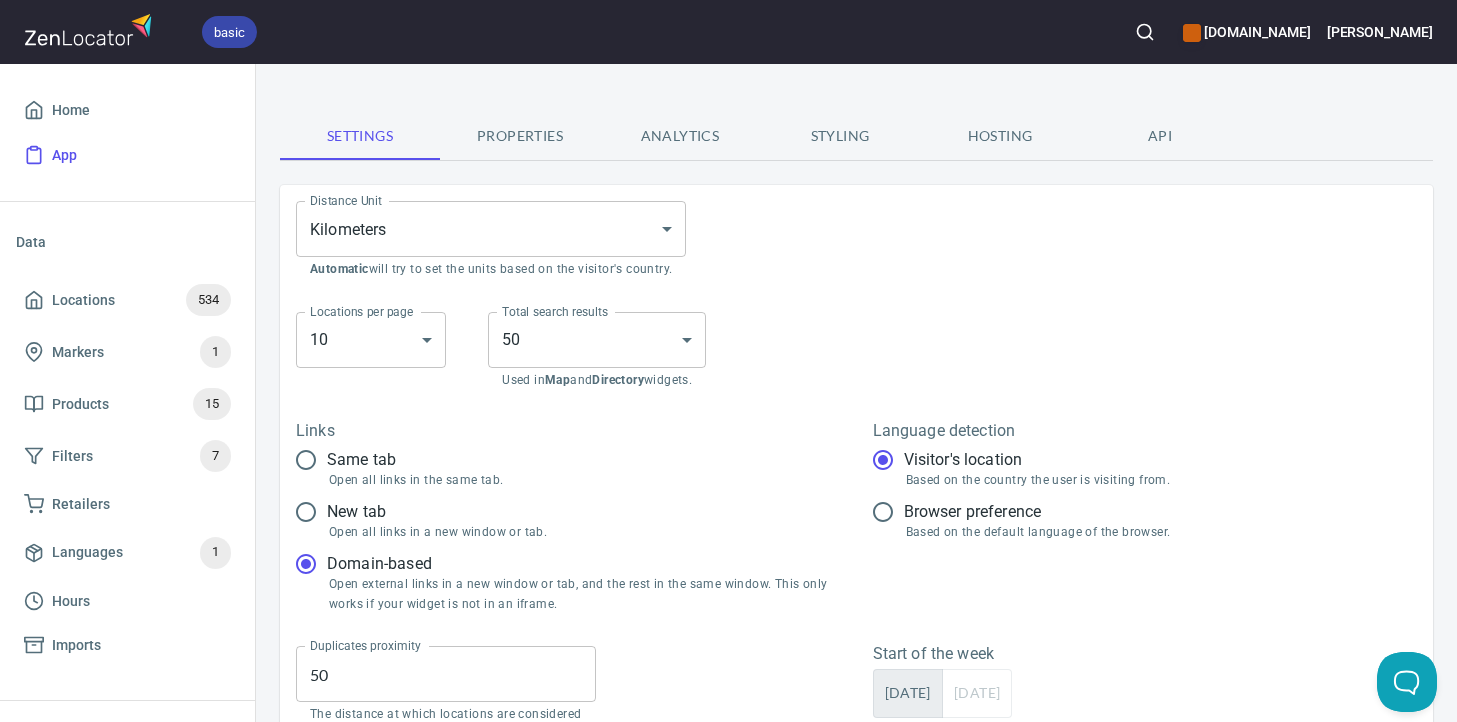 click on "Properties" at bounding box center (520, 136) 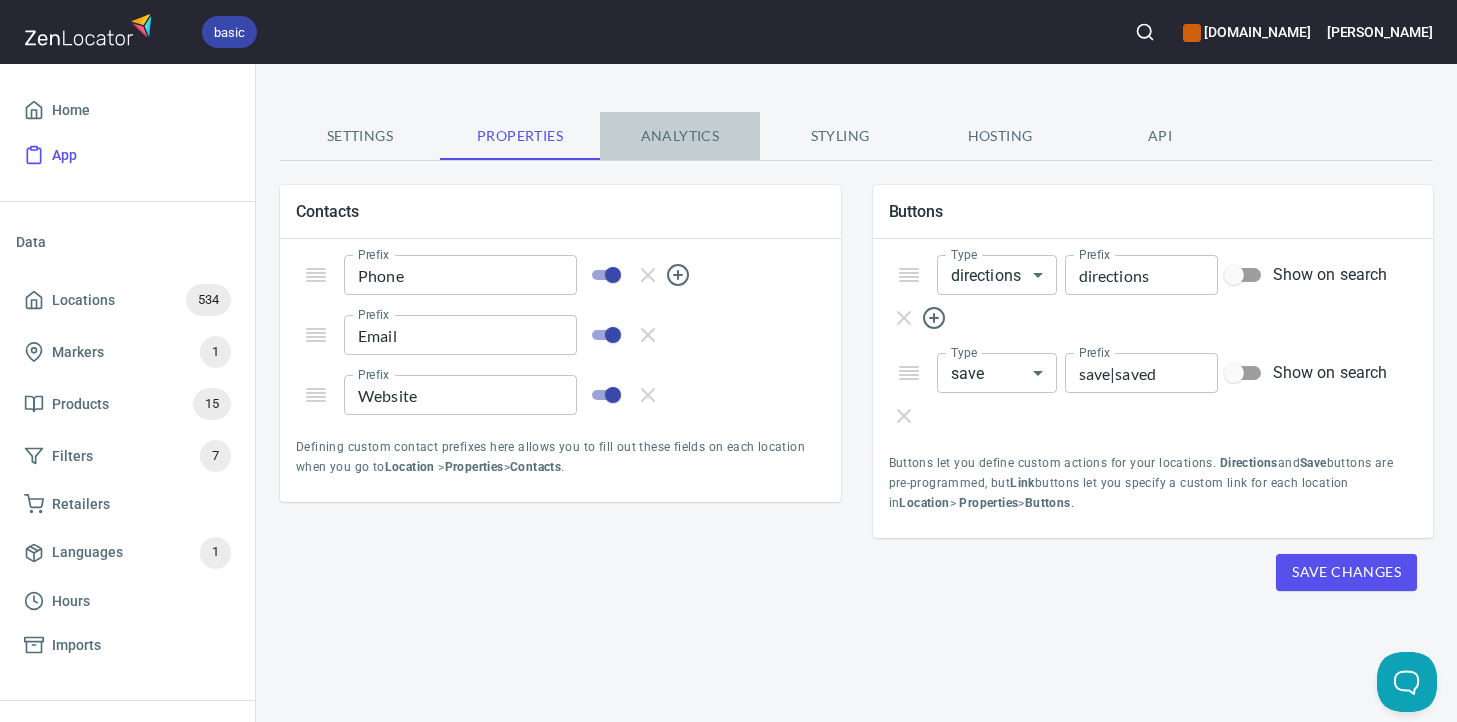 click on "Analytics" at bounding box center (680, 136) 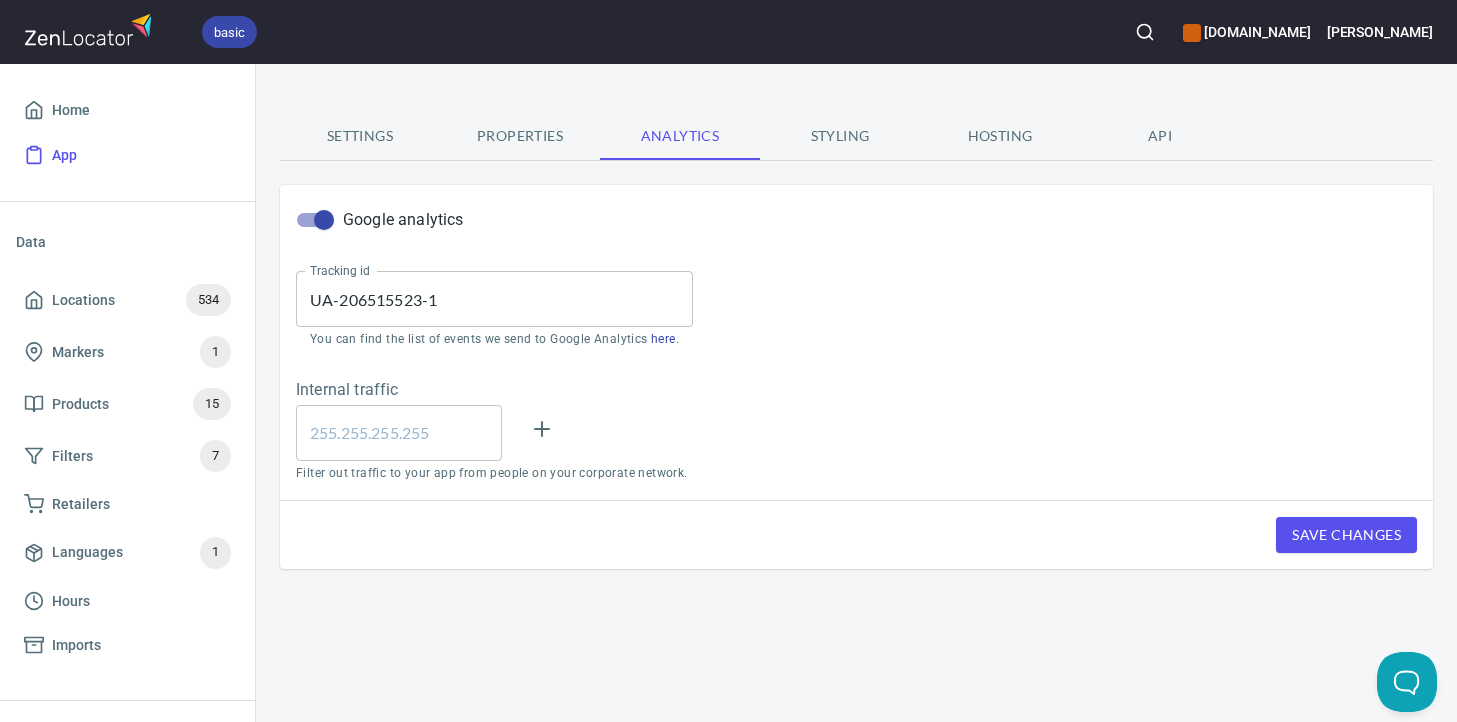 click on "Styling" at bounding box center (840, 136) 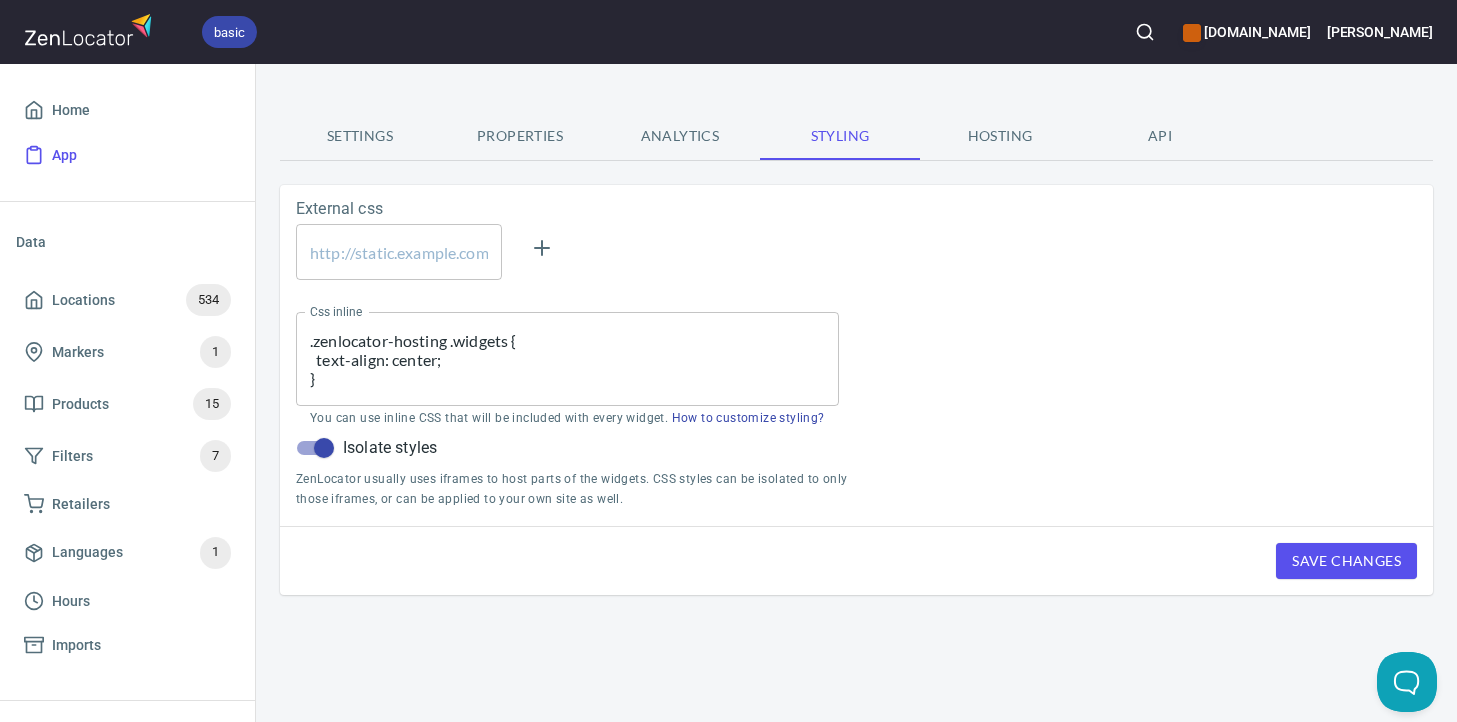 click on "Hosting" at bounding box center [1000, 136] 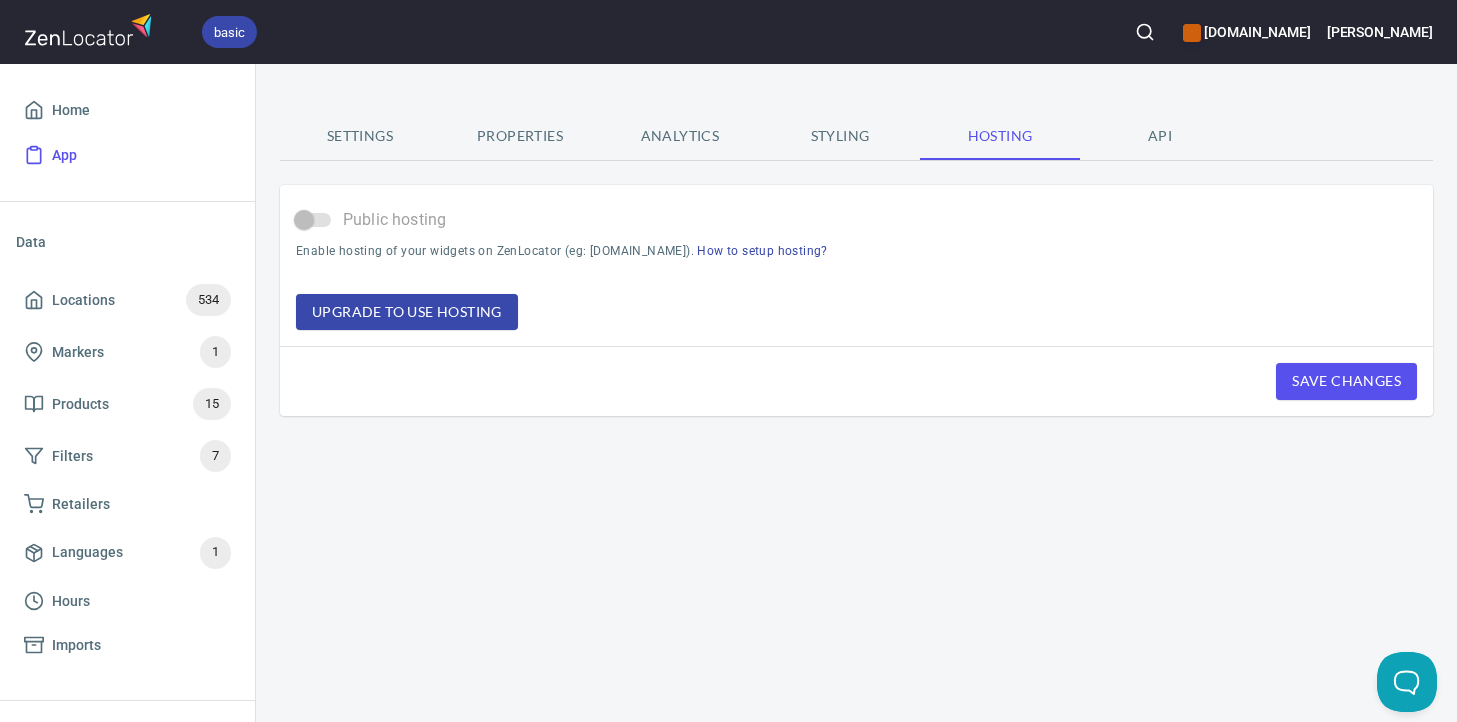 click on "API" at bounding box center [1160, 136] 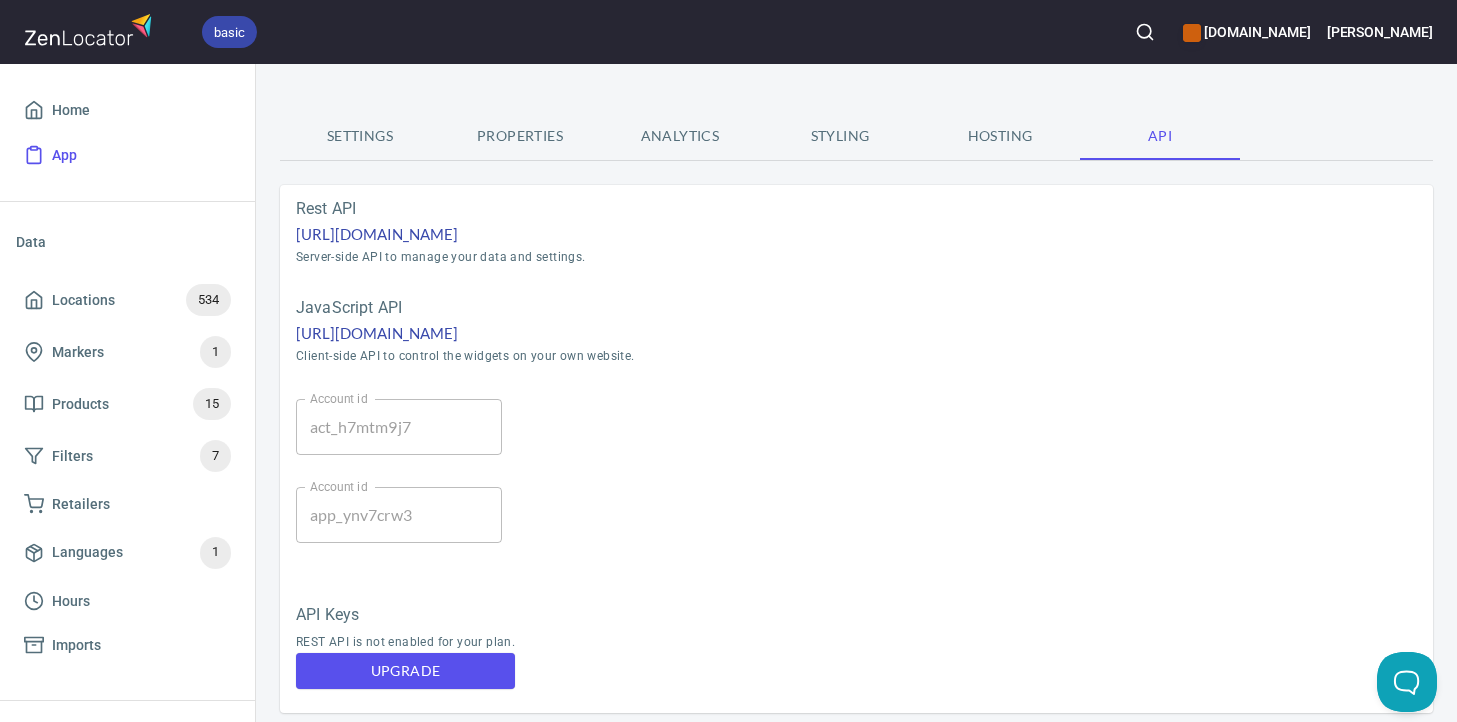 scroll, scrollTop: 15, scrollLeft: 0, axis: vertical 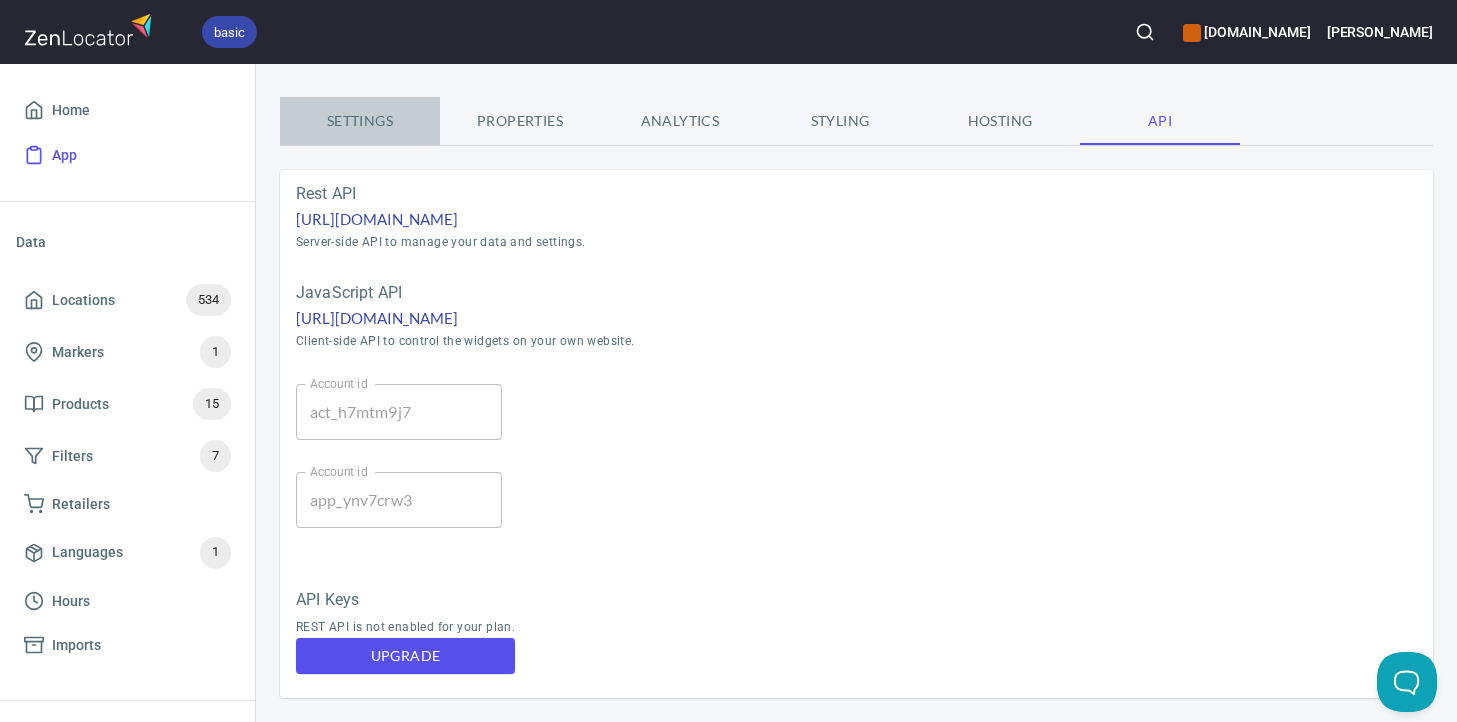 click on "Settings" at bounding box center (360, 121) 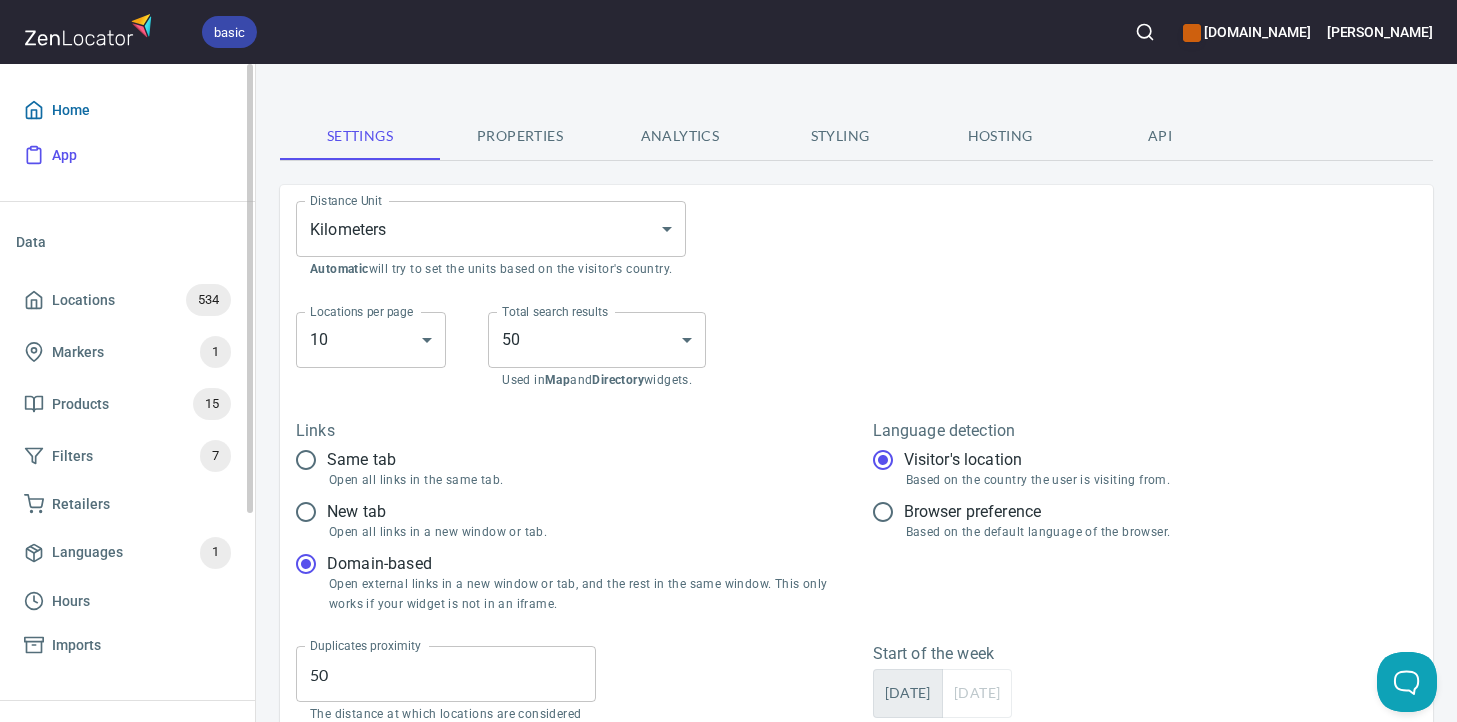 click on "Home" at bounding box center (127, 110) 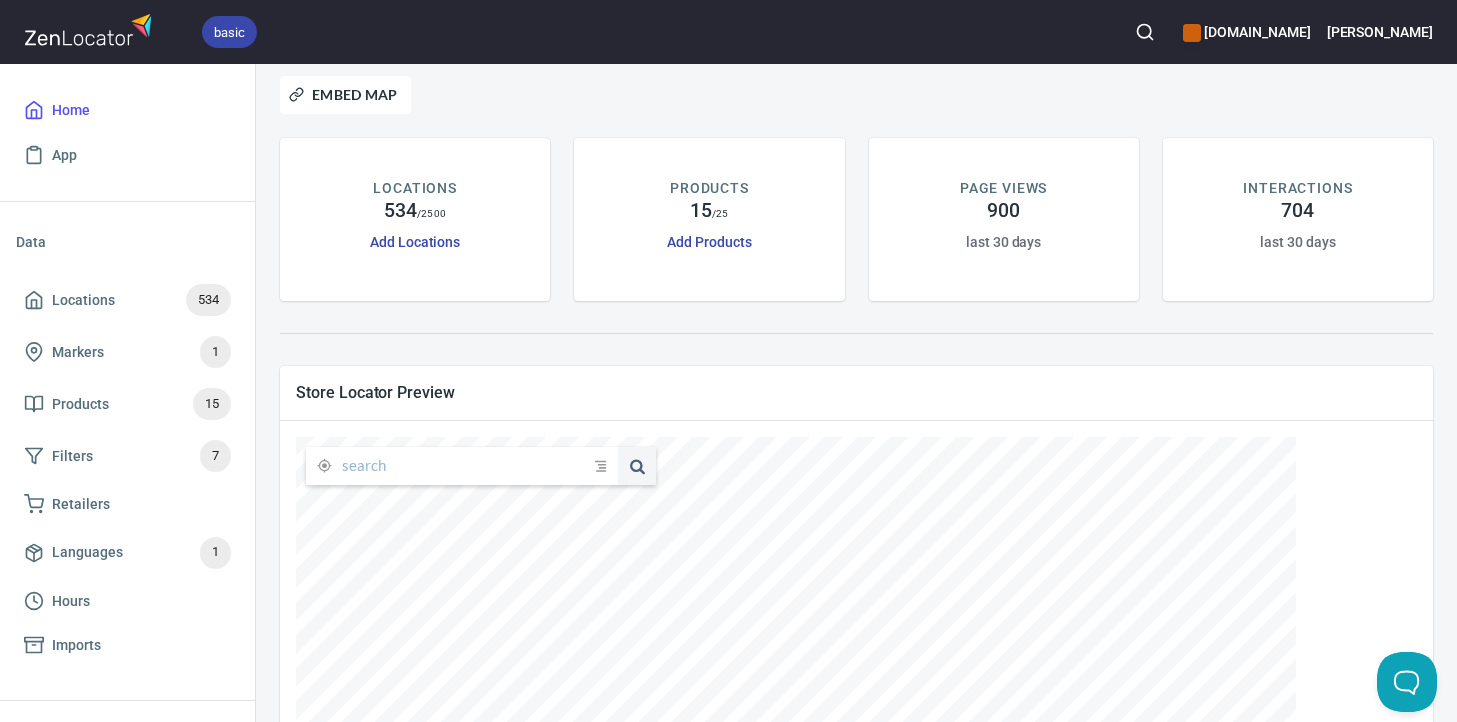 scroll, scrollTop: 0, scrollLeft: 0, axis: both 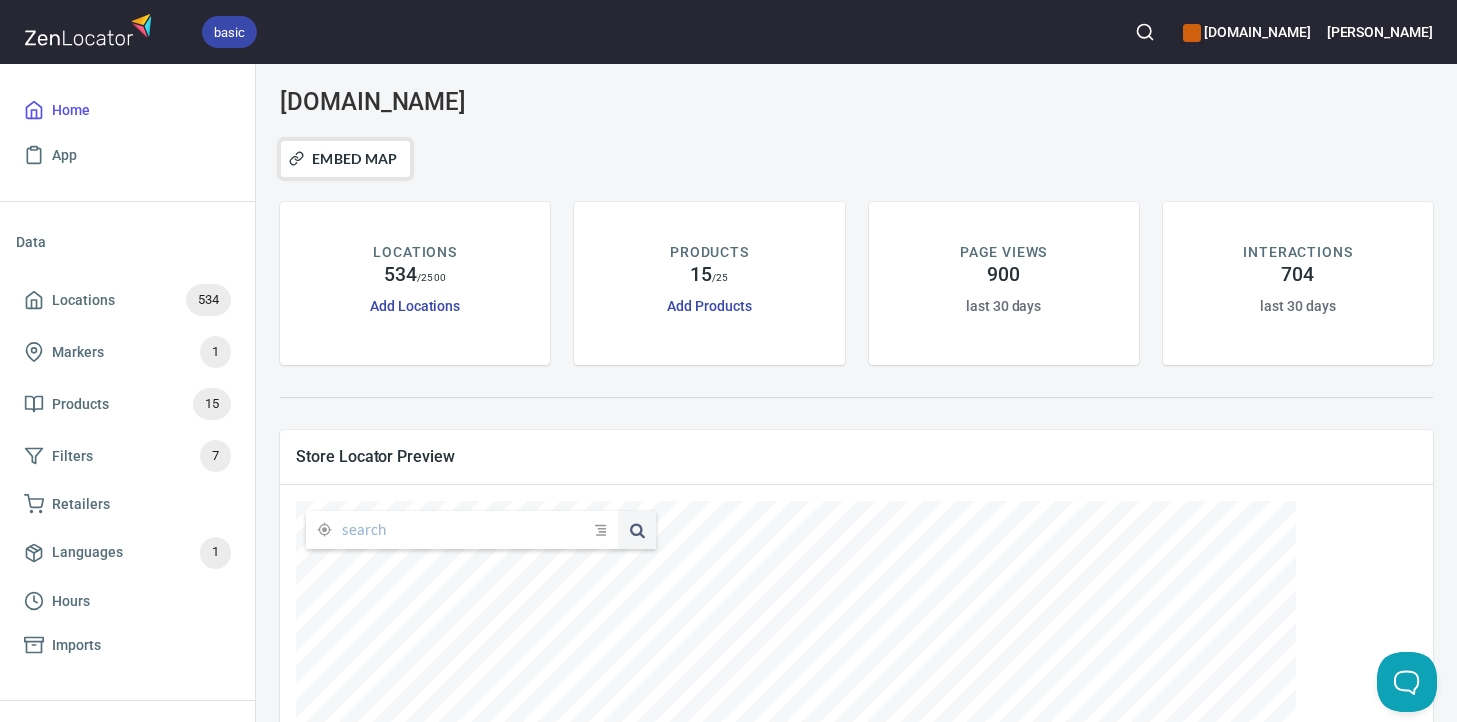 click on "Embed Map" at bounding box center [345, 159] 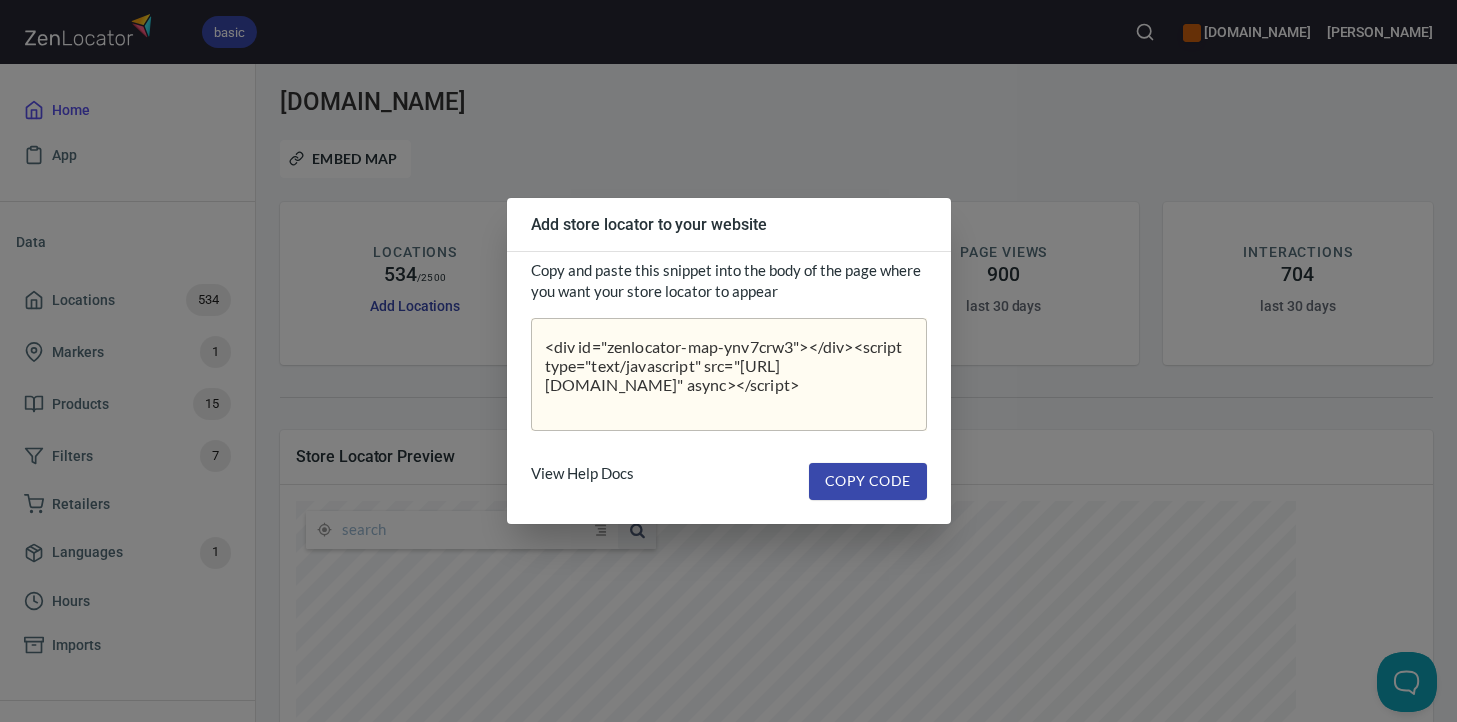 click on "Add store locator to your website Copy and paste this snippet into the body of the page where you want your store locator to appear <div id="zenlocator-map-ynv7crw3"></div><script type="text/javascript" src="https://js.zenlocator.com/h7mtm9j7.min.js" async></script> x ​ View Help Docs Copy Code" at bounding box center [728, 361] 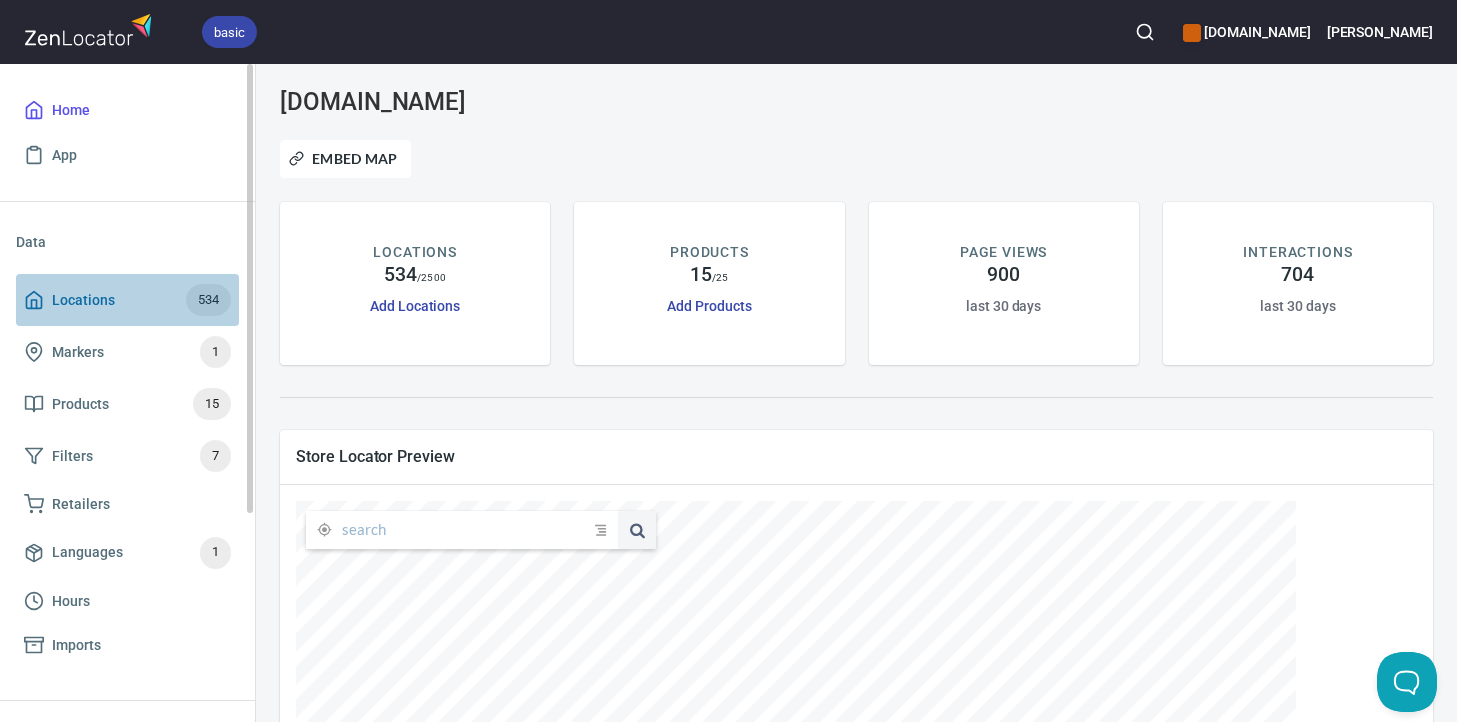 click on "Locations 534" at bounding box center (127, 300) 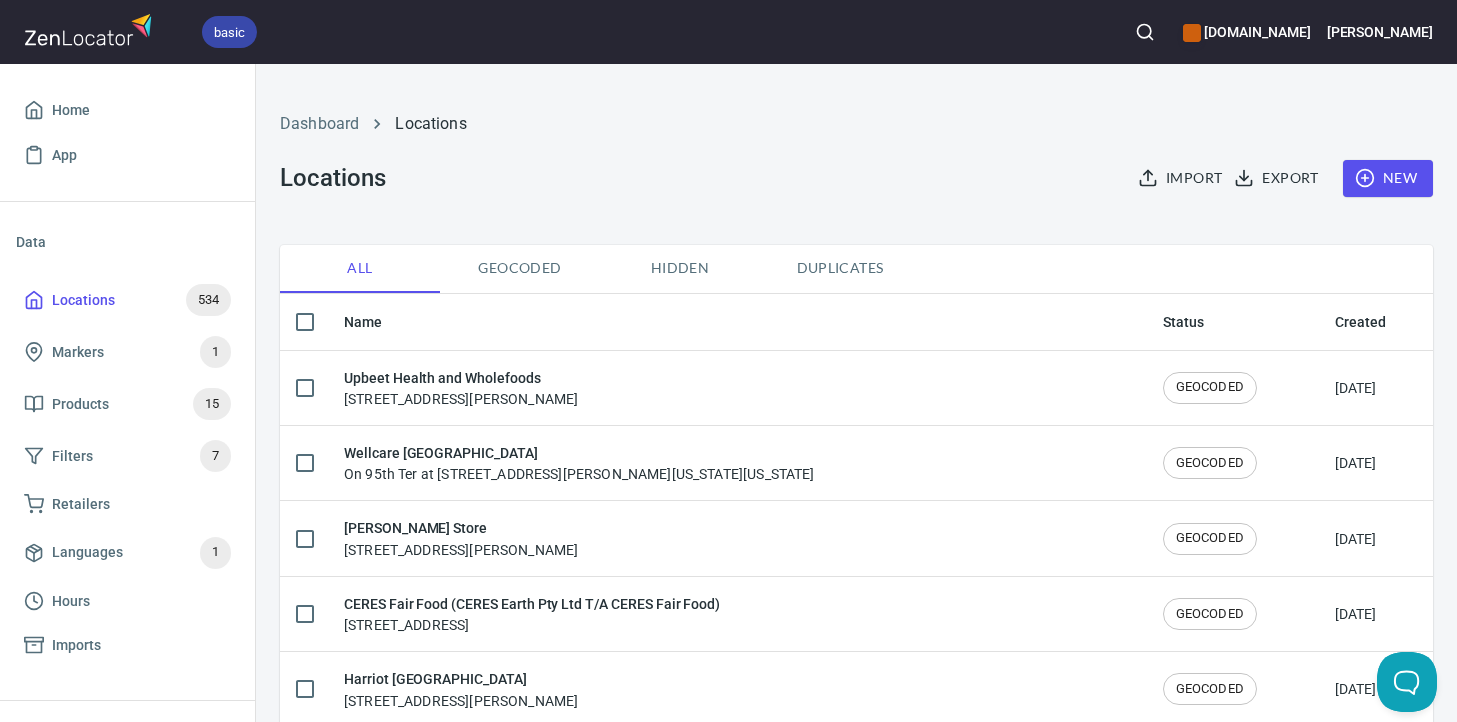 click on "Hidden" at bounding box center (680, 268) 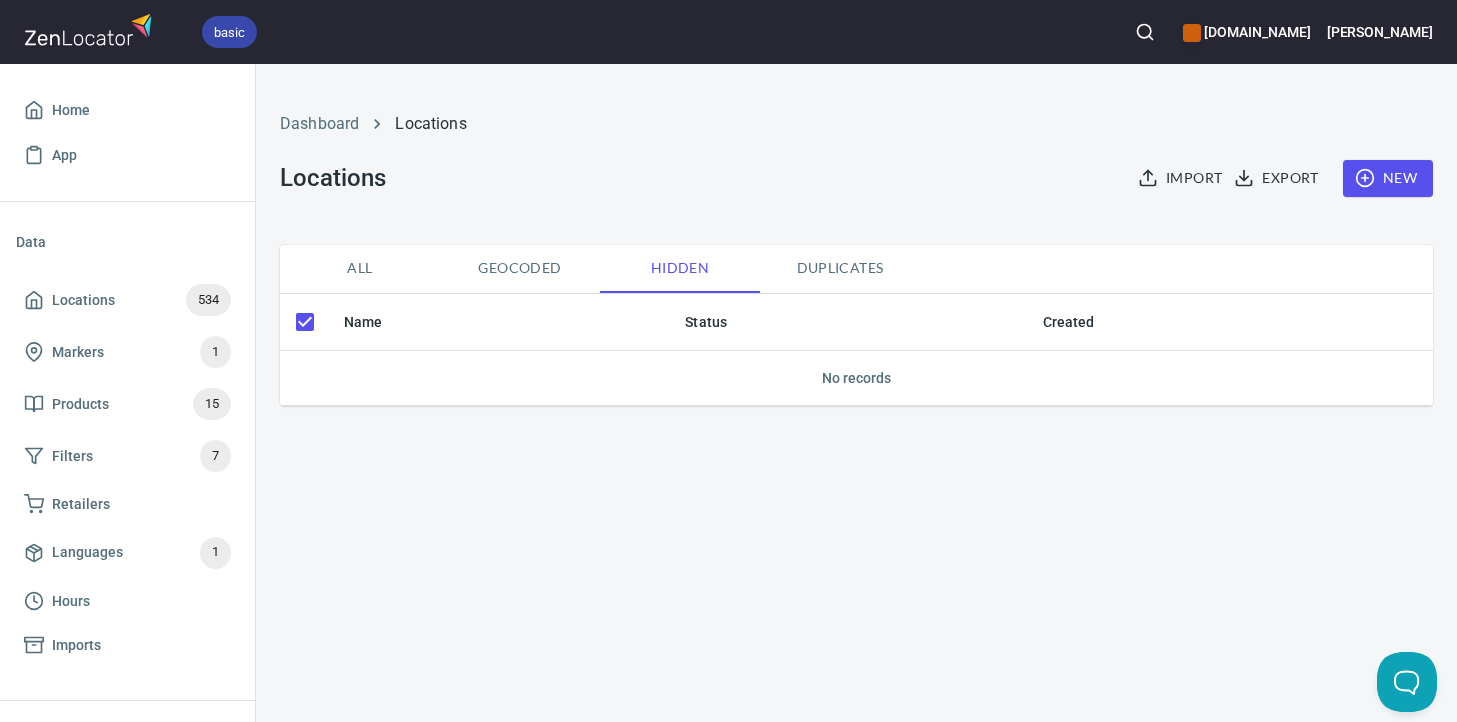 click on "Geocoded" at bounding box center (520, 268) 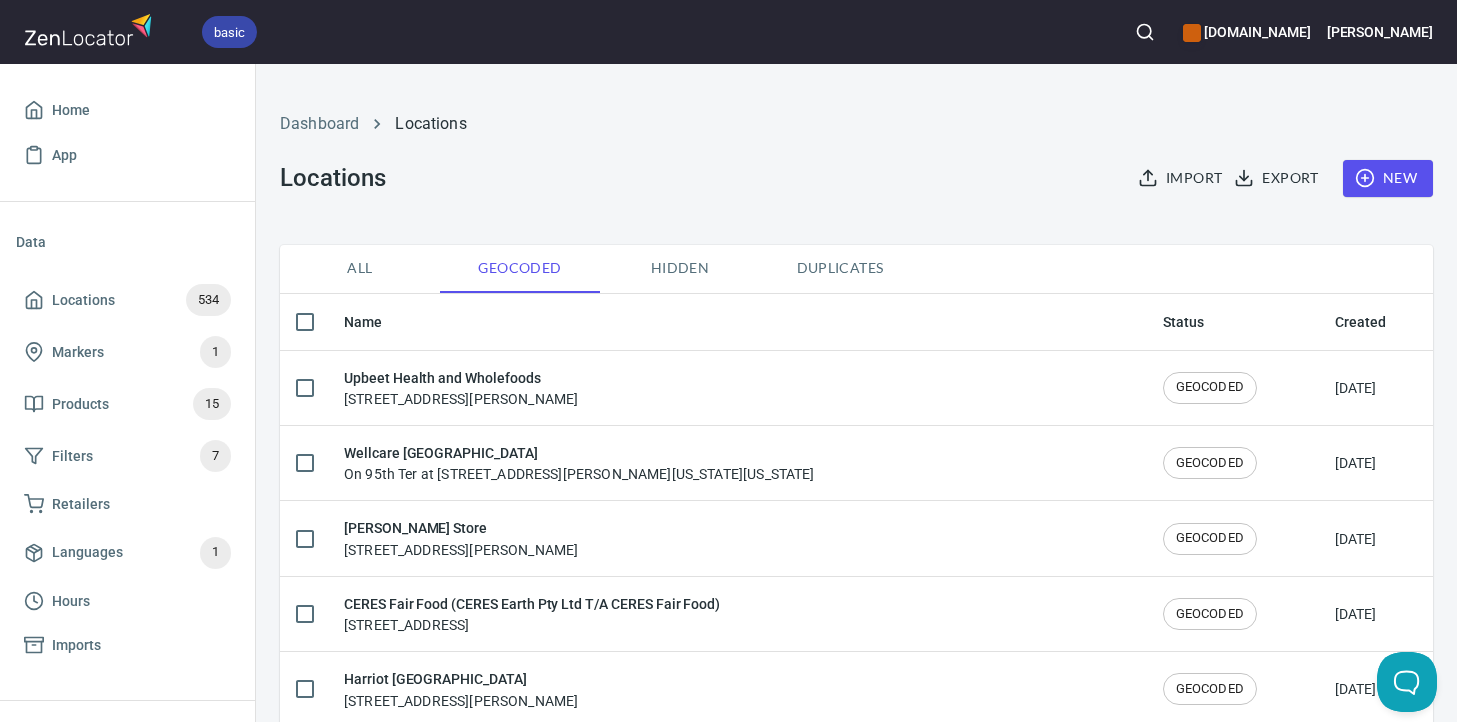 checkbox on "false" 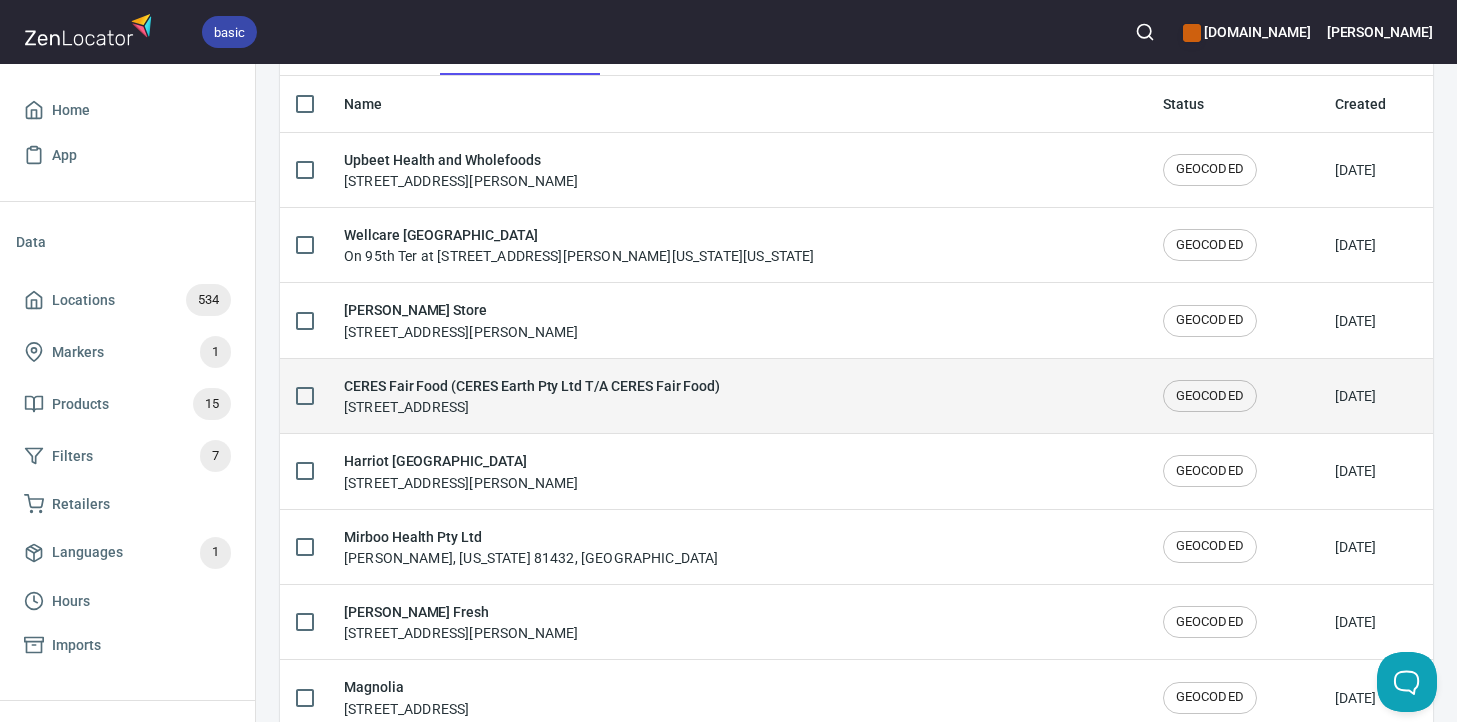 scroll, scrollTop: 159, scrollLeft: 0, axis: vertical 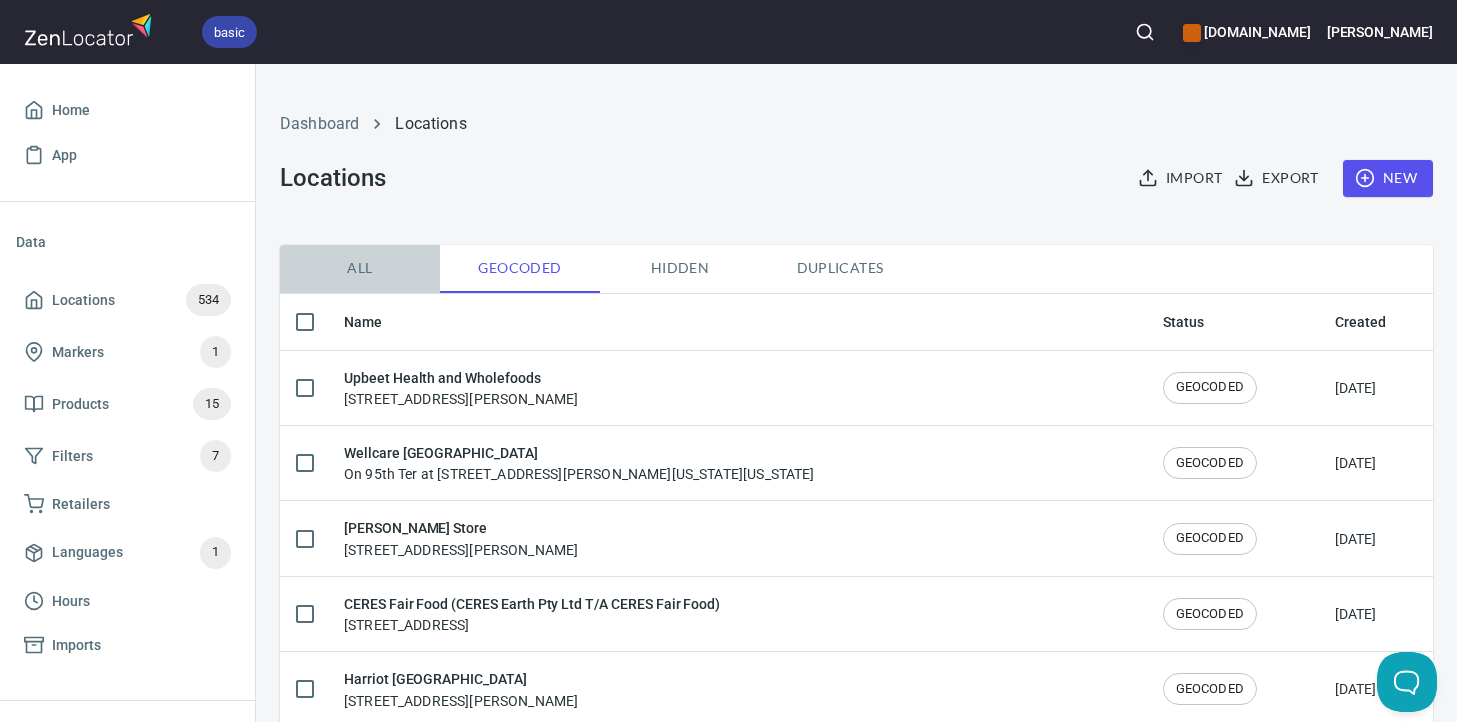 click on "All" at bounding box center [360, 268] 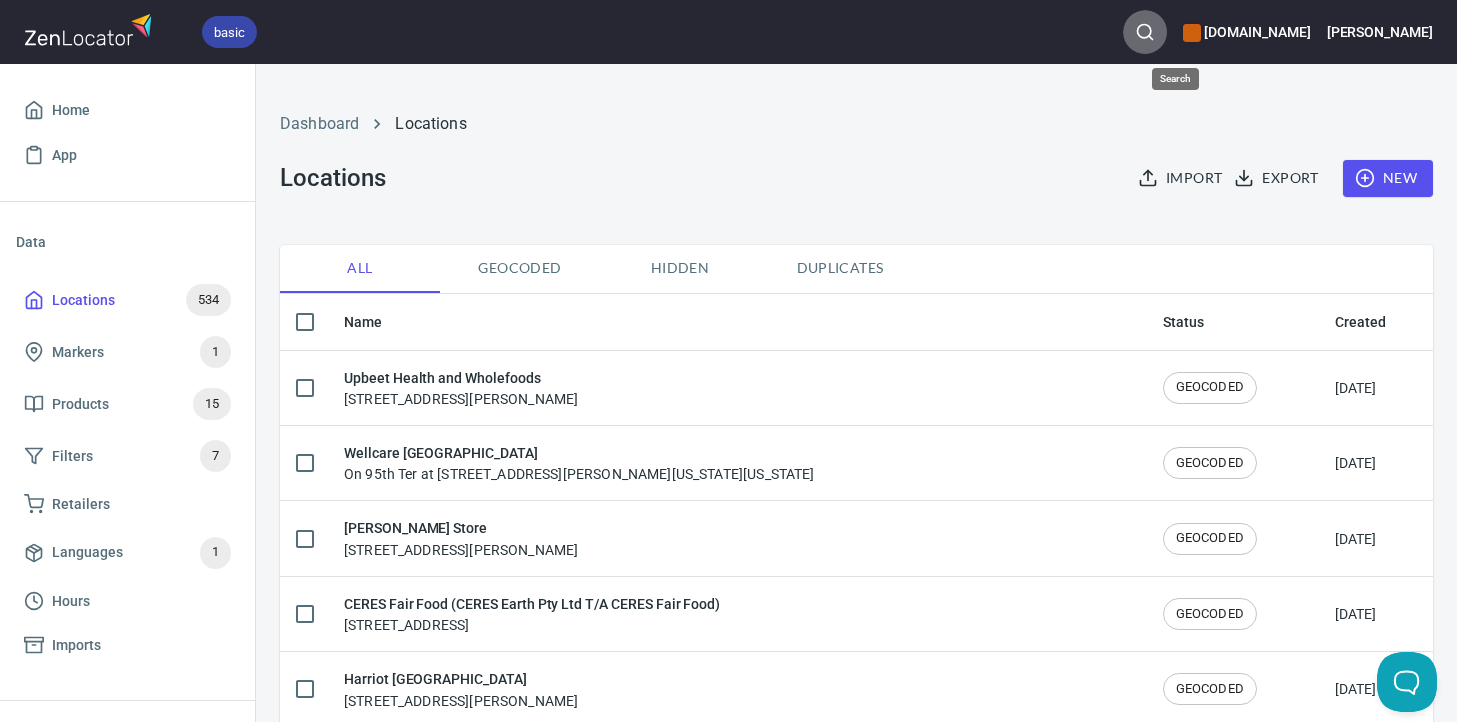 click at bounding box center (1145, 32) 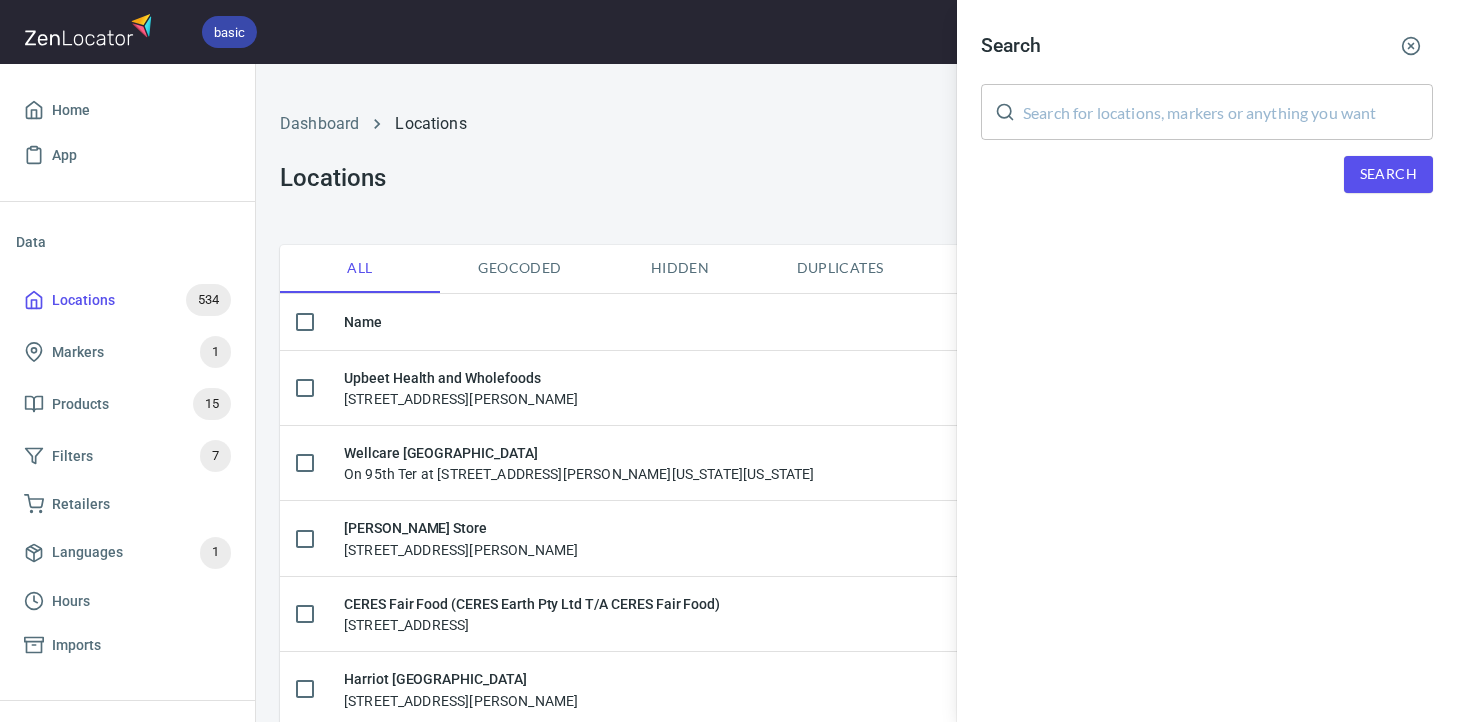 click at bounding box center [1228, 112] 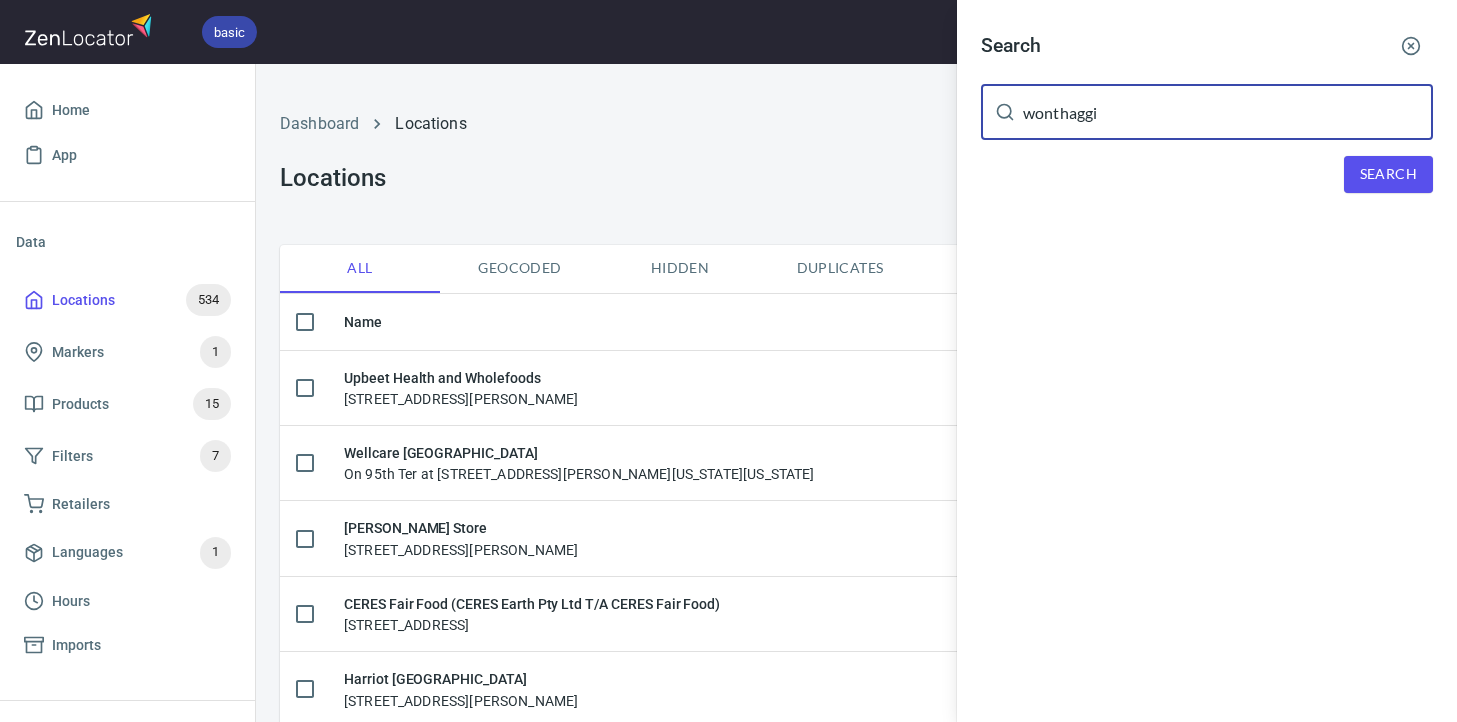 type on "wonthaggi" 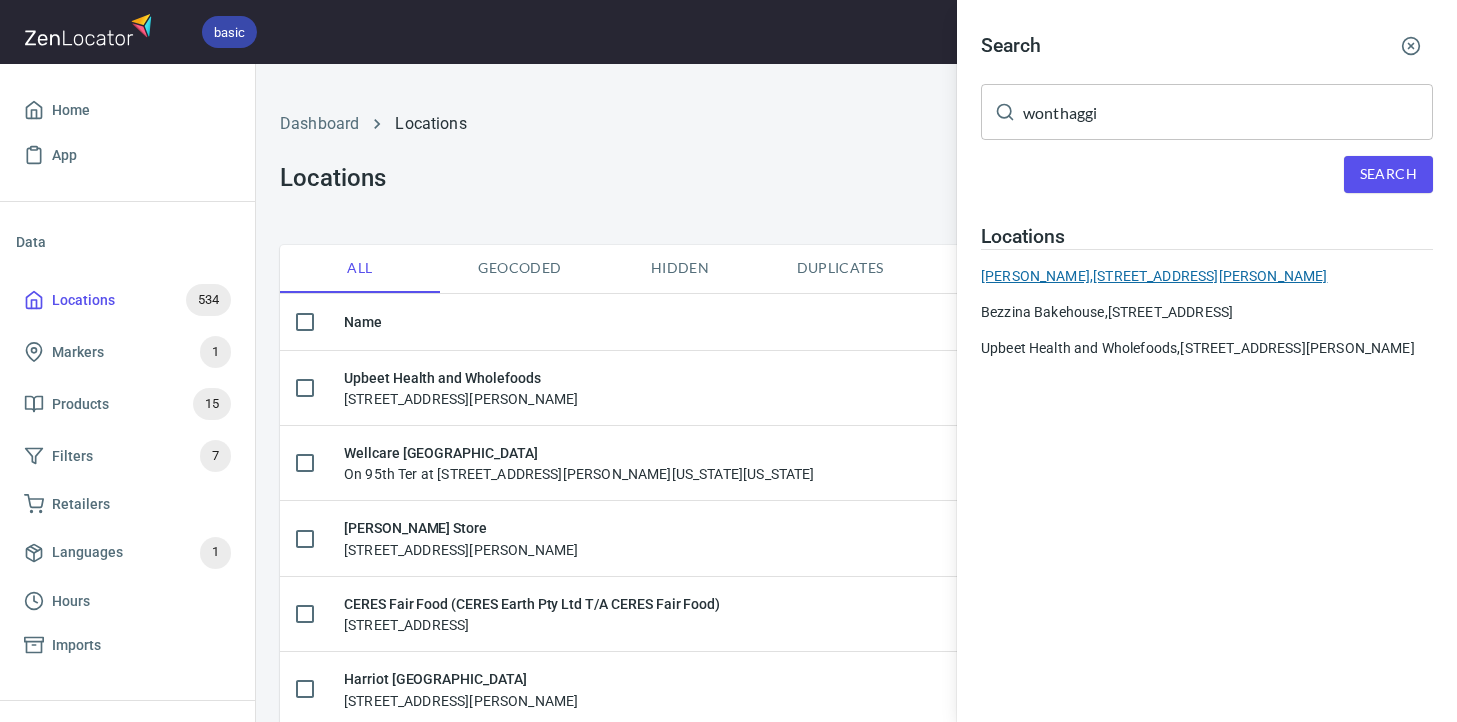 copy on "IGA Ritchies Wonthaggi,  160 Graham Street, Wonthaggi, Victoria 3995, Australia" 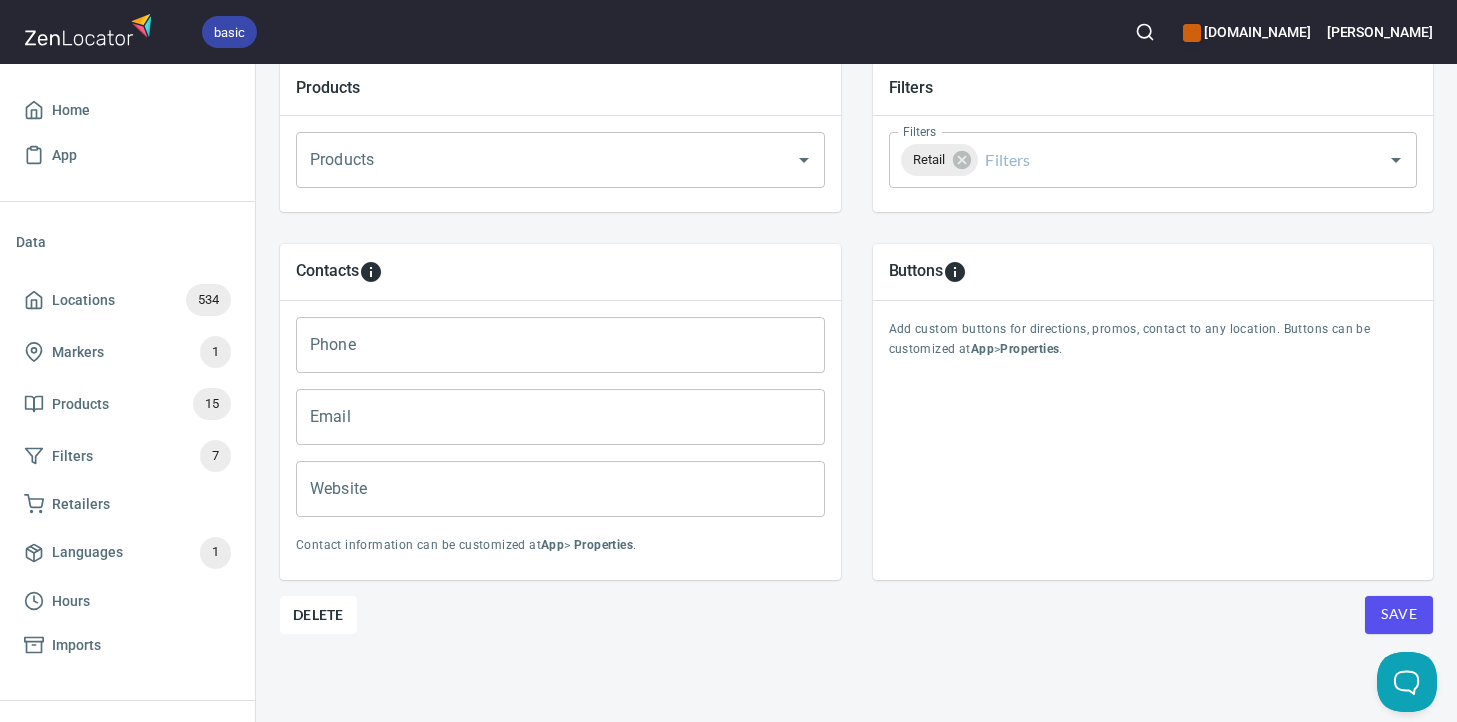 scroll, scrollTop: 0, scrollLeft: 0, axis: both 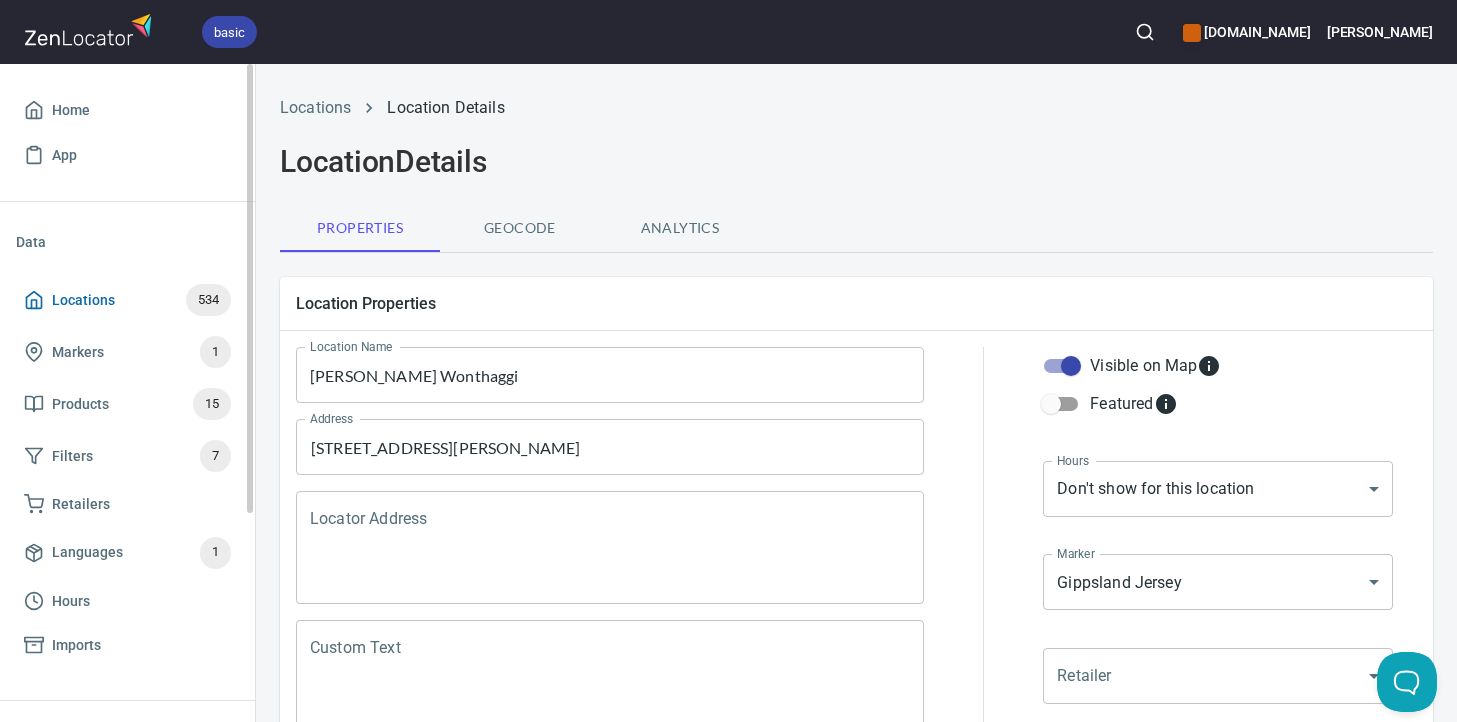 click on "Locations 534" at bounding box center [127, 300] 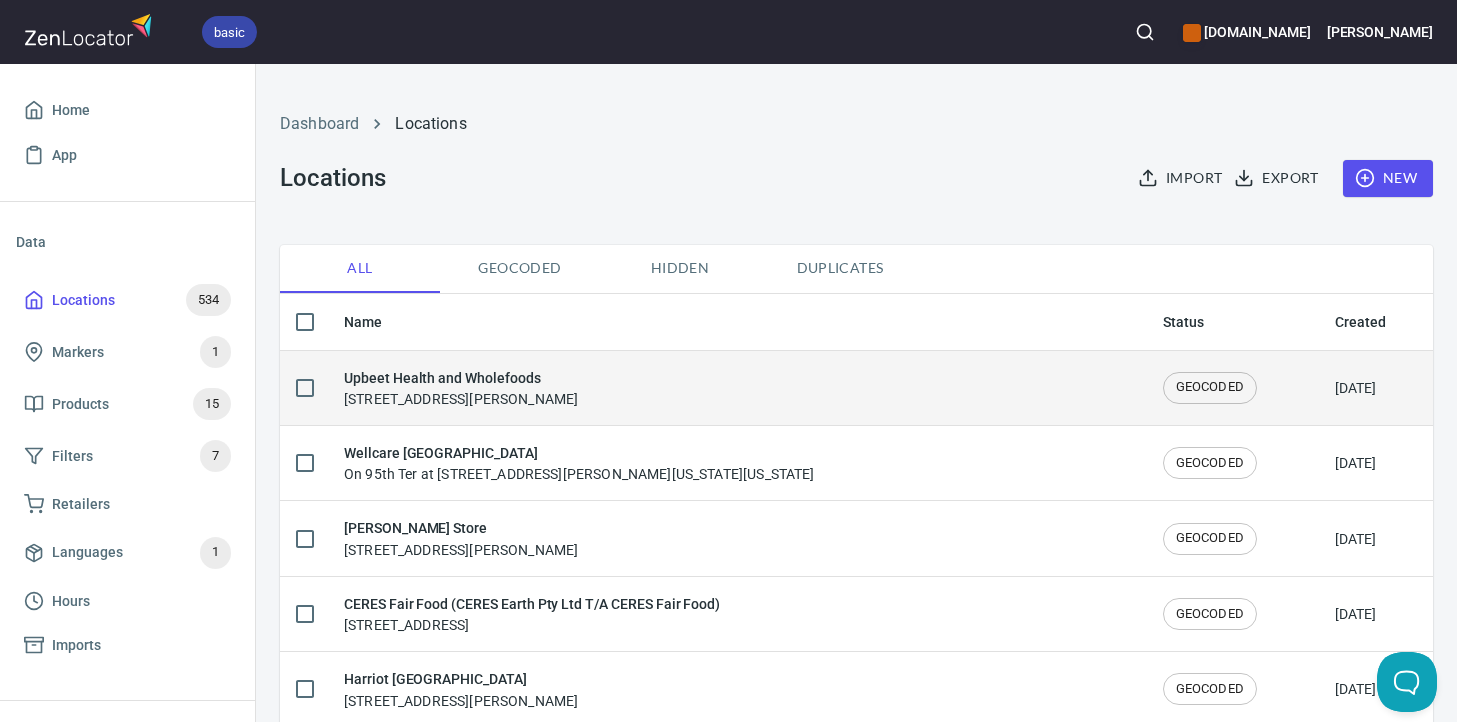 click on "Upbeet Health and Wholefoods" at bounding box center (461, 378) 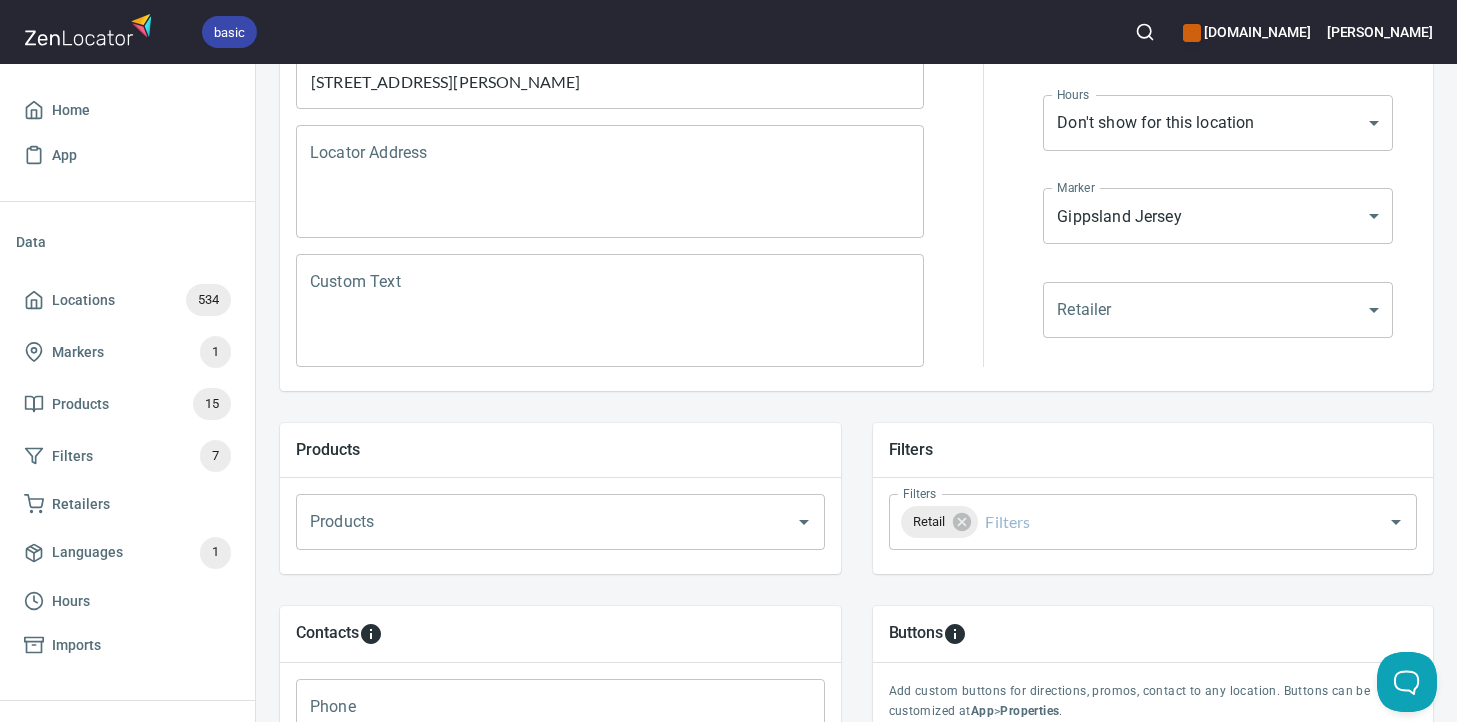scroll, scrollTop: 382, scrollLeft: 0, axis: vertical 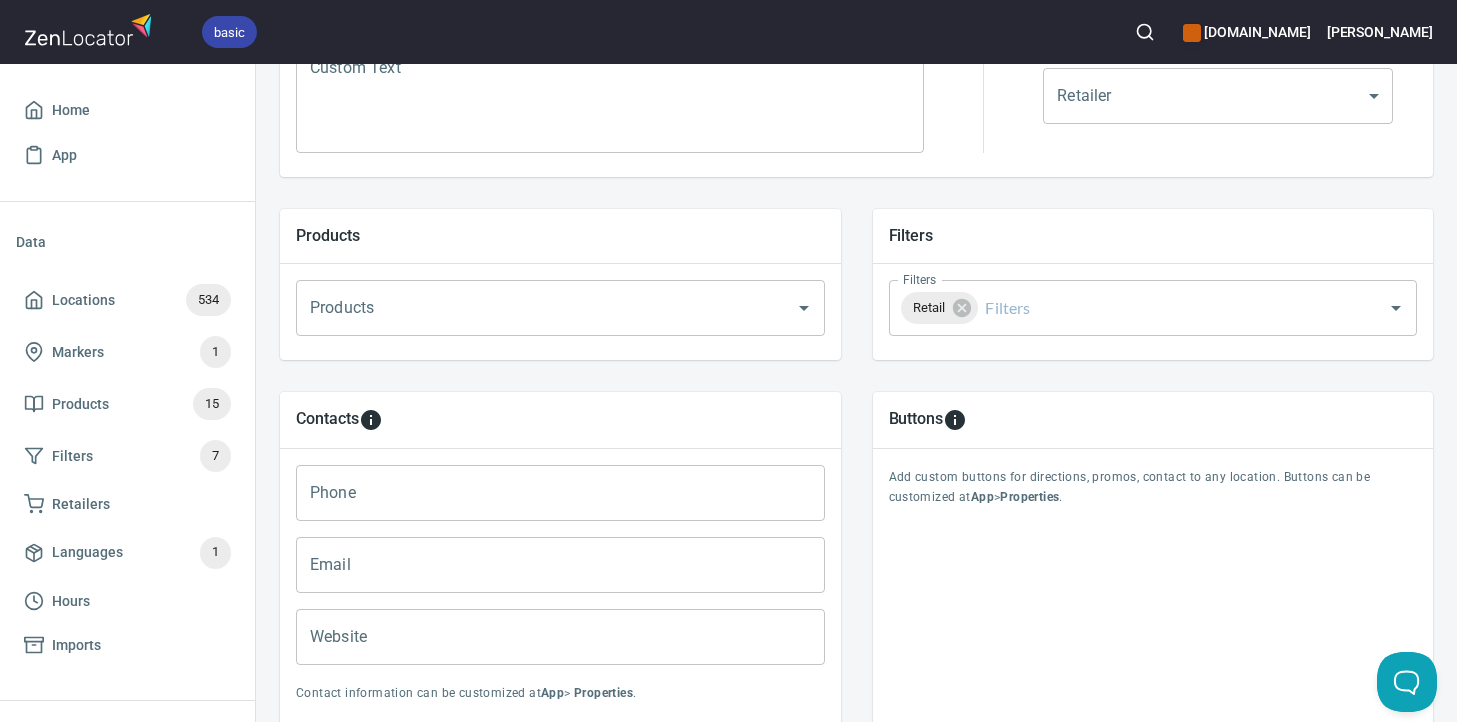 click at bounding box center (790, 308) 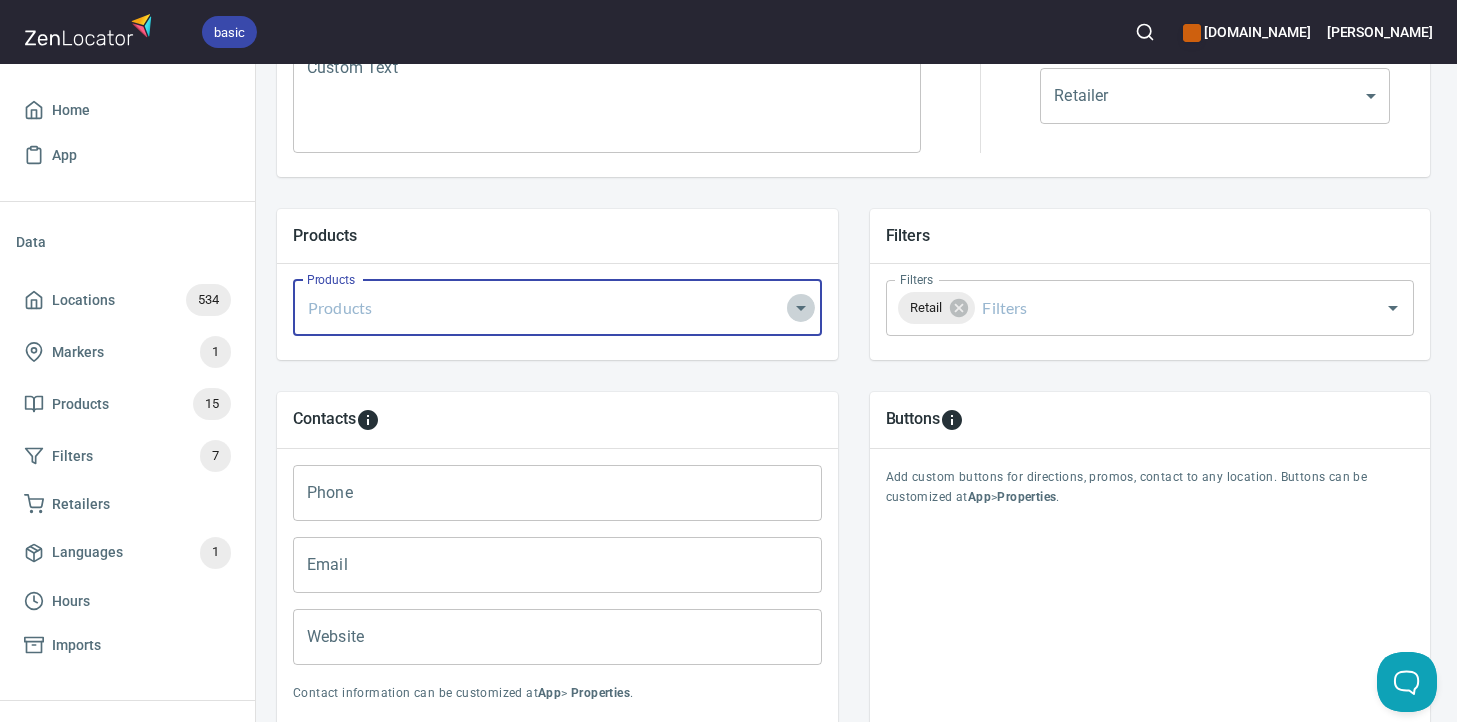 click 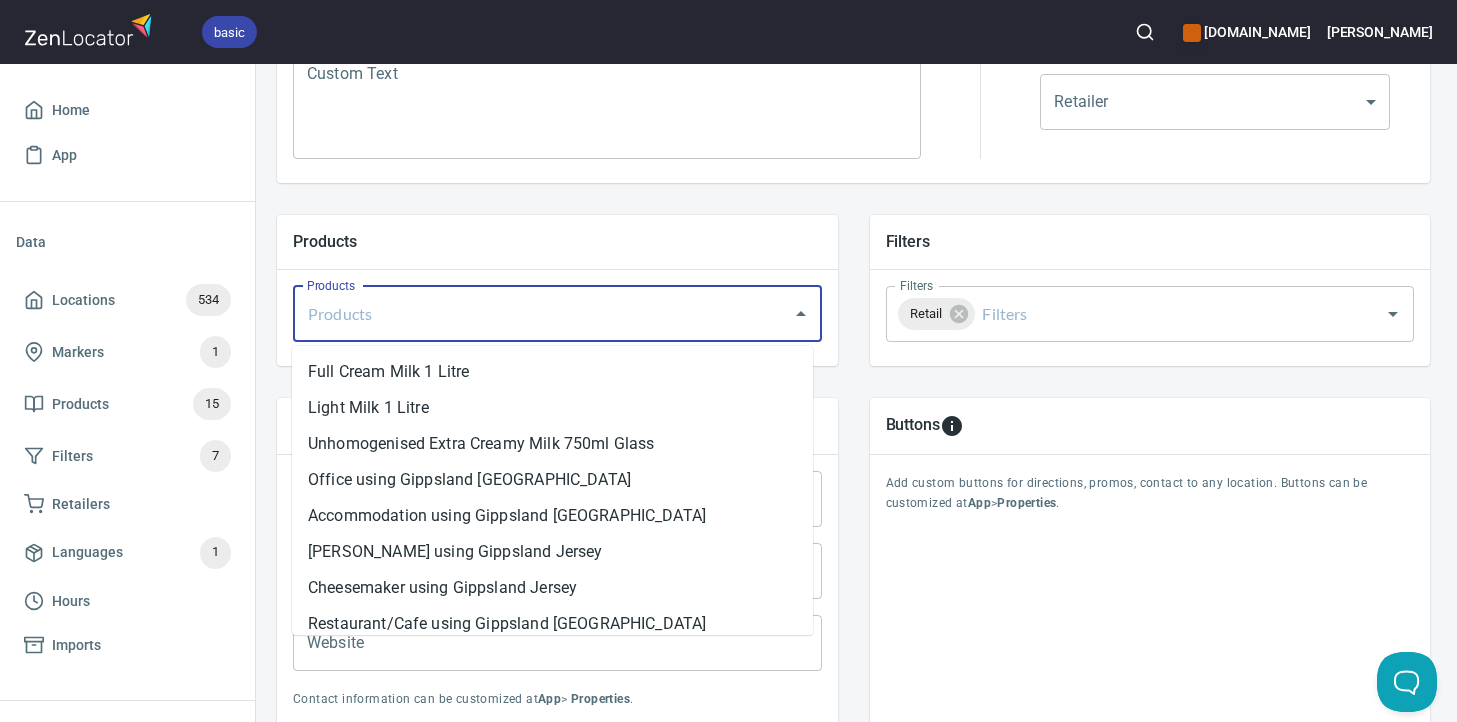 click on "Products Products Products" at bounding box center (557, 290) 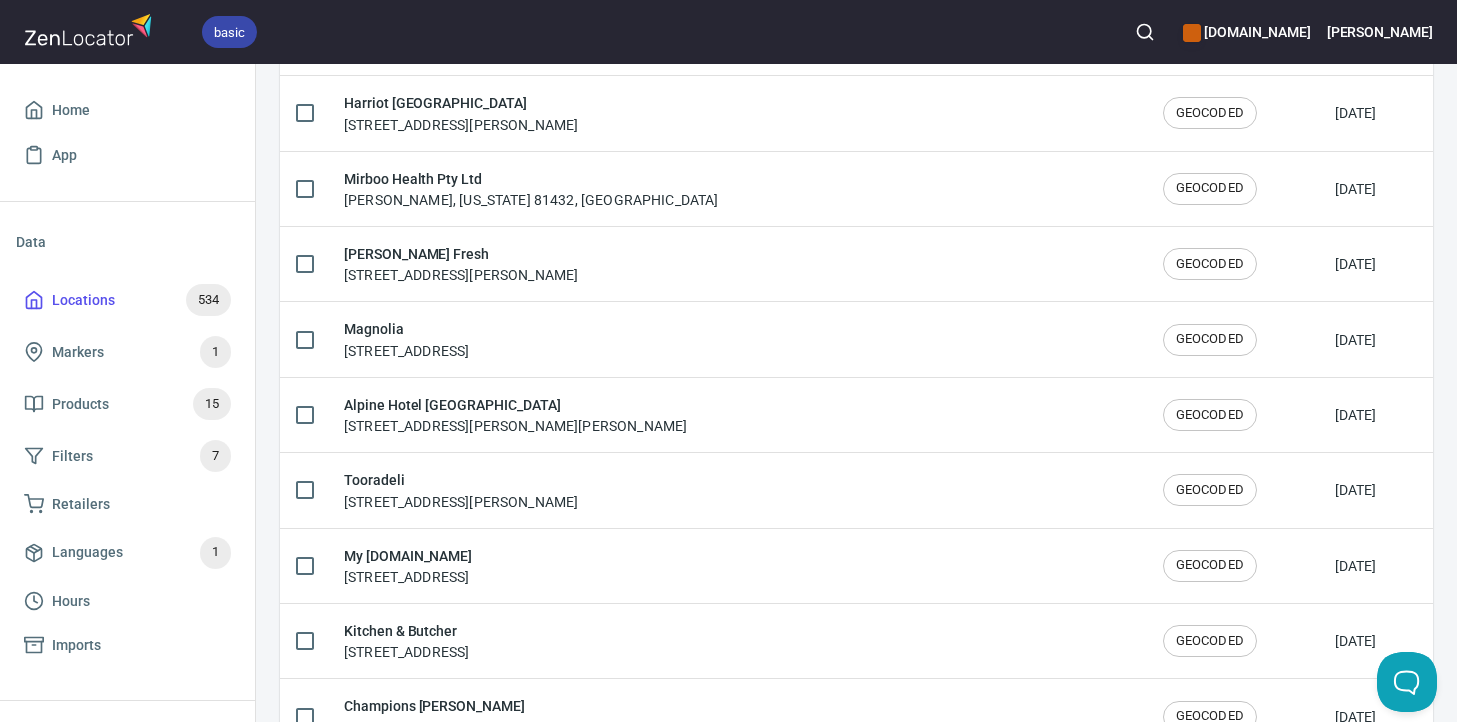 scroll, scrollTop: 0, scrollLeft: 0, axis: both 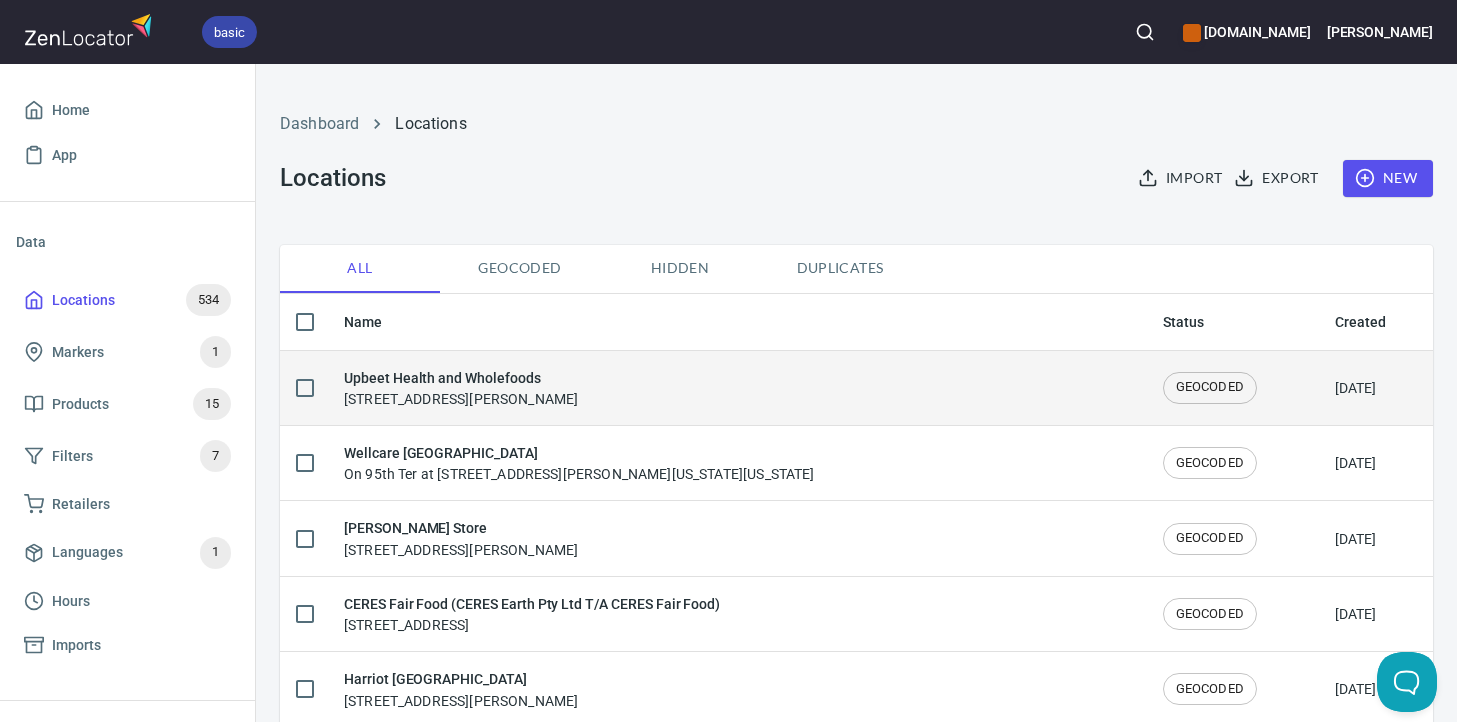 click on "Upbeet Health and Wholefoods" at bounding box center [461, 378] 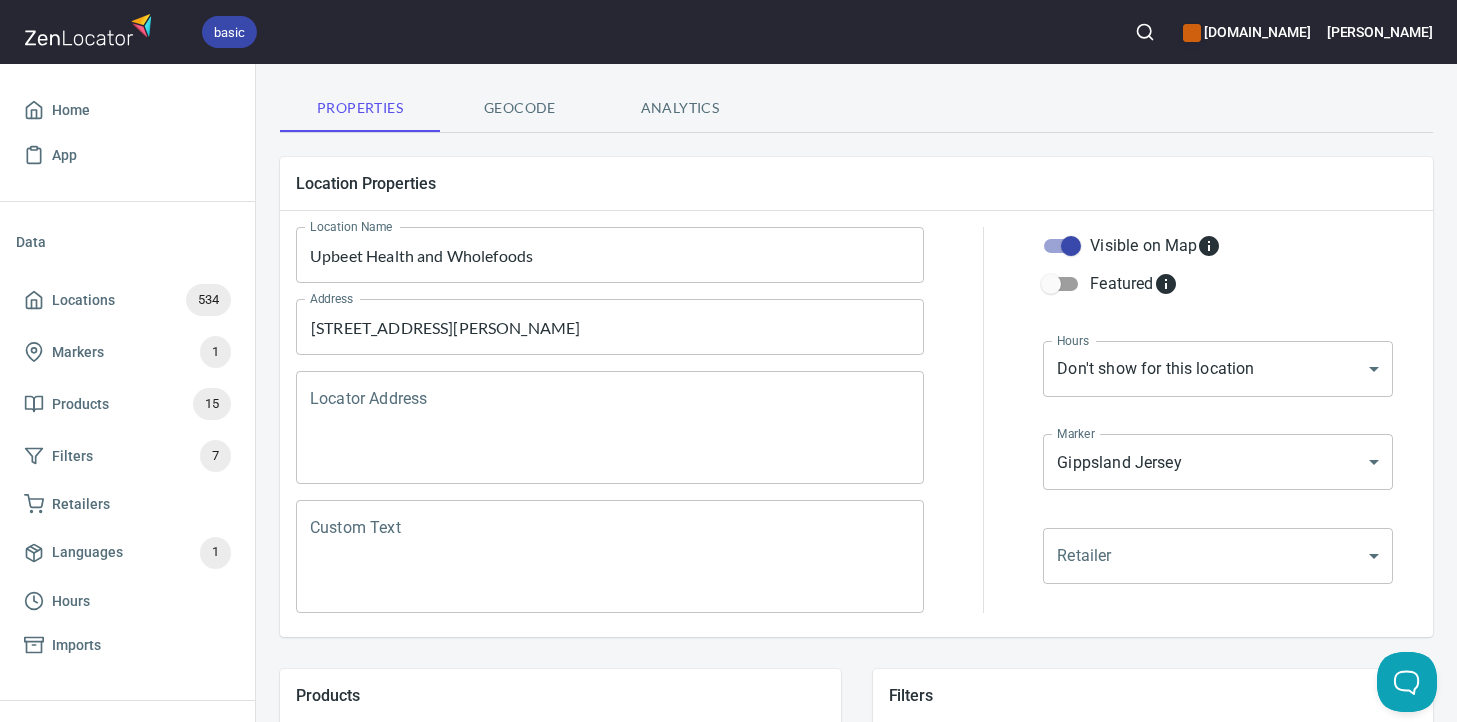 scroll, scrollTop: 120, scrollLeft: 4, axis: both 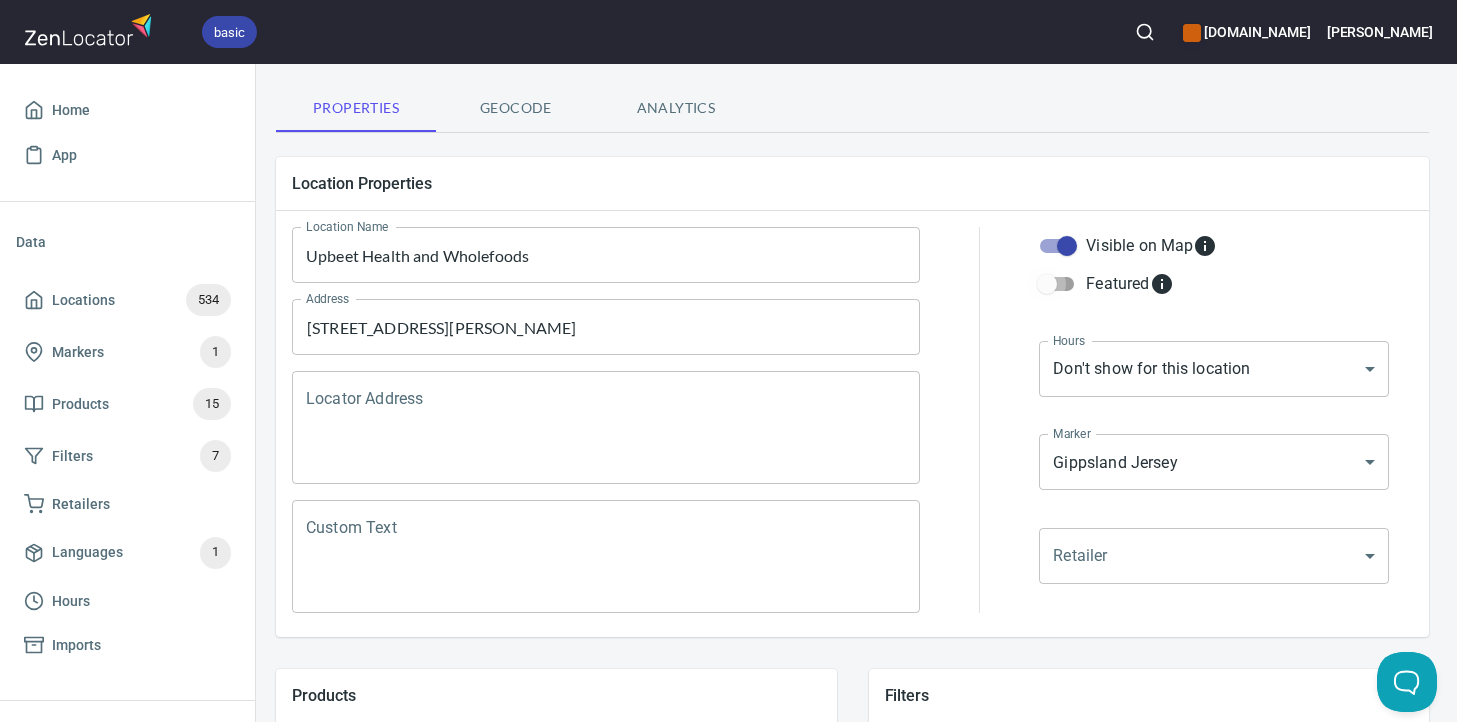 click on "Featured" at bounding box center (1047, 284) 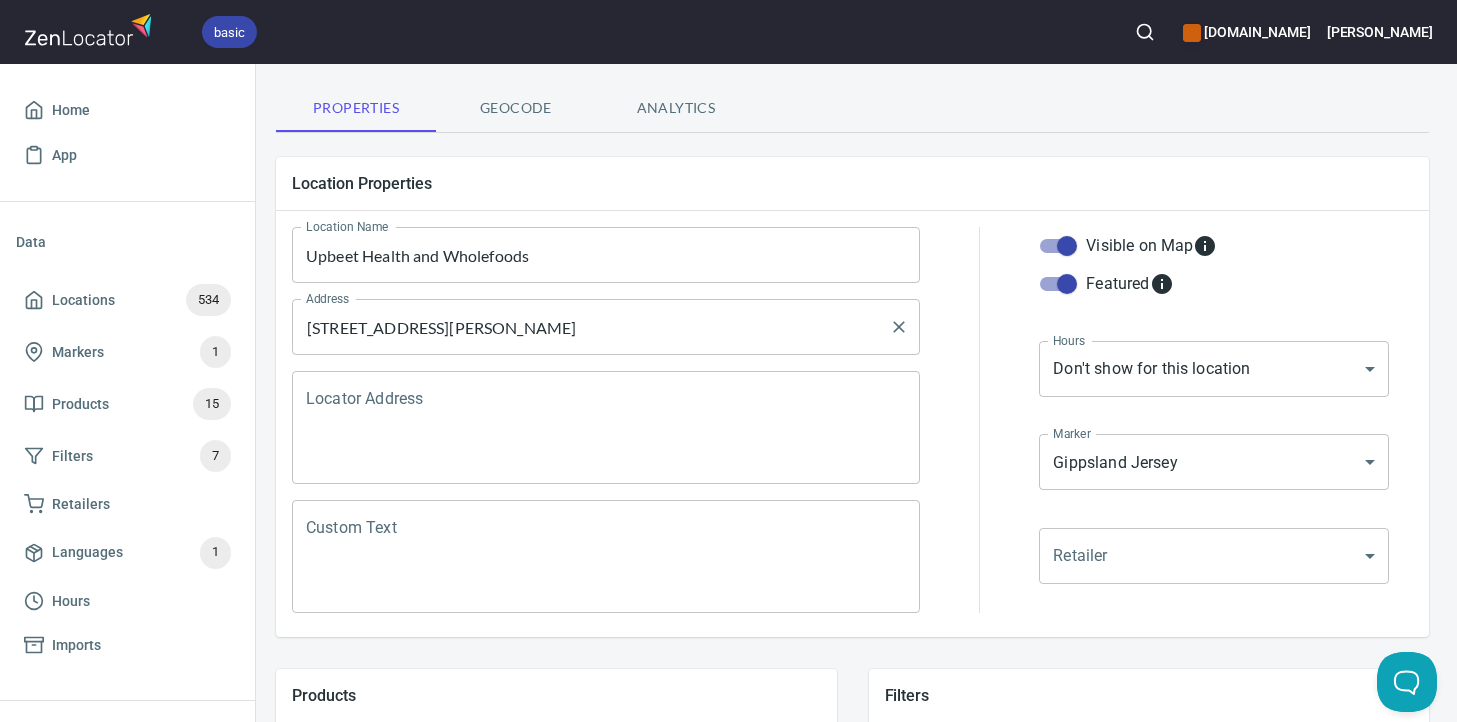click on "125 Graham Street, Wonthaggi, VIC, Australia" at bounding box center (591, 327) 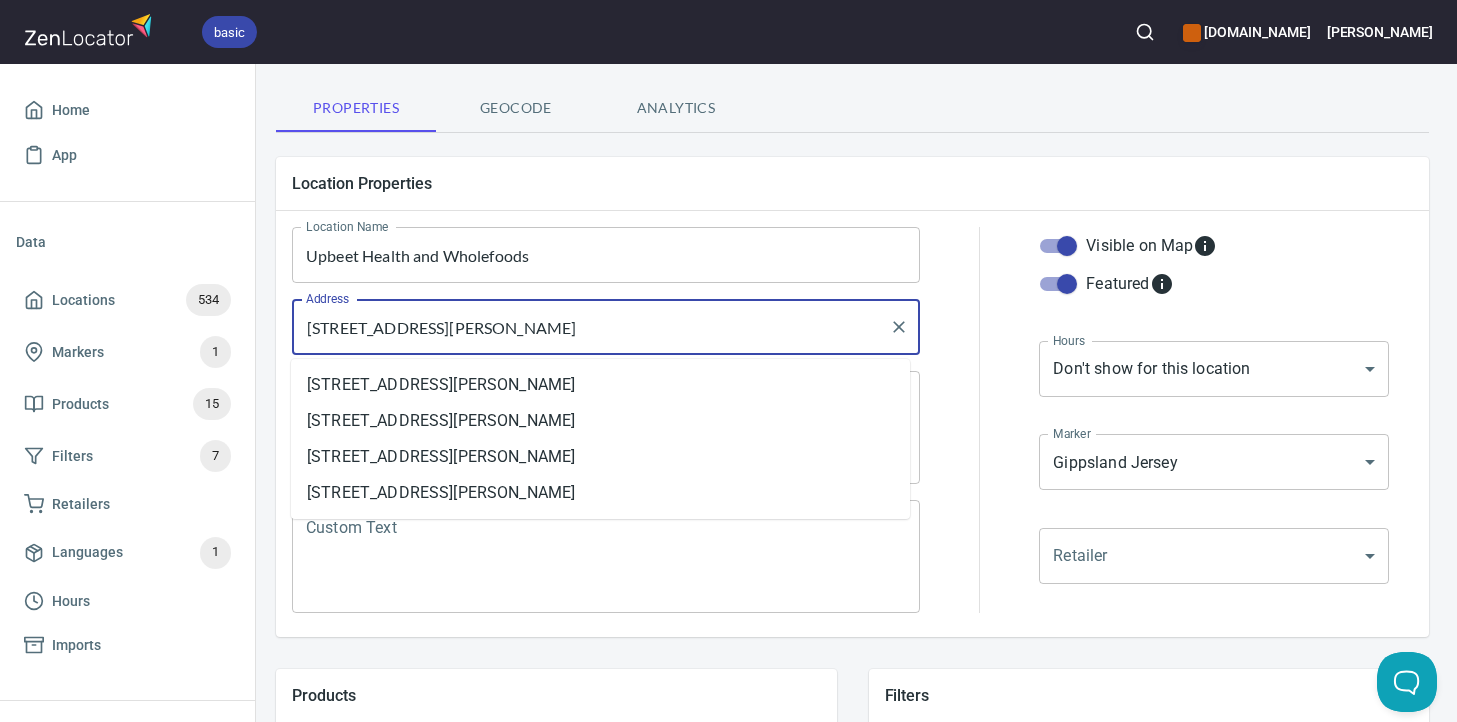 click on "125 Graham Street, Wonthaggi, VIC, Australia" at bounding box center (591, 327) 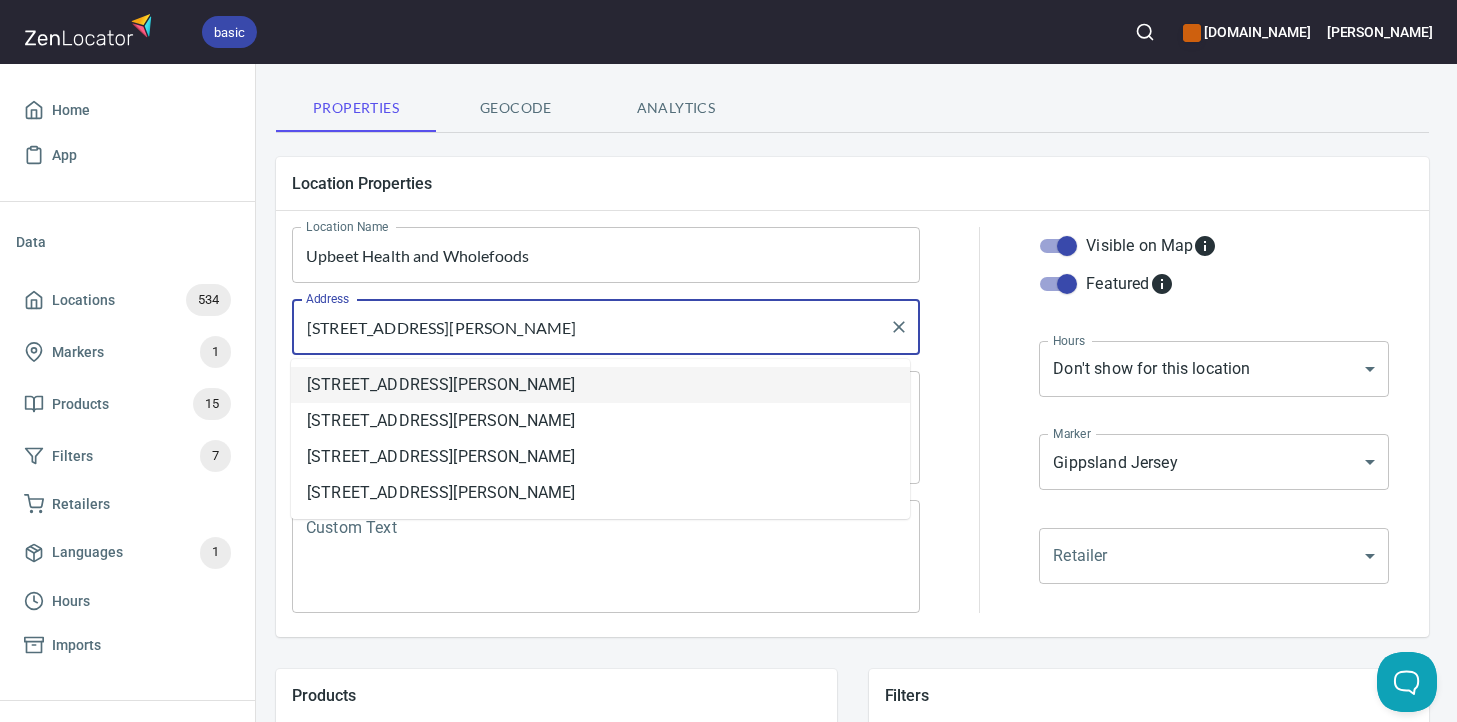 click on "125 Graham Street, Wonthaggi, VIC, Australia" at bounding box center (600, 385) 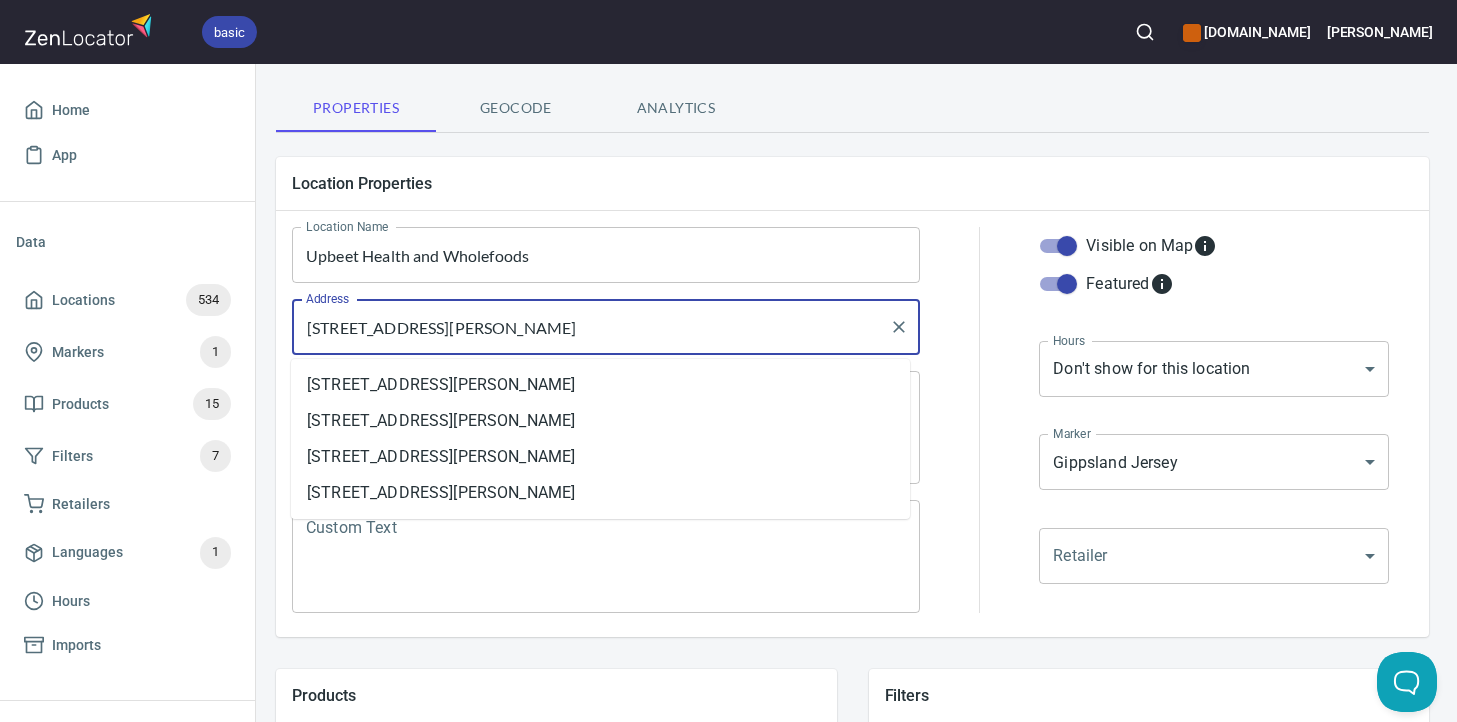 click on "125 Graham Street, Wonthaggi, VIC, Australia" at bounding box center [591, 327] 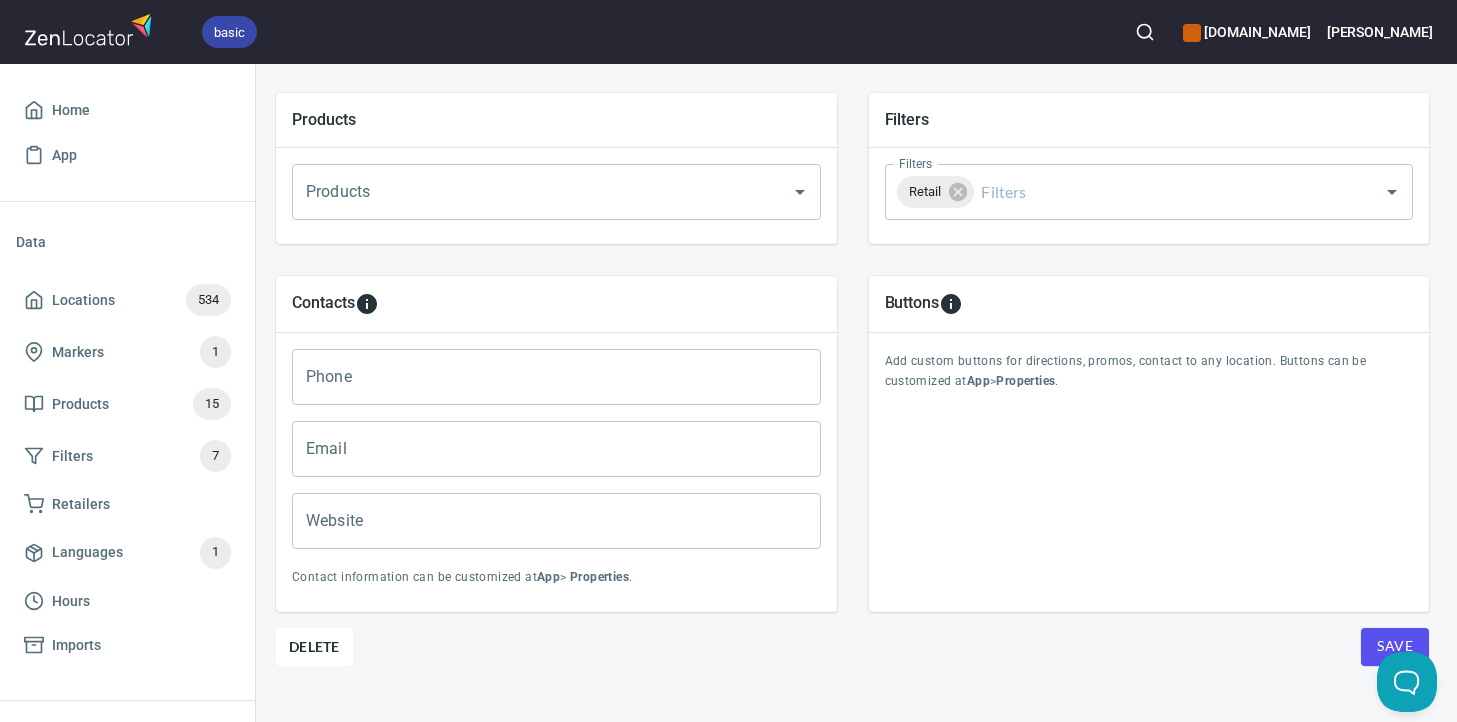 scroll, scrollTop: 742, scrollLeft: 4, axis: both 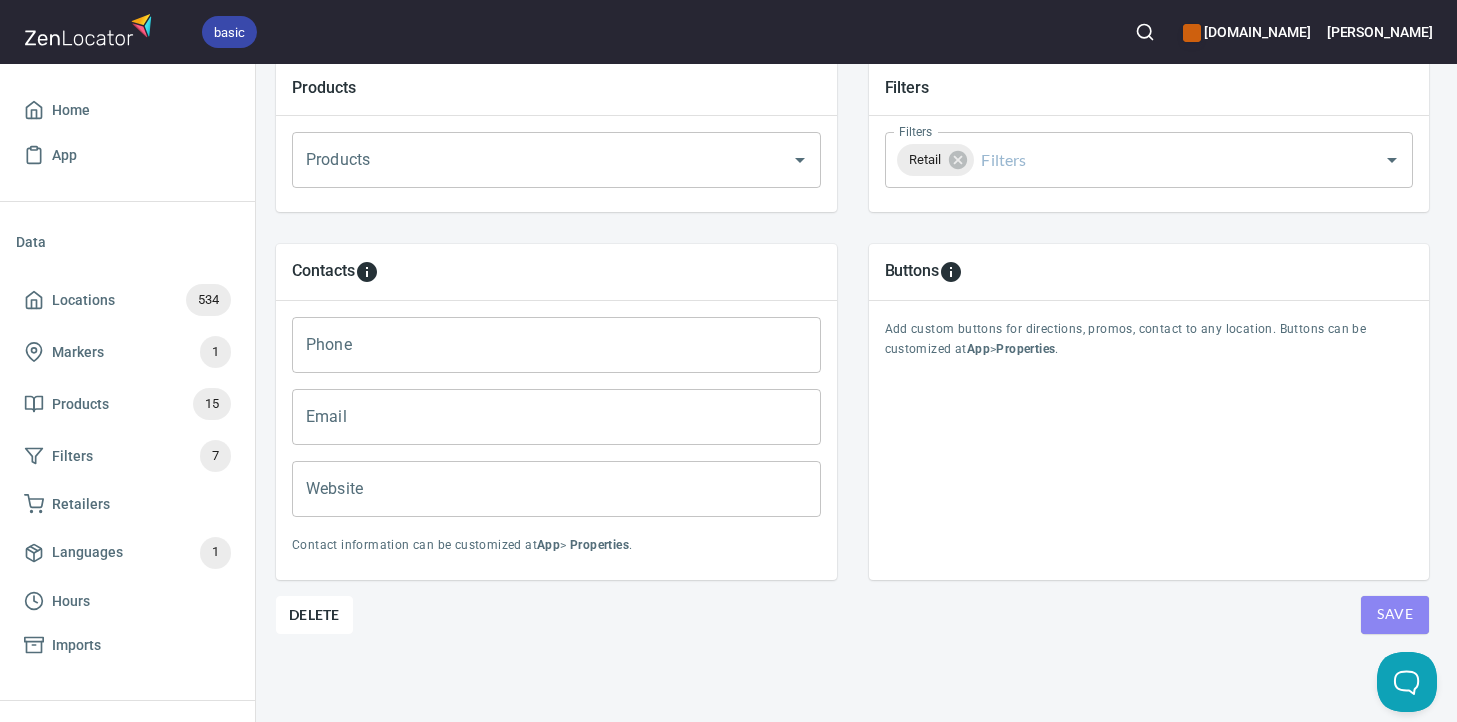click on "Save" at bounding box center [1395, 614] 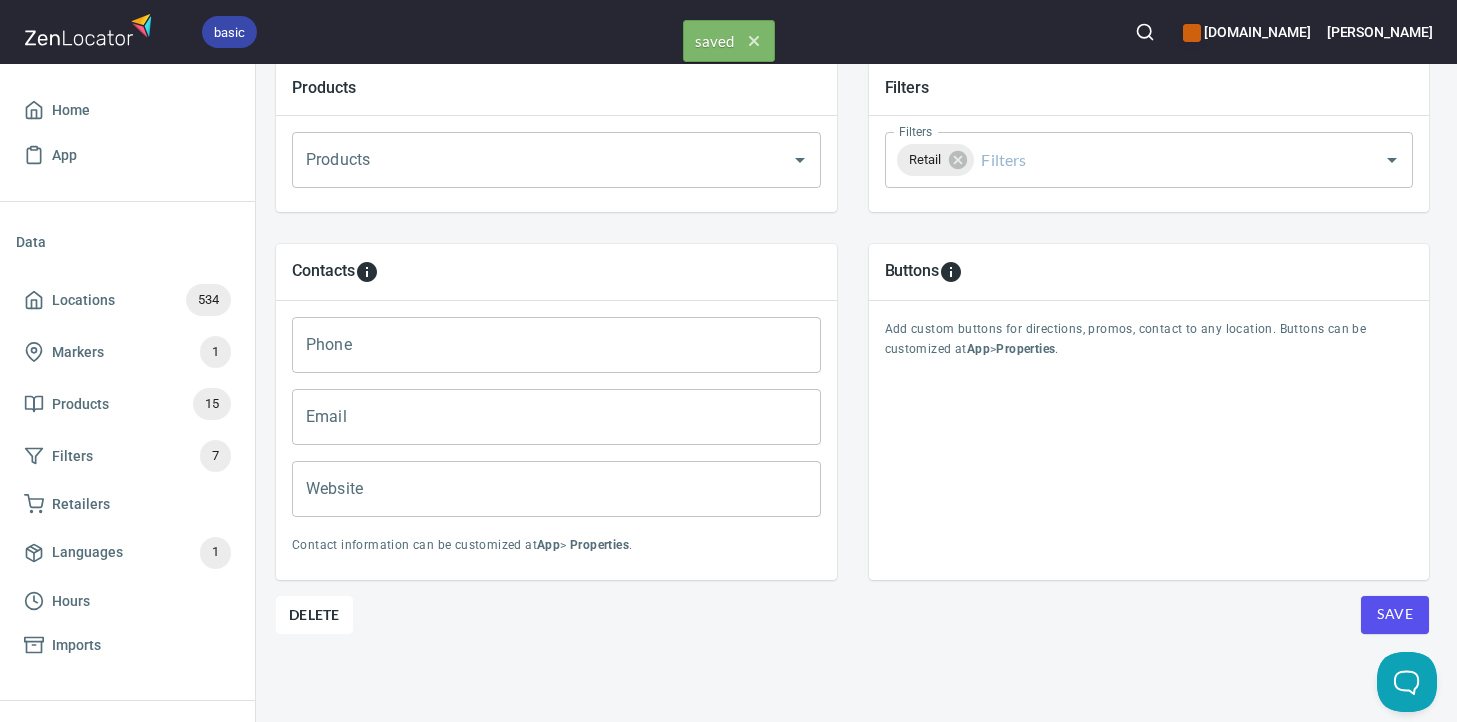 scroll, scrollTop: 0, scrollLeft: 4, axis: horizontal 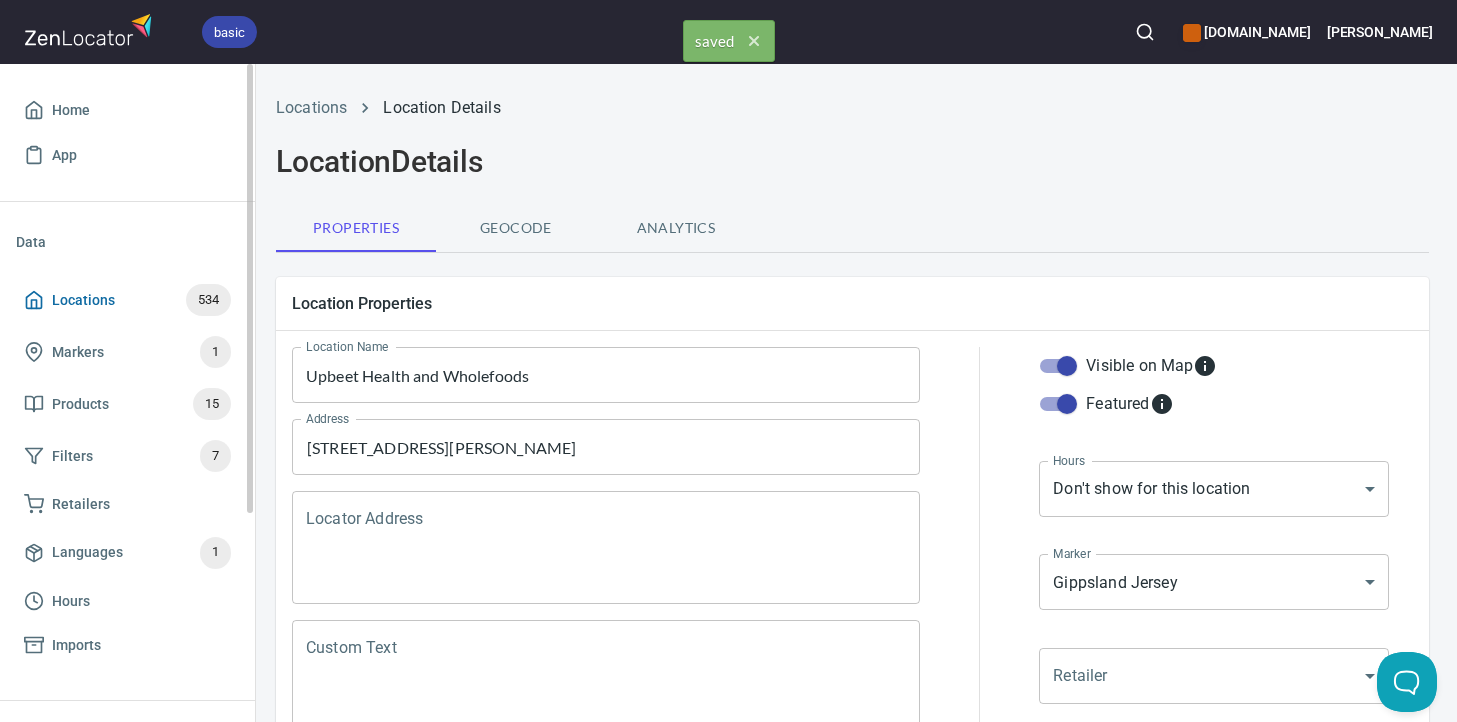 click on "Locations" at bounding box center [83, 300] 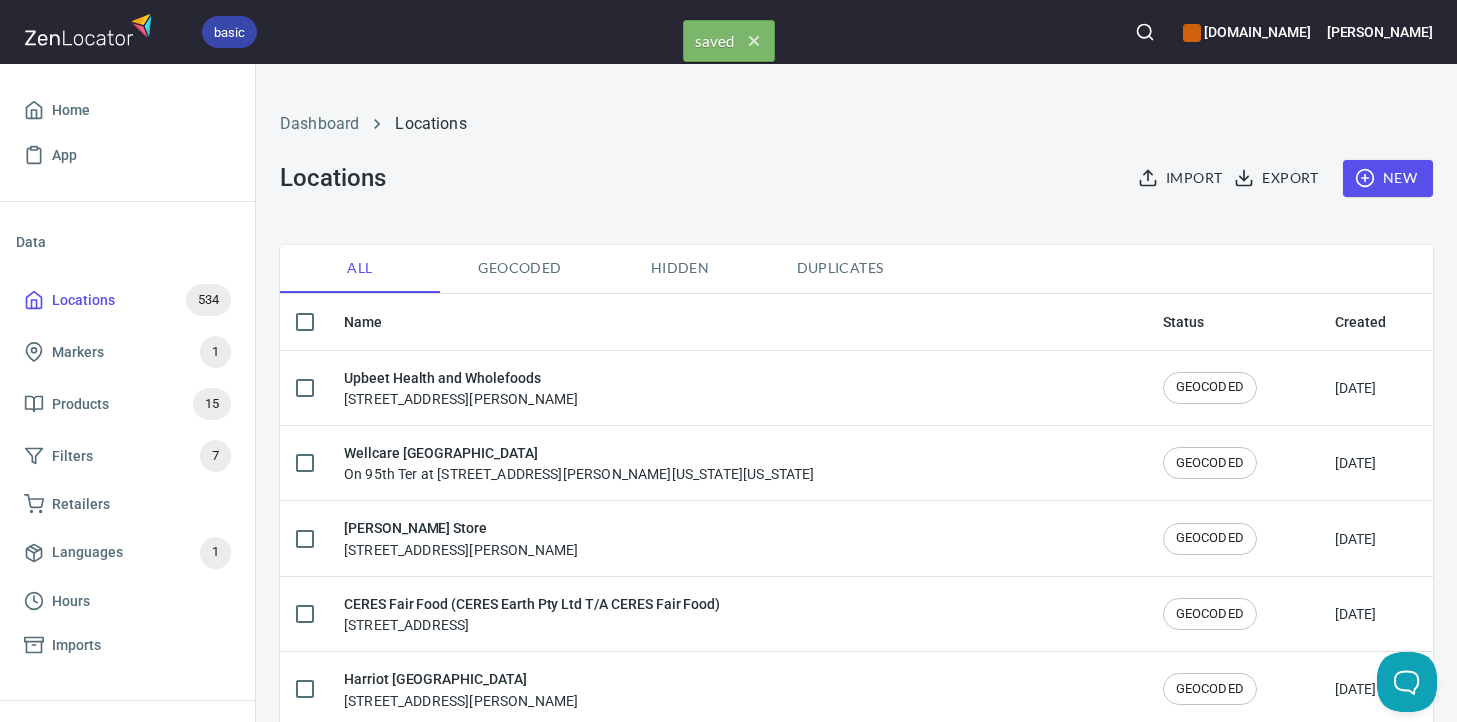 scroll, scrollTop: 0, scrollLeft: 0, axis: both 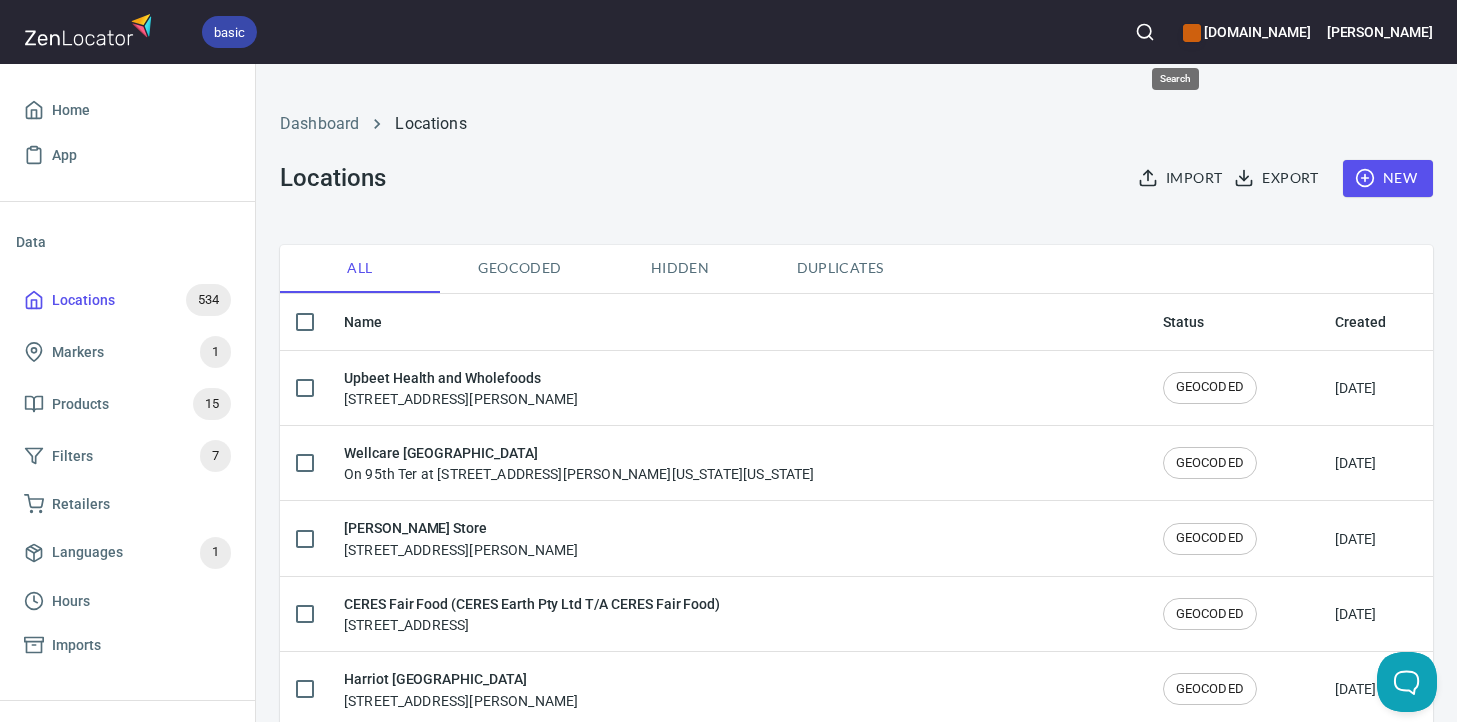 click at bounding box center (1145, 32) 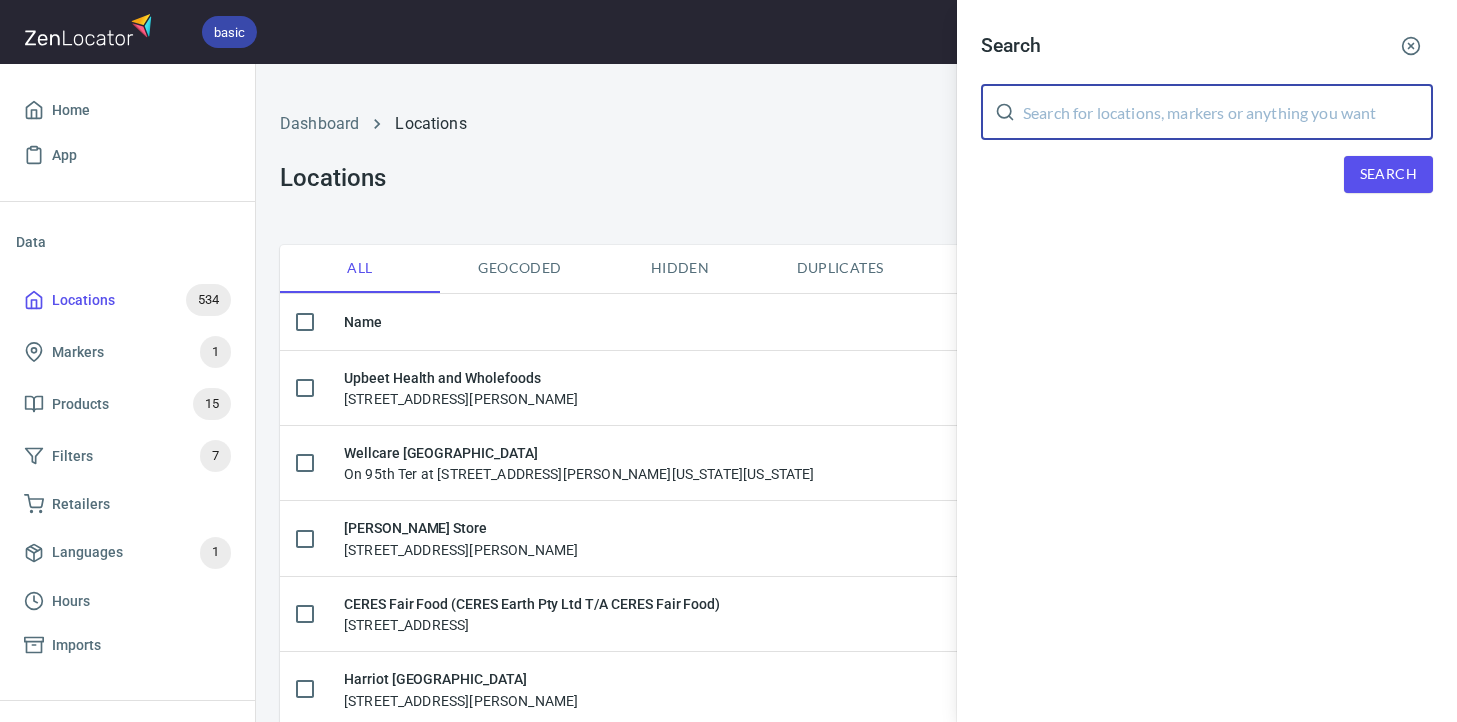 click at bounding box center [1228, 112] 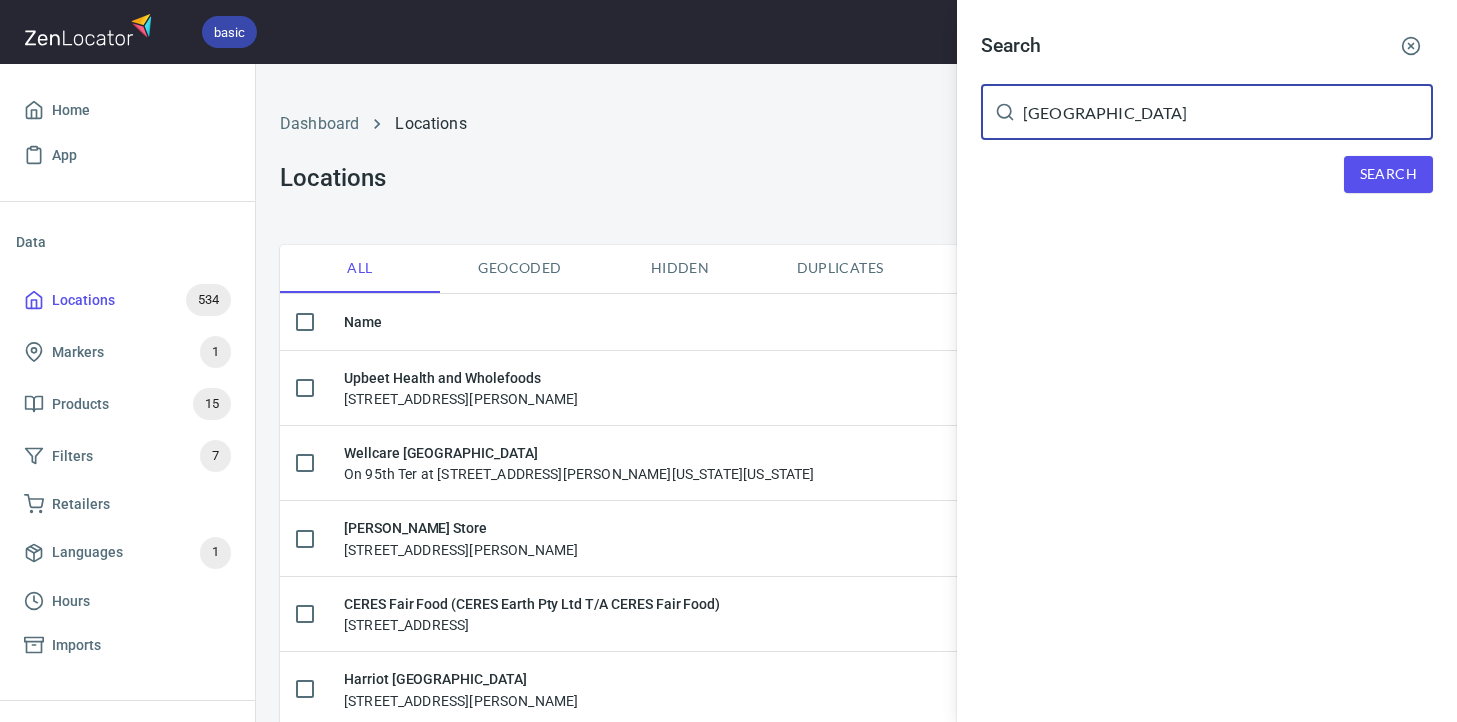 type on "melbourne" 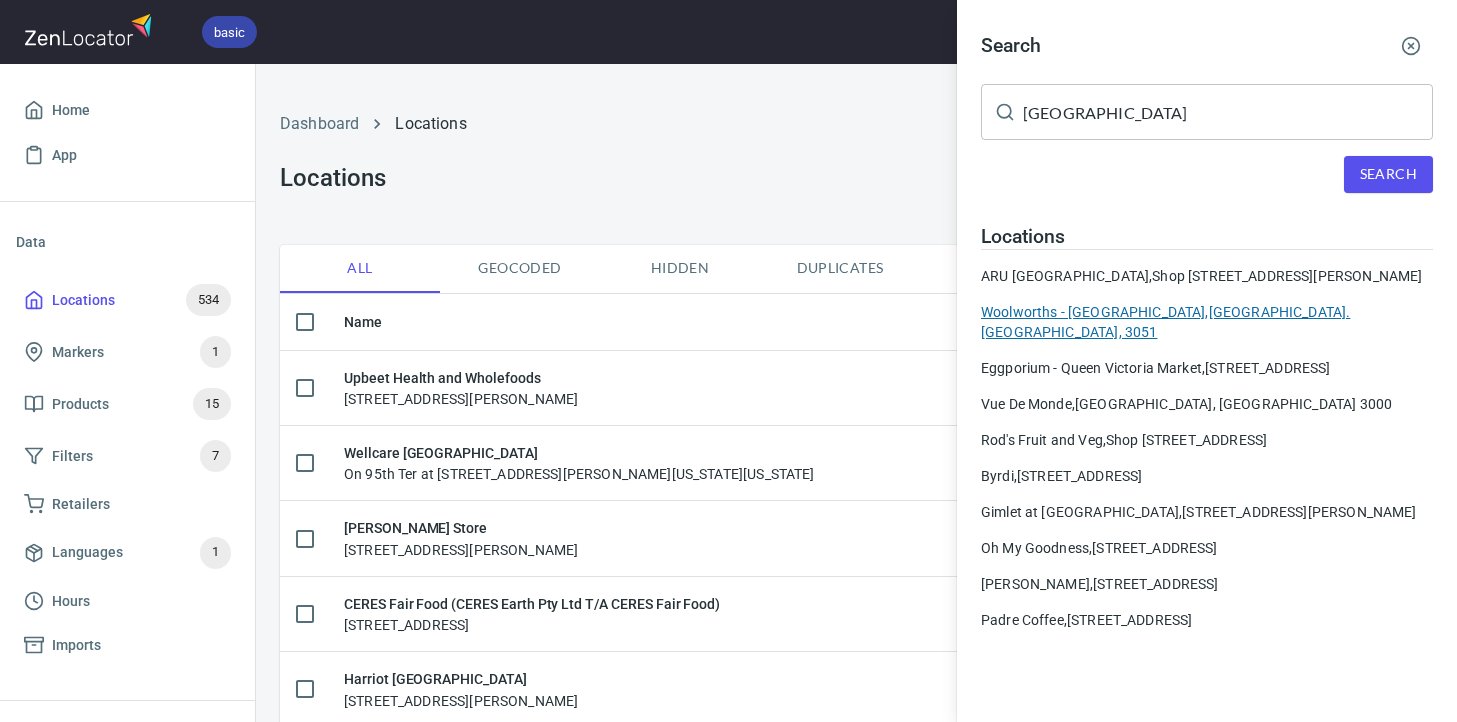 click on "Woolworths - North Melbourne,  Macaulay Road. North Melbourne, 3051" at bounding box center [1207, 322] 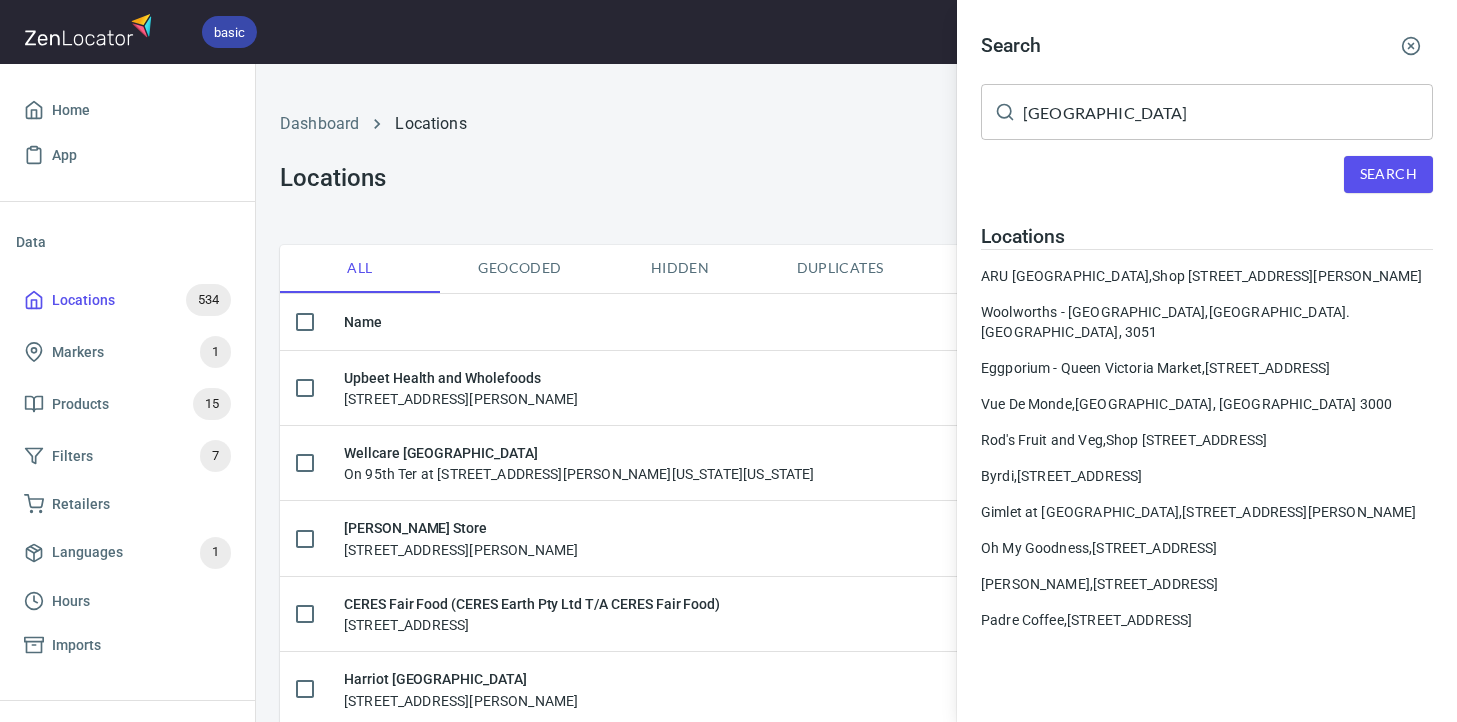 type 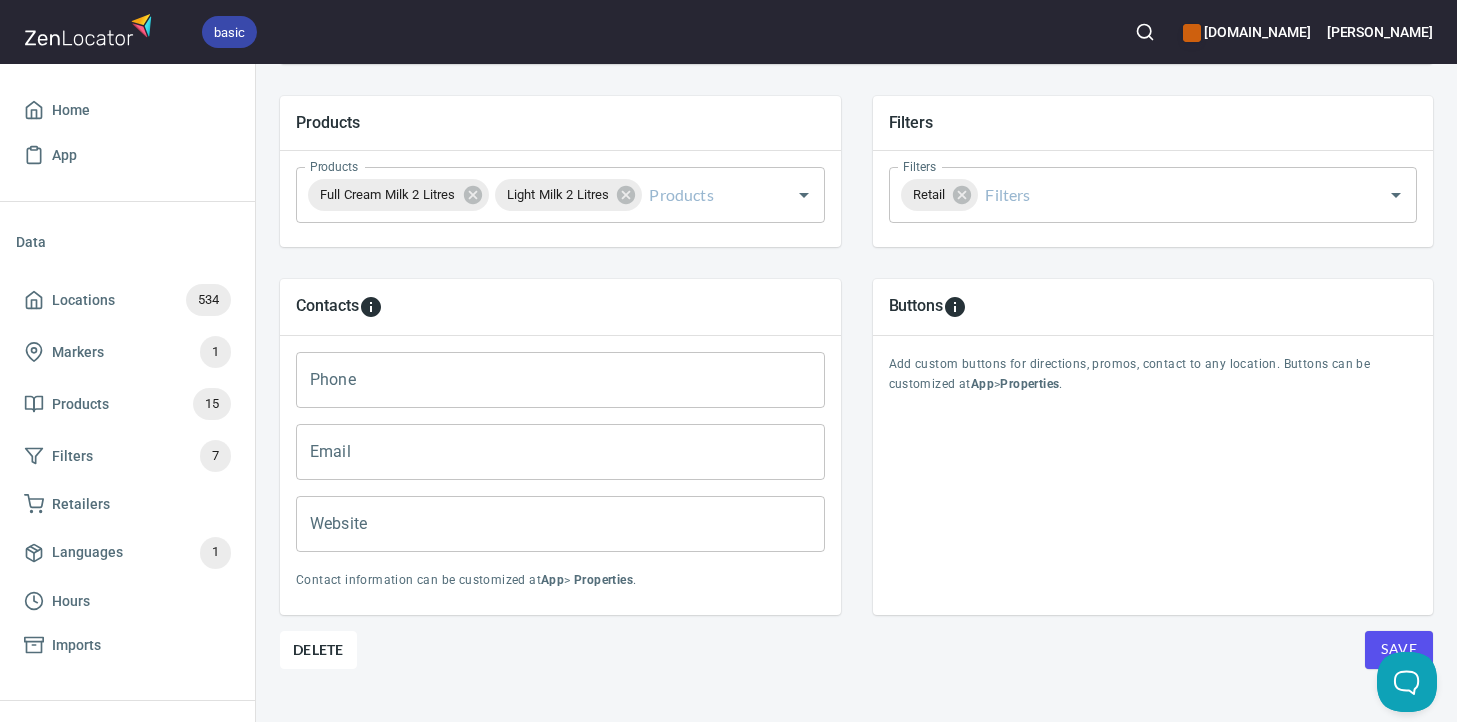 scroll, scrollTop: 707, scrollLeft: 0, axis: vertical 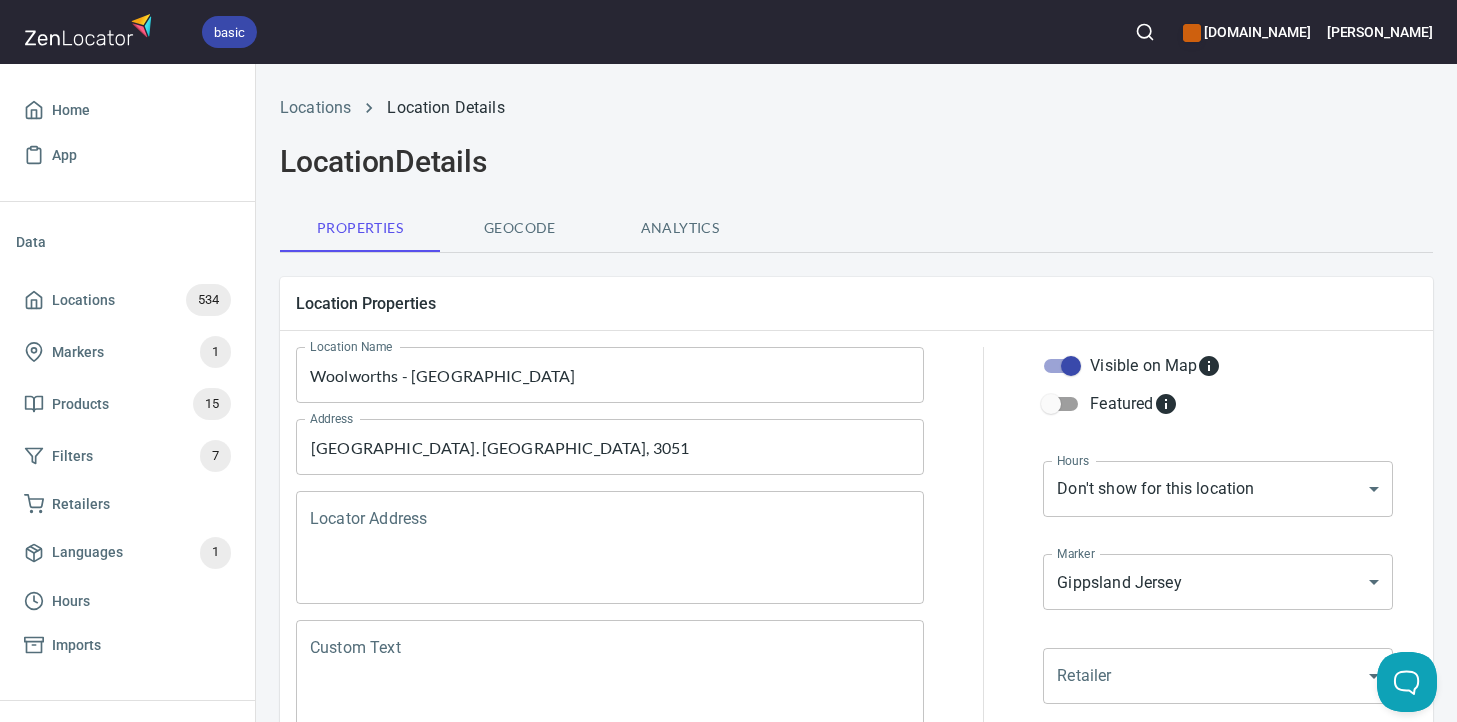 click on "Analytics" at bounding box center (680, 228) 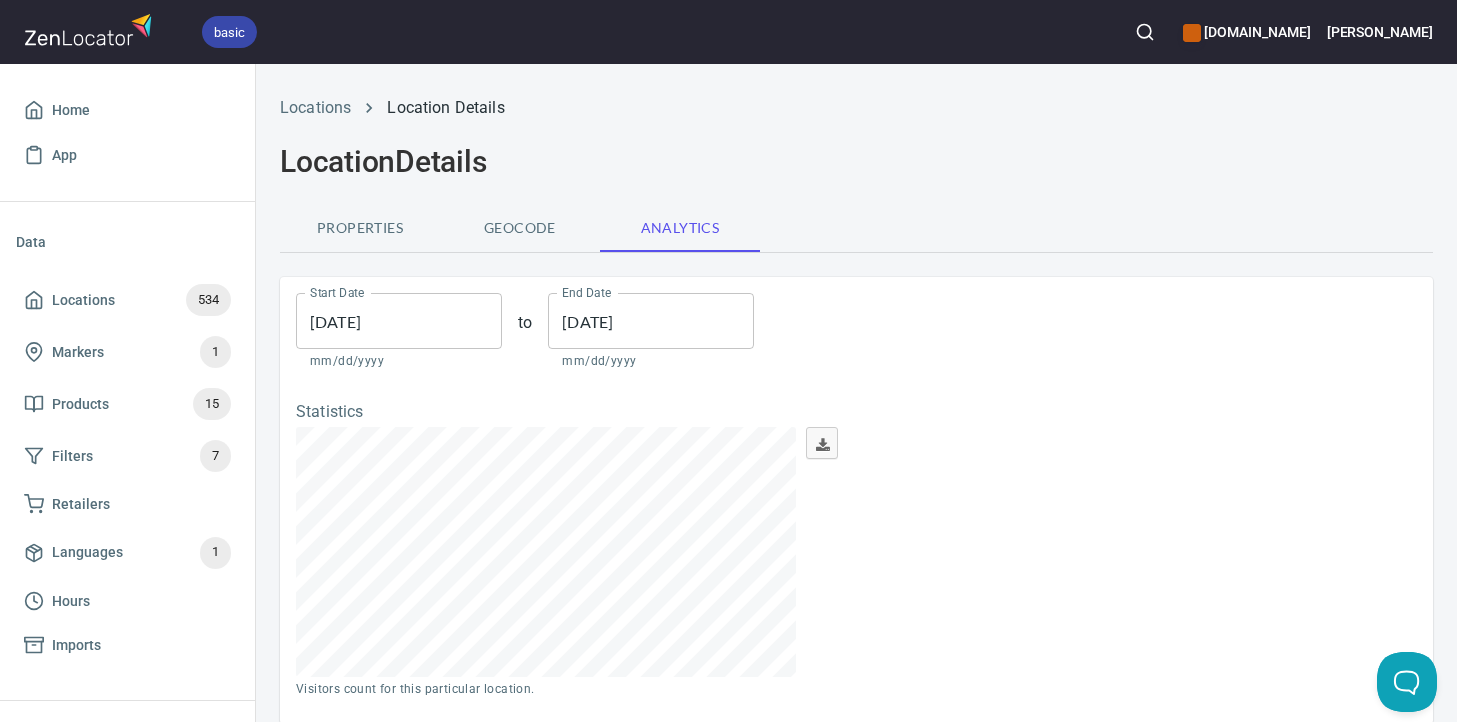 scroll, scrollTop: 999750, scrollLeft: 999500, axis: both 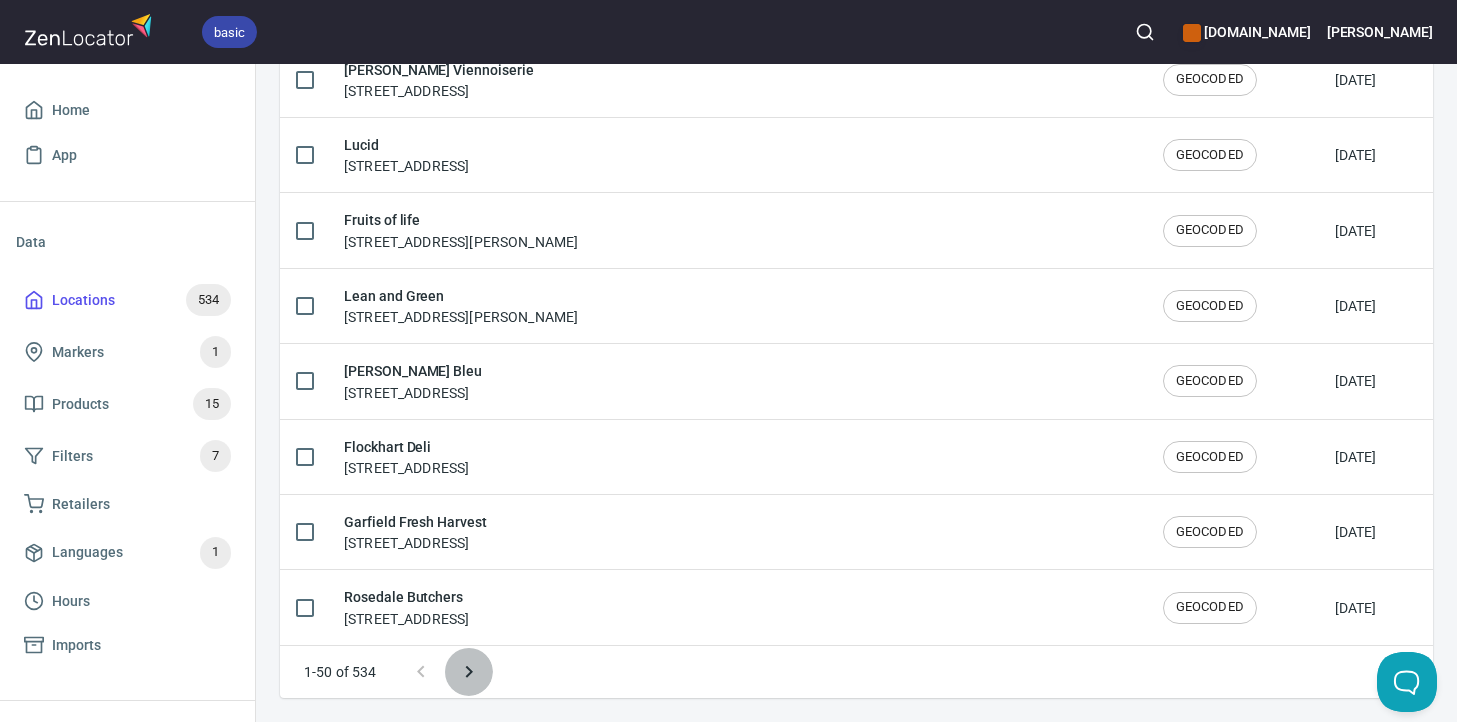 click 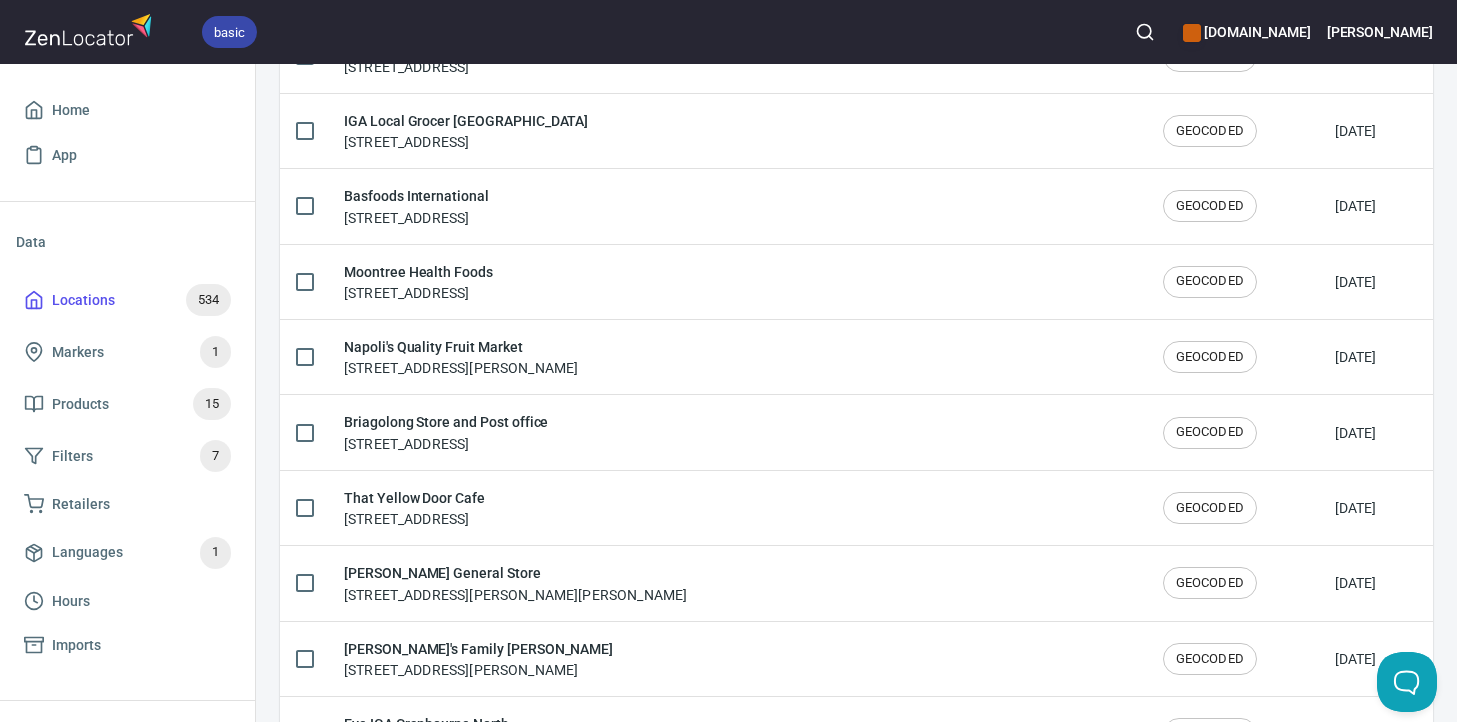 scroll, scrollTop: 0, scrollLeft: 0, axis: both 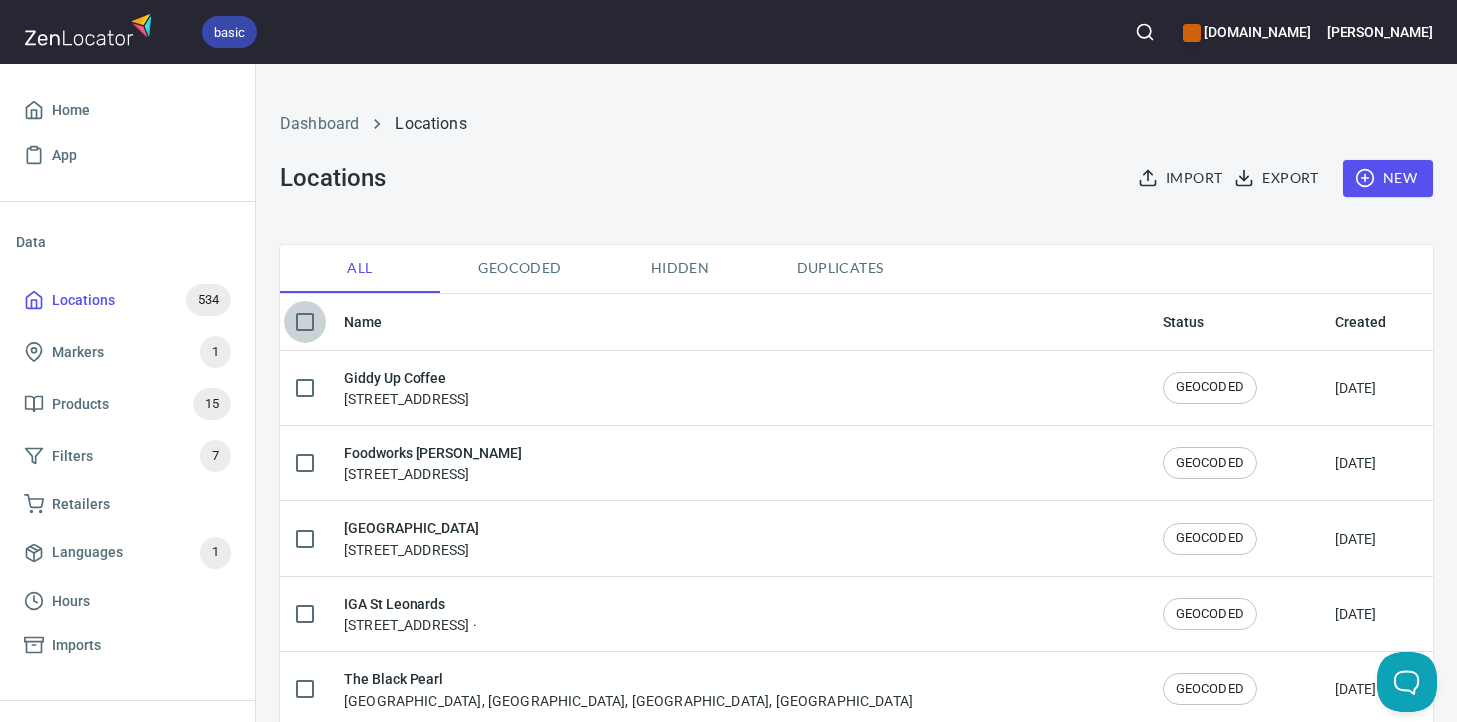 click at bounding box center (305, 322) 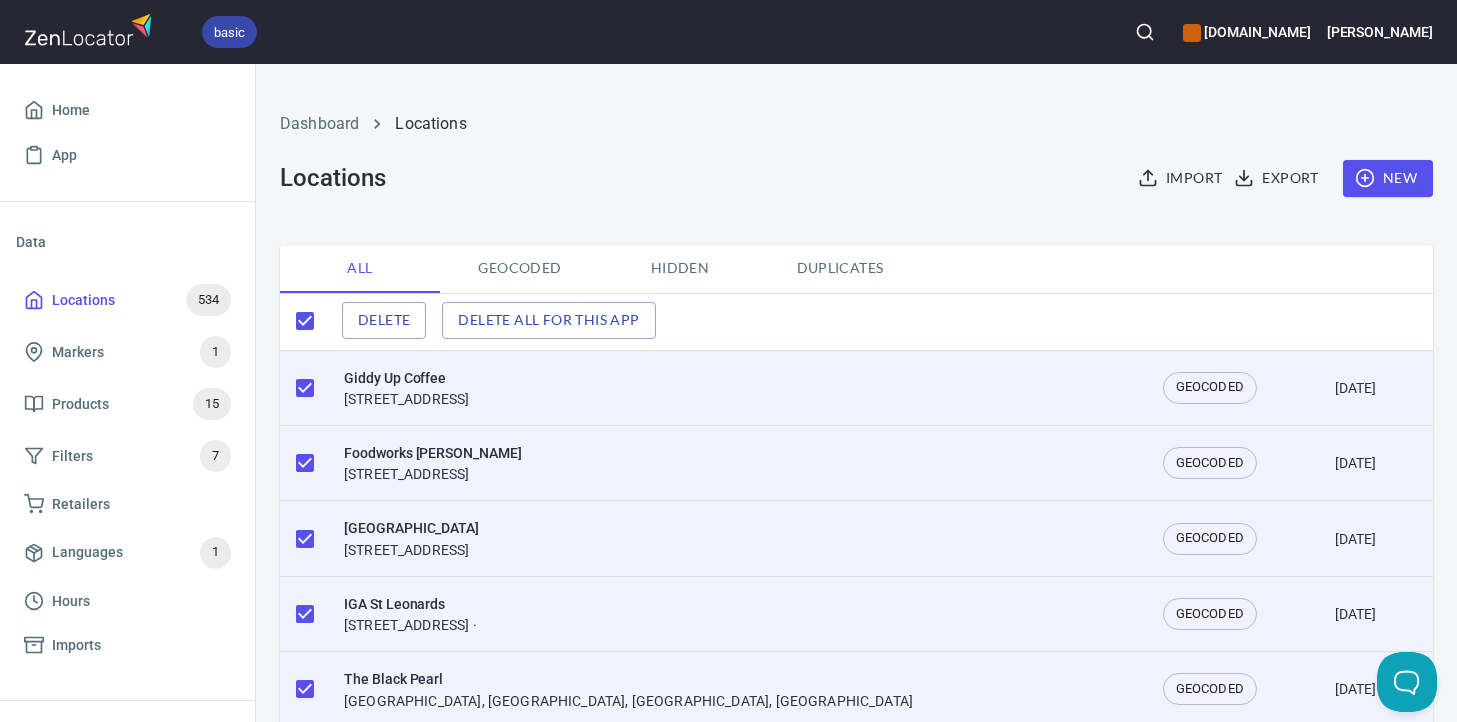 click at bounding box center [305, 321] 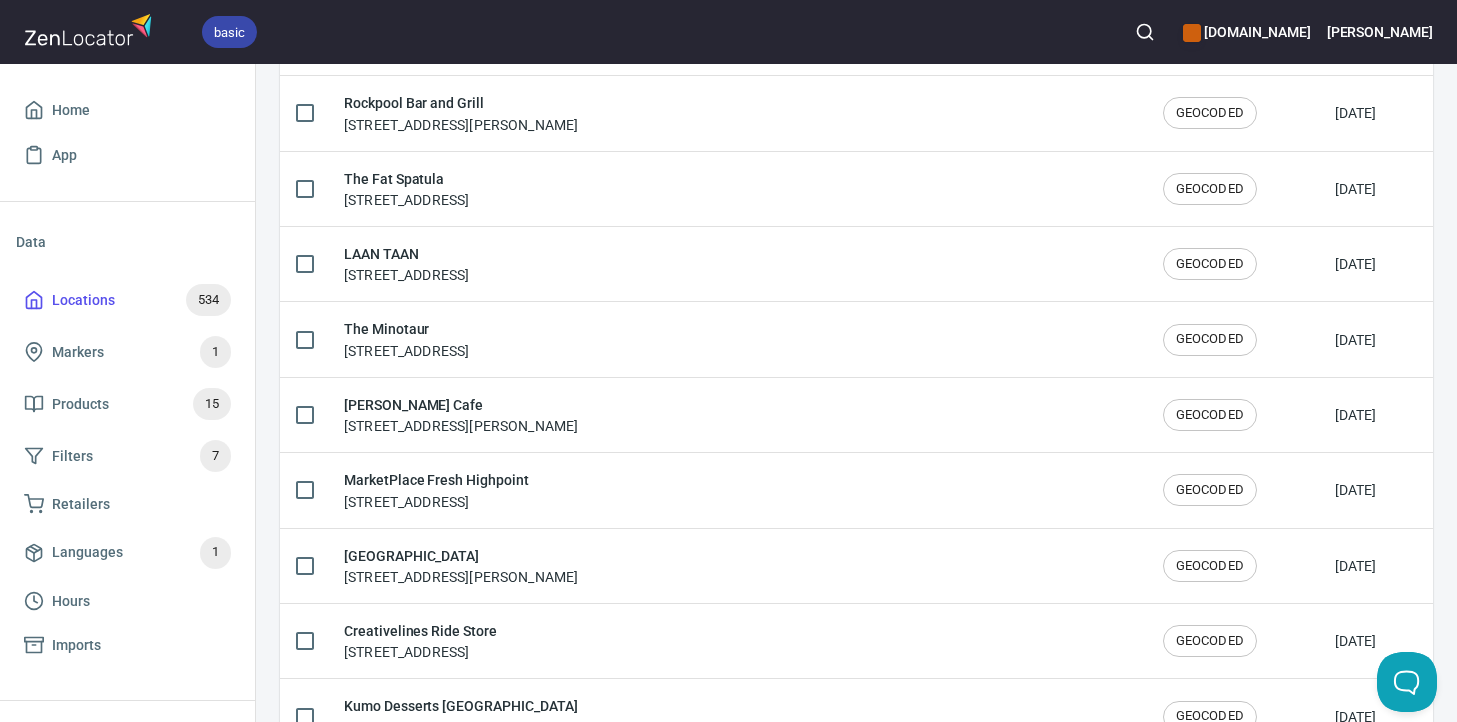 scroll, scrollTop: 1714, scrollLeft: 0, axis: vertical 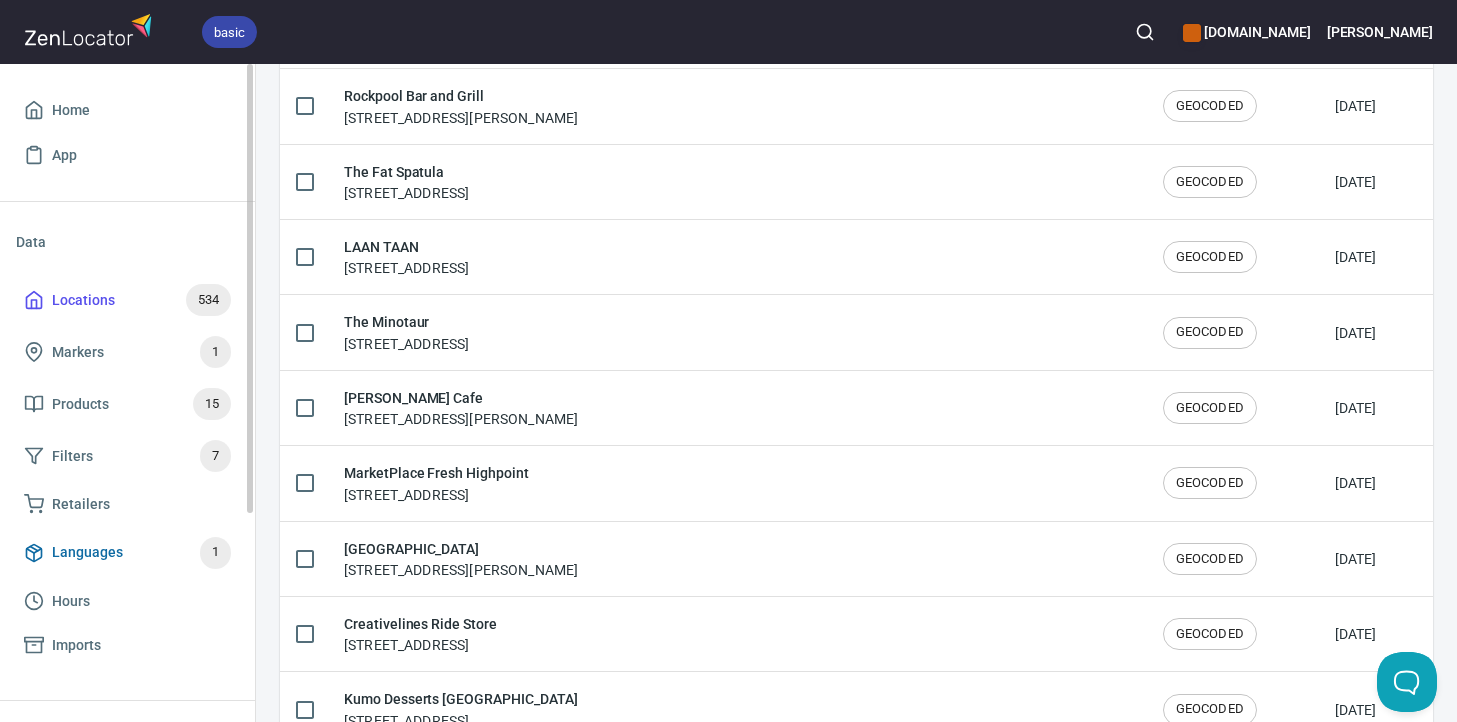 click on "Languages 1" at bounding box center [127, 553] 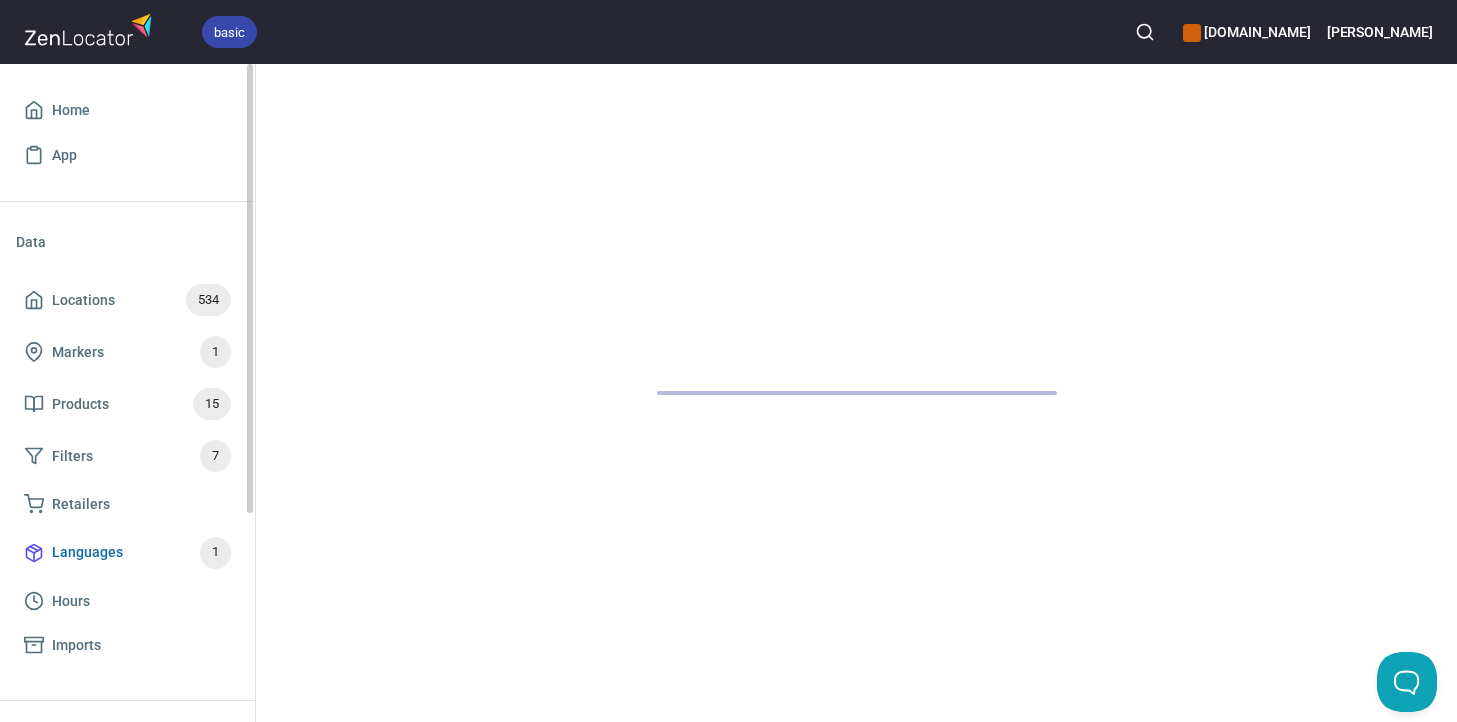 scroll, scrollTop: 0, scrollLeft: 0, axis: both 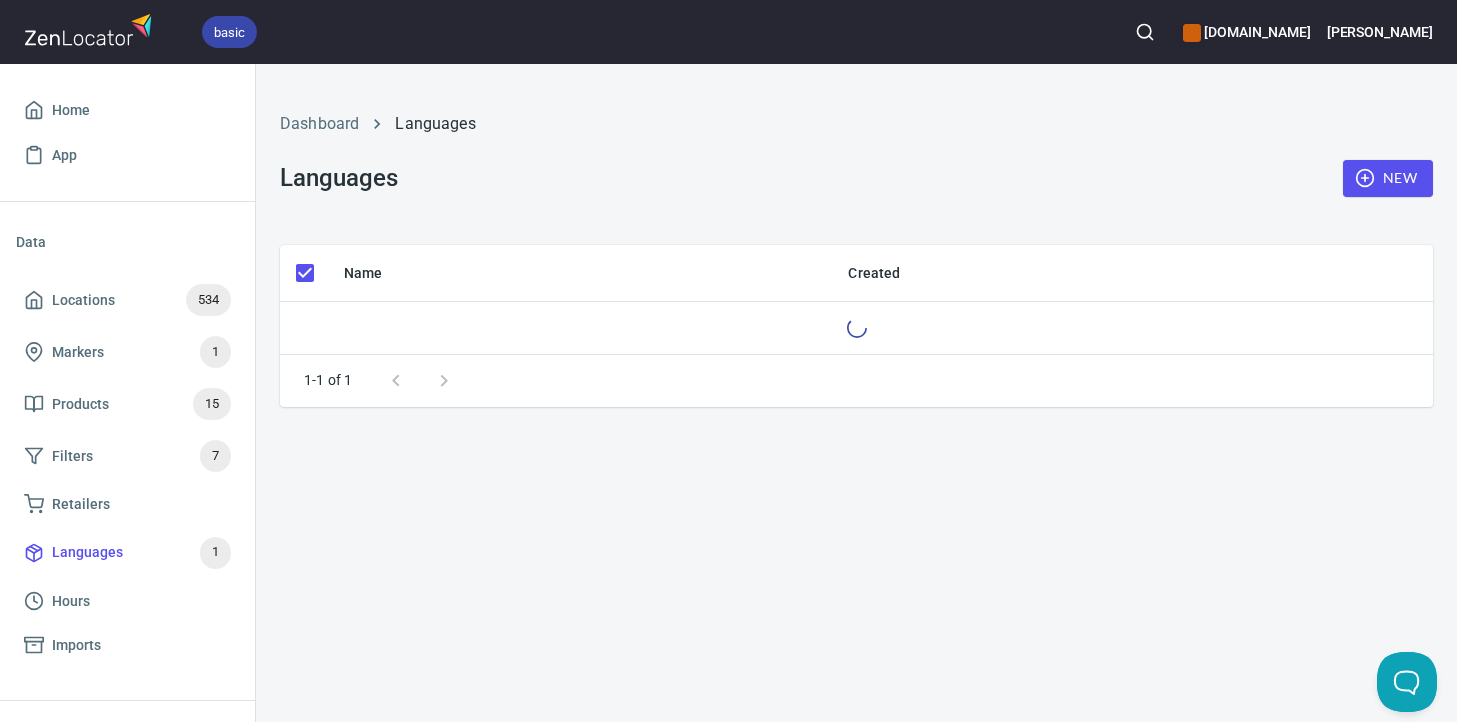 checkbox on "false" 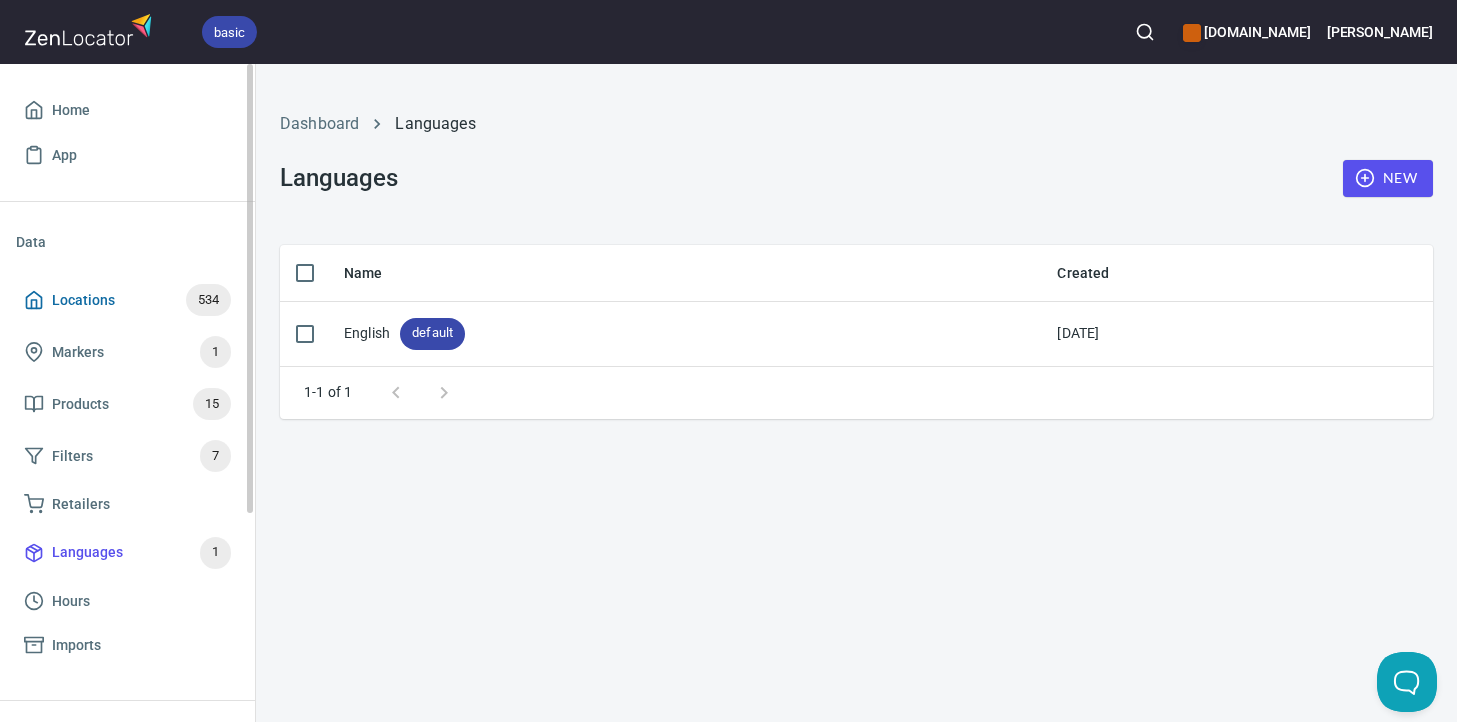 click on "Locations 534" at bounding box center [127, 300] 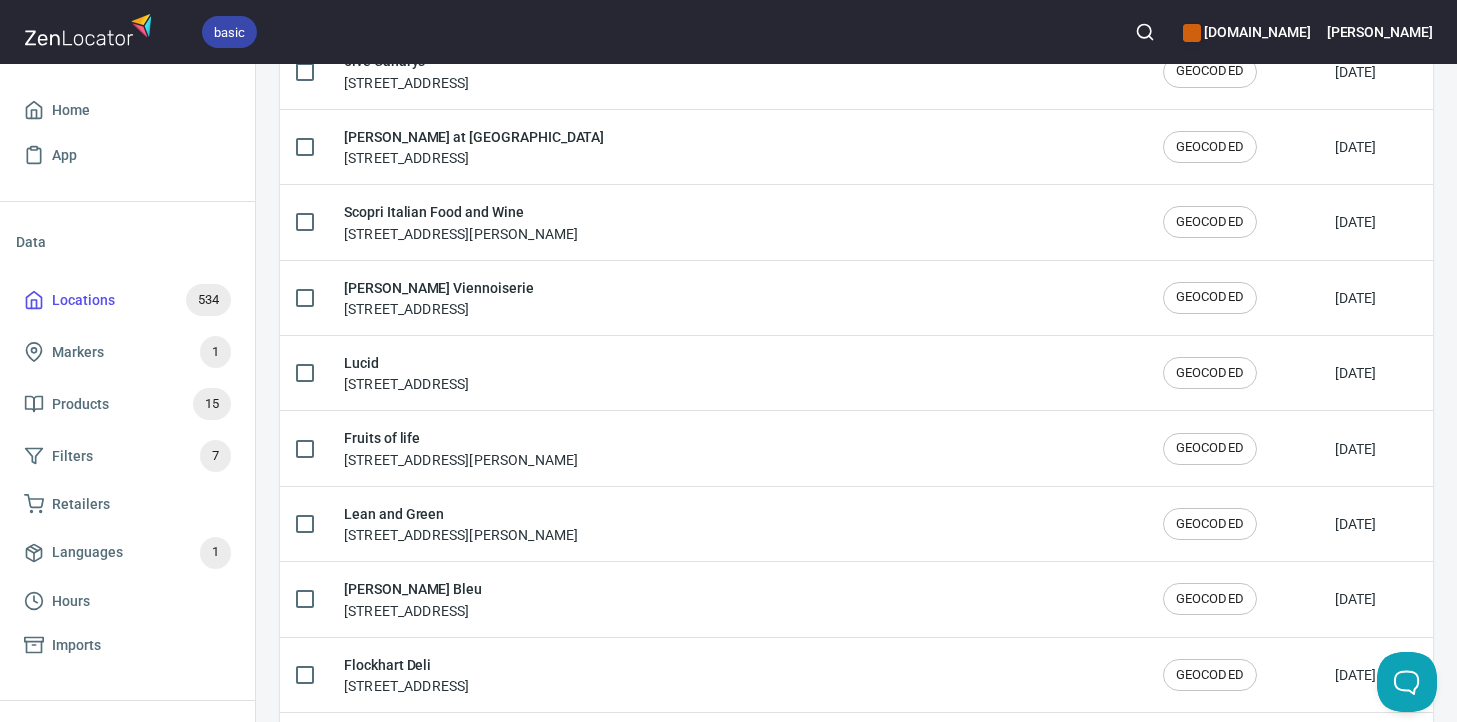 scroll, scrollTop: 3475, scrollLeft: 0, axis: vertical 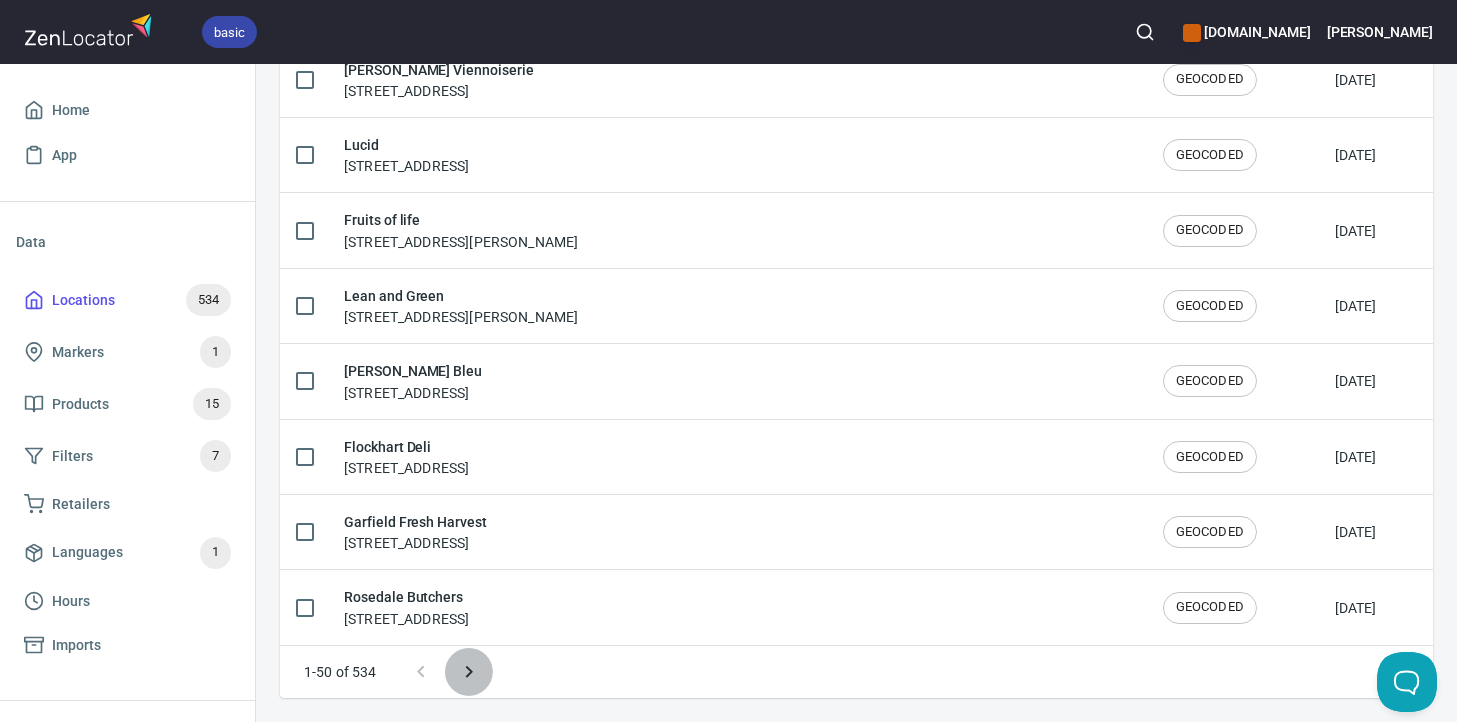 click 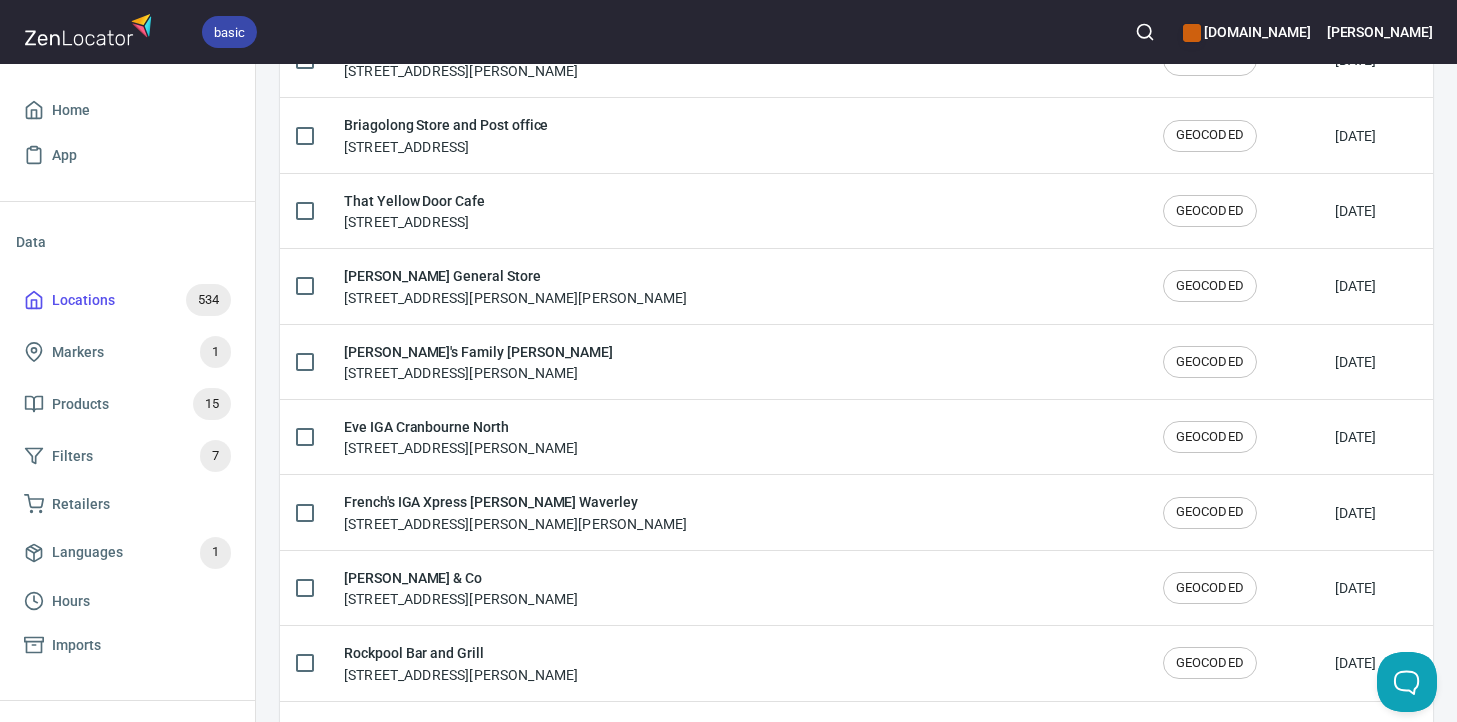 scroll, scrollTop: 0, scrollLeft: 0, axis: both 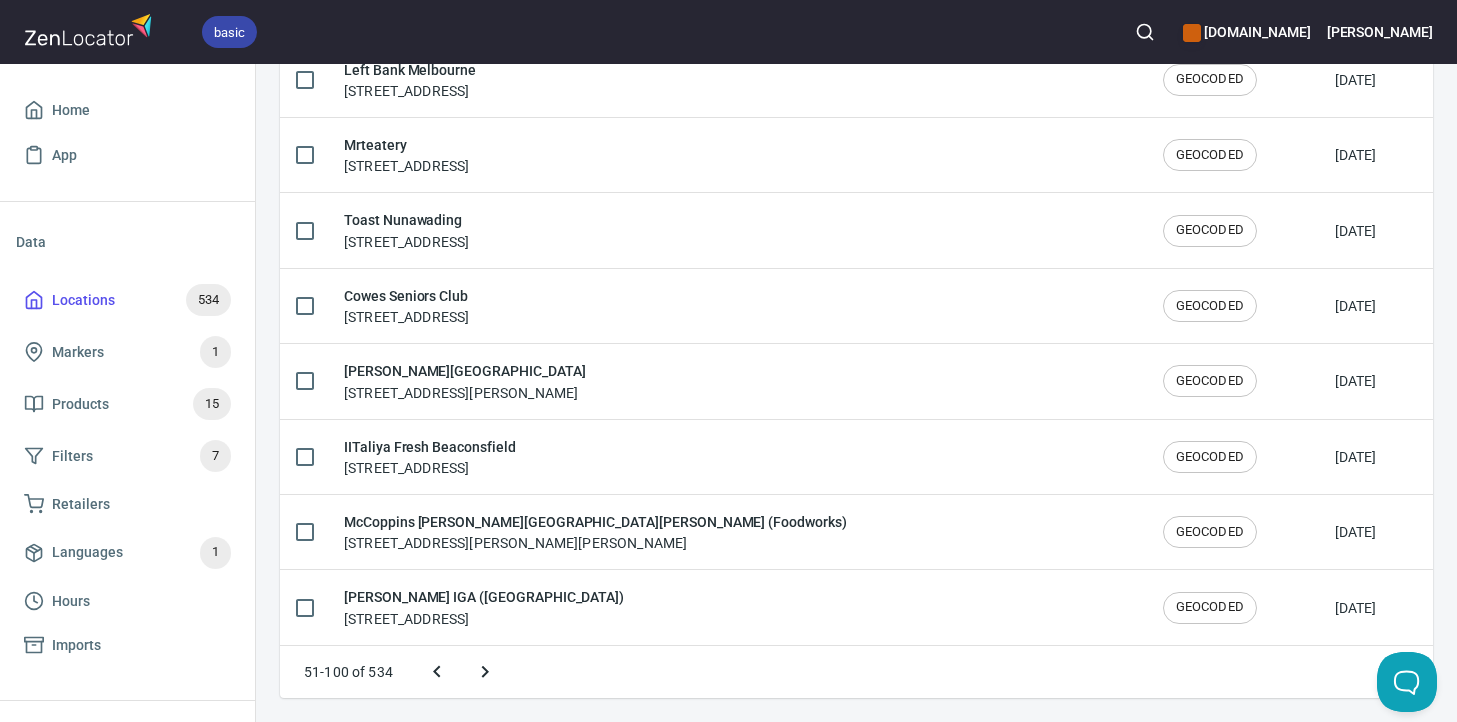 click 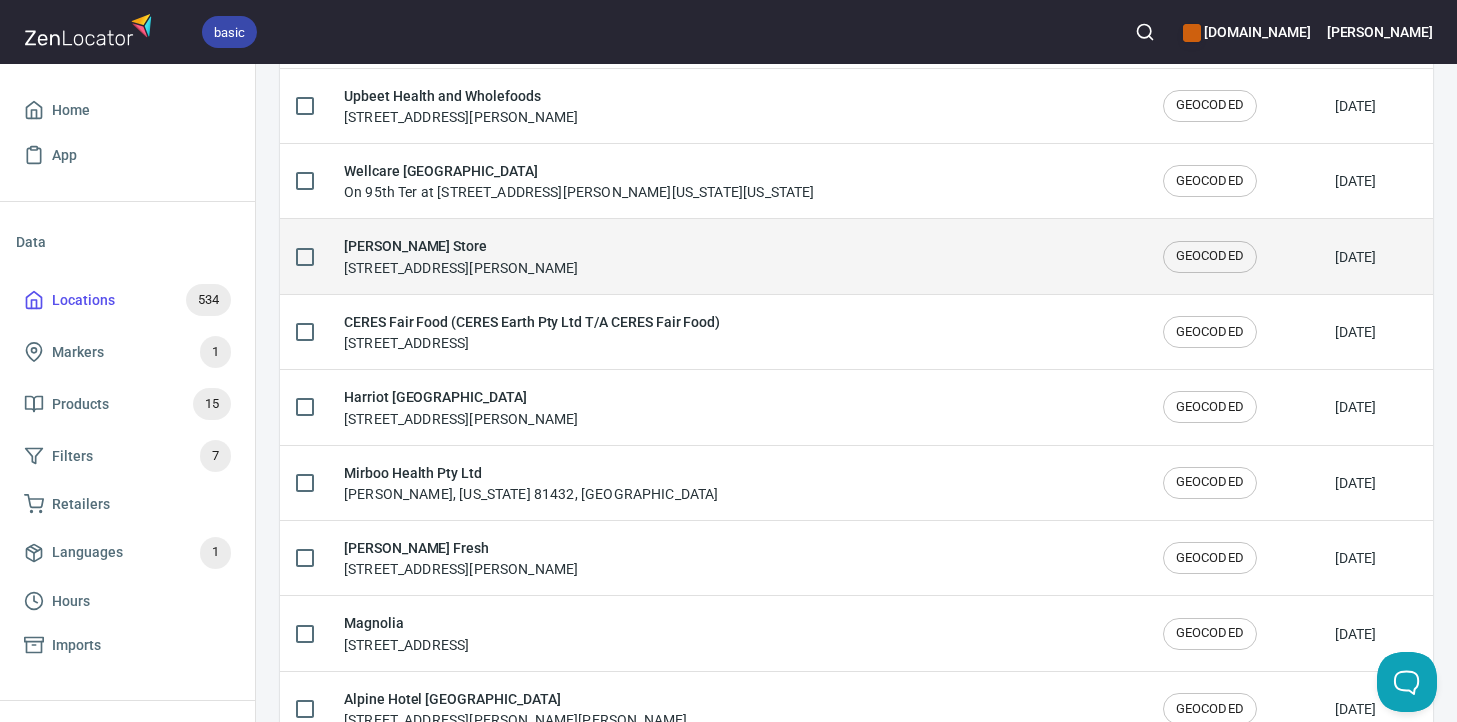 scroll, scrollTop: 272, scrollLeft: 0, axis: vertical 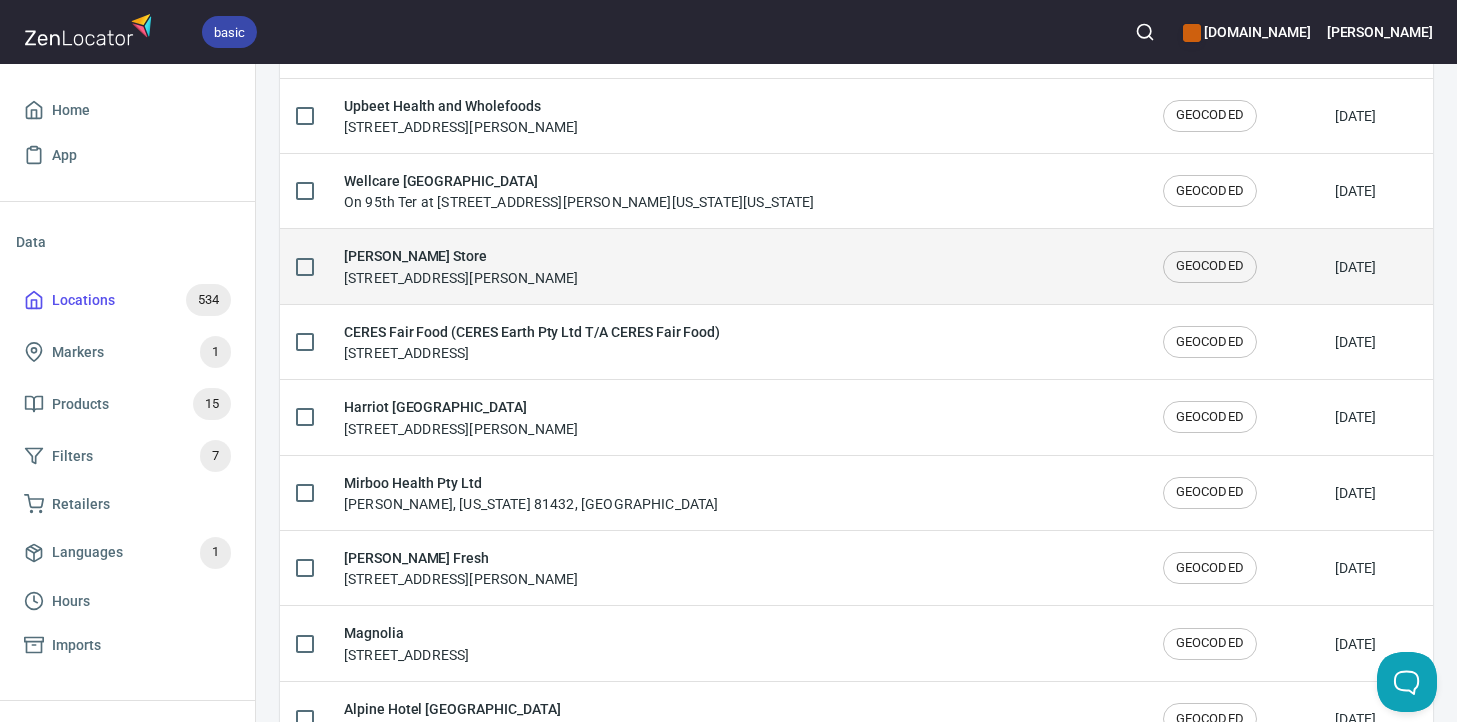 click on "[PERSON_NAME] Store [STREET_ADDRESS][PERSON_NAME]" at bounding box center (737, 266) 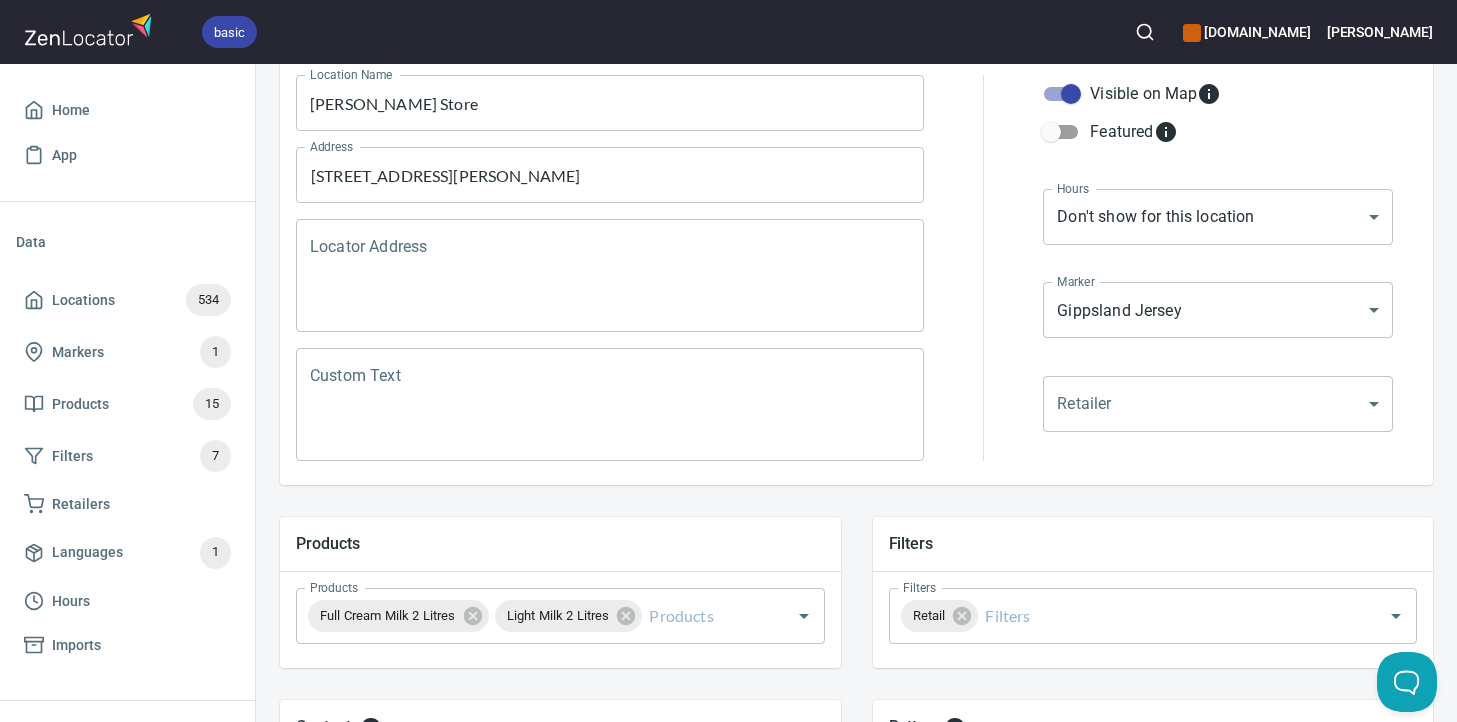 scroll, scrollTop: 0, scrollLeft: 0, axis: both 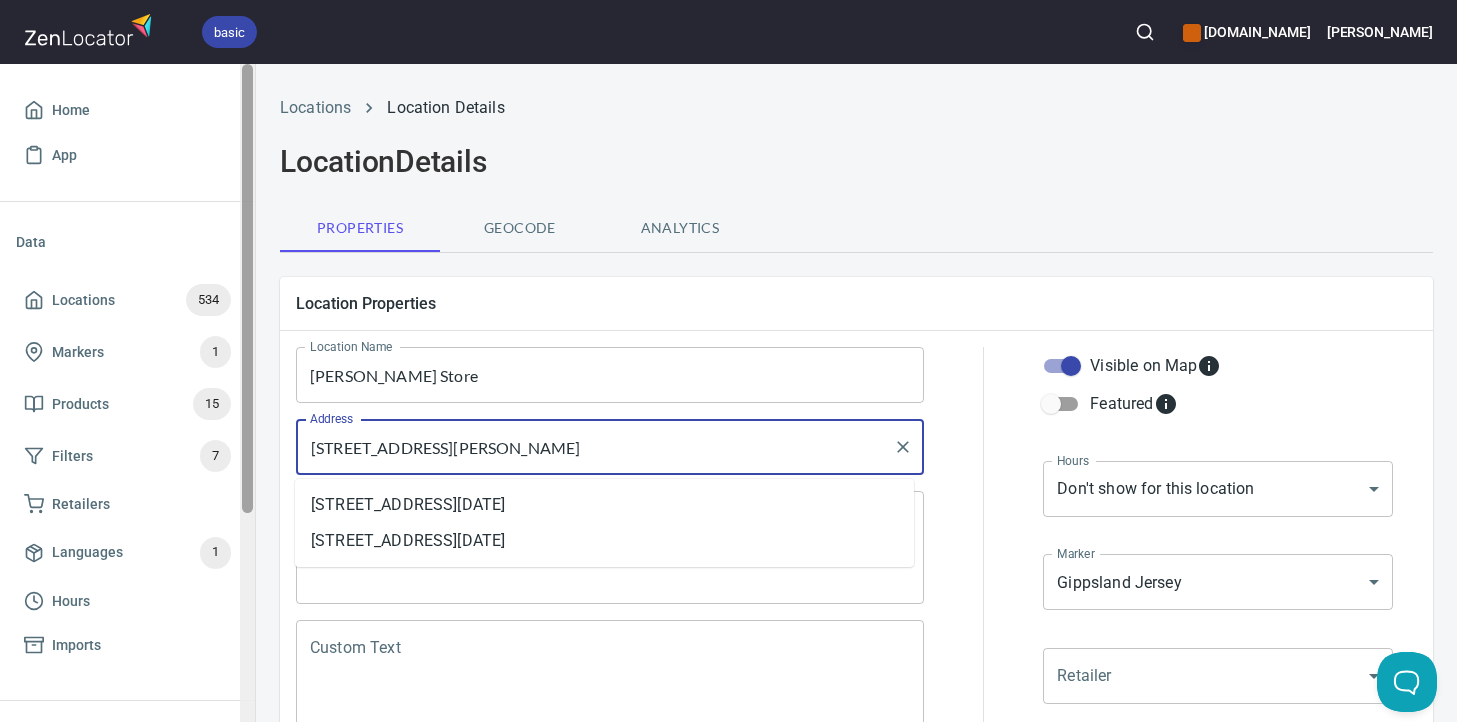 drag, startPoint x: 517, startPoint y: 450, endPoint x: 247, endPoint y: 451, distance: 270.00186 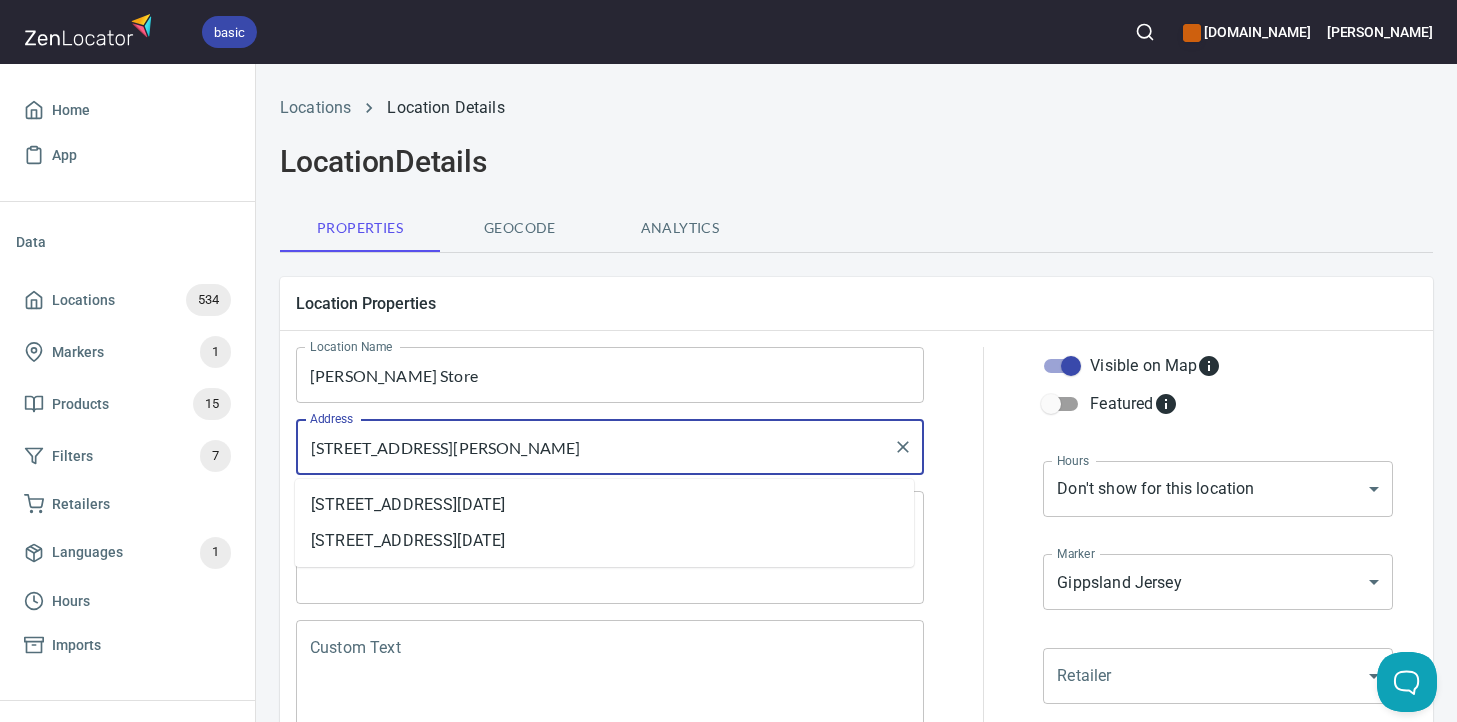 drag, startPoint x: 961, startPoint y: 303, endPoint x: 972, endPoint y: 192, distance: 111.54372 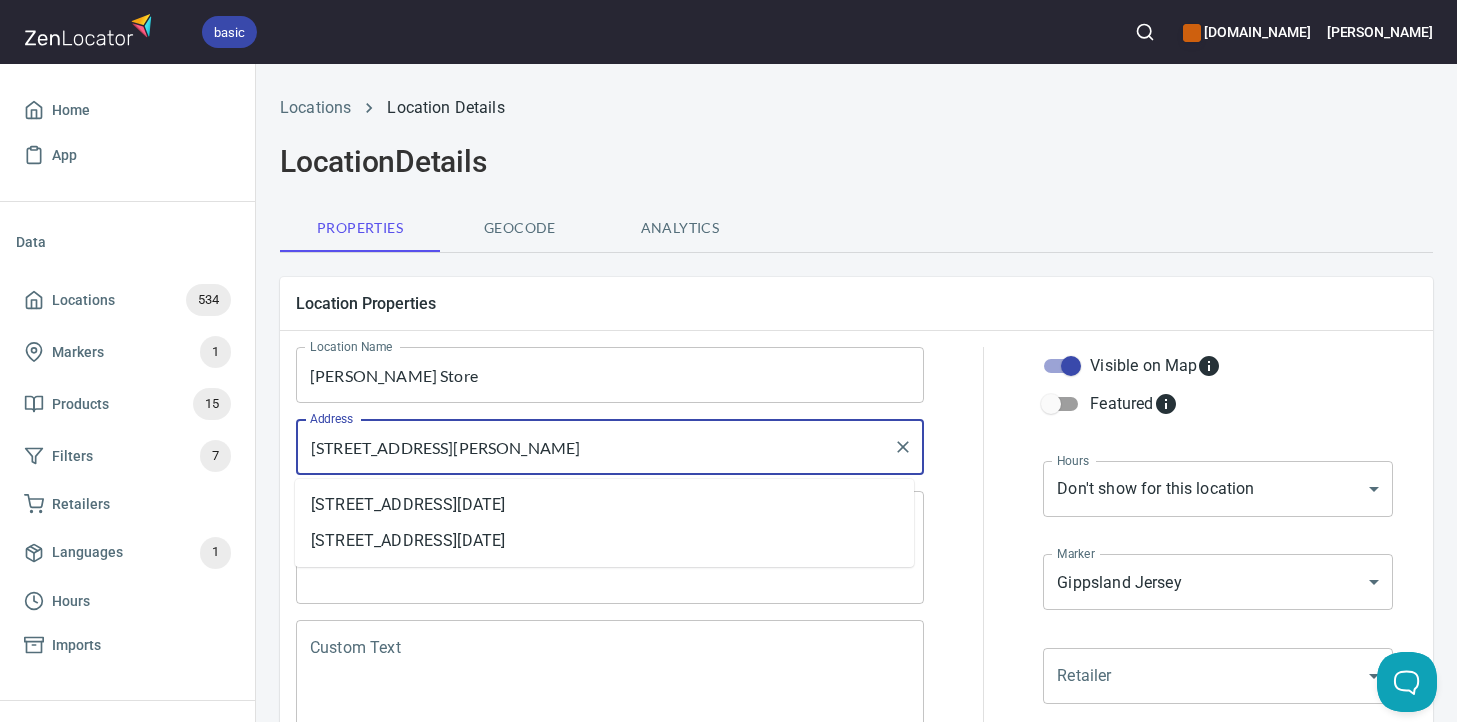 click on "[STREET_ADDRESS][PERSON_NAME]" at bounding box center [595, 447] 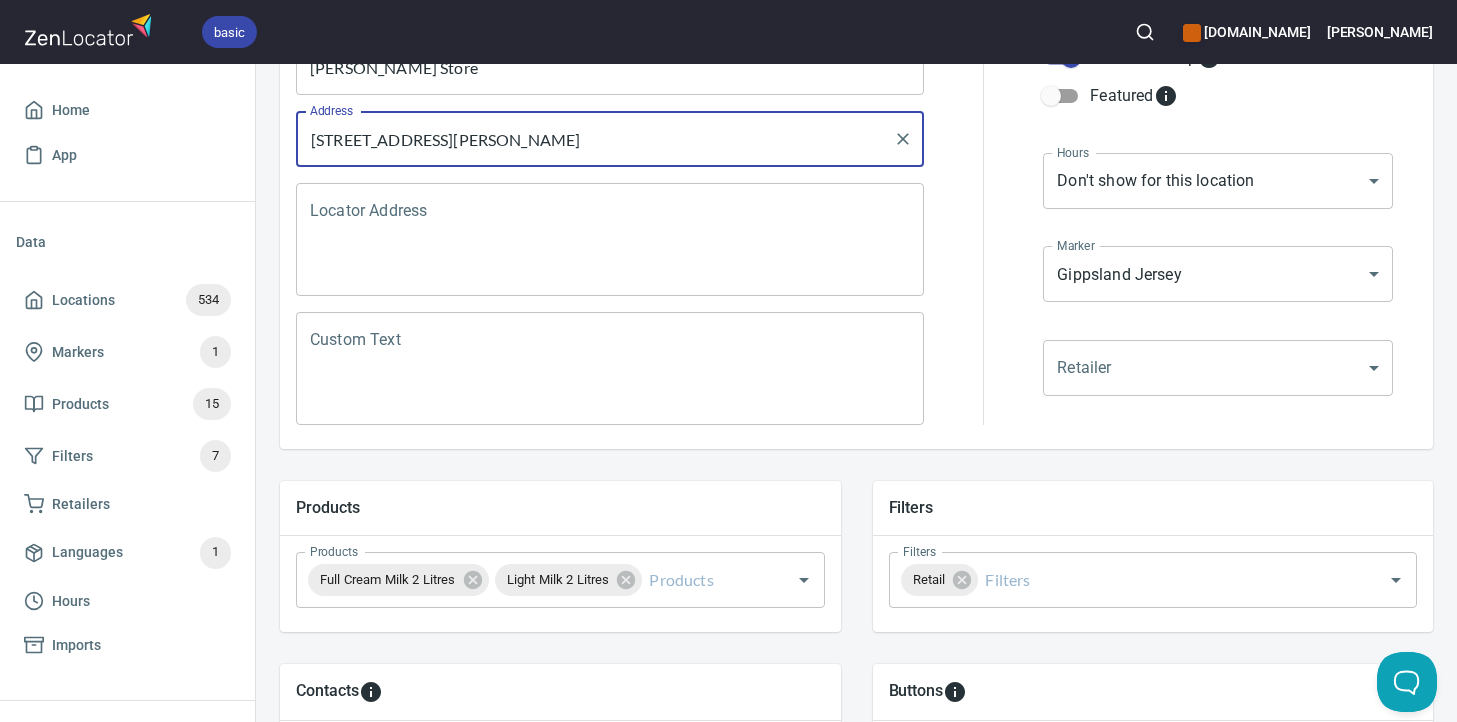 scroll, scrollTop: 338, scrollLeft: 0, axis: vertical 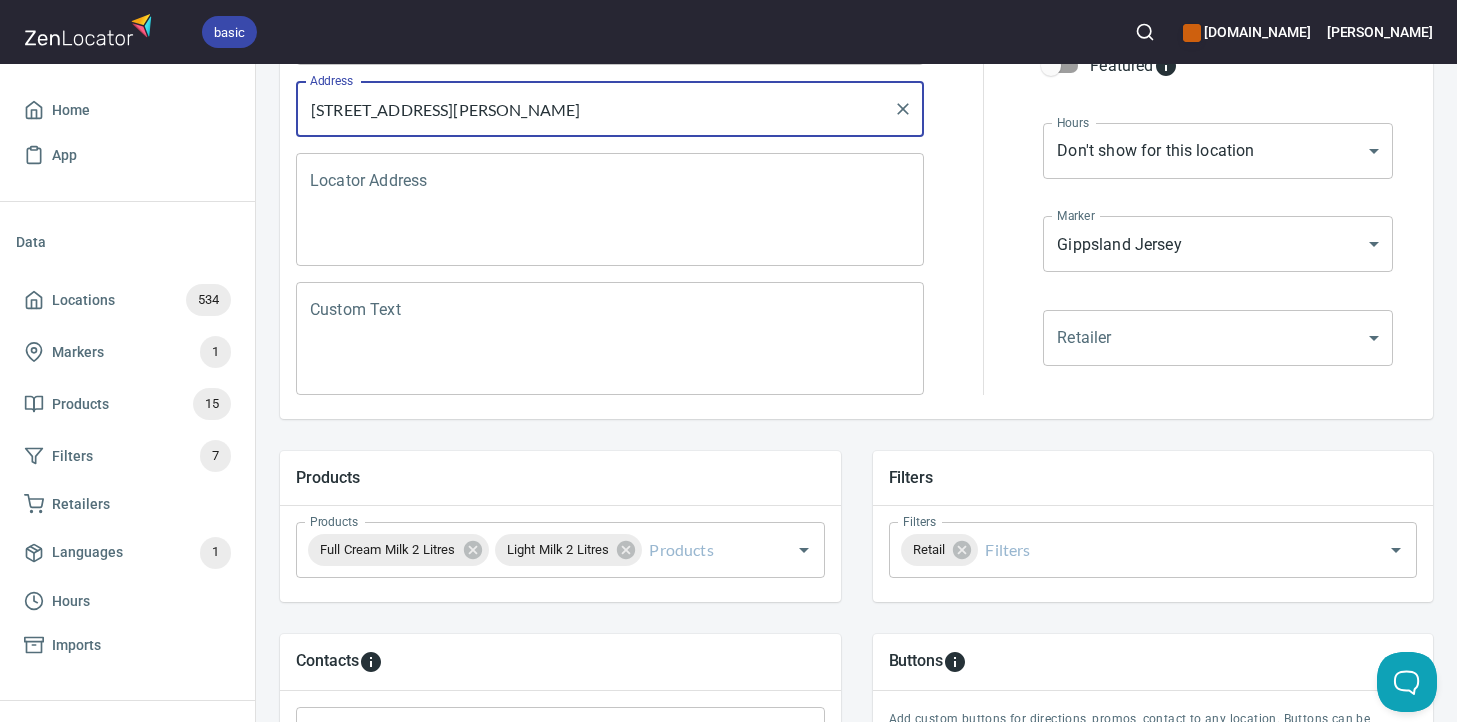 click on "Locator Address" at bounding box center (610, 210) 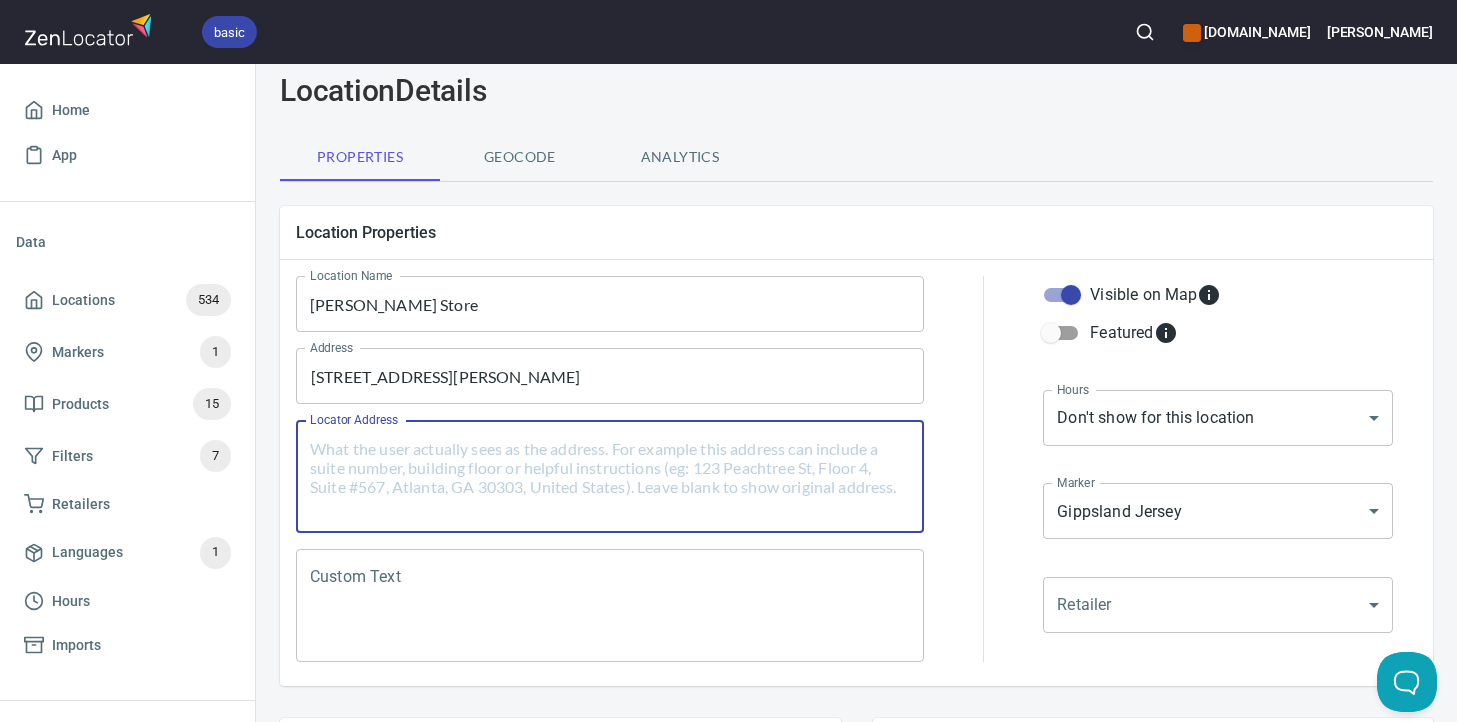 scroll, scrollTop: 59, scrollLeft: 0, axis: vertical 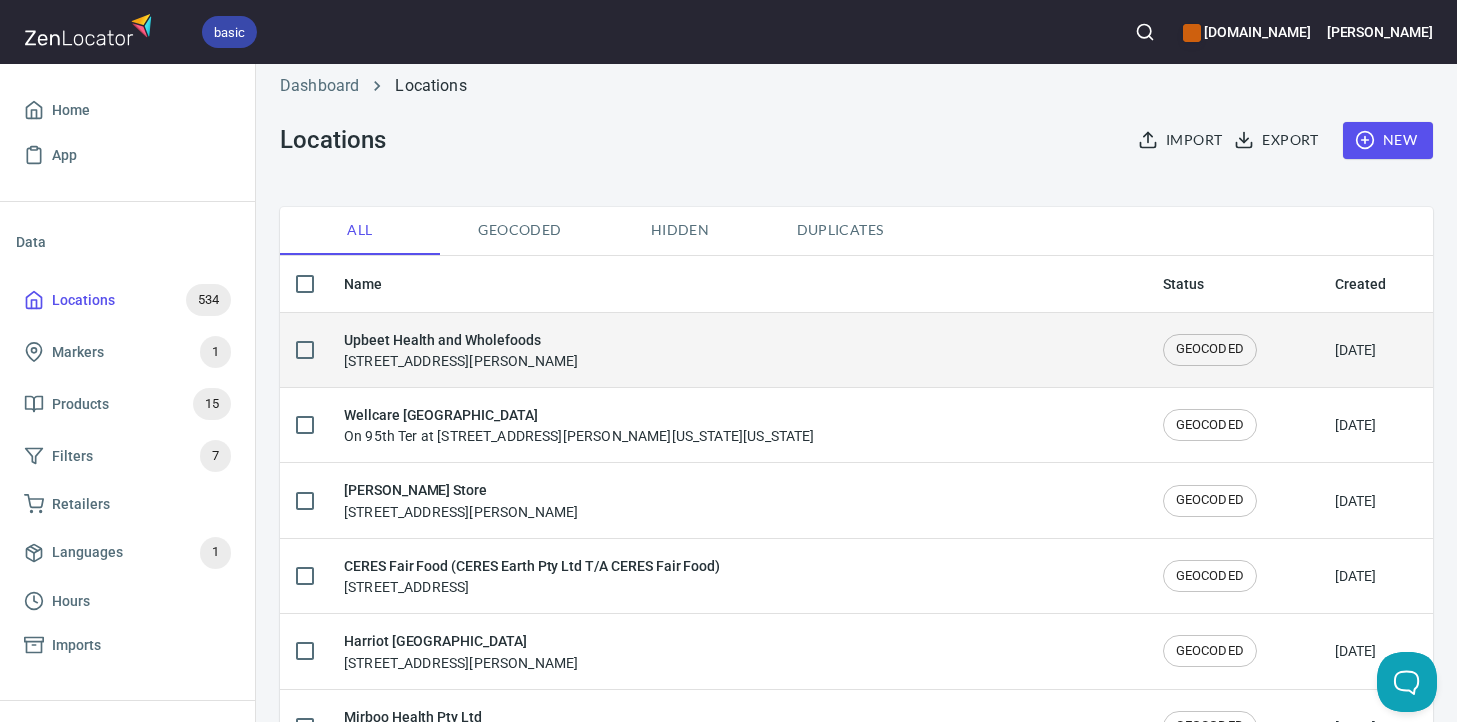 click on "Upbeet Health and Wholefoods" at bounding box center (461, 340) 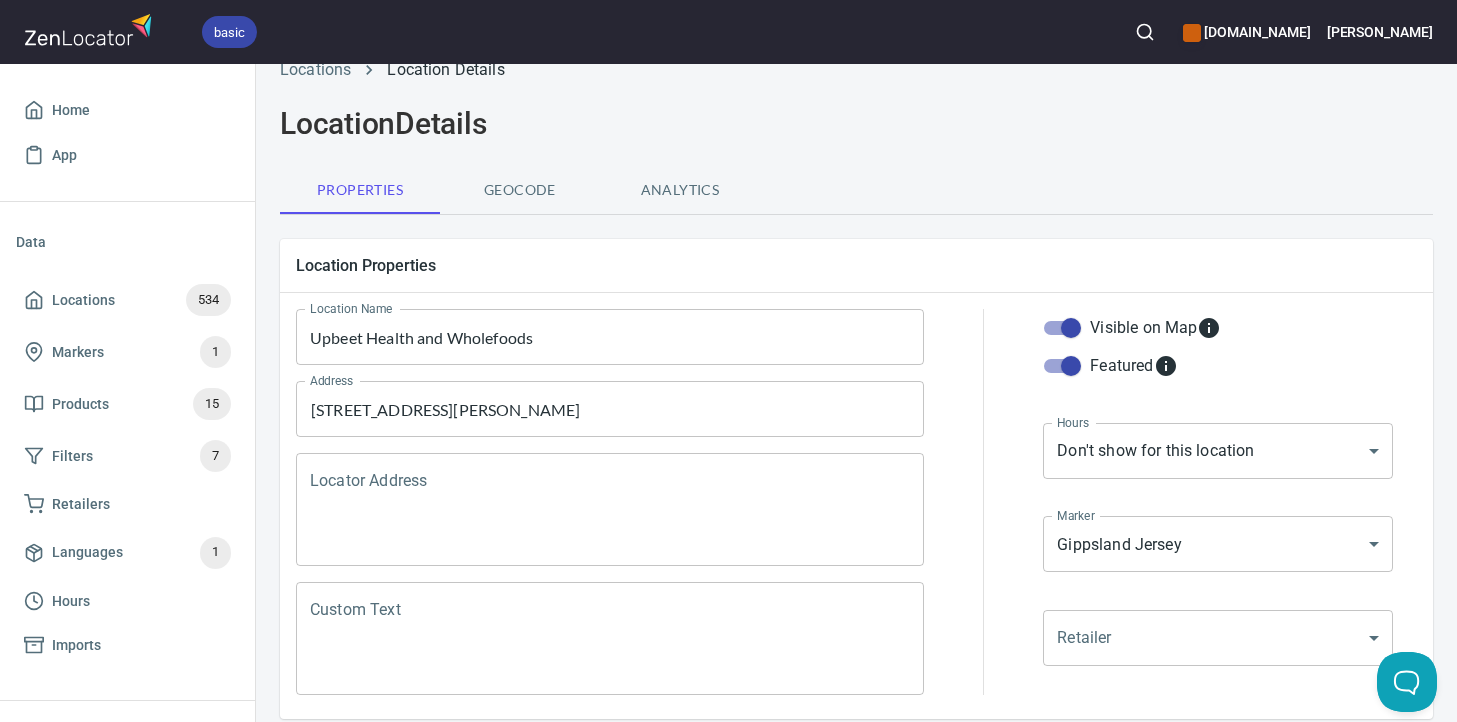 scroll, scrollTop: 0, scrollLeft: 0, axis: both 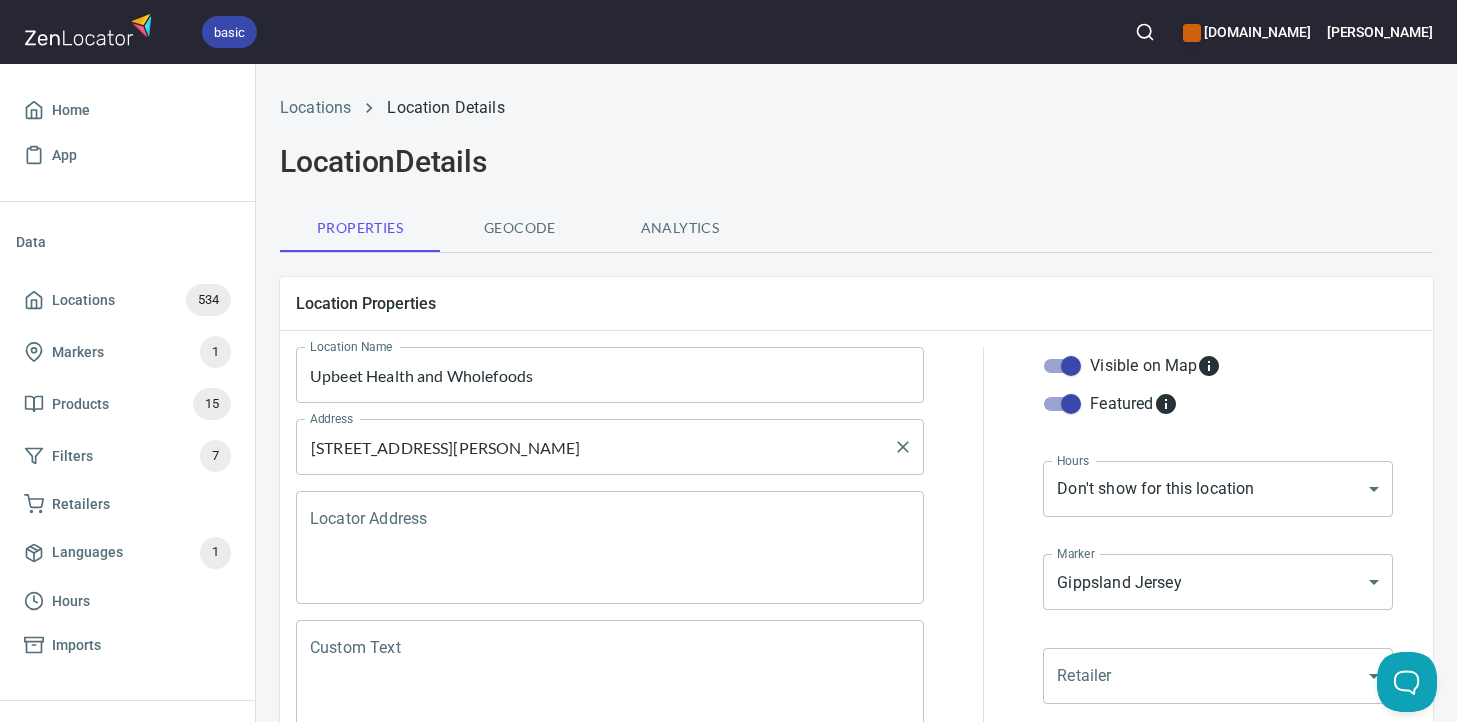 click on "125 Graham Street, Wonthaggi, VIC, Australia" at bounding box center (595, 447) 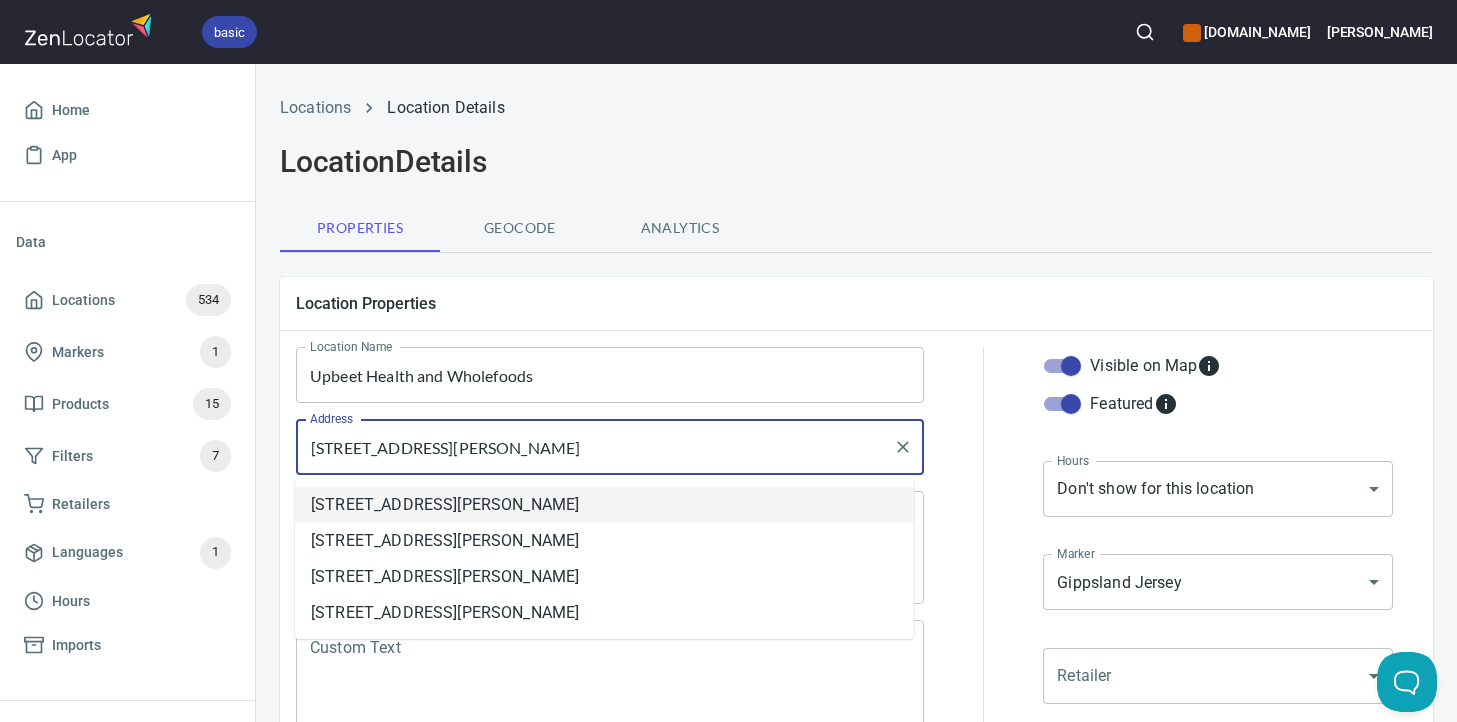 click on "125 Graham Street, Wonthaggi, VIC, Australia" at bounding box center [604, 505] 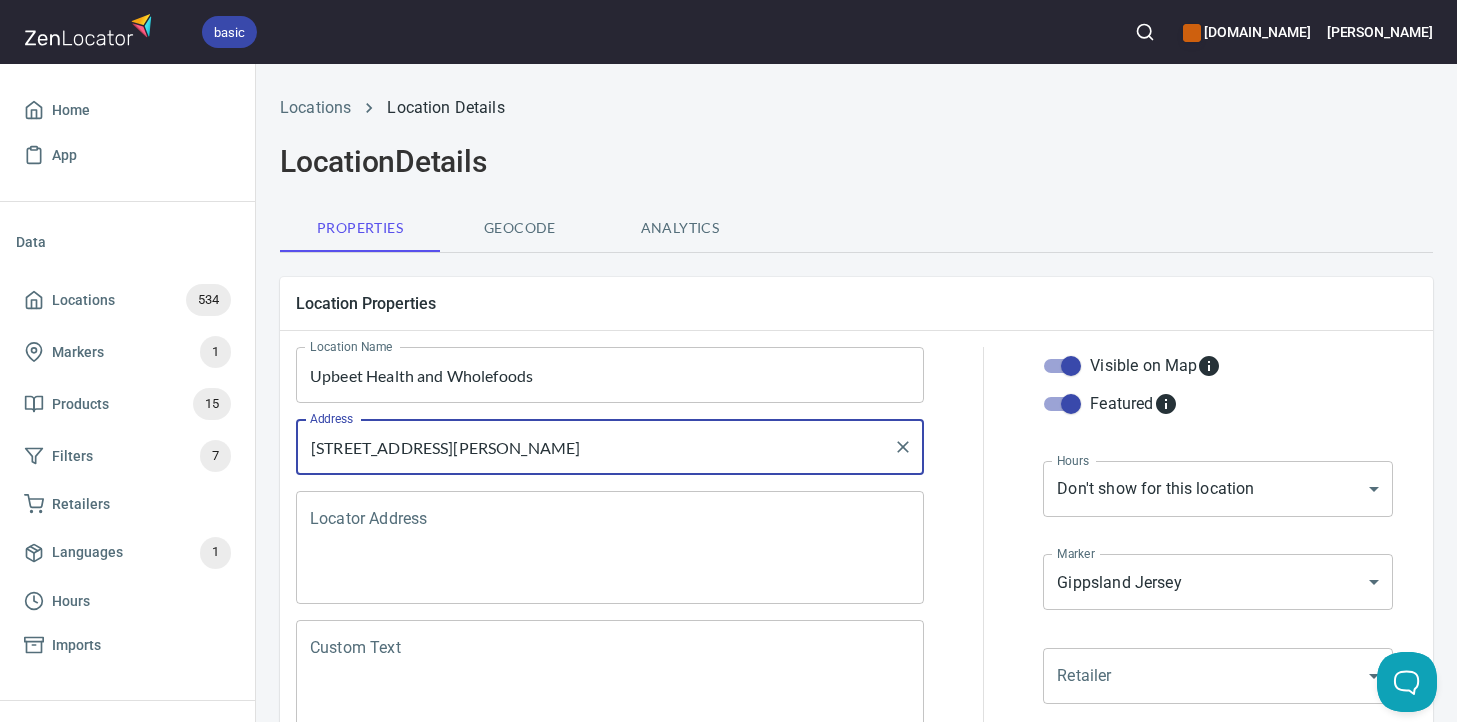 click on "125 Graham Street, Wonthaggi, VIC, Australia" at bounding box center [595, 447] 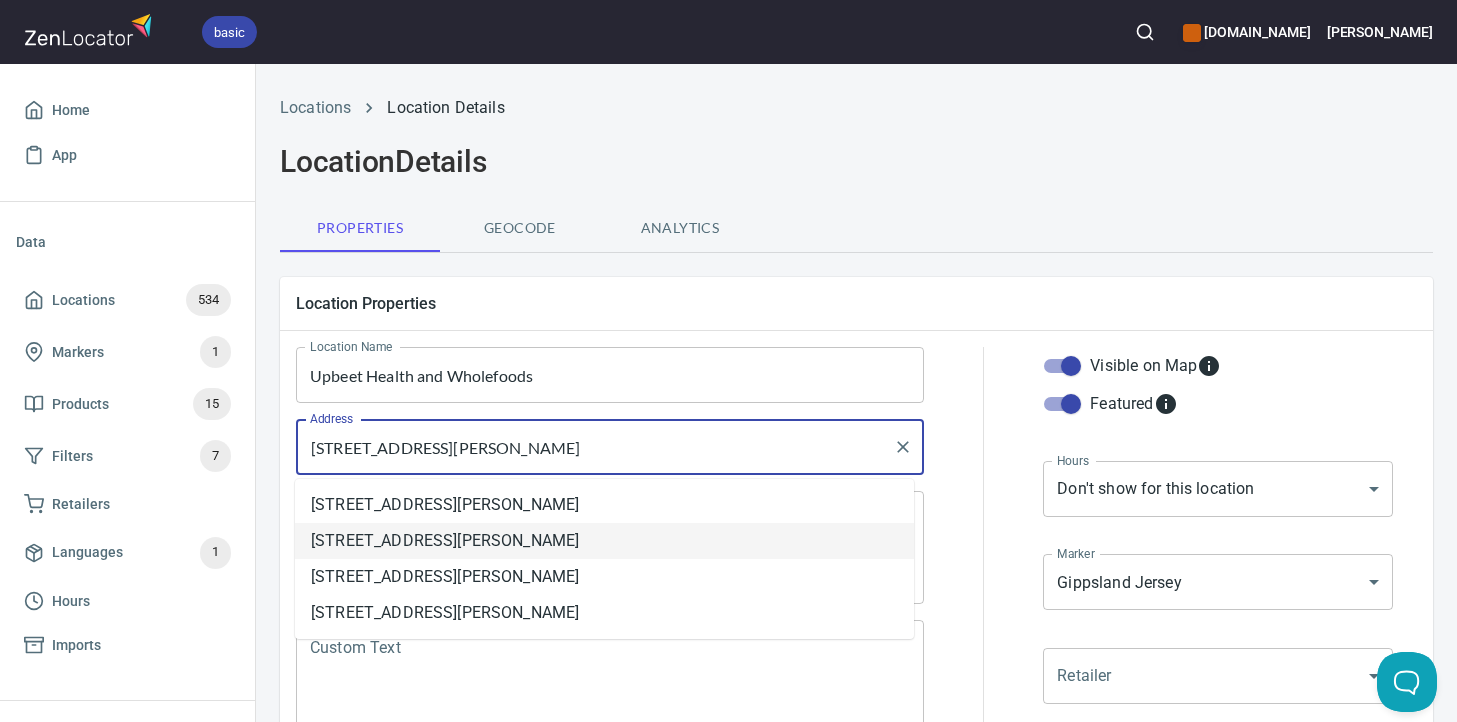 click on "[STREET_ADDRESS][PERSON_NAME]" at bounding box center (604, 541) 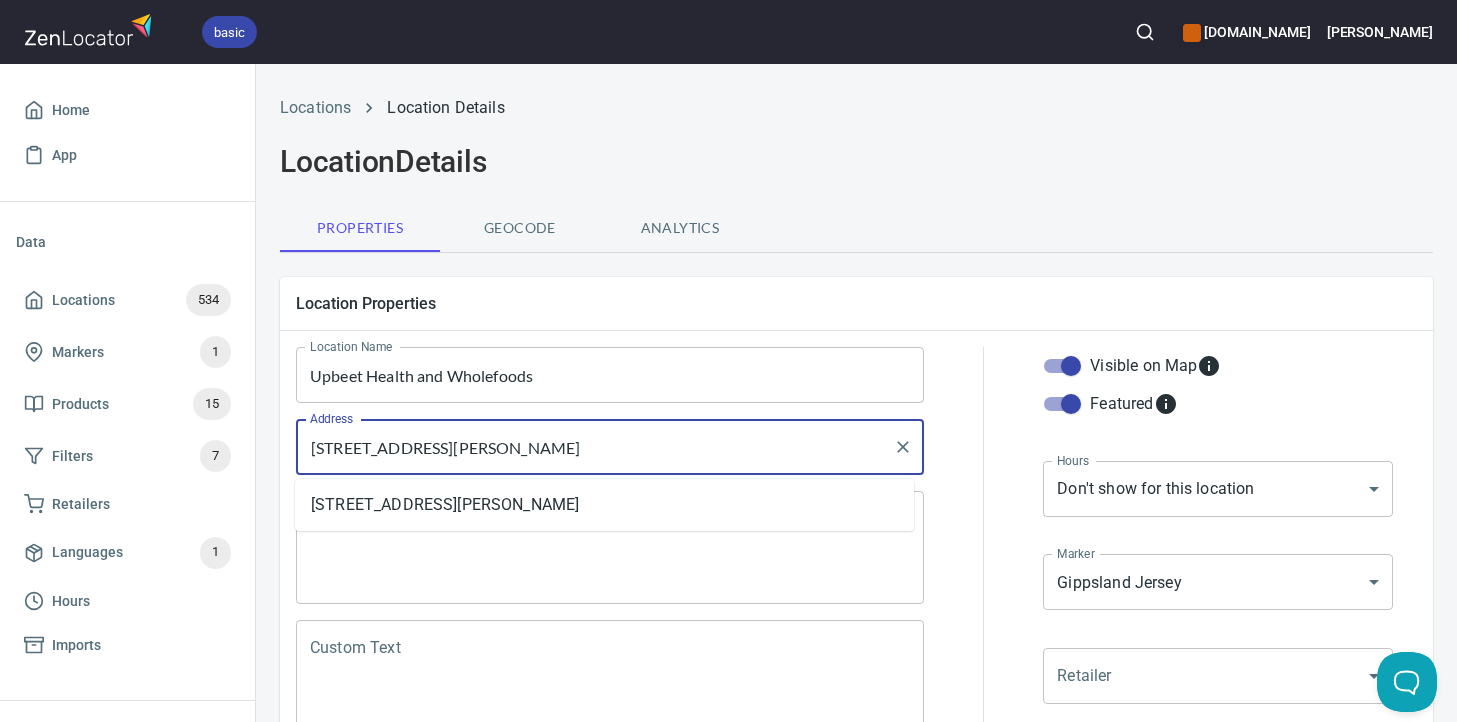 click on "[STREET_ADDRESS][PERSON_NAME]" at bounding box center (595, 447) 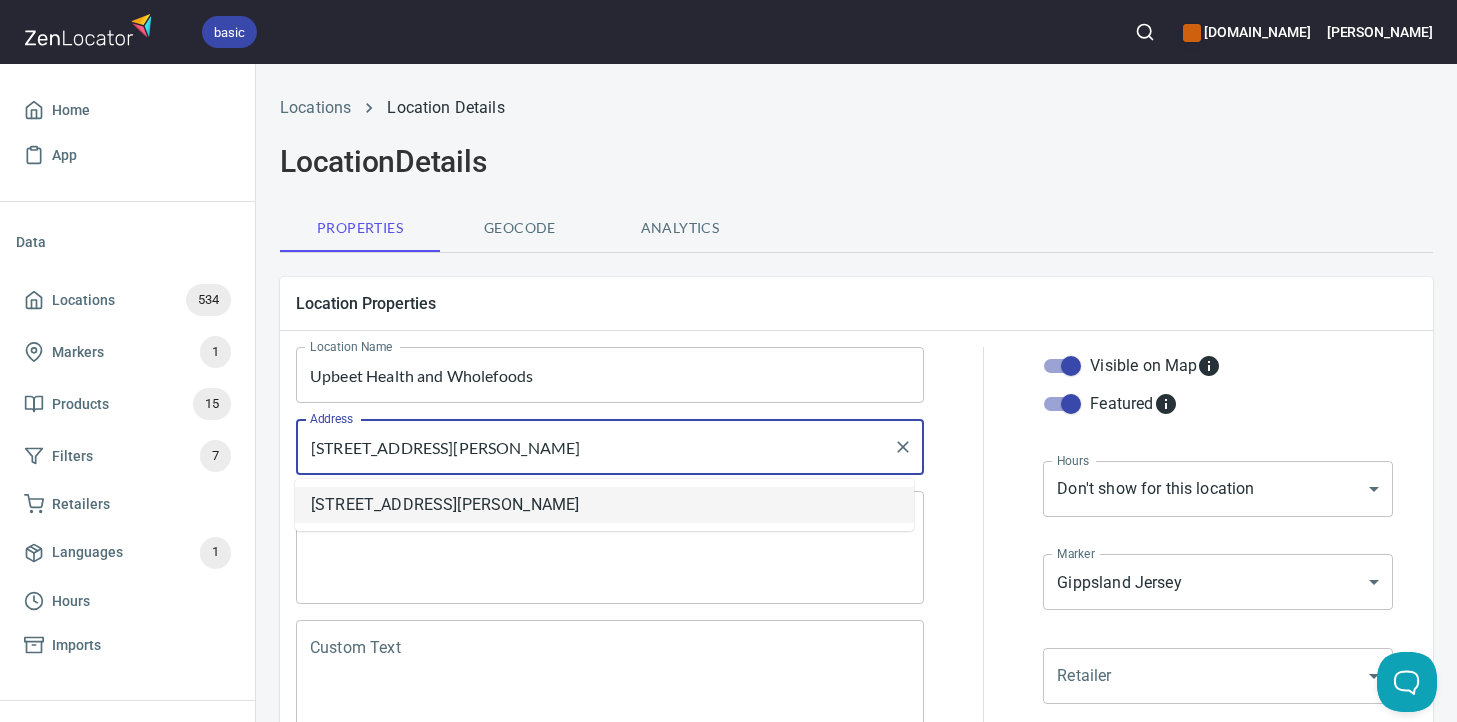 click on "[STREET_ADDRESS][PERSON_NAME]" at bounding box center [595, 447] 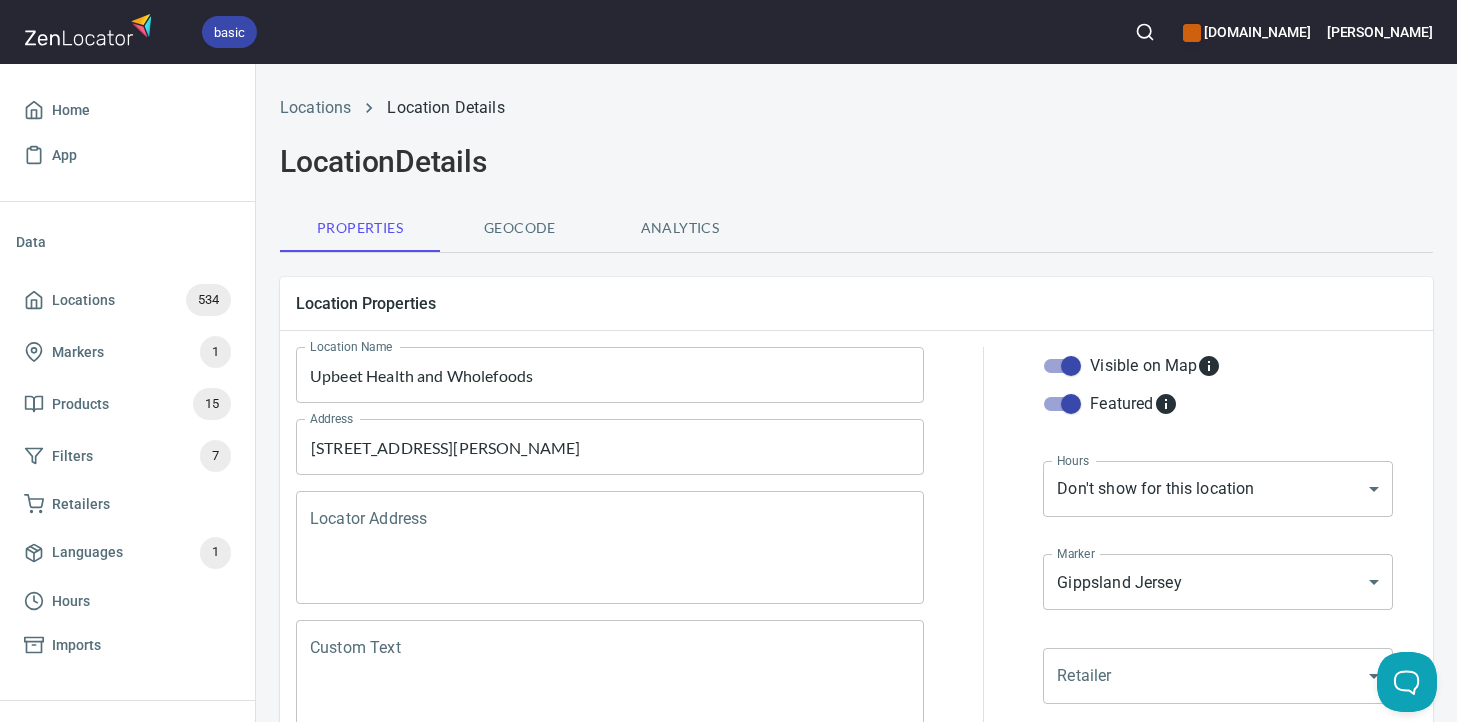 click on "Location Properties" at bounding box center [856, 303] 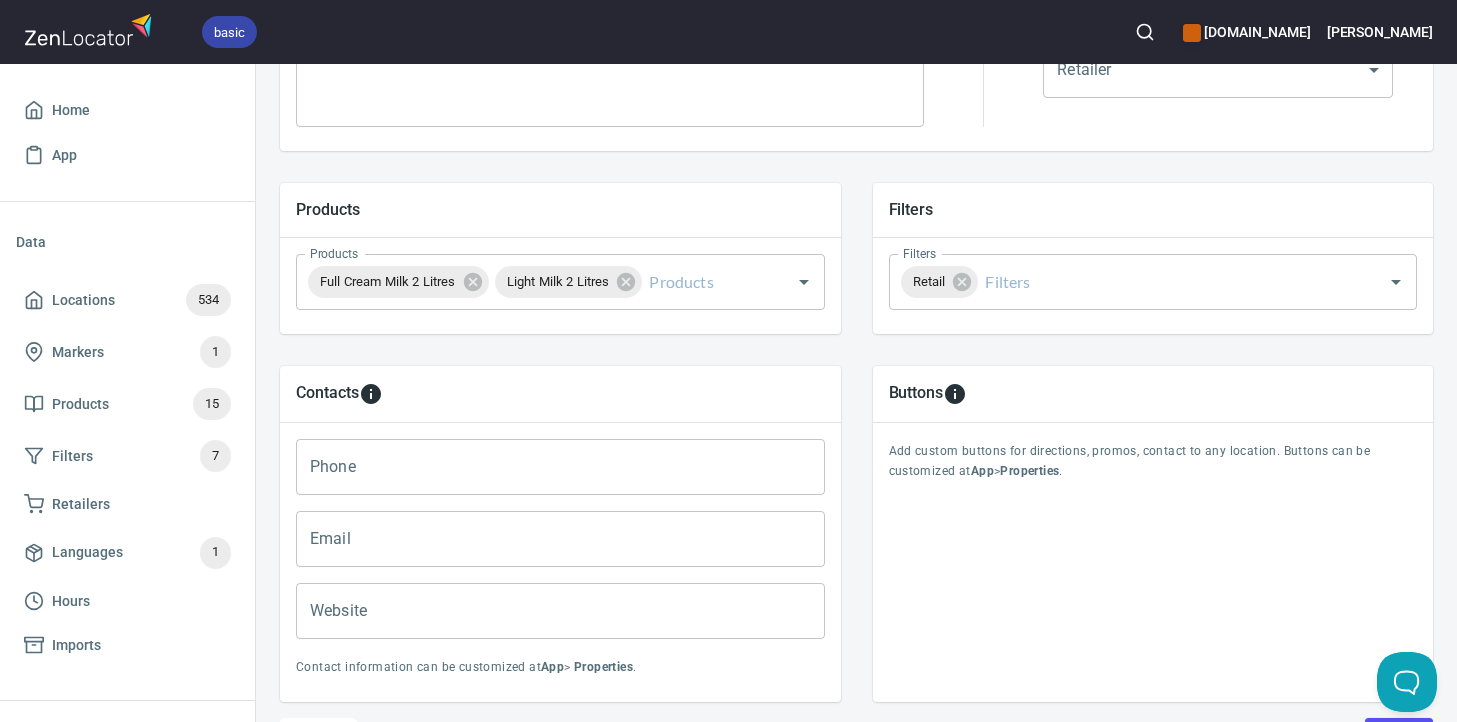 scroll, scrollTop: 742, scrollLeft: 0, axis: vertical 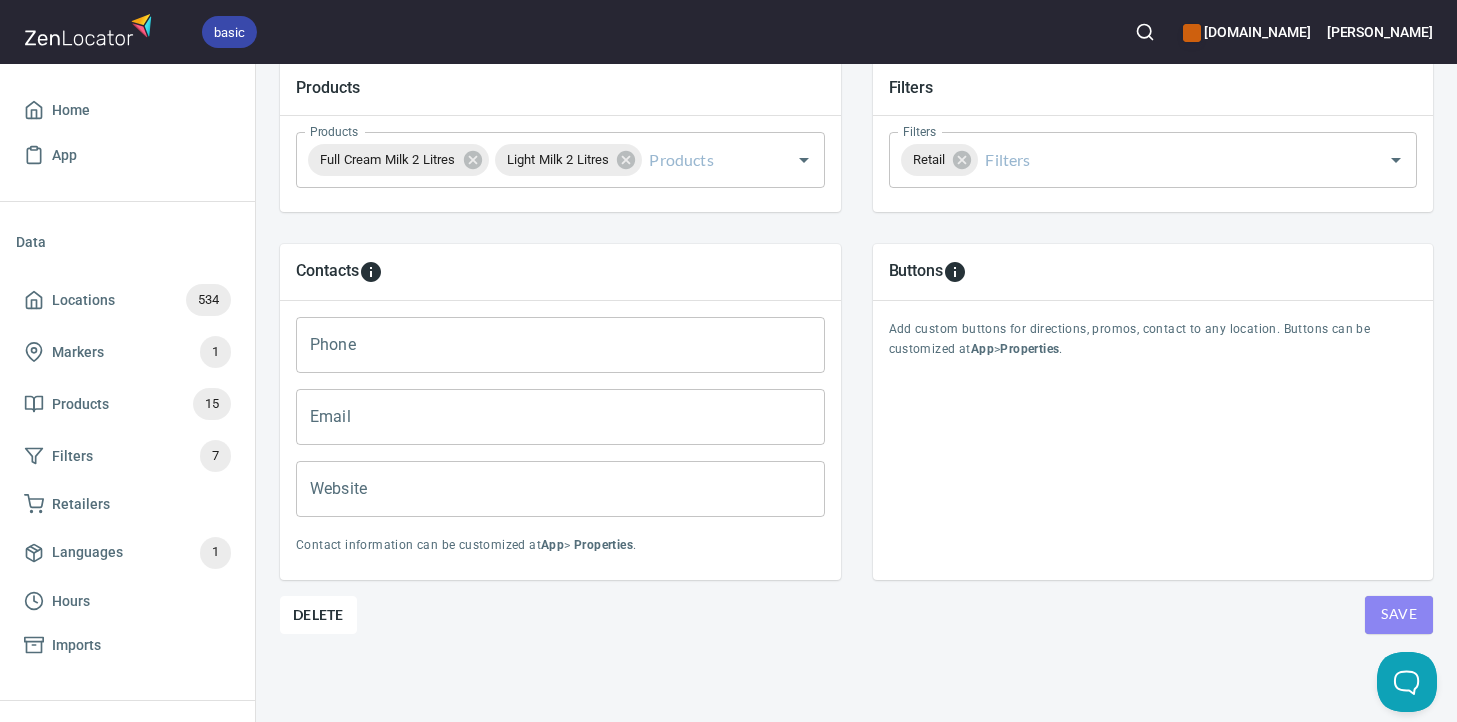 click on "Save" at bounding box center (1399, 614) 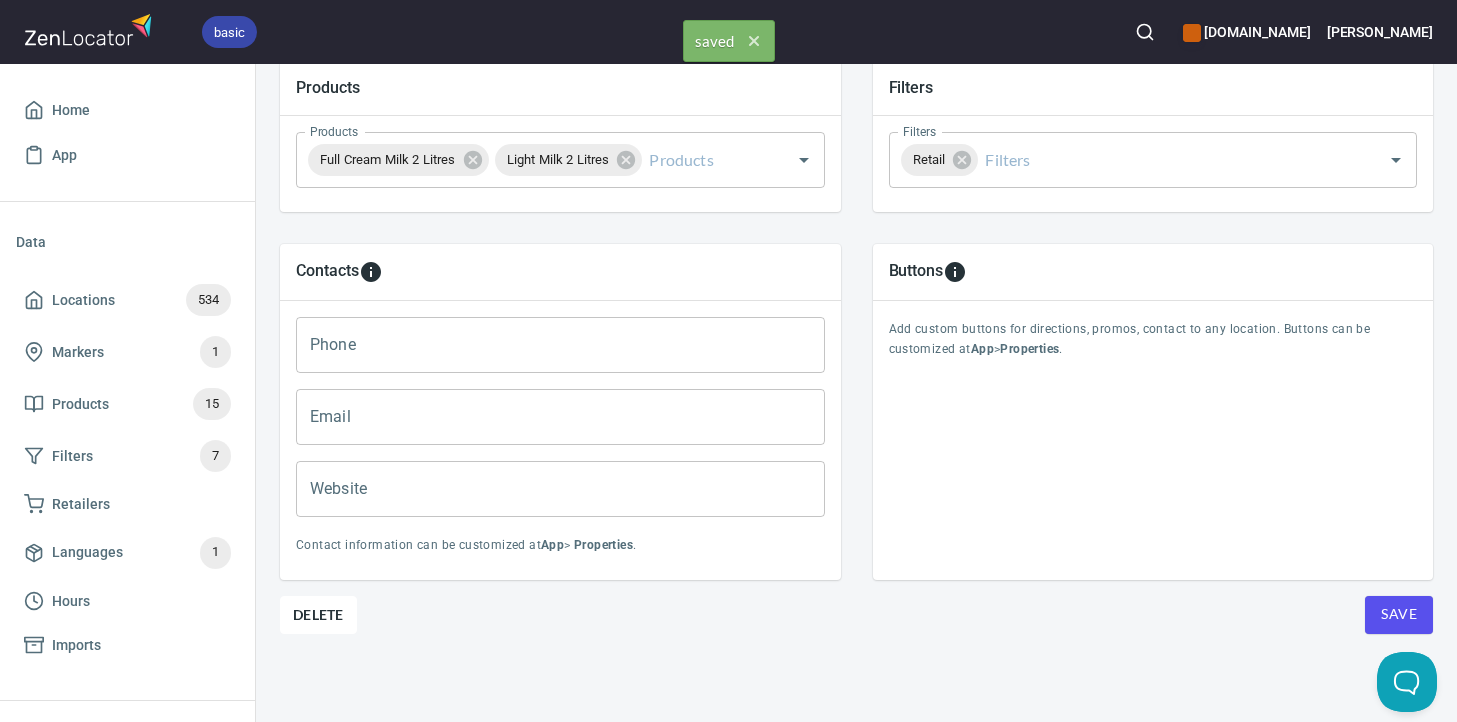 scroll, scrollTop: 0, scrollLeft: 0, axis: both 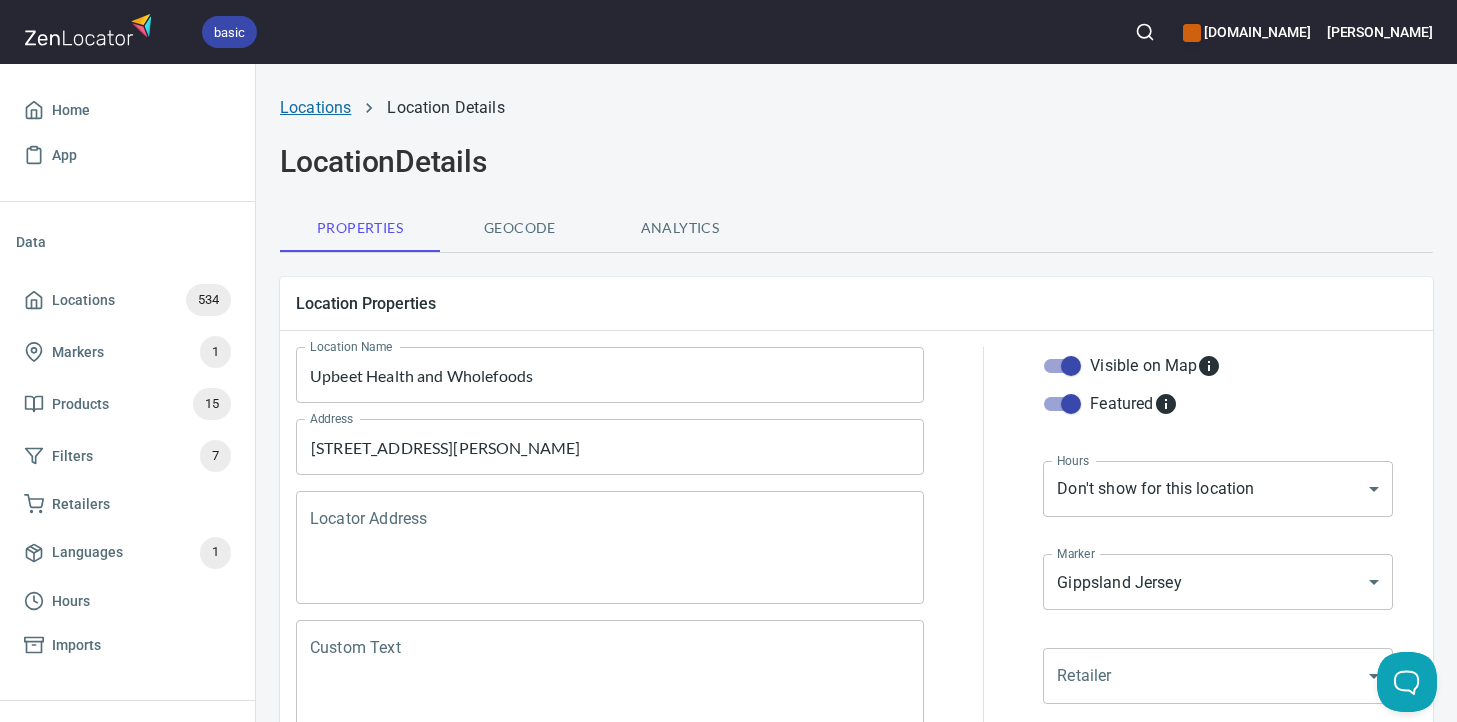 click on "Locations" at bounding box center (315, 107) 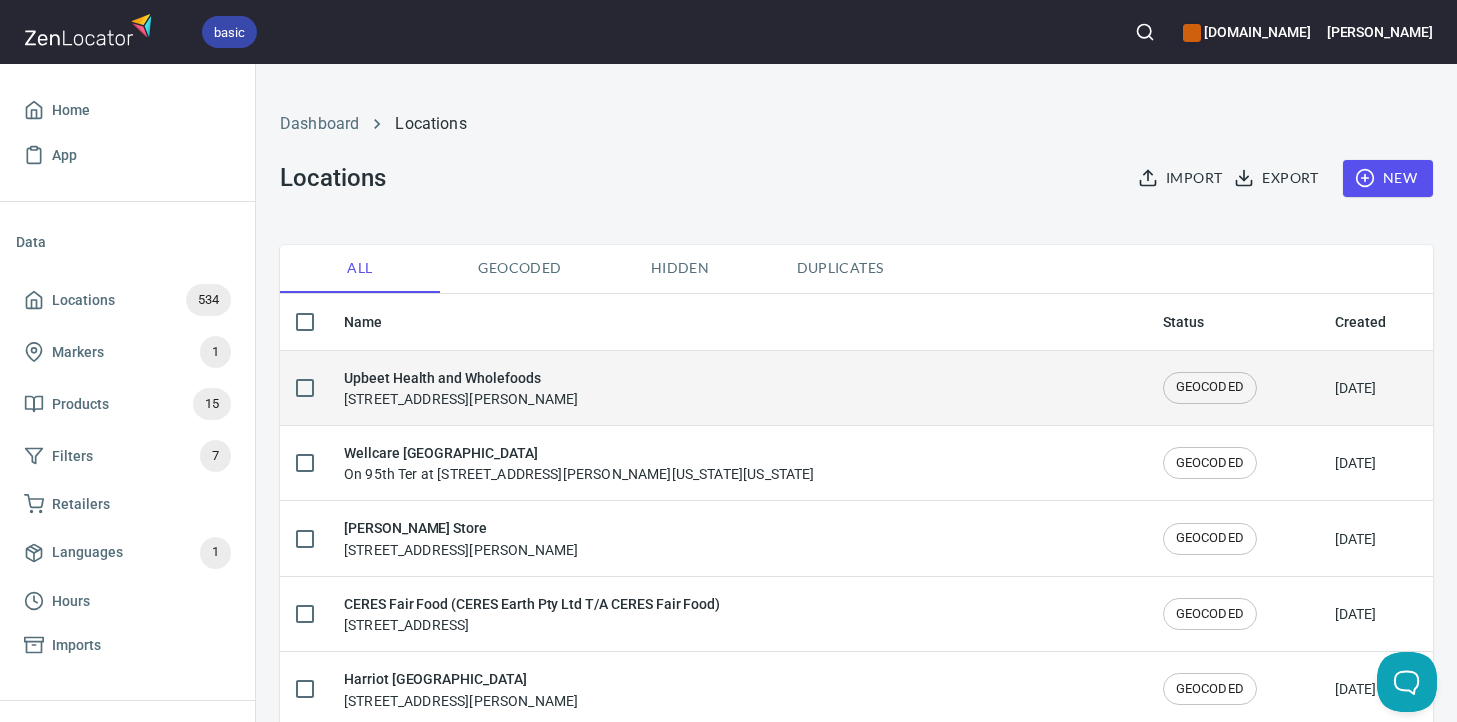 click on "Upbeet Health and Wholefoods 125-127 Graham Street, Wonthaggi, VIC, Australia" at bounding box center [461, 388] 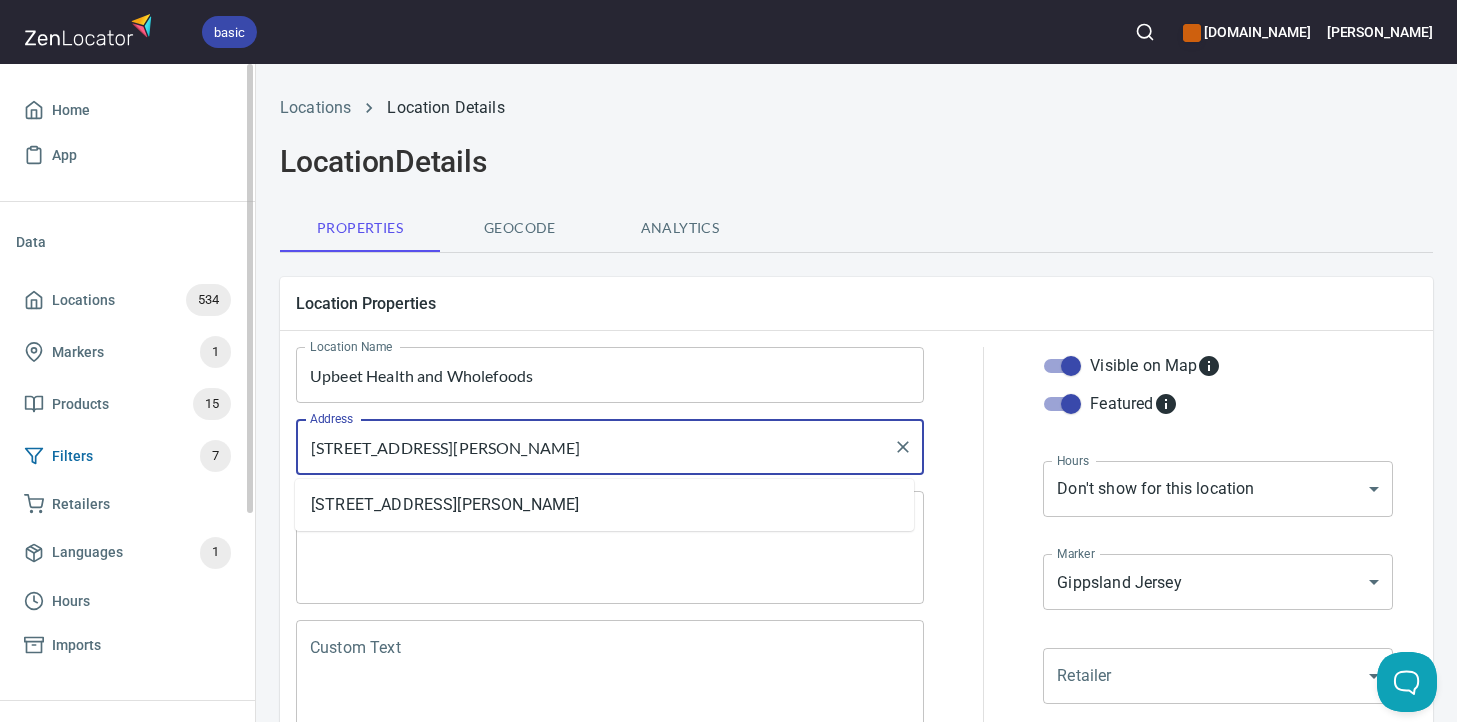 drag, startPoint x: 569, startPoint y: 448, endPoint x: 227, endPoint y: 437, distance: 342.17685 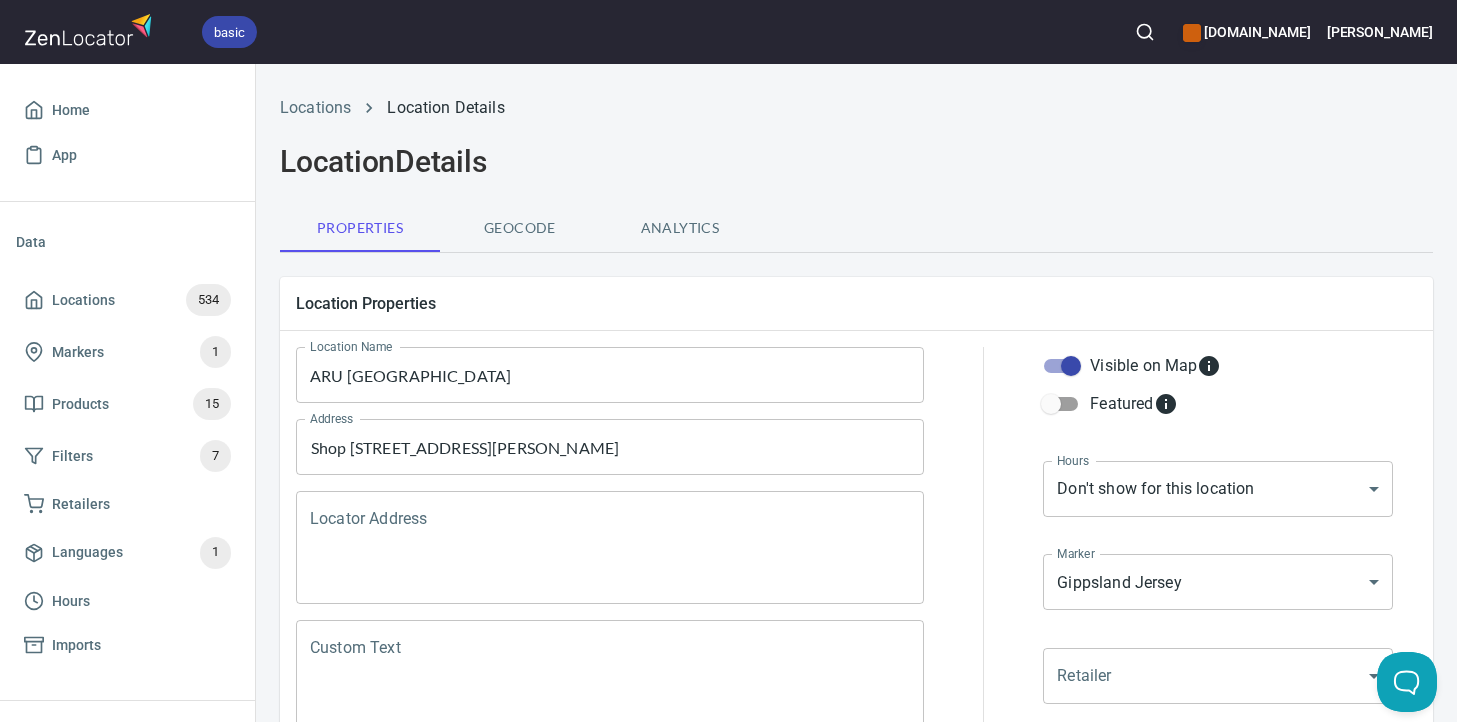 scroll, scrollTop: 0, scrollLeft: 0, axis: both 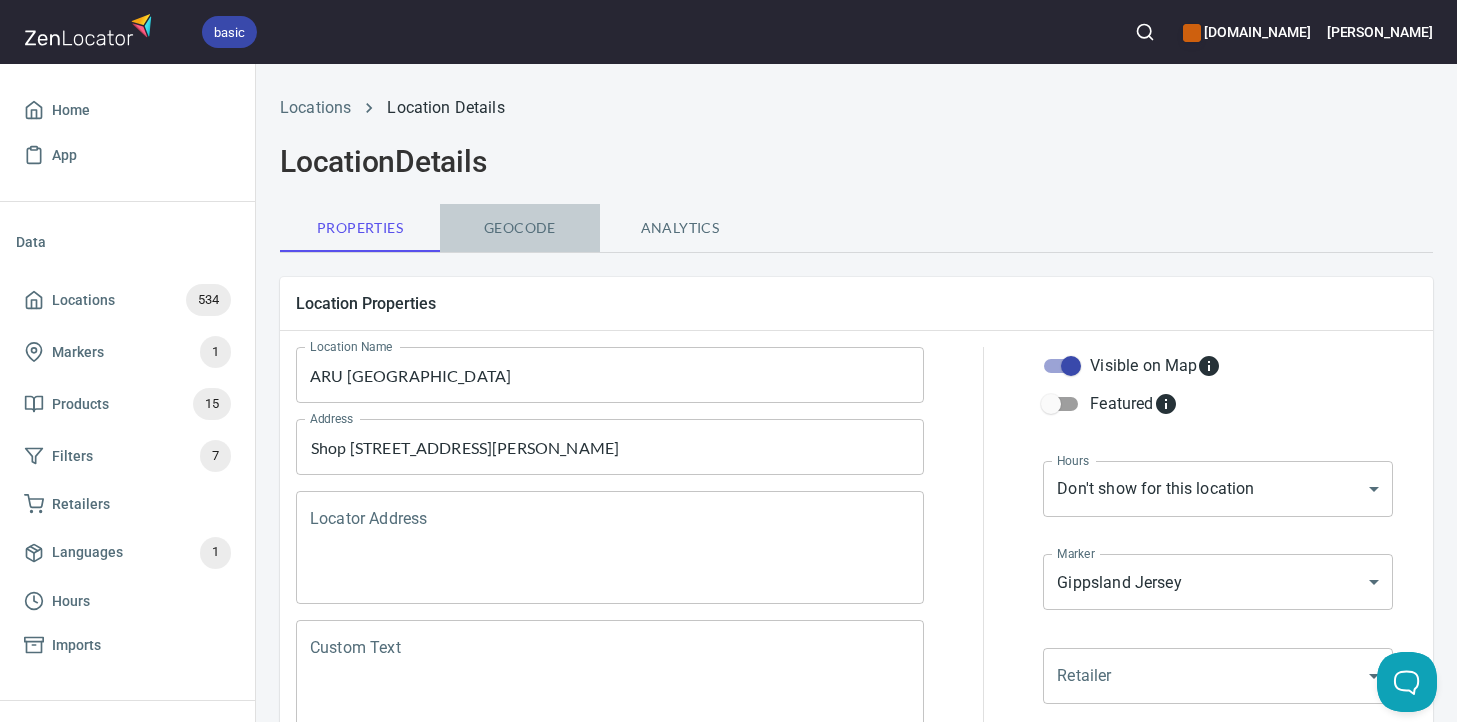 click on "Geocode" at bounding box center (520, 228) 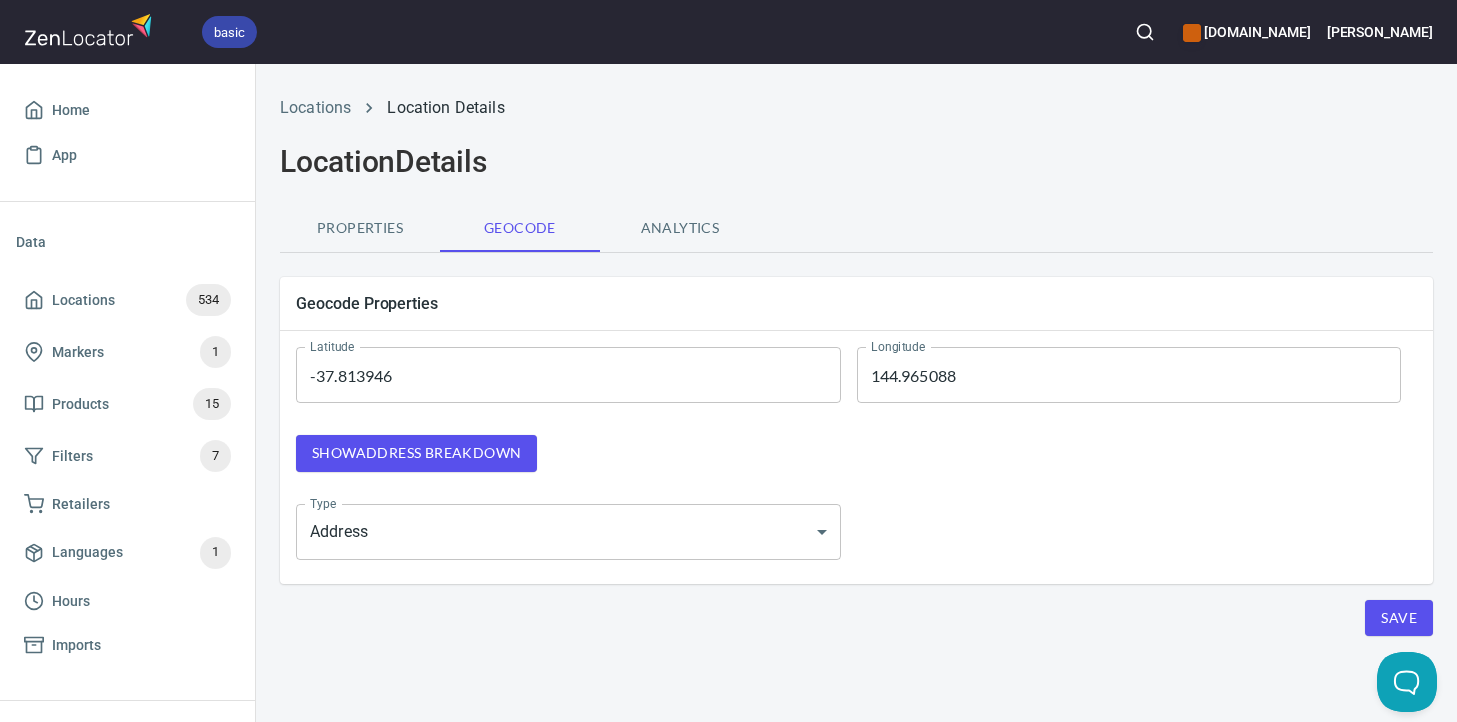 click on "Analytics" at bounding box center (680, 228) 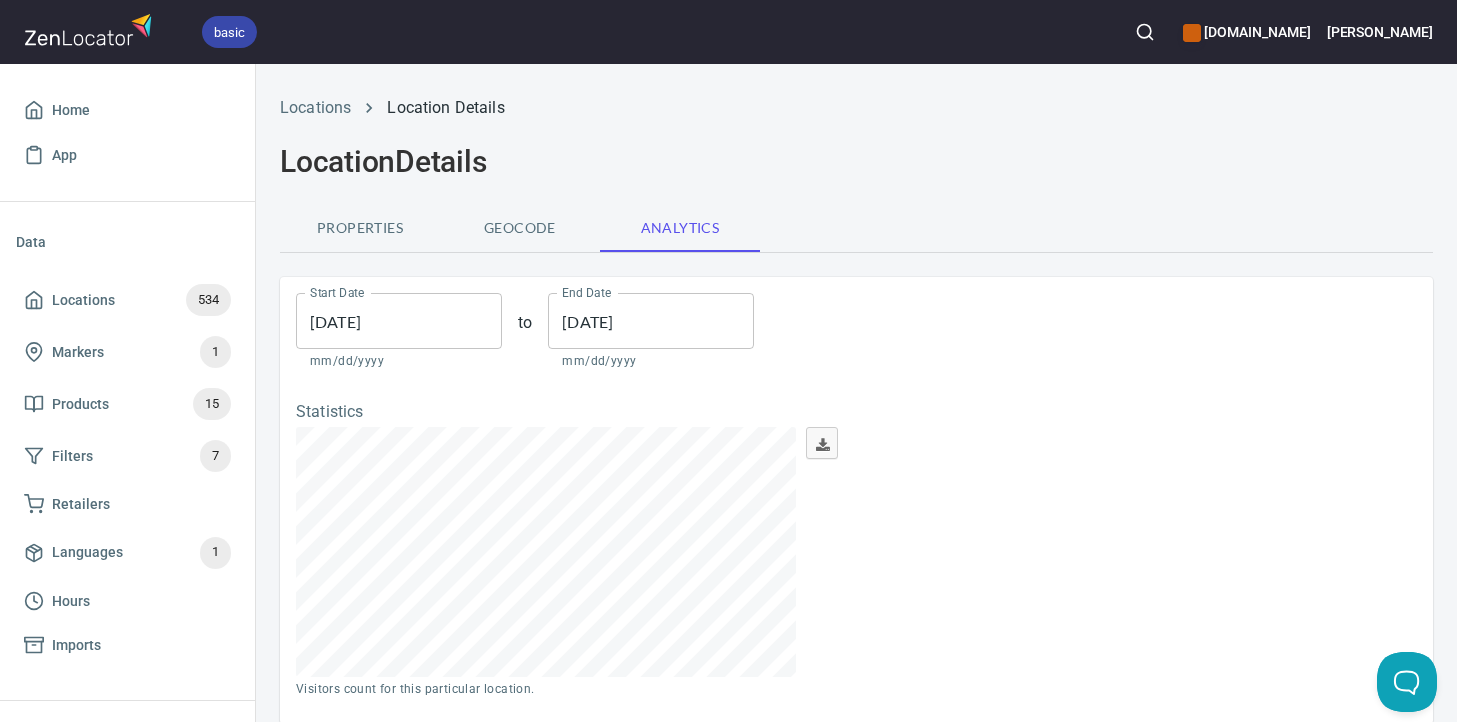 scroll, scrollTop: 999750, scrollLeft: 999500, axis: both 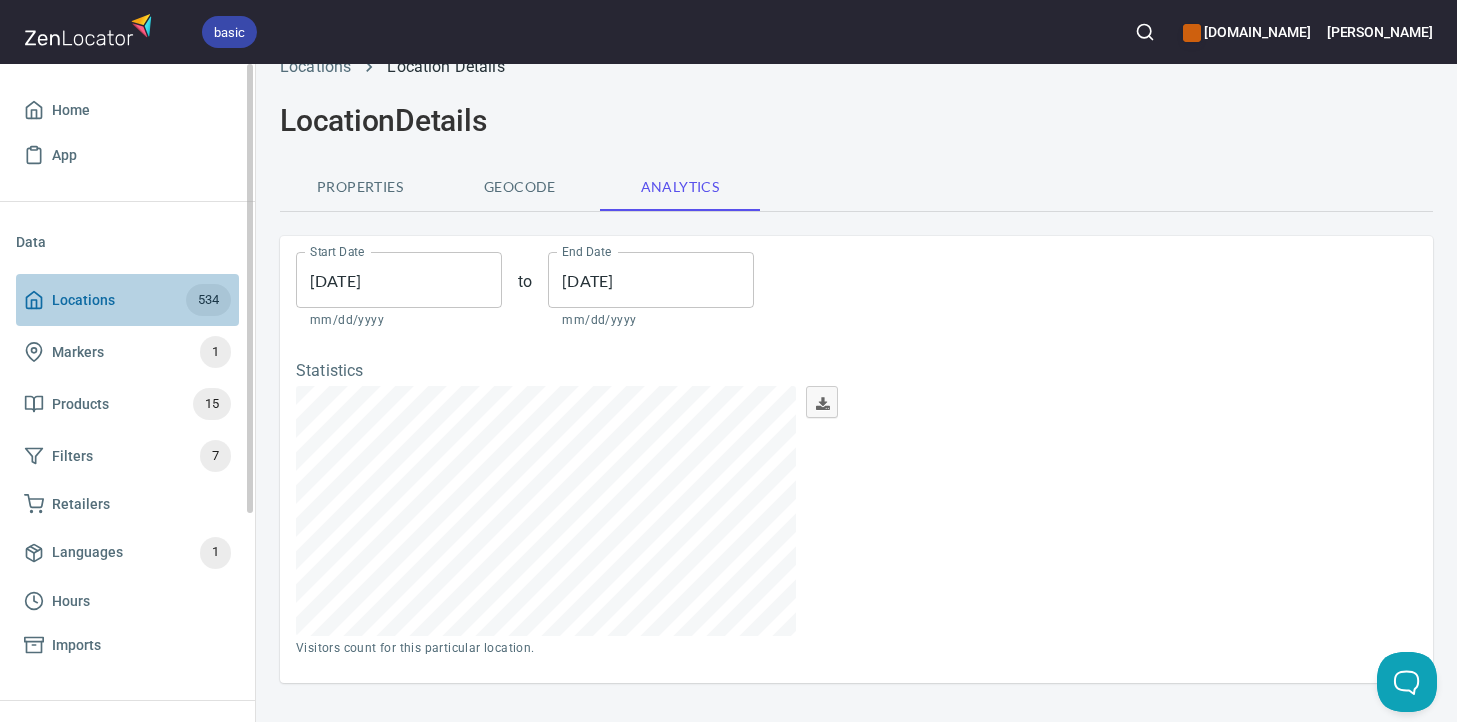 click on "Locations 534" at bounding box center (127, 300) 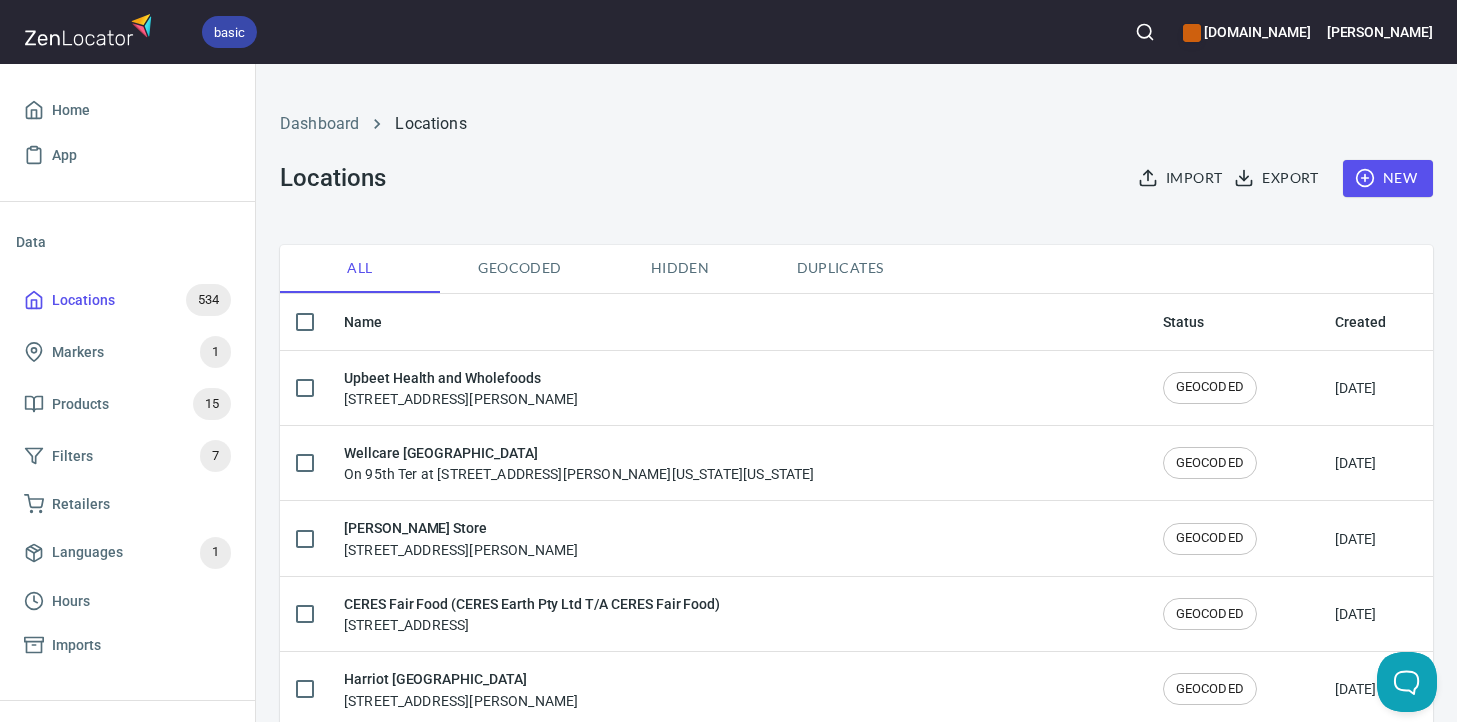 checkbox on "false" 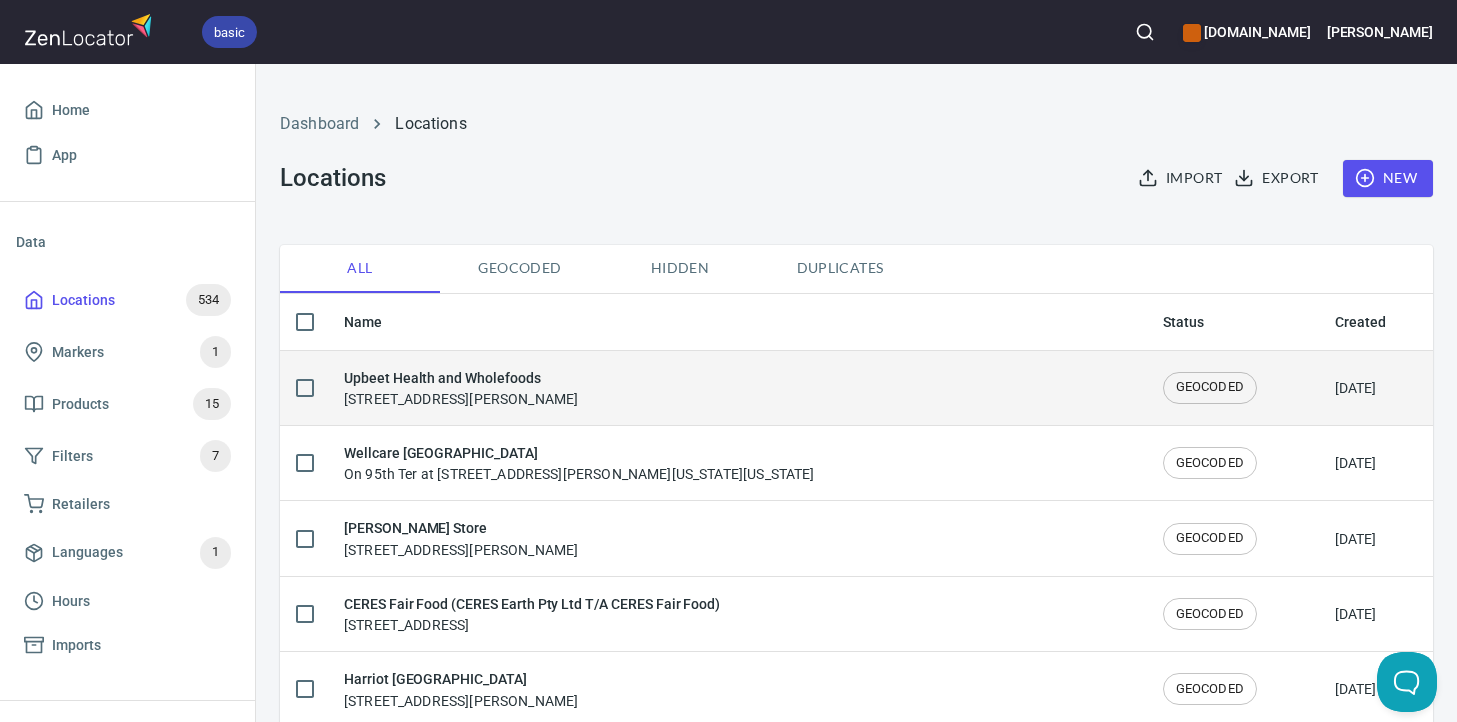 click on "GEOCODED" at bounding box center [1210, 387] 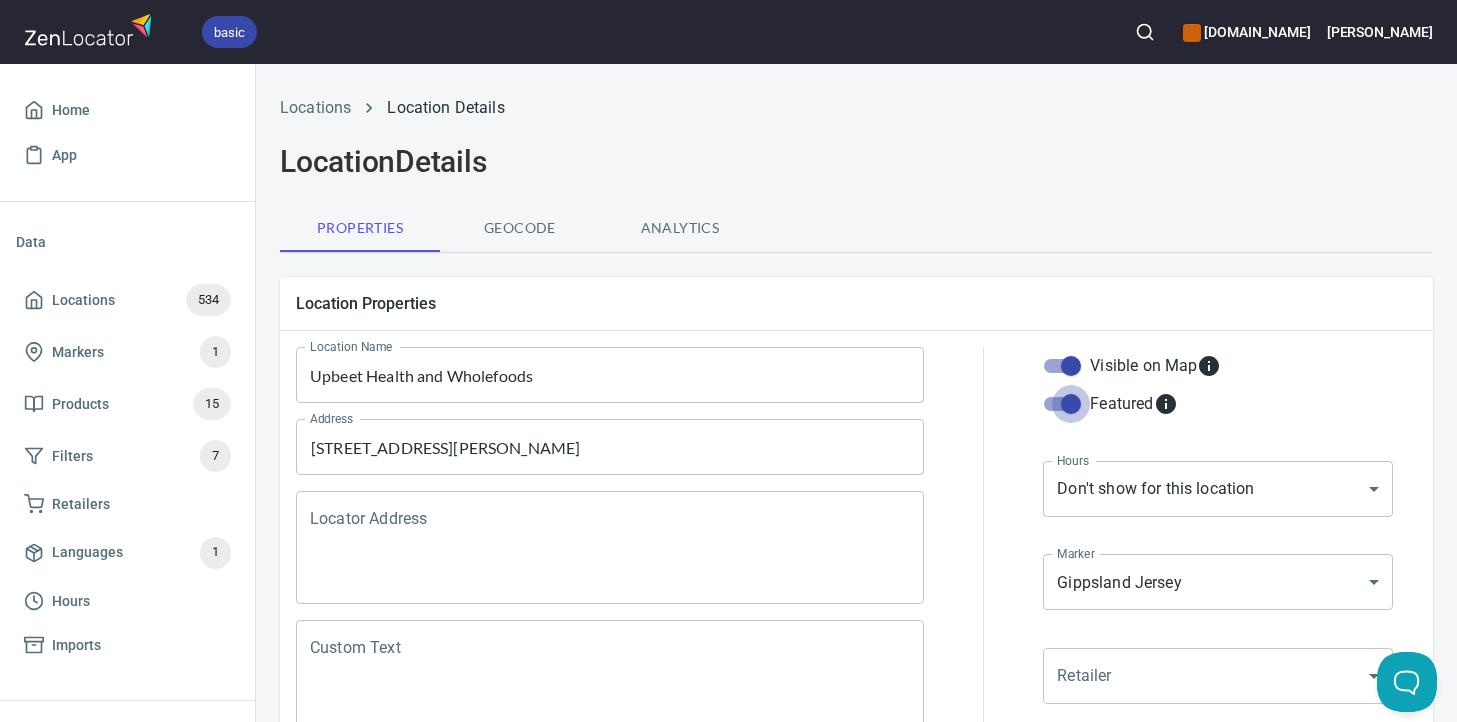 click on "Featured" at bounding box center (1071, 404) 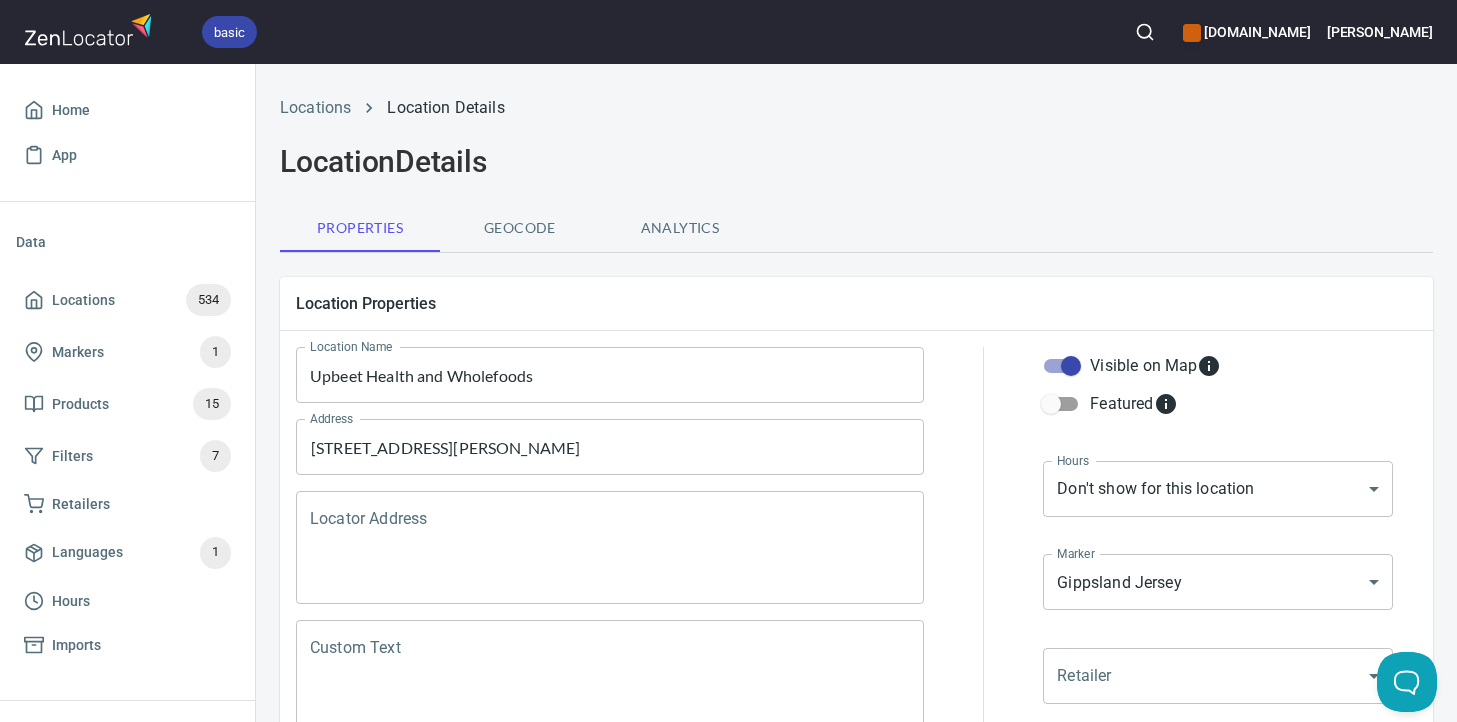 scroll, scrollTop: 107, scrollLeft: 0, axis: vertical 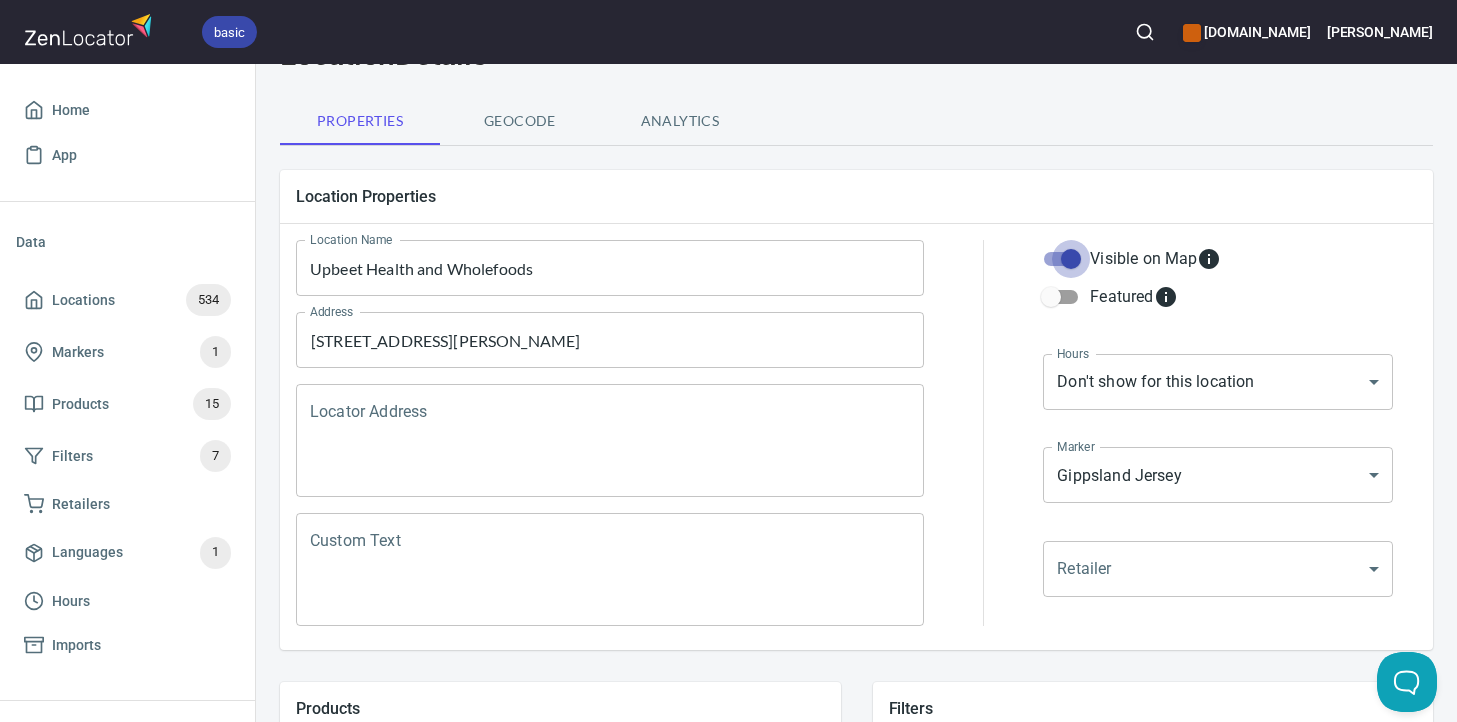 click on "Visible on Map" at bounding box center (1071, 259) 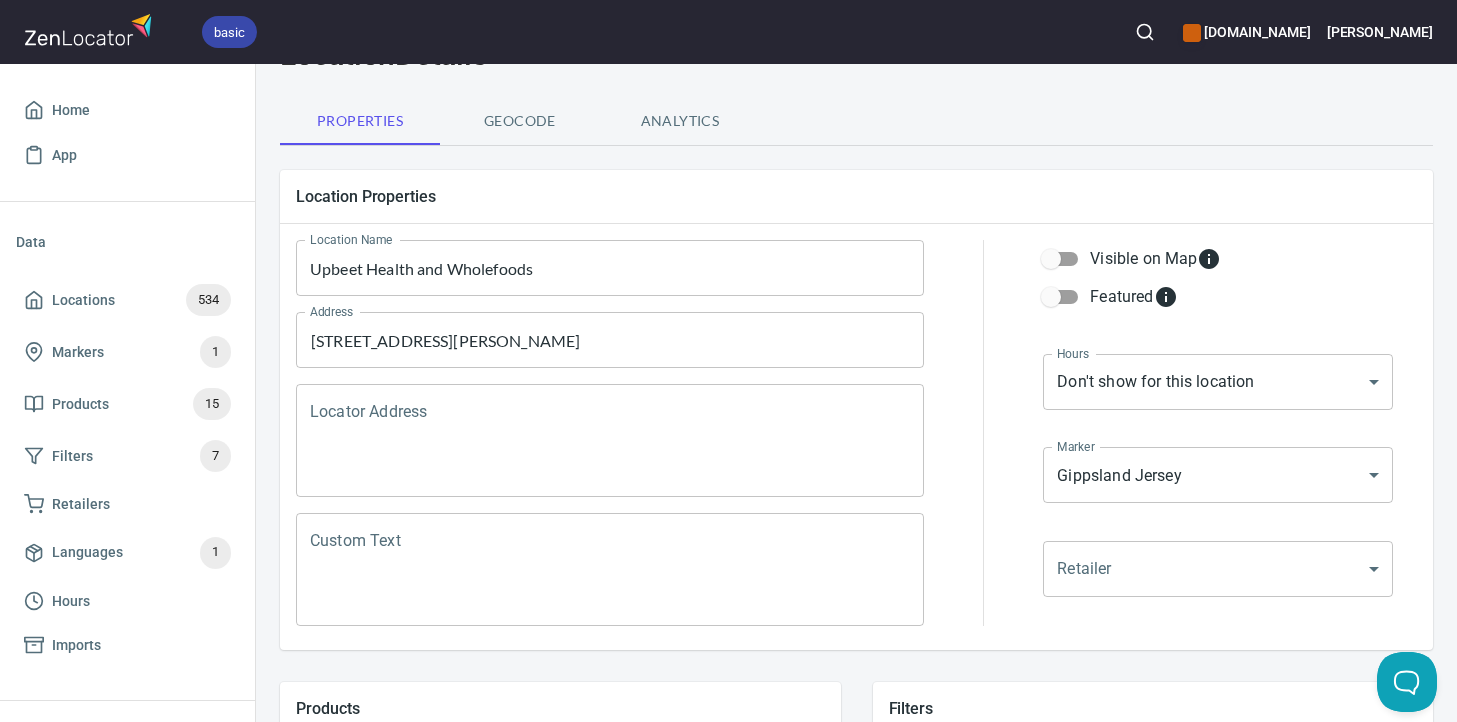 scroll, scrollTop: 742, scrollLeft: 0, axis: vertical 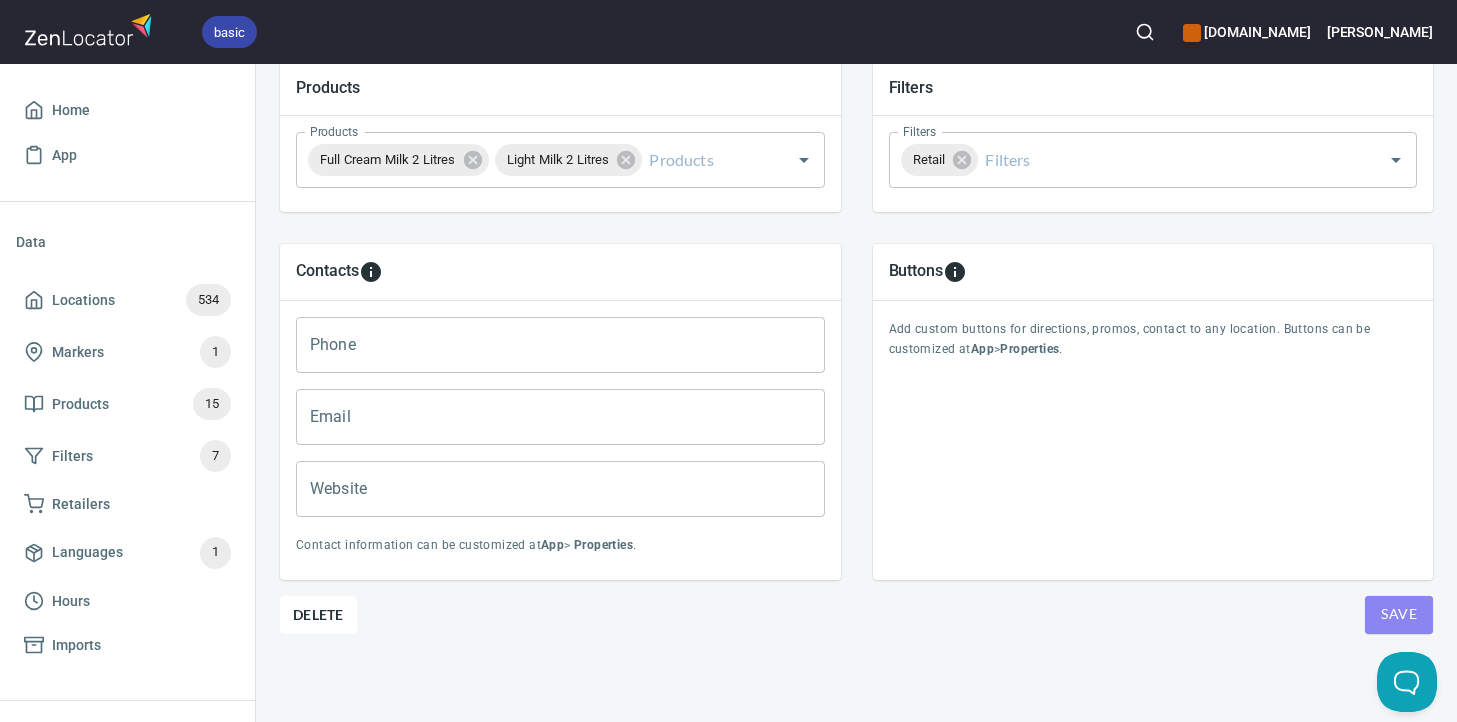 click on "Save" at bounding box center (1399, 614) 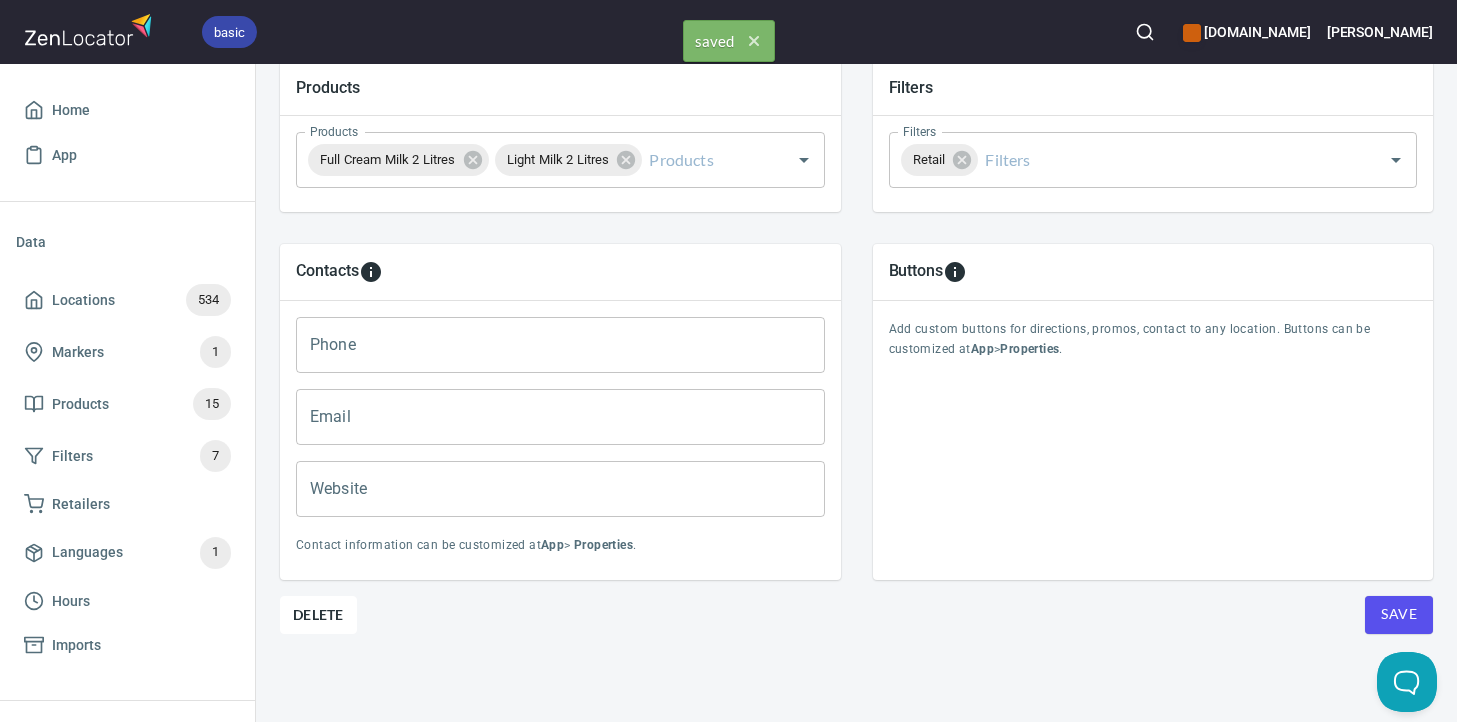 scroll, scrollTop: 0, scrollLeft: 0, axis: both 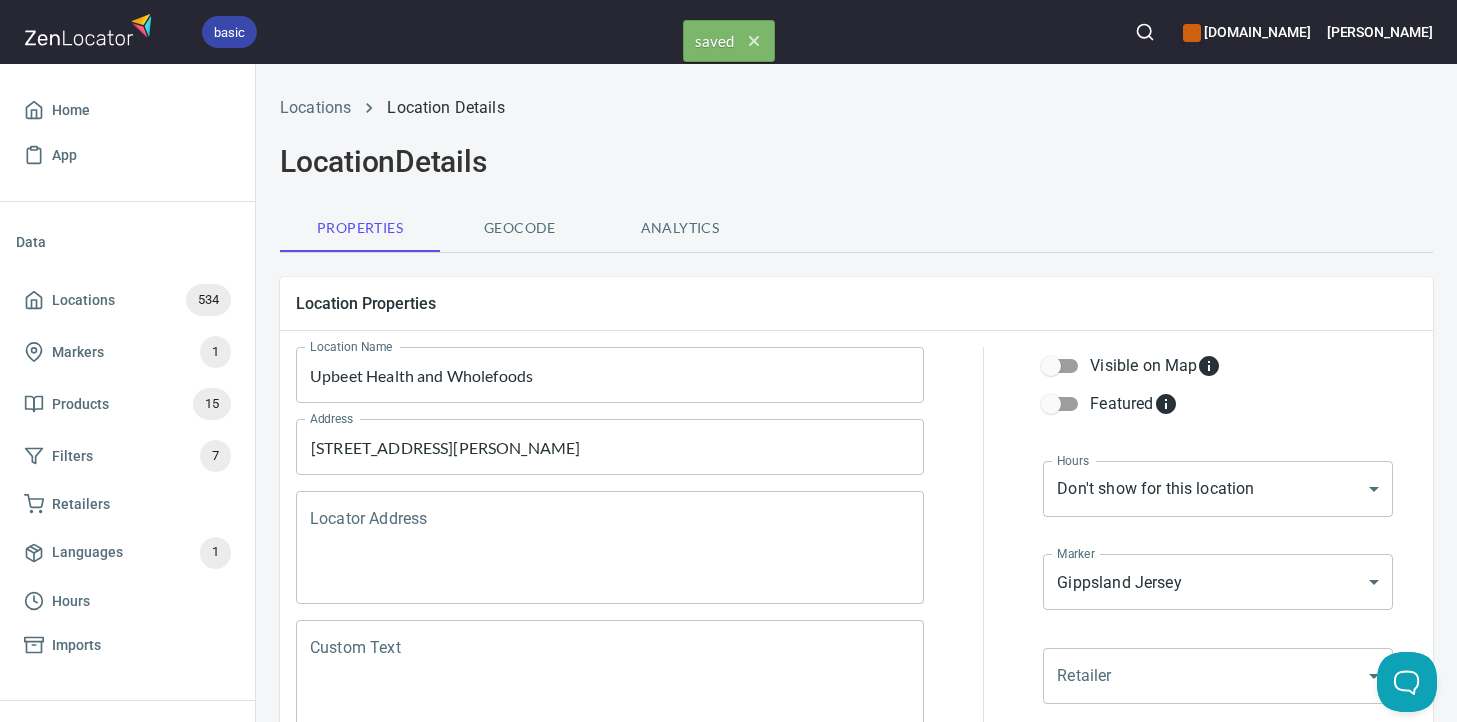 click on "Visible on Map" at bounding box center [1051, 366] 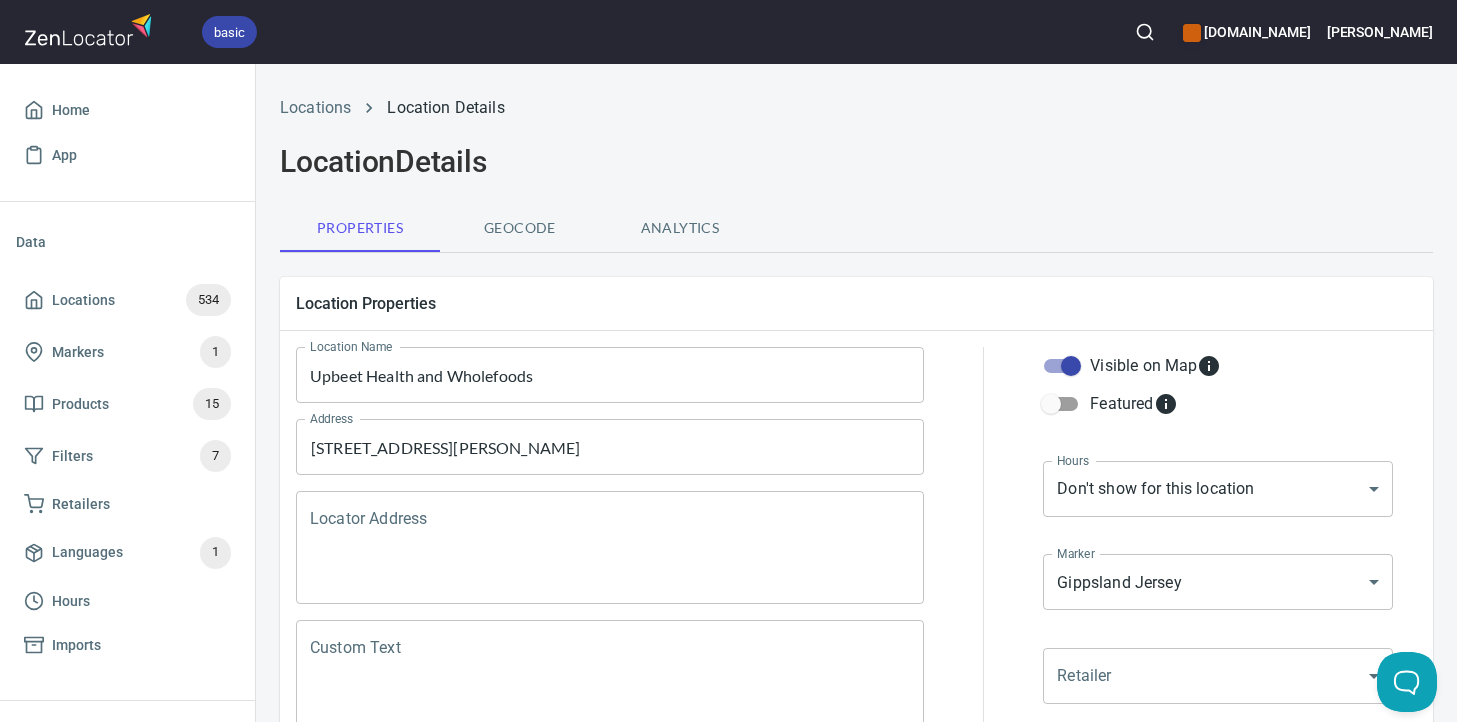 scroll, scrollTop: 742, scrollLeft: 0, axis: vertical 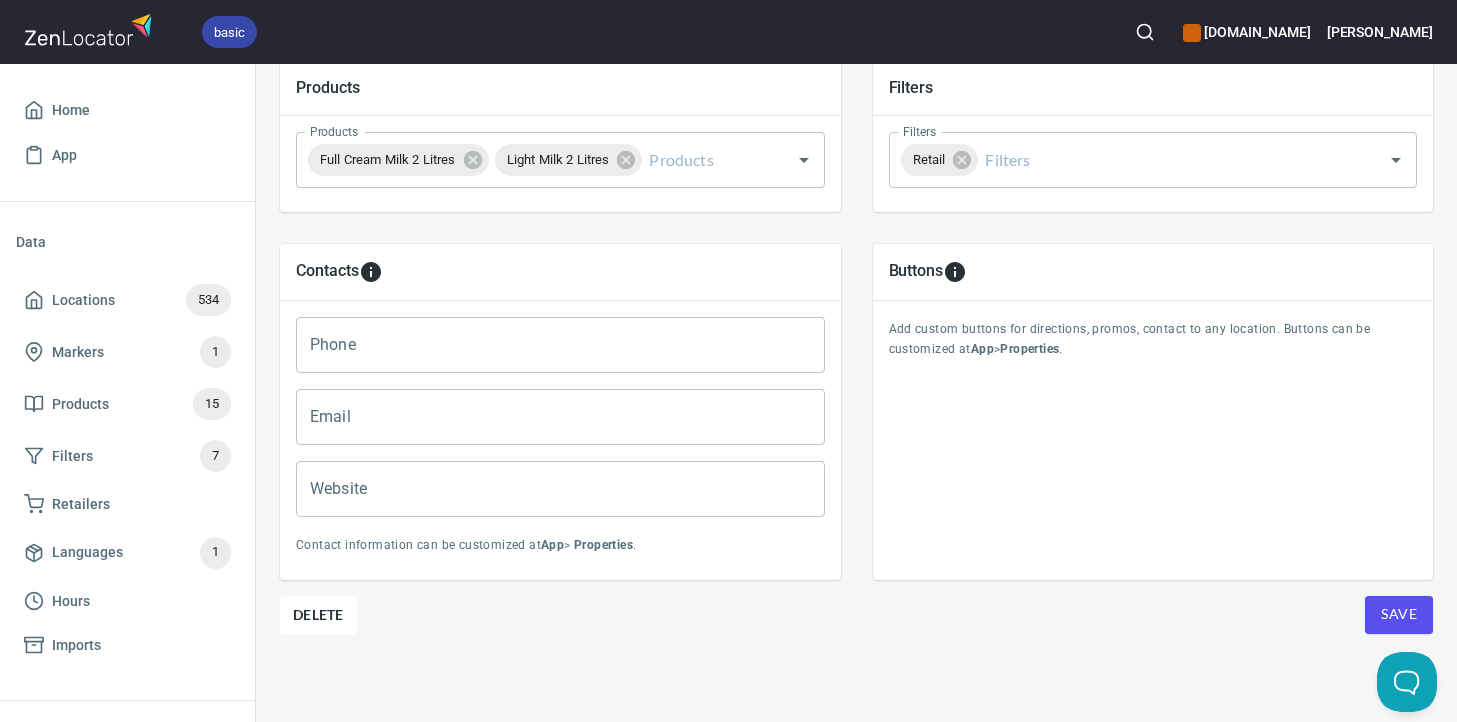 click on "Save" at bounding box center (1399, 614) 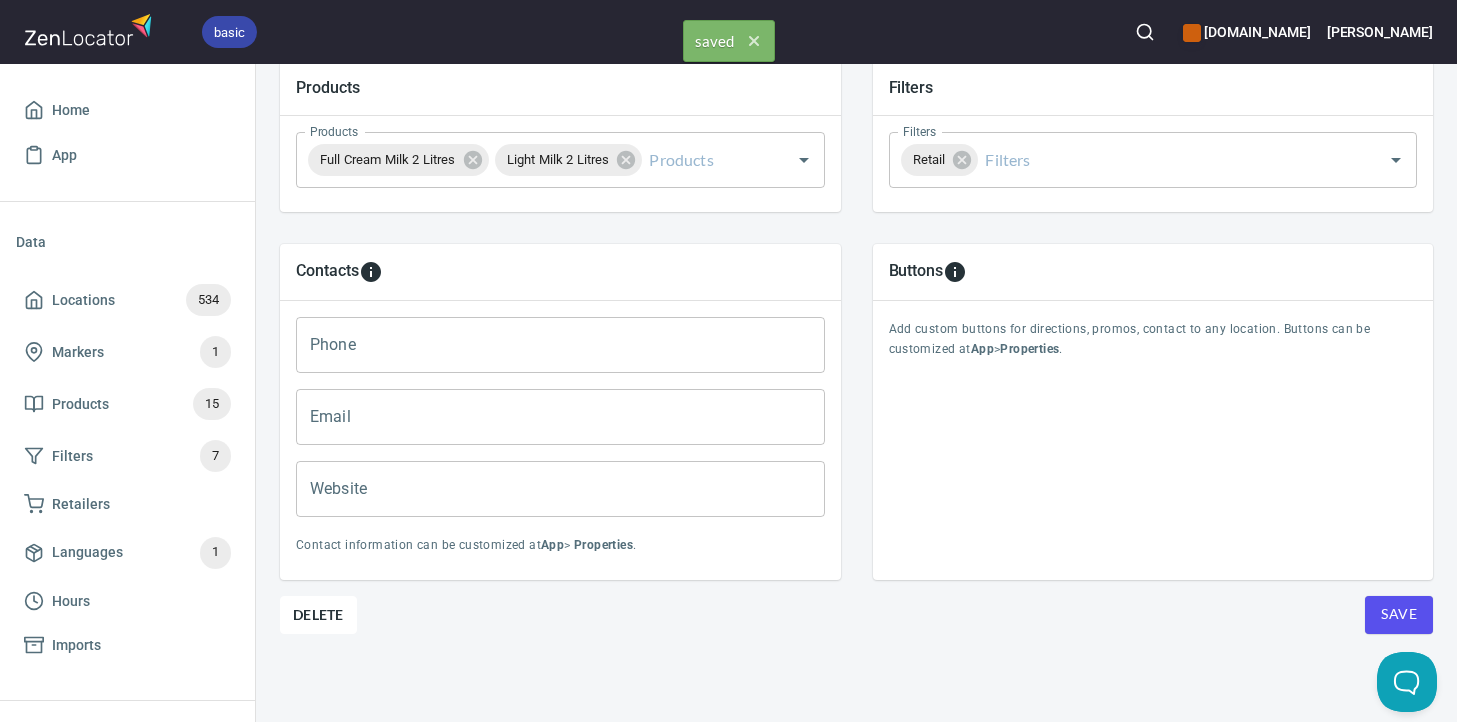 scroll, scrollTop: 0, scrollLeft: 0, axis: both 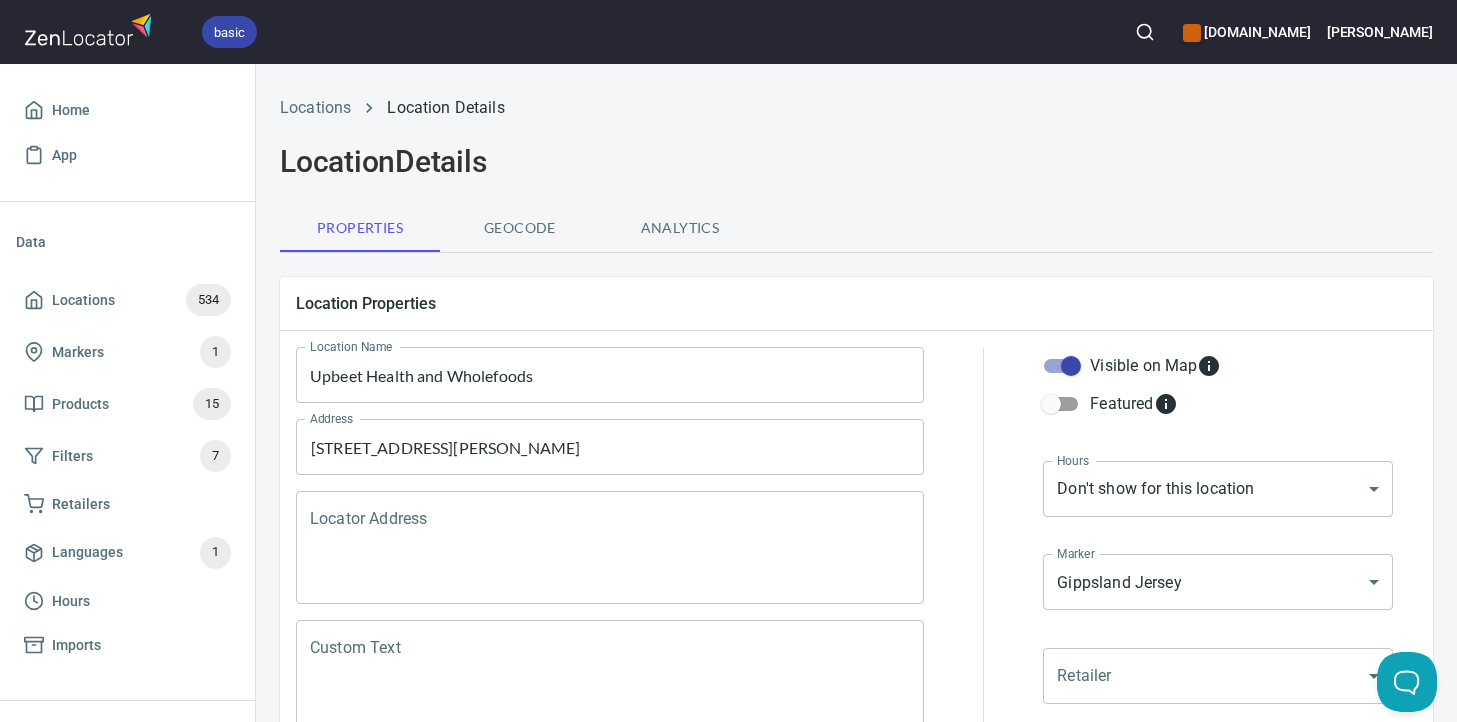 click on "Upbeet Health and Wholefoods" at bounding box center [610, 375] 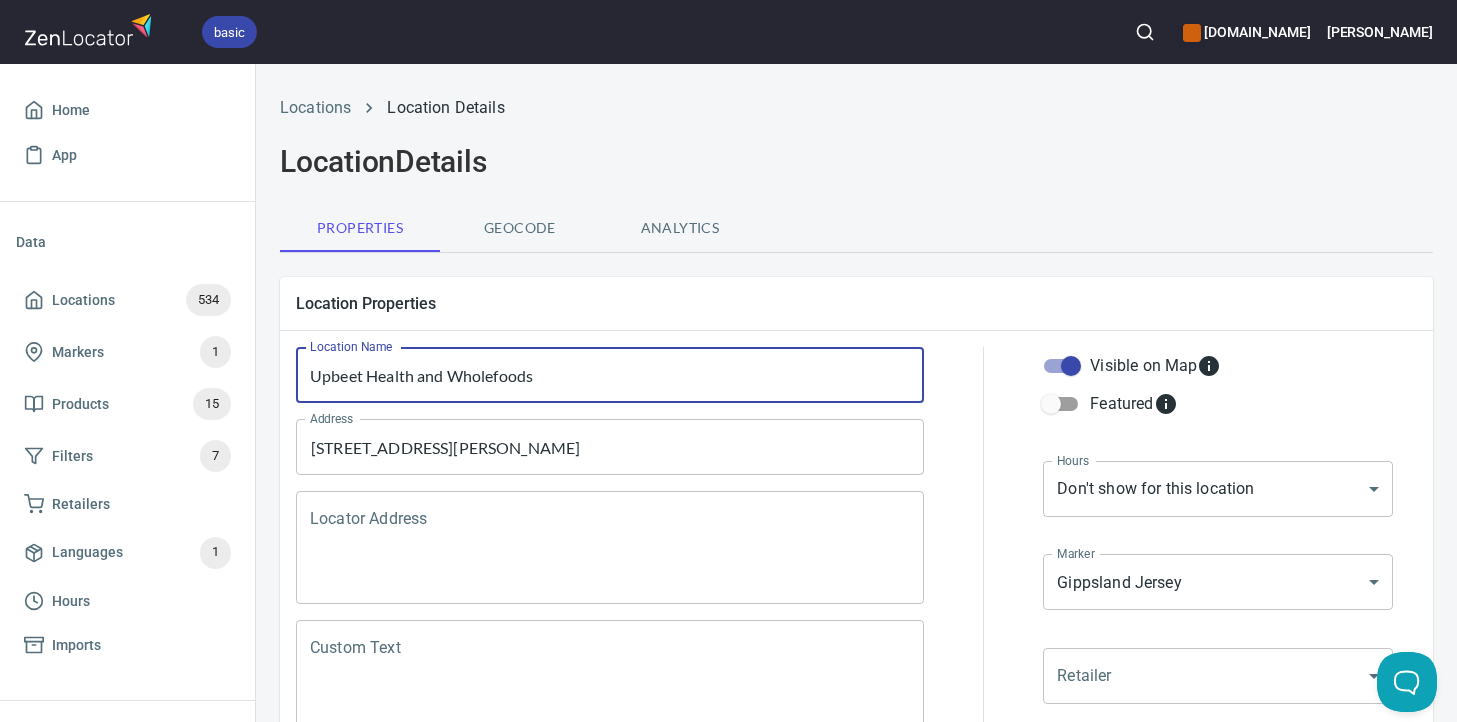 click on "Location Properties" at bounding box center [856, 303] 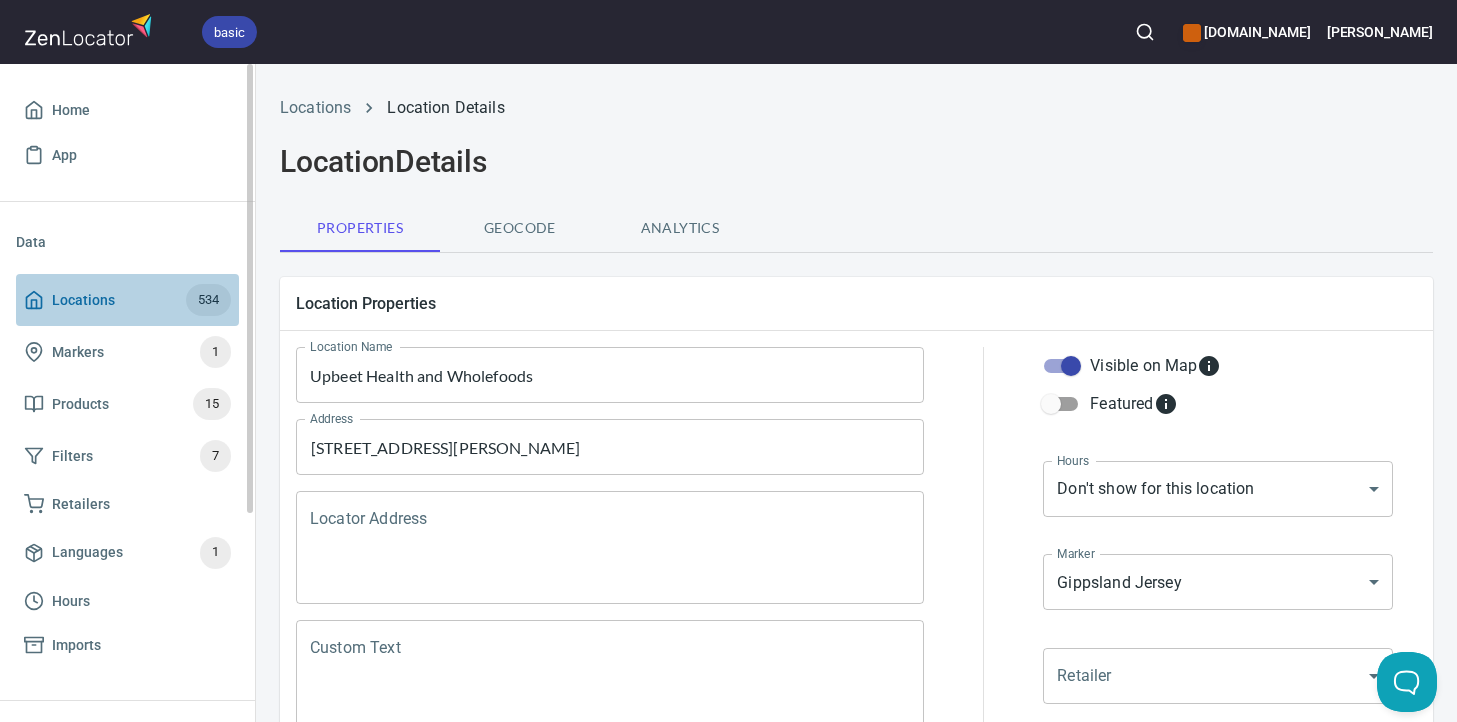 click on "Locations" at bounding box center [83, 300] 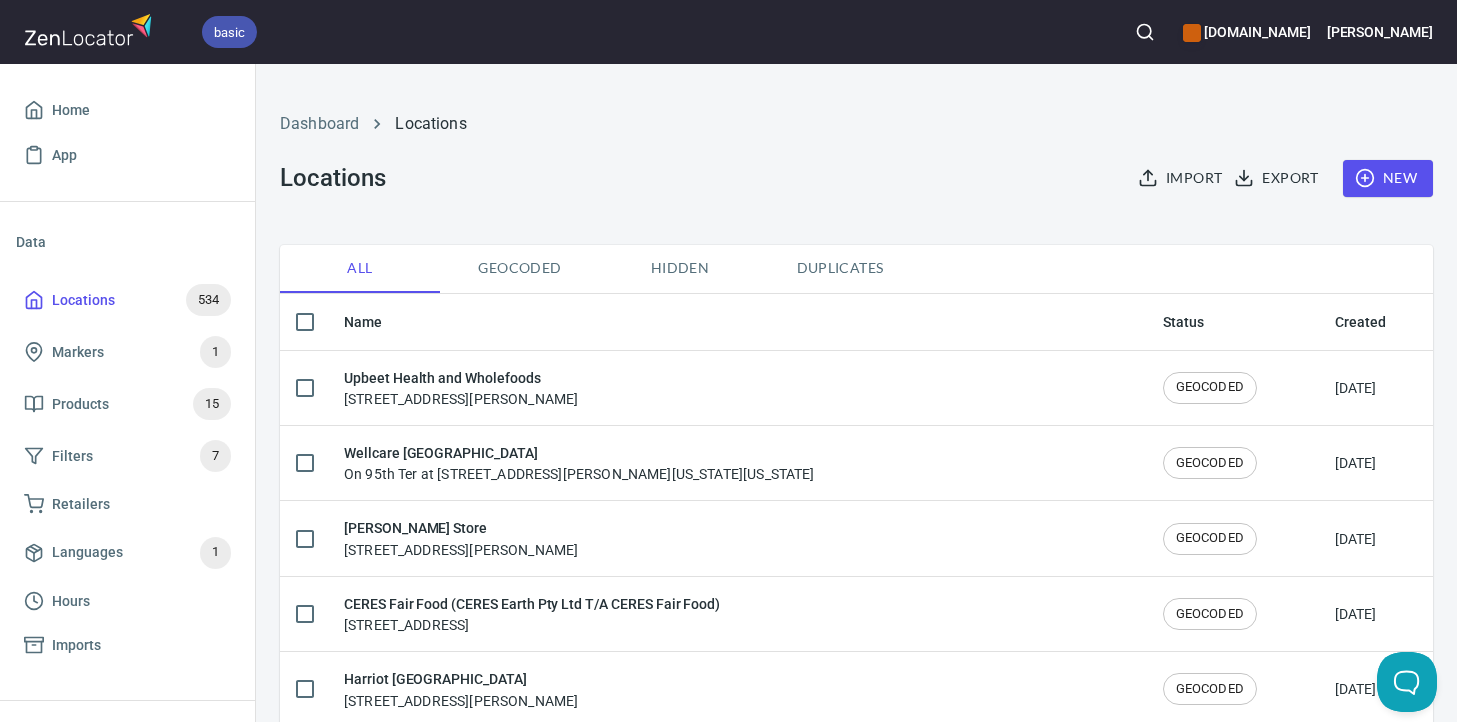 click on "basic" at bounding box center (229, 32) 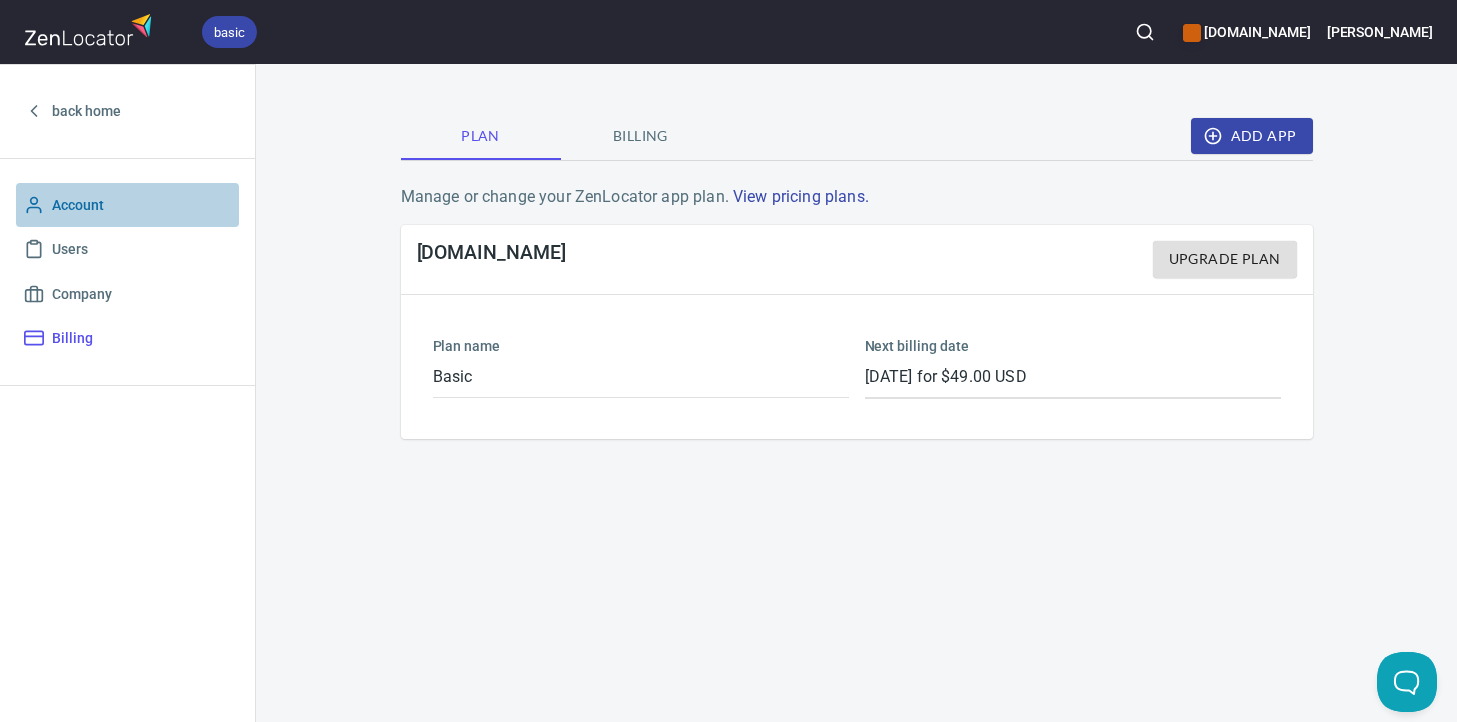 click on "Account" at bounding box center [78, 205] 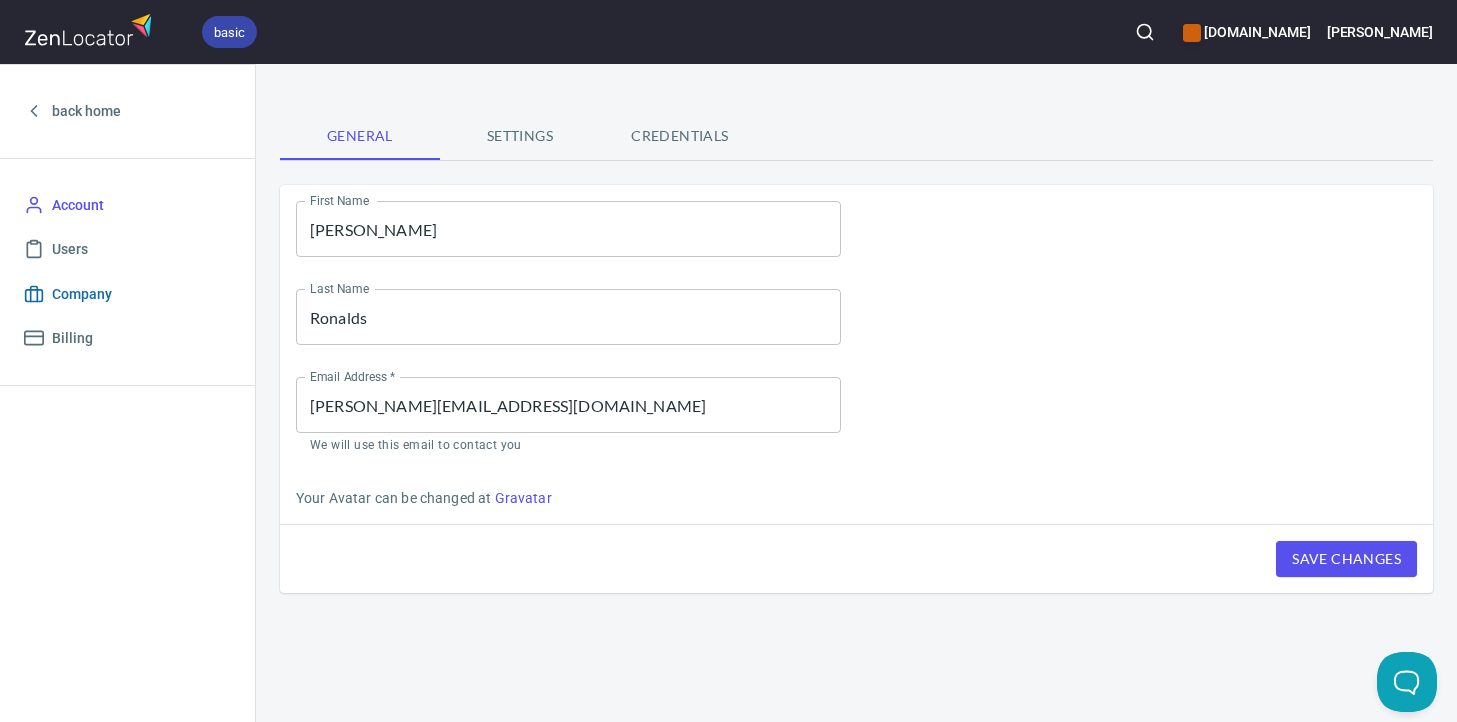 click on "Company" at bounding box center [82, 294] 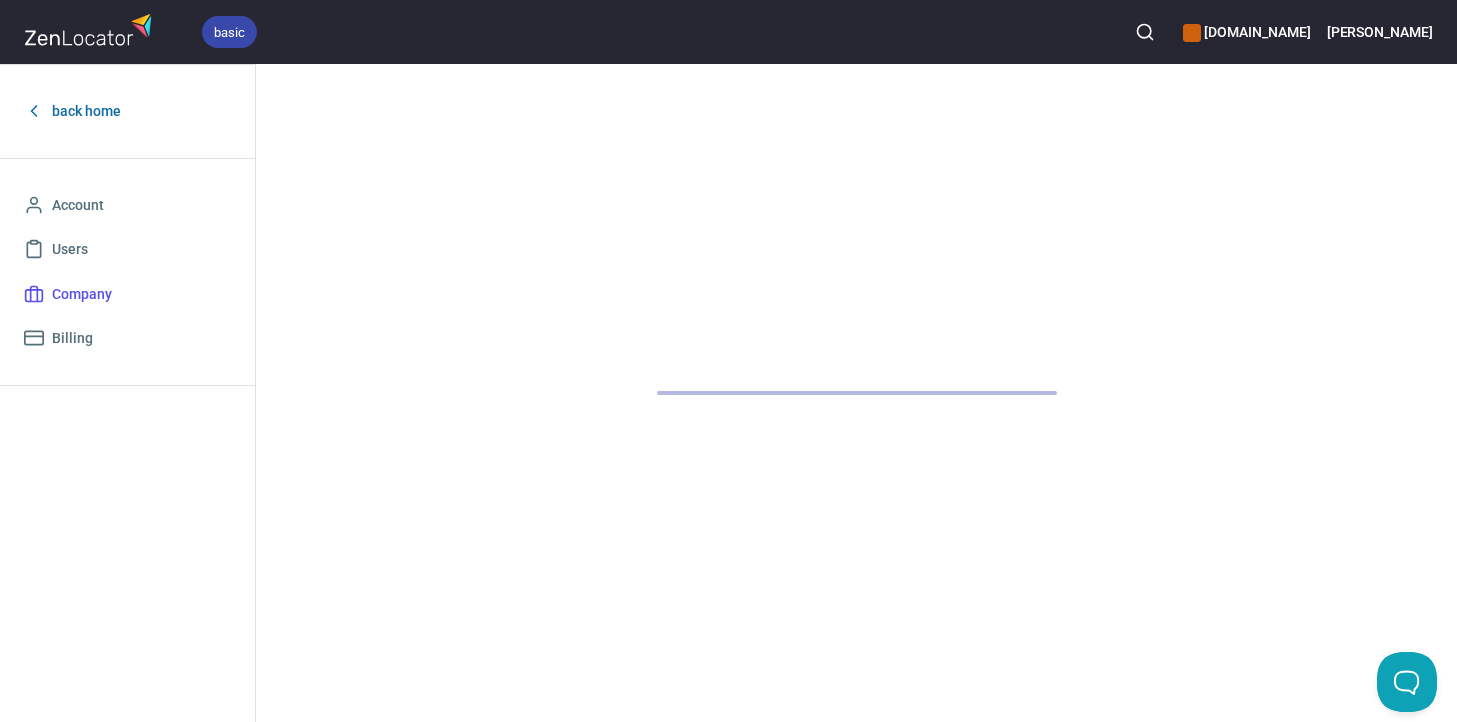 select on "America/Los_Angeles" 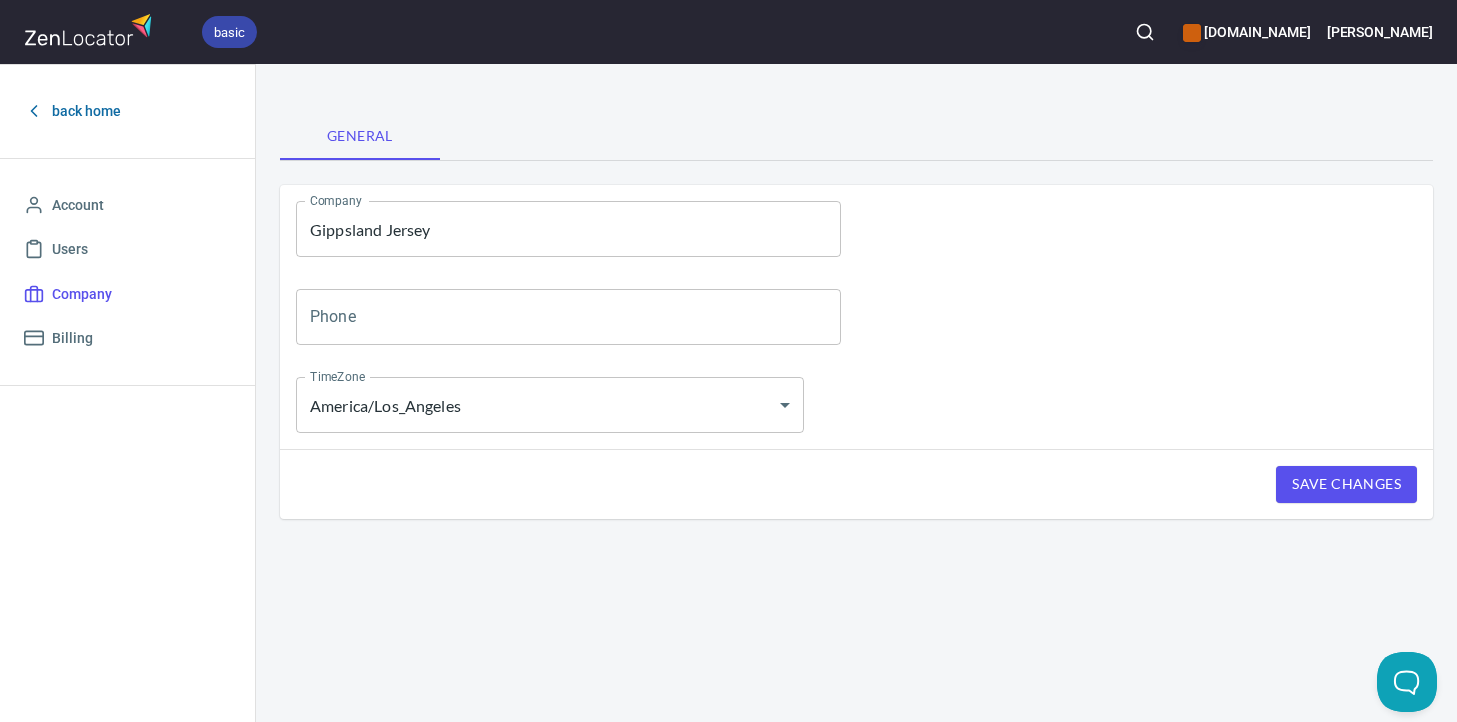 click on "back home" at bounding box center (86, 111) 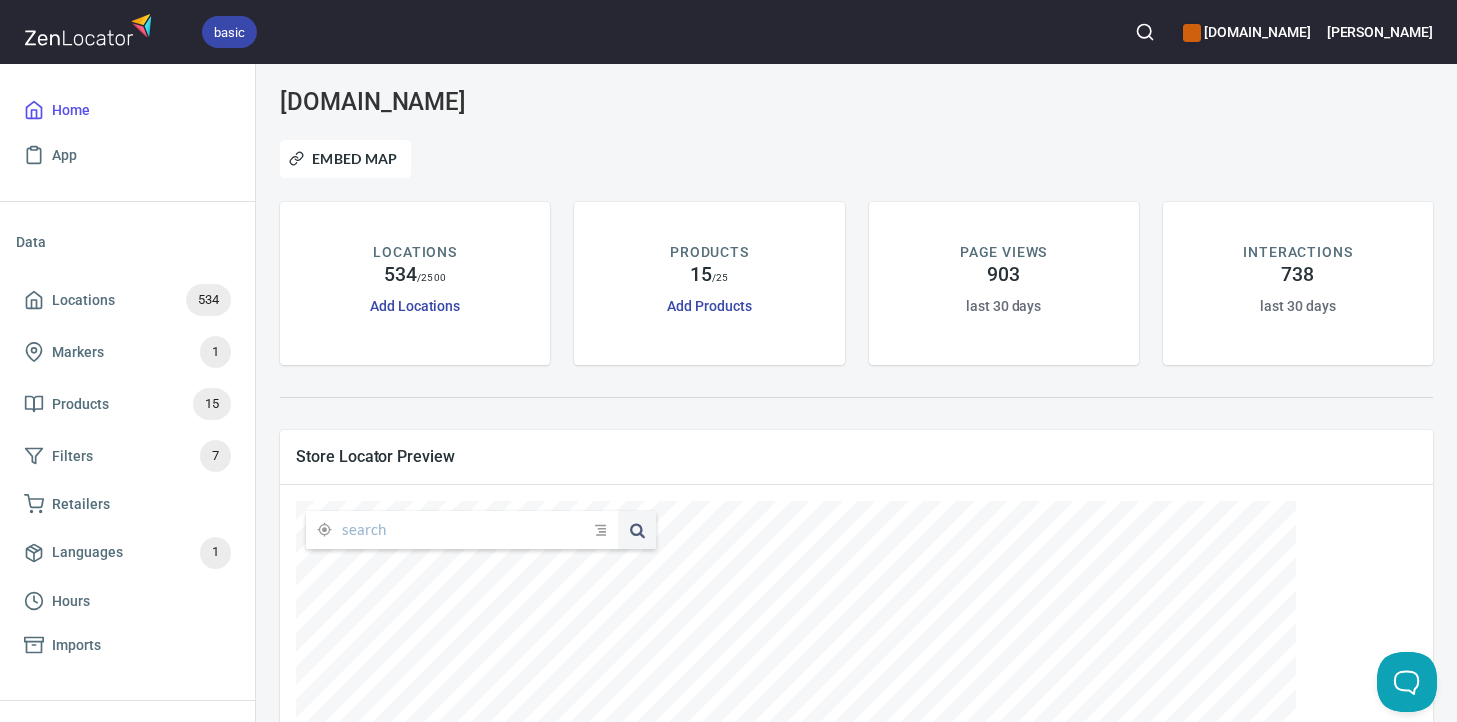 scroll, scrollTop: 283, scrollLeft: 0, axis: vertical 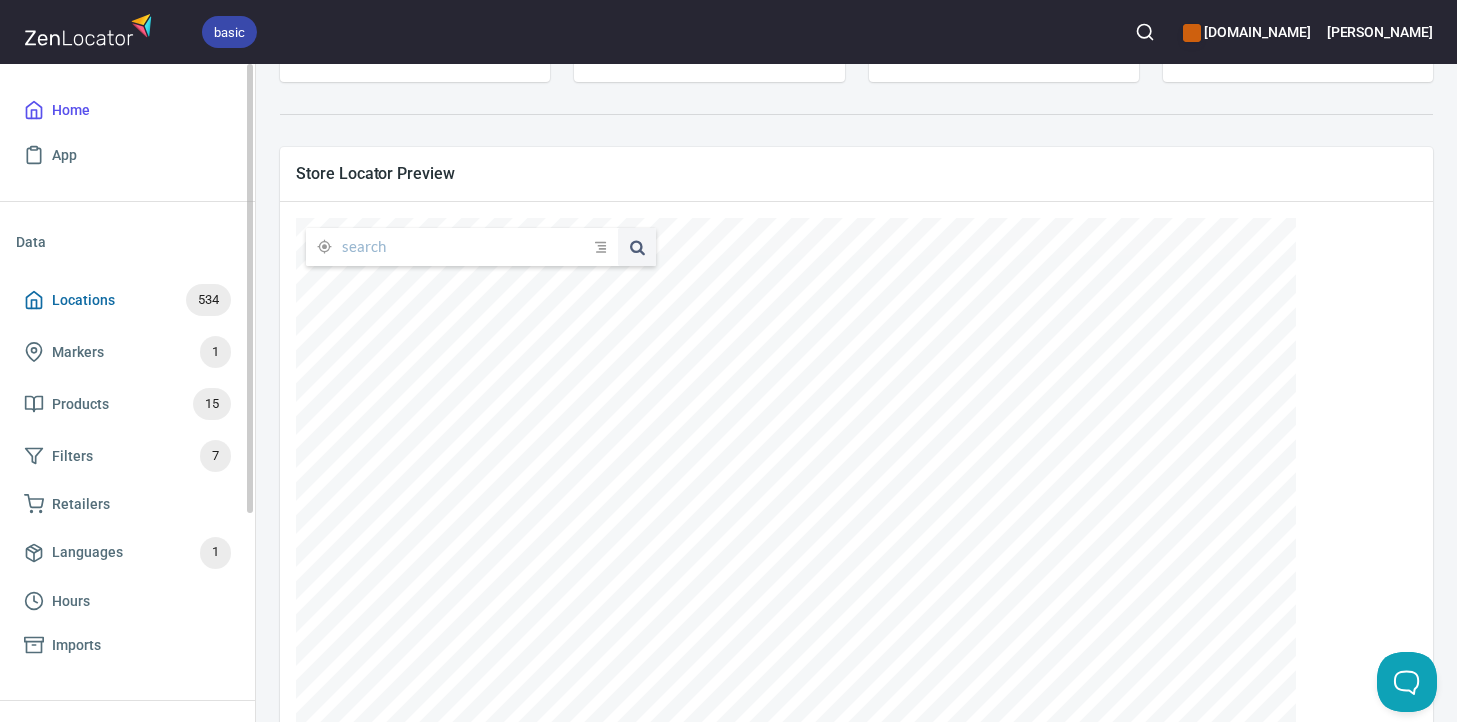 click on "Locations 534" at bounding box center (127, 300) 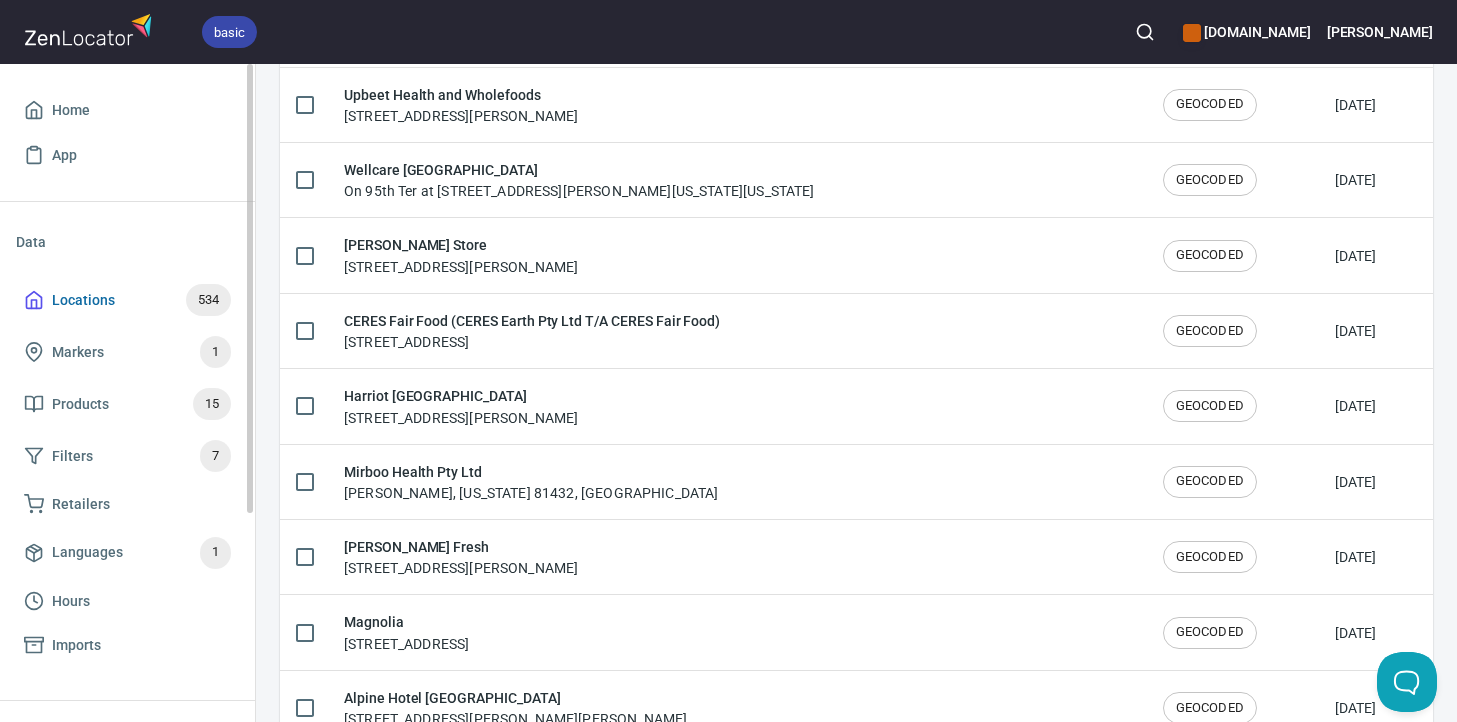 scroll, scrollTop: 0, scrollLeft: 0, axis: both 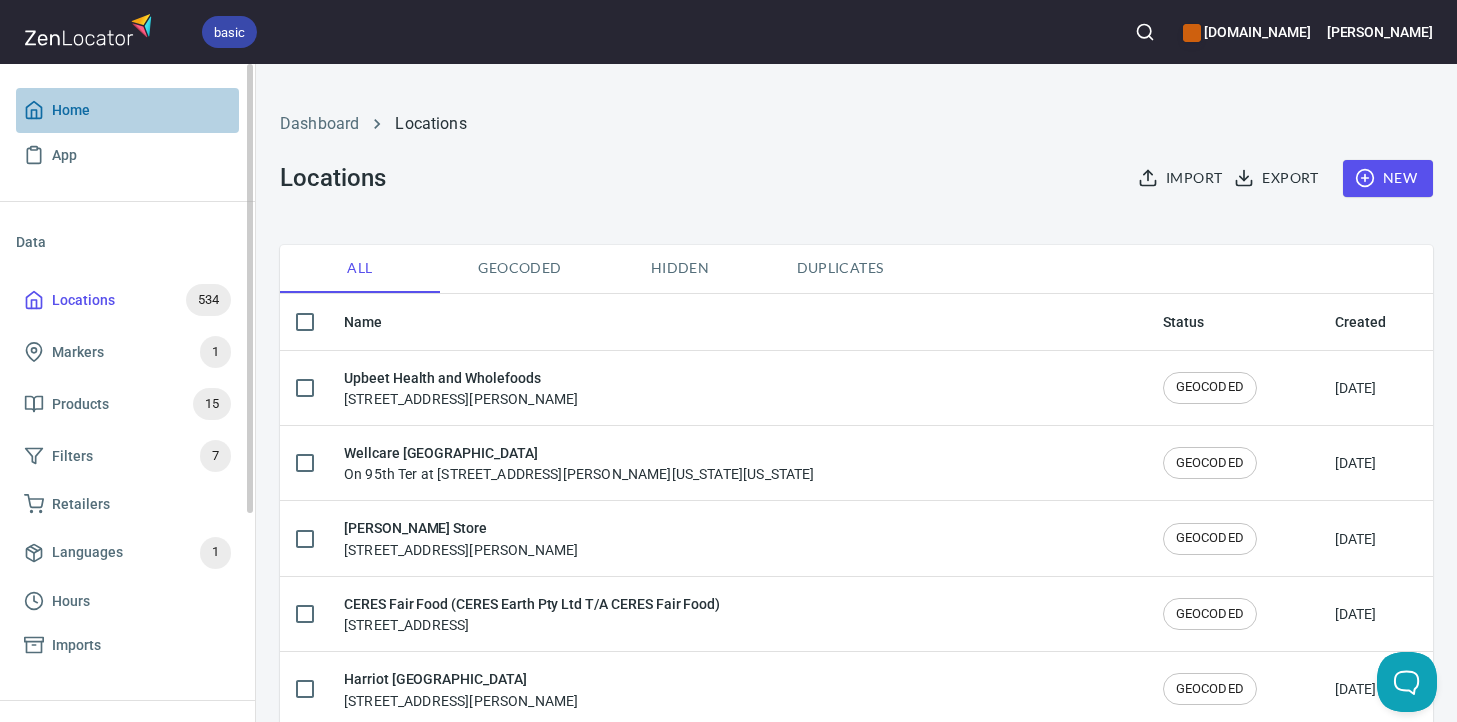 click on "Home" at bounding box center (127, 110) 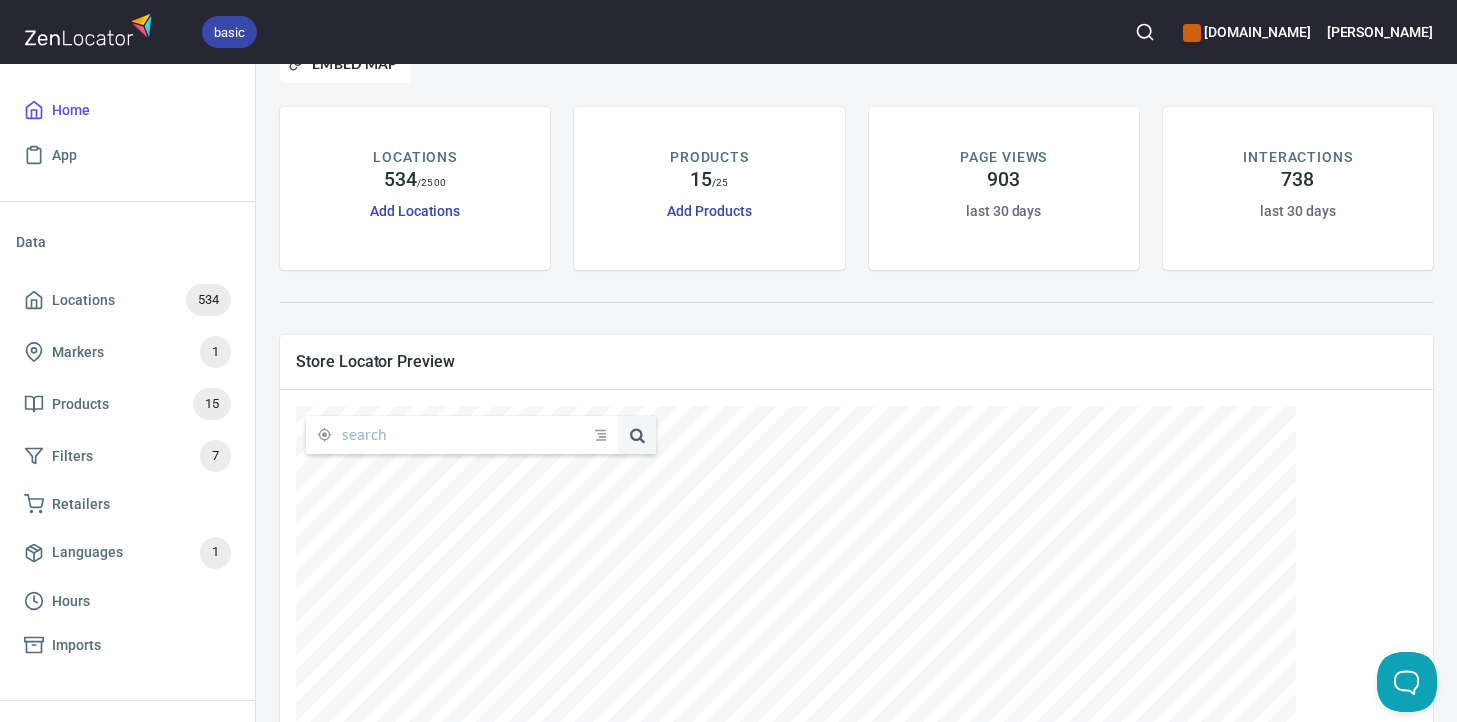 scroll, scrollTop: 92, scrollLeft: 0, axis: vertical 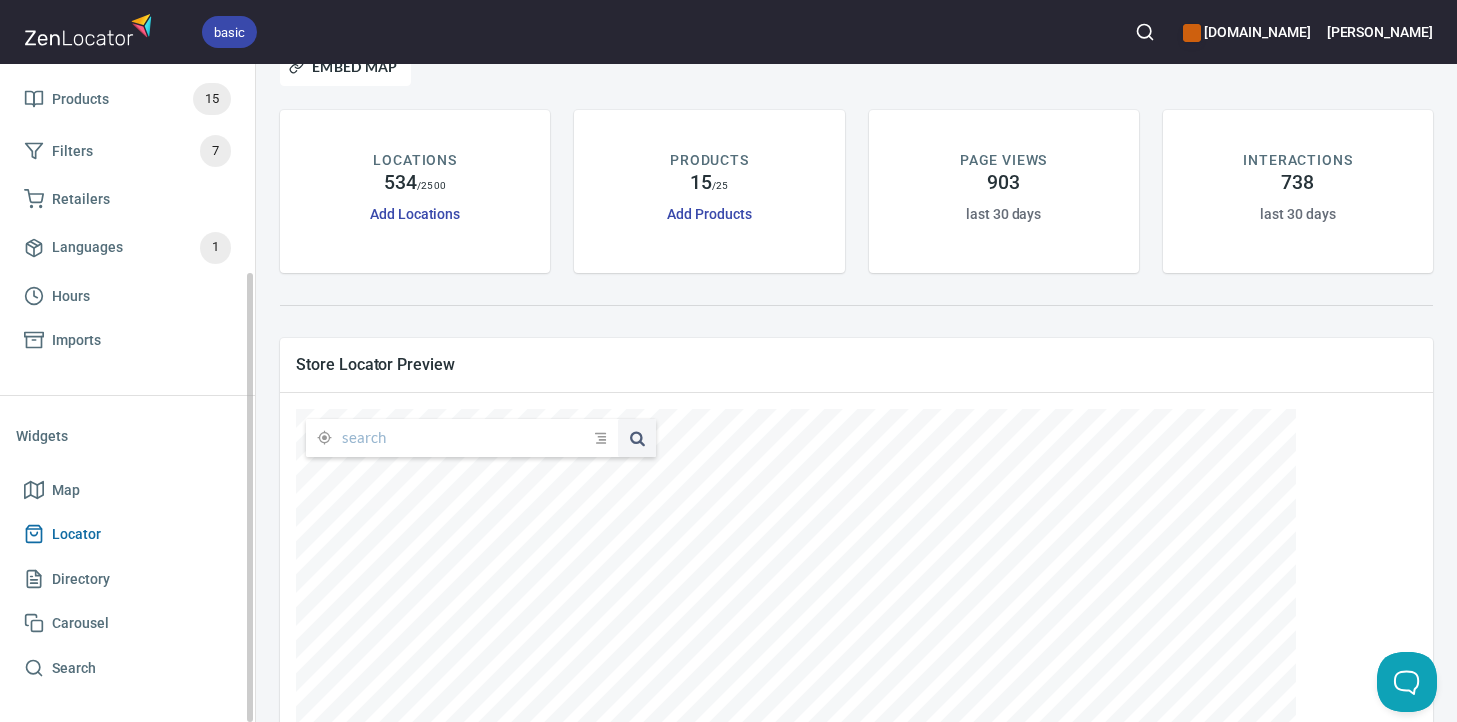 click on "Locator" at bounding box center [127, 534] 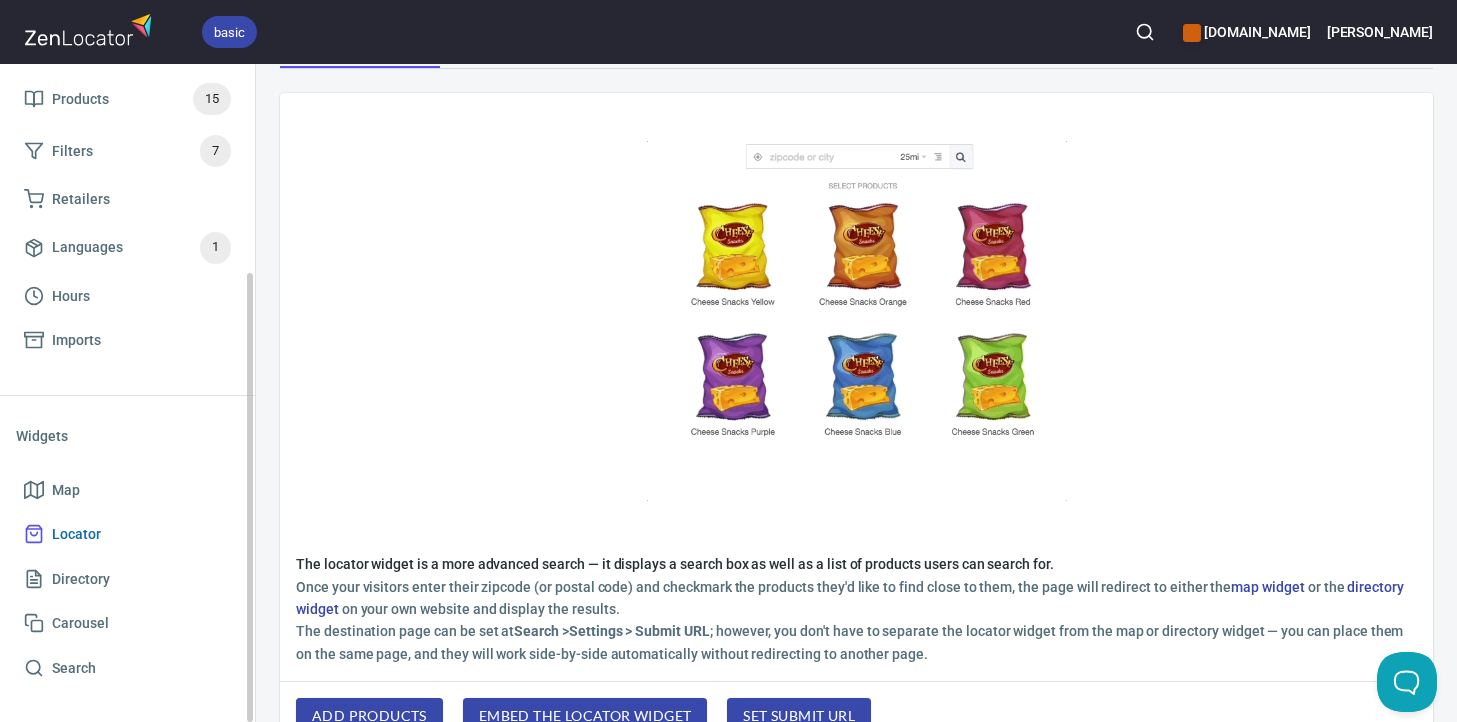 scroll, scrollTop: 0, scrollLeft: 0, axis: both 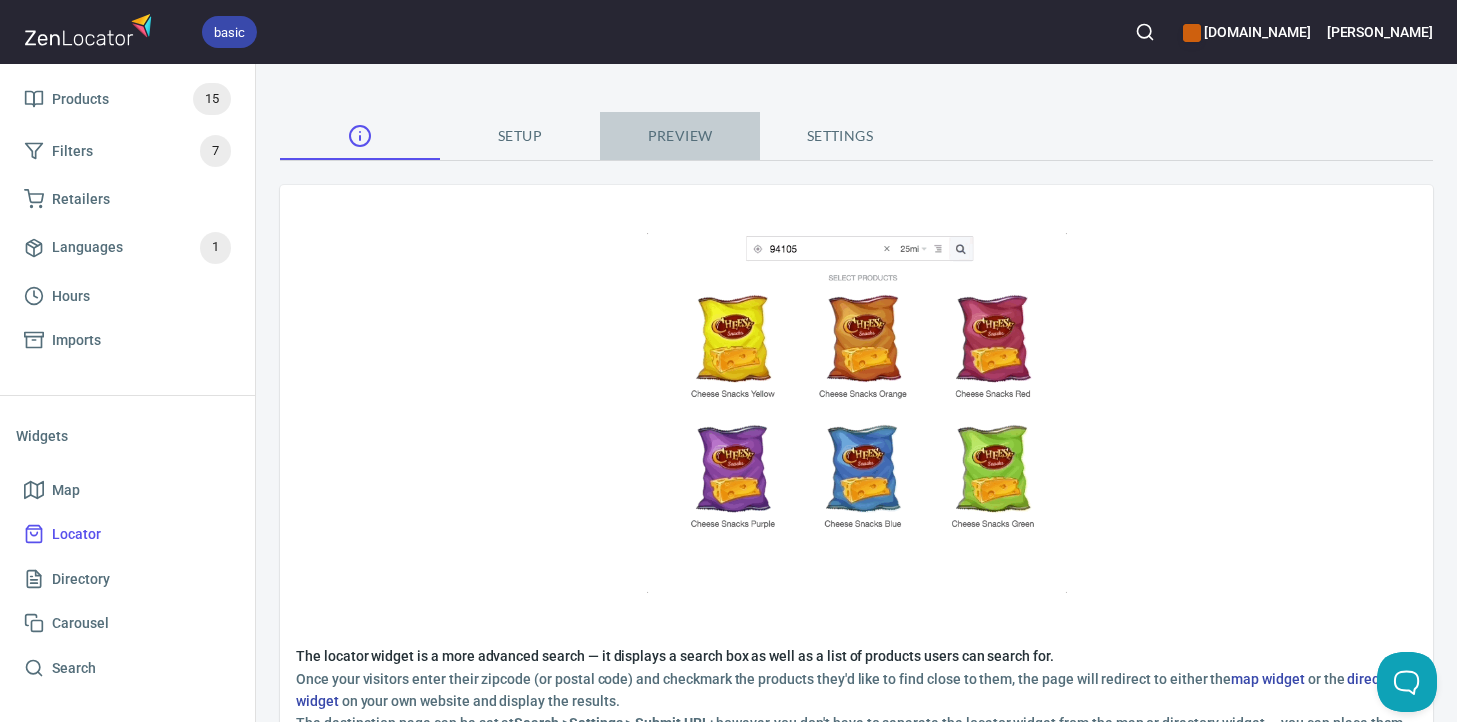 click on "Preview" at bounding box center [680, 136] 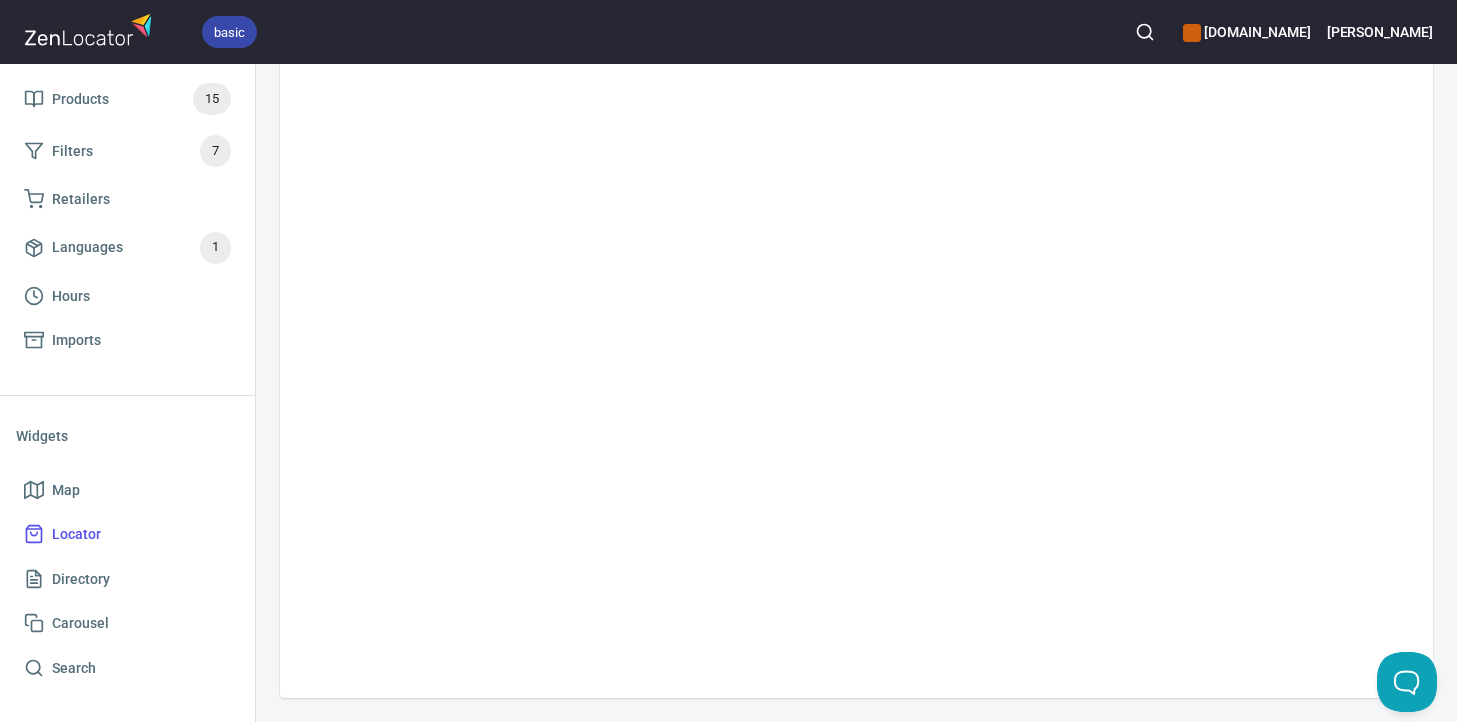 scroll, scrollTop: 0, scrollLeft: 0, axis: both 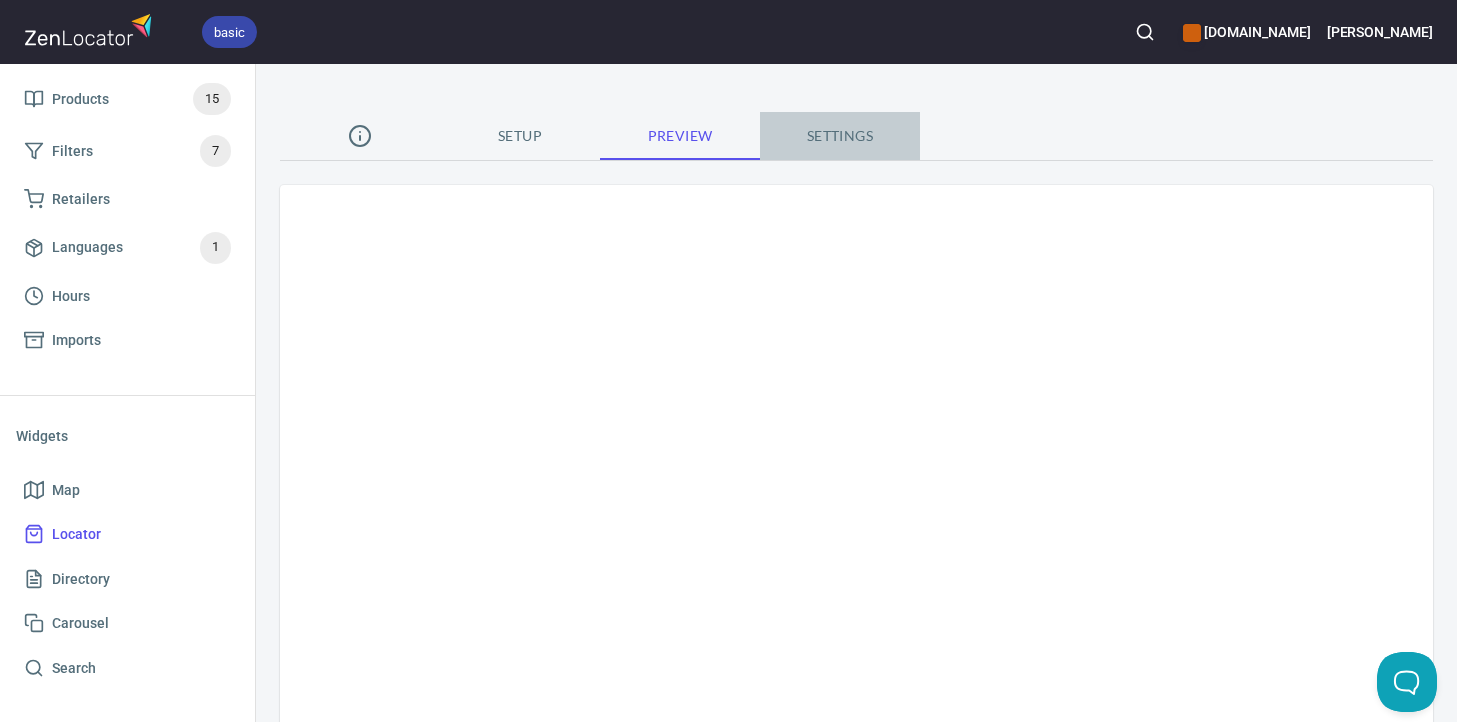 click on "Settings" at bounding box center (840, 136) 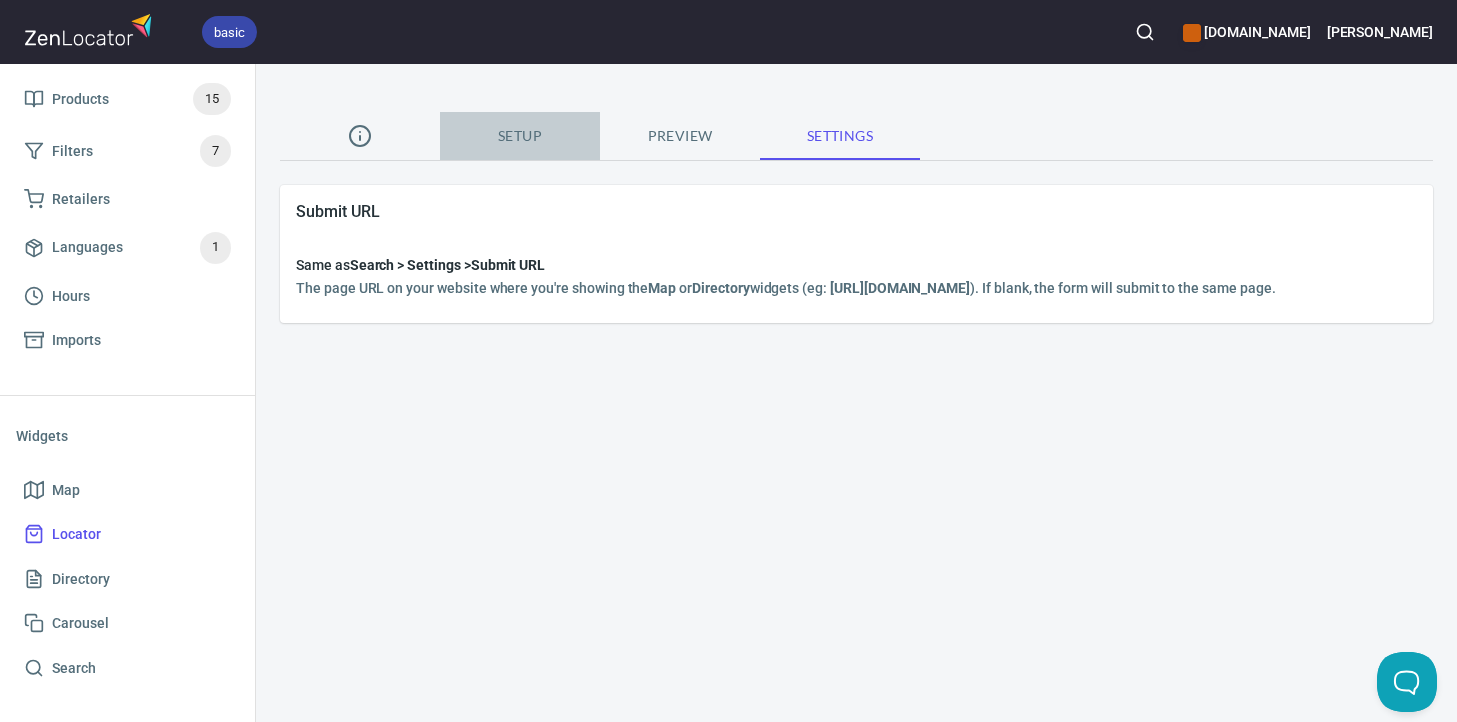 click on "Setup" at bounding box center [520, 136] 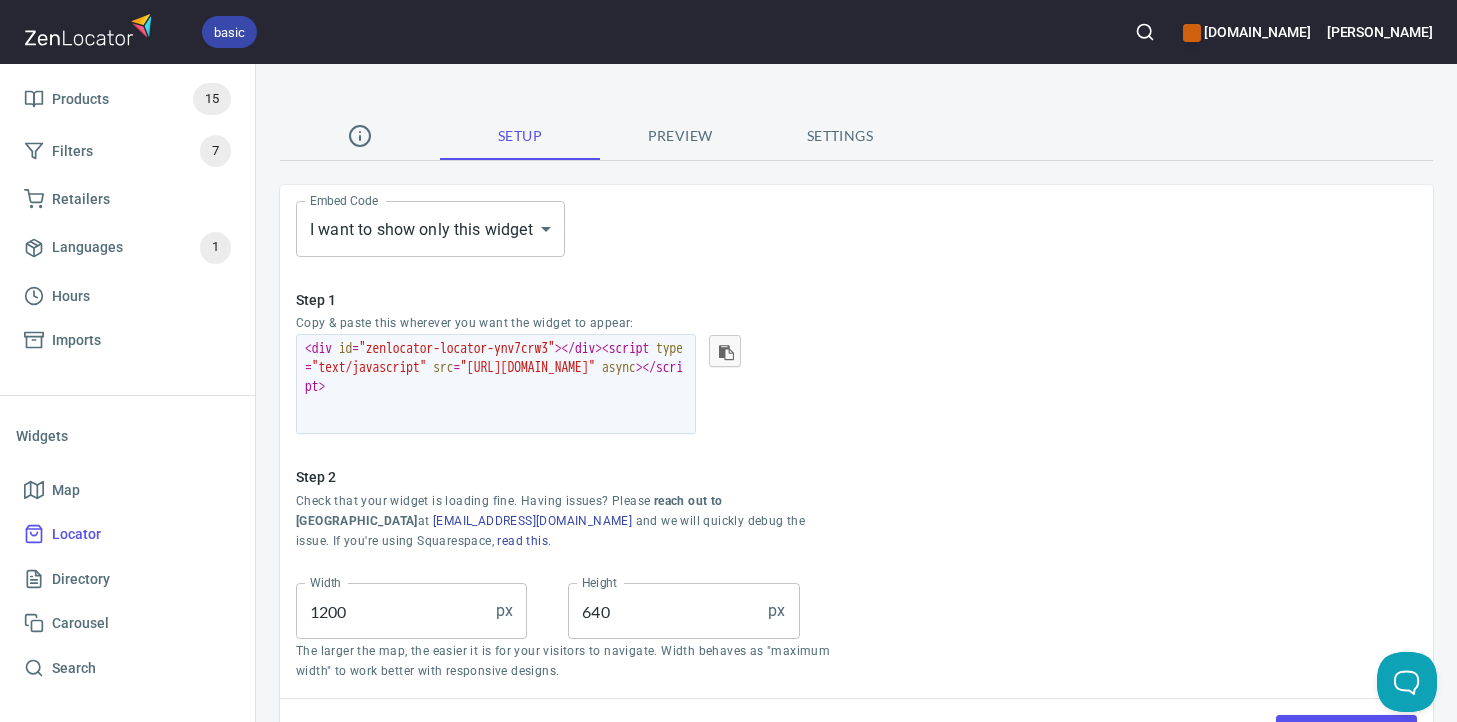scroll, scrollTop: 13, scrollLeft: 0, axis: vertical 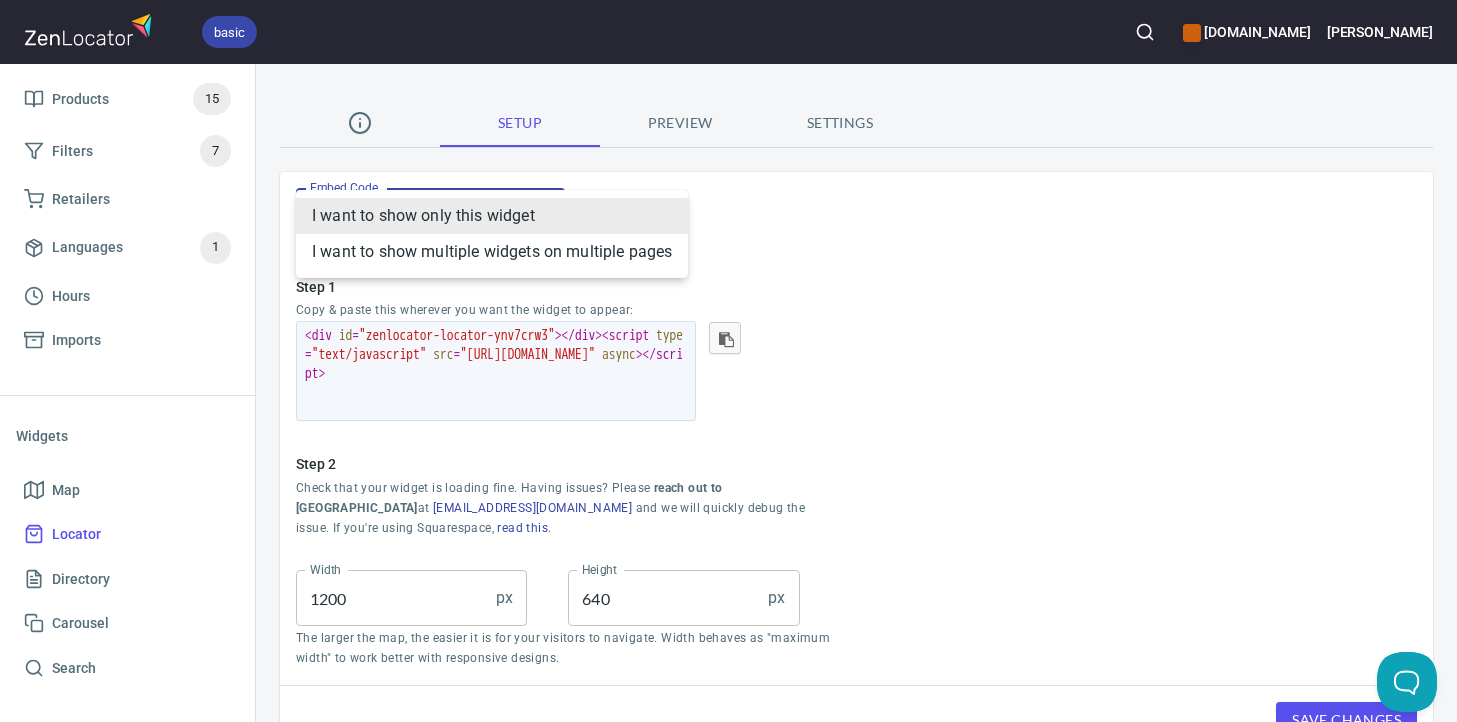click on "basic   gippslandjersey.com.au Steve Home App Data Locations 534 Markers 1 Products 15 Filters 7 Retailers Languages 1 Hours Imports Widgets Map Locator Directory Carousel Search Setup Preview Settings Embed Code I want to show only this widget BUNDLED Embed Code Step 1 Copy & paste this wherever you want the widget to appear: < div   id = "zenlocator-locator-ynv7crw3" > </ div > < script   type = "text/javascript"   src = "https://js.zenlocator.com/h7mtm9j7.min.js"   async > </ script > Step 2 Check that your widget is loading fine. Having issues? Please   reach out to us  at   support@zenlocator.com   and we will quickly debug the issue. If you're using Squarespace,   read this . Width 1200 px Width Height 640 px Height The larger the map, the easier it is for your visitors to navigate. Width behaves as "maximum width" to work better with responsive designs. Save Changes Account Billing JavaScript API Help Status Contact Us Give Feedback Logout gippslandjersey.com.au Manage apps..." at bounding box center (728, 361) 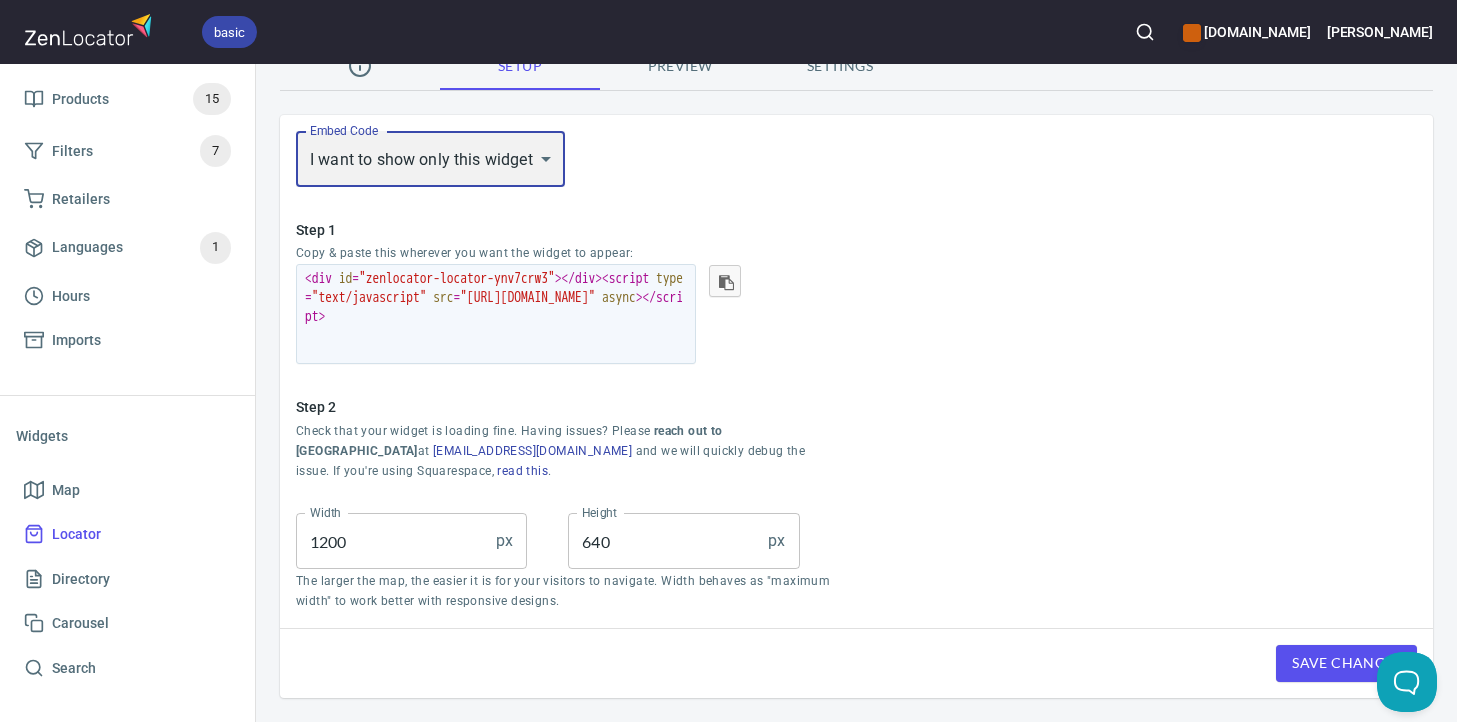 scroll, scrollTop: 0, scrollLeft: 0, axis: both 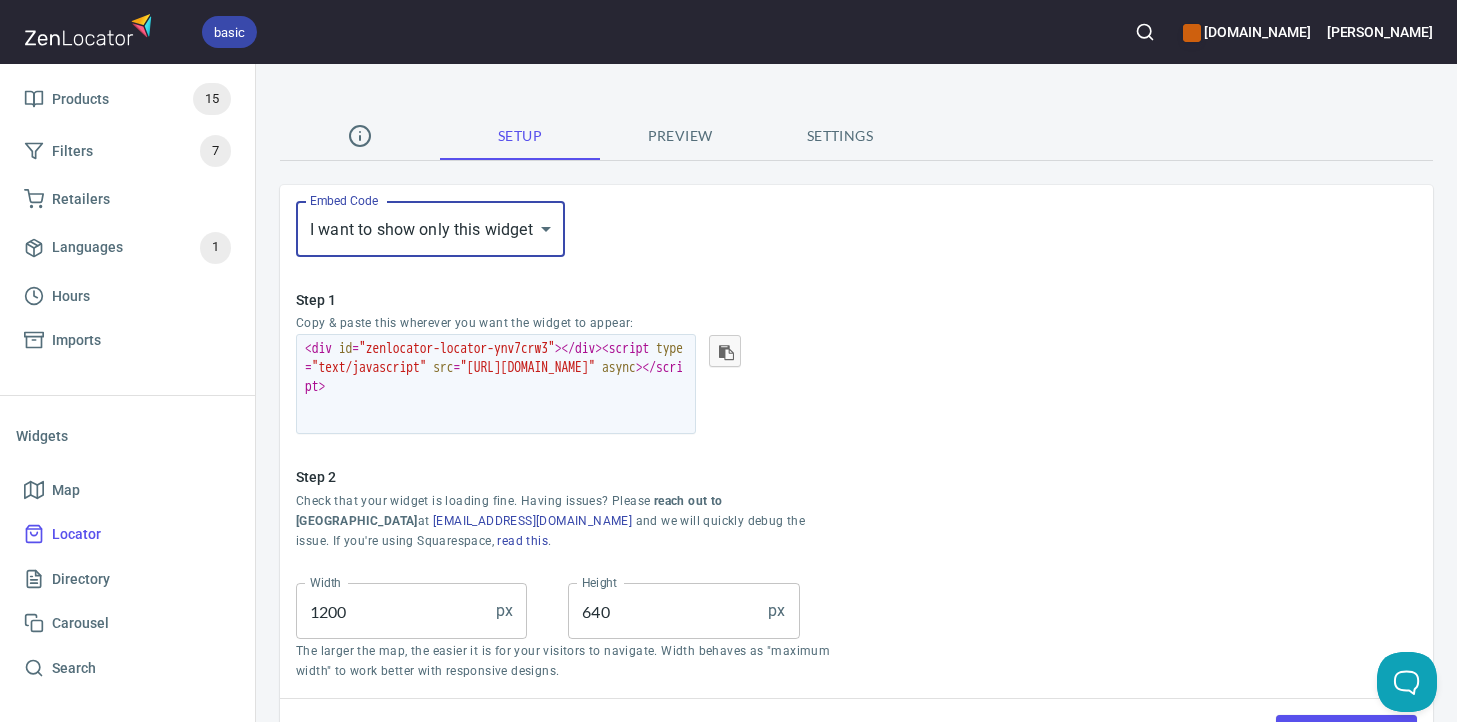 click at bounding box center (360, 136) 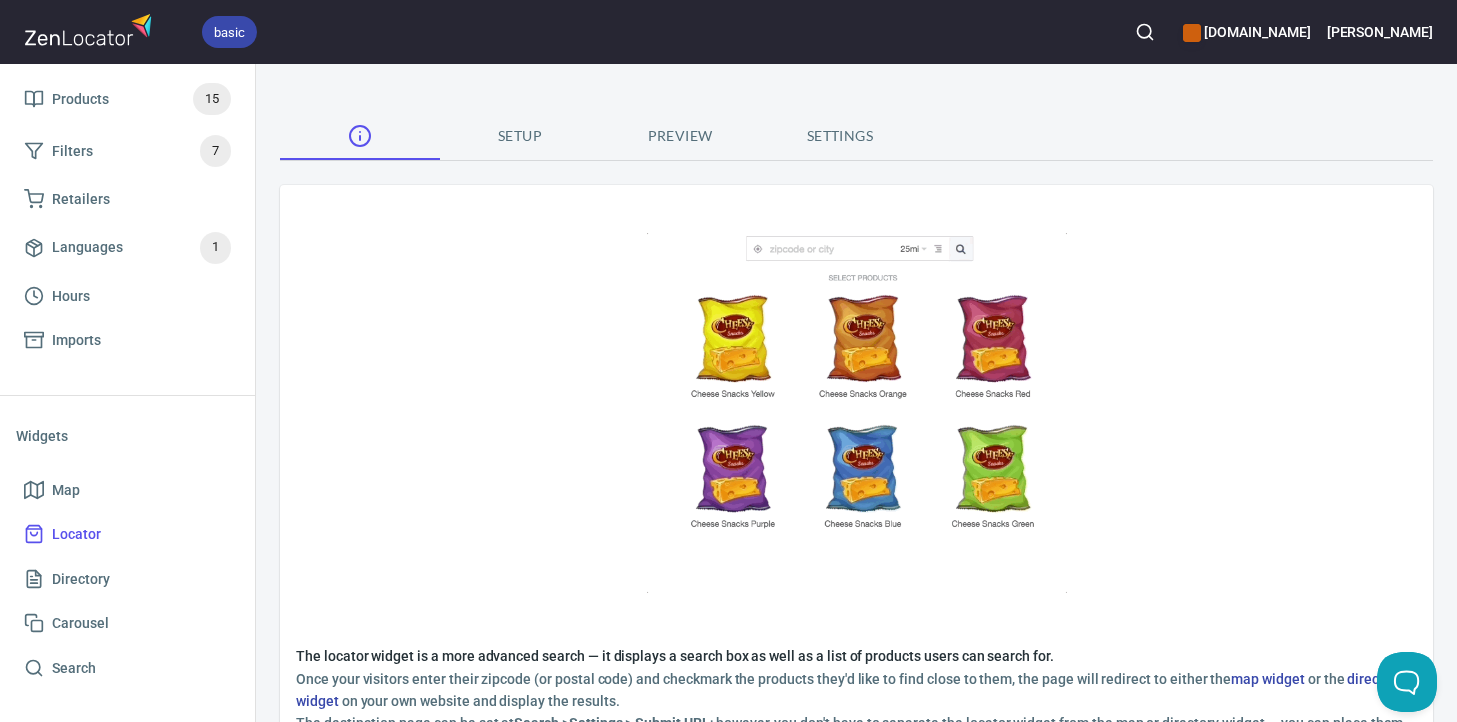 scroll, scrollTop: 144, scrollLeft: 0, axis: vertical 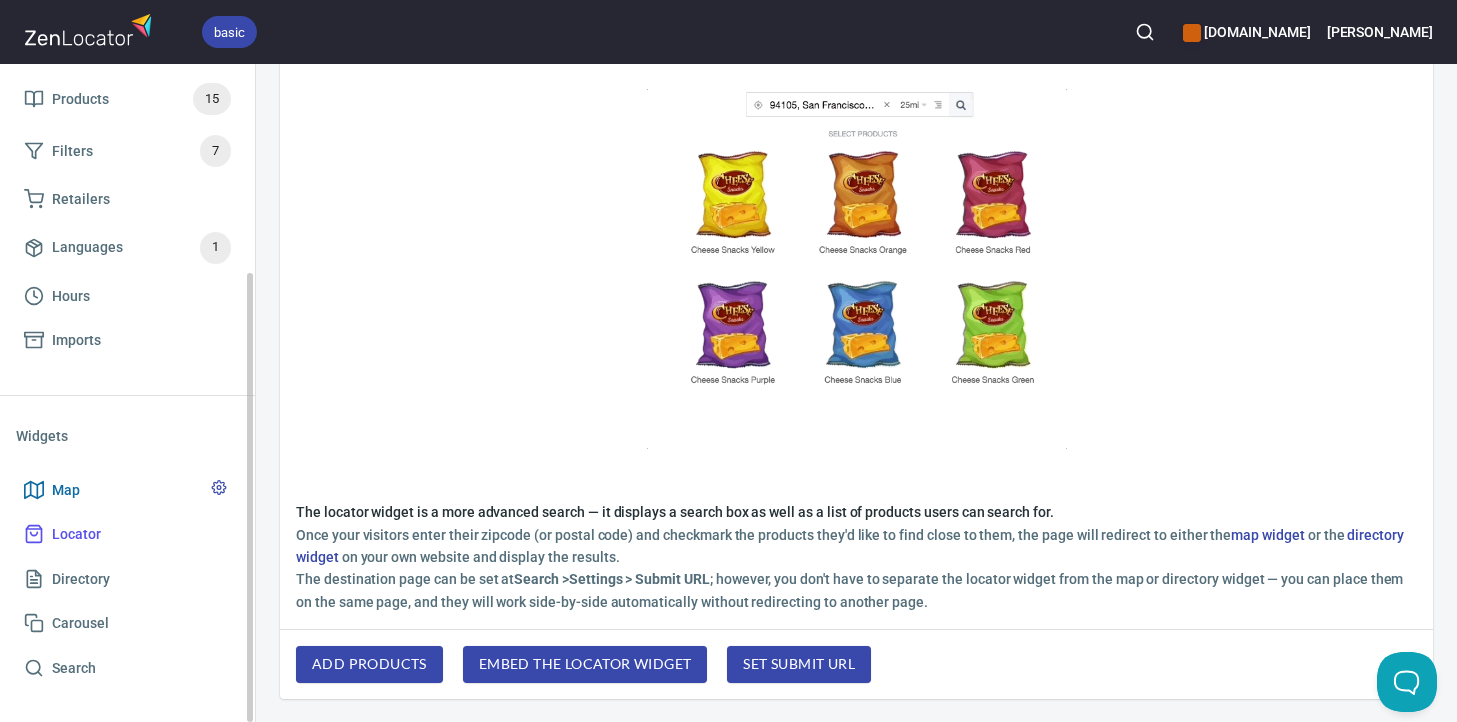 click on "Map" at bounding box center [127, 490] 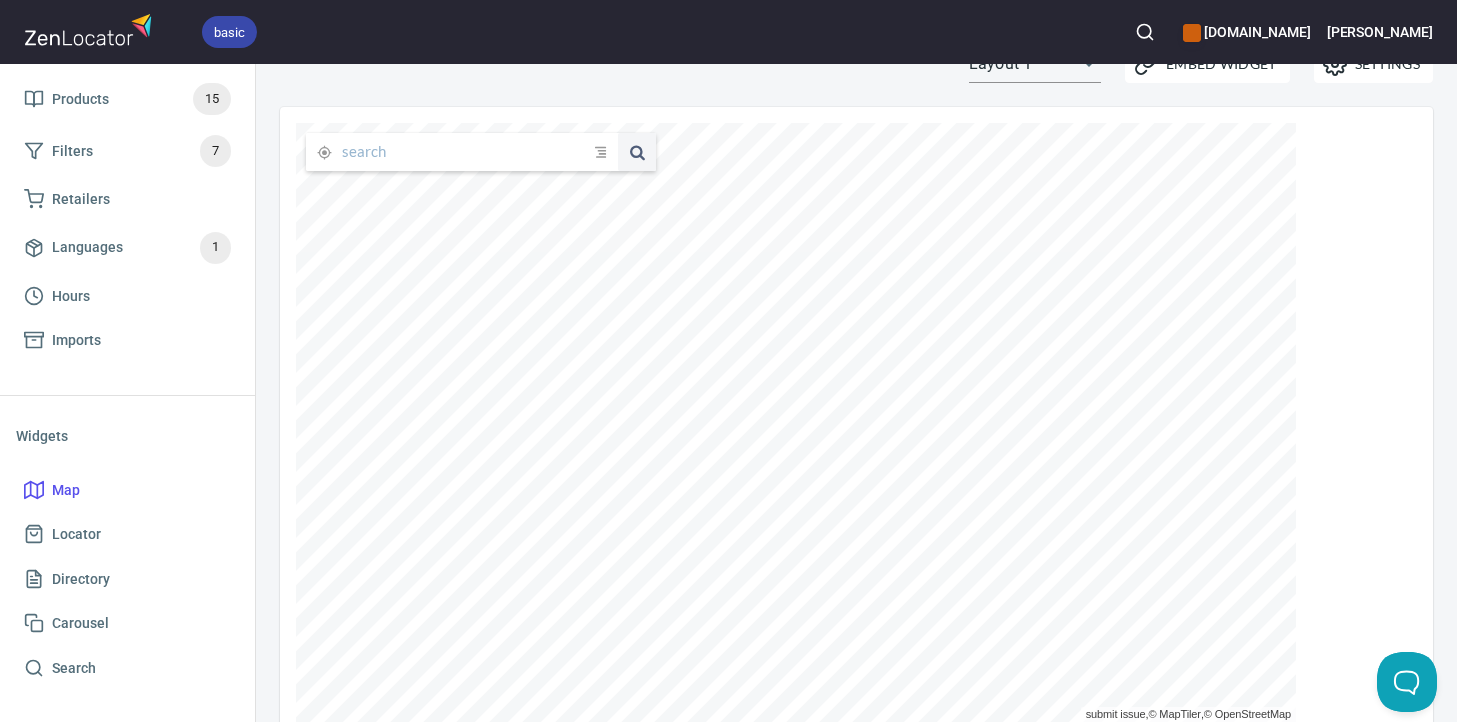 scroll, scrollTop: 0, scrollLeft: 0, axis: both 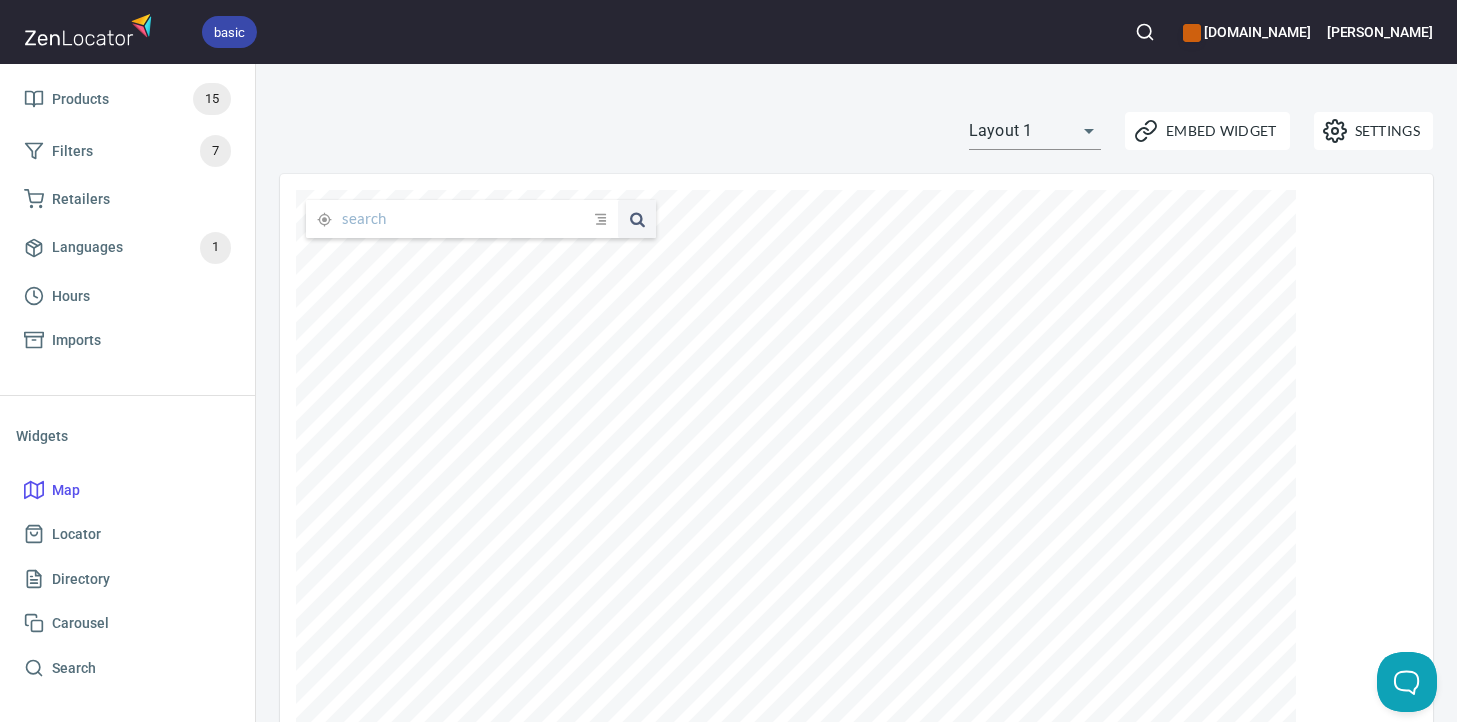 click on "basic   gippslandjersey.com.au Steve Home App Data Locations 534 Markers 1 Products 15 Filters 7 Retailers Languages 1 Hours Imports Widgets Map Locator Directory Carousel Search Map Settings Embed Widget Layout 1 layout1 submit issue ,  © MapTiler ,  © OpenStreetMap ZenLocator Account Billing JavaScript API Help Status Contact Us Give Feedback Logout gippslandjersey.com.au Manage apps..." at bounding box center (728, 361) 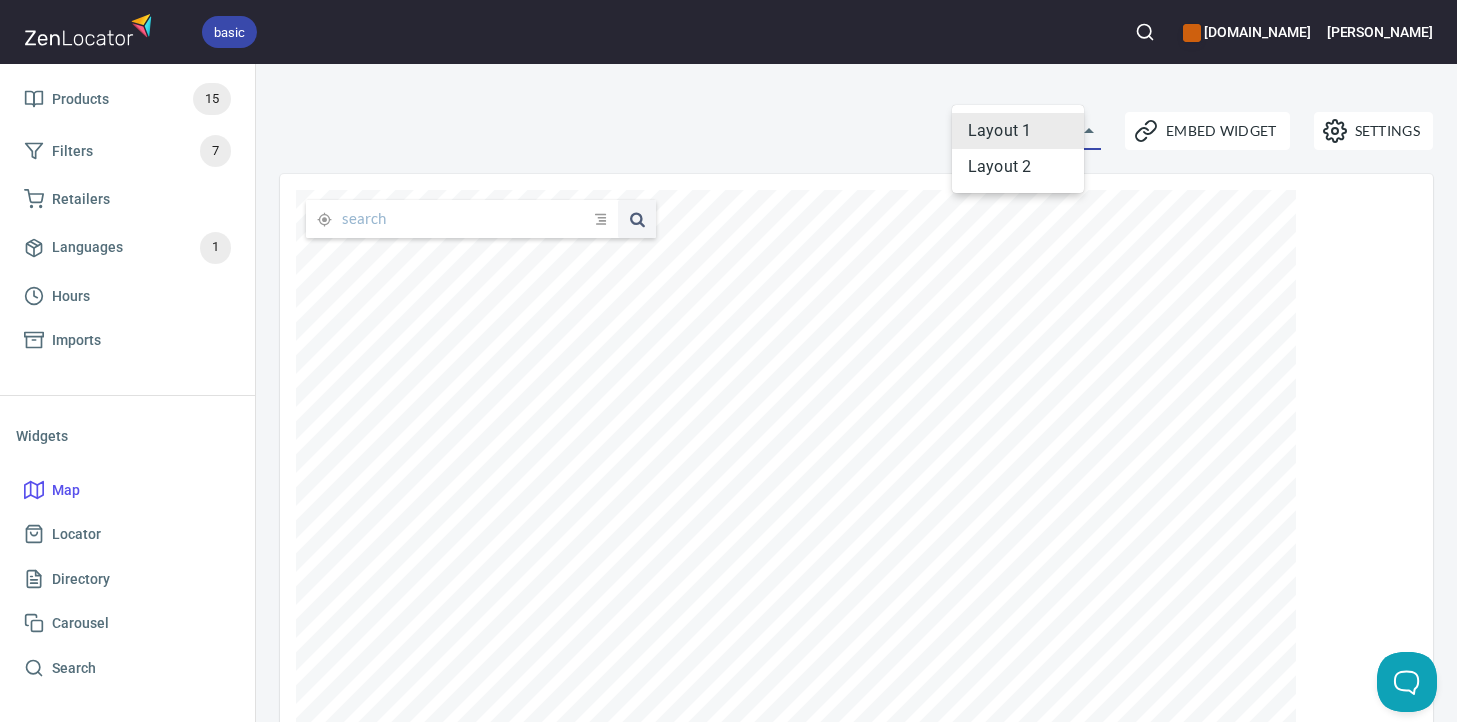 click on "Layout 2" at bounding box center [1018, 167] 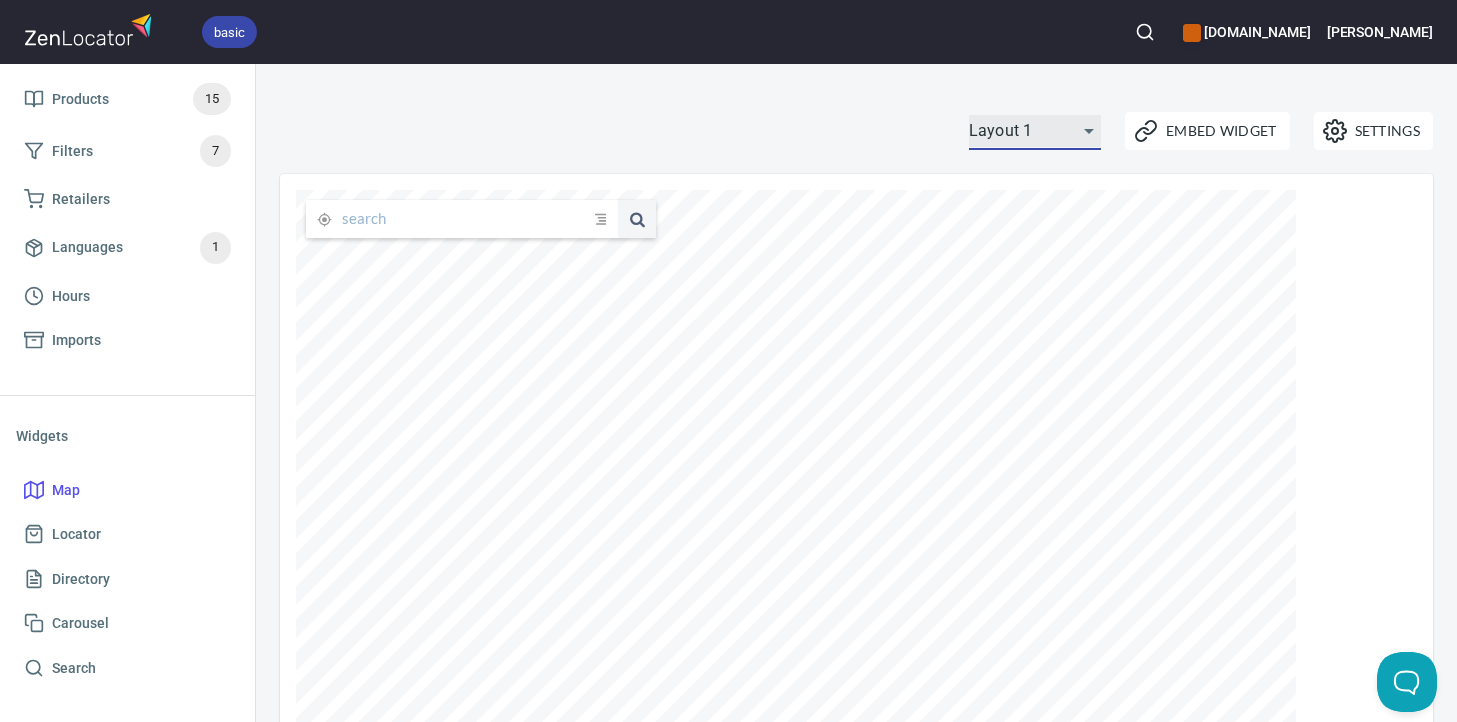 type on "layout2" 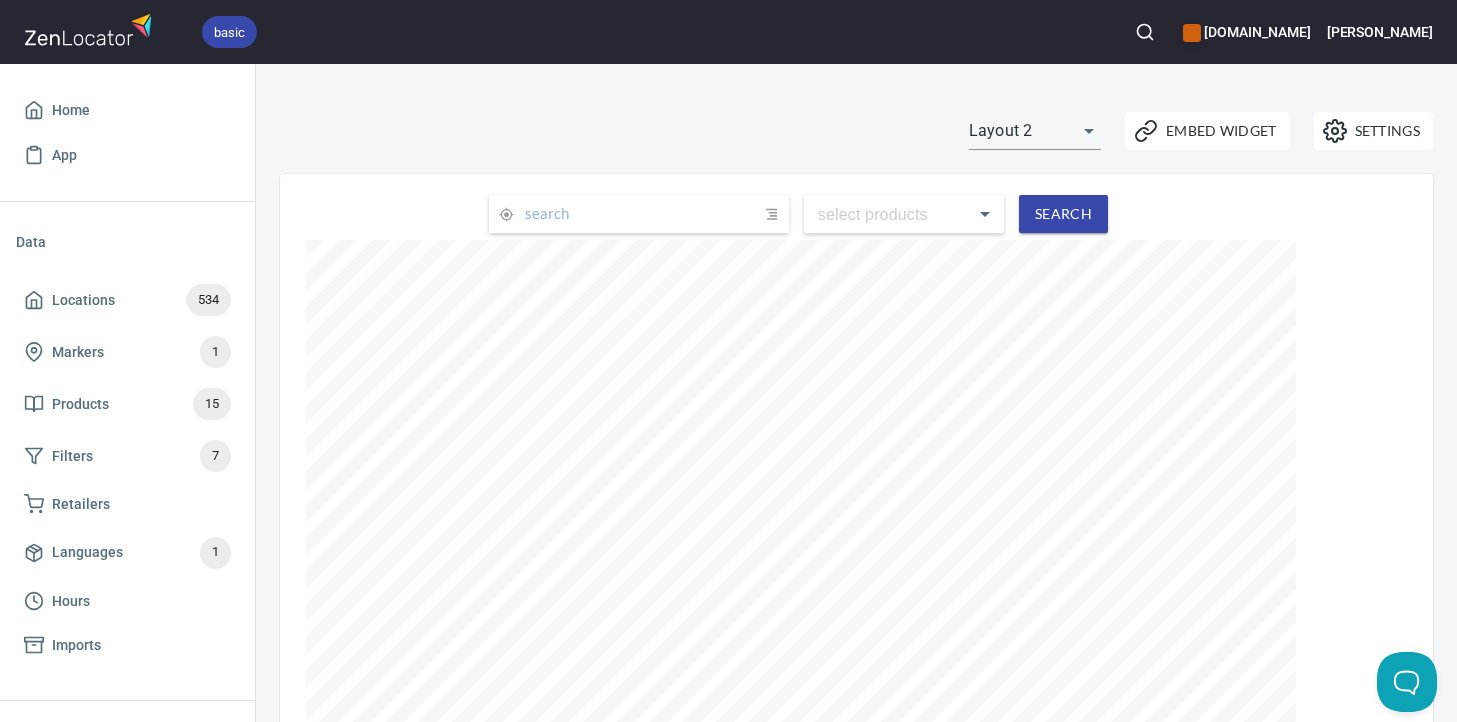 scroll, scrollTop: 0, scrollLeft: 0, axis: both 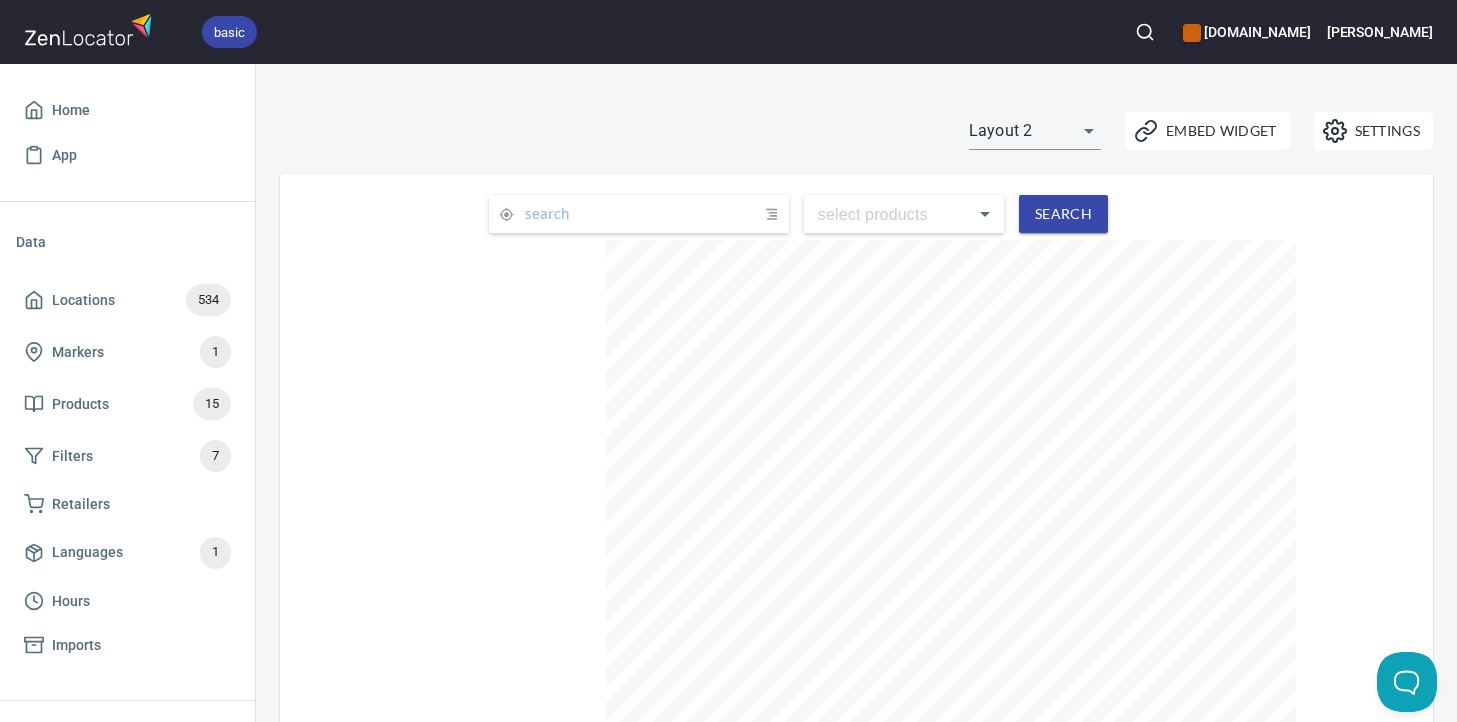 click on "basic   gippslandjersey.com.au Steve Home App Data Locations 534 Markers 1 Products 15 Filters 7 Retailers Languages 1 Hours Imports Widgets Map Locator Directory Carousel Search Map Settings Embed Widget Layout 2 layout2 select products ​ Search submit issue ,  © MapTiler ,  © OpenStreetMap ZenLocator Account Billing JavaScript API Help Status Contact Us Give Feedback Logout gippslandjersey.com.au Manage apps..." at bounding box center (728, 361) 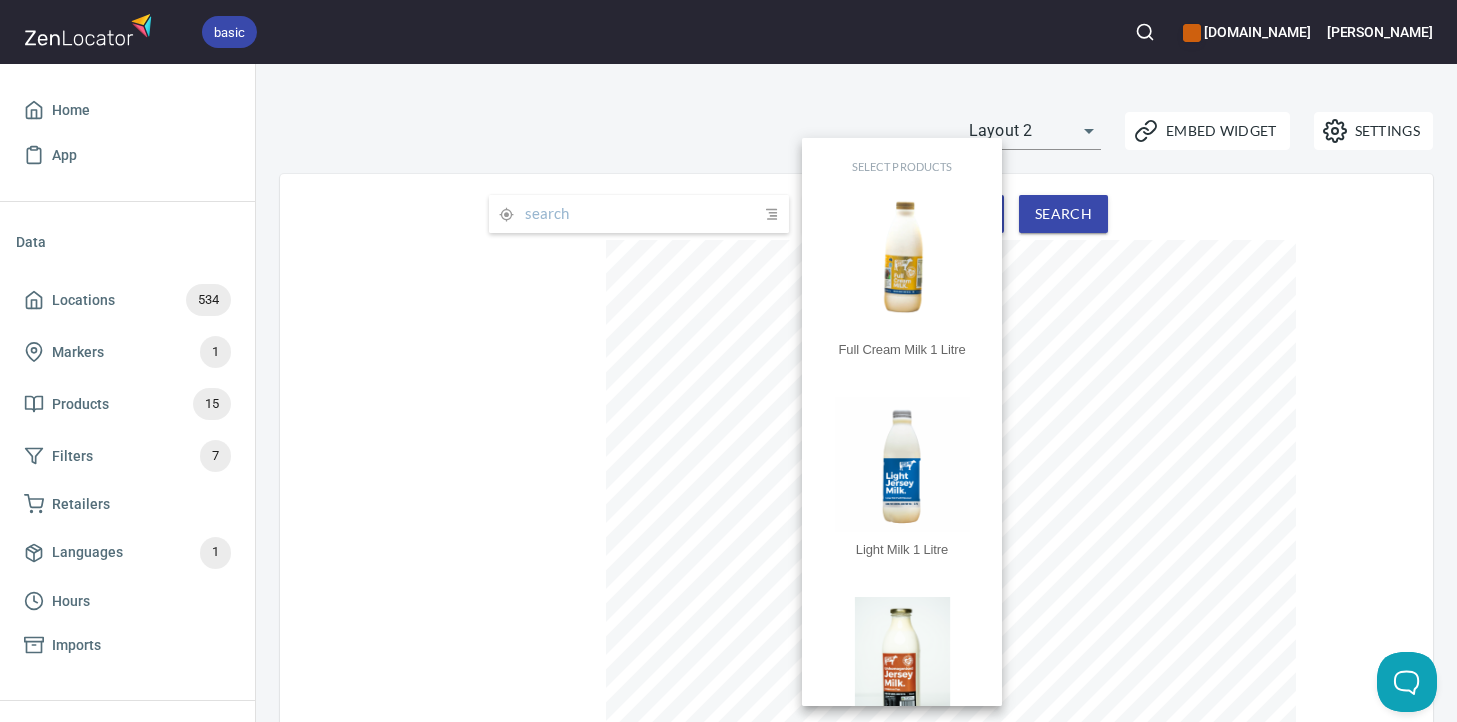 click at bounding box center [728, 361] 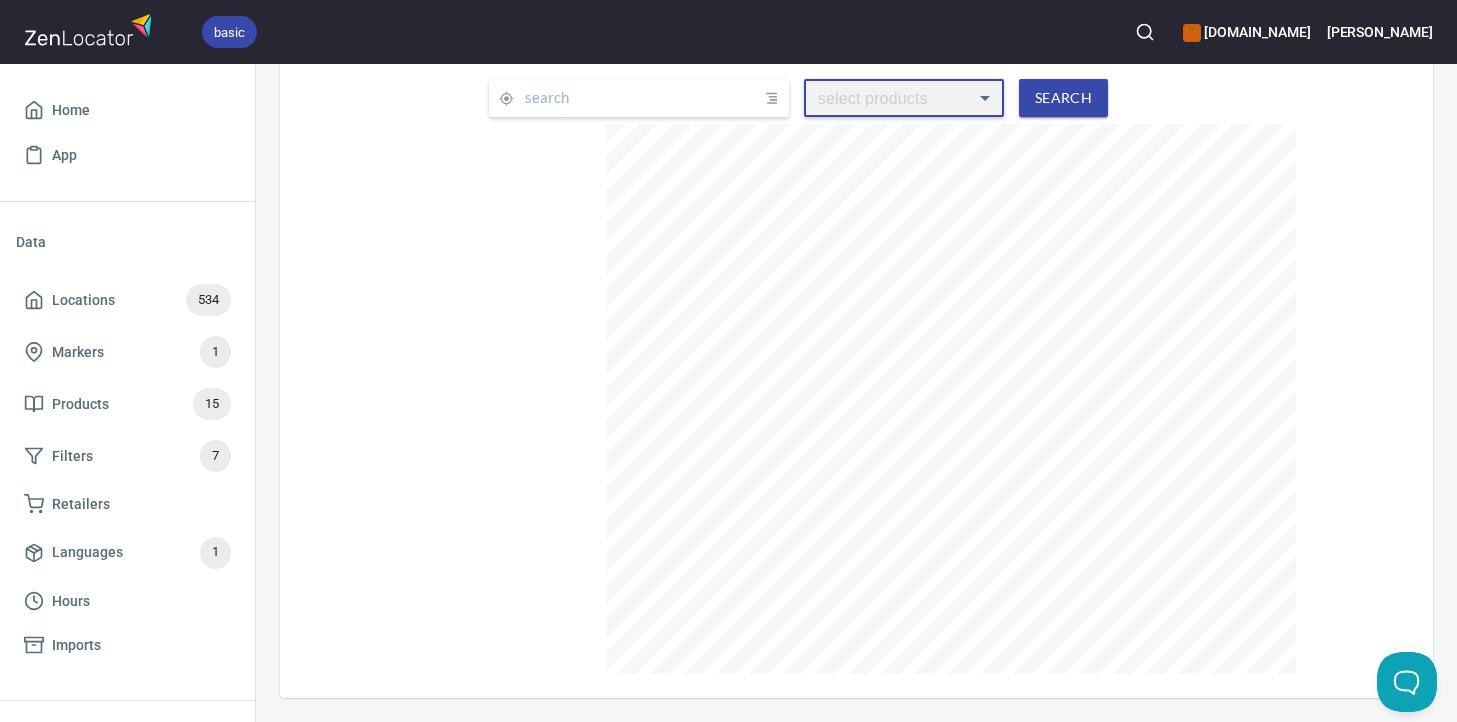 scroll, scrollTop: 0, scrollLeft: 0, axis: both 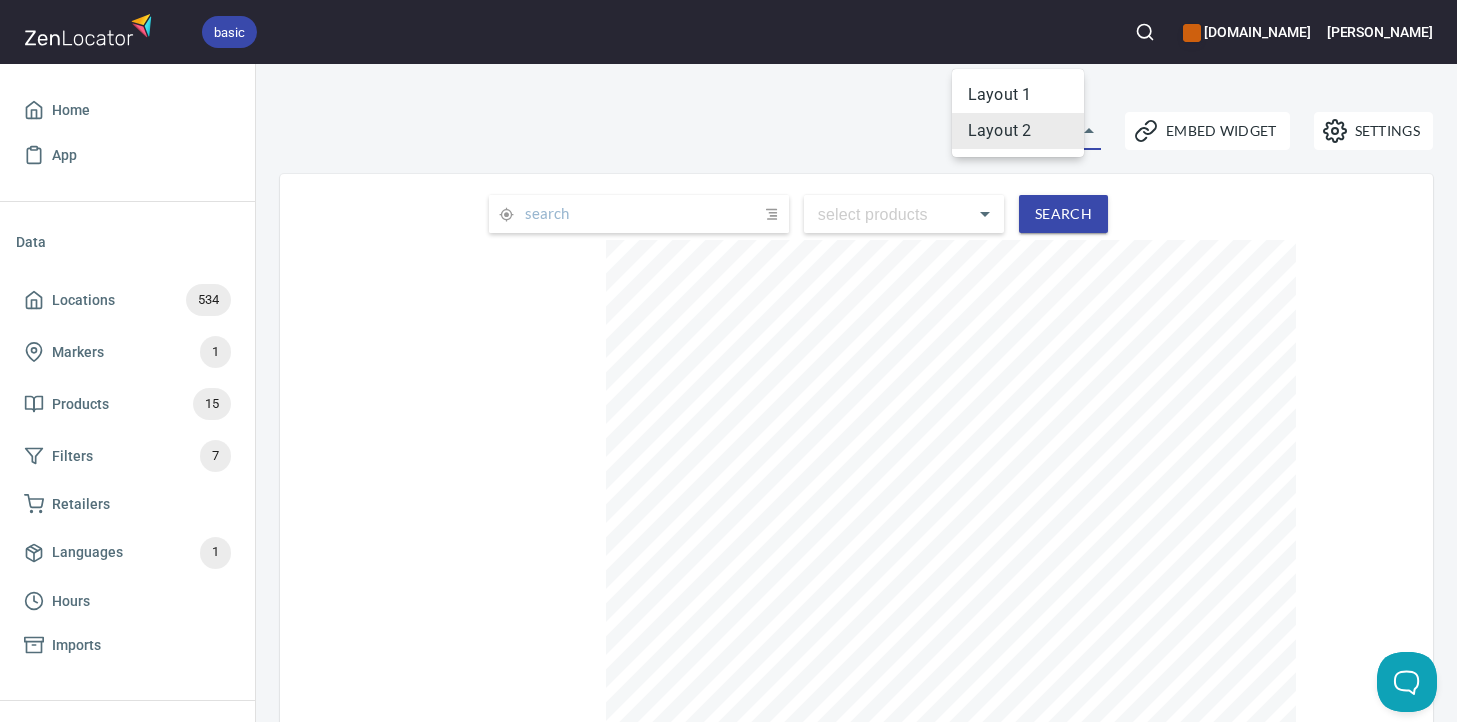 click on "basic   gippslandjersey.com.au Steve Home App Data Locations 534 Markers 1 Products 15 Filters 7 Retailers Languages 1 Hours Imports Widgets Map Locator Directory Carousel Search Map Settings Embed Widget Layout 2 layout2 select products ​ Search submit issue ,  © MapTiler ,  © OpenStreetMap ZenLocator Account Billing JavaScript API Help Status Contact Us Give Feedback Logout gippslandjersey.com.au Manage apps...
Layout 1 Layout 2" at bounding box center (728, 361) 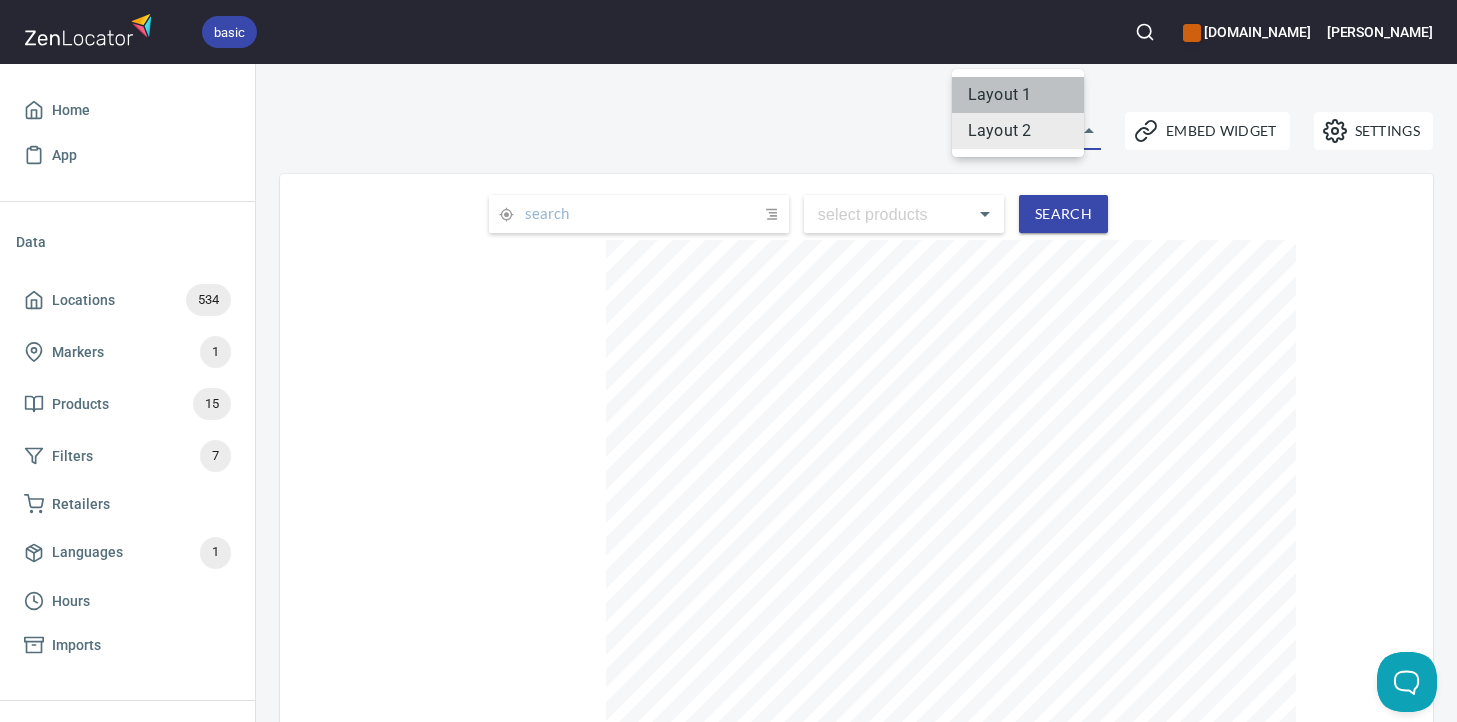click on "Layout 1" at bounding box center [1018, 95] 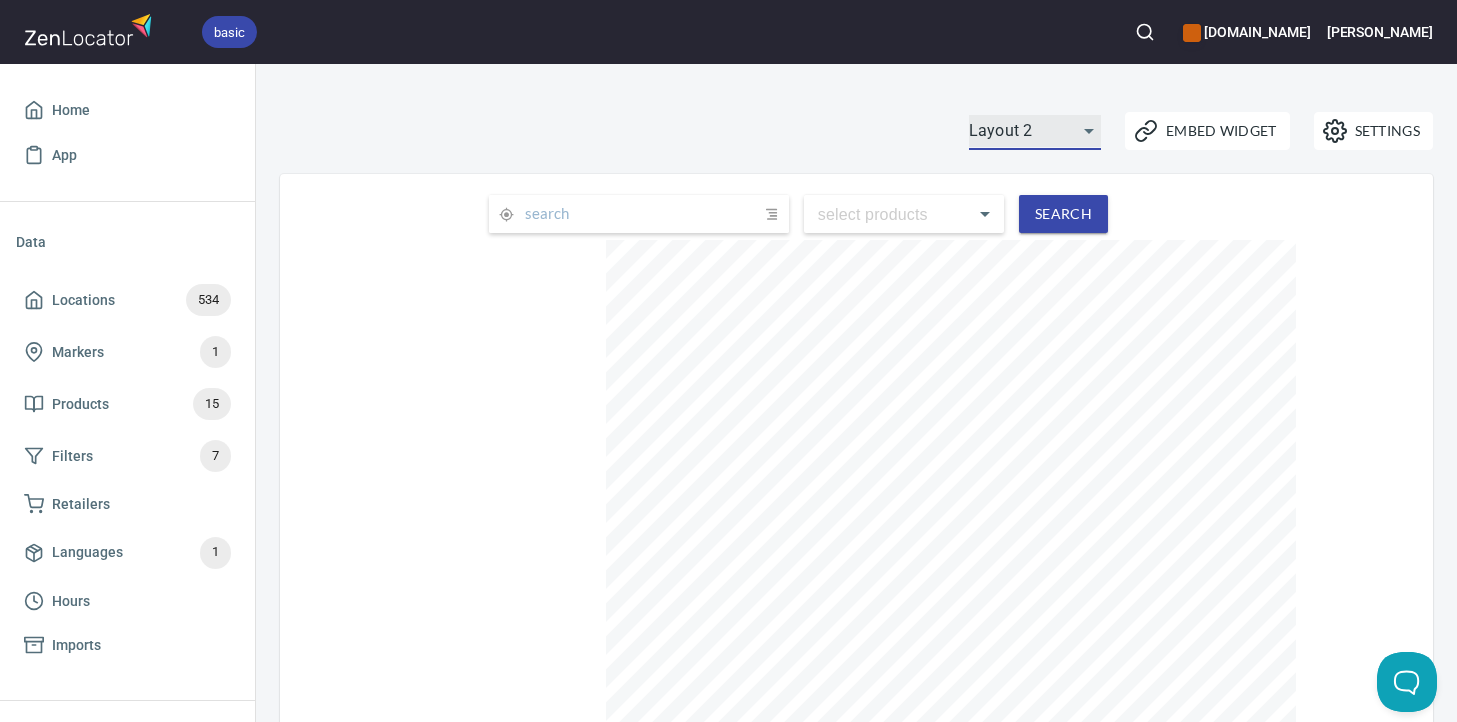 type on "layout1" 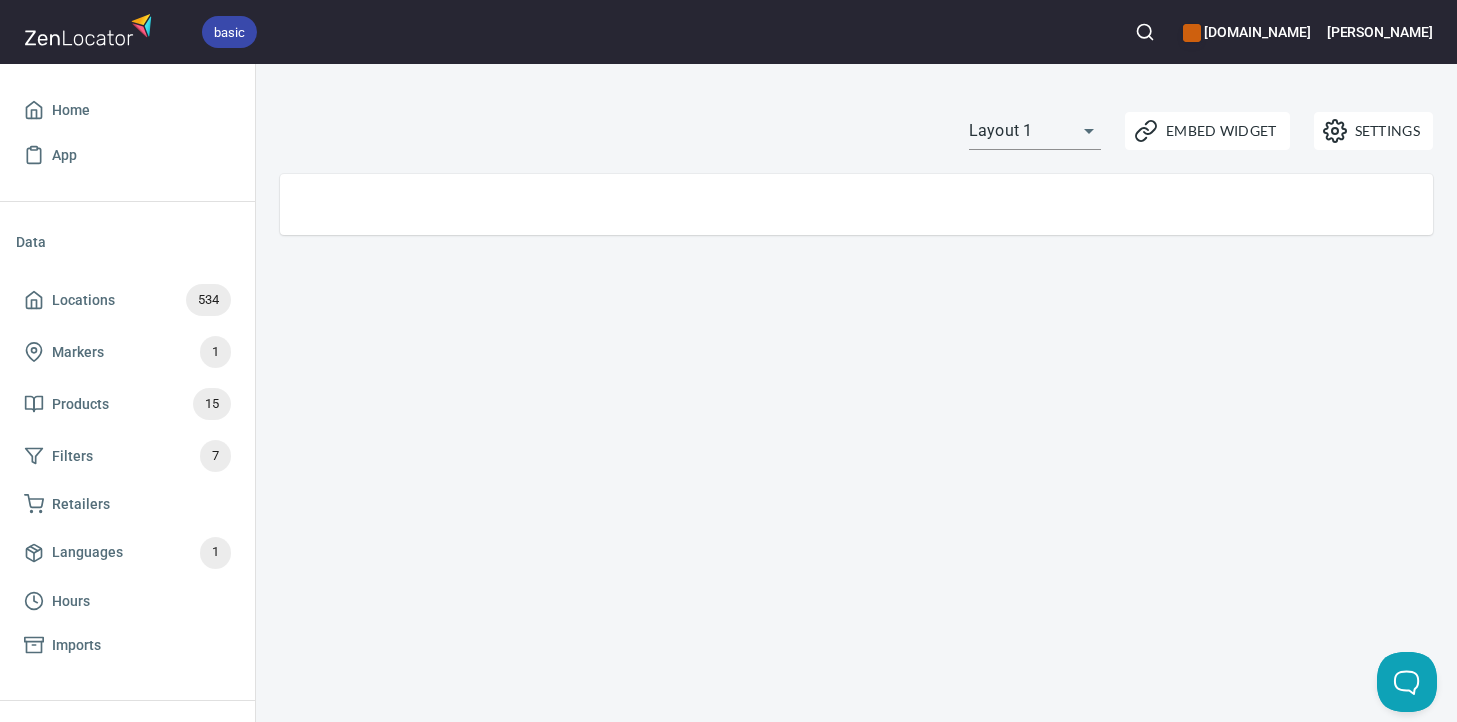 scroll, scrollTop: 0, scrollLeft: 0, axis: both 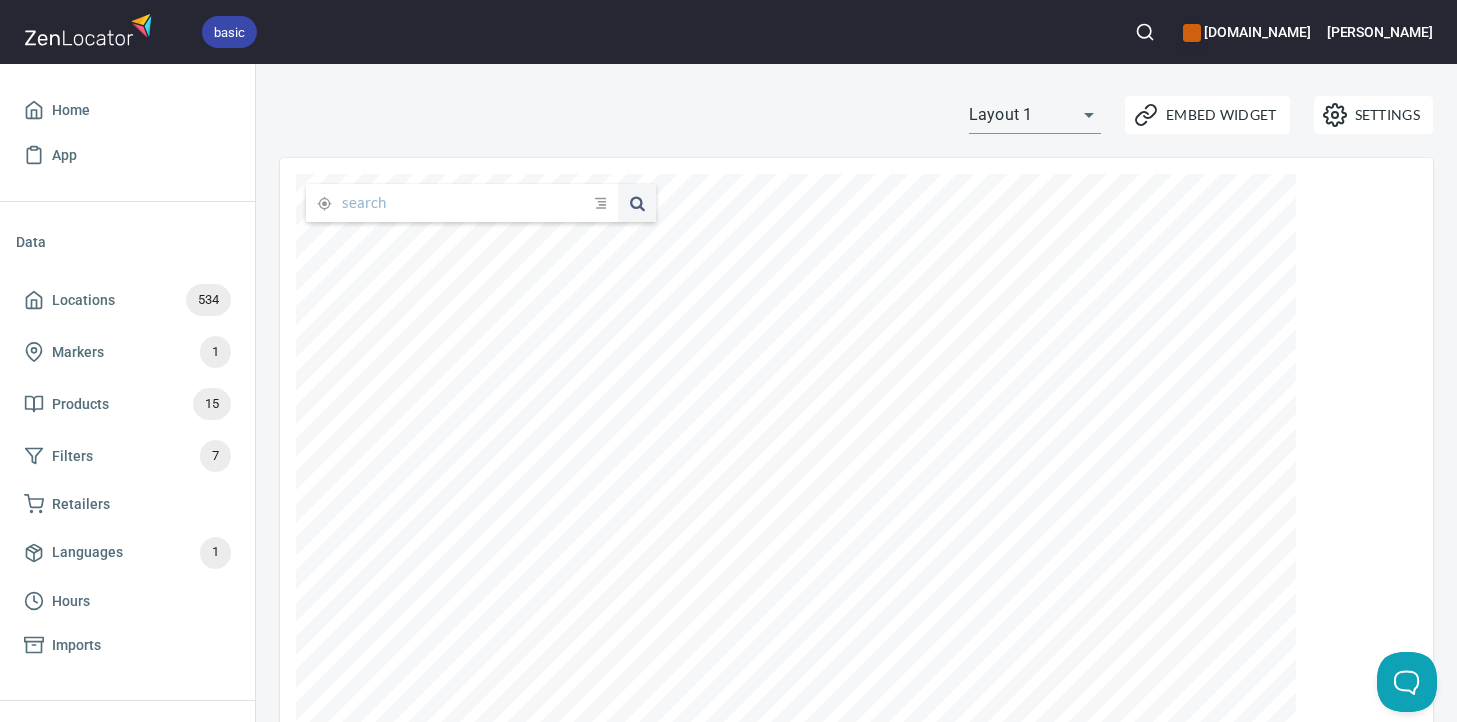 click on "Settings" at bounding box center (1373, 115) 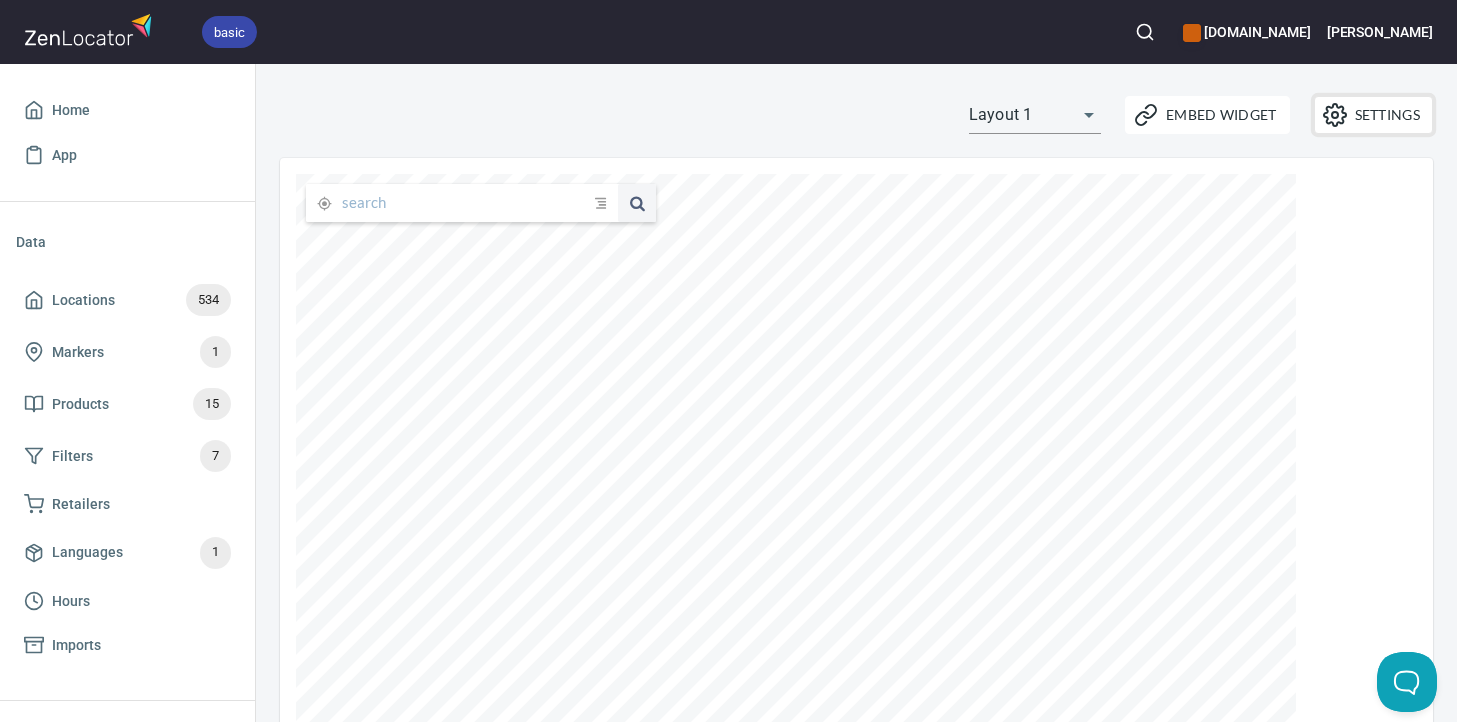 click on "Settings" at bounding box center (1373, 115) 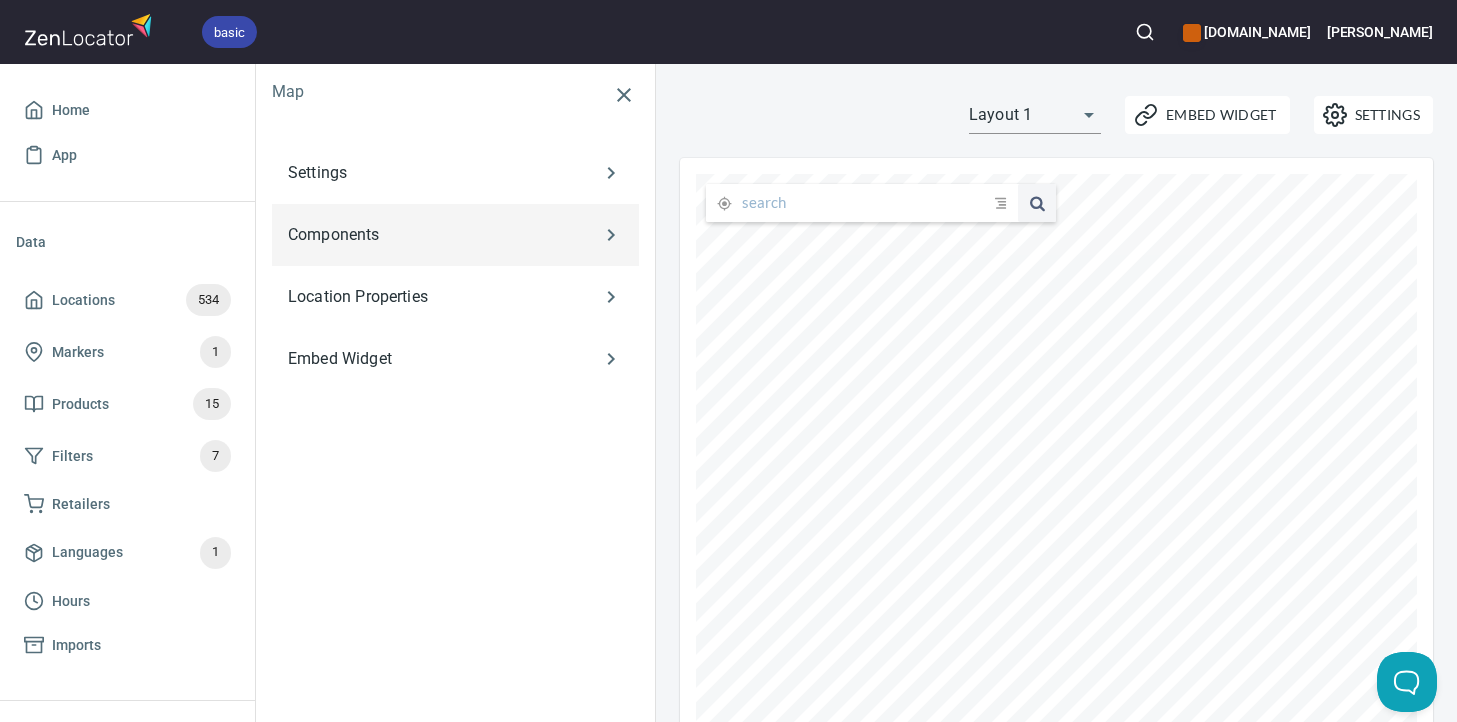 click on "Components" at bounding box center (426, 235) 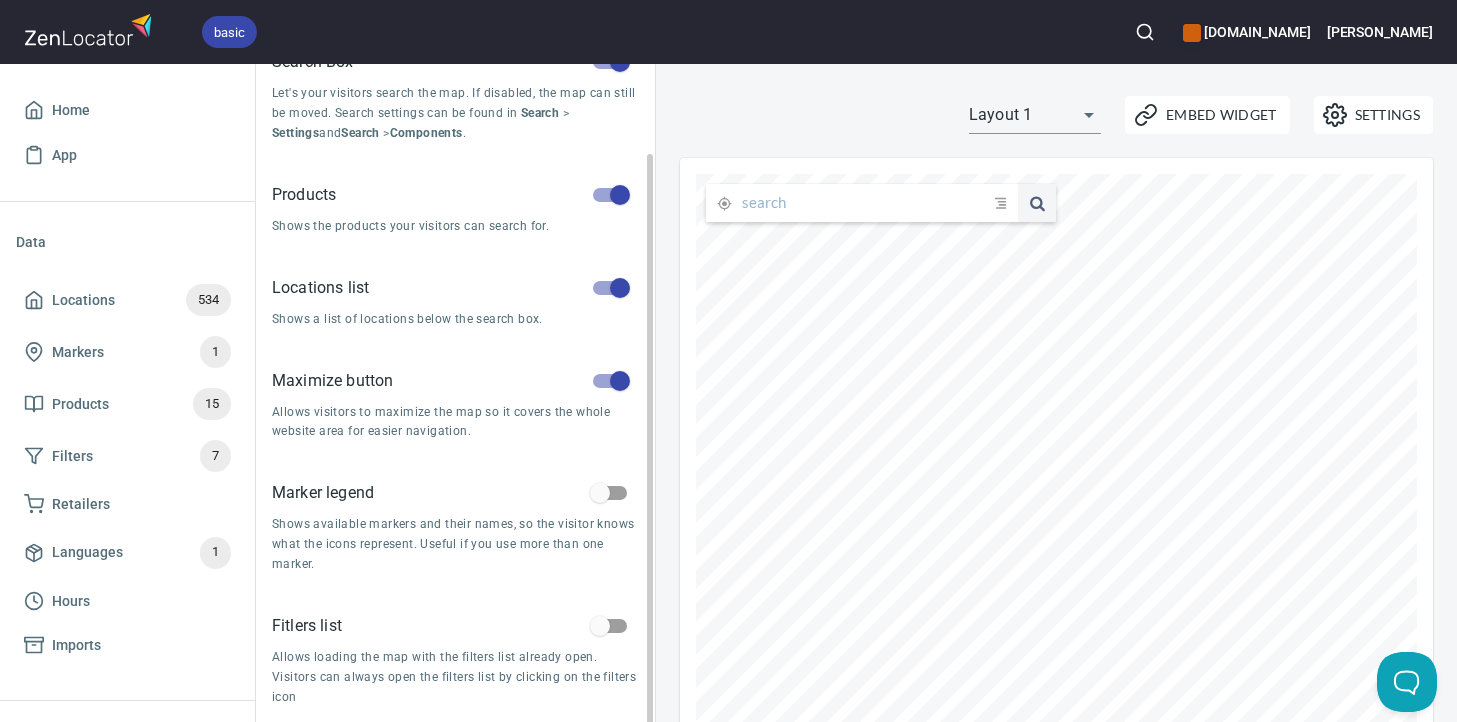 scroll, scrollTop: 101, scrollLeft: 0, axis: vertical 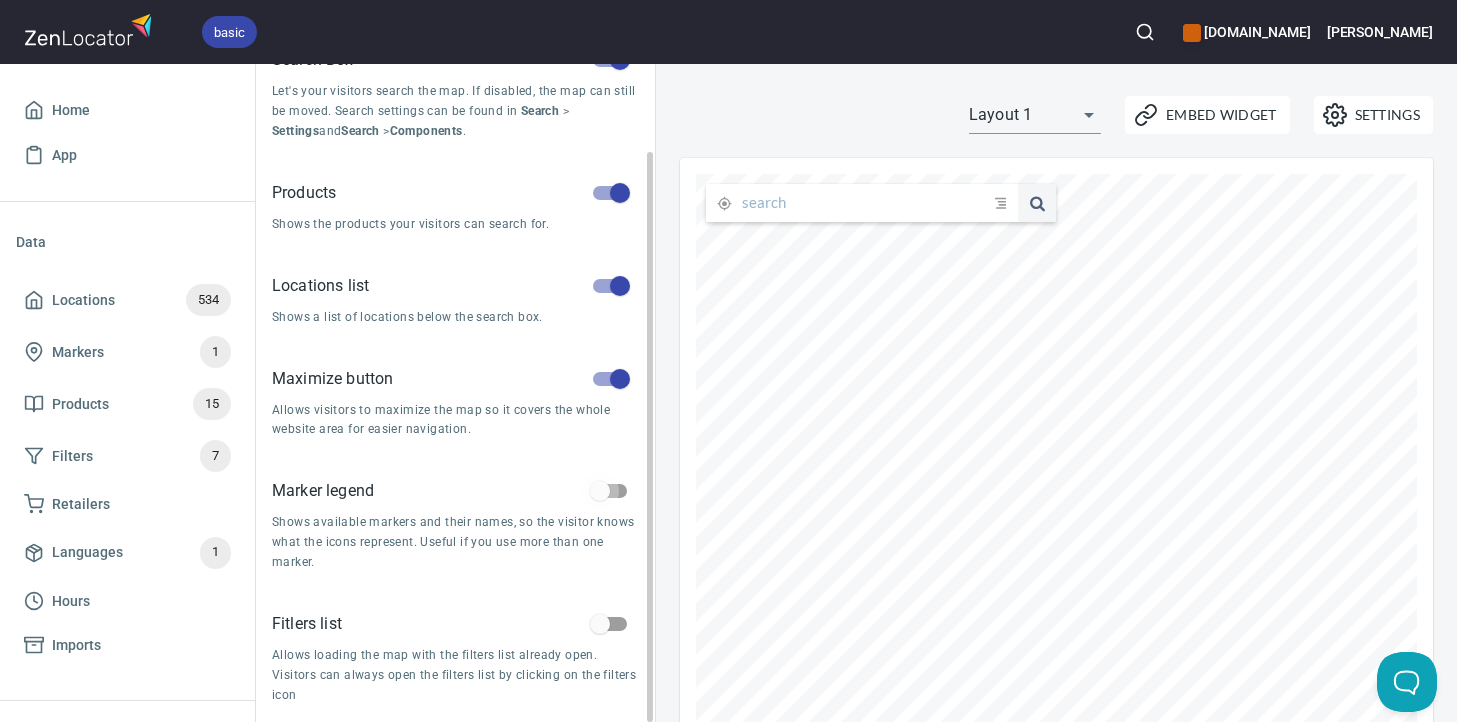 click at bounding box center [600, 491] 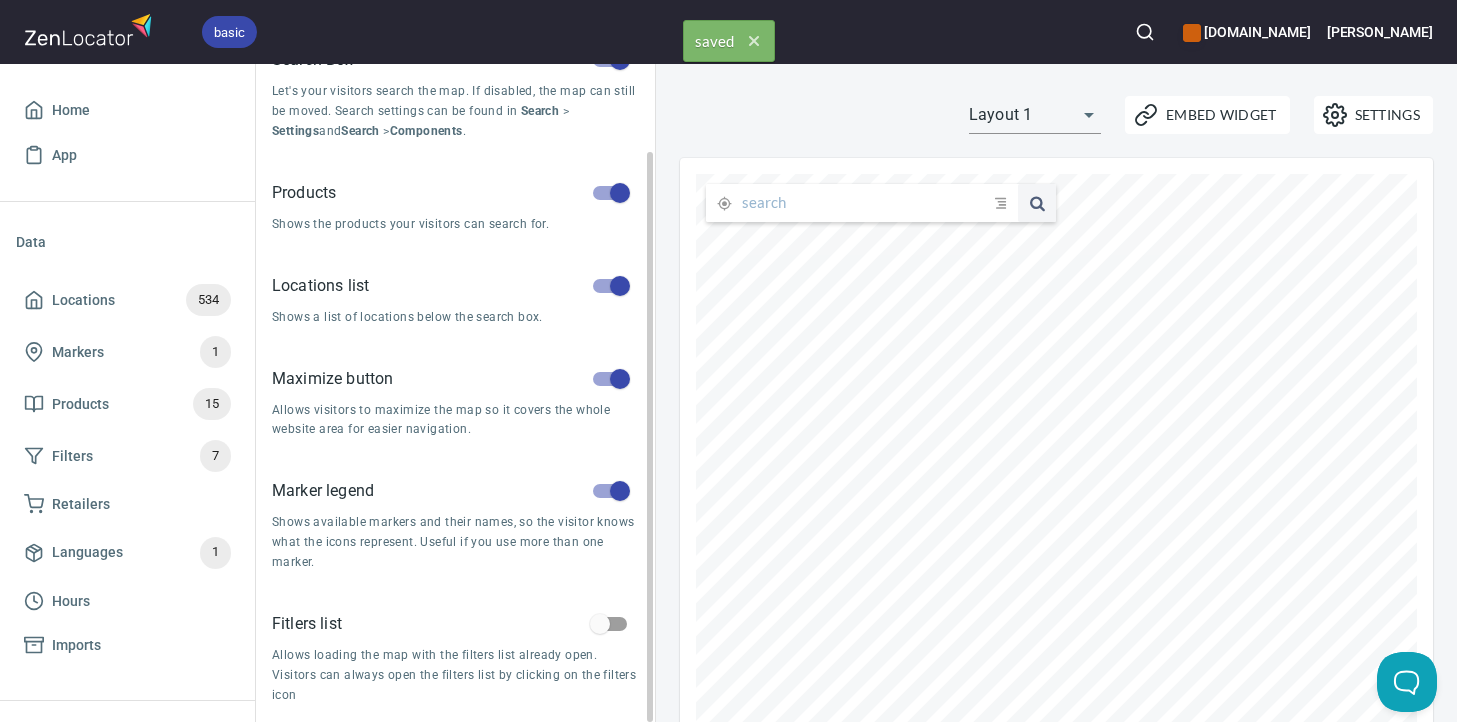 scroll, scrollTop: 0, scrollLeft: 0, axis: both 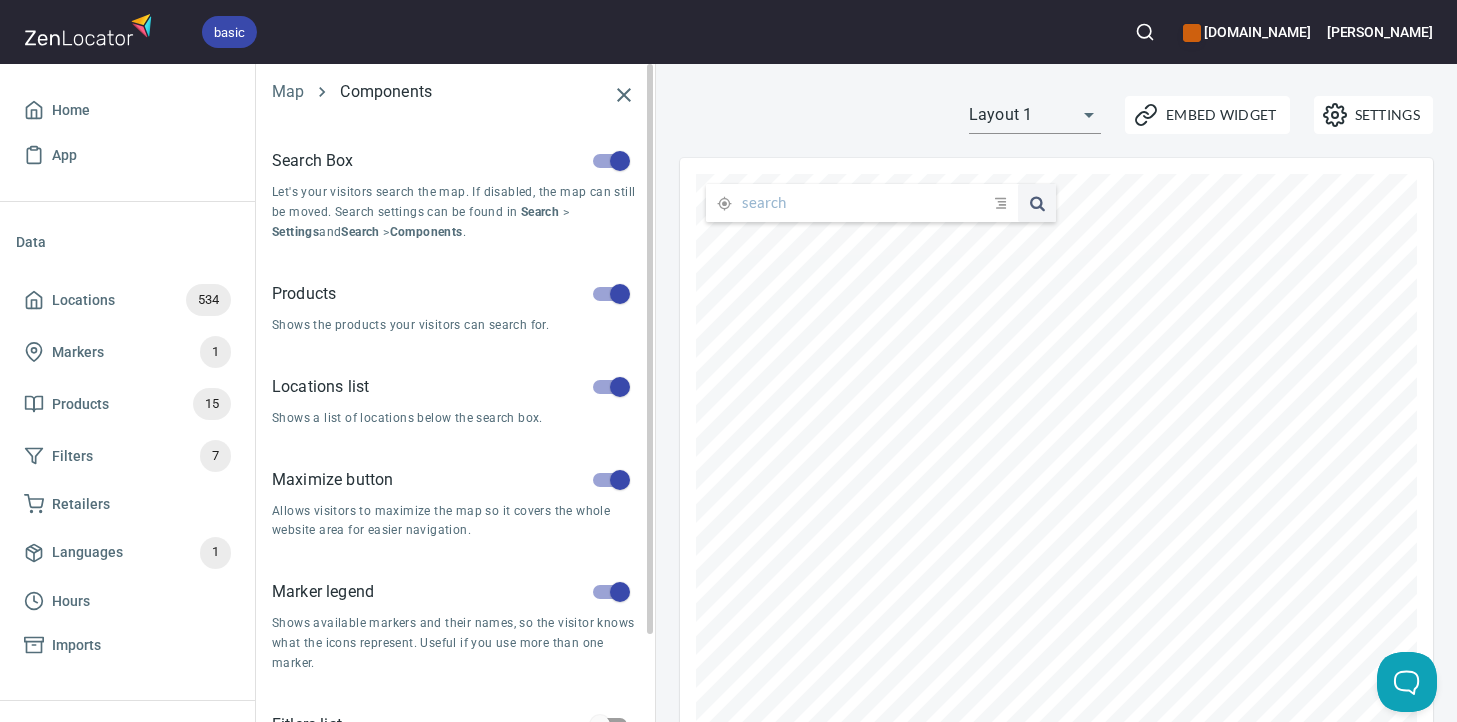 click 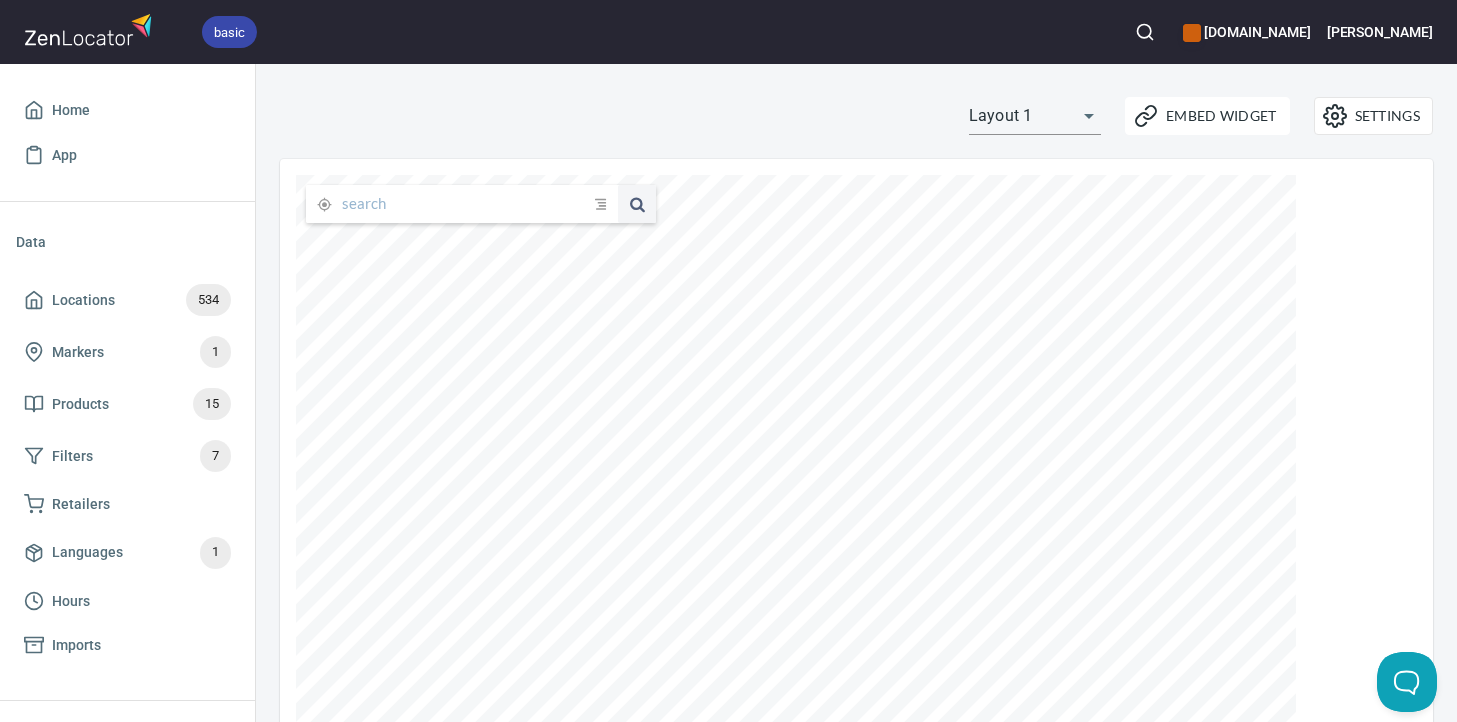 scroll, scrollTop: 12, scrollLeft: 0, axis: vertical 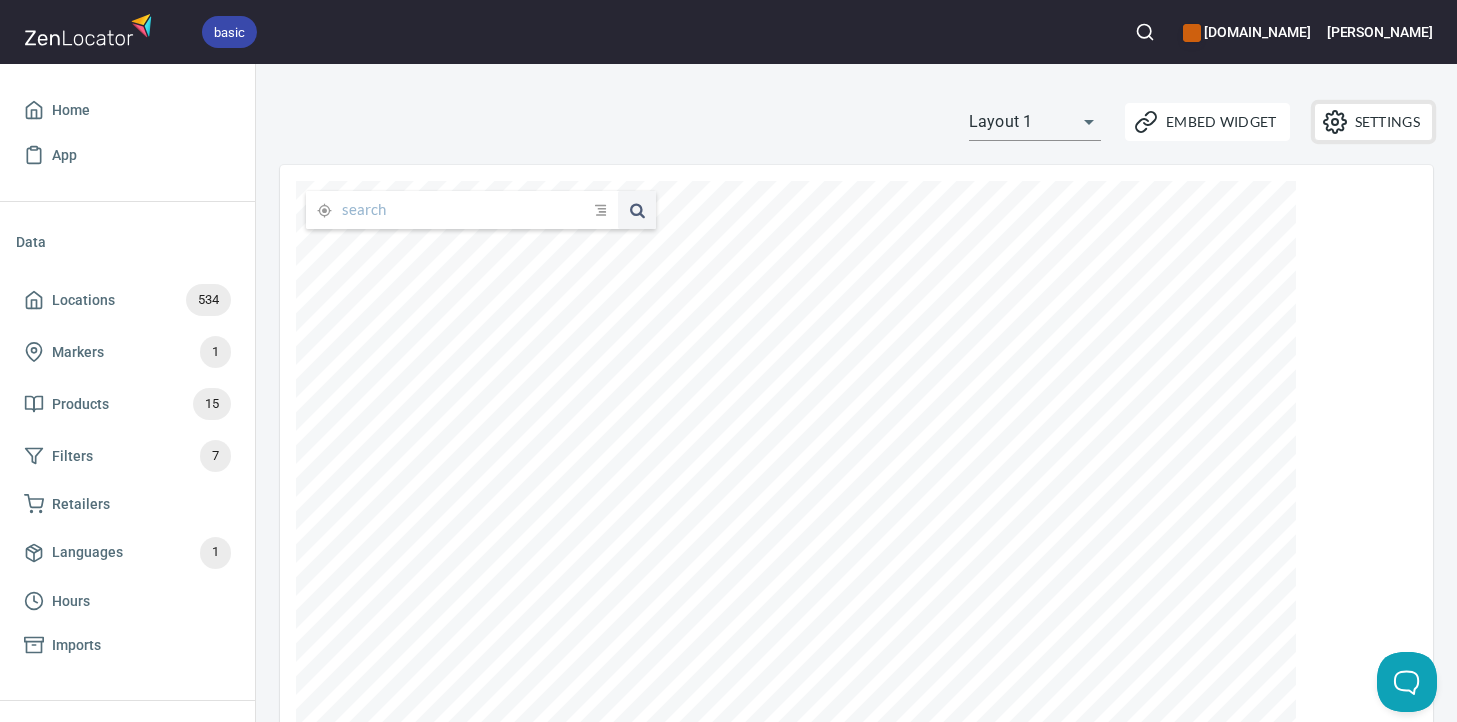 click on "Settings" at bounding box center (1373, 122) 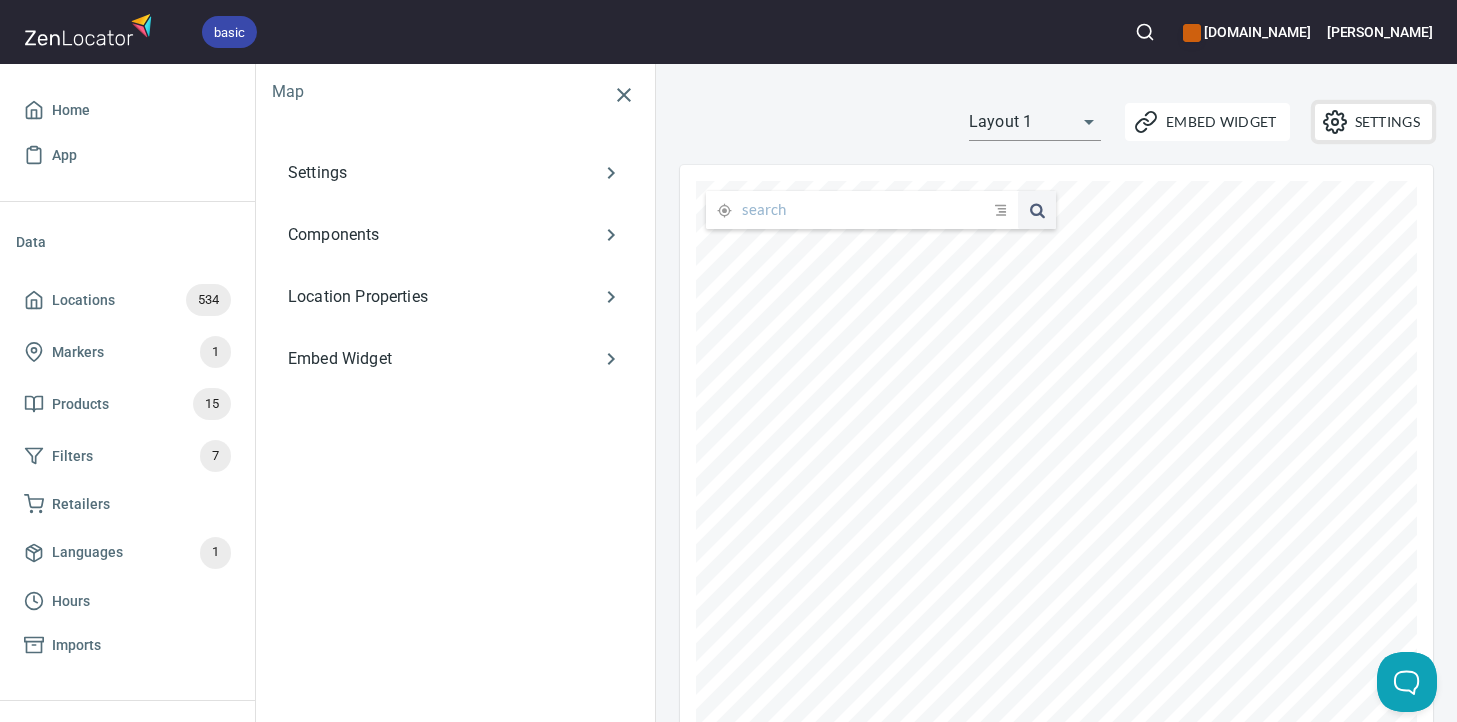 scroll, scrollTop: 0, scrollLeft: 0, axis: both 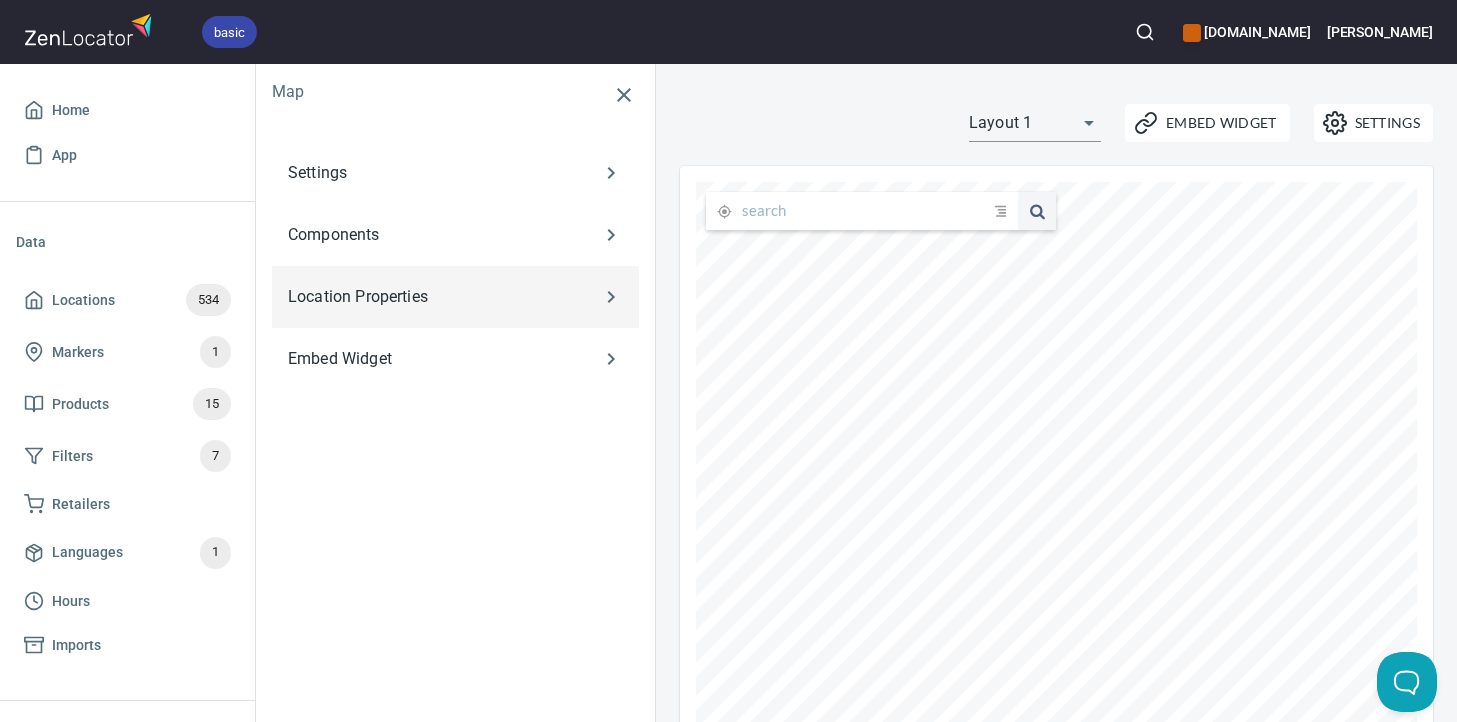 click on "Location Properties" at bounding box center (426, 297) 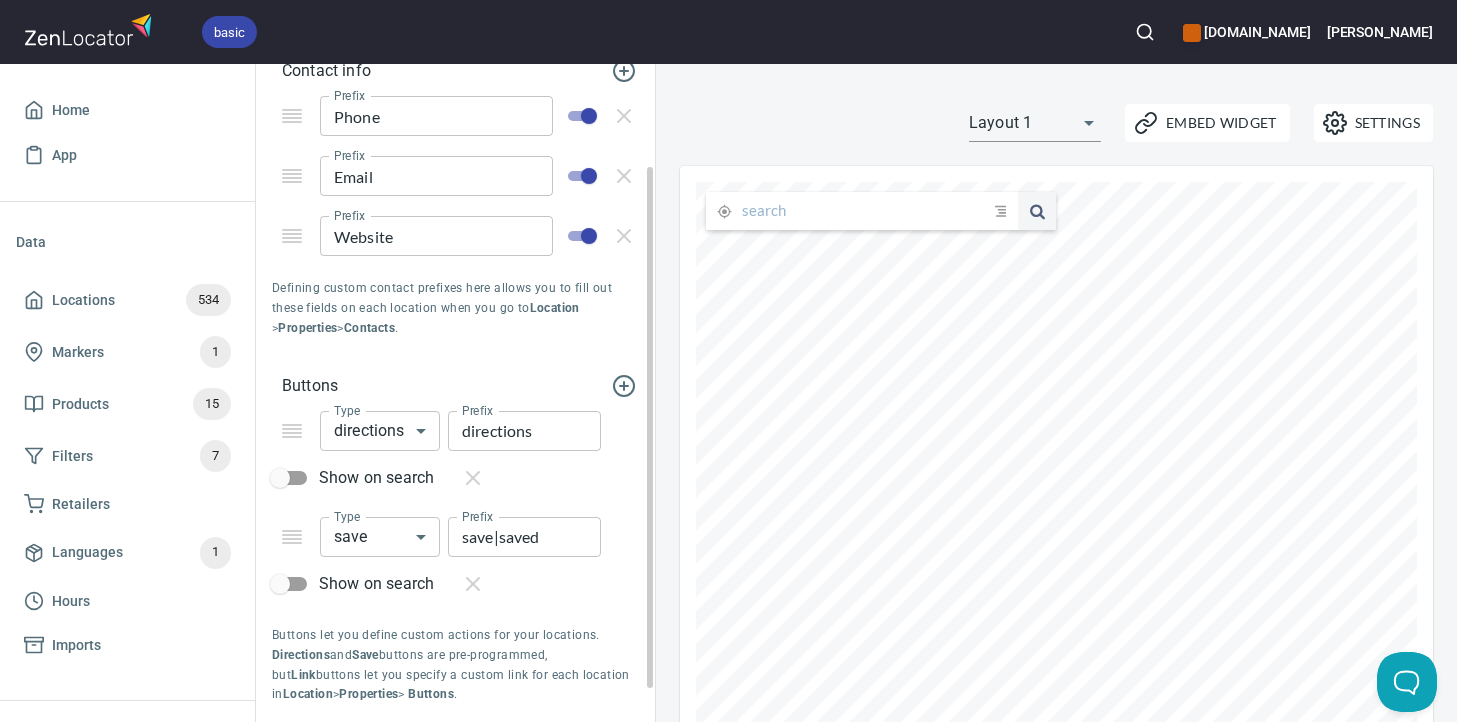 scroll, scrollTop: 173, scrollLeft: 0, axis: vertical 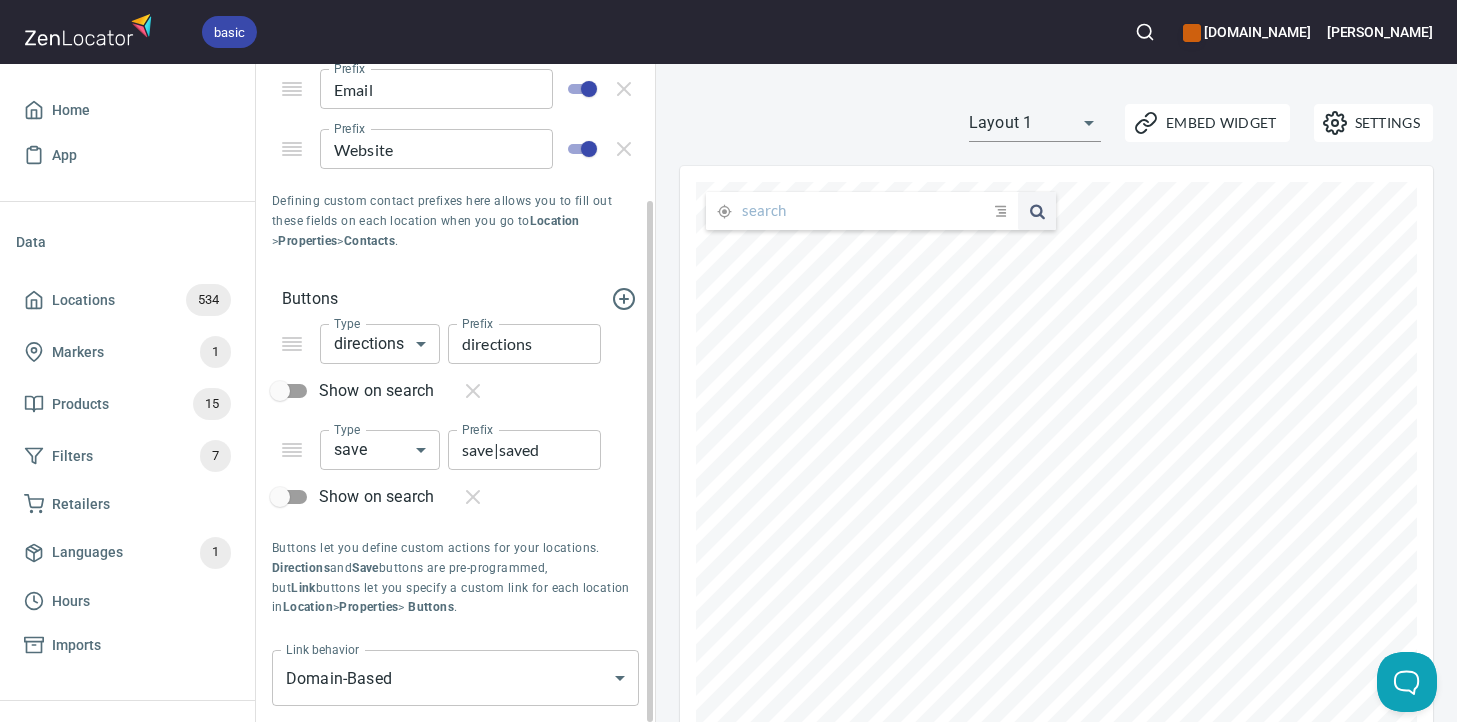 click on "basic   gippslandjersey.com.au Steve Home App Data Locations 534 Markers 1 Products 15 Filters 7 Retailers Languages 1 Hours Imports Widgets Map Locator Directory Carousel Search Map Location Properties Contact info Prefix Phone Prefix Prefix Email Prefix Prefix Website Prefix Defining custom contact prefixes here allows you to fill out these fields on each location when you go to  Location   >  Properties  >  Contacts . Buttons Type directions DIRECTIONS Type Prefix directions Prefix Show on search Type save SAVE Type Prefix save|saved Prefix Show on search Buttons let you define custom actions for your locations.   Directions  and  Save  buttons are pre-programmed, but  Link  buttons let you specify a custom link for each location in  Location  >  Properties  >   Buttons . Link behavior Domain-Based DOMAIN_BASED Link behavior Settings Embed Widget Layout 1 layout1 submit issue ,  © MapTiler ,  © OpenStreetMap ZenLocator Account Billing JavaScript API Help Status Contact Us Give Feedback Logout" at bounding box center (728, 361) 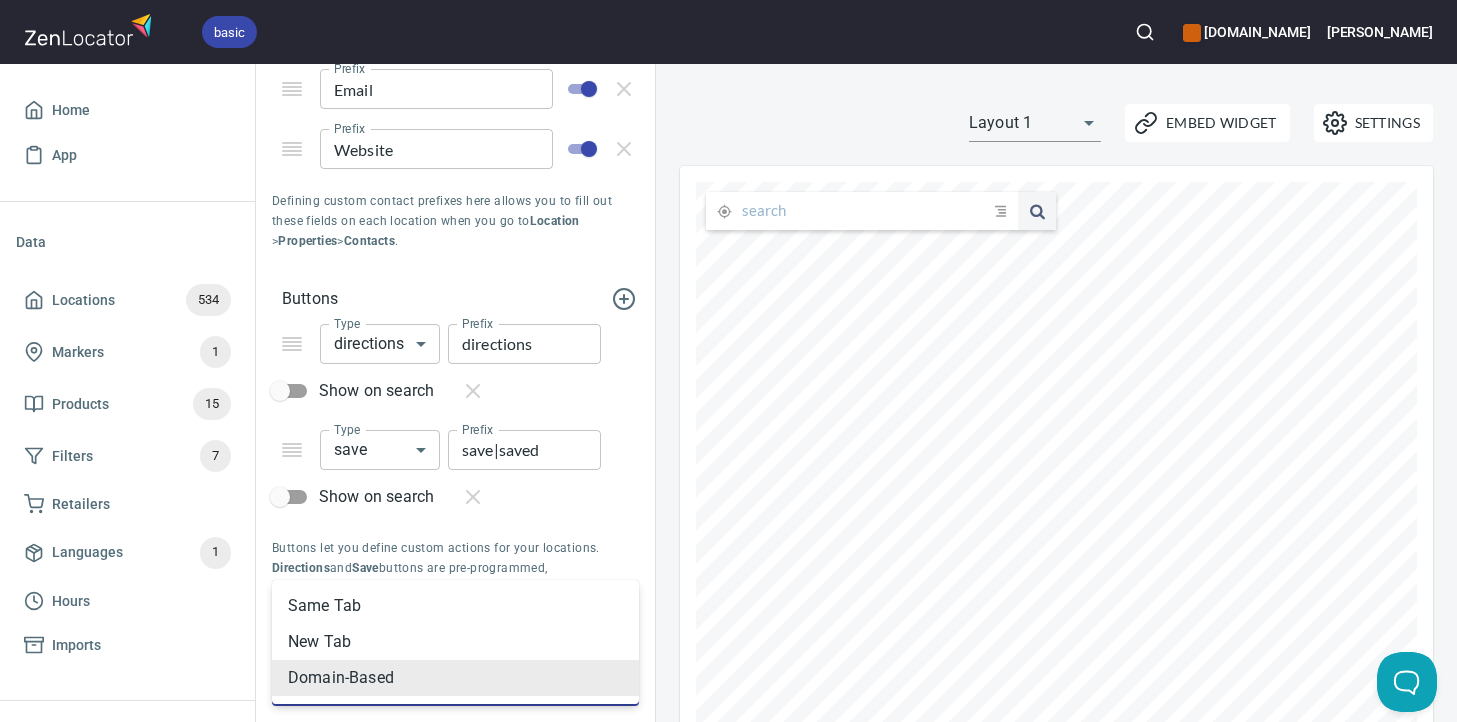 click at bounding box center (728, 361) 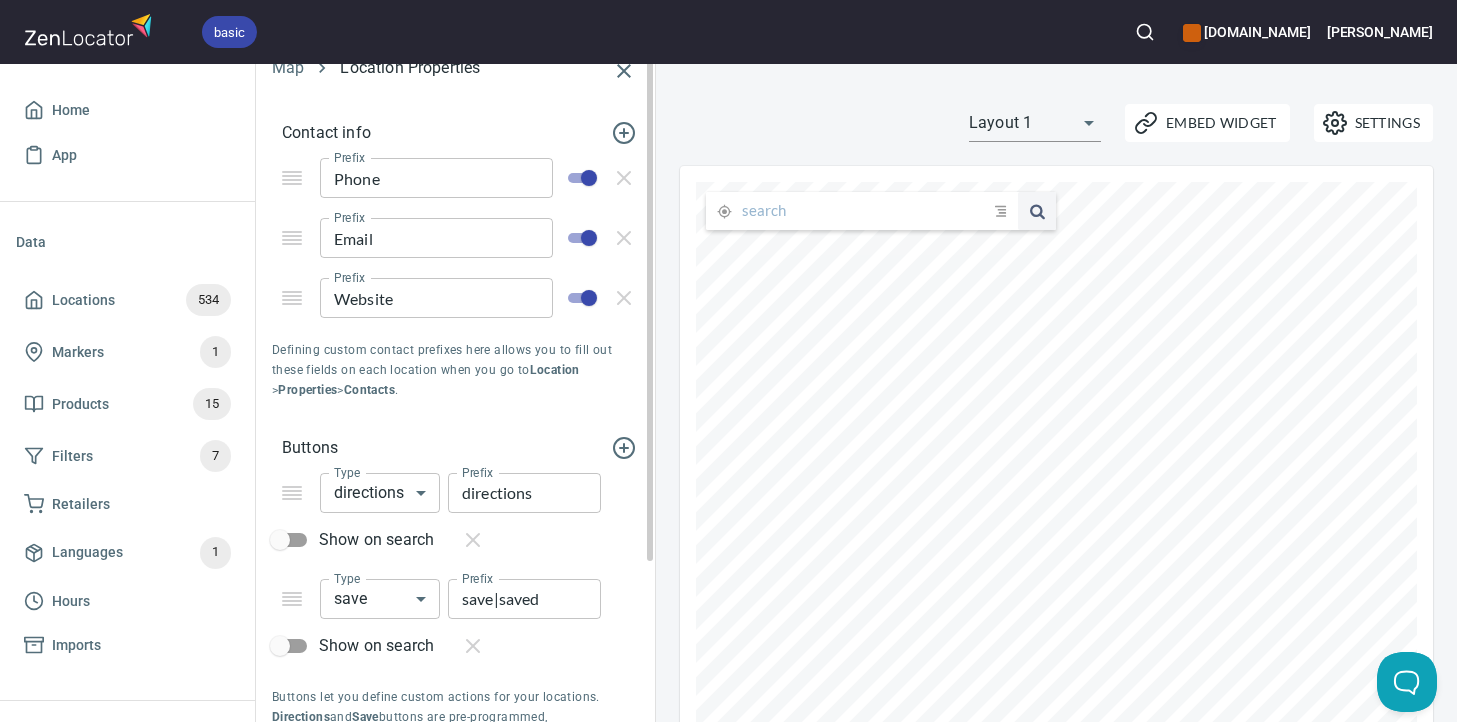 scroll, scrollTop: 0, scrollLeft: 0, axis: both 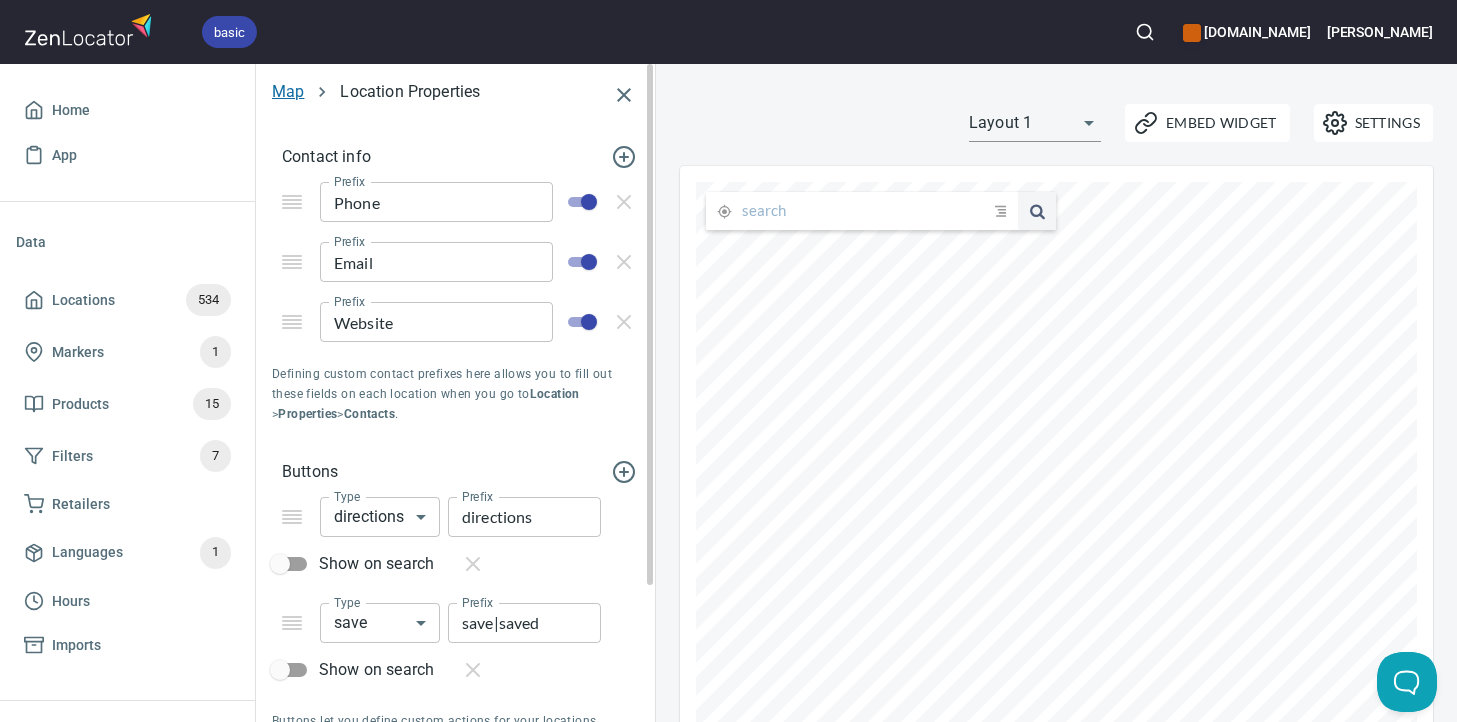 click on "Map" at bounding box center (288, 91) 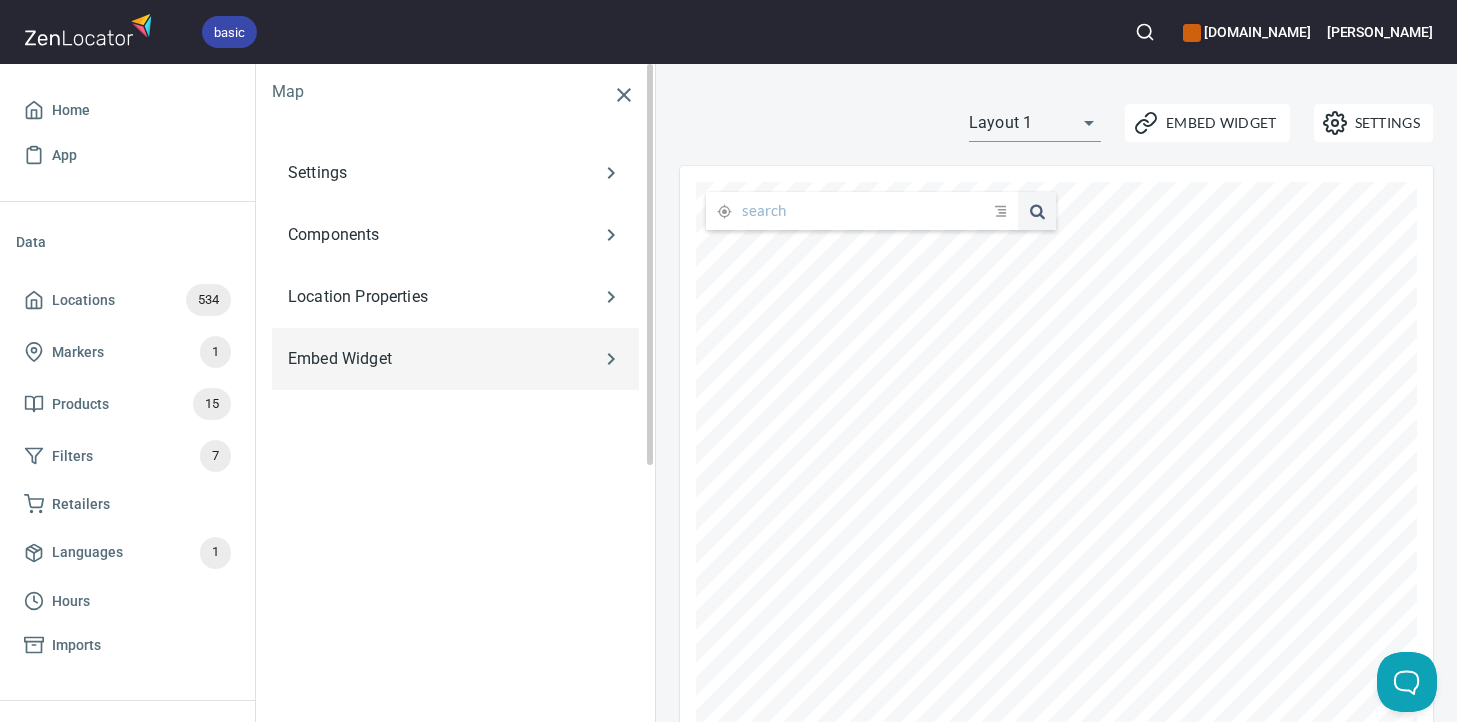 click on "Embed Widget" at bounding box center [426, 359] 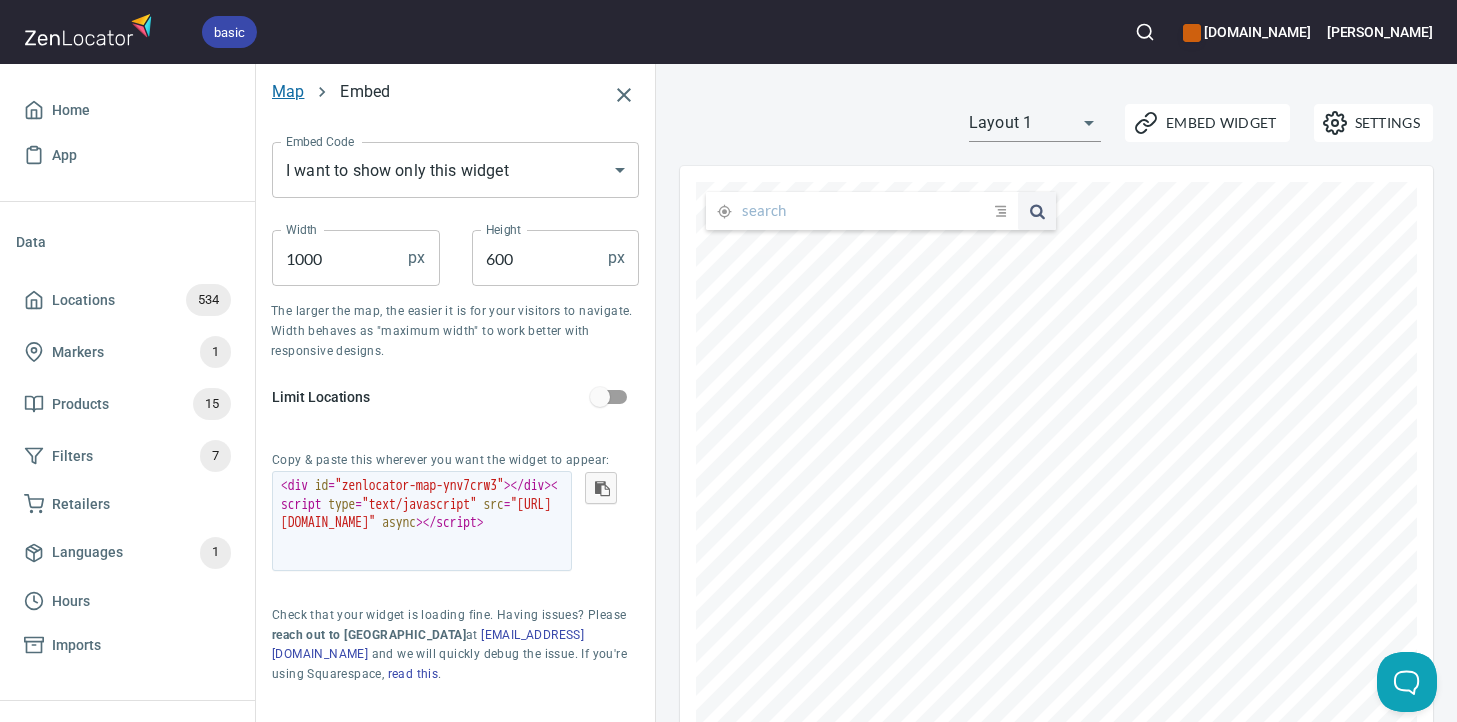 click on "Map" at bounding box center (288, 91) 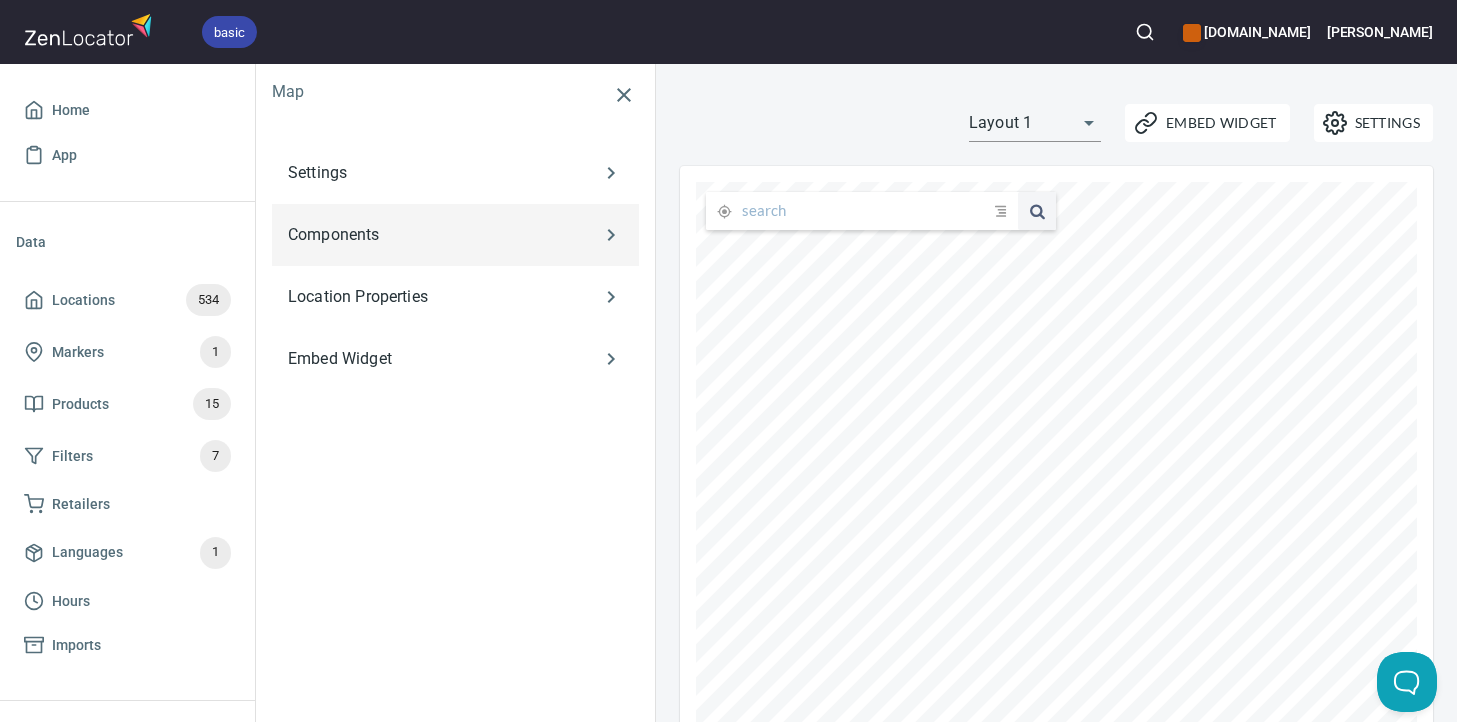 click on "Components" at bounding box center [426, 235] 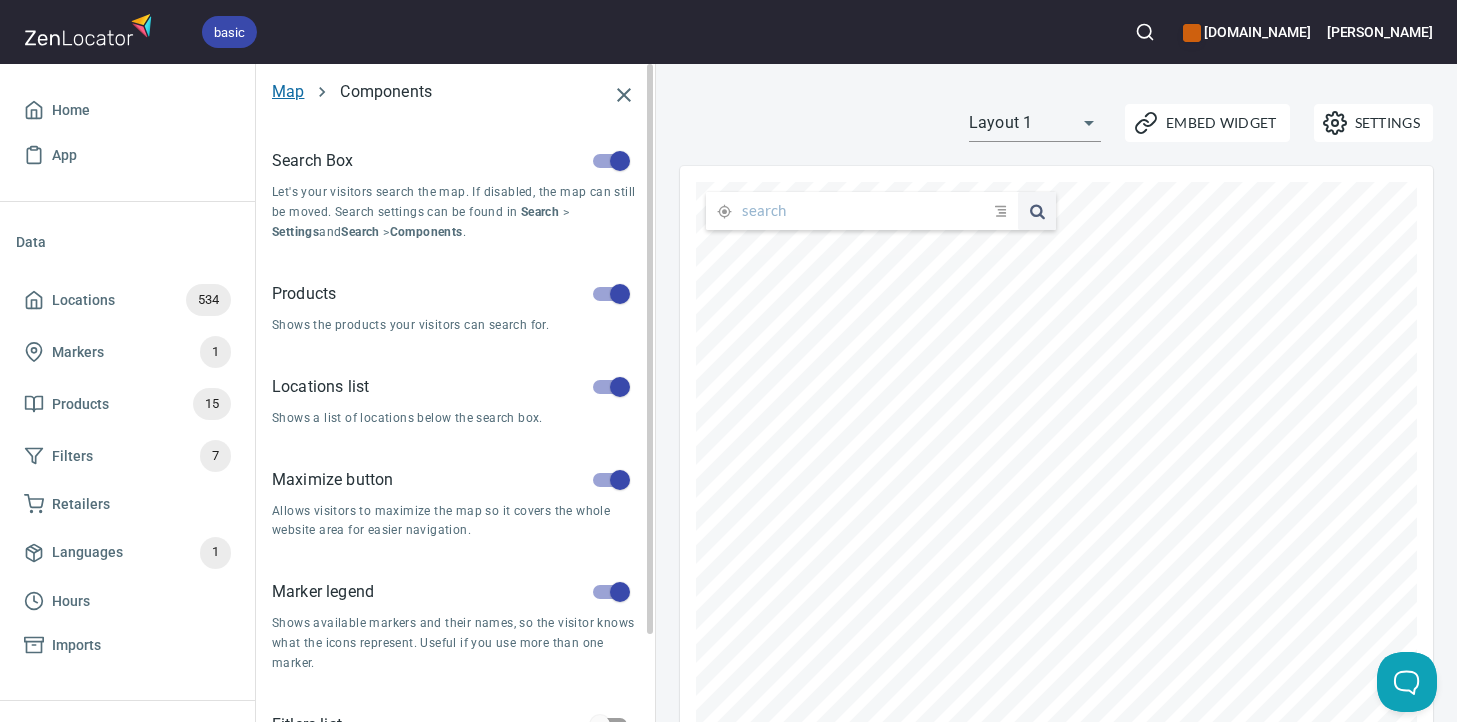 click on "Map" at bounding box center (288, 91) 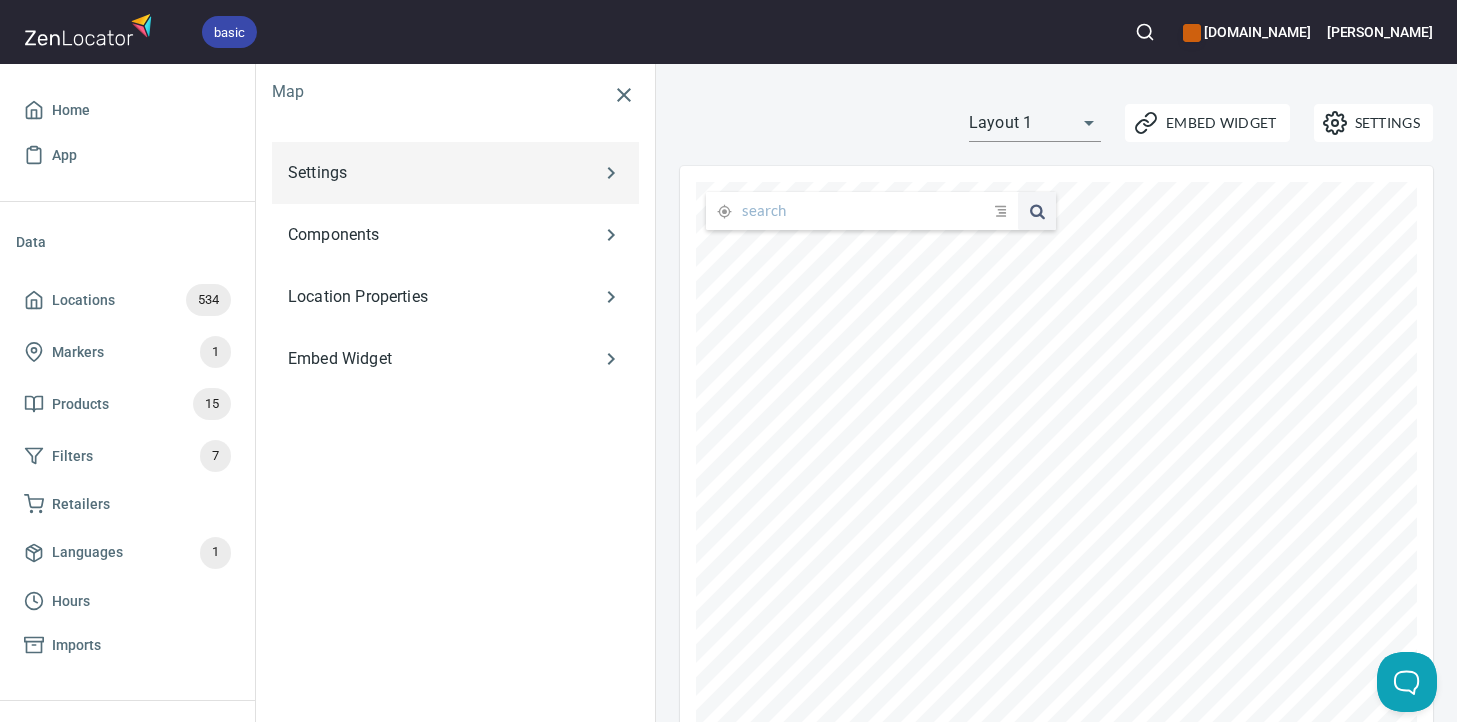 click on "Settings" at bounding box center (426, 173) 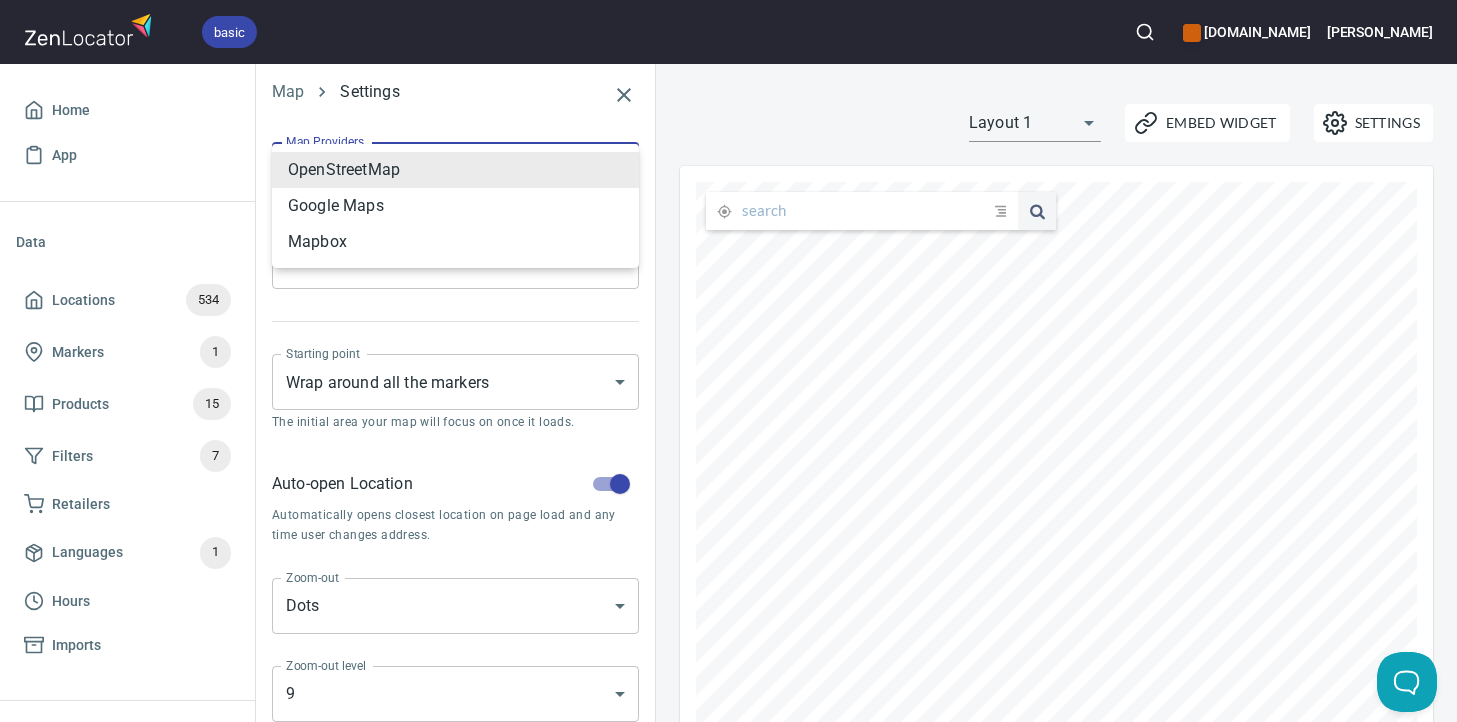 click on "basic   gippslandjersey.com.au Steve Home App Data Locations 534 Markers 1 Products 15 Filters 7 Retailers Languages 1 Hours Imports Widgets Map Locator Directory Carousel Search Map Settings Map Providers OpenStreetMap OPEN_STREET_MAP Map Providers Map style Default DEFAULT Map style Starting point Wrap around all the markers WRAP_MARKERS Starting point The initial area your map will focus on once it loads. Auto-open Location Automatically opens closest location on page load and any time user changes address. Zoom-out Dots DOTS Zoom-out Zoom-out level 9 9 Zoom-out level The zoom level at which   dots   are activated. Dot Size Large LARGE Dot Size Locations per page 10 10 Locations per page Total search results 50 50 Total search results Used in  Map  and  Directory  widgets. Start of the week Monday MONDAY Start of the week 24-hour format Shows time as  19:30  instead of  7:30pm . Settings Embed Widget Layout 1 layout1 submit issue ,  © MapTiler ,  © OpenStreetMap ZenLocator Account Billing Help Status" at bounding box center [728, 361] 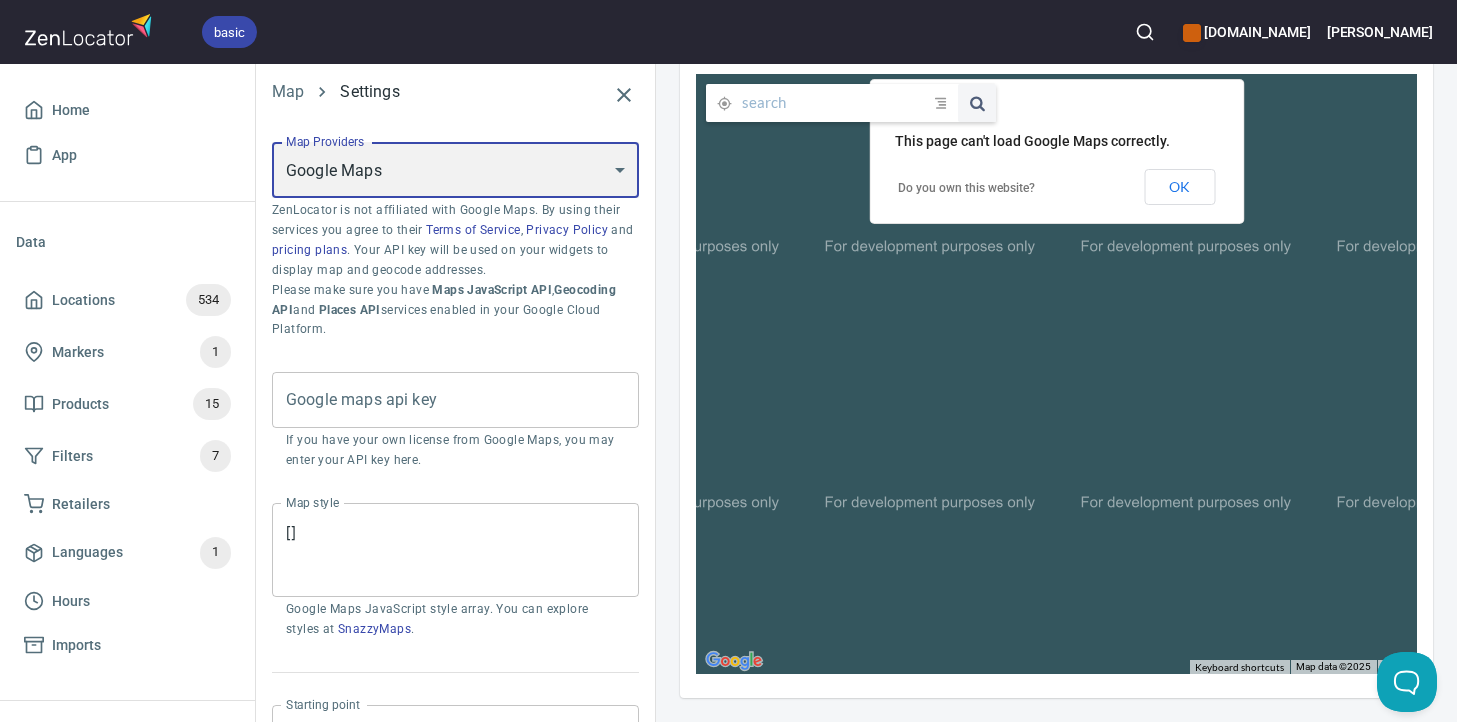 scroll, scrollTop: 0, scrollLeft: 0, axis: both 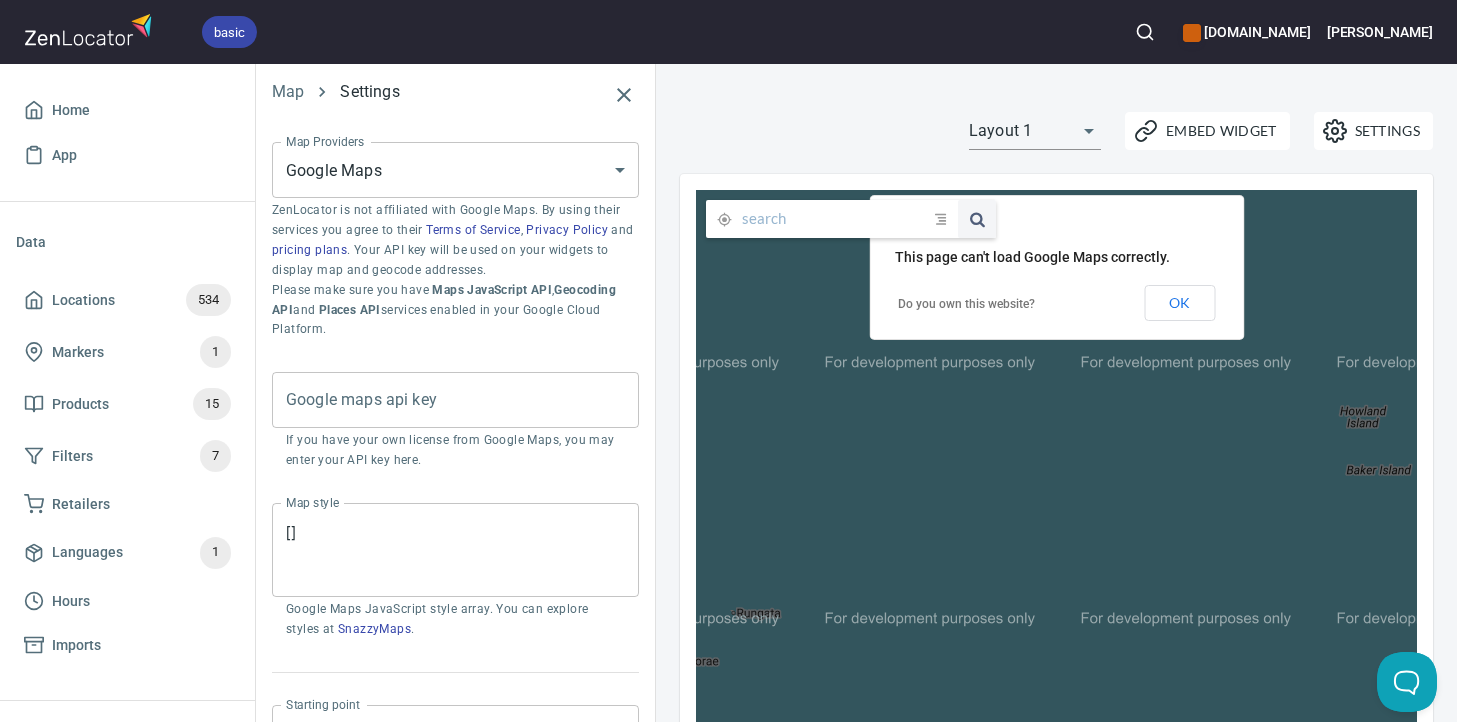 click on "This page can't load Google Maps correctly." at bounding box center (1032, 257) 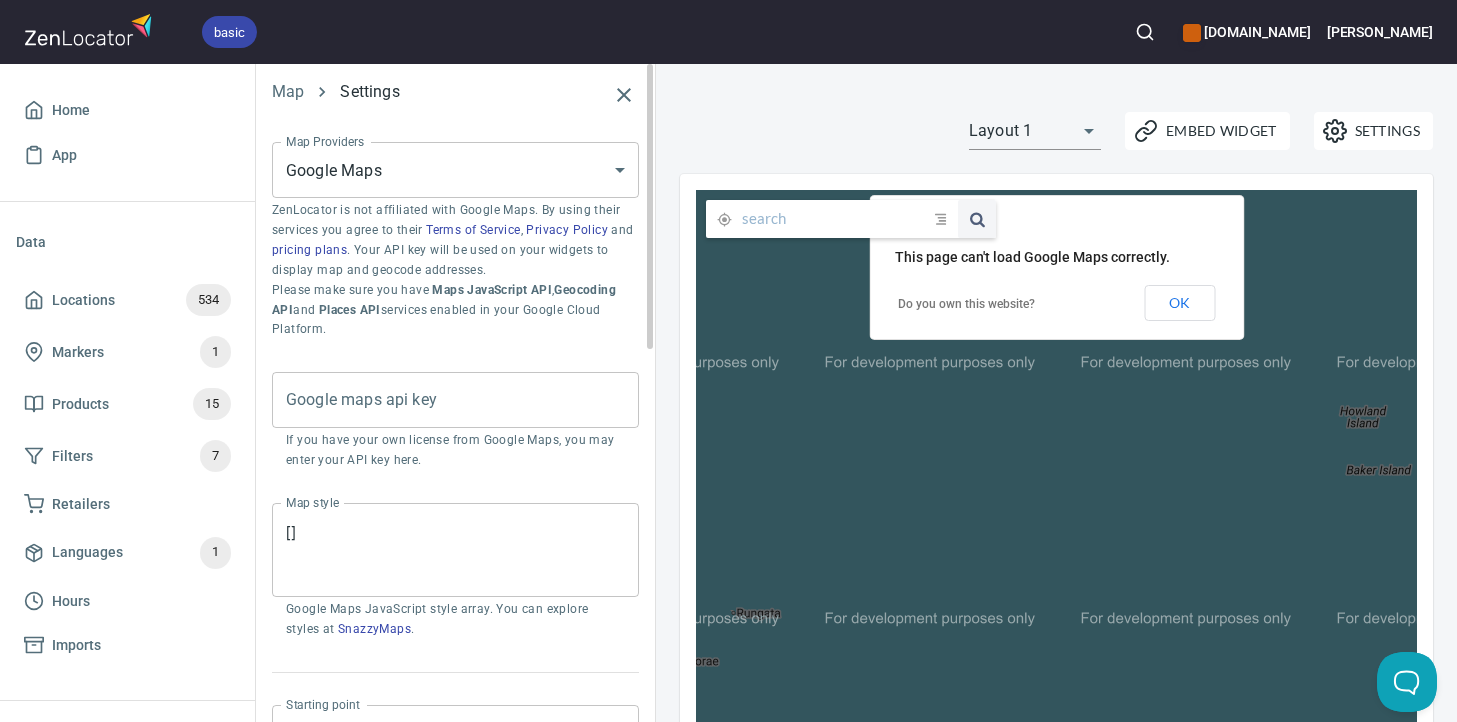click on "basic   gippslandjersey.com.au Steve Home App Data Locations 534 Markers 1 Products 15 Filters 7 Retailers Languages 1 Hours Imports Widgets Map Locator Directory Carousel Search Map Settings Map Providers Google Maps GOOGLE_MAPS Map Providers ZenLocator is not affiliated with Google Maps. By using their services you agree to their   Terms of Service ,   Privacy Policy   and   pricing plans . Your API key will be used on your widgets to display map and geocode addresses.  Please make sure you have   Maps JavaScript API ,  Geocoding API  and   Places API  services enabled in your Google Cloud Platform. Google maps api key Google maps api key If you have your own license from Google Maps, you may enter your API key here. Map style [] Map style Google Maps JavaScript style array. You can explore styles at   SnazzyMaps . Starting point Wrap around all the markers WRAP_MARKERS Starting point The initial area your map will focus on once it loads. Auto-open Location Zoom-out Dots DOTS Zoom-out Zoom-out level 9 9" at bounding box center (728, 361) 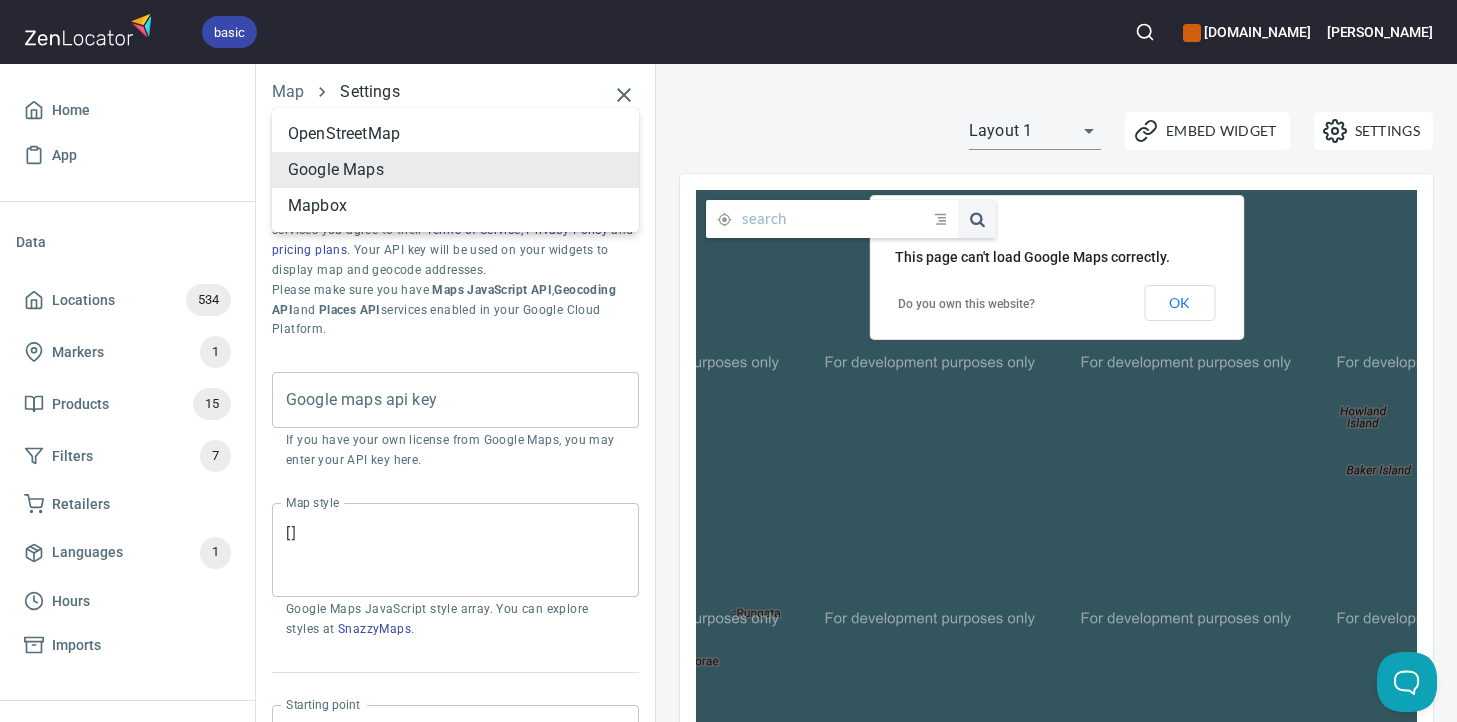 click on "OpenStreetMap" at bounding box center [455, 134] 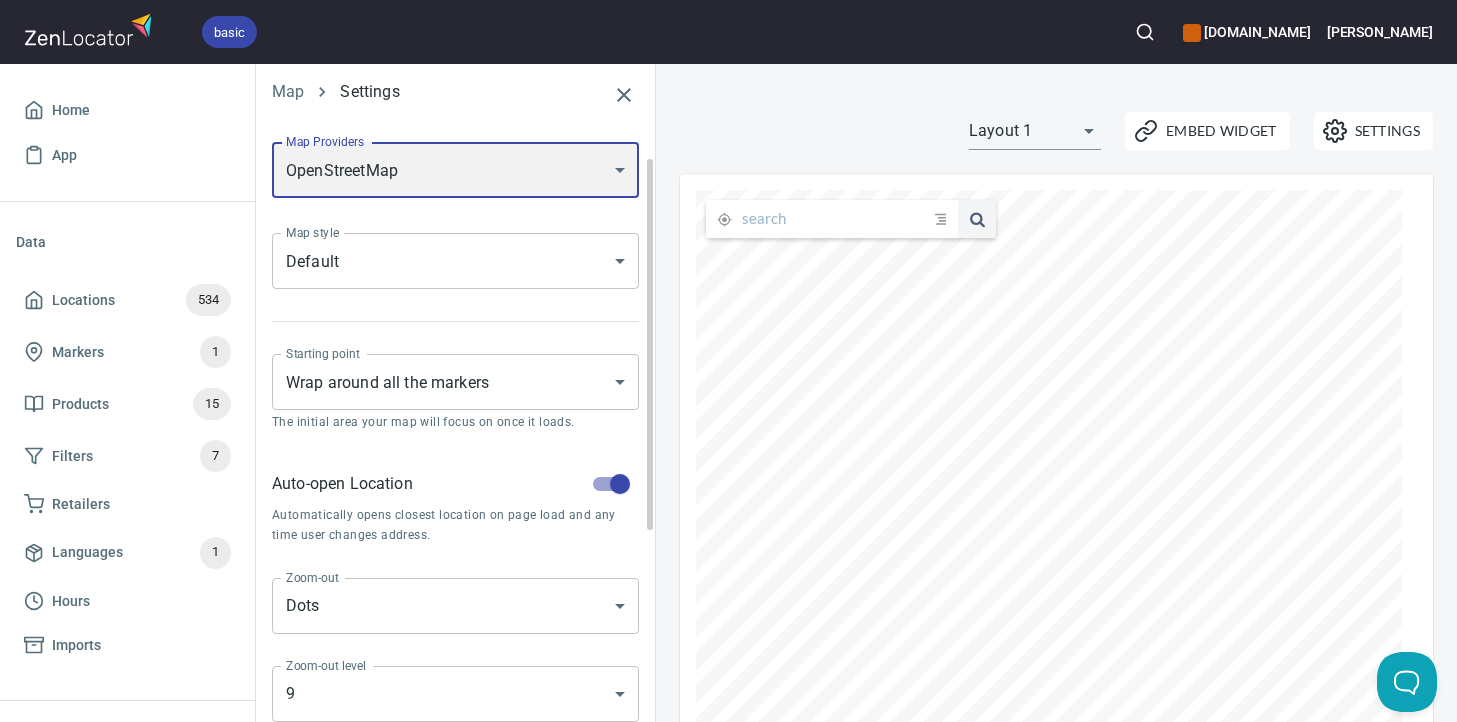 scroll, scrollTop: 62, scrollLeft: 0, axis: vertical 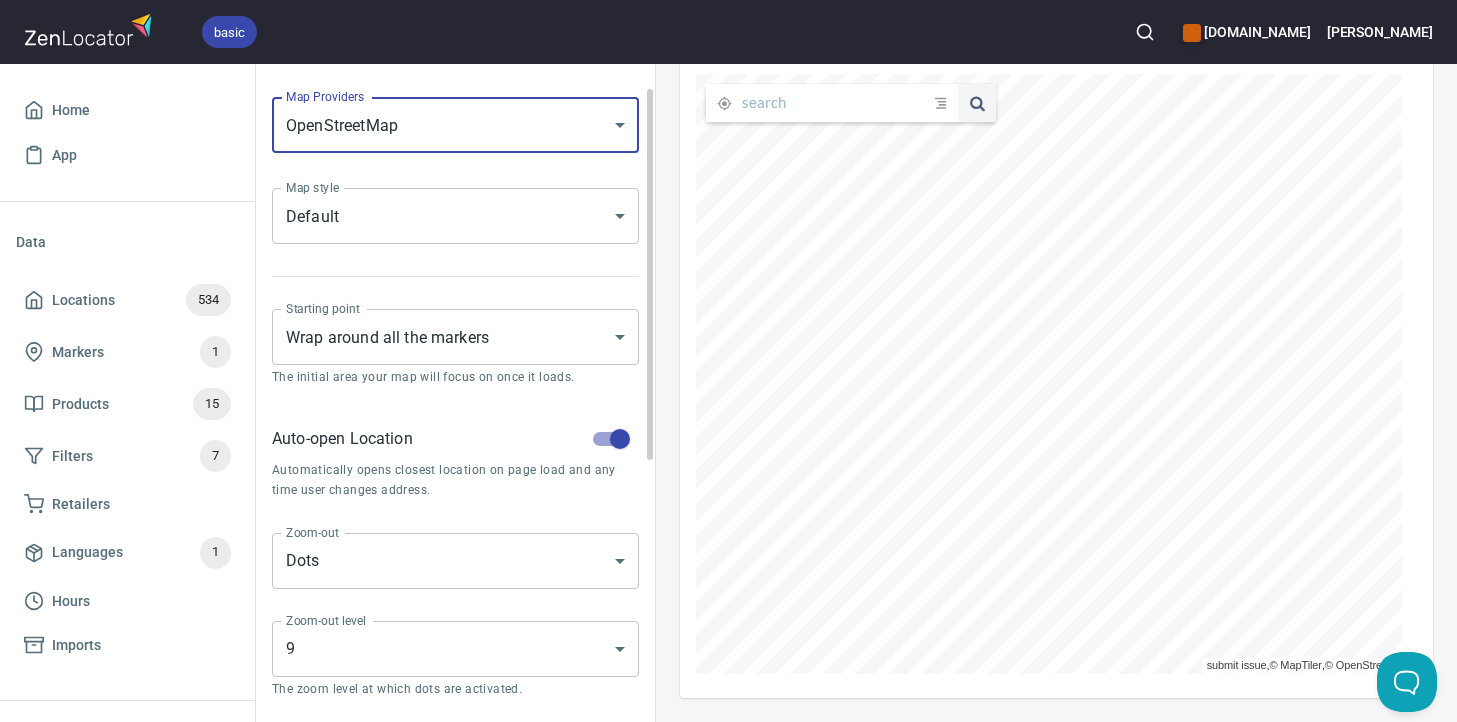 click at bounding box center (620, 439) 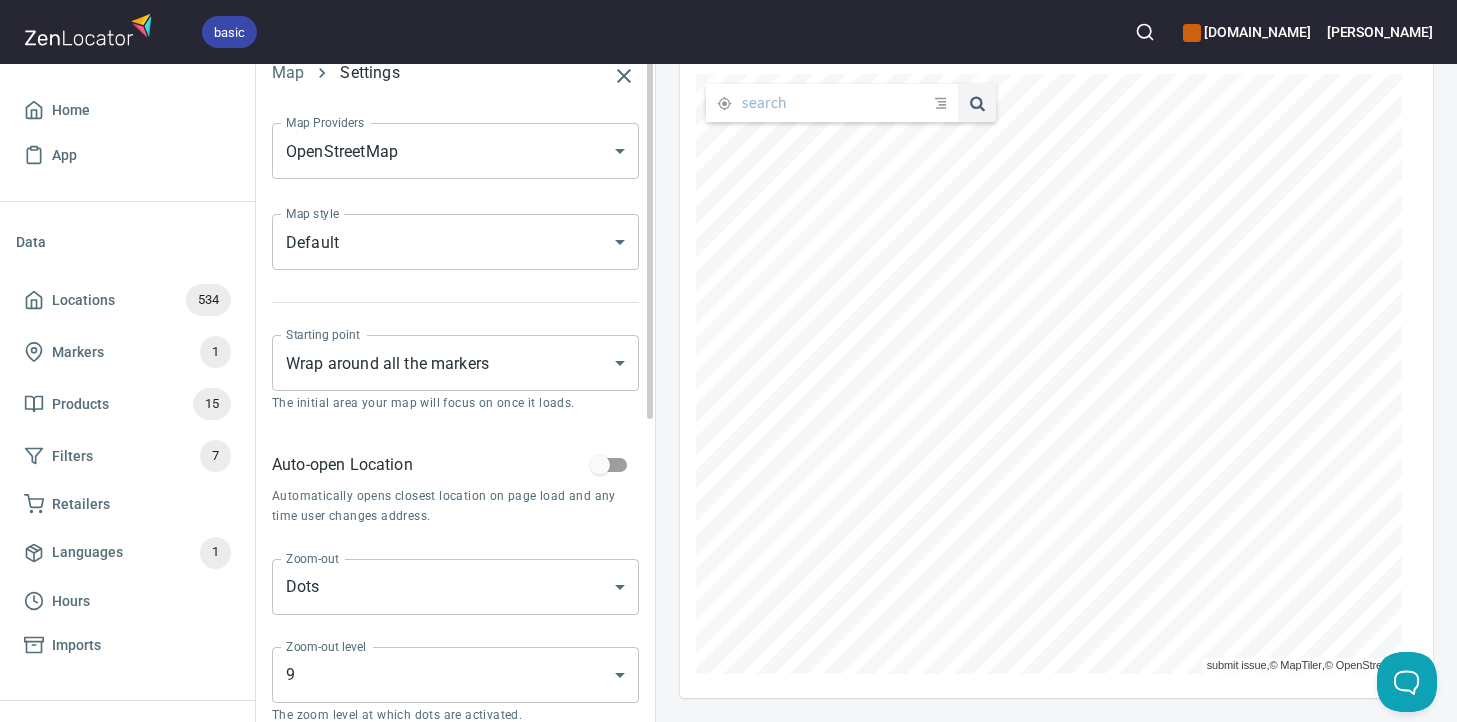 scroll, scrollTop: 0, scrollLeft: 0, axis: both 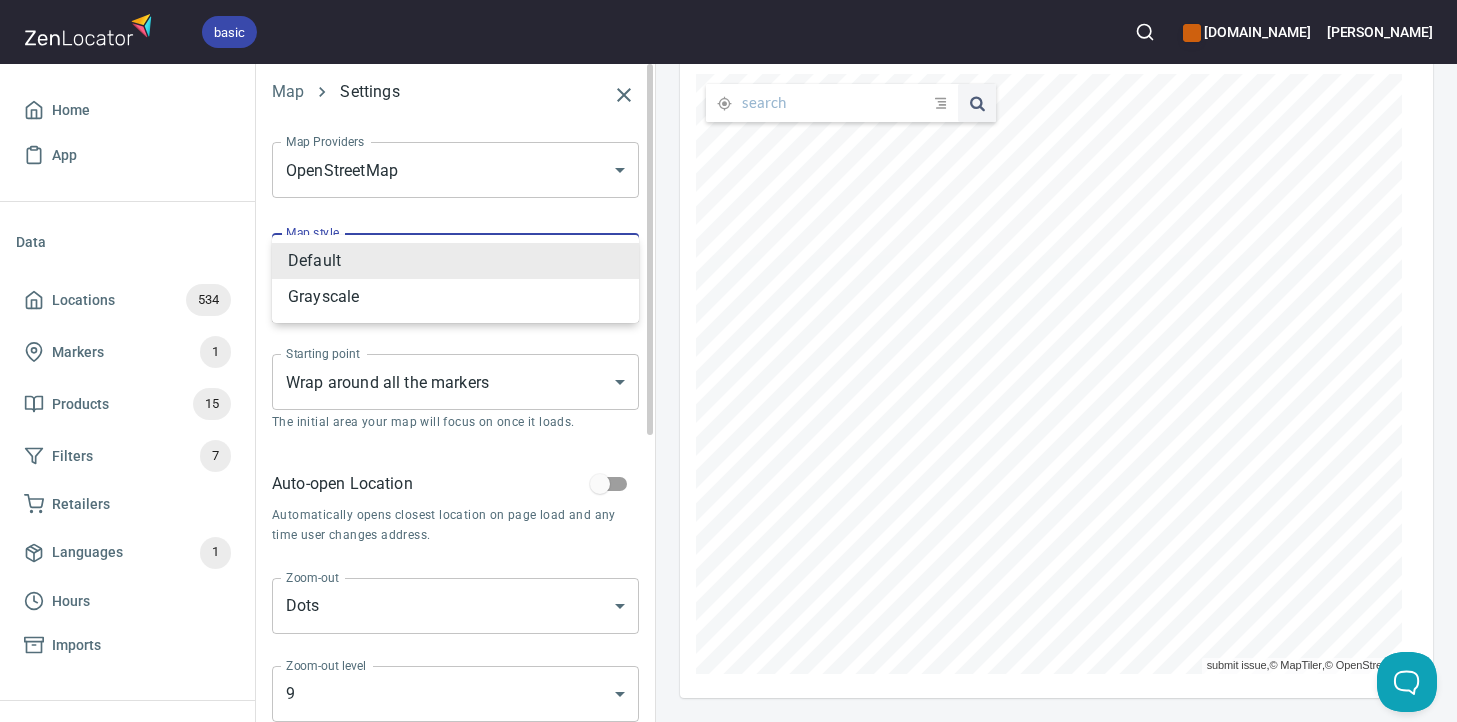 click on "basic   gippslandjersey.com.au Steve Home App Data Locations 534 Markers 1 Products 15 Filters 7 Retailers Languages 1 Hours Imports Widgets Map Locator Directory Carousel Search Map Settings Map Providers OpenStreetMap OPEN_STREET_MAP Map Providers Map style Default DEFAULT Map style Starting point Wrap around all the markers WRAP_MARKERS Starting point The initial area your map will focus on once it loads. Auto-open Location Automatically opens closest location on page load and any time user changes address. Zoom-out Dots DOTS Zoom-out Zoom-out level 9 9 Zoom-out level The zoom level at which   dots   are activated. Dot Size Large LARGE Dot Size Locations per page 10 10 Locations per page Total search results 50 50 Total search results Used in  Map  and  Directory  widgets. Start of the week Monday MONDAY Start of the week 24-hour format Shows time as  19:30  instead of  7:30pm . Settings Embed Widget Layout 1 layout1 submit issue ,  © MapTiler ,  © OpenStreetMap ZenLocator Account Billing Help Status" at bounding box center (728, 361) 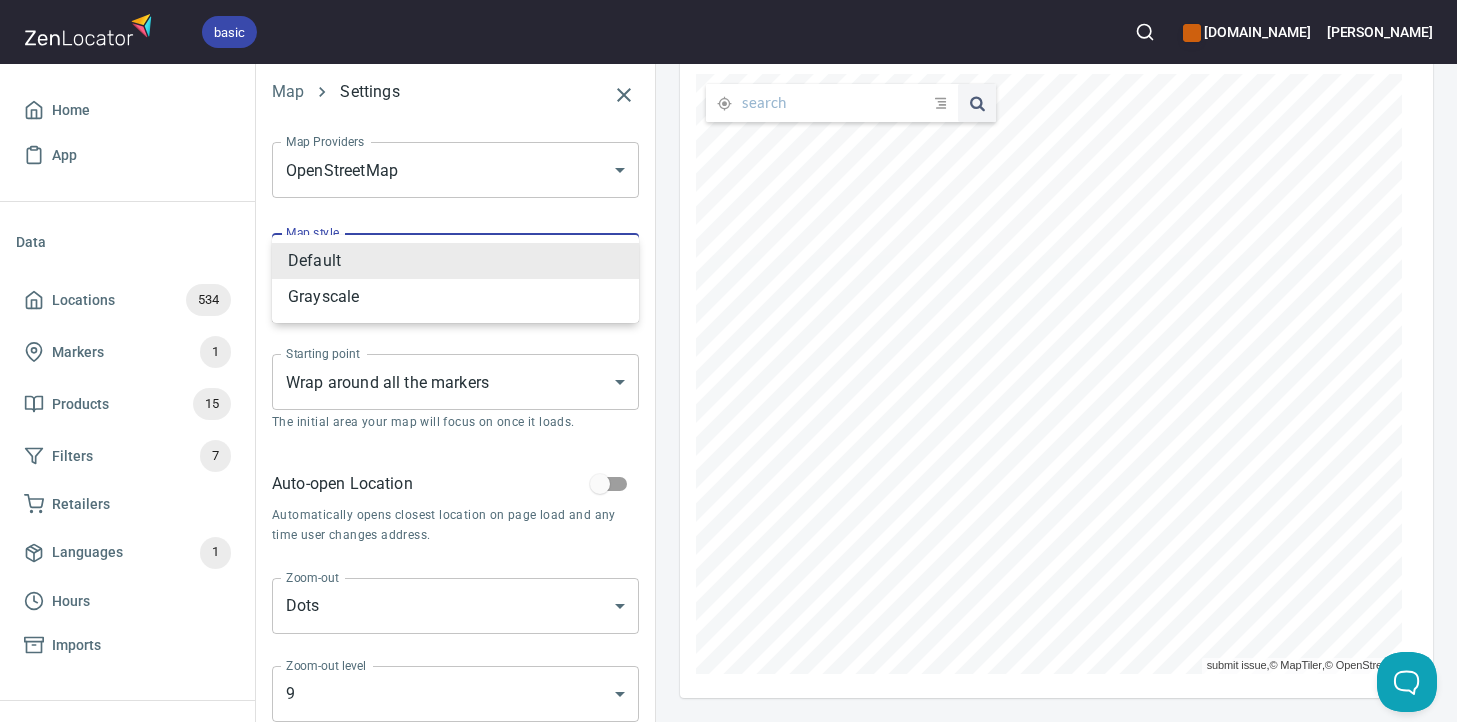 click on "Grayscale" at bounding box center [455, 297] 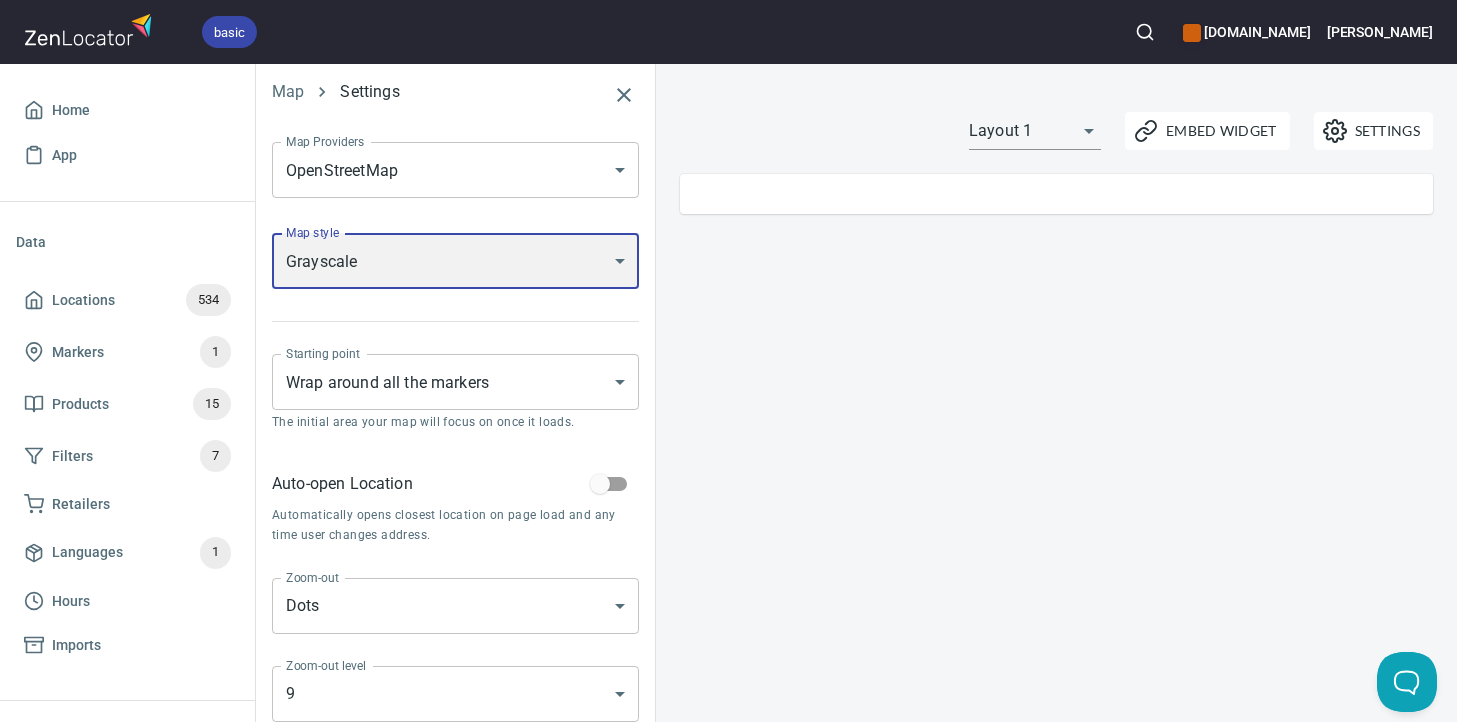 scroll, scrollTop: 0, scrollLeft: 0, axis: both 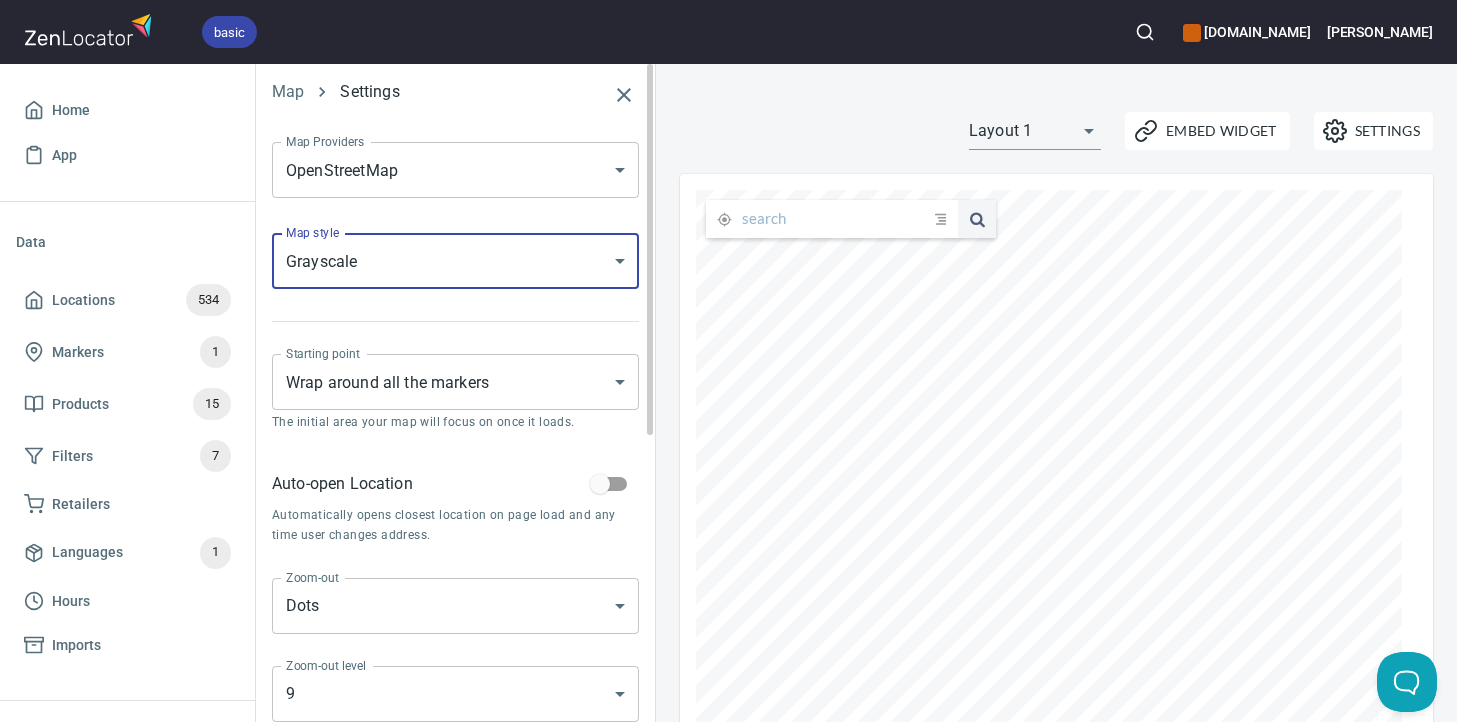 click on "basic   gippslandjersey.com.au Steve Home App Data Locations 534 Markers 1 Products 15 Filters 7 Retailers Languages 1 Hours Imports Widgets Map Locator Directory Carousel Search Map Settings Map Providers OpenStreetMap OPEN_STREET_MAP Map Providers Map style Grayscale GRAYSCALE Map style Starting point Wrap around all the markers WRAP_MARKERS Starting point The initial area your map will focus on once it loads. Auto-open Location Automatically opens closest location on page load and any time user changes address. Zoom-out Dots DOTS Zoom-out Zoom-out level 9 9 Zoom-out level The zoom level at which   dots   are activated. Dot Size Large LARGE Dot Size Locations per page 10 10 Locations per page Total search results 50 50 Total search results Used in  Map  and  Directory  widgets. Start of the week Monday MONDAY Start of the week 24-hour format Shows time as  19:30  instead of  7:30pm . Settings Embed Widget Layout 1 layout1 submit issue ,  © MapTiler ,  © OpenStreetMap ZenLocator saved cross Account Help" at bounding box center (728, 361) 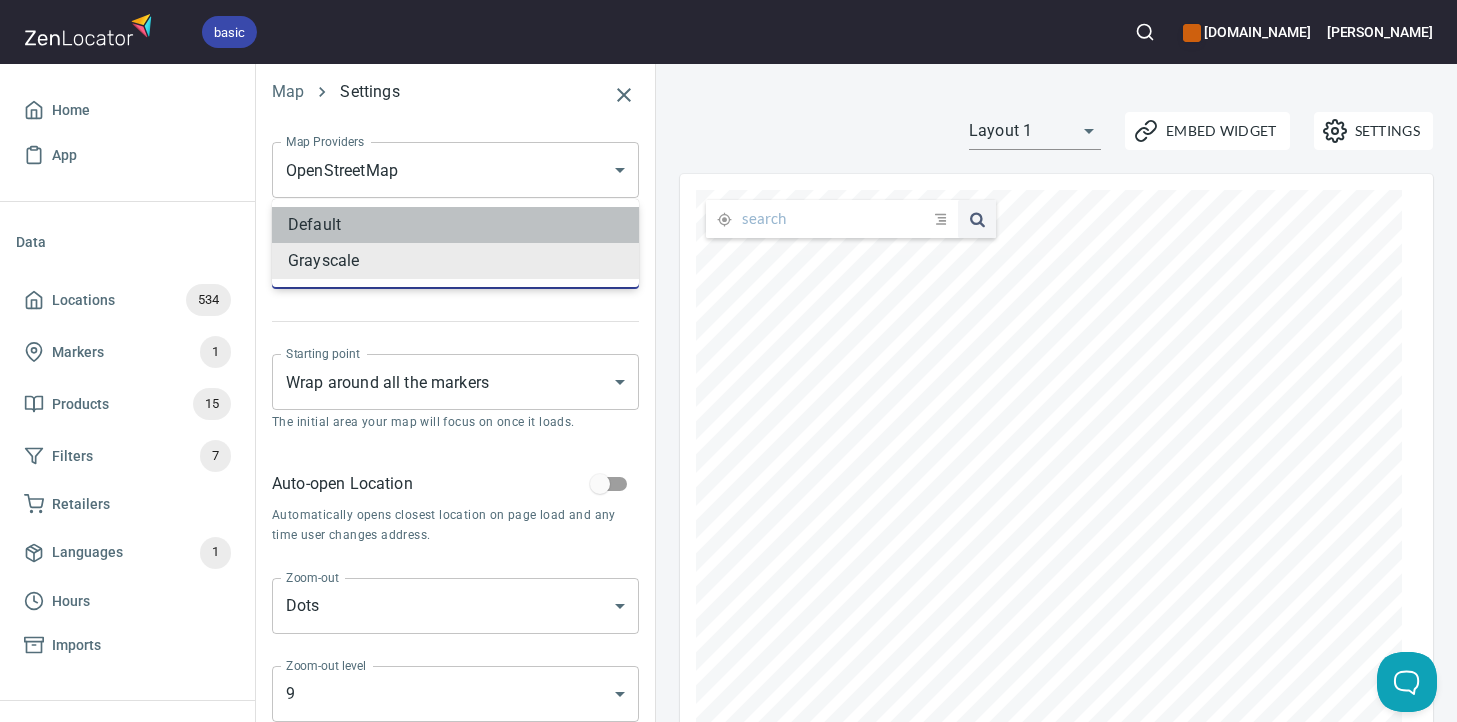 click on "Default" at bounding box center (455, 225) 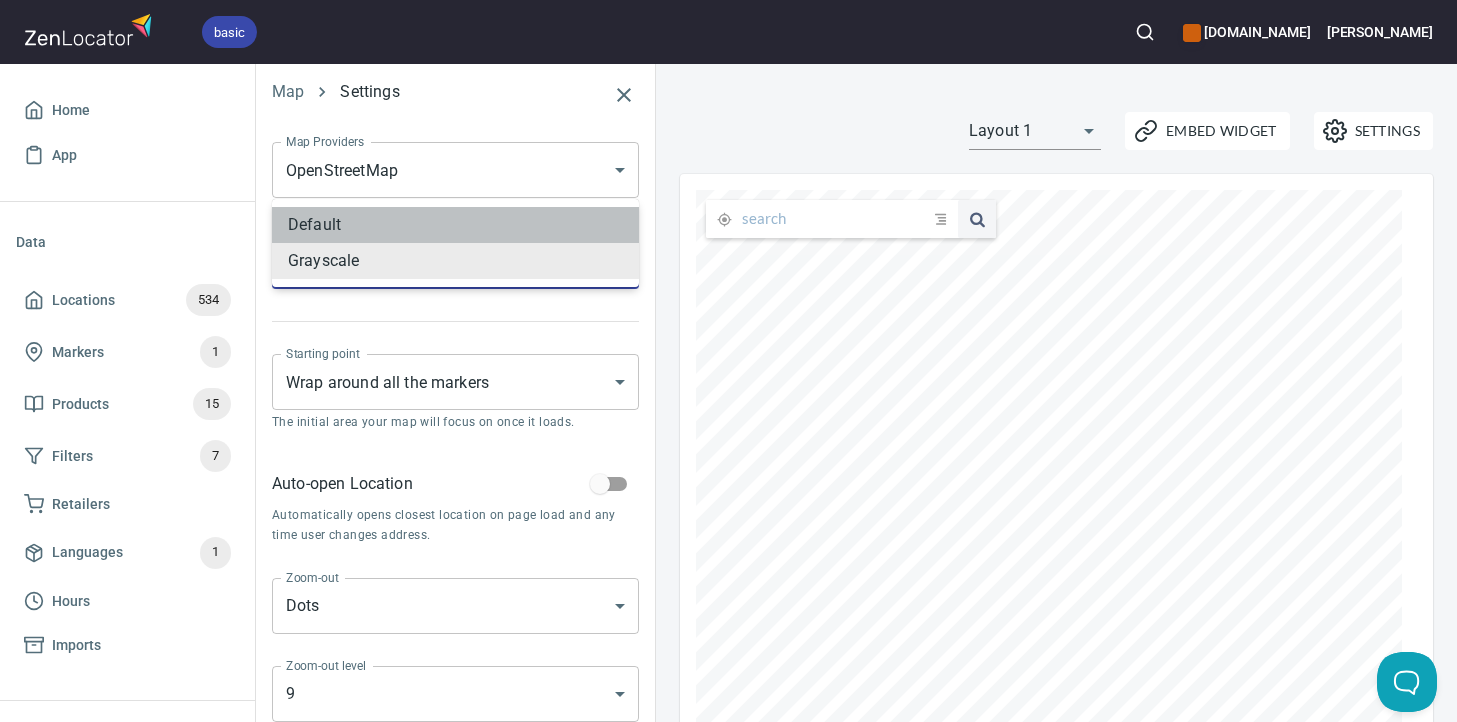 type on "DEFAULT" 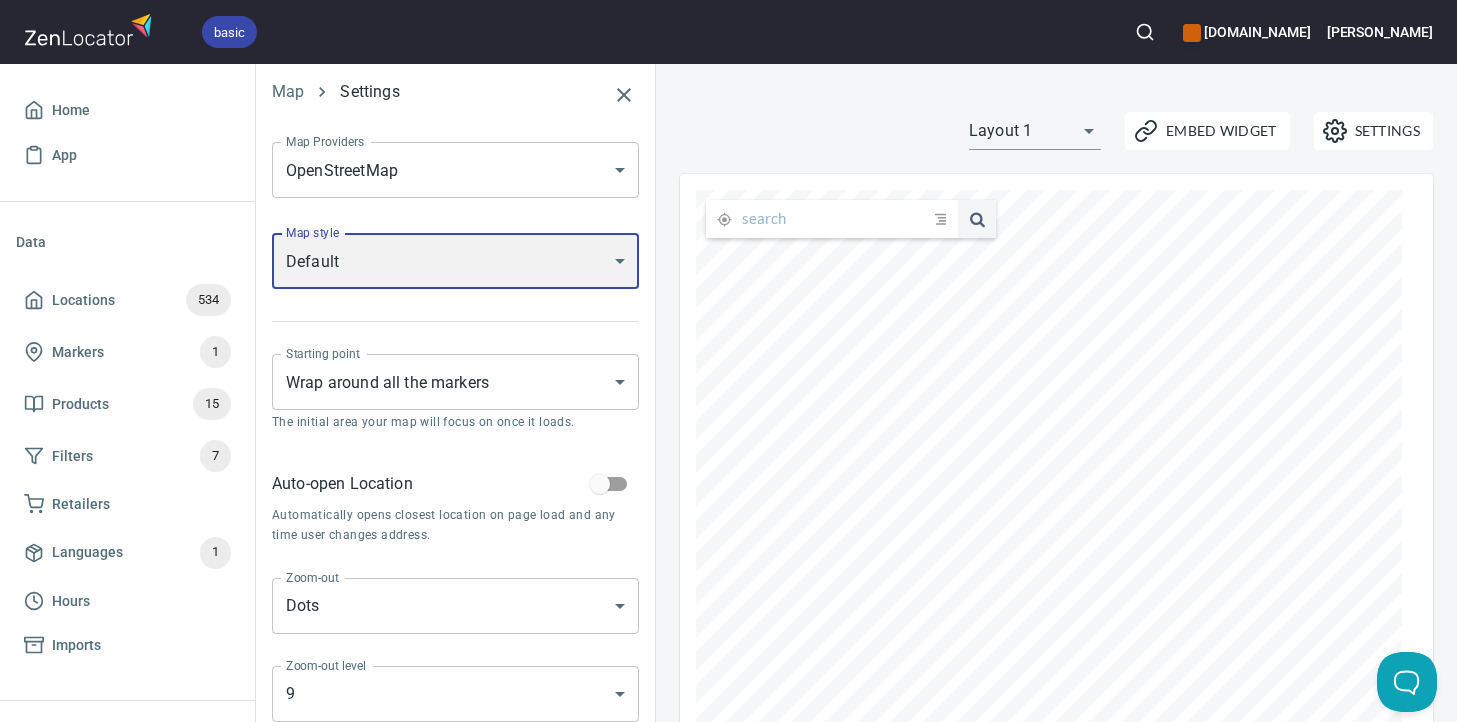 scroll, scrollTop: 116, scrollLeft: 0, axis: vertical 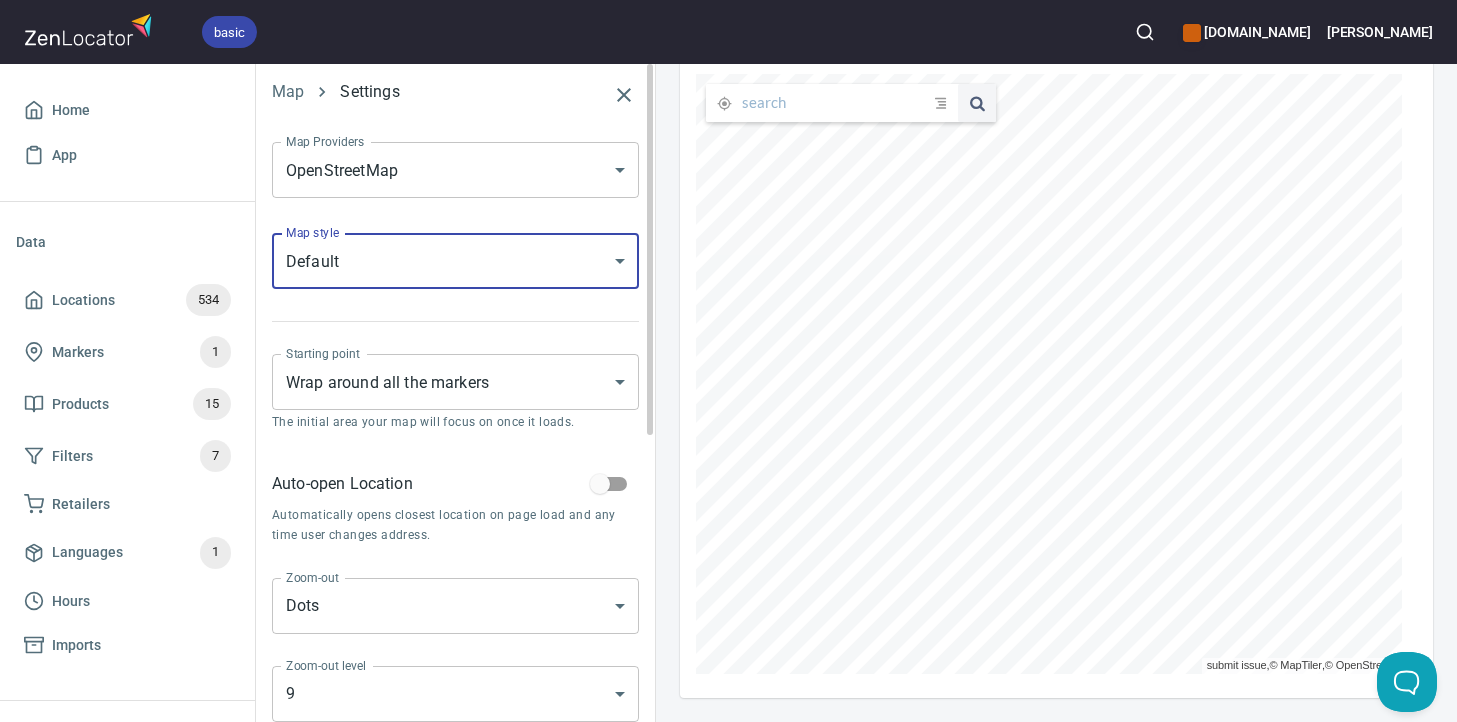 click on "basic   gippslandjersey.com.au Steve Home App Data Locations 534 Markers 1 Products 15 Filters 7 Retailers Languages 1 Hours Imports Widgets Map Locator Directory Carousel Search Map Settings Map Providers OpenStreetMap OPEN_STREET_MAP Map Providers Map style Default DEFAULT Map style Starting point Wrap around all the markers WRAP_MARKERS Starting point The initial area your map will focus on once it loads. Auto-open Location Automatically opens closest location on page load and any time user changes address. Zoom-out Dots DOTS Zoom-out Zoom-out level 9 9 Zoom-out level The zoom level at which   dots   are activated. Dot Size Large LARGE Dot Size Locations per page 10 10 Locations per page Total search results 50 50 Total search results Used in  Map  and  Directory  widgets. Start of the week Monday MONDAY Start of the week 24-hour format Shows time as  19:30  instead of  7:30pm . Settings Embed Widget Layout 1 layout1 submit issue ,  © MapTiler ,  © OpenStreetMap ZenLocator Account Billing Help Status" at bounding box center (728, 361) 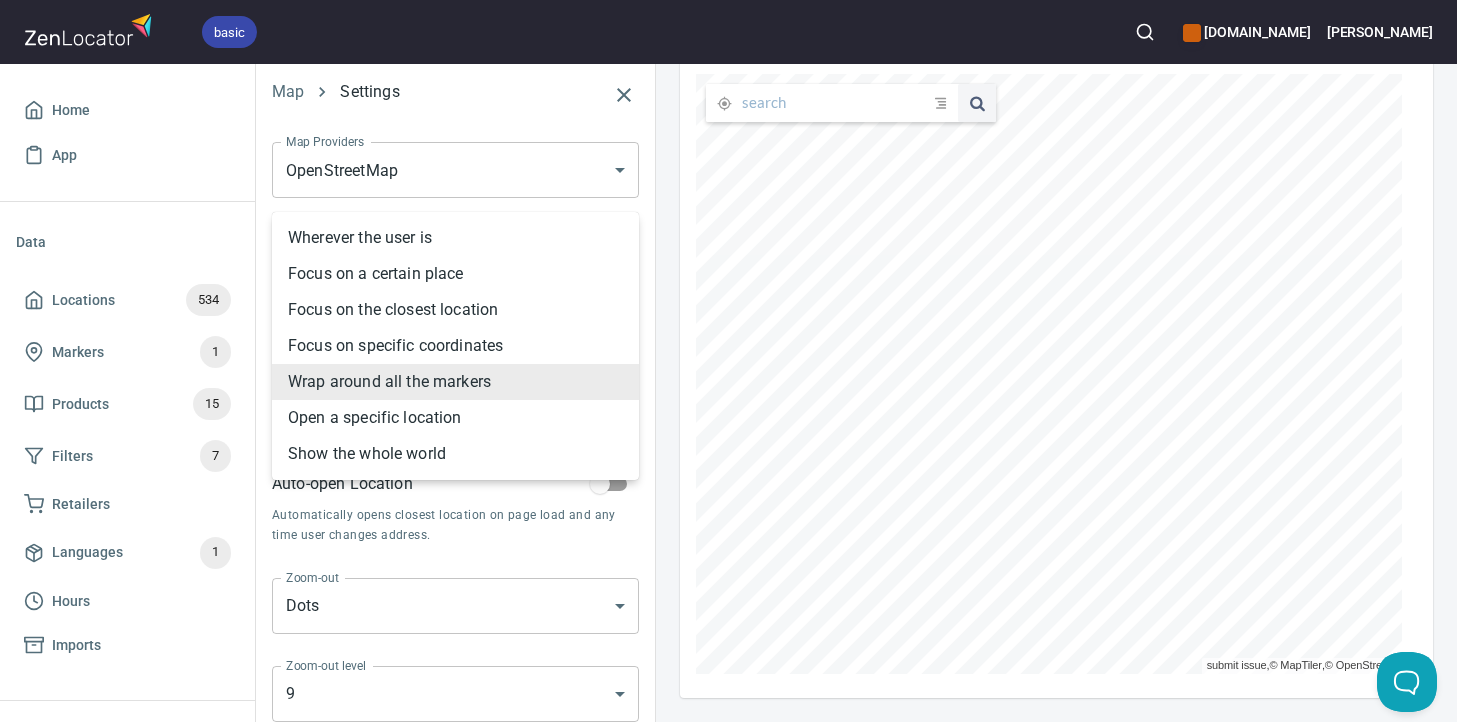 click on "Show the whole world" at bounding box center (455, 454) 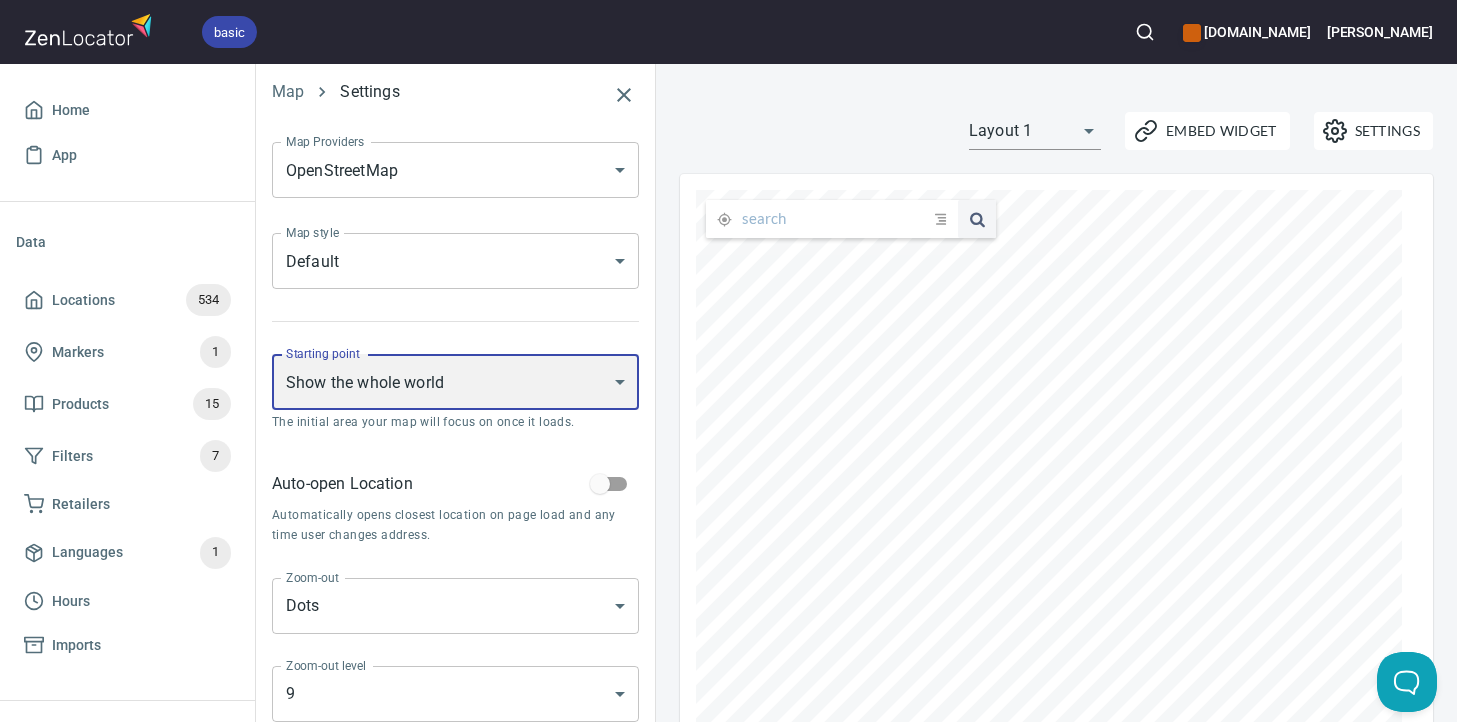 scroll, scrollTop: 116, scrollLeft: 0, axis: vertical 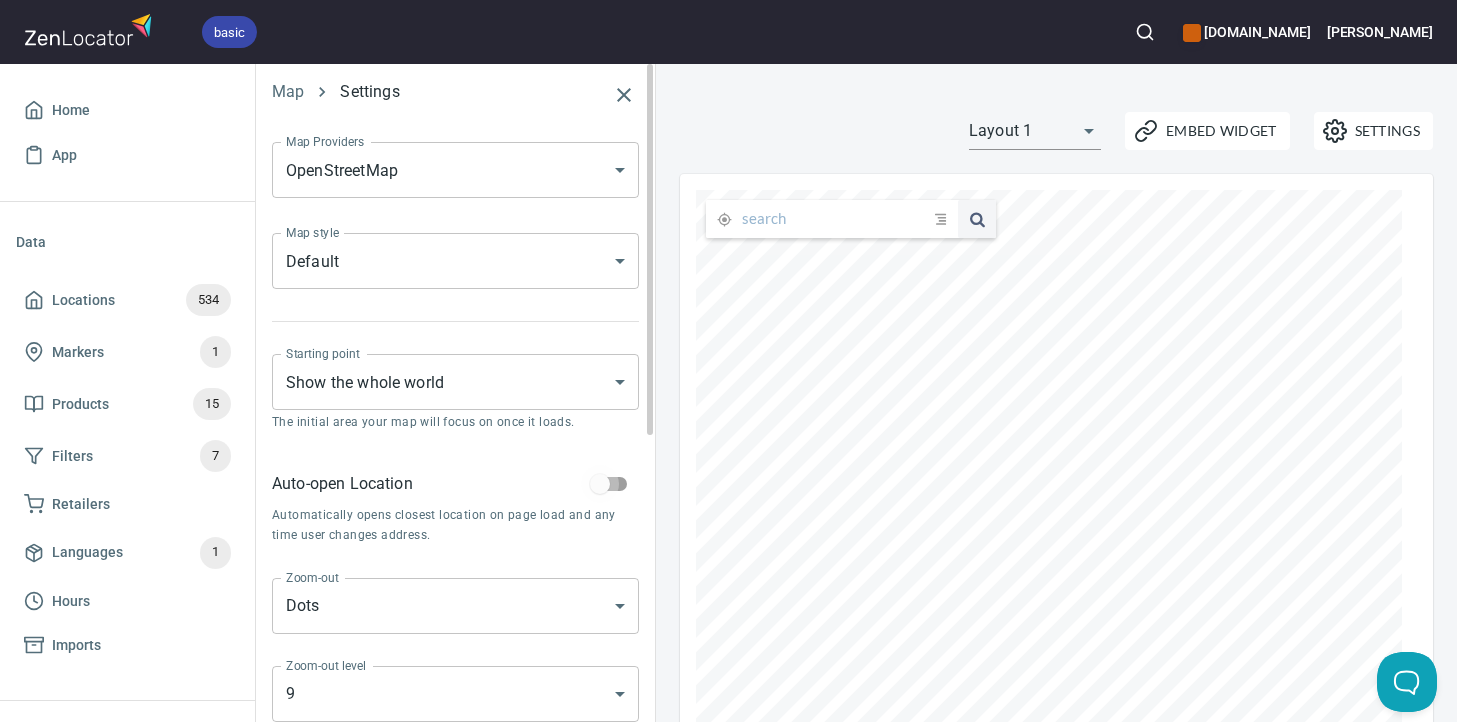 click at bounding box center (600, 484) 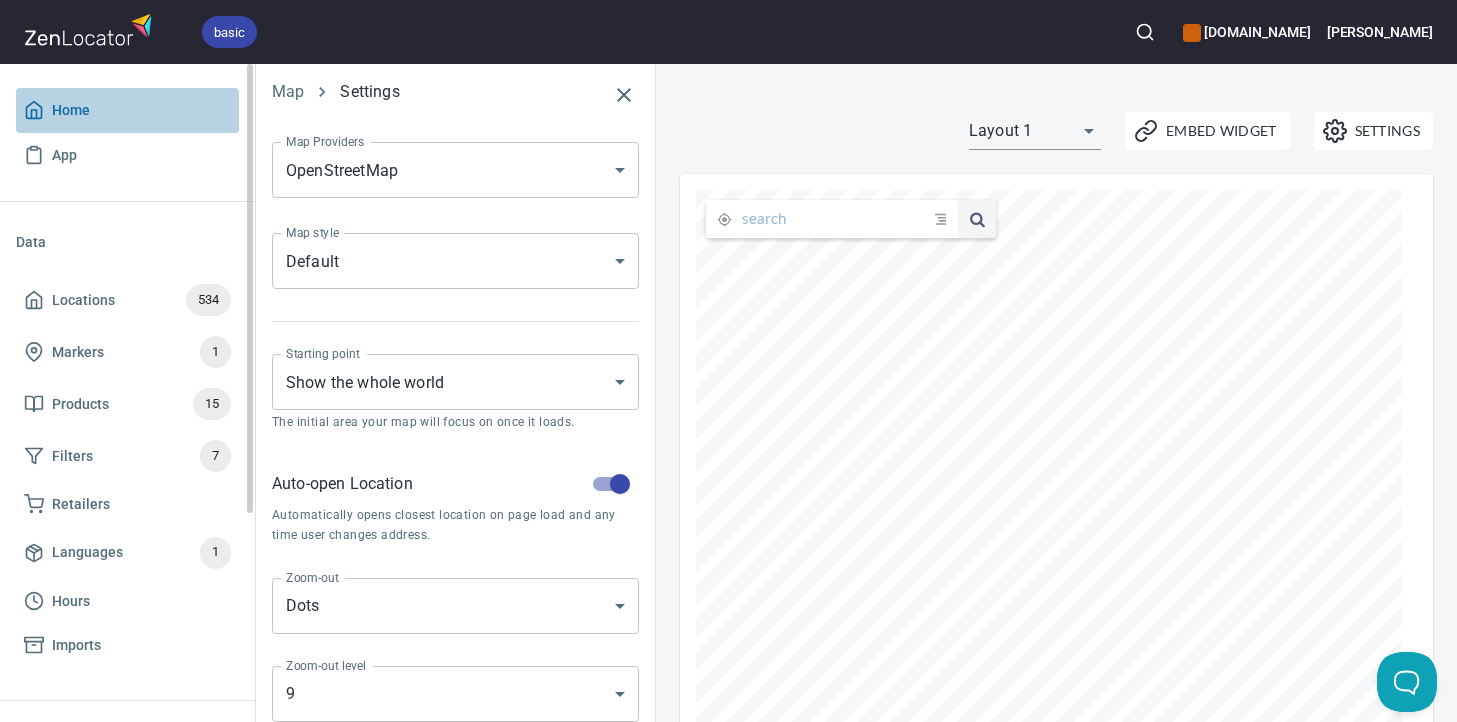 click on "Home" at bounding box center [127, 110] 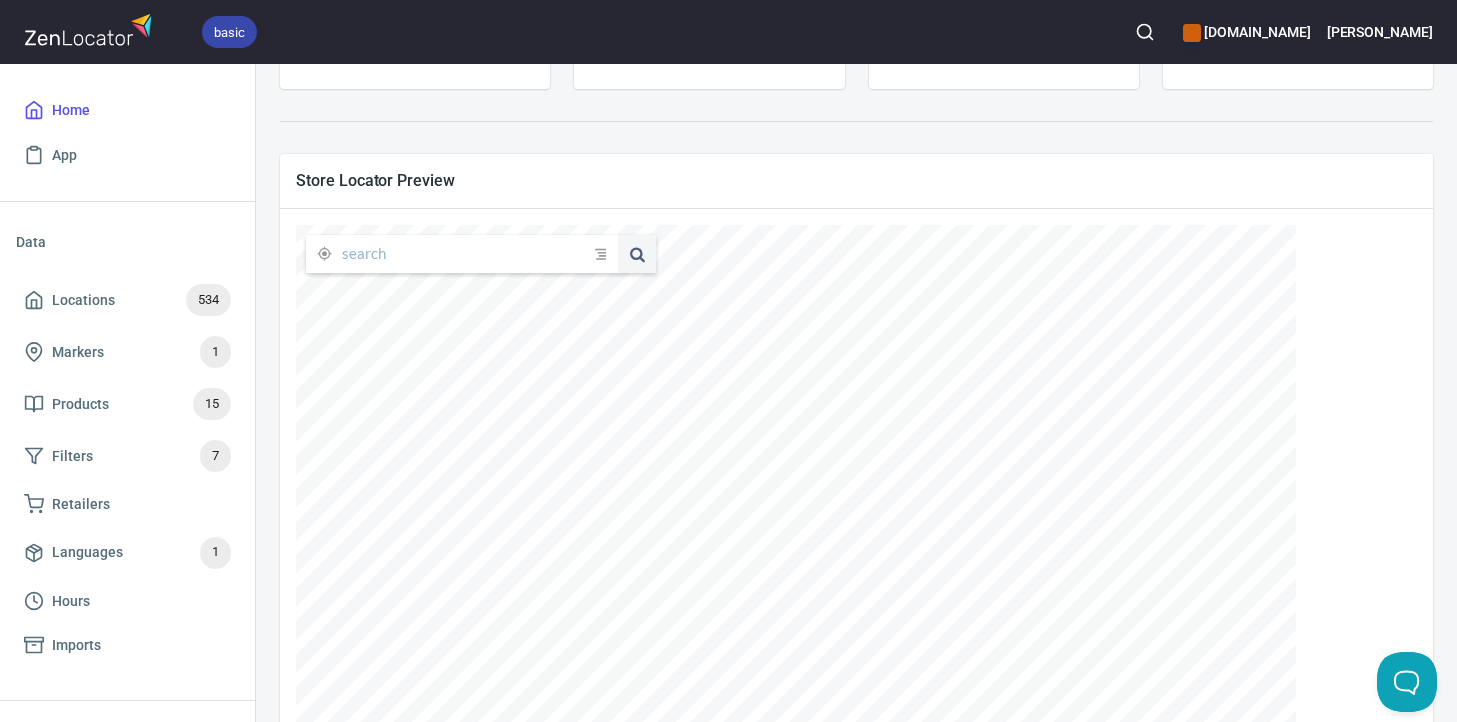 scroll, scrollTop: 244, scrollLeft: 0, axis: vertical 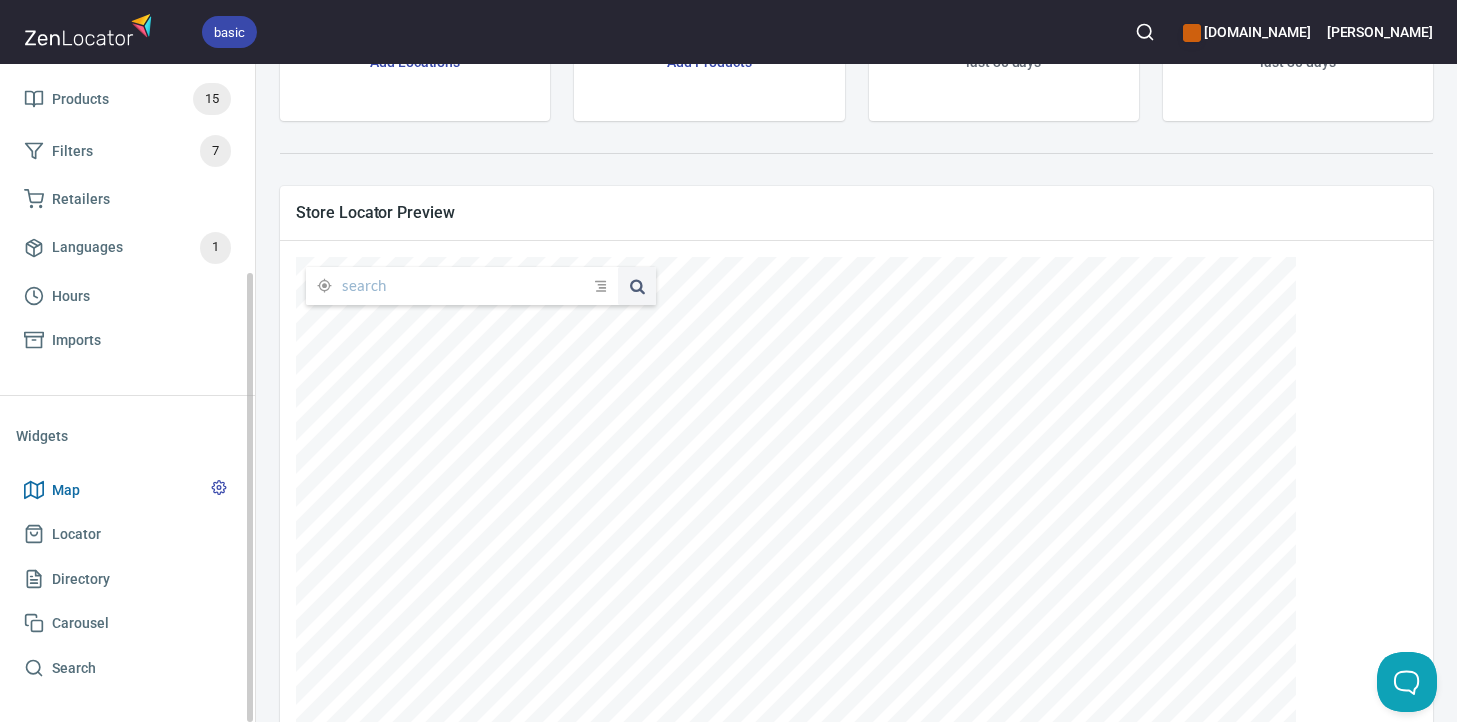 click on "Map" at bounding box center [127, 490] 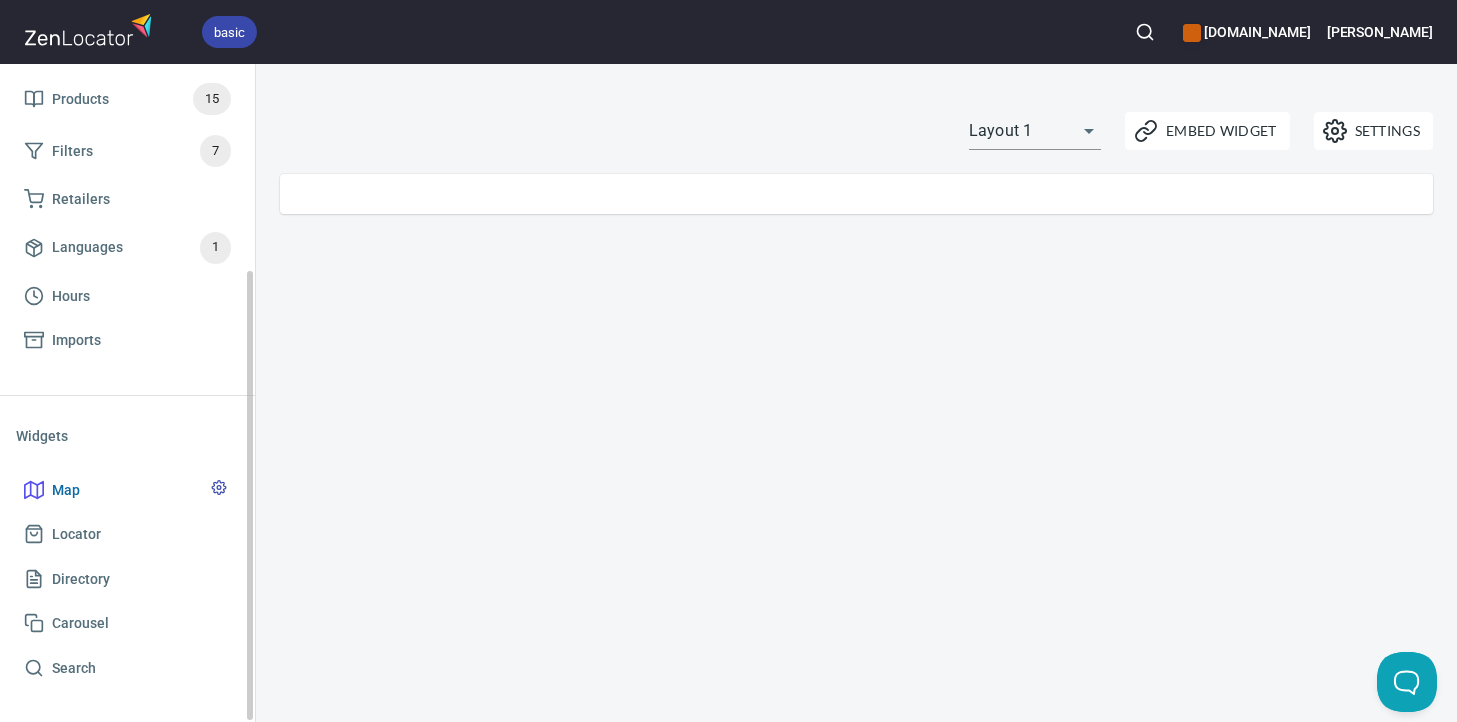 scroll, scrollTop: 0, scrollLeft: 0, axis: both 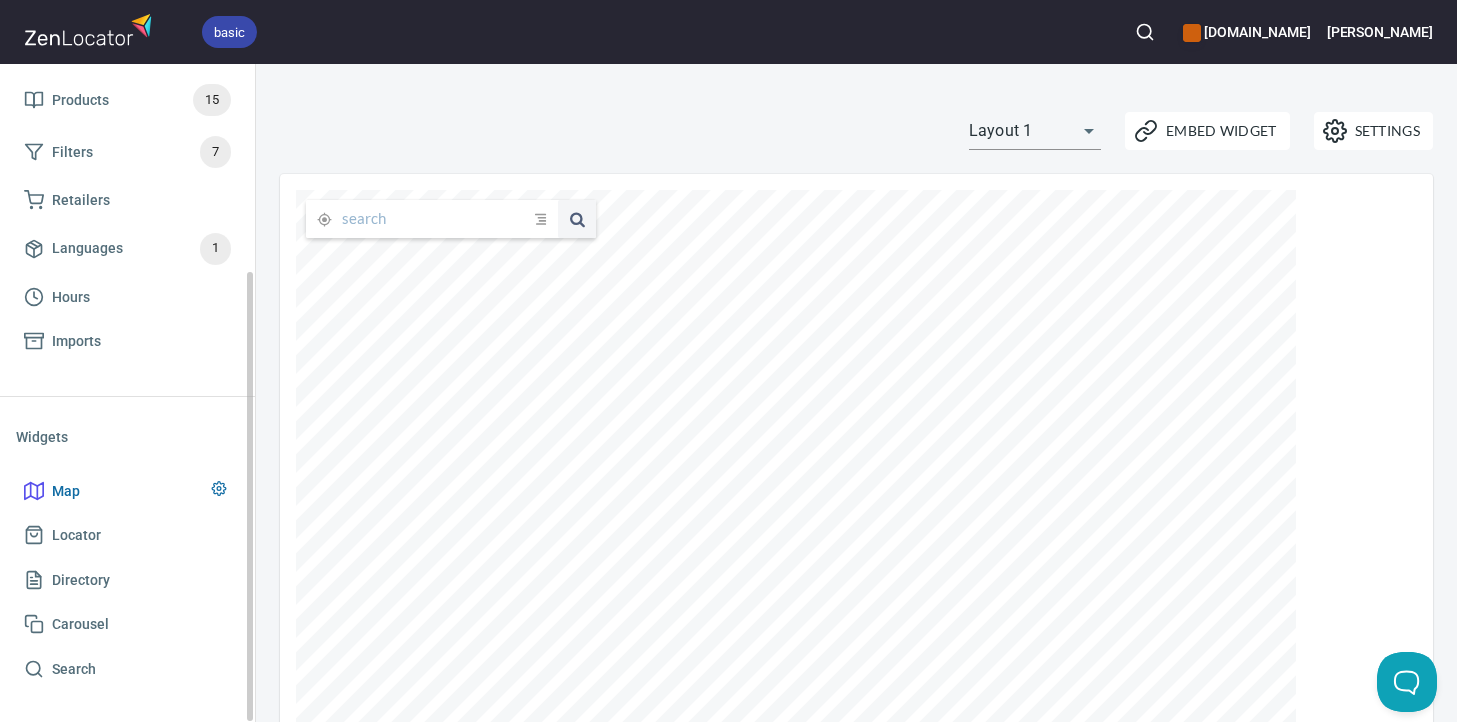 click 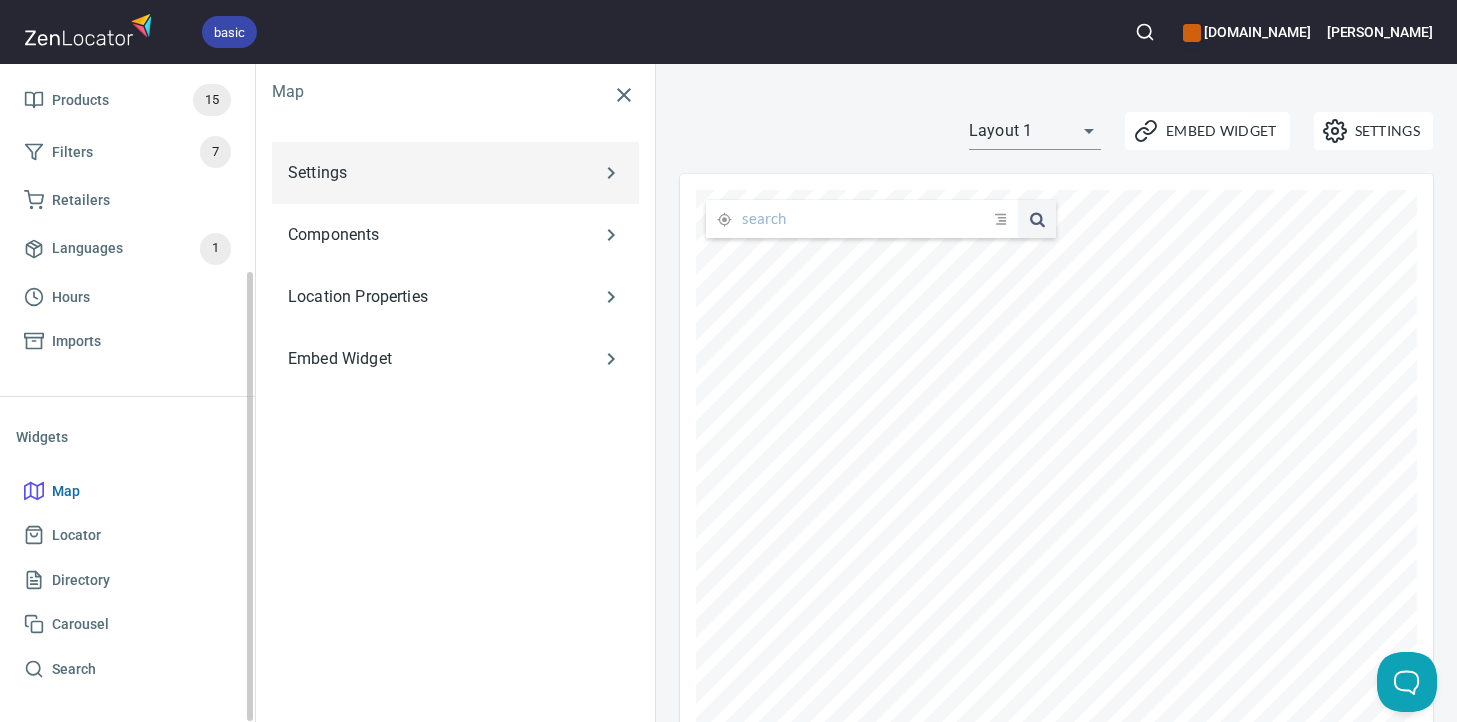 click on "Settings" at bounding box center [426, 173] 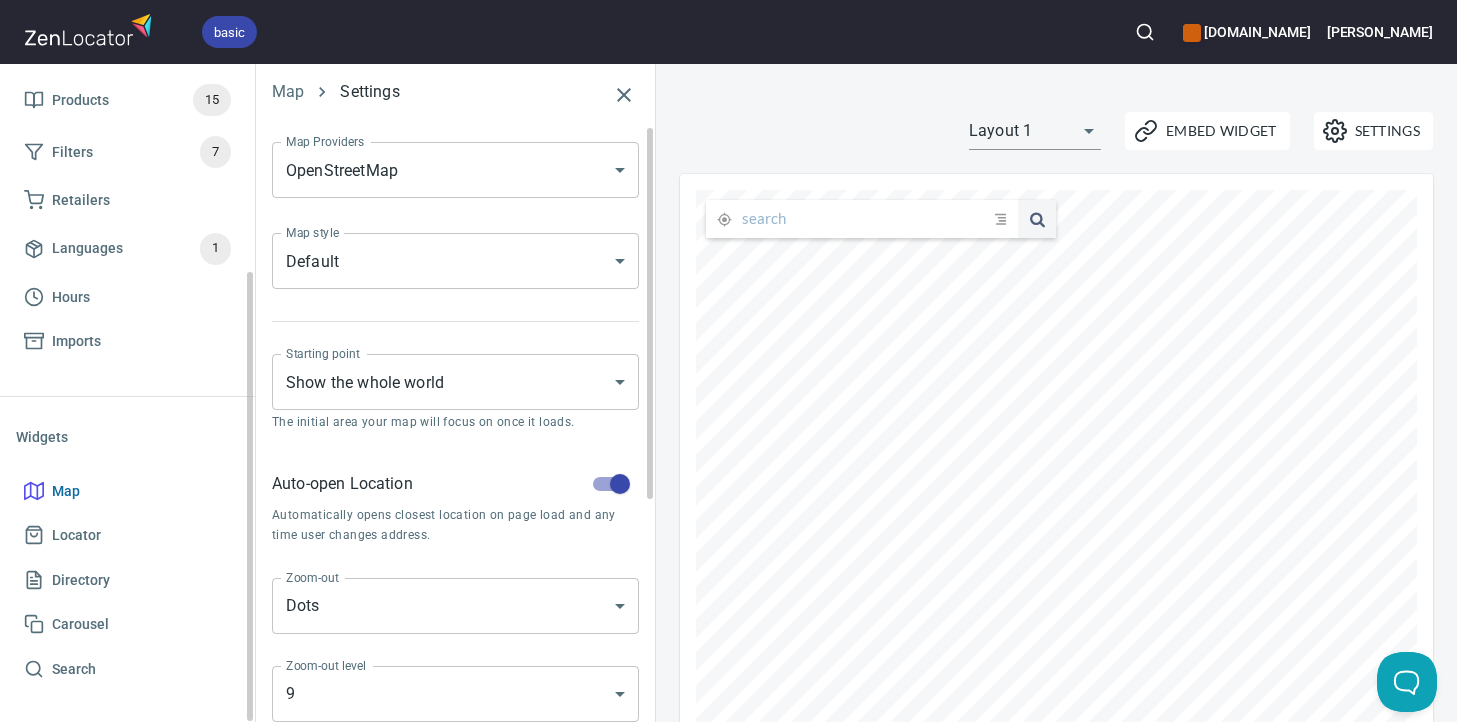 scroll, scrollTop: 200, scrollLeft: 0, axis: vertical 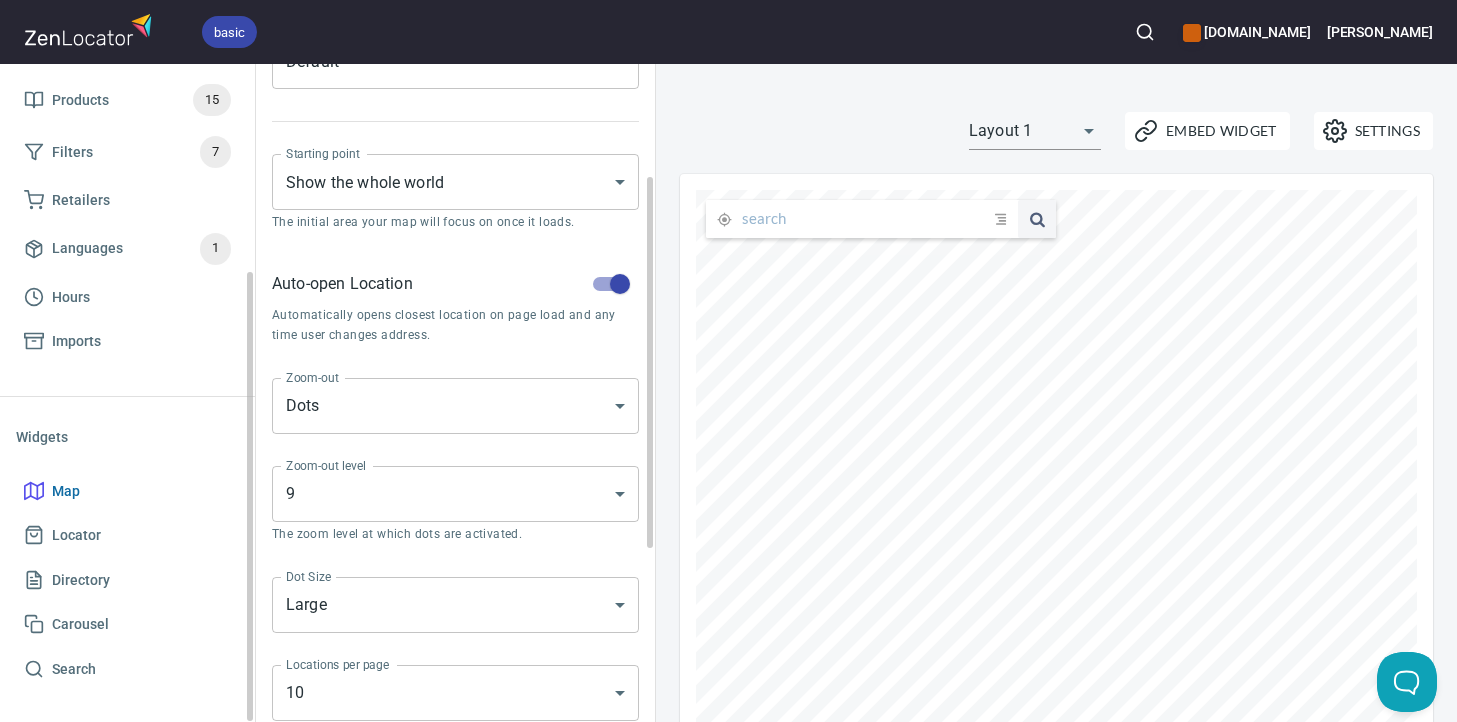 click on "basic   gippslandjersey.com.au Steve Home App Data Locations 534 Markers 1 Products 15 Filters 7 Retailers Languages 1 Hours Imports Widgets Map Locator Directory Carousel Search Map Settings Map Providers OpenStreetMap OPEN_STREET_MAP Map Providers Map style Default DEFAULT Map style Starting point Show the whole world WHOLE_WORLD Starting point The initial area your map will focus on once it loads. Auto-open Location Automatically opens closest location on page load and any time user changes address. Zoom-out Dots DOTS Zoom-out Zoom-out level 9 9 Zoom-out level The zoom level at which   dots   are activated. Dot Size Large LARGE Dot Size Locations per page 10 10 Locations per page Total search results 50 50 Total search results Used in  Map  and  Directory  widgets. Start of the week Monday MONDAY Start of the week 24-hour format Shows time as  19:30  instead of  7:30pm . Settings Embed Widget Layout 1 layout1 submit issue ,  © MapTiler ,  © OpenStreetMap ZenLocator Account Billing JavaScript API Help" at bounding box center [728, 361] 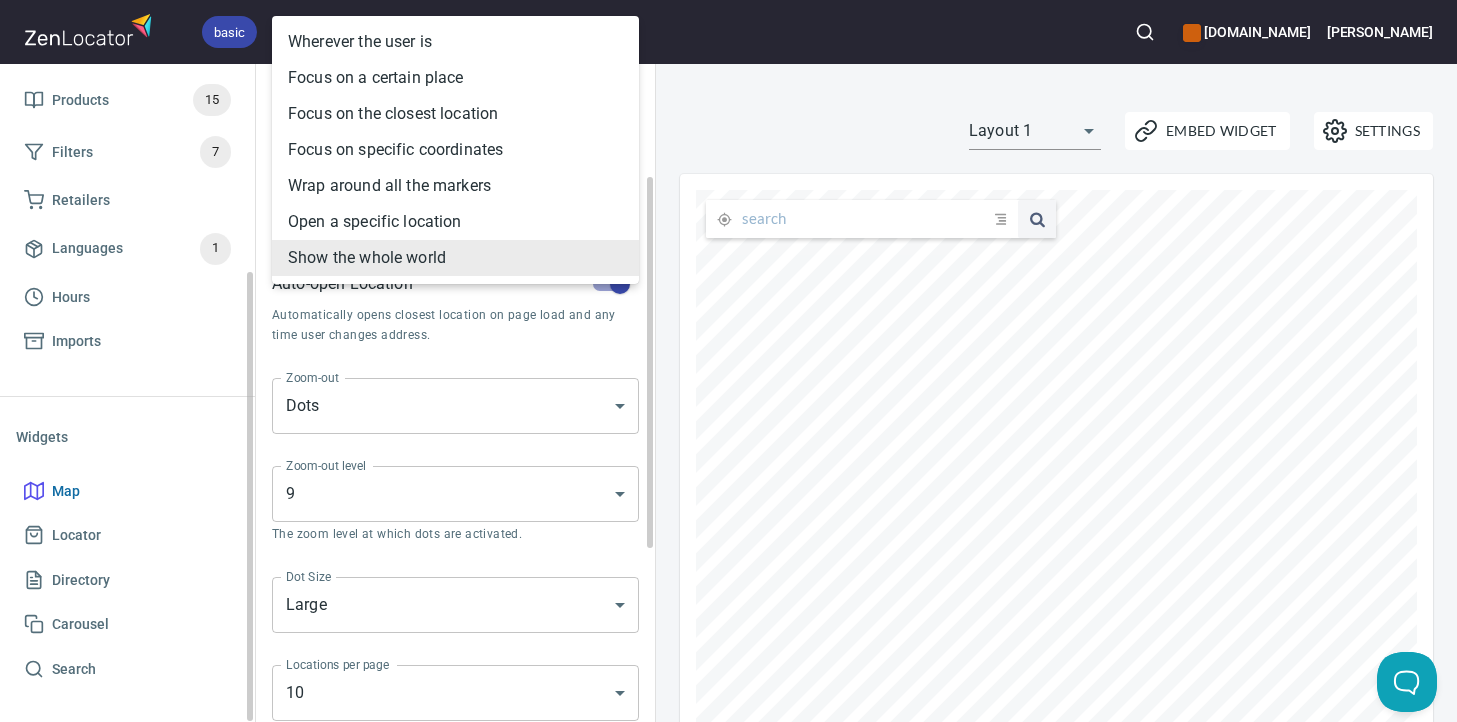 click on "Wrap around all the markers" at bounding box center (455, 186) 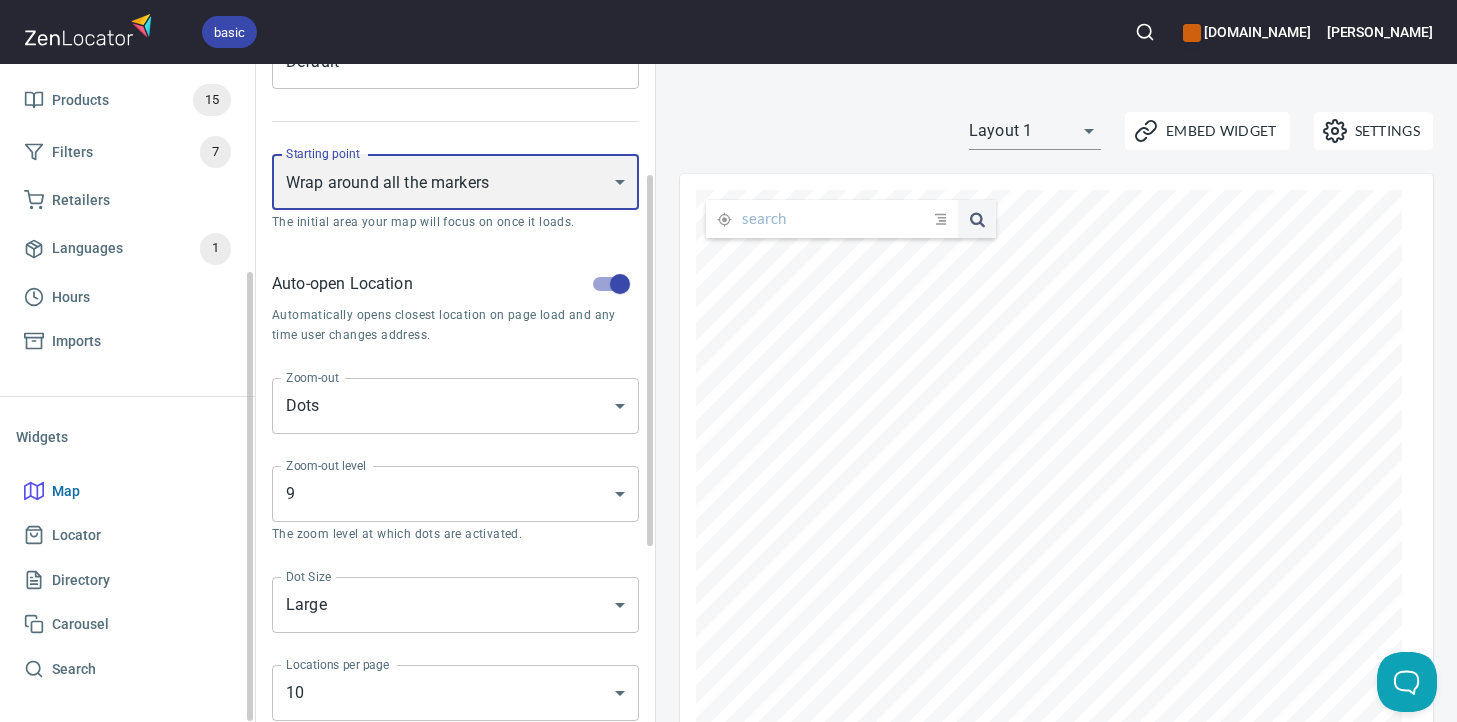 scroll, scrollTop: 0, scrollLeft: 0, axis: both 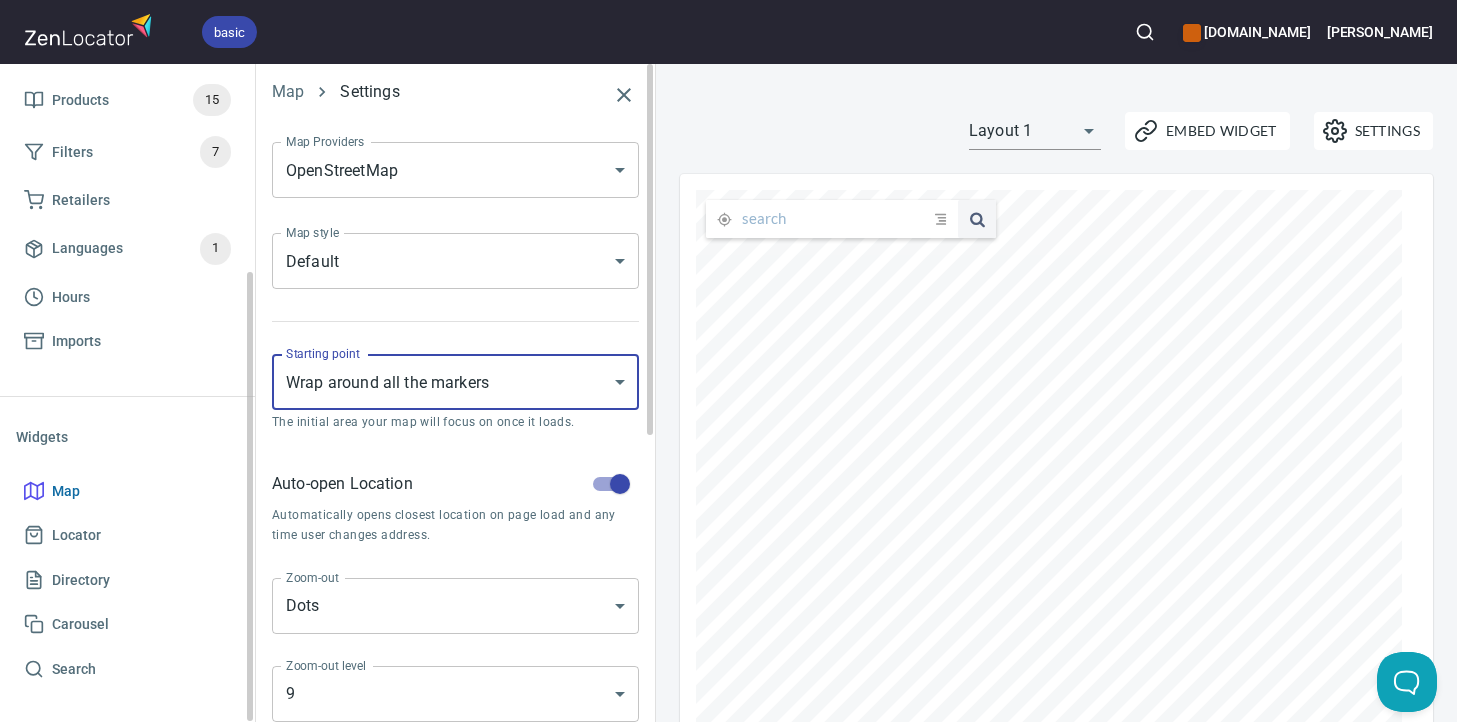 click on "basic   gippslandjersey.com.au Steve Home App Data Locations 534 Markers 1 Products 15 Filters 7 Retailers Languages 1 Hours Imports Widgets Map Locator Directory Carousel Search Map Settings Map Providers OpenStreetMap OPEN_STREET_MAP Map Providers Map style Default DEFAULT Map style Starting point Wrap around all the markers WRAP_MARKERS Starting point The initial area your map will focus on once it loads. Auto-open Location Automatically opens closest location on page load and any time user changes address. Zoom-out Dots DOTS Zoom-out Zoom-out level 9 9 Zoom-out level The zoom level at which   dots   are activated. Dot Size Large LARGE Dot Size Locations per page 10 10 Locations per page Total search results 50 50 Total search results Used in  Map  and  Directory  widgets. Start of the week Monday MONDAY Start of the week 24-hour format Shows time as  19:30  instead of  7:30pm . Settings Embed Widget Layout 1 layout1 submit issue ,  © MapTiler ,  © OpenStreetMap ZenLocator Account Billing Help Status" at bounding box center [728, 361] 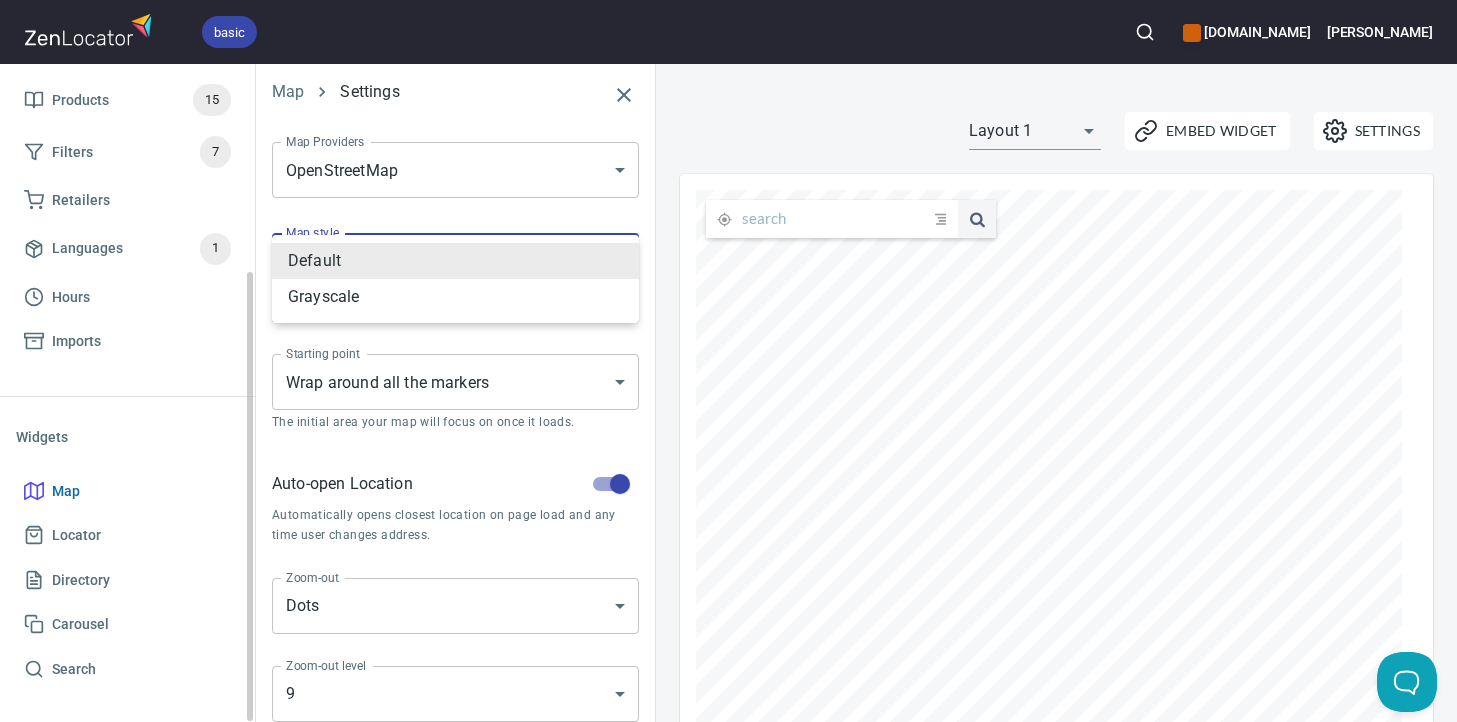 click at bounding box center (728, 361) 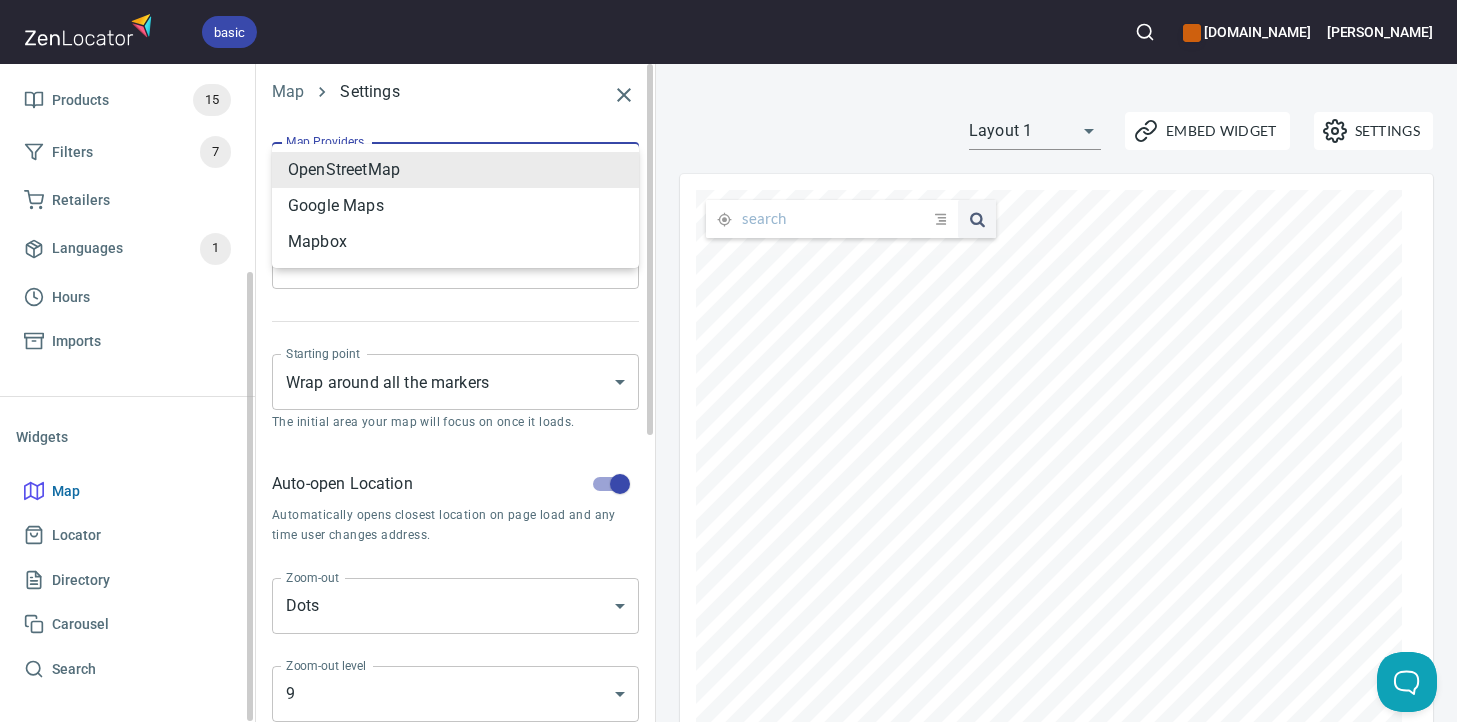 click on "basic   gippslandjersey.com.au Steve Home App Data Locations 534 Markers 1 Products 15 Filters 7 Retailers Languages 1 Hours Imports Widgets Map Locator Directory Carousel Search Map Settings Map Providers OpenStreetMap OPEN_STREET_MAP Map Providers Map style Default DEFAULT Map style Starting point Wrap around all the markers WRAP_MARKERS Starting point The initial area your map will focus on once it loads. Auto-open Location Automatically opens closest location on page load and any time user changes address. Zoom-out Dots DOTS Zoom-out Zoom-out level 9 9 Zoom-out level The zoom level at which   dots   are activated. Dot Size Large LARGE Dot Size Locations per page 10 10 Locations per page Total search results 50 50 Total search results Used in  Map  and  Directory  widgets. Start of the week Monday MONDAY Start of the week 24-hour format Shows time as  19:30  instead of  7:30pm . Settings Embed Widget Layout 1 layout1 submit issue ,  © MapTiler ,  © OpenStreetMap ZenLocator Account Billing Help Status" at bounding box center (728, 361) 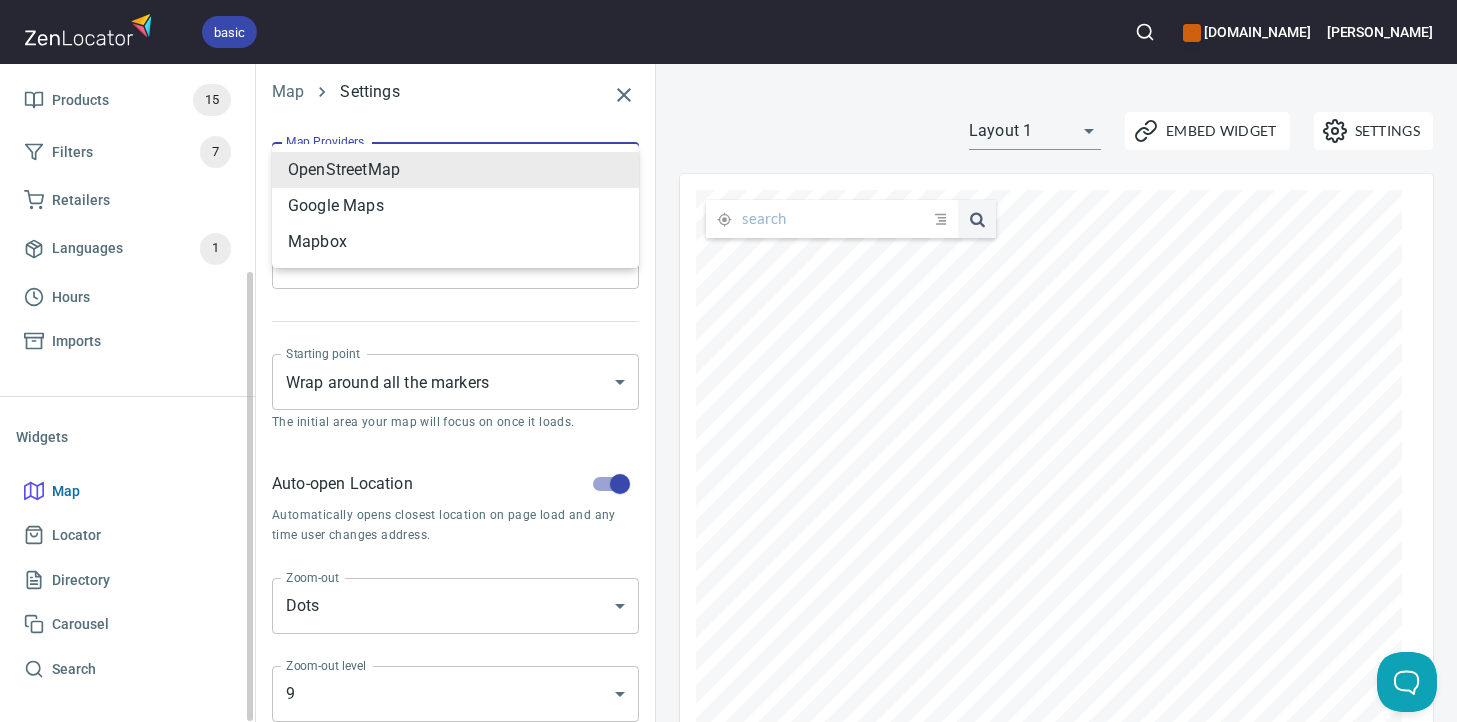 click at bounding box center (728, 361) 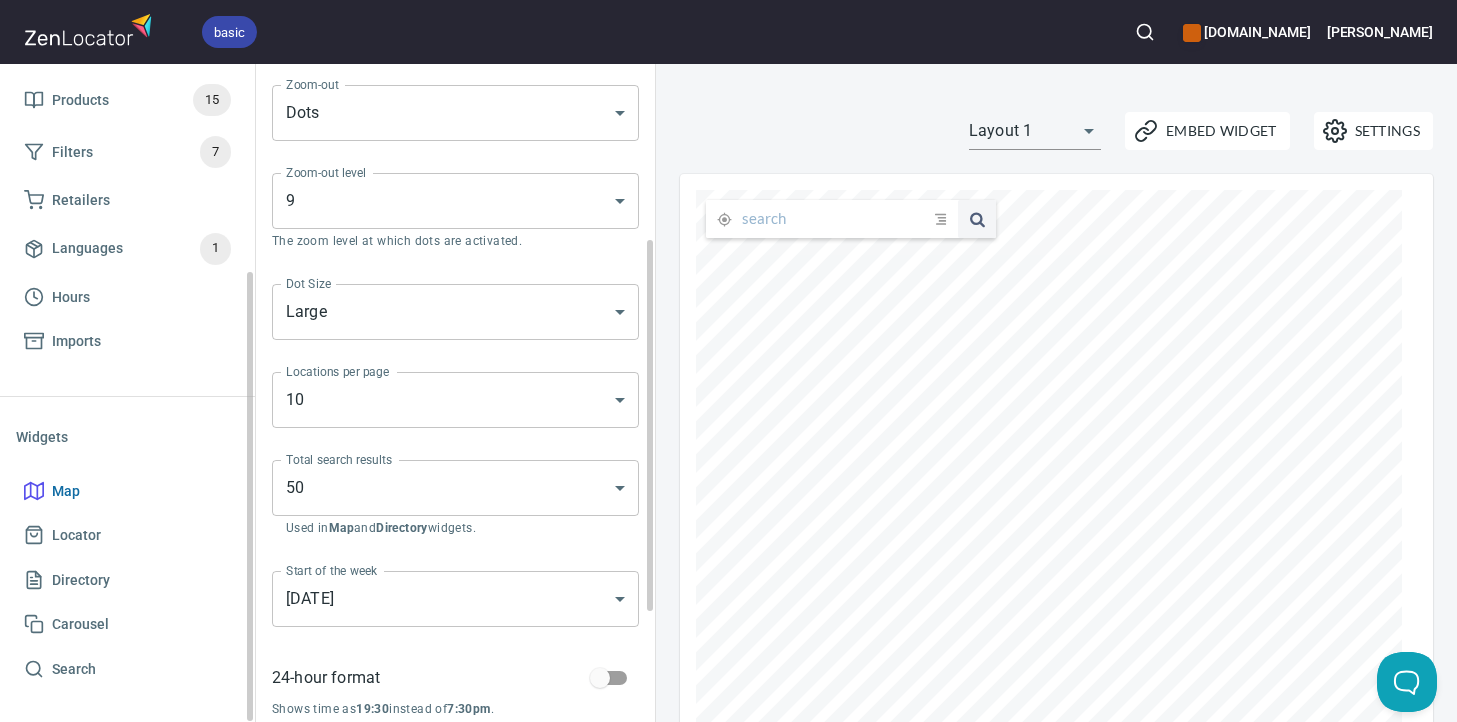 scroll, scrollTop: 506, scrollLeft: 0, axis: vertical 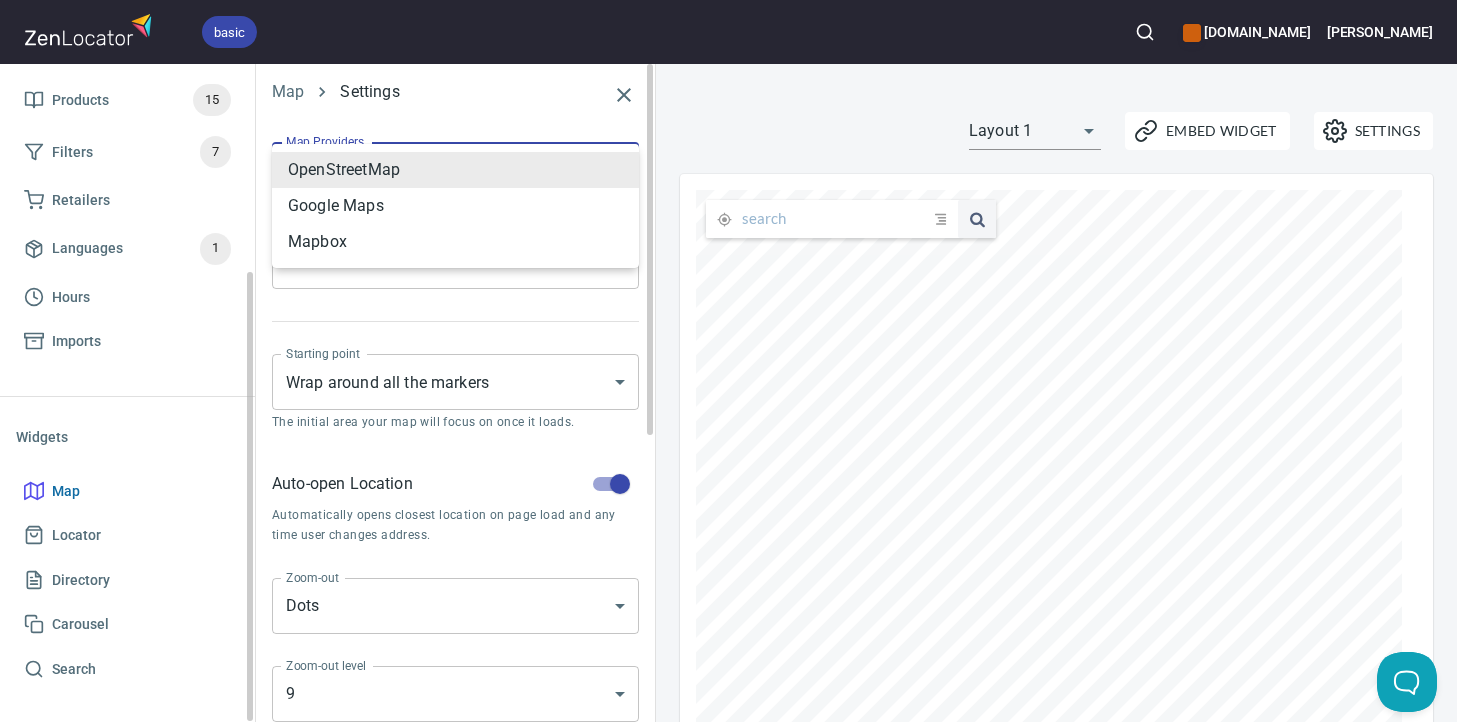 click on "basic   gippslandjersey.com.au Steve Home App Data Locations 534 Markers 1 Products 15 Filters 7 Retailers Languages 1 Hours Imports Widgets Map Locator Directory Carousel Search Map Settings Map Providers OpenStreetMap OPEN_STREET_MAP Map Providers Map style Default DEFAULT Map style Starting point Wrap around all the markers WRAP_MARKERS Starting point The initial area your map will focus on once it loads. Auto-open Location Automatically opens closest location on page load and any time user changes address. Zoom-out Dots DOTS Zoom-out Zoom-out level 9 9 Zoom-out level The zoom level at which   dots   are activated. Dot Size Large LARGE Dot Size Locations per page 10 10 Locations per page Total search results 50 50 Total search results Used in  Map  and  Directory  widgets. Start of the week Monday MONDAY Start of the week 24-hour format Shows time as  19:30  instead of  7:30pm . Settings Embed Widget Layout 1 layout1 submit issue ,  © MapTiler ,  © OpenStreetMap ZenLocator Account Billing Help Status" at bounding box center (728, 361) 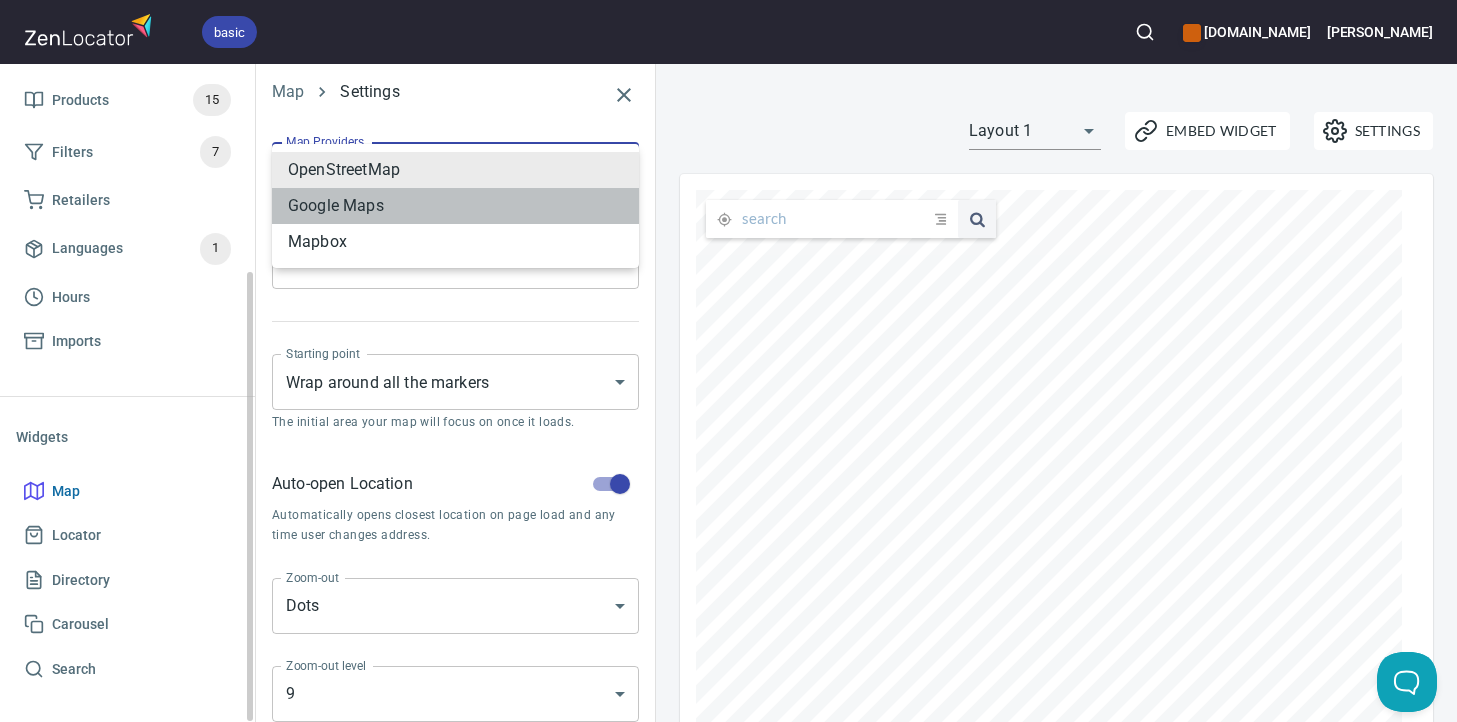 click on "Google Maps" at bounding box center [455, 206] 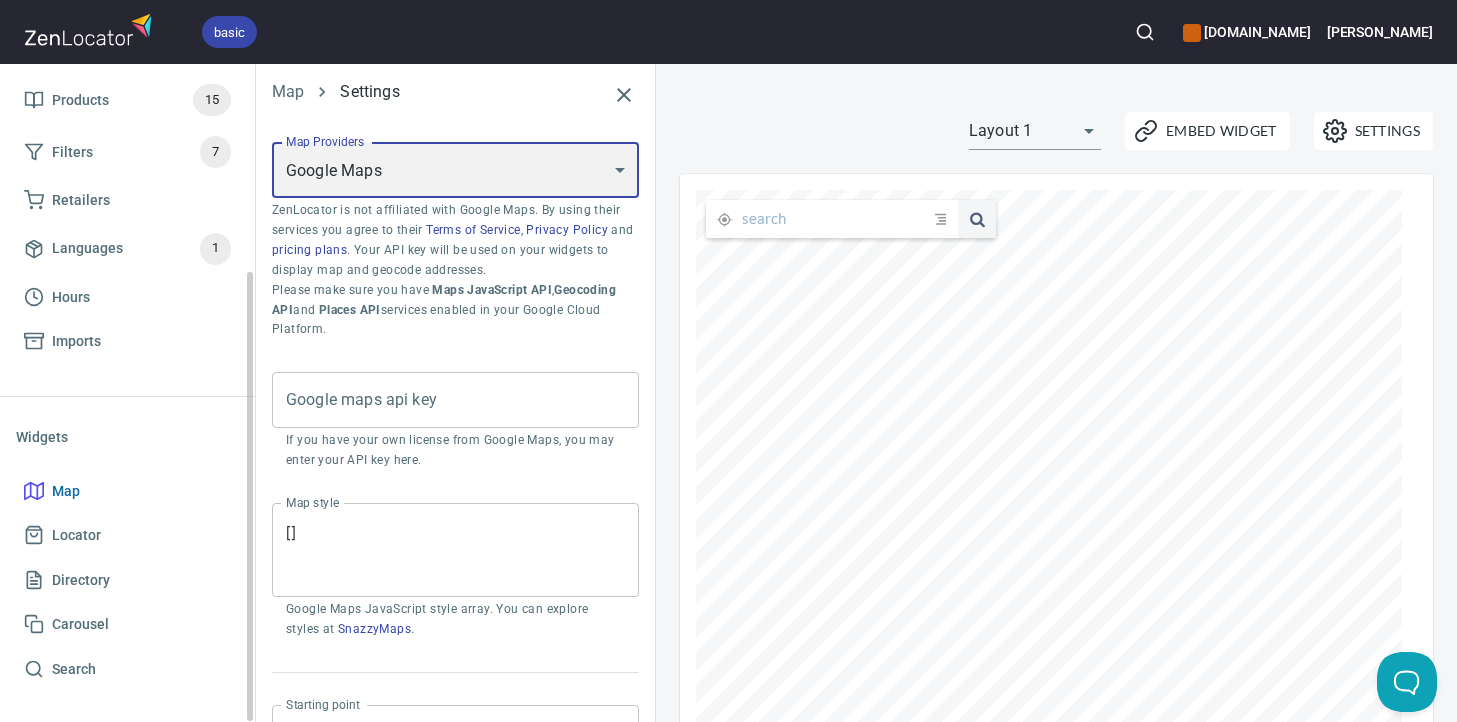 scroll, scrollTop: 116, scrollLeft: 0, axis: vertical 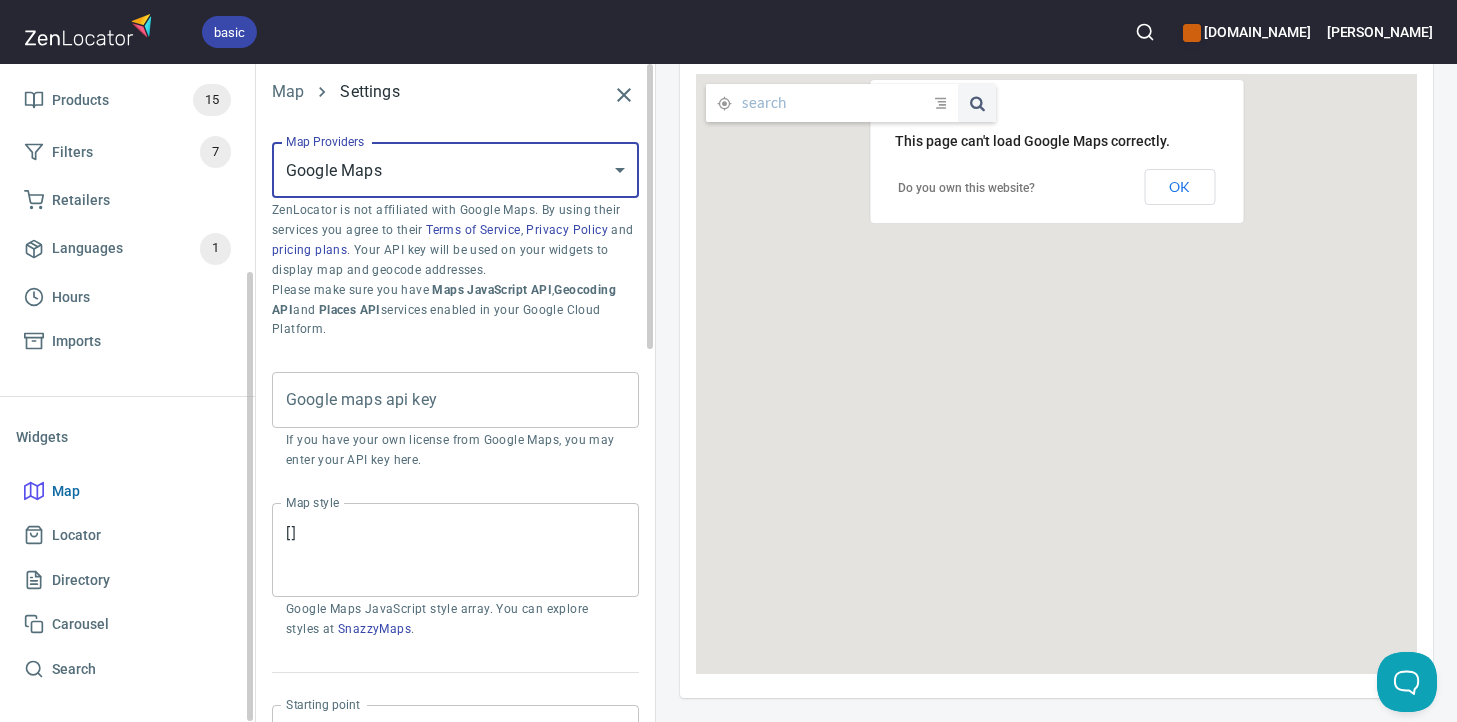 click on "basic   gippslandjersey.com.au Steve Home App Data Locations 534 Markers 1 Products 15 Filters 7 Retailers Languages 1 Hours Imports Widgets Map Locator Directory Carousel Search Map Settings Map Providers Google Maps GOOGLE_MAPS Map Providers ZenLocator is not affiliated with Google Maps. By using their services you agree to their   Terms of Service ,   Privacy Policy   and   pricing plans . Your API key will be used on your widgets to display map and geocode addresses.  Please make sure you have   Maps JavaScript API ,  Geocoding API  and   Places API  services enabled in your Google Cloud Platform. Google maps api key Google maps api key If you have your own license from Google Maps, you may enter your API key here. Map style [] Map style Google Maps JavaScript style array. You can explore styles at   SnazzyMaps . Starting point Wrap around all the markers WRAP_MARKERS Starting point The initial area your map will focus on once it loads. Auto-open Location Zoom-out Dots DOTS Zoom-out Zoom-out level 9 9" at bounding box center (728, 361) 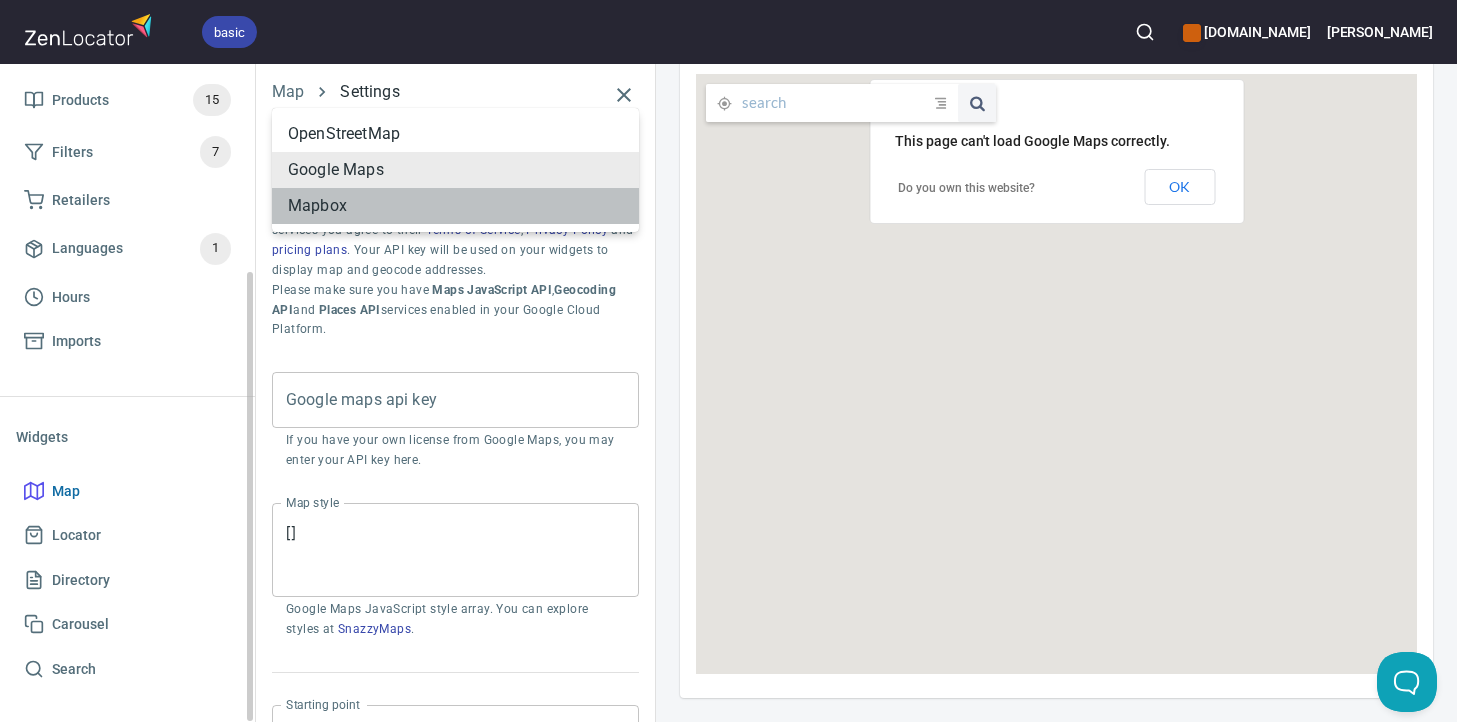 click on "Mapbox" at bounding box center [455, 206] 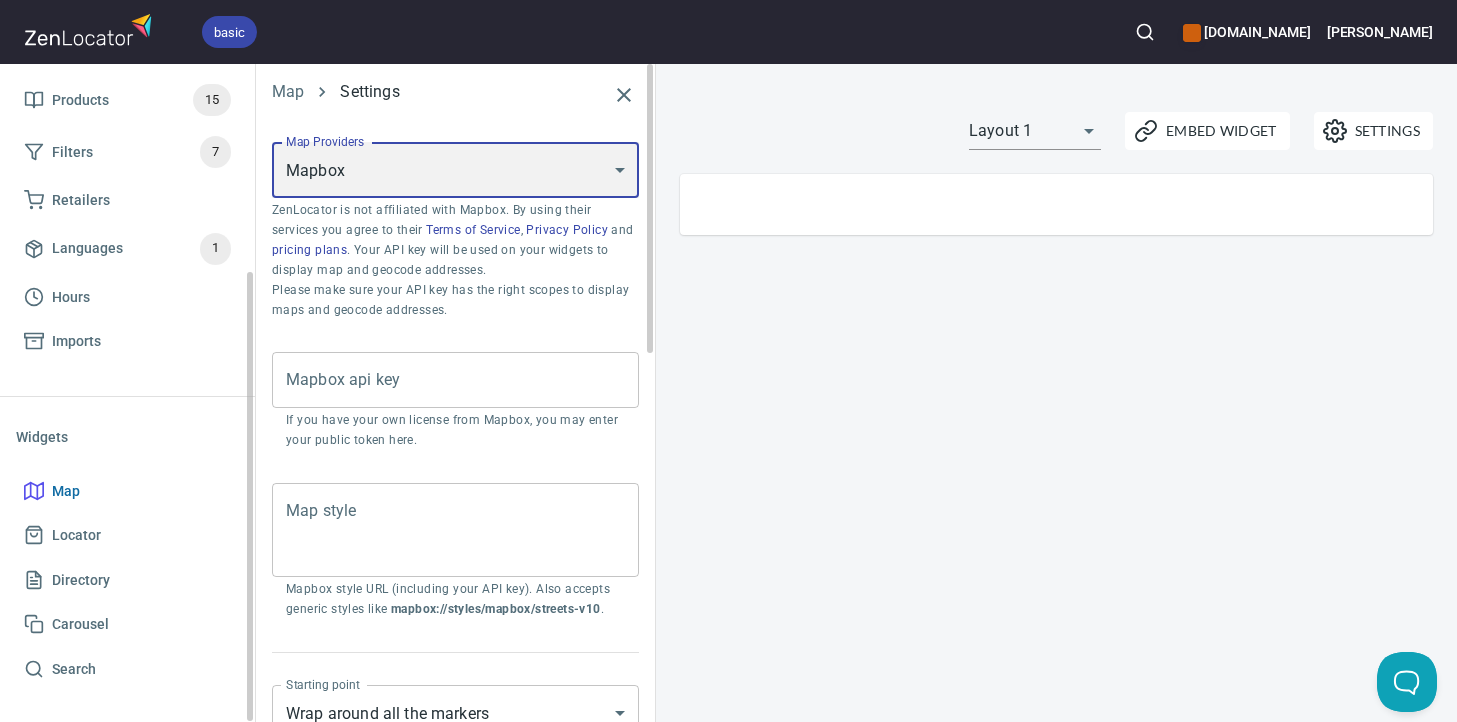 scroll, scrollTop: 0, scrollLeft: 0, axis: both 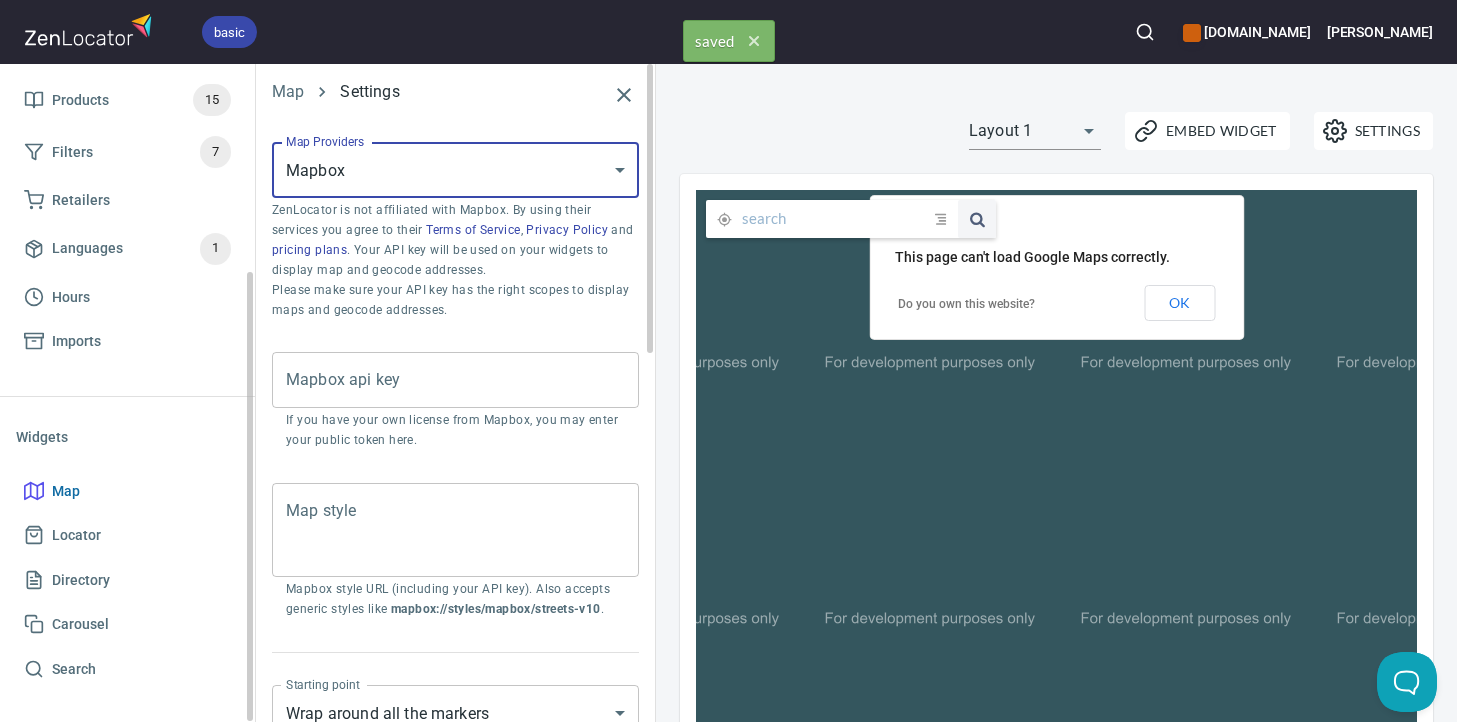 click on "basic   gippslandjersey.com.au Steve Home App Data Locations 534 Markers 1 Products 15 Filters 7 Retailers Languages 1 Hours Imports Widgets Map Locator Directory Carousel Search Map Settings Map Providers Mapbox MAPBOX Map Providers ZenLocator is not affiliated with Mapbox. By using their services you agree to their   Terms of Service ,   Privacy Policy   and   pricing plans . Your API key will be used on your widgets to display map and geocode addresses. Please make sure your API key has the right scopes to display maps and geocode addresses. Mapbox api key Mapbox api key If you have your own license from Mapbox, you may enter your public token here. Map style Map style Mapbox style URL (including your API key). Also accepts generic styles like   mapbox://styles/mapbox/streets-v10 . Starting point Wrap around all the markers WRAP_MARKERS Starting point The initial area your map will focus on once it loads. Auto-open Location Zoom-out Dots DOTS Zoom-out Zoom-out level 9 9 Zoom-out level   dots   Dot Size 10" at bounding box center [728, 361] 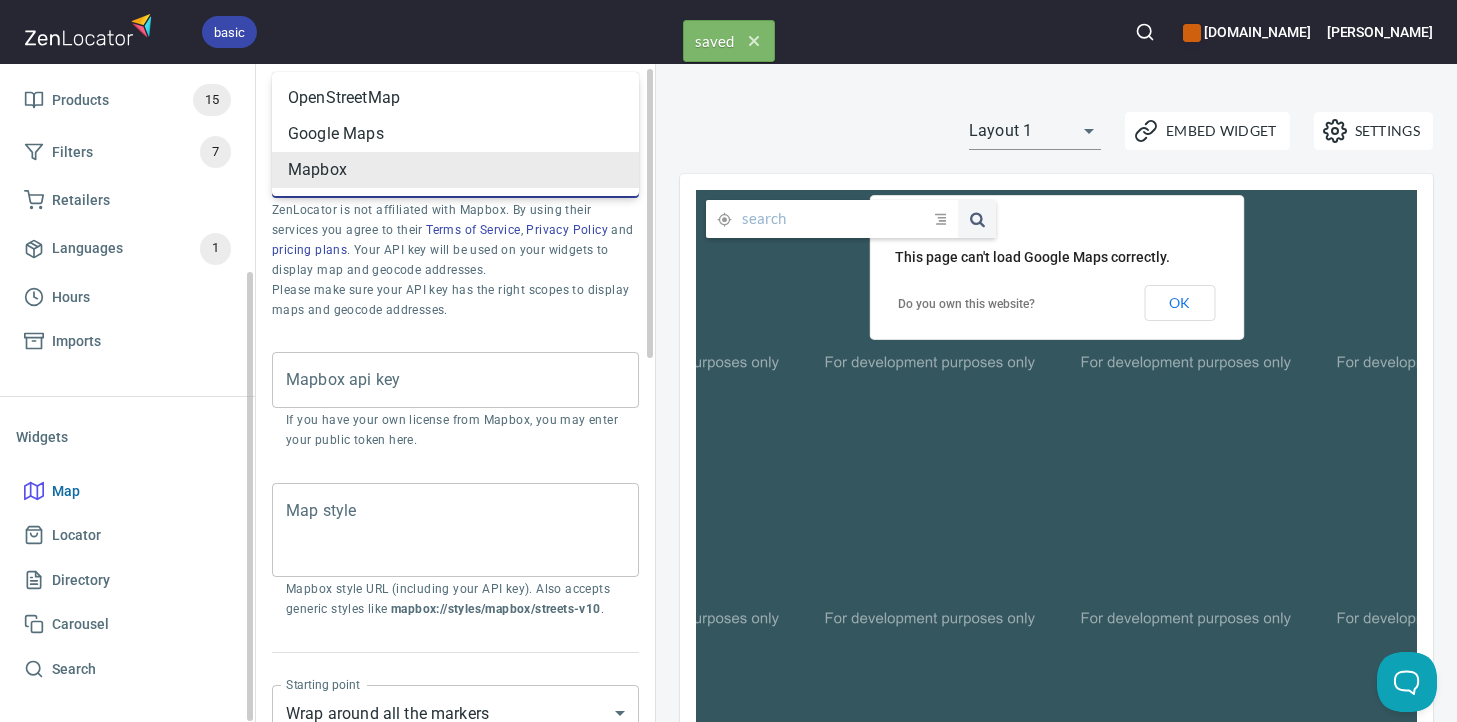 scroll, scrollTop: 0, scrollLeft: 0, axis: both 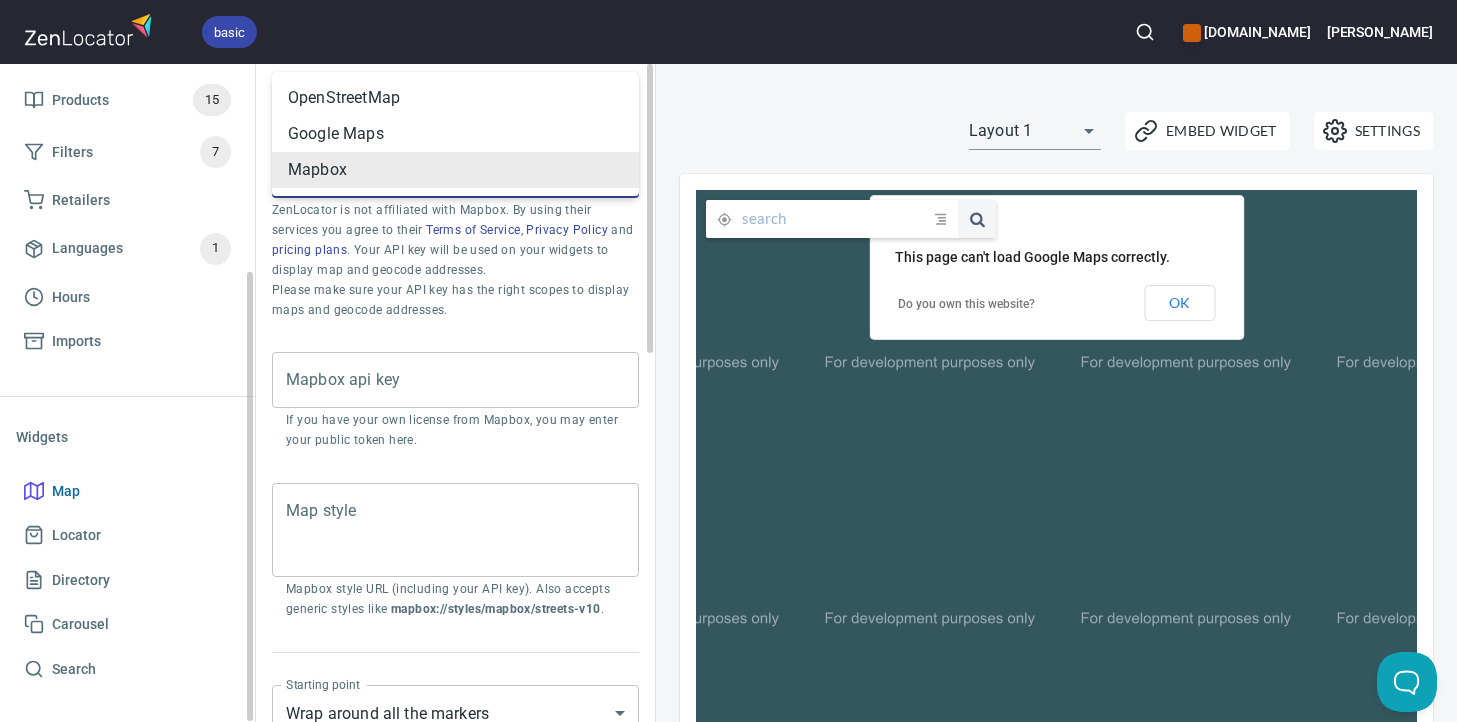 click on "OpenStreetMap" at bounding box center [455, 98] 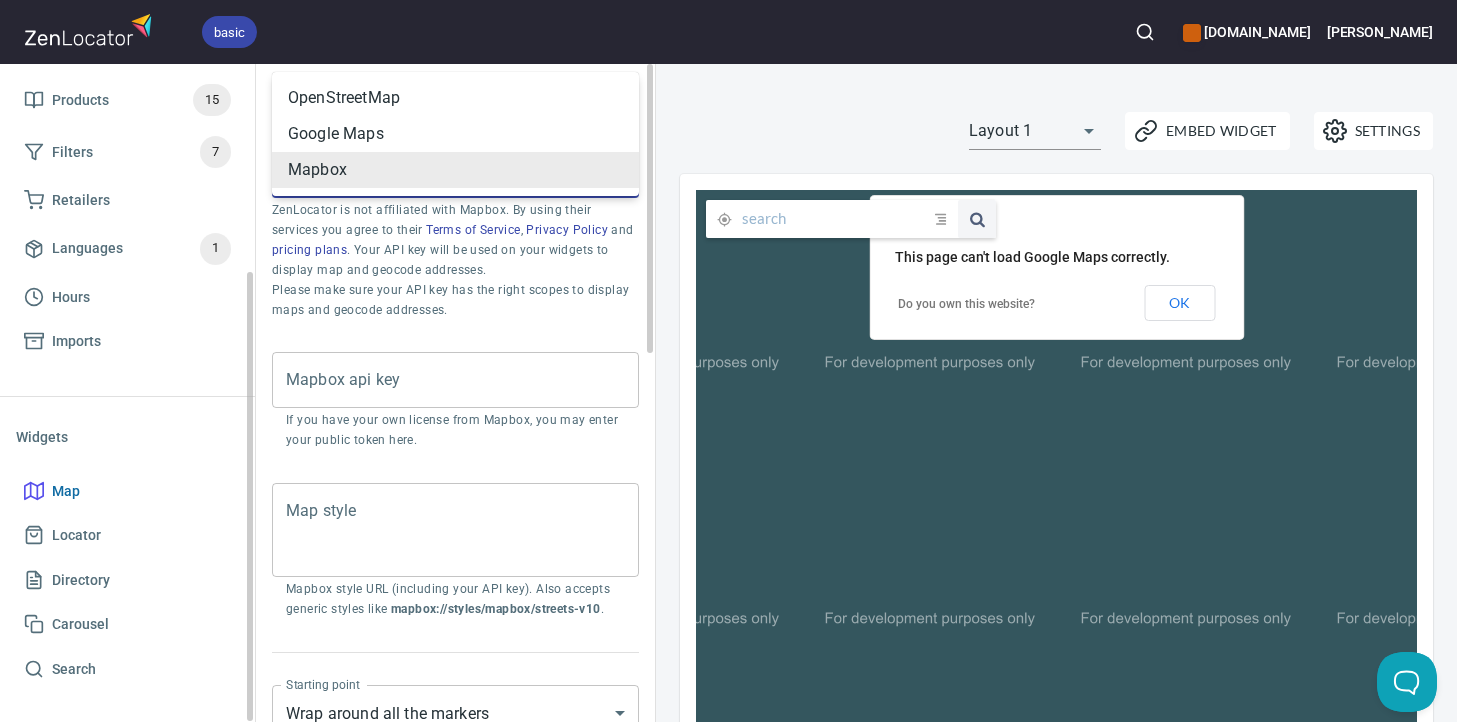type on "OPEN_STREET_MAP" 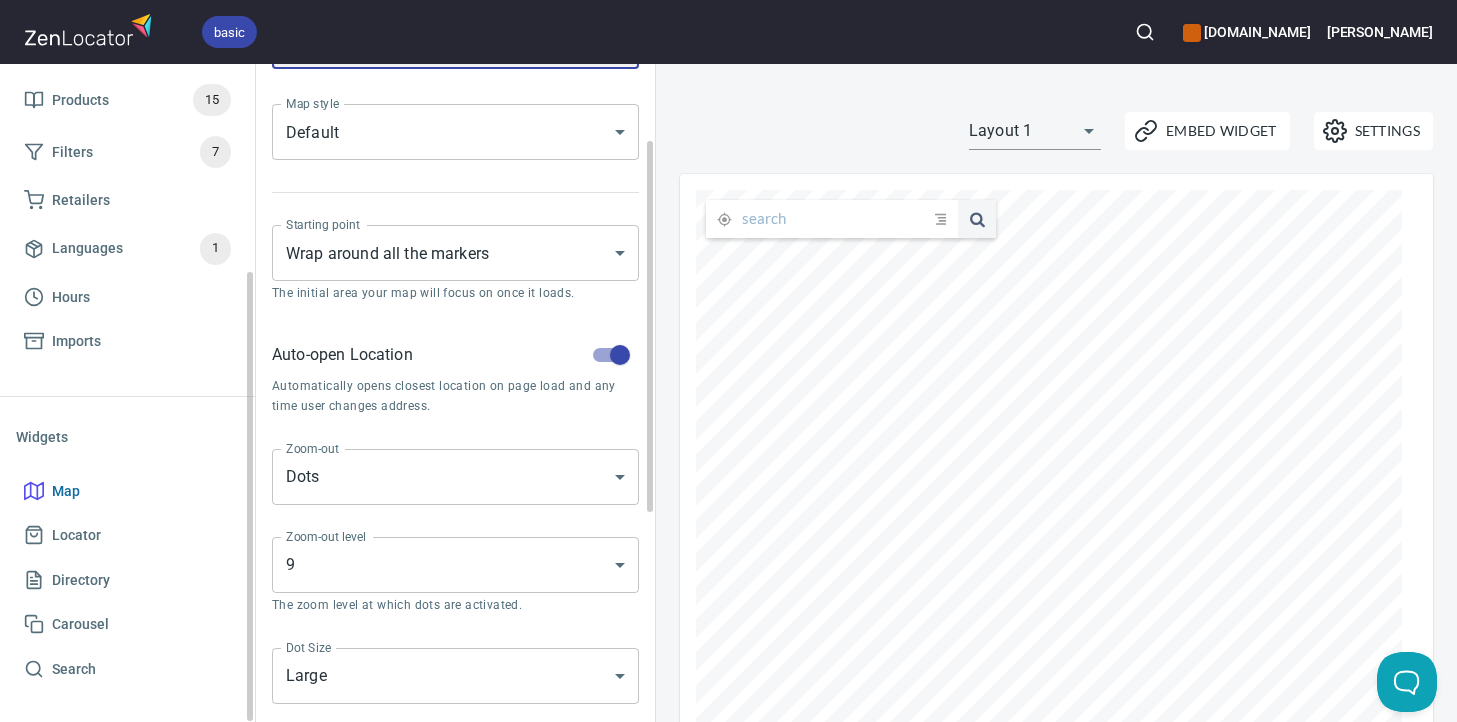 scroll, scrollTop: 132, scrollLeft: 0, axis: vertical 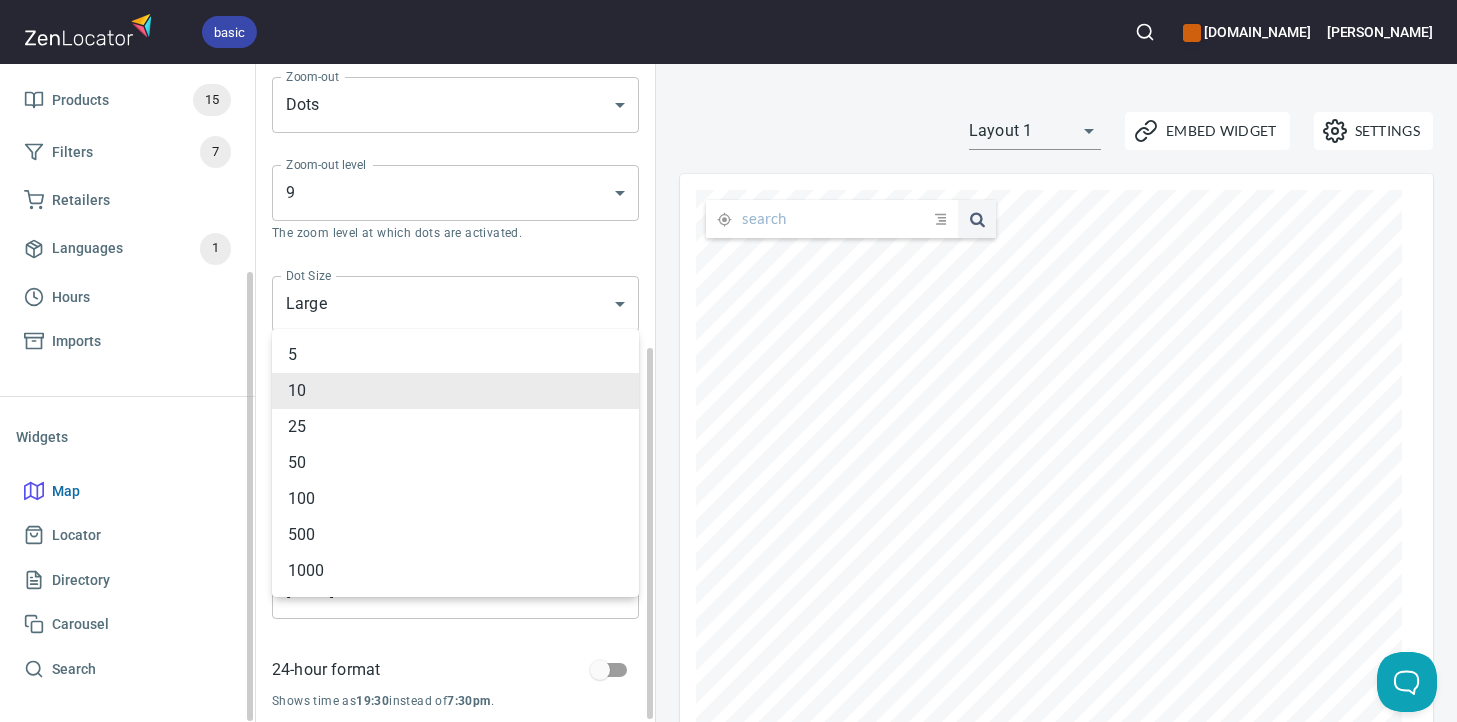 click on "basic   gippslandjersey.com.au Steve Home App Data Locations 534 Markers 1 Products 15 Filters 7 Retailers Languages 1 Hours Imports Widgets Map Locator Directory Carousel Search Map Settings Map Providers OpenStreetMap OPEN_STREET_MAP Map Providers Map style Default DEFAULT Map style Starting point Wrap around all the markers WRAP_MARKERS Starting point The initial area your map will focus on once it loads. Auto-open Location Automatically opens closest location on page load and any time user changes address. Zoom-out Dots DOTS Zoom-out Zoom-out level 9 9 Zoom-out level The zoom level at which   dots   are activated. Dot Size Large LARGE Dot Size Locations per page 10 10 Locations per page Total search results 50 50 Total search results Used in  Map  and  Directory  widgets. Start of the week Monday MONDAY Start of the week 24-hour format Shows time as  19:30  instead of  7:30pm . Settings Embed Widget Layout 1 layout1 submit issue ,  © MapTiler ,  © OpenStreetMap ZenLocator Account Billing Help Status" at bounding box center (728, 361) 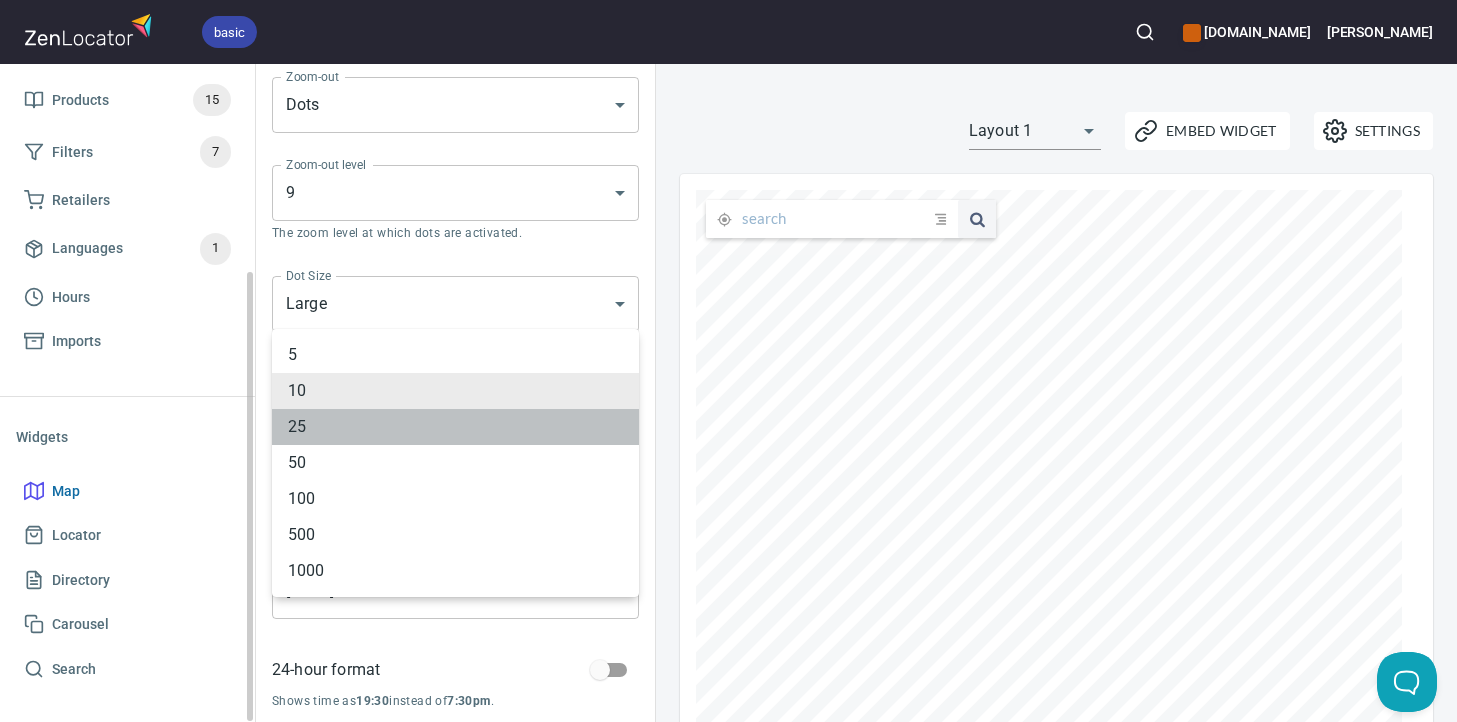 click on "25" at bounding box center [455, 427] 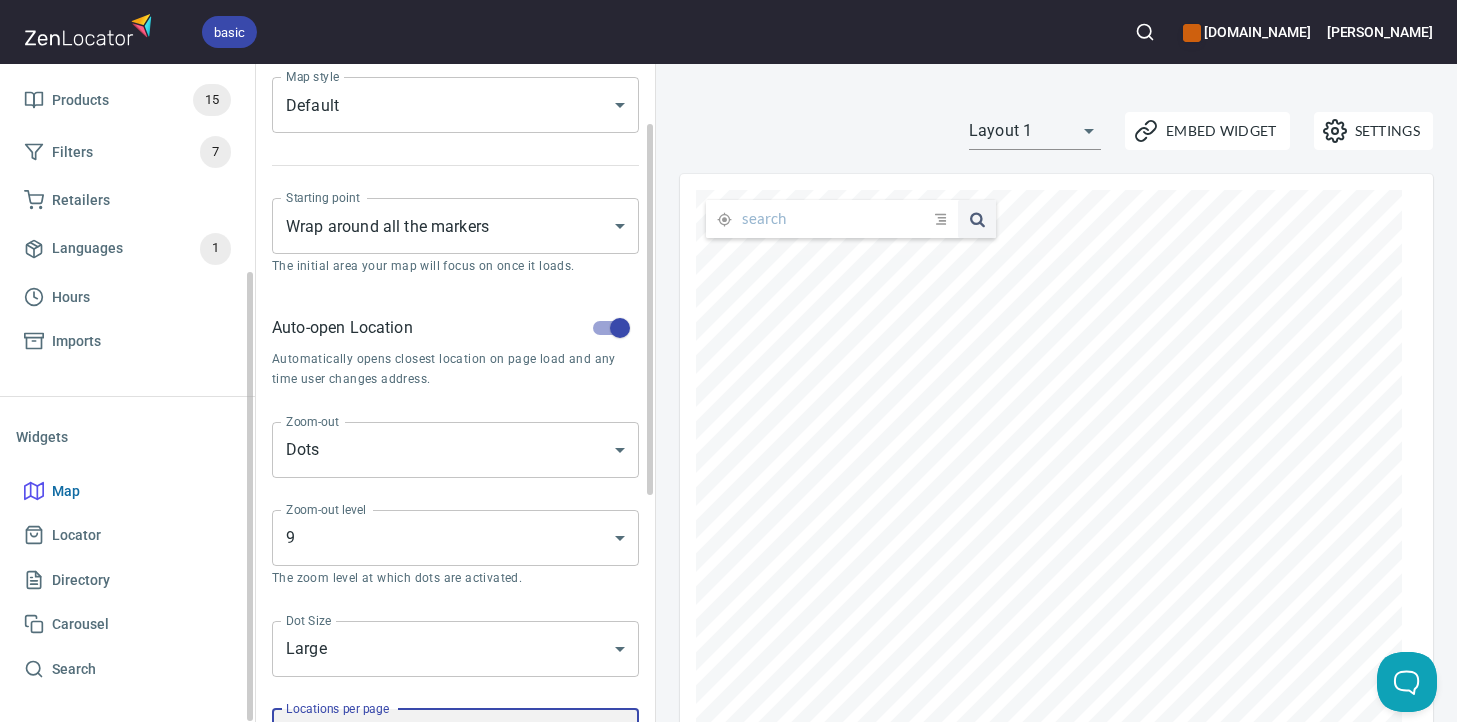 scroll, scrollTop: 0, scrollLeft: 0, axis: both 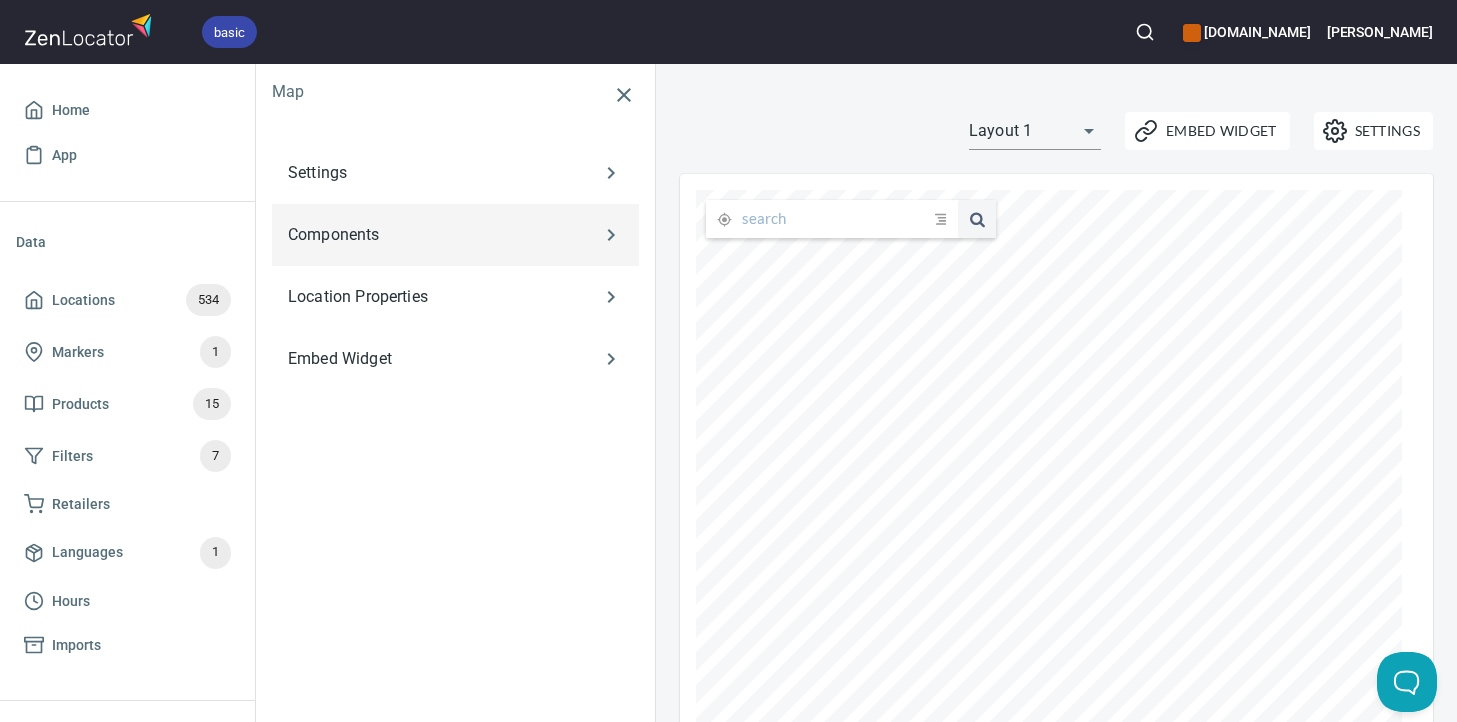click on "Components" at bounding box center (426, 235) 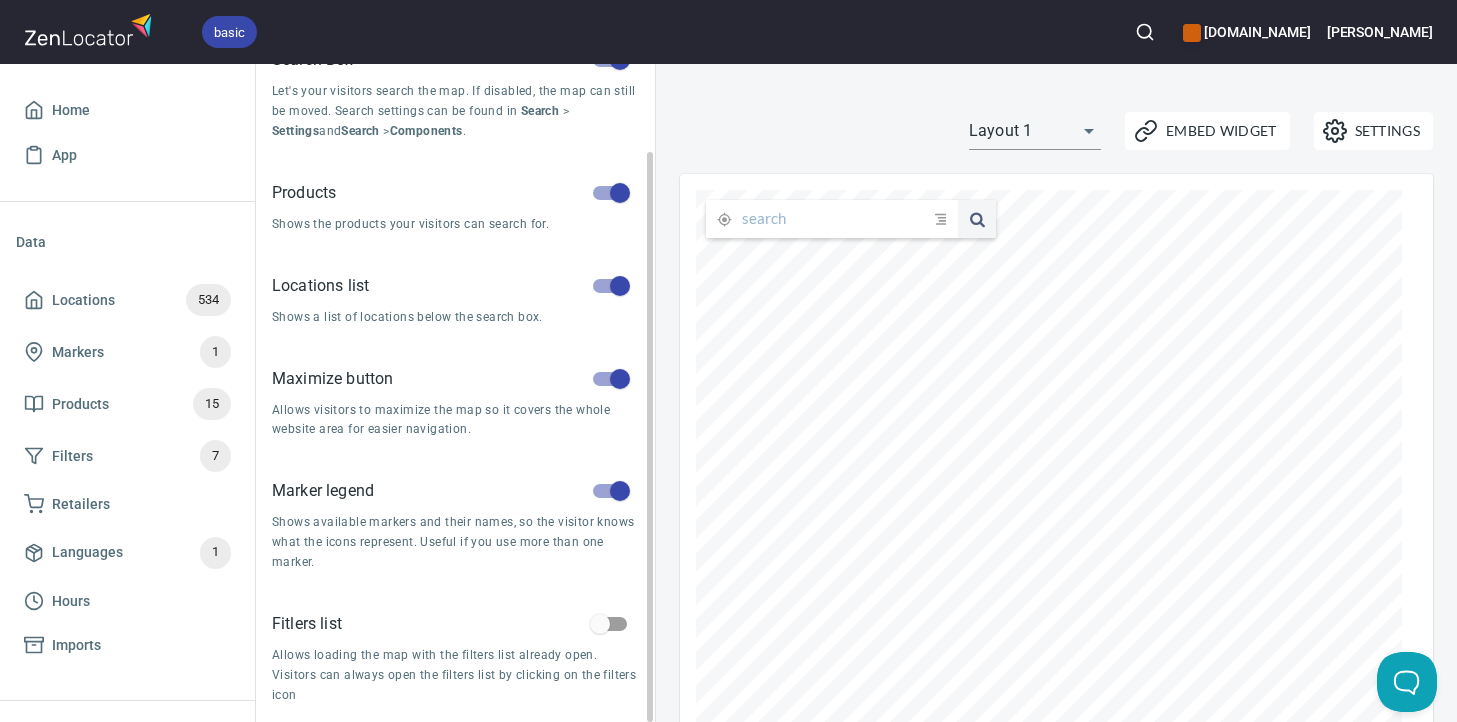 scroll, scrollTop: 0, scrollLeft: 0, axis: both 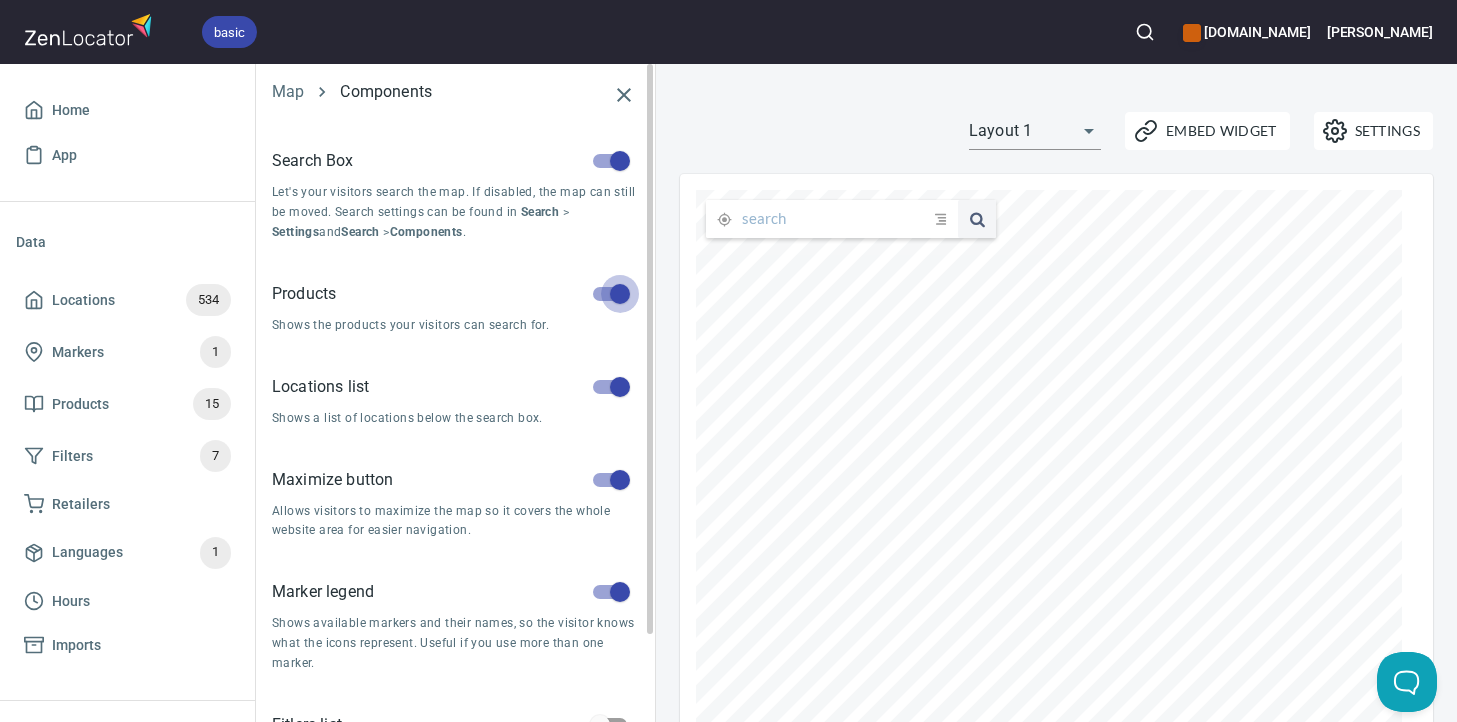 click at bounding box center [620, 294] 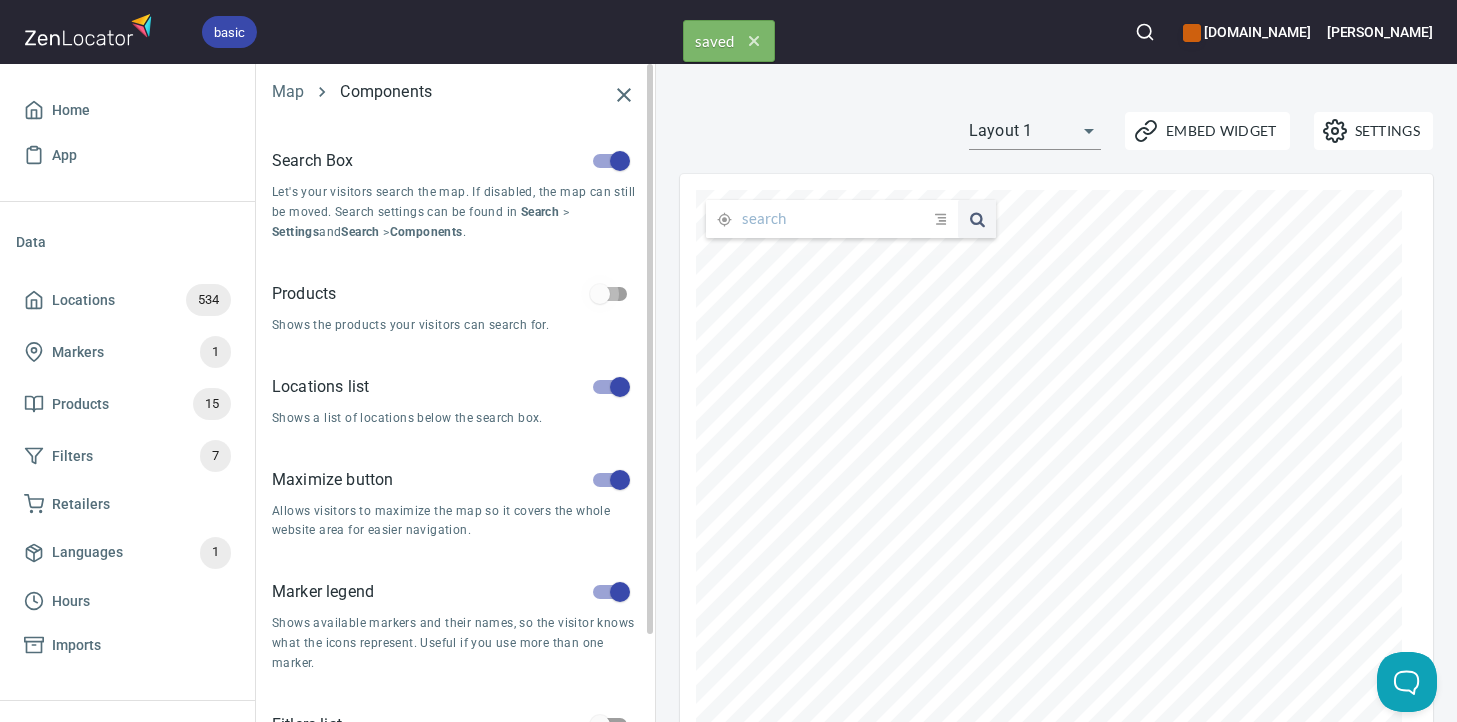 click at bounding box center [600, 294] 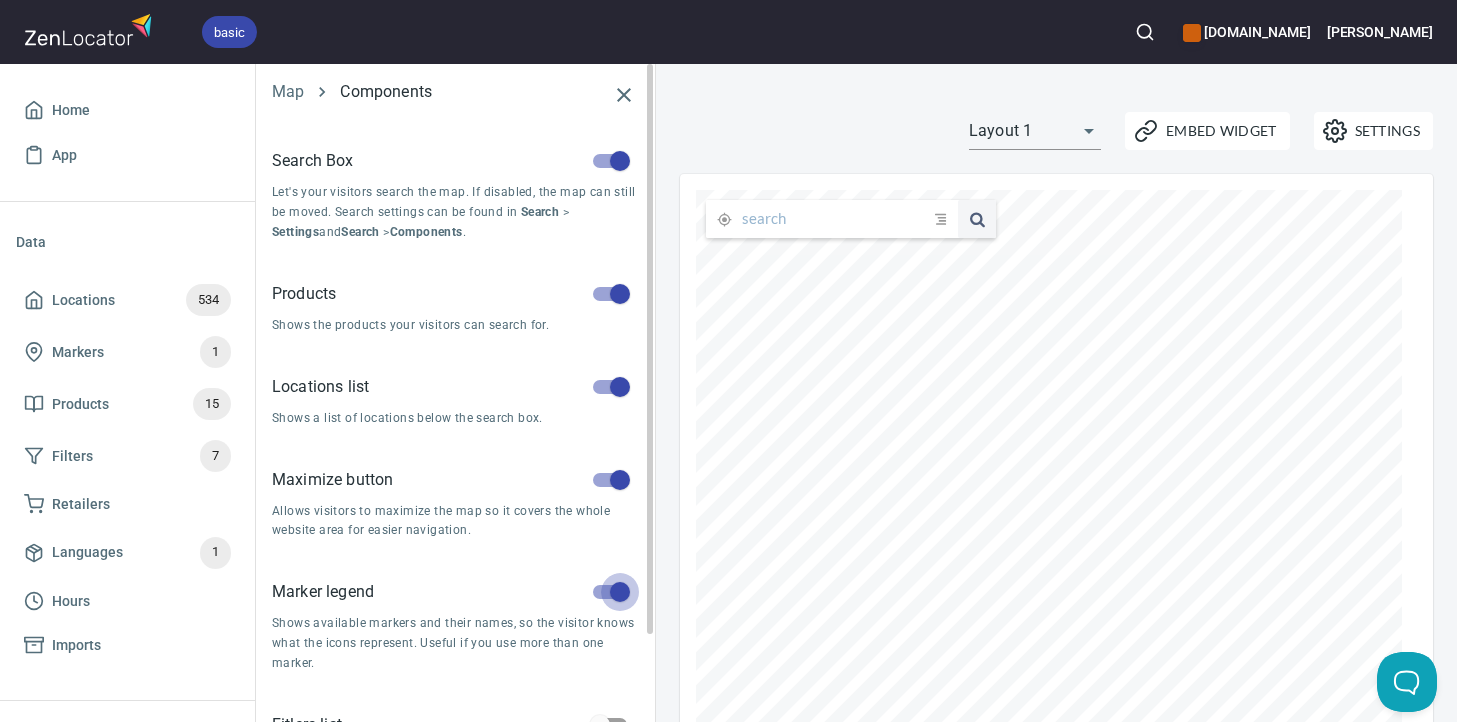 click at bounding box center (620, 592) 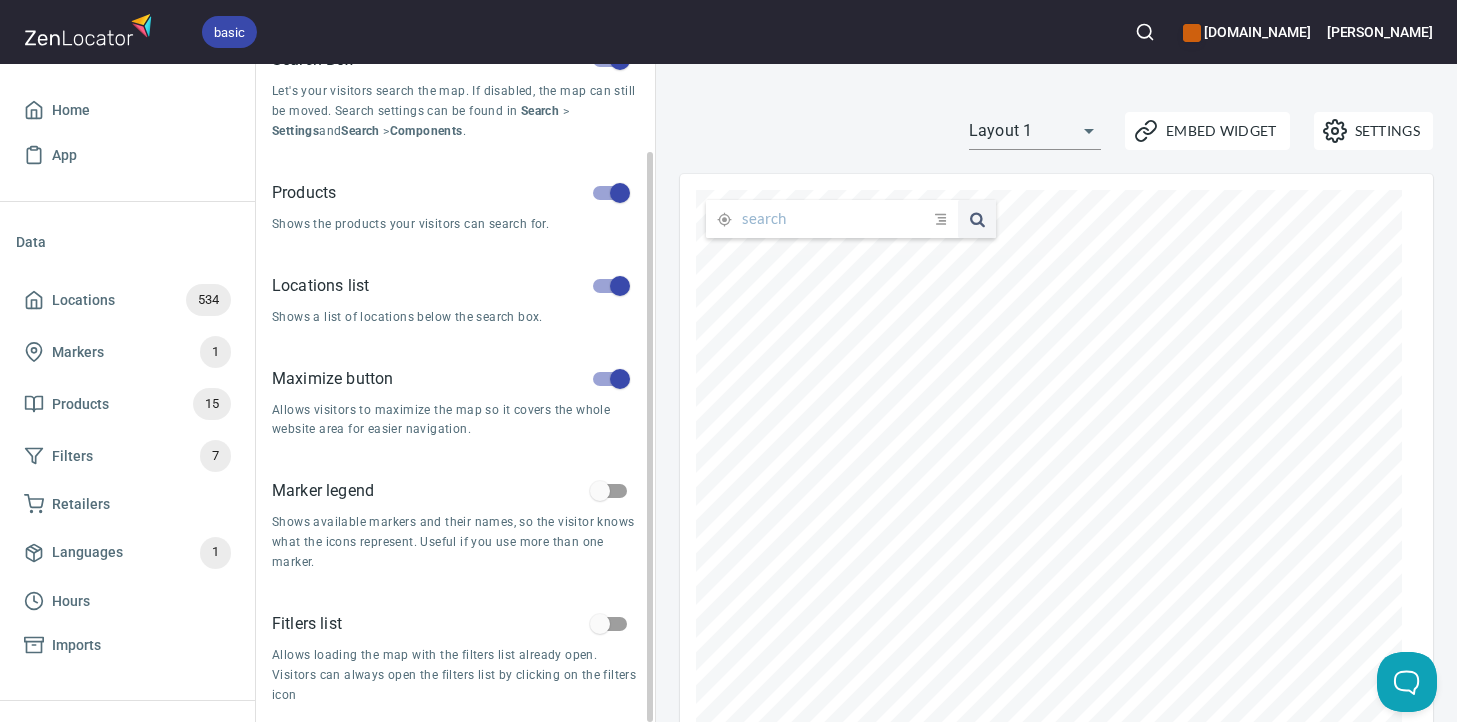 scroll, scrollTop: 0, scrollLeft: 0, axis: both 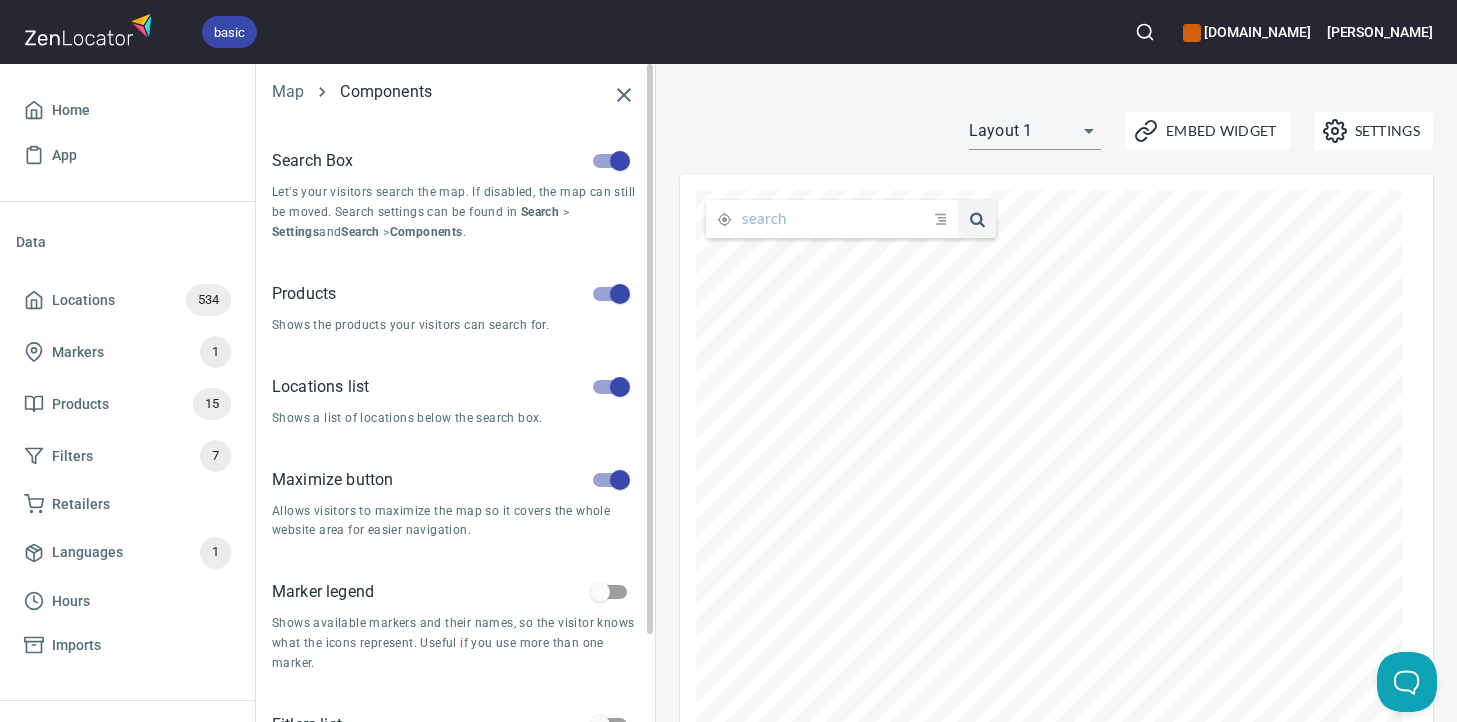 click on "Map Components" at bounding box center (455, 95) 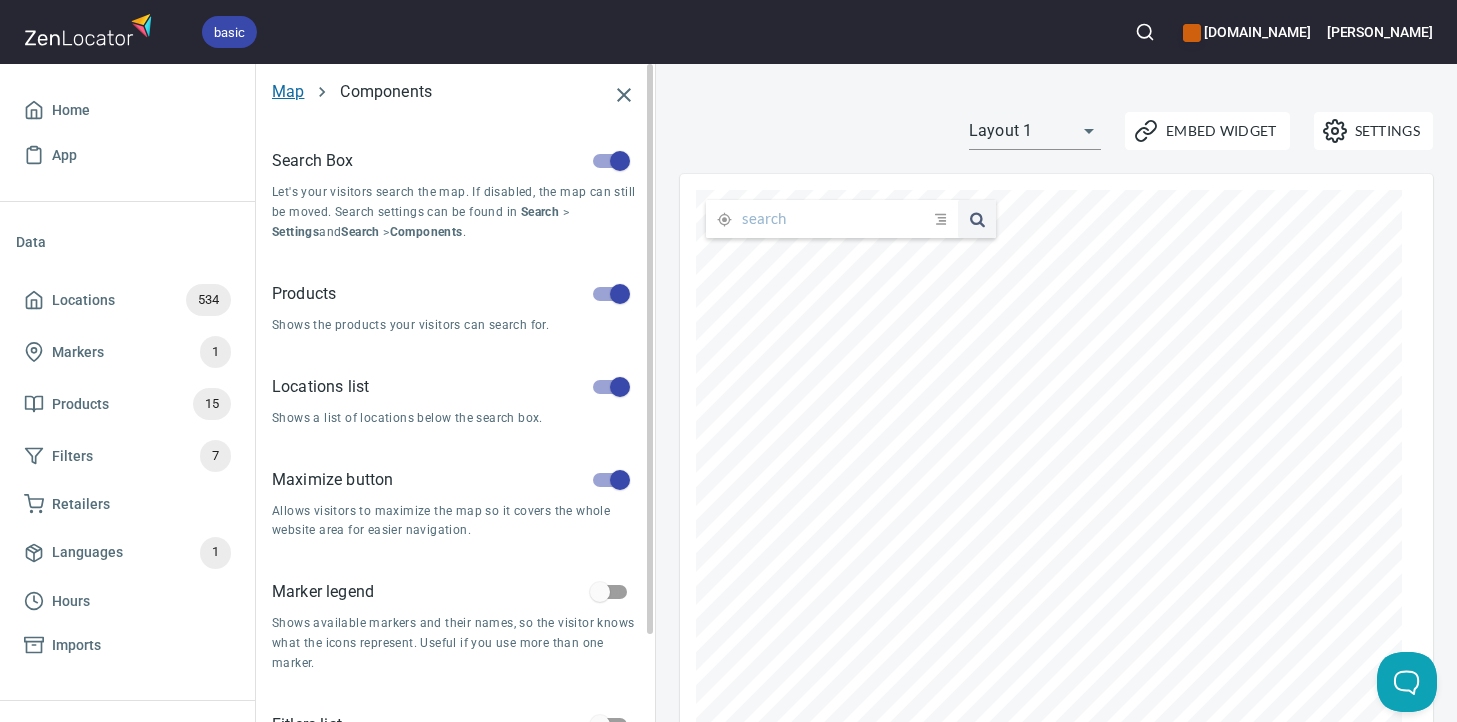 click on "Map" at bounding box center (288, 91) 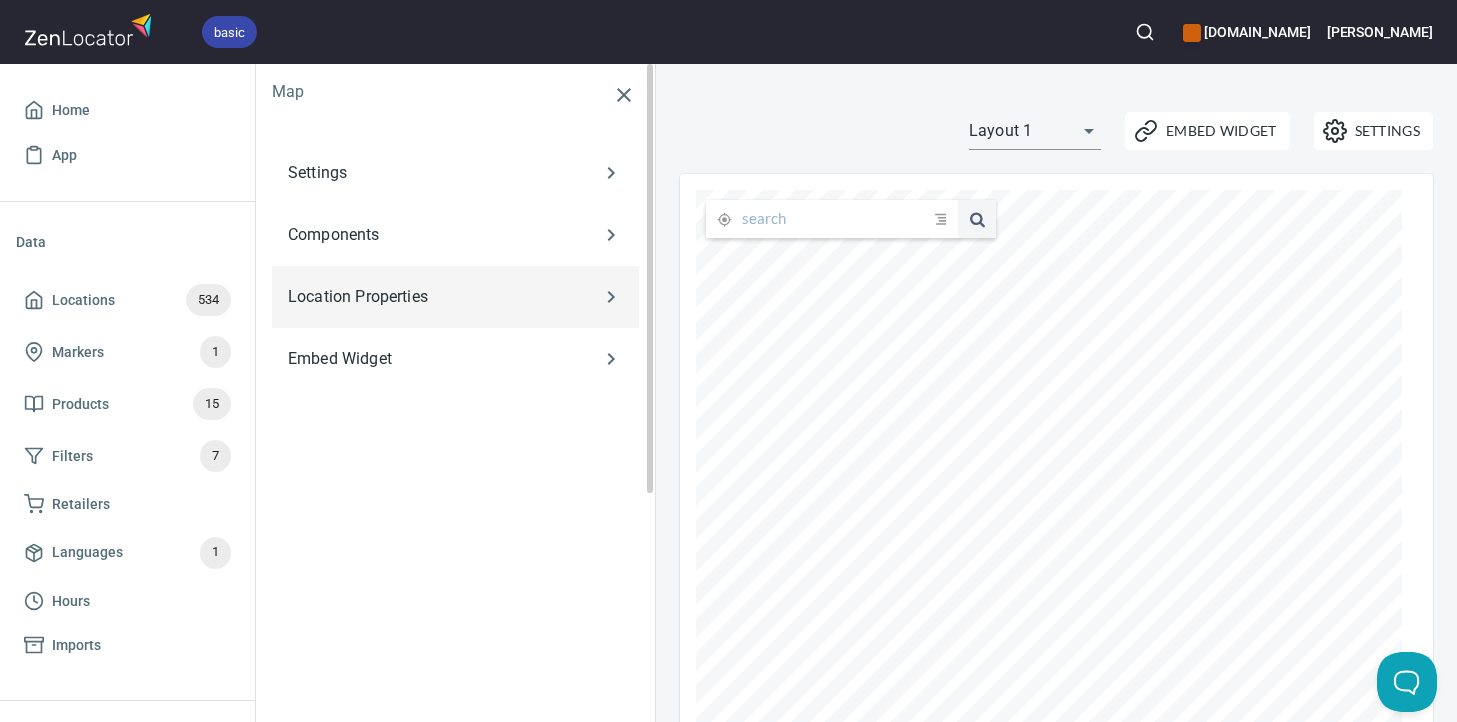 click on "Location Properties" at bounding box center [426, 297] 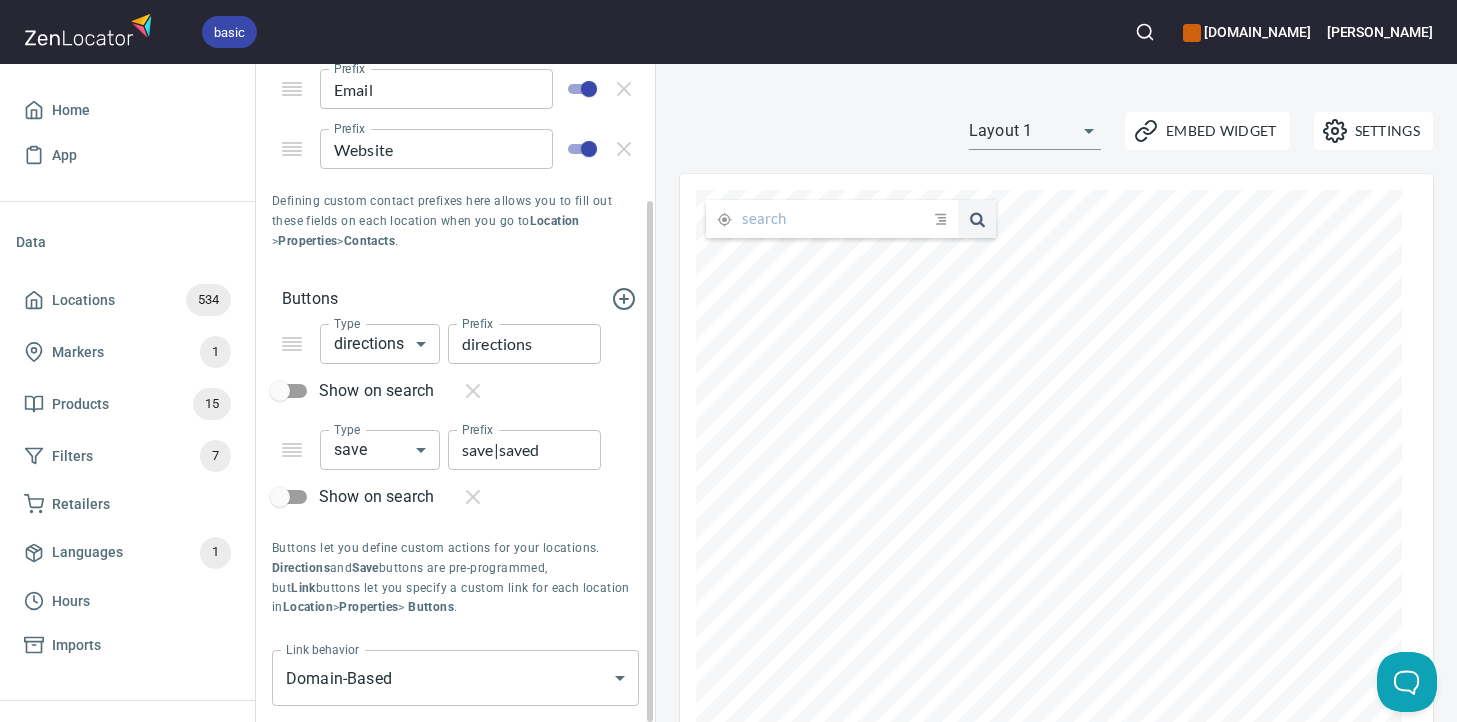scroll, scrollTop: 0, scrollLeft: 0, axis: both 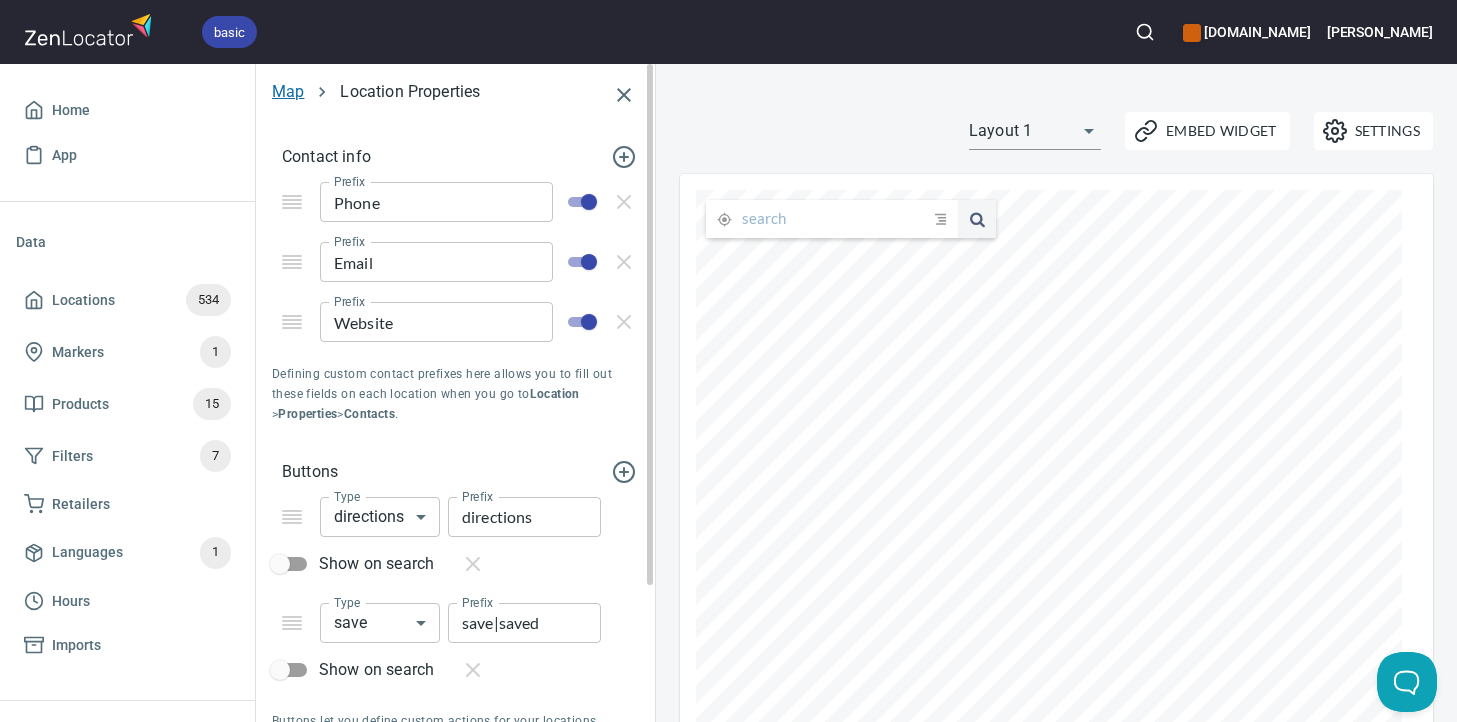 click on "Map" at bounding box center (288, 91) 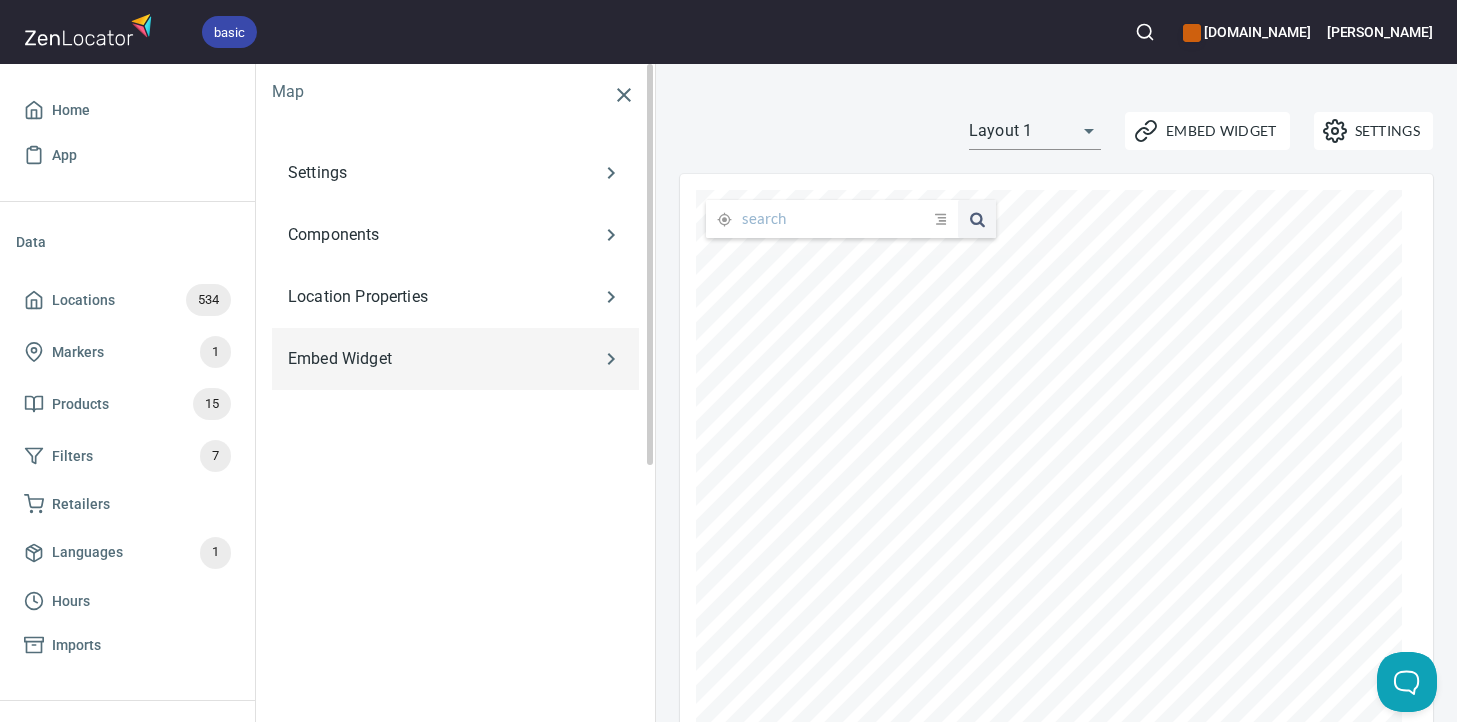 click on "Embed Widget" at bounding box center (426, 359) 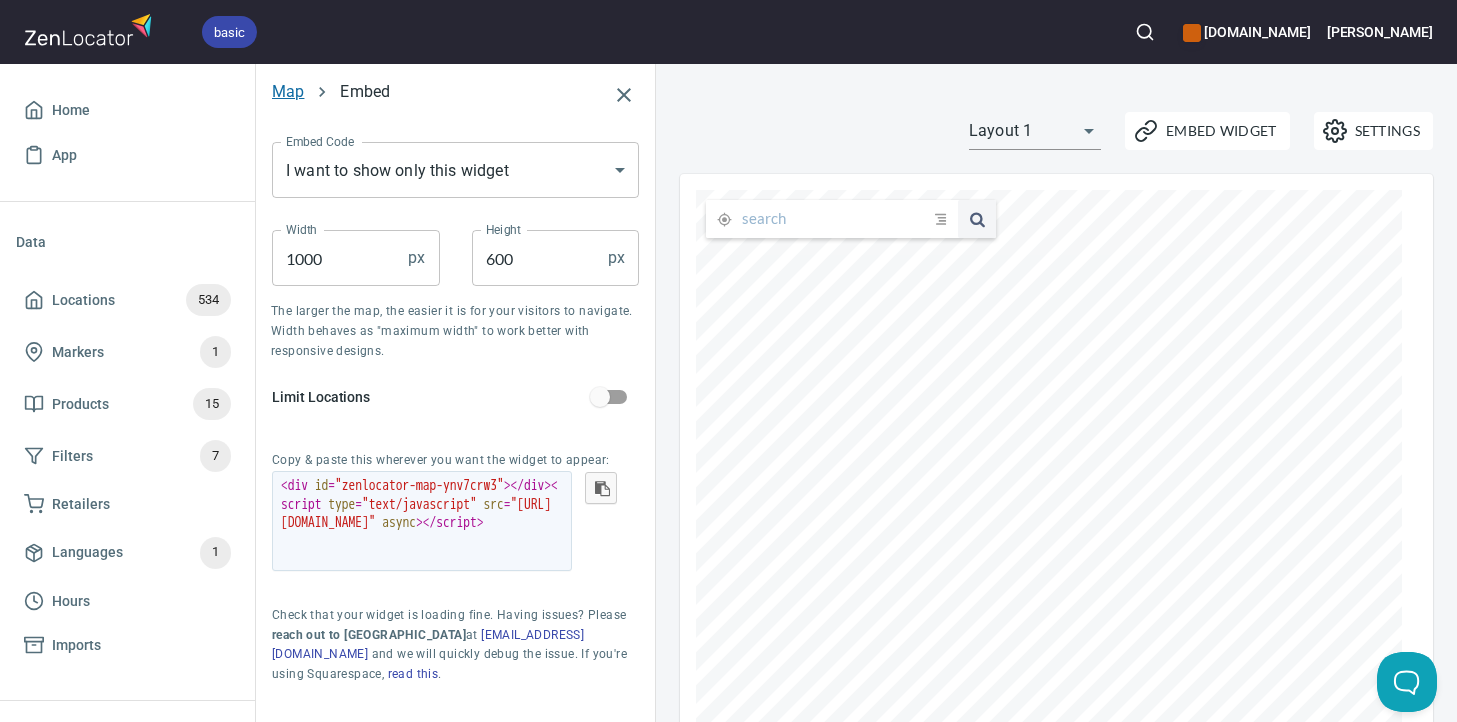 click on "Map" at bounding box center [288, 91] 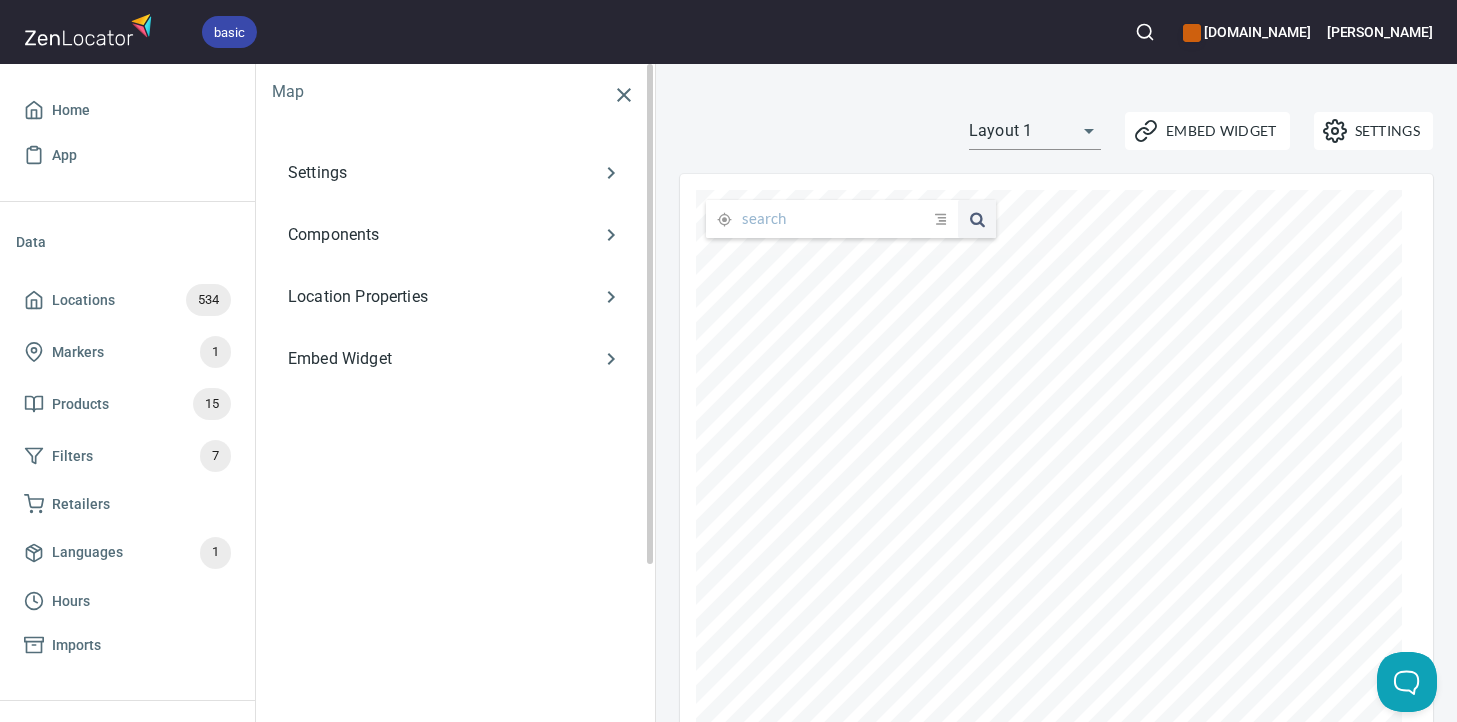 click 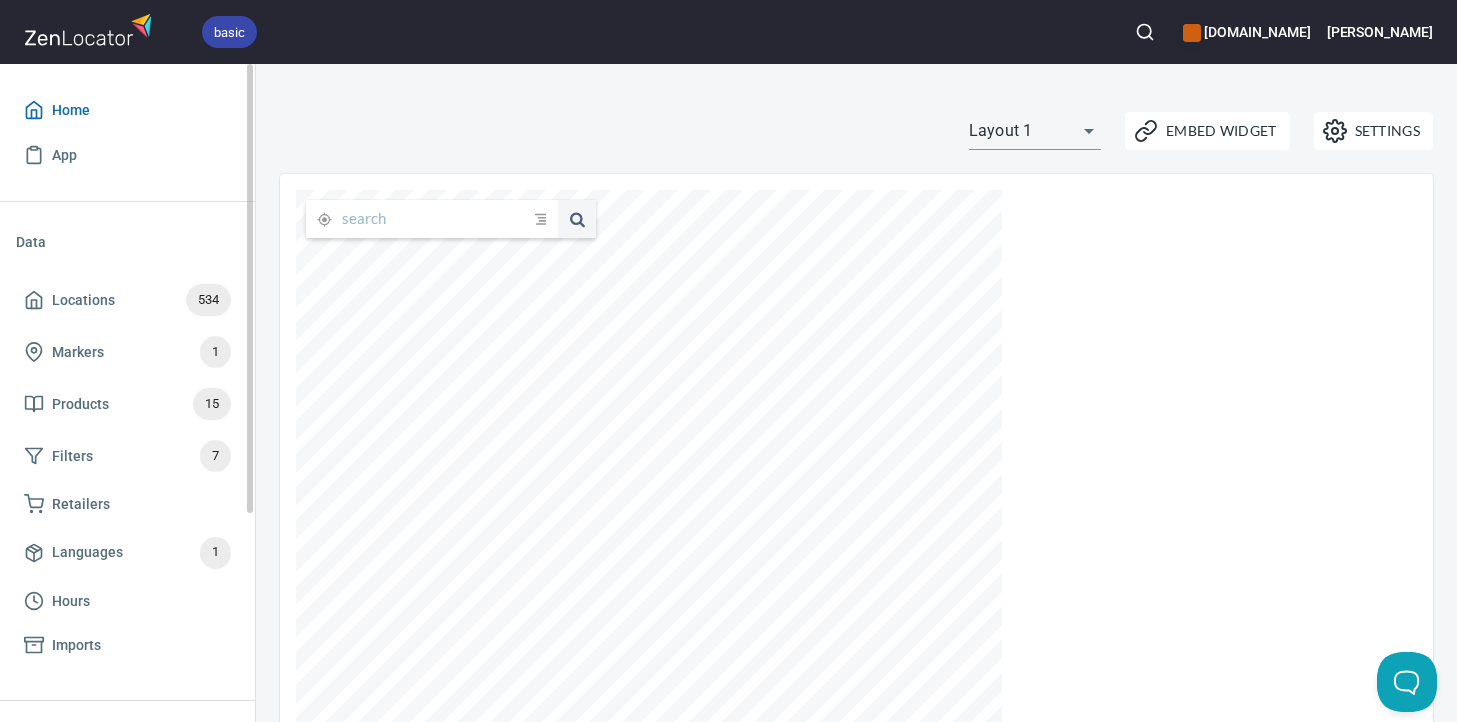 click on "Home" at bounding box center (71, 110) 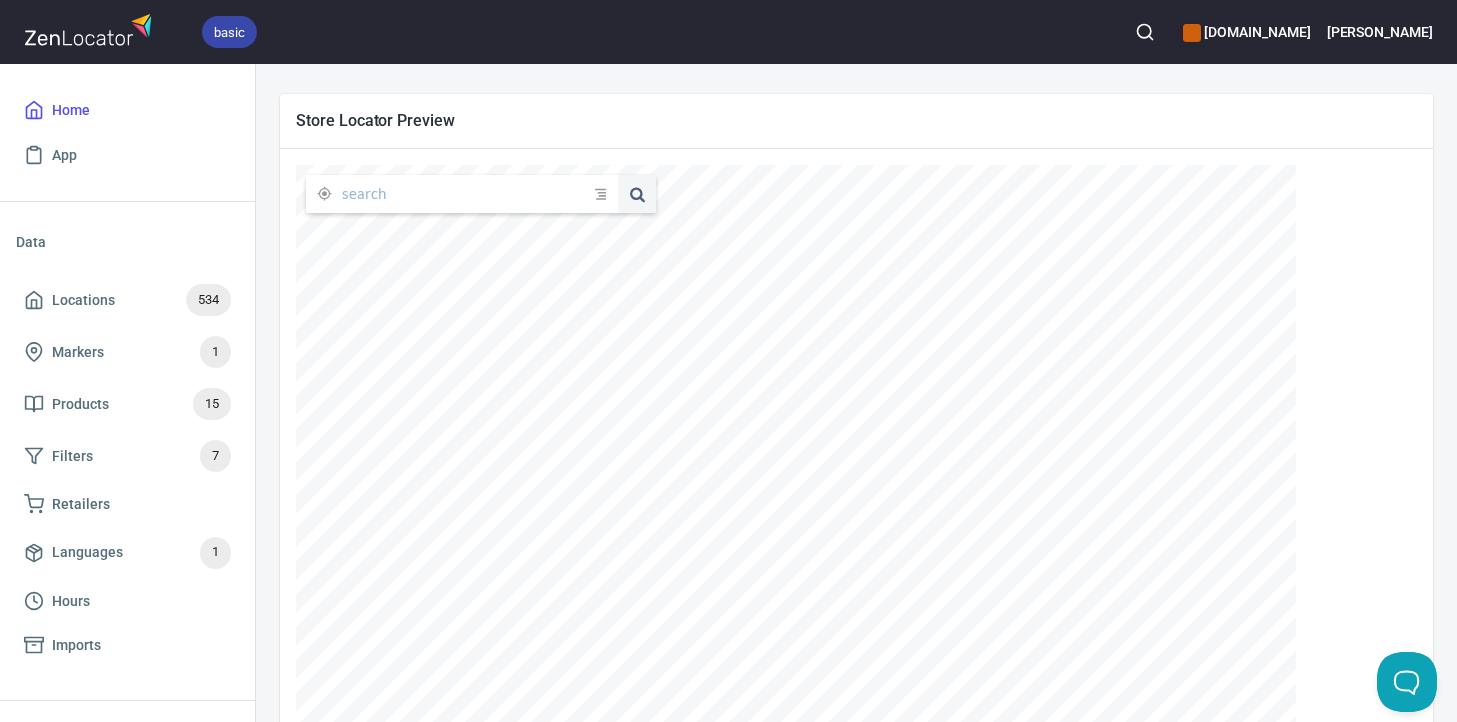 scroll, scrollTop: 328, scrollLeft: 0, axis: vertical 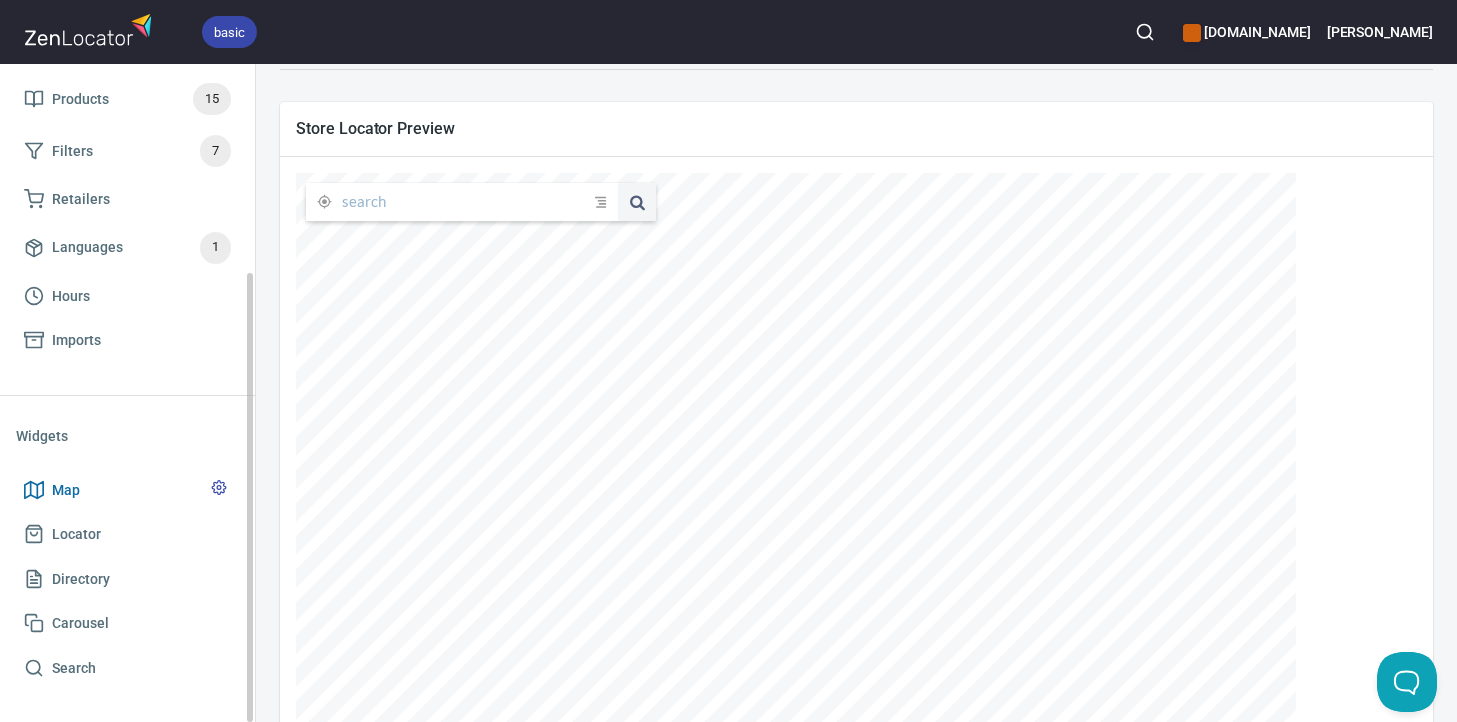 click on "Map" at bounding box center (127, 490) 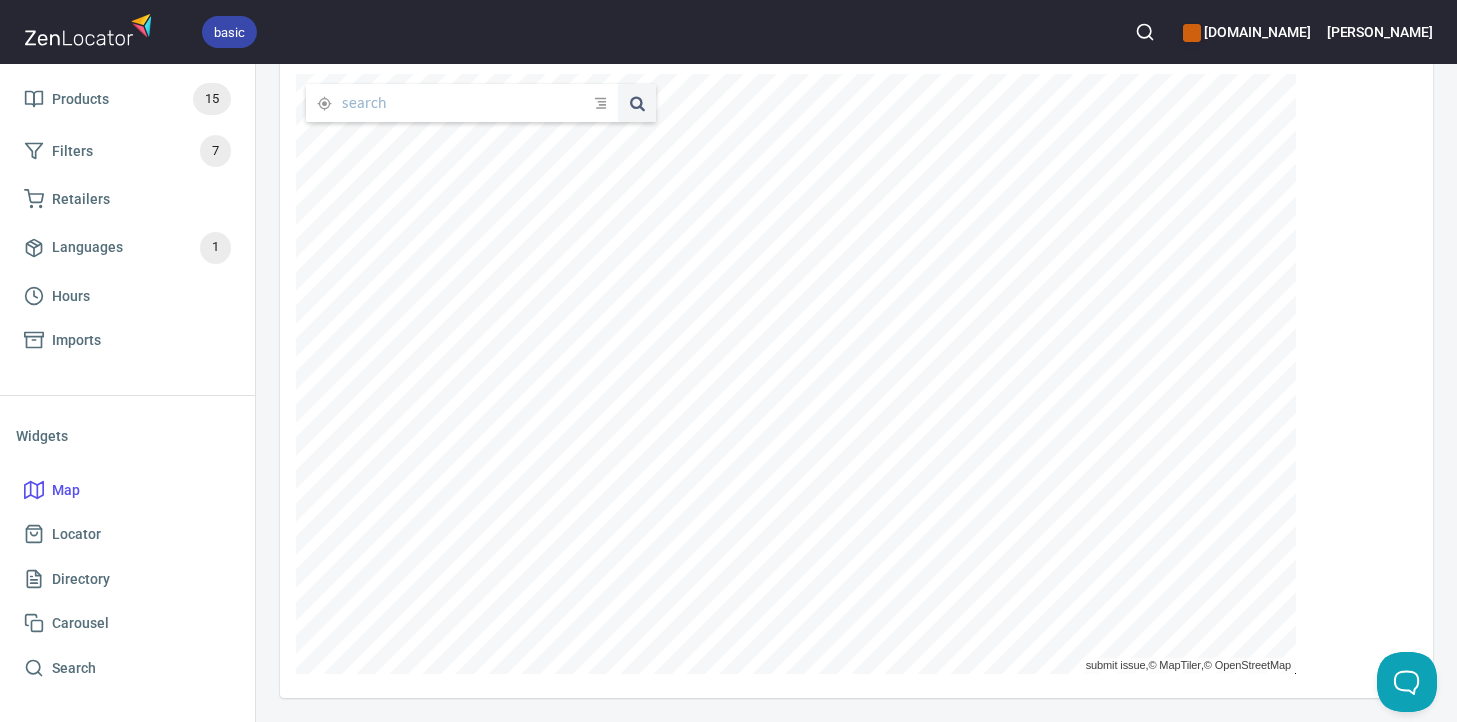 scroll, scrollTop: 0, scrollLeft: 0, axis: both 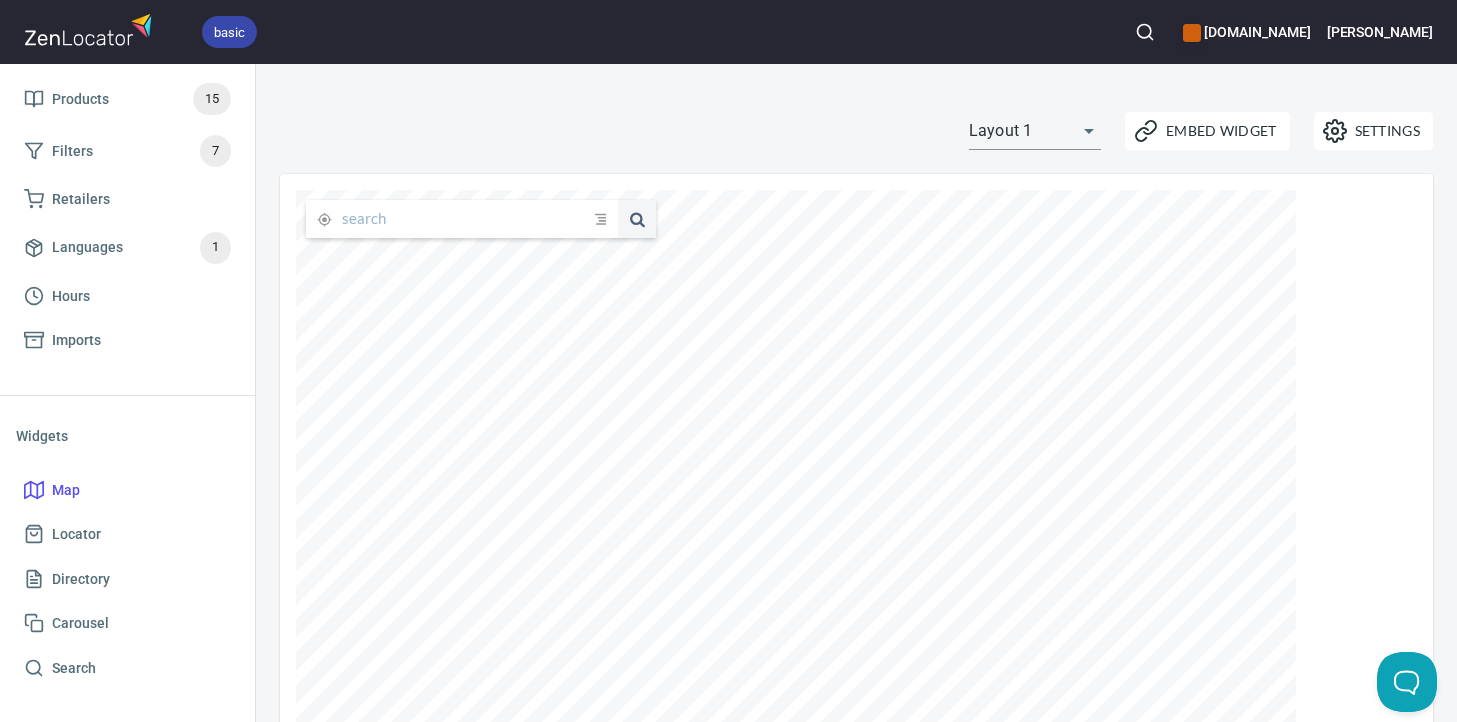 click on "basic   [DOMAIN_NAME] [PERSON_NAME] Home App Data Locations 534 Markers 1 Products 15 Filters 7 Retailers Languages 1 Hours Imports Widgets Map Locator Directory Carousel Search Map Settings Embed Widget Layout 1 layout1 submit issue ,  © MapTiler ,  © OpenStreetMap ZenLocator Account Billing JavaScript API Help Status Contact Us Give Feedback Logout [DOMAIN_NAME] Manage apps..." at bounding box center (728, 361) 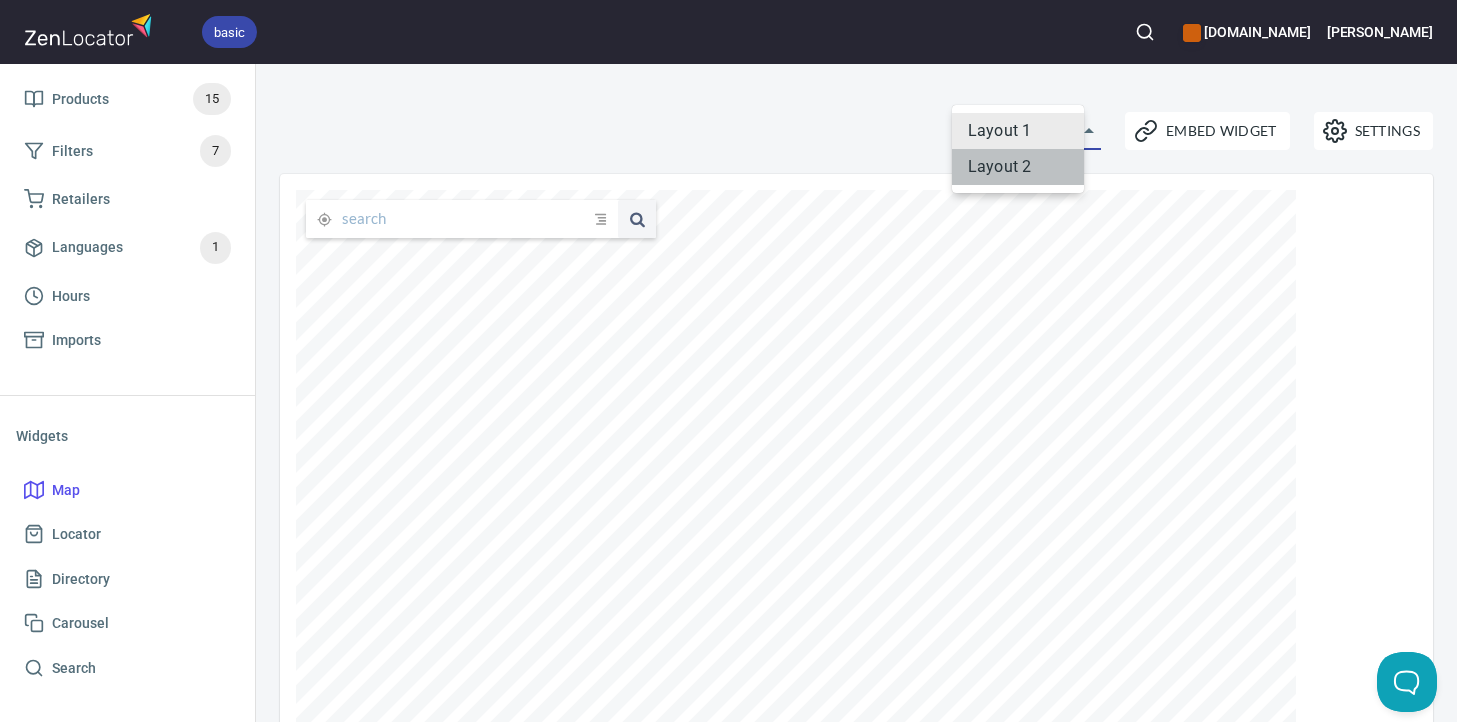 click on "Layout 2" at bounding box center (1018, 167) 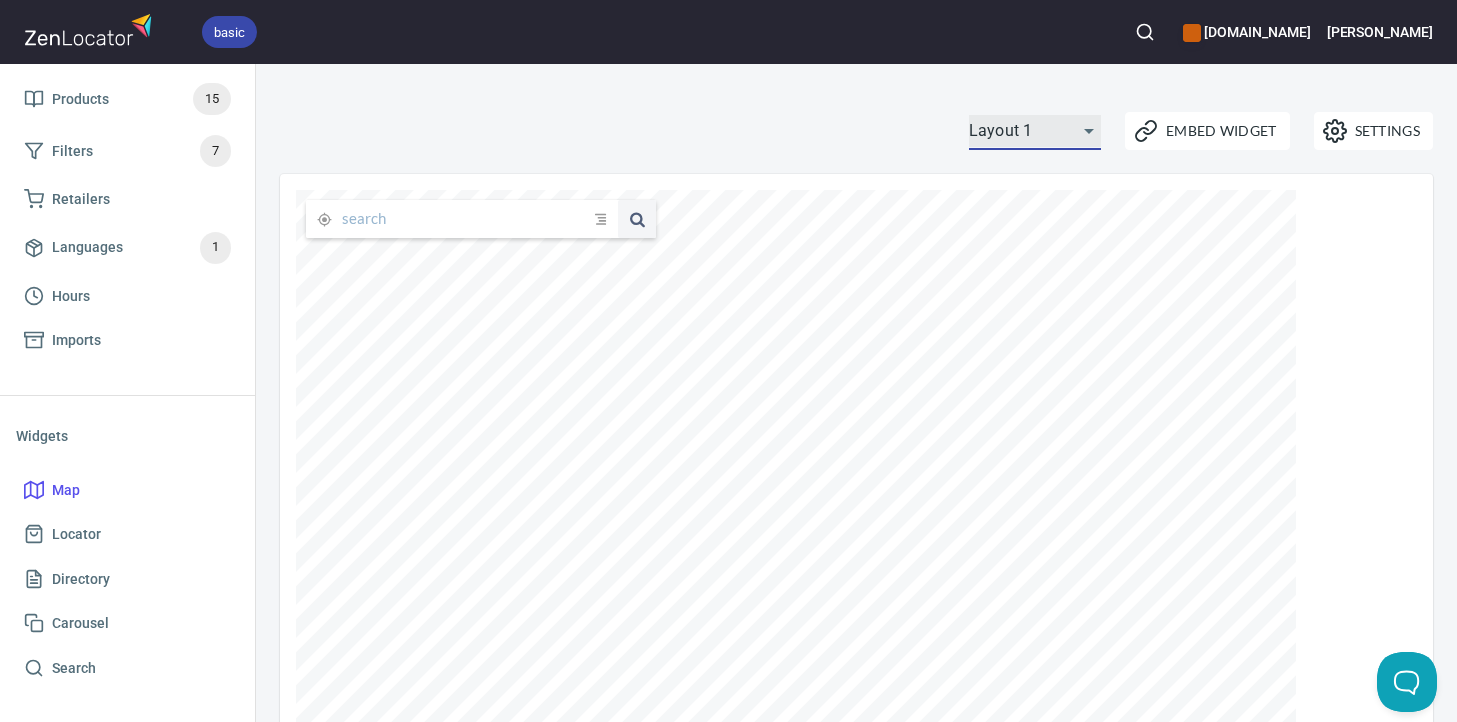 type on "layout2" 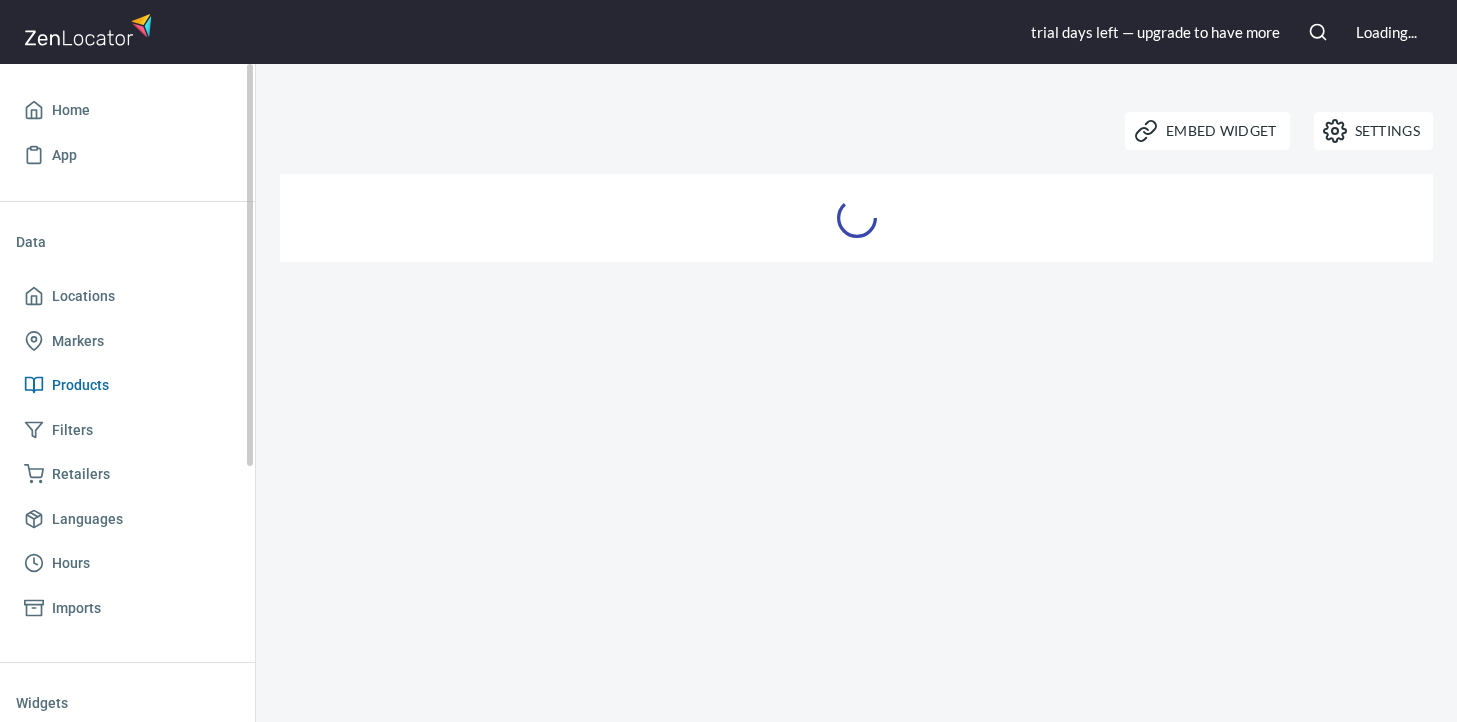 scroll, scrollTop: 0, scrollLeft: 0, axis: both 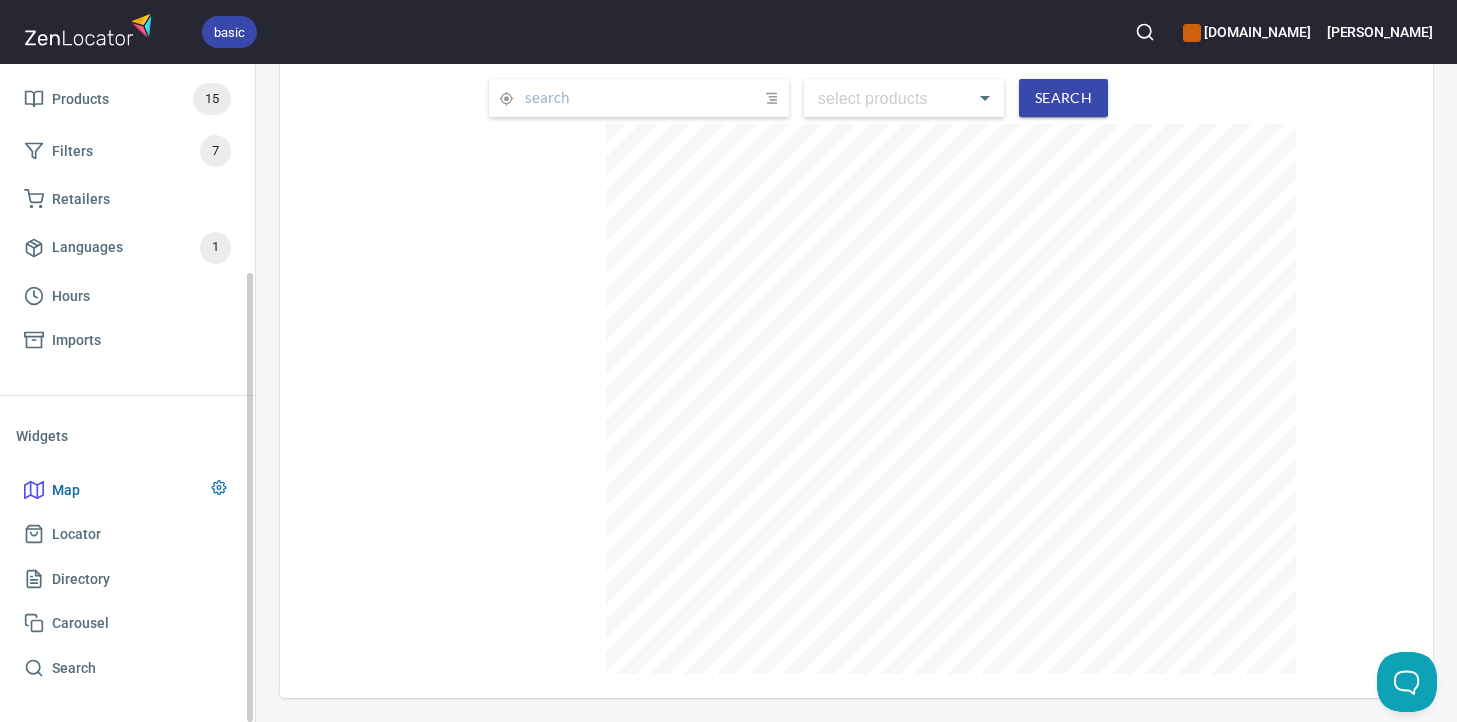 click 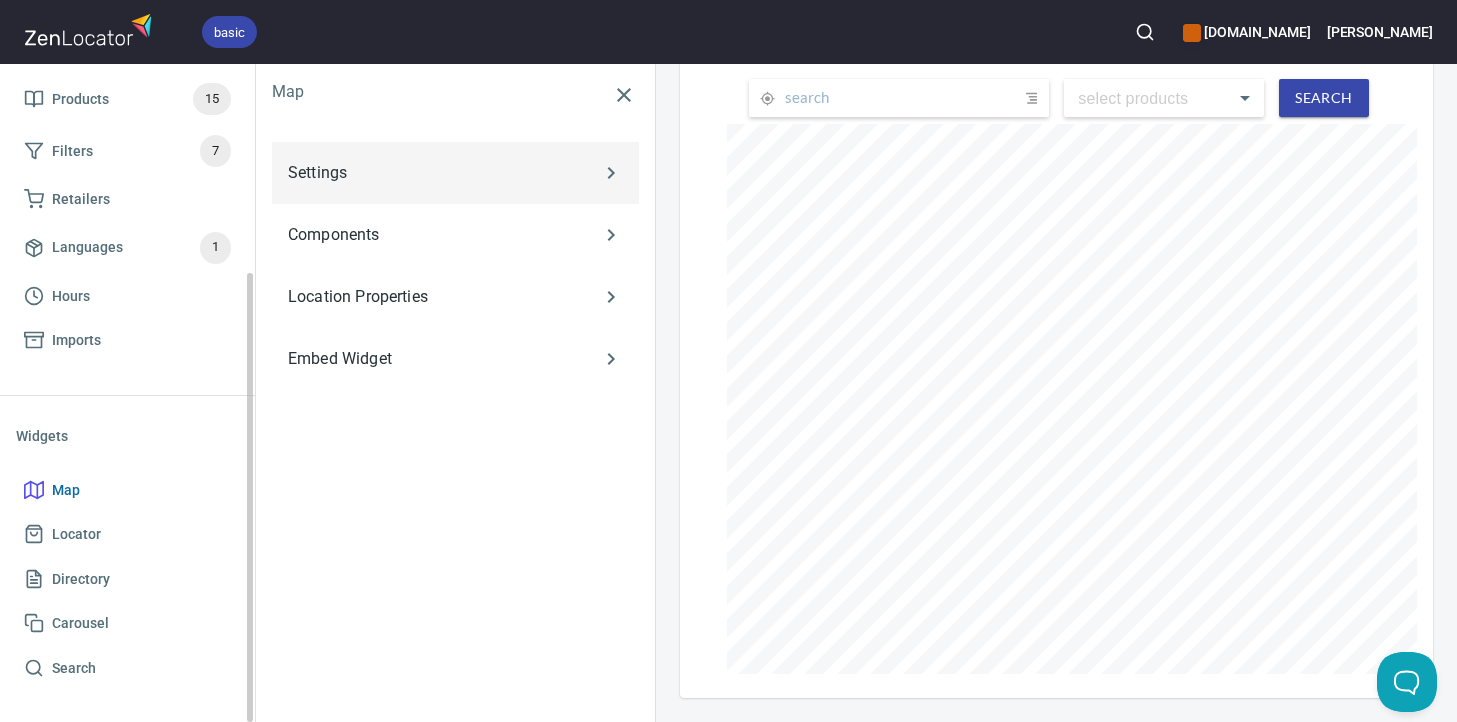 click on "Settings" at bounding box center [426, 173] 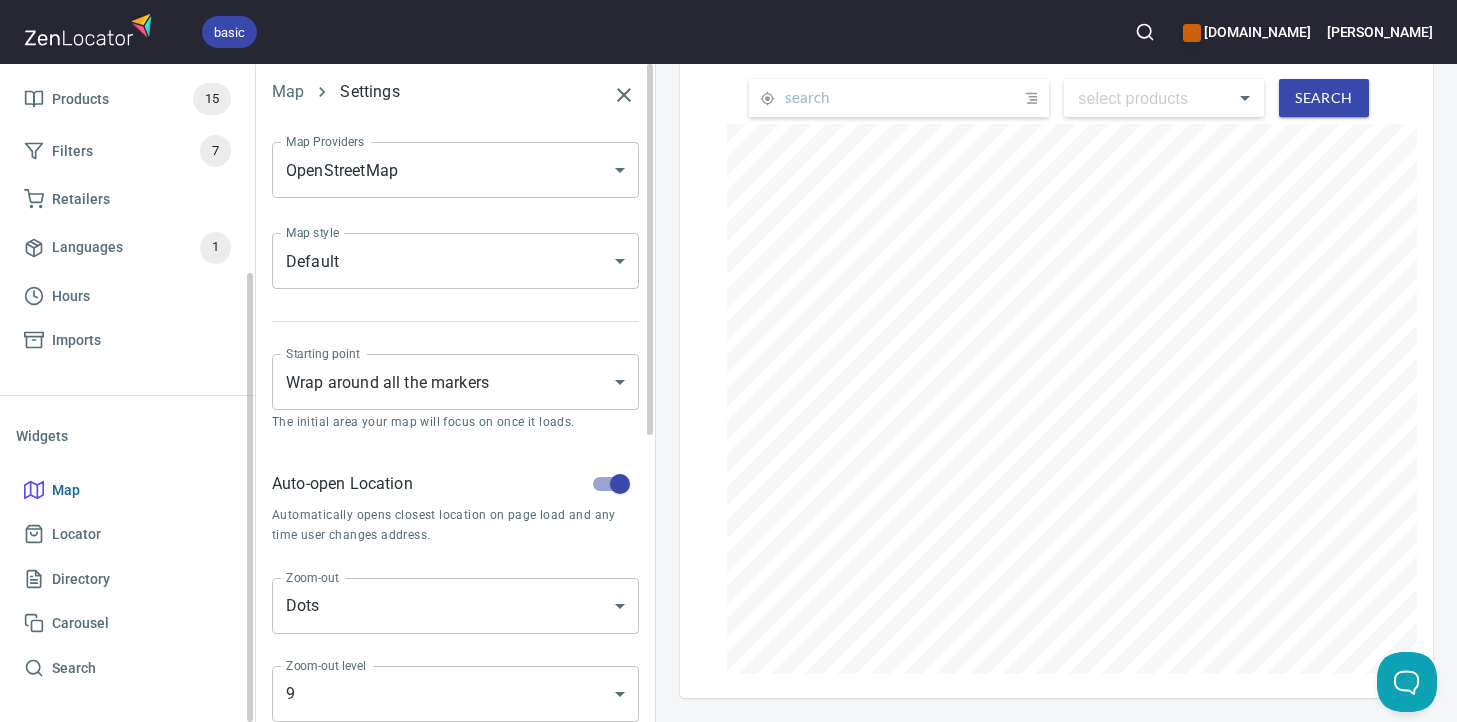 click on "basic   [DOMAIN_NAME] [PERSON_NAME] Home App Data Locations 534 Markers 1 Products 15 Filters 7 Retailers Languages 1 Hours Imports Widgets Map Locator Directory Carousel Search Map Settings Map Providers OpenStreetMap OPEN_STREET_MAP Map Providers Map style Default DEFAULT Map style Starting point Wrap around all the markers WRAP_MARKERS Starting point The initial area your map will focus on once it loads. Auto-open Location Automatically opens closest location on page load and any time user changes address. Zoom-out Dots DOTS Zoom-out Zoom-out level 9 9 Zoom-out level The zoom level at which   dots   are activated. Dot Size Large LARGE Dot Size Locations per page 25 25 Locations per page Total search results 50 50 Total search results Used in  Map  and  Directory  widgets. Start of the week [DATE] [DATE] Start of the week 24-hour format Shows time as  19:30  instead of  7:30pm . Settings Embed Widget Layout 2 layout2 select products ​ Search submit issue ,  © MapTiler ,  © OpenStreetMap ZenLocator" at bounding box center [728, 361] 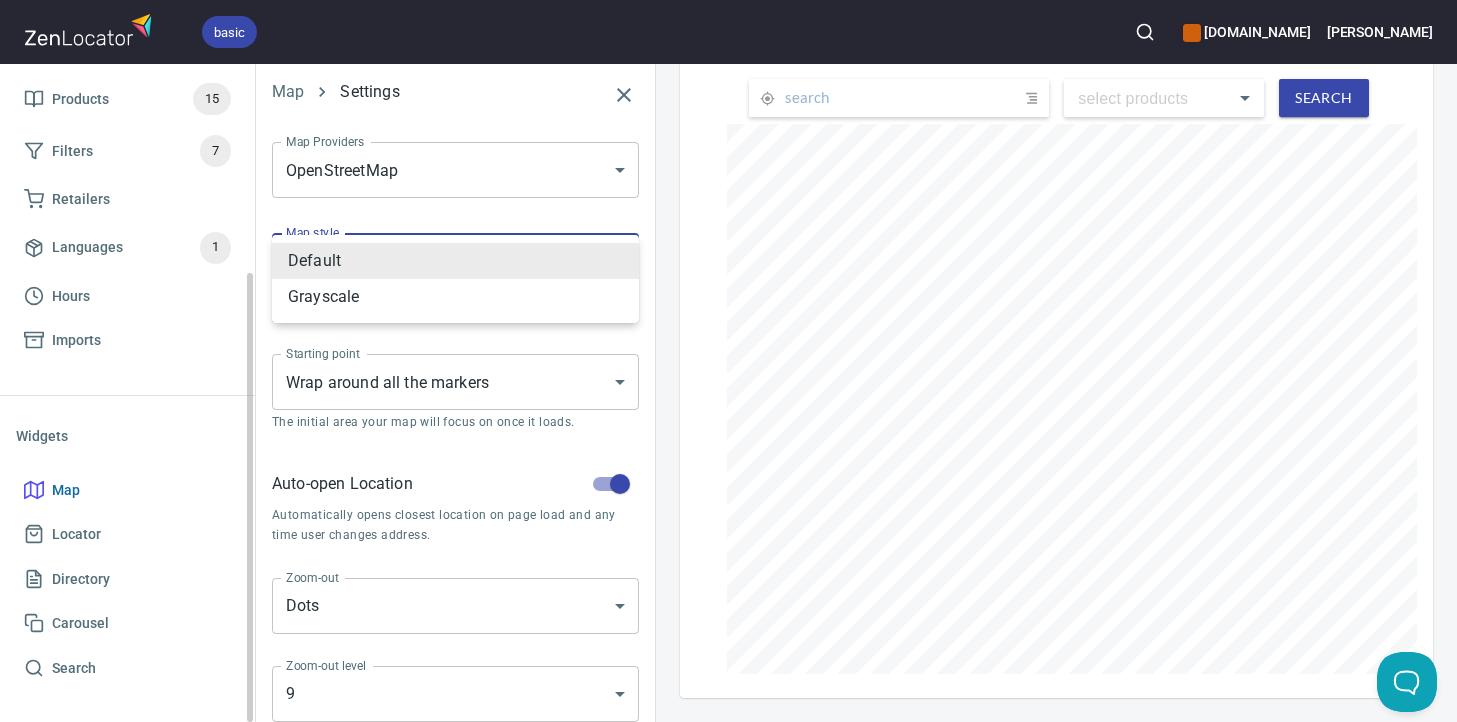 click at bounding box center [728, 361] 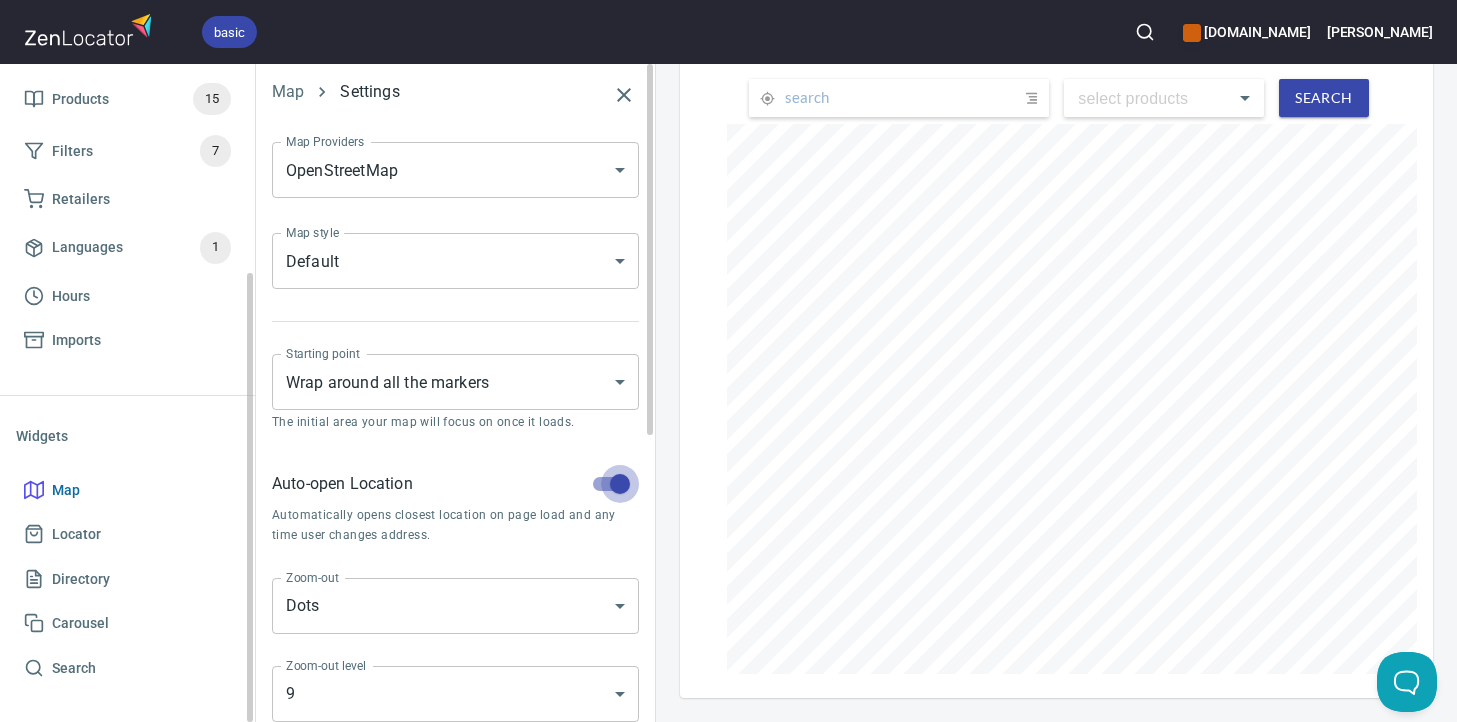 click at bounding box center (620, 484) 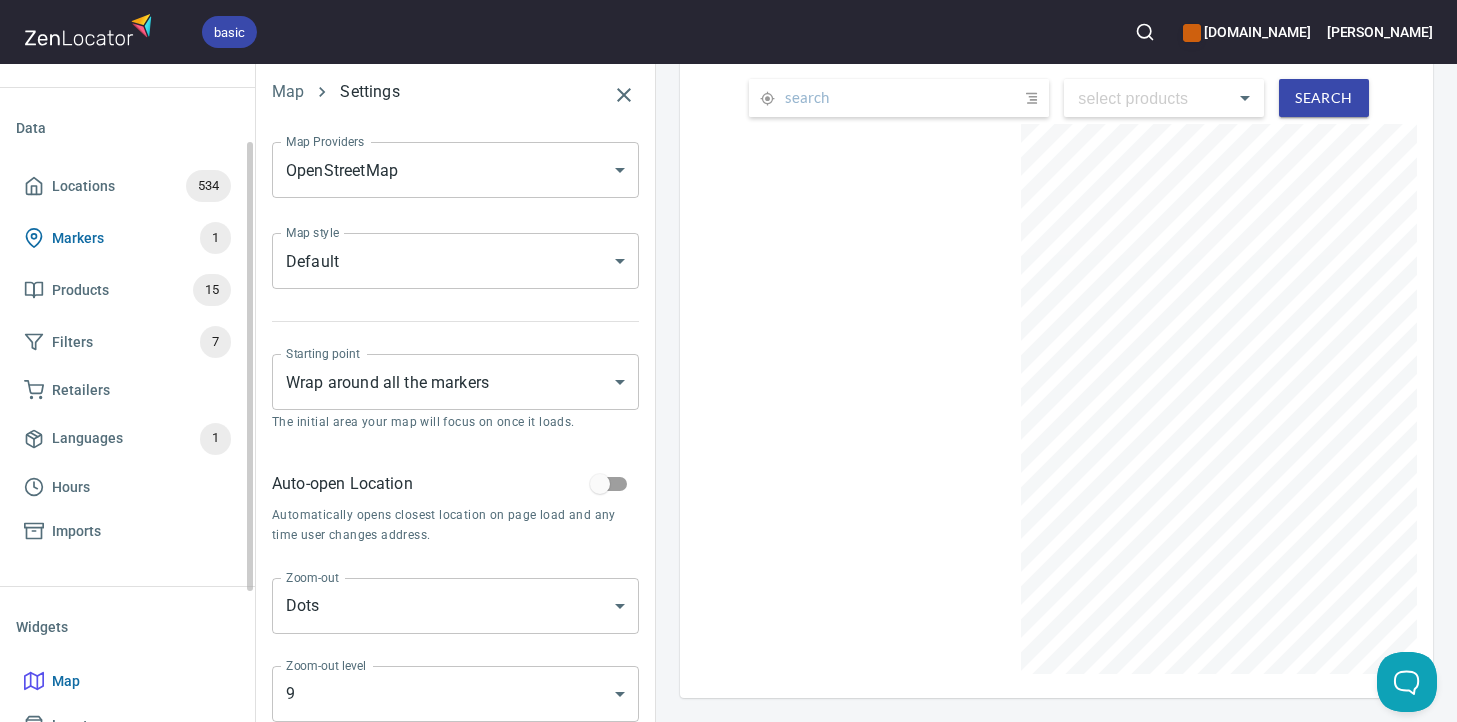 scroll, scrollTop: 0, scrollLeft: 0, axis: both 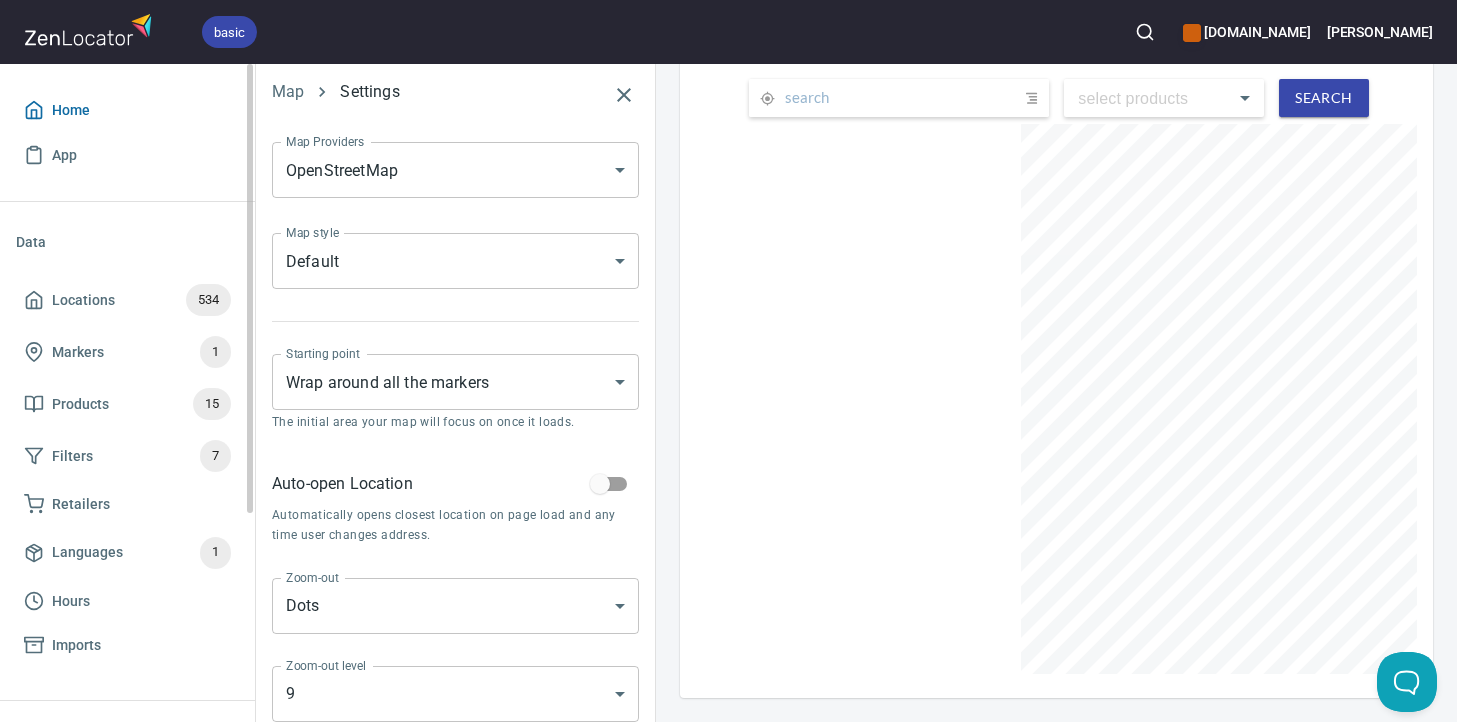 click on "Home" at bounding box center [127, 110] 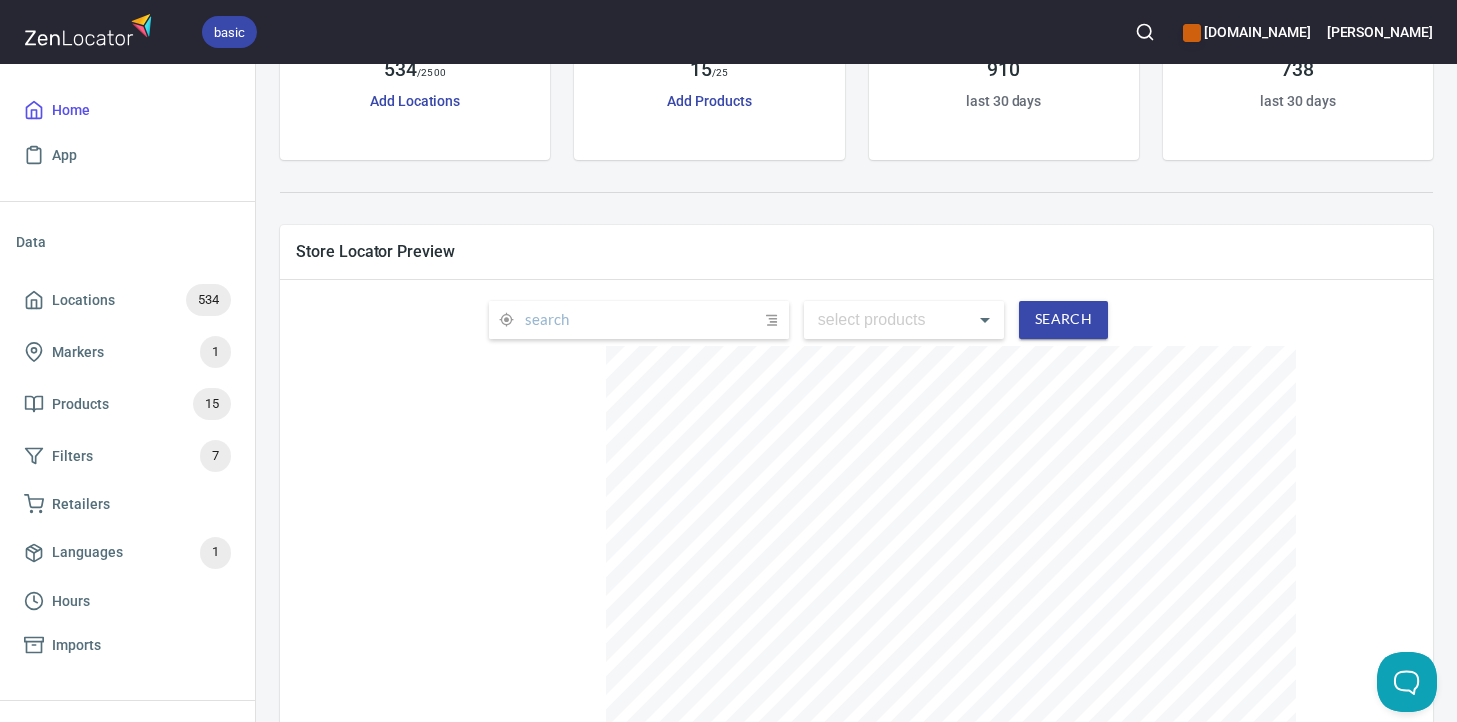 scroll, scrollTop: 188, scrollLeft: 0, axis: vertical 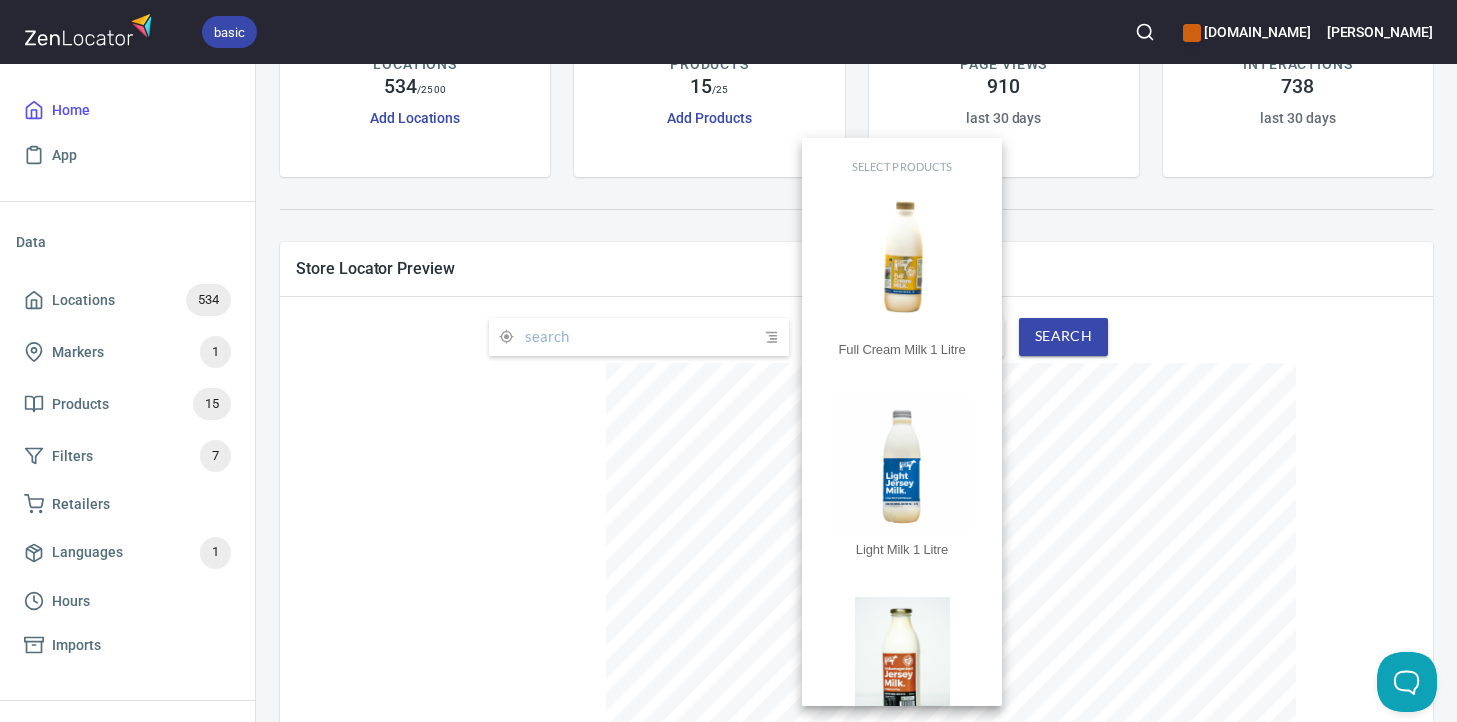 click on "basic   [DOMAIN_NAME] [PERSON_NAME] Home App Data Locations 534 Markers 1 Products 15 Filters 7 Retailers Languages 1 Hours Imports Widgets Map Locator Directory Carousel Search [DOMAIN_NAME] Embed Map LOCATIONS 534 / 2500 Add Locations PRODUCTS 15 / 25 Add Products PAGE VIEWS 910 last 30 days INTERACTIONS 738 last 30 days Store Locator Preview select products ​ Search submit issue ,  © MapTiler ,  © OpenStreetMap ZenLocator Account Billing JavaScript API Help Status Contact Us Give Feedback Logout [DOMAIN_NAME] Manage apps...
select products Full Cream Milk 1 Litre Light Milk 1 Litre Unhomogenised Extra Creamy Milk 750ml Glass OU Office using Gippsland Jersey AU Accommodation using Gippsland Jersey BU [PERSON_NAME] using Gippsland Jersey Cheesemaker using Gippsland Jersey Restaurant/Cafe using Gippsland Jersey Pouring Cream Unhomogenised Extra Creamy Milk 2 Litres Buttermilk Sour Cream Light Milk 2 Litres Full Cream Milk 2 Litres Butter" at bounding box center (728, 361) 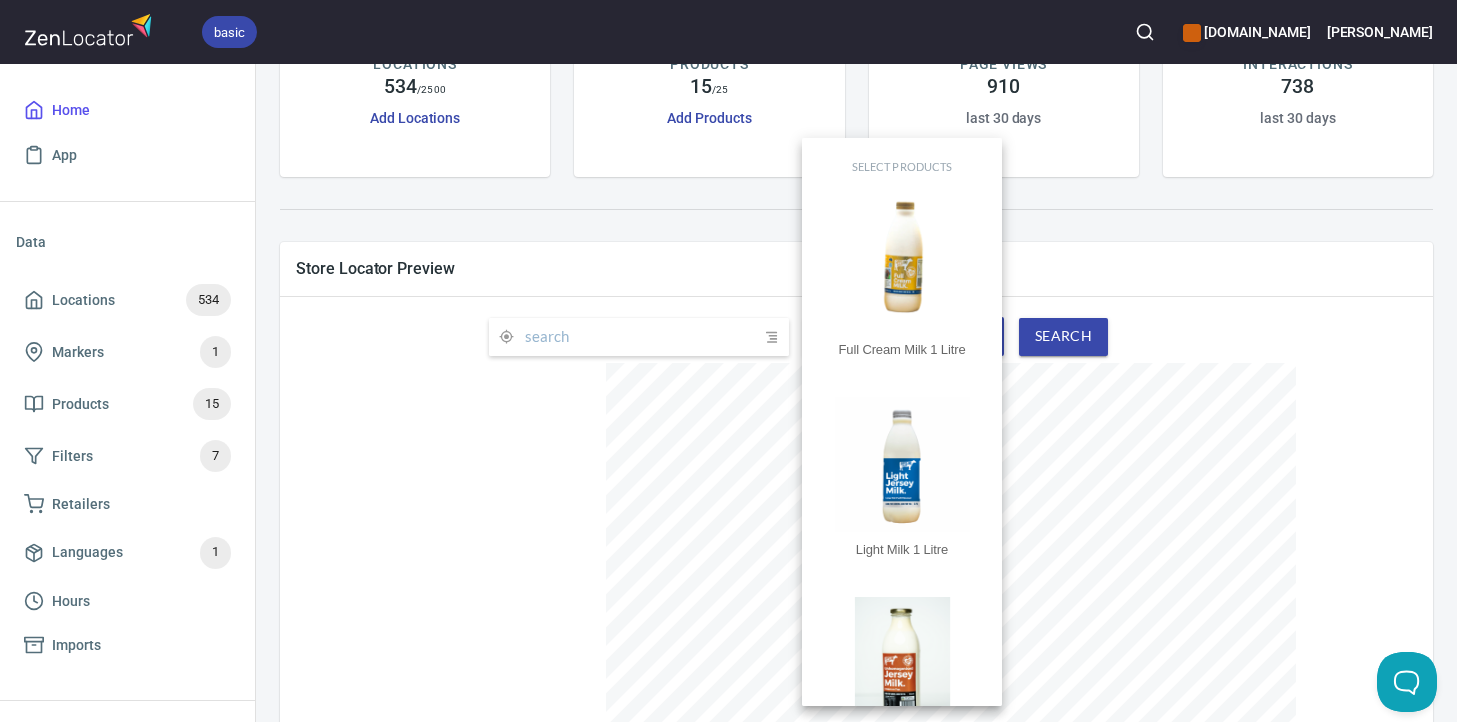 click at bounding box center [902, 264] 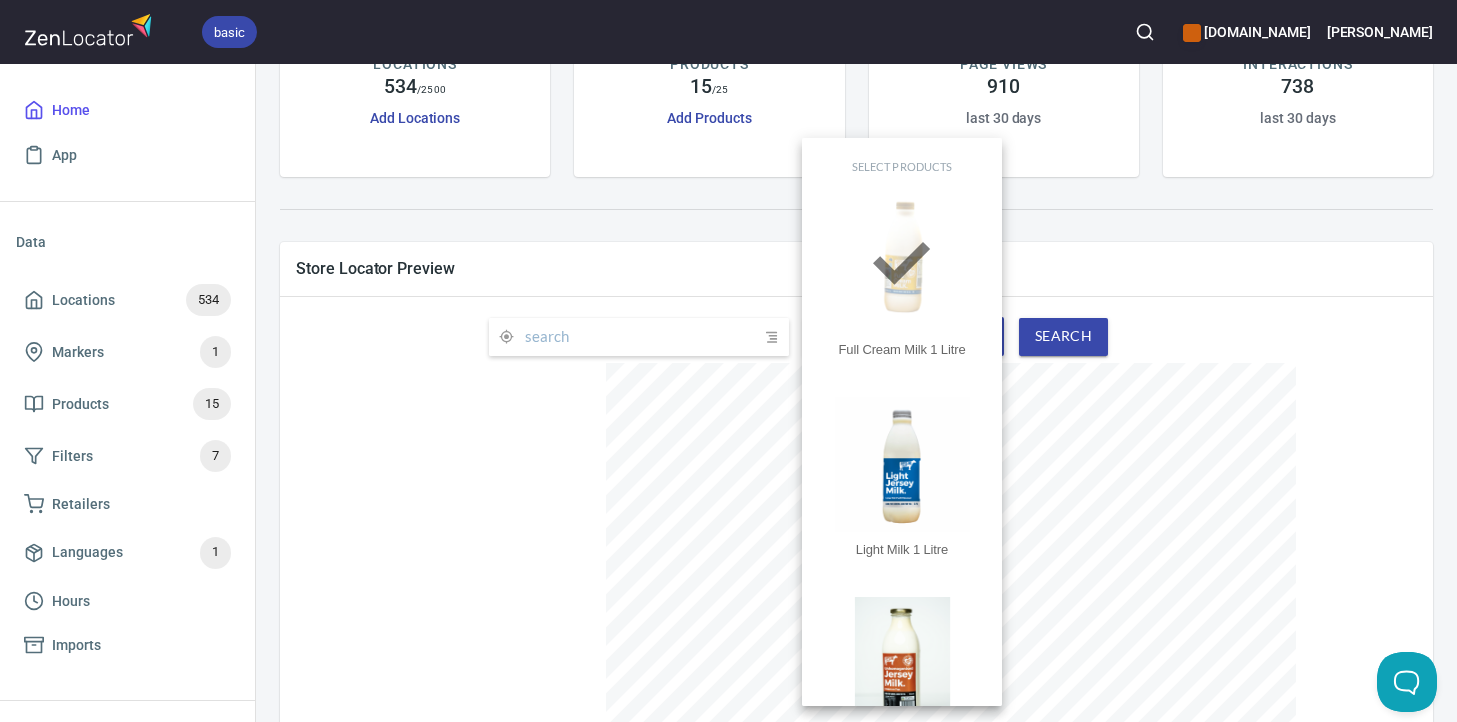 click at bounding box center (728, 361) 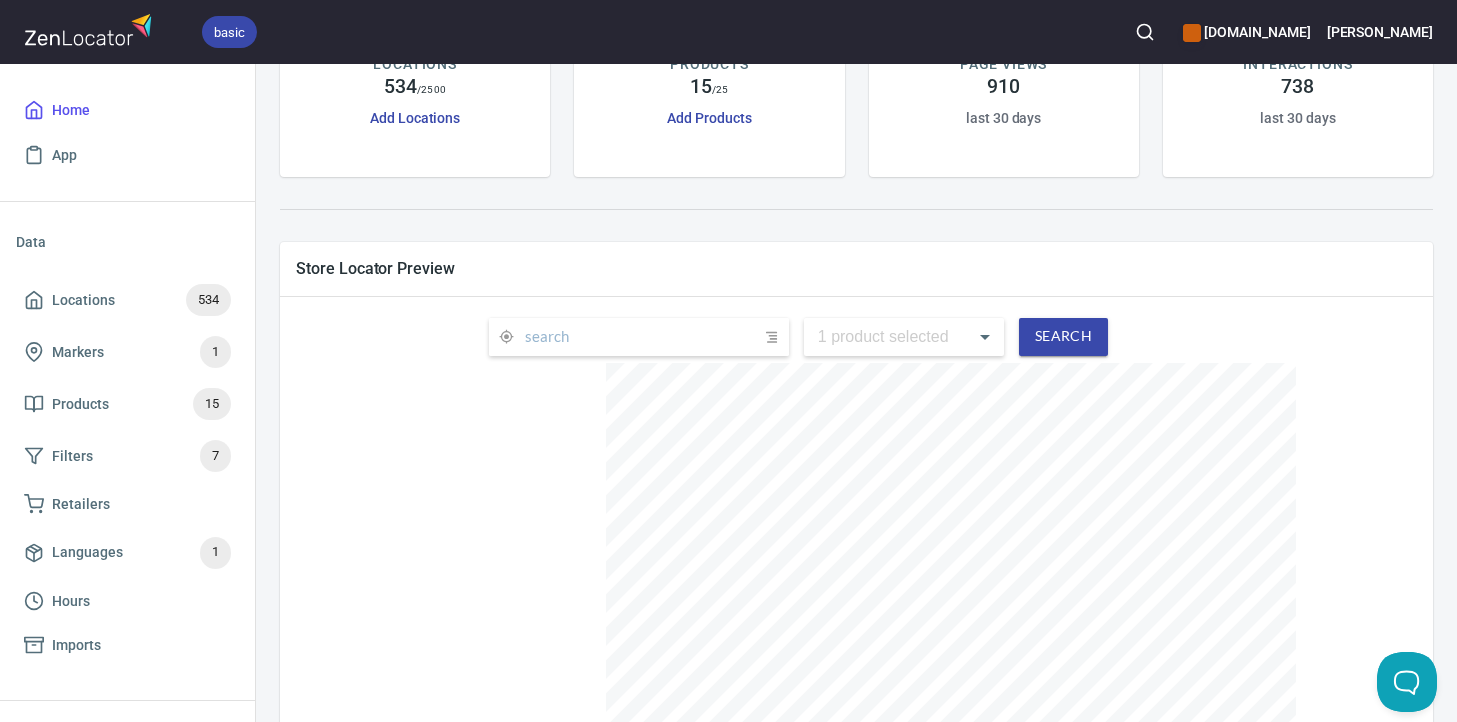 click at bounding box center (645, 337) 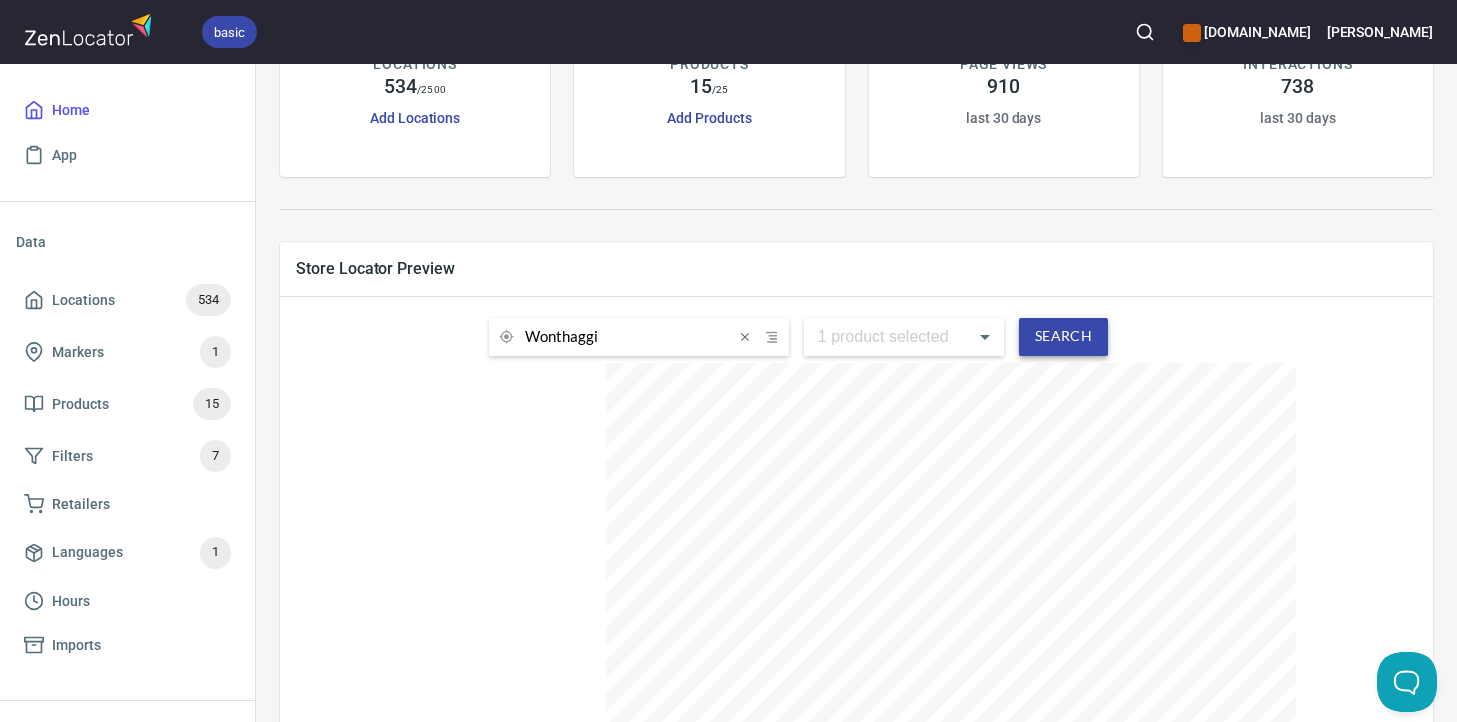 type on "Wonthaggi" 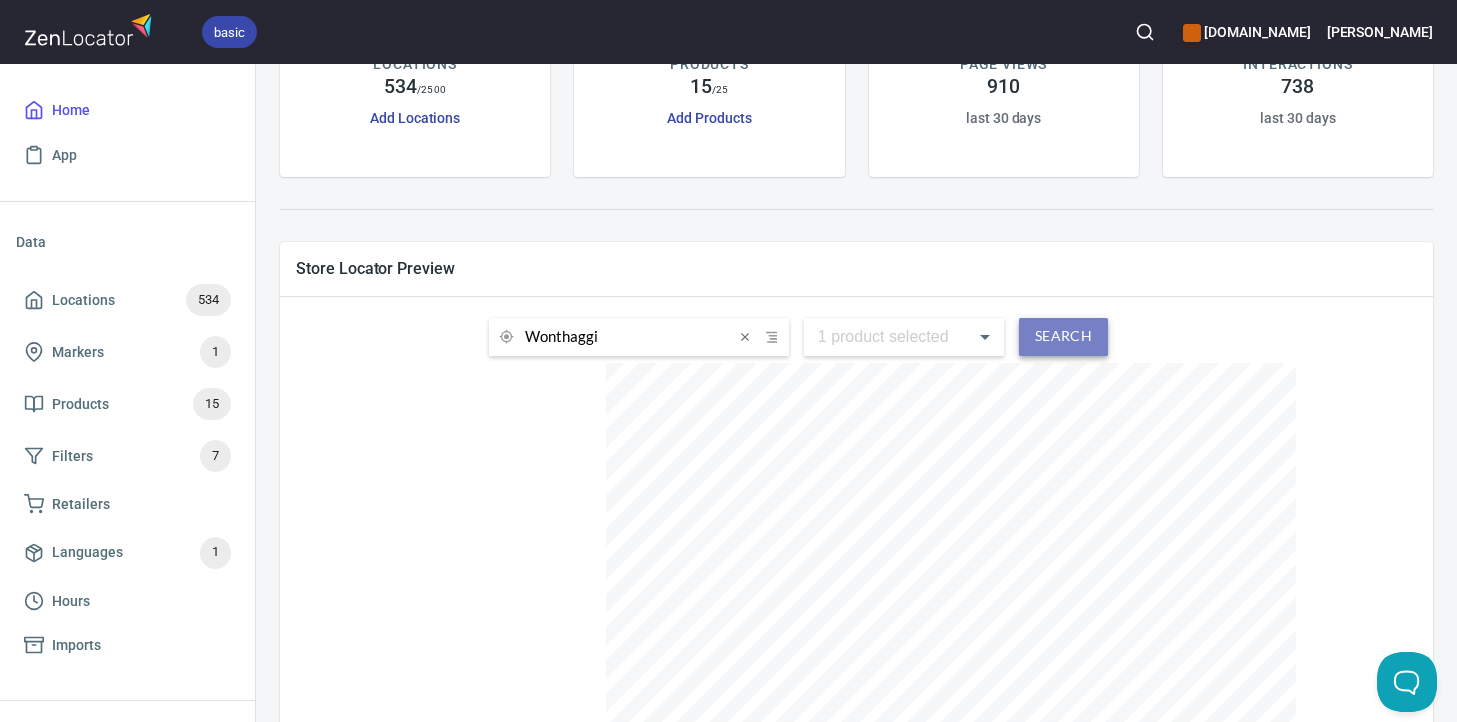 click on "Search" at bounding box center [1063, 337] 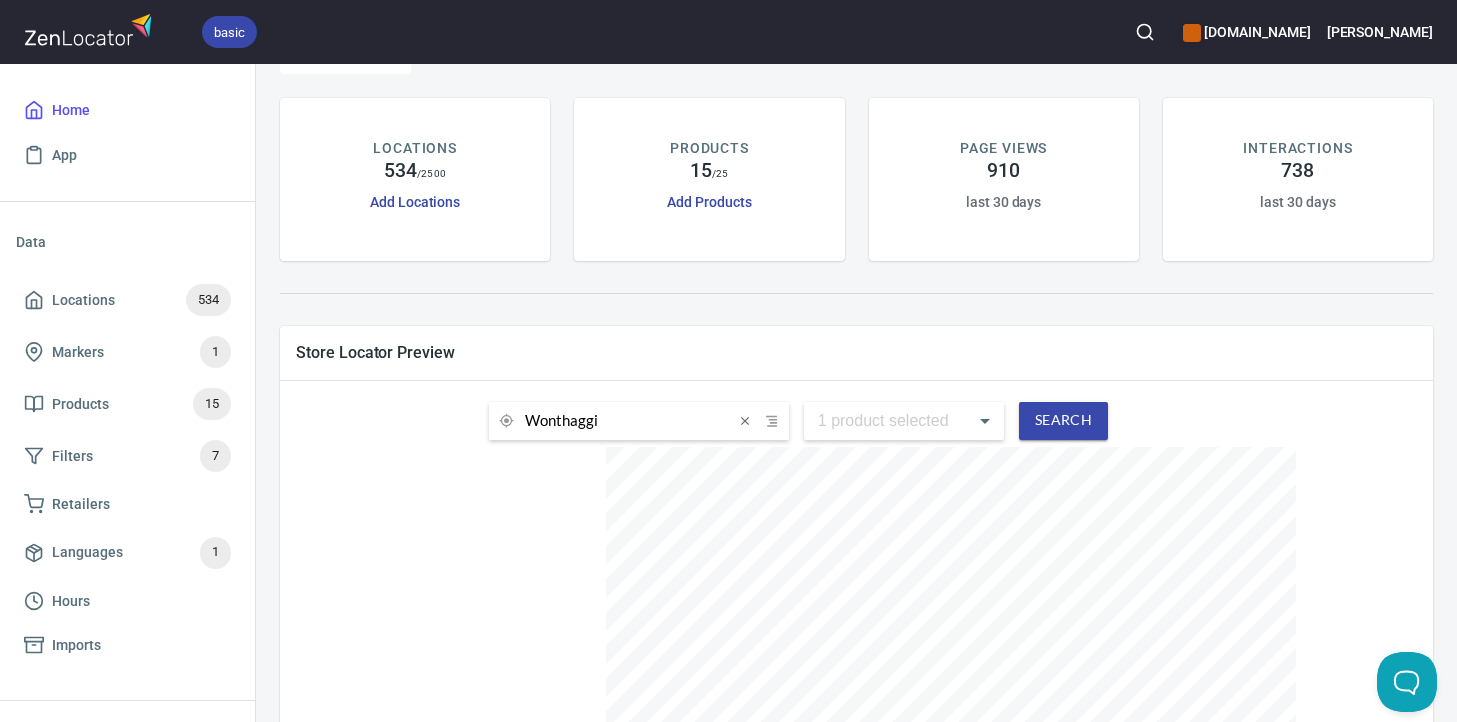 scroll, scrollTop: 100, scrollLeft: 0, axis: vertical 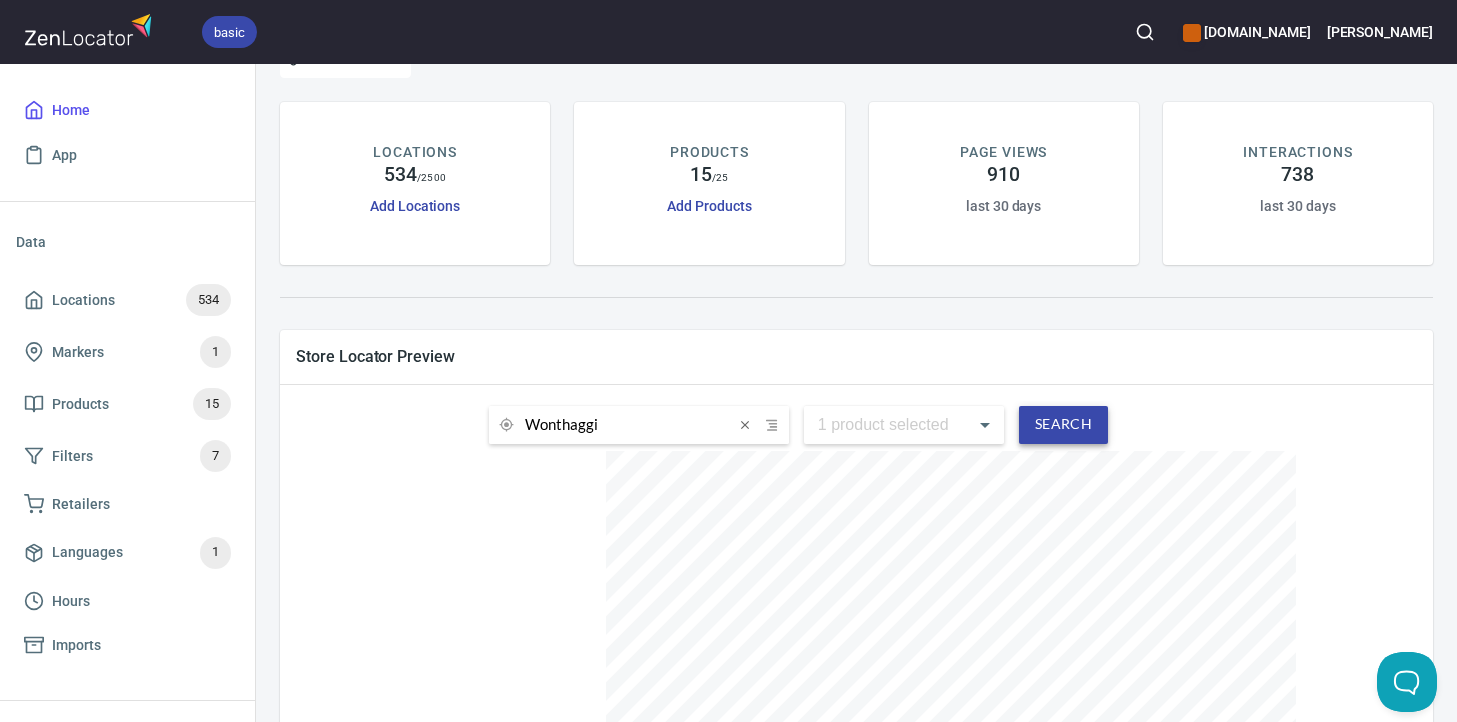 click on "Search" at bounding box center (1063, 425) 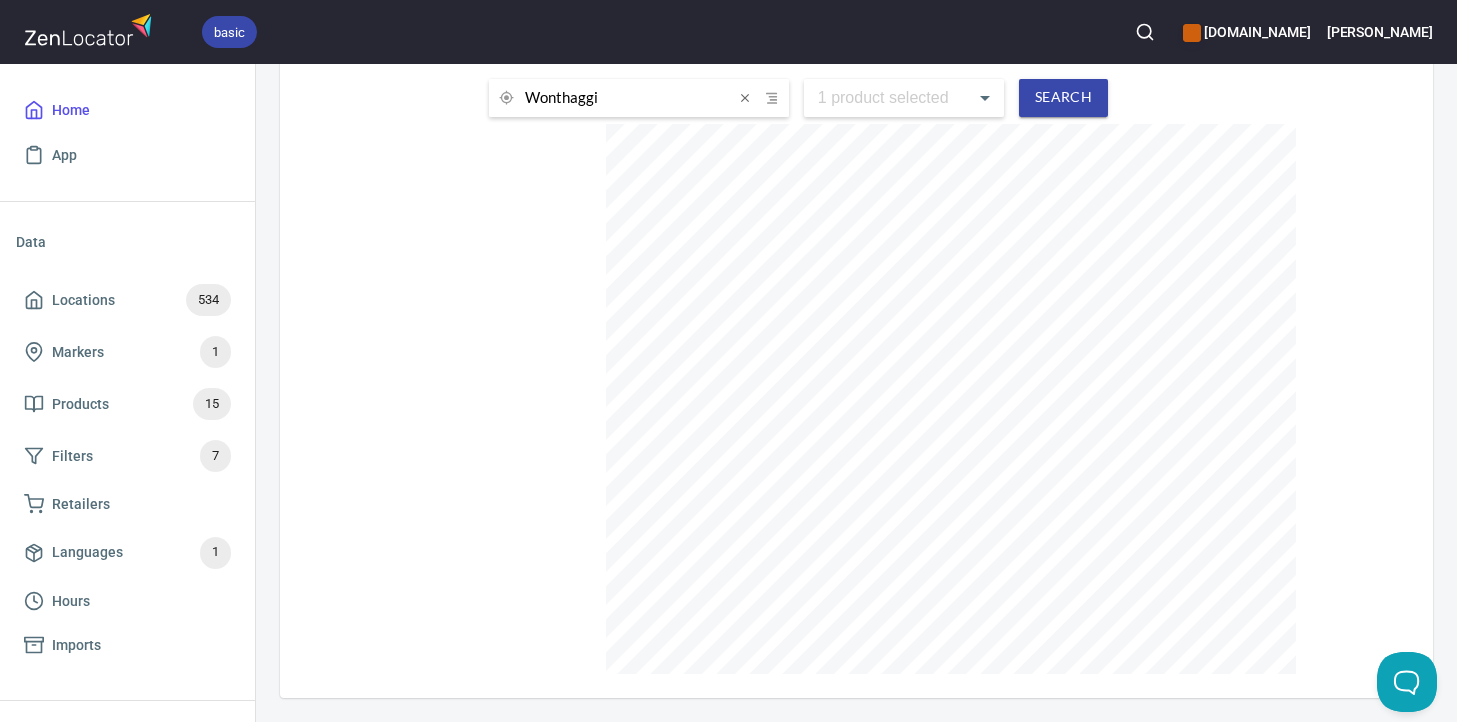 scroll, scrollTop: 0, scrollLeft: 0, axis: both 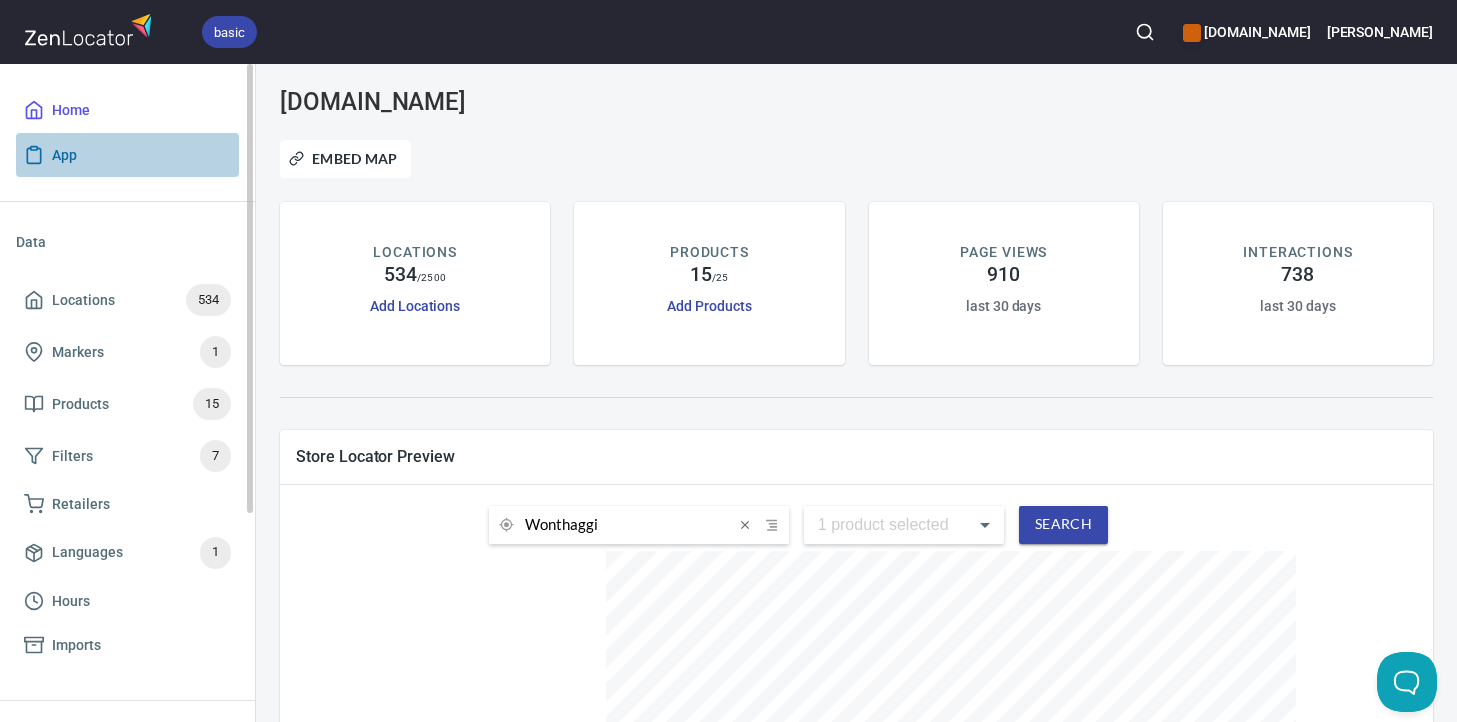 click on "App" at bounding box center (64, 155) 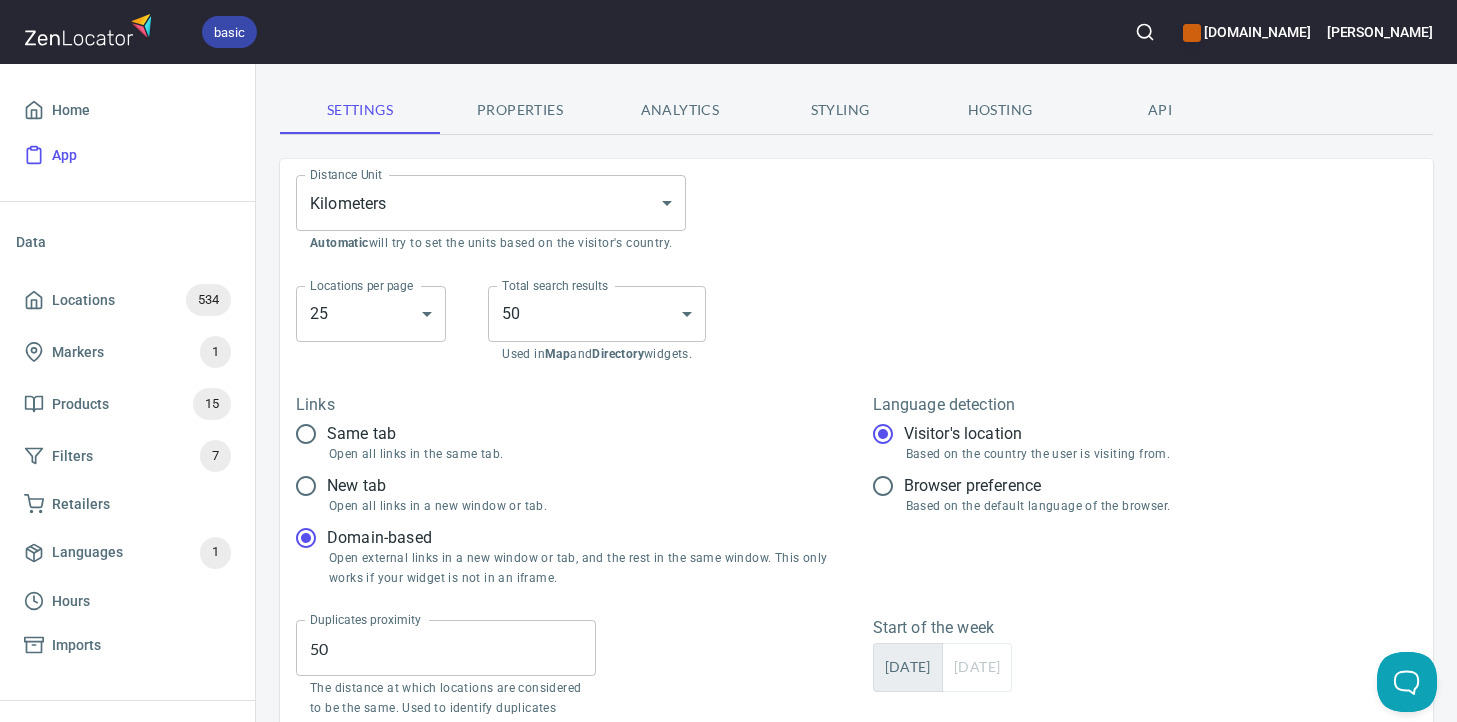 scroll, scrollTop: 20, scrollLeft: 0, axis: vertical 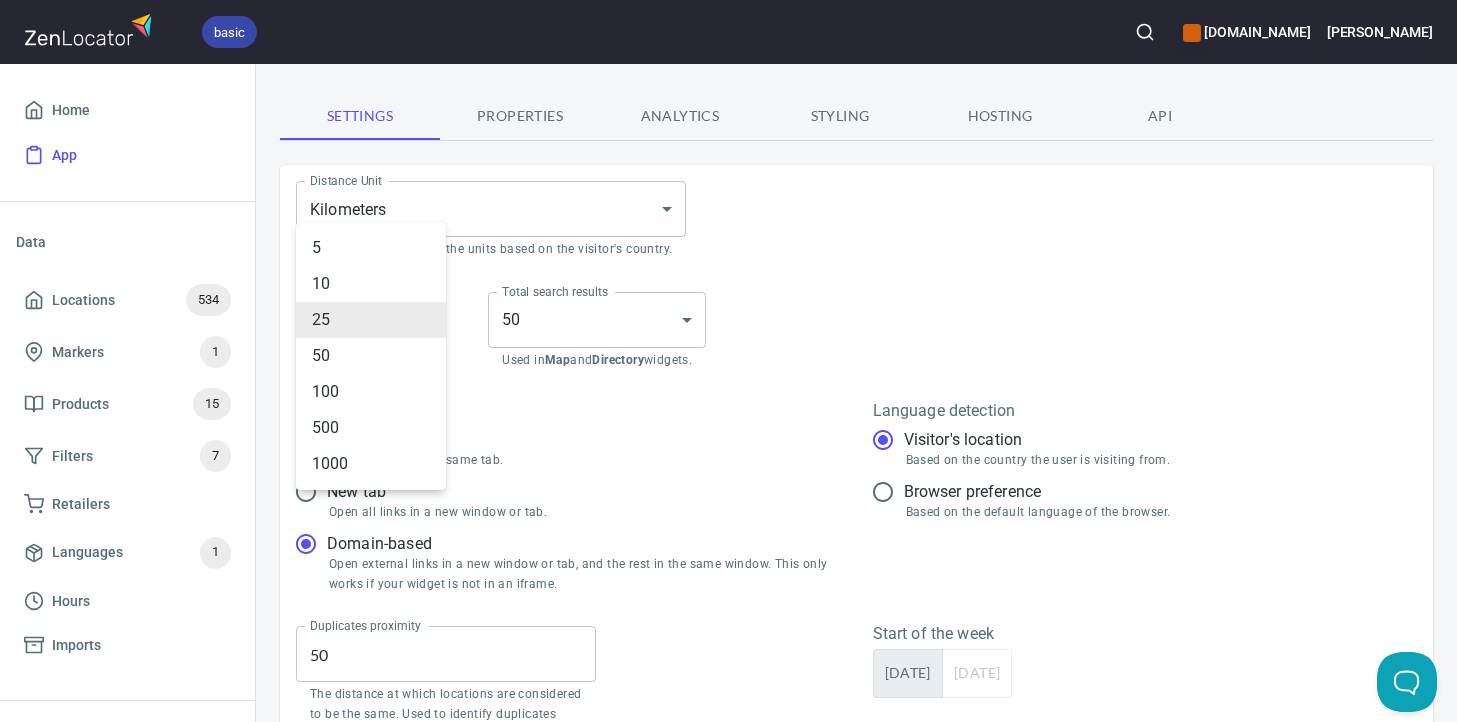 click on "basic   [DOMAIN_NAME] [PERSON_NAME] Home App Data Locations 534 Markers 1 Products 15 Filters 7 Retailers Languages 1 Hours Imports Widgets Map Locator Directory Carousel Search Settings Properties Analytics Styling Hosting API Distance Unit Kilometers KM Distance Unit Automatic  will try to set the units based on the visitor's country. Locations per page 25 25 Locations per page Total search results 50 50 Total search results Used in  Map  and  Directory  widgets. Links Same tab Open all links in the same tab. New tab Open all links in a new window or tab. Domain-based Open external links in a new window or tab, and the rest in the same window. This only works if your widget is not in an iframe. Language detection Visitor's location Based on the country the user is visiting from. Browser preference Based on the default language of the browser. Duplicates proximity 50 Duplicates proximity Start of the week [DATE] [DATE] Country restriction 24-hour format Shows time as  19:30  instead of  7:30pm . Account" at bounding box center (728, 361) 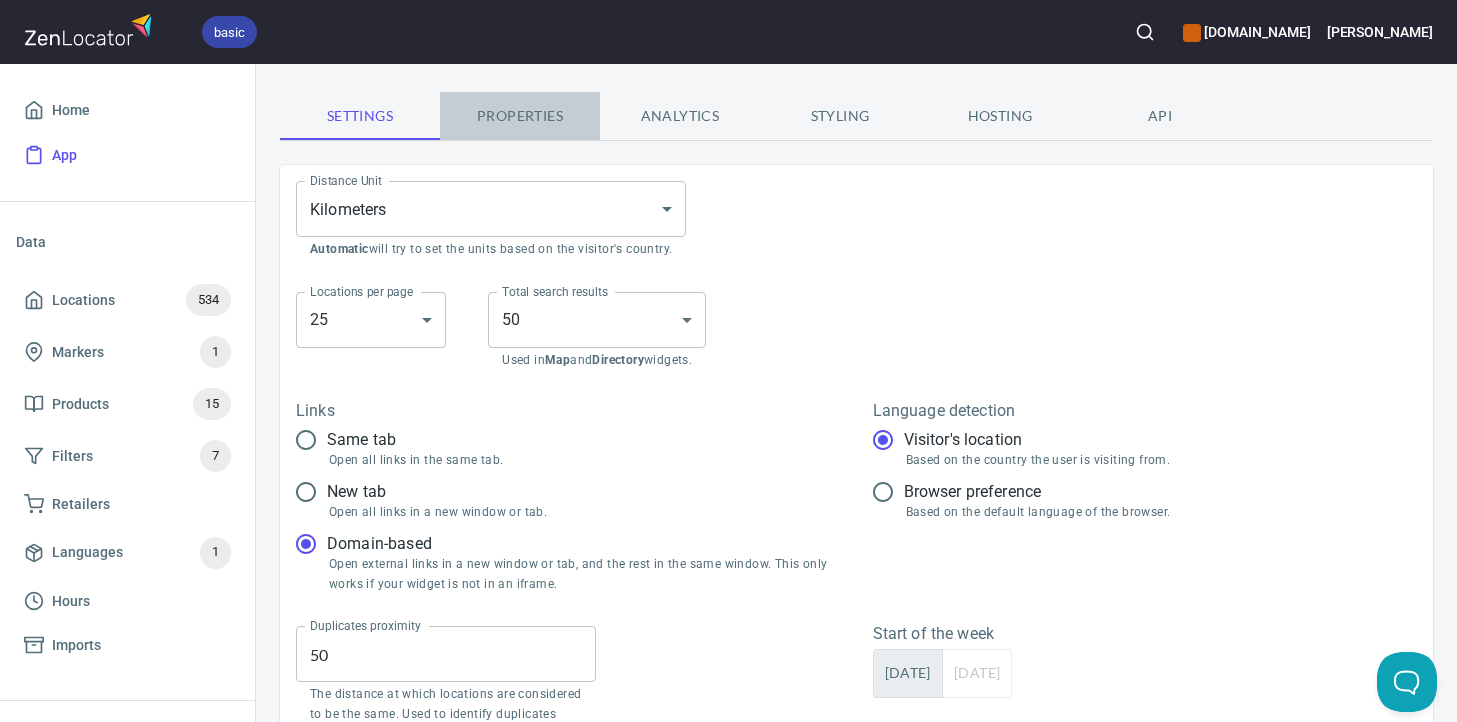 click on "Properties" at bounding box center [520, 116] 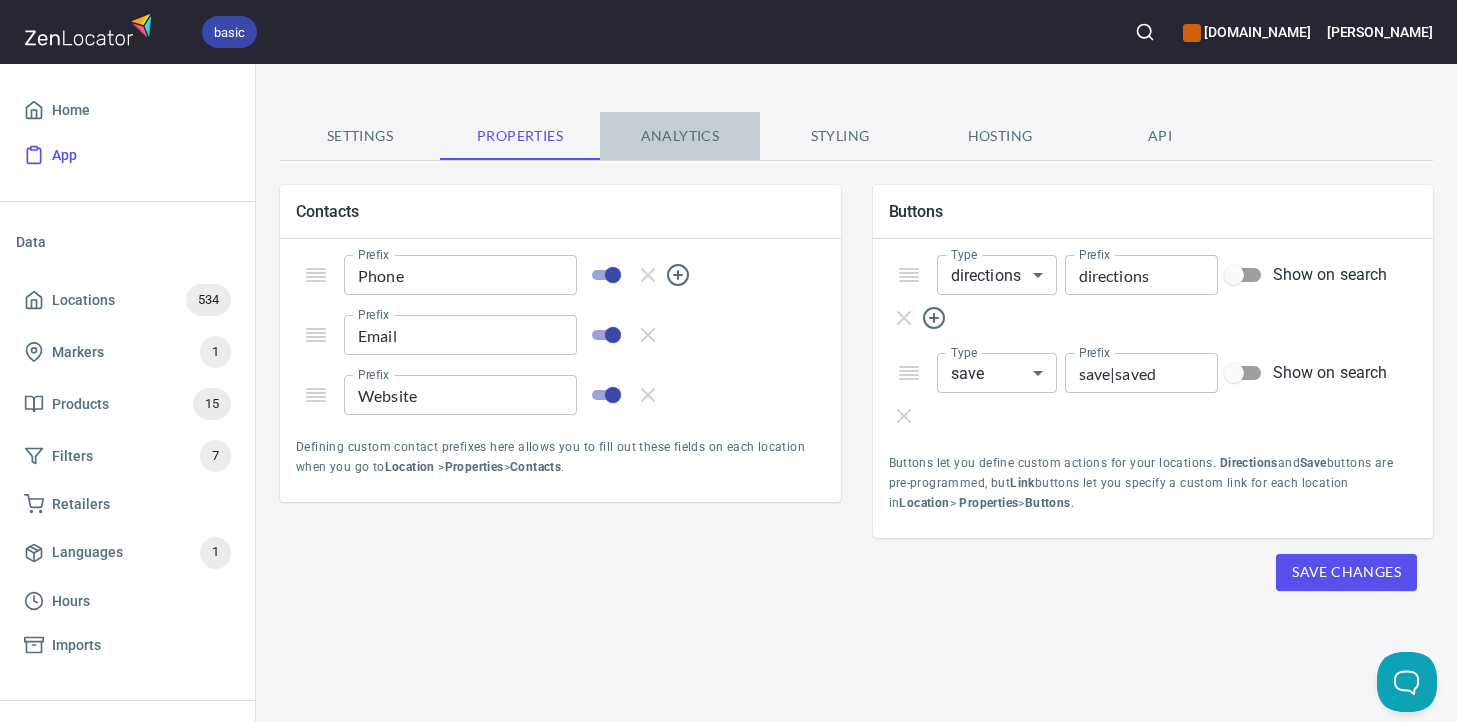 click on "Analytics" at bounding box center [680, 136] 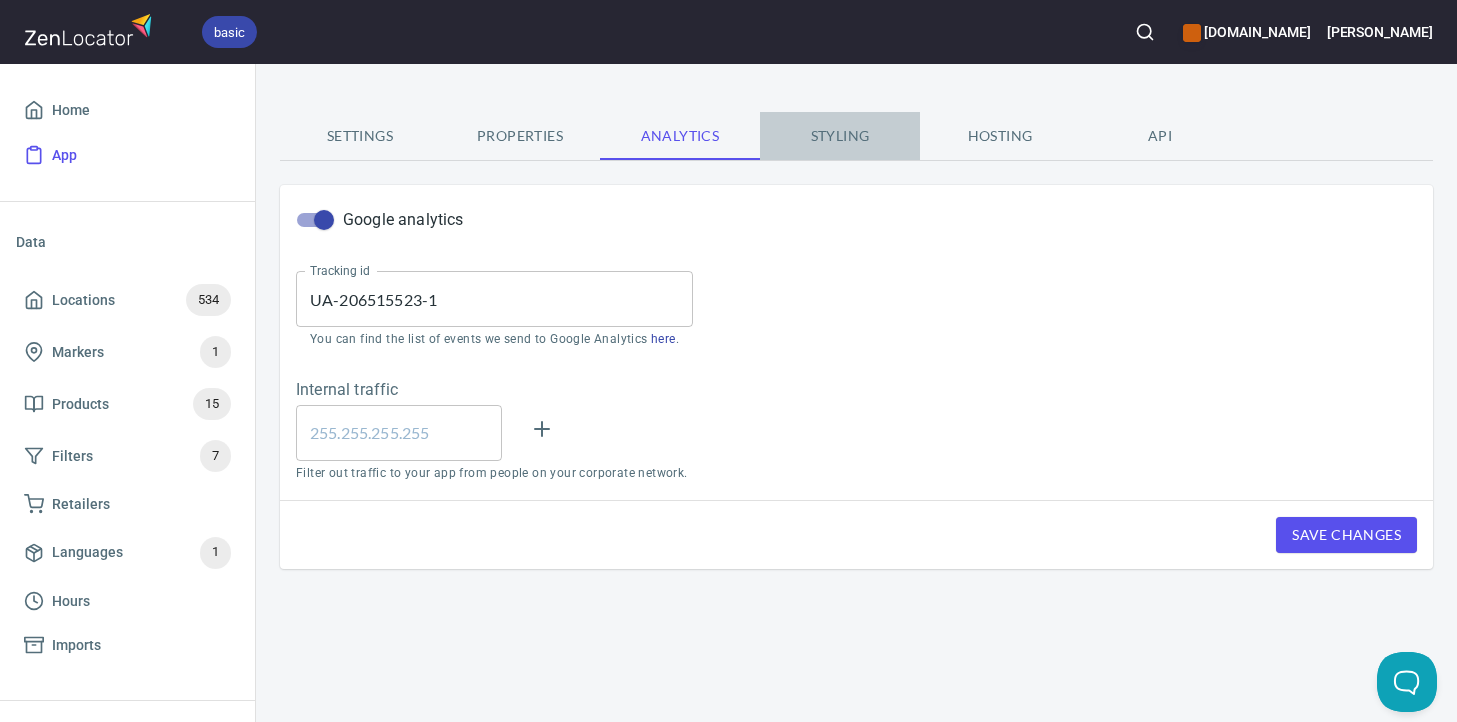 click on "Styling" at bounding box center (840, 136) 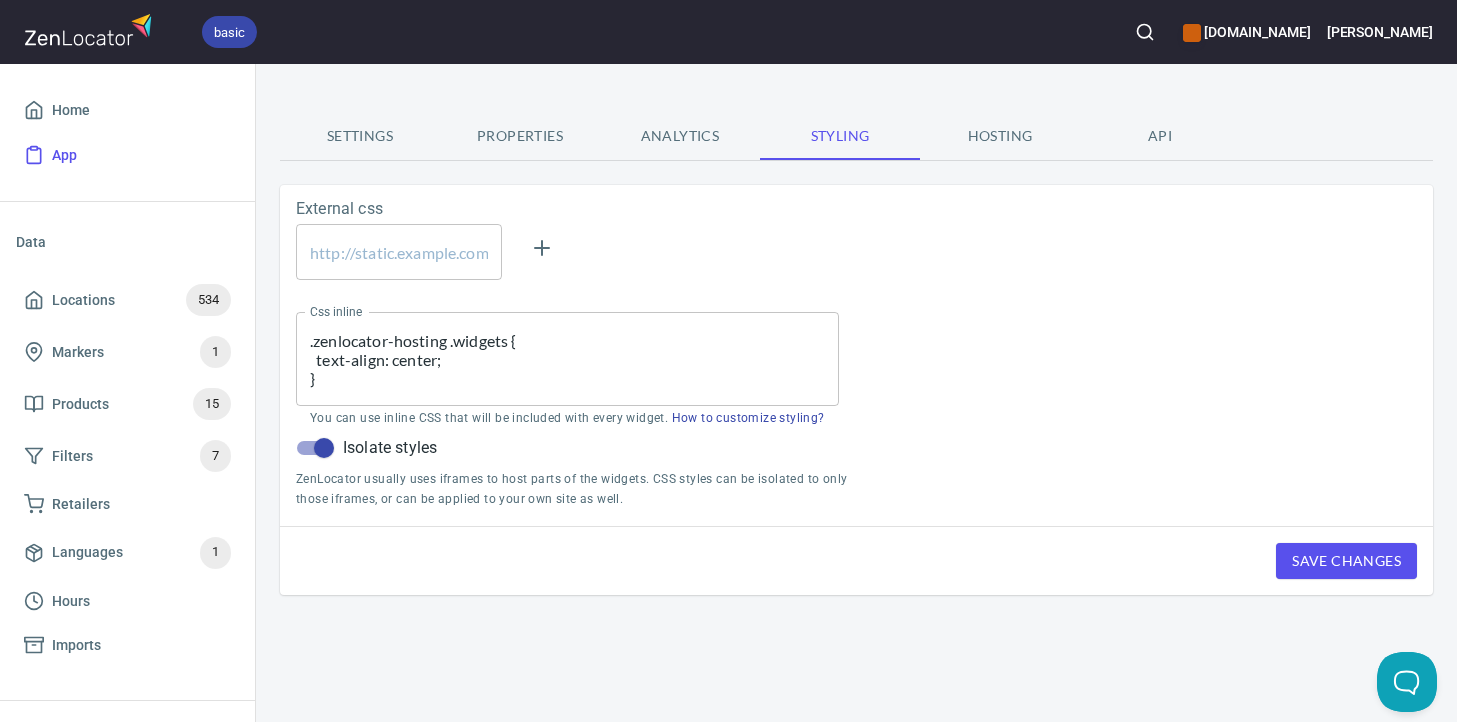 click on "Hosting" at bounding box center (1000, 136) 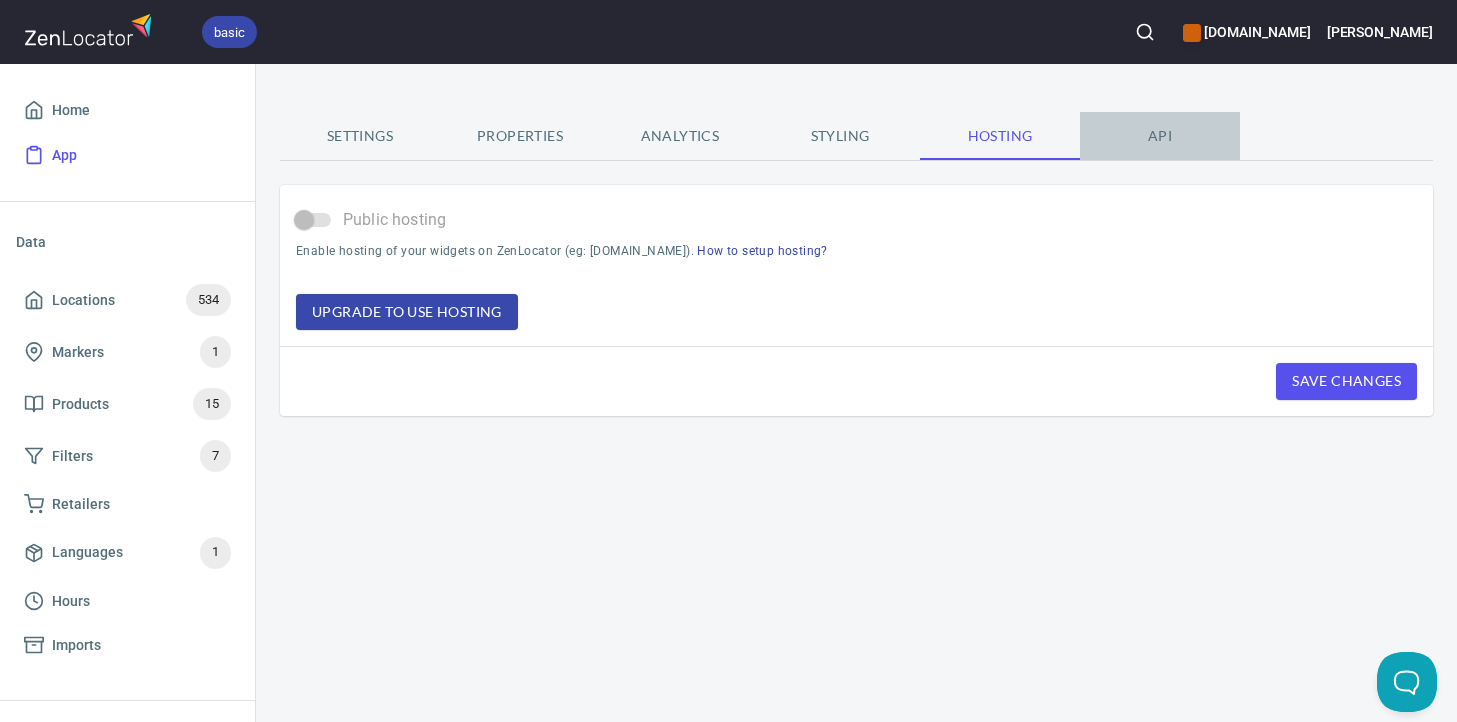 click on "API" at bounding box center (1160, 136) 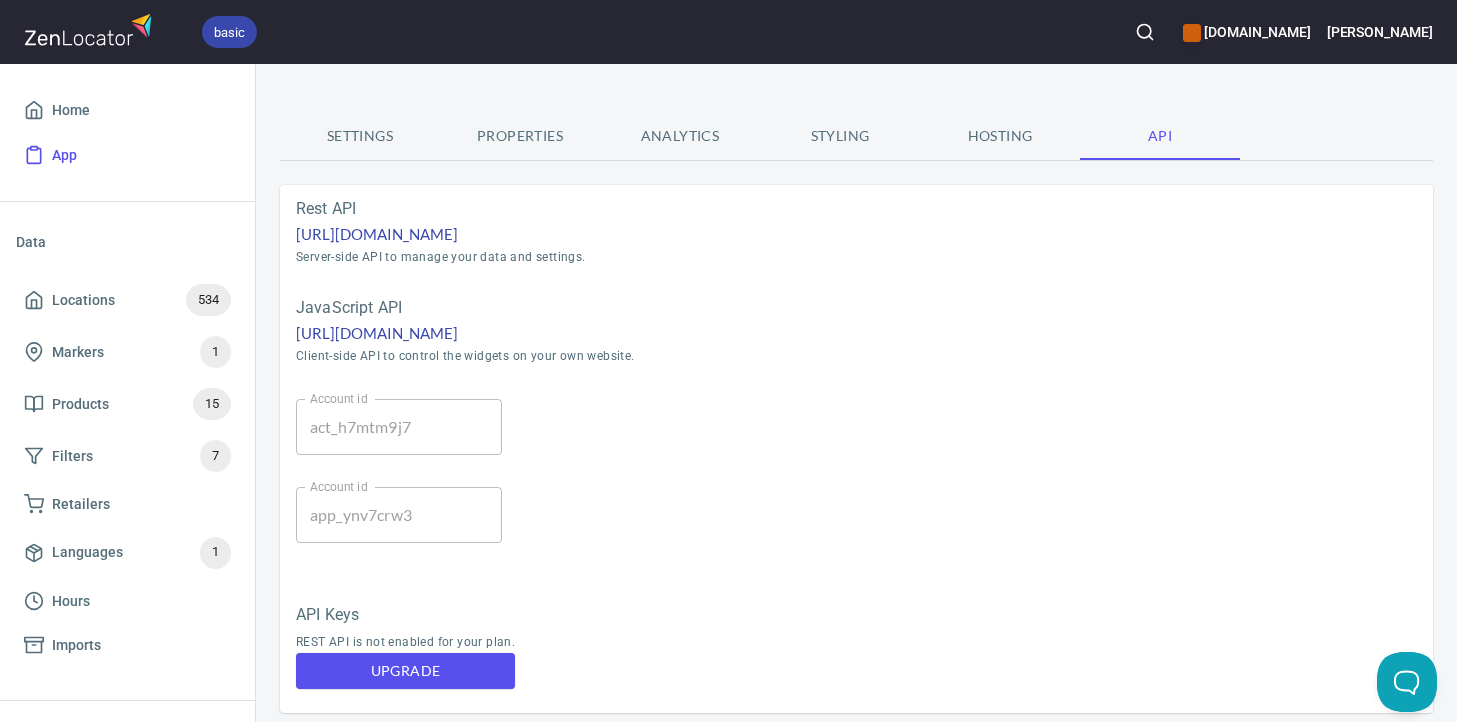 scroll, scrollTop: 15, scrollLeft: 0, axis: vertical 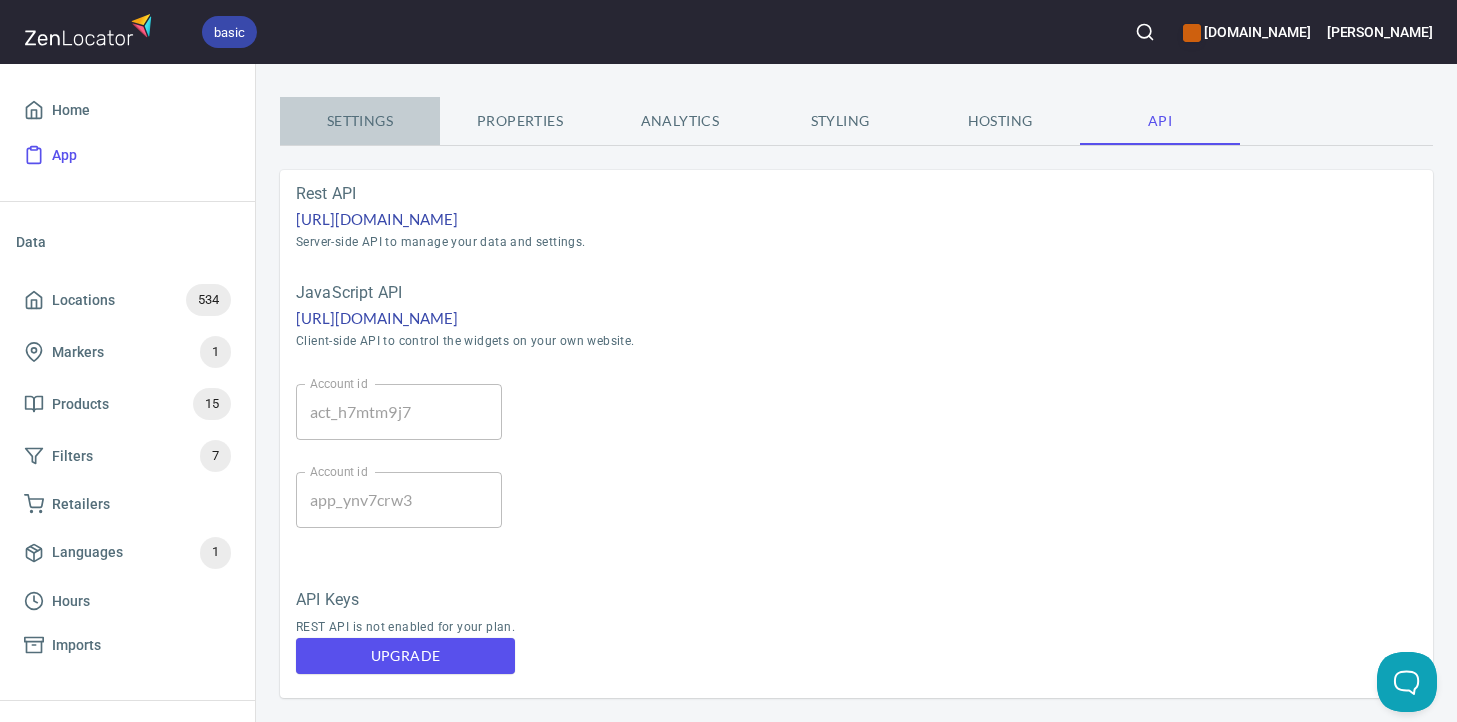 click on "Settings" at bounding box center (360, 121) 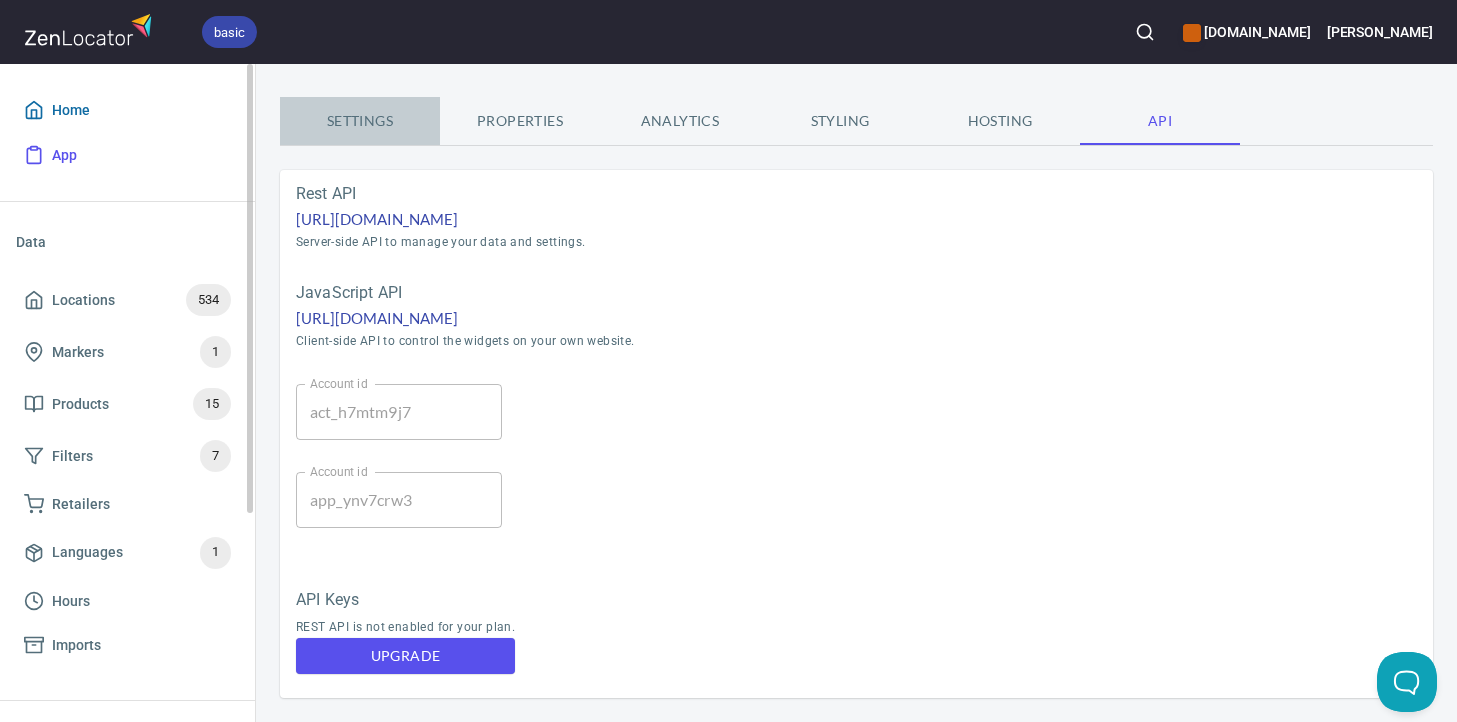 scroll, scrollTop: 0, scrollLeft: 0, axis: both 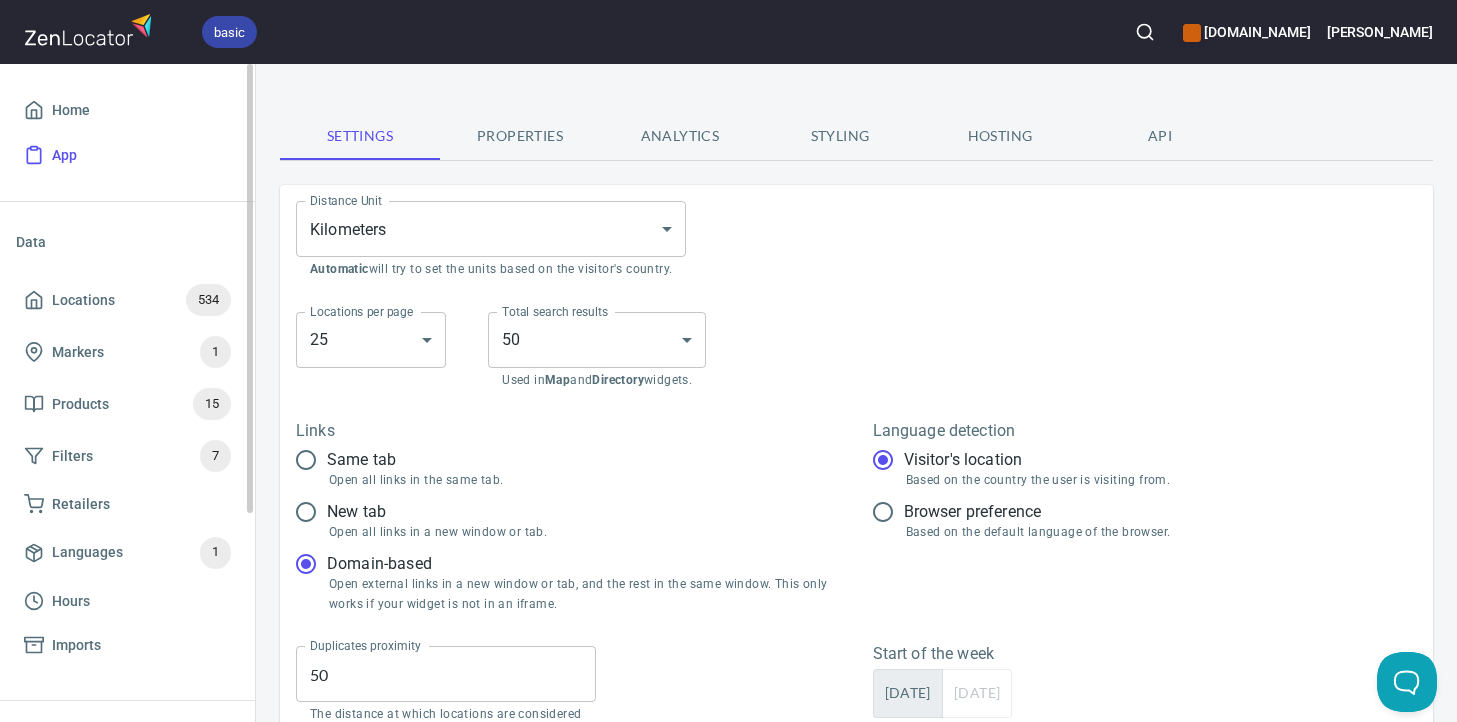 click on "Home App" at bounding box center (127, 132) 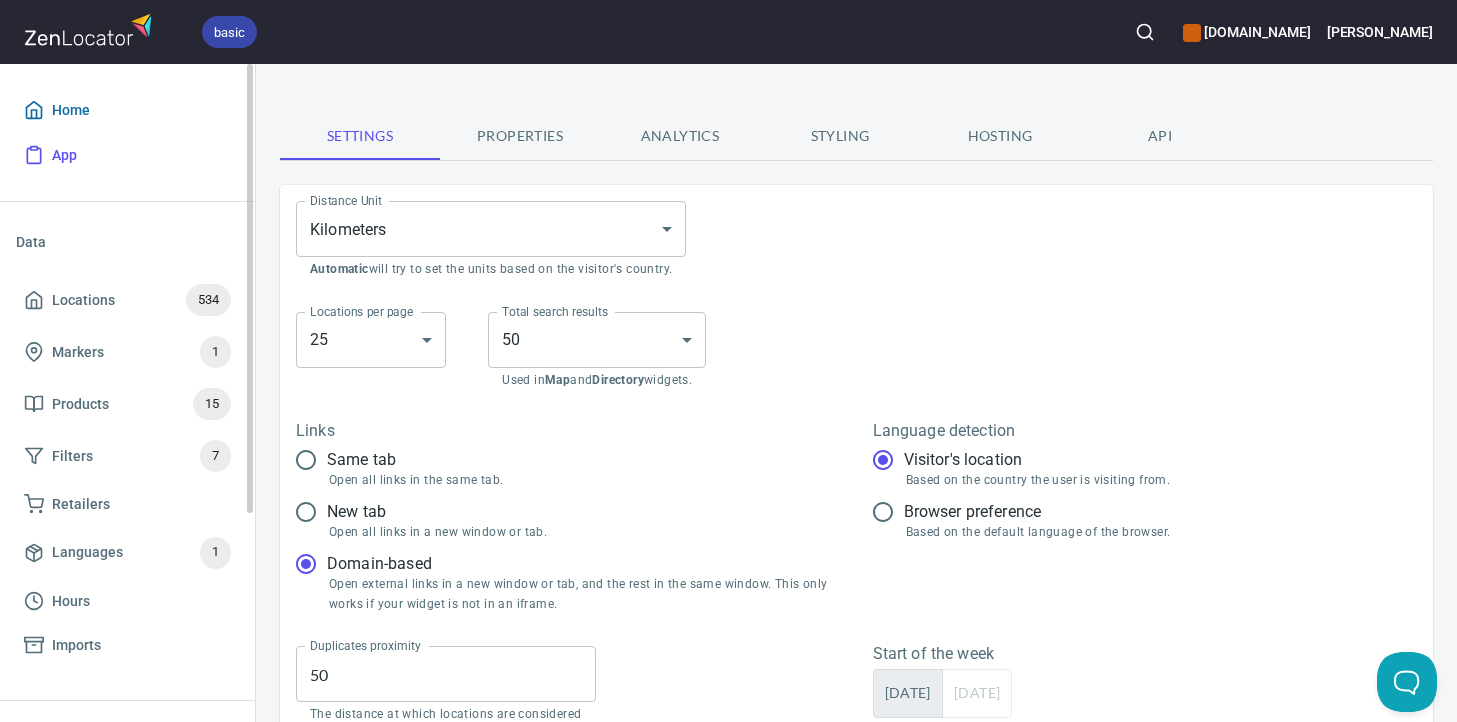 drag, startPoint x: 42, startPoint y: 112, endPoint x: 56, endPoint y: 124, distance: 18.439089 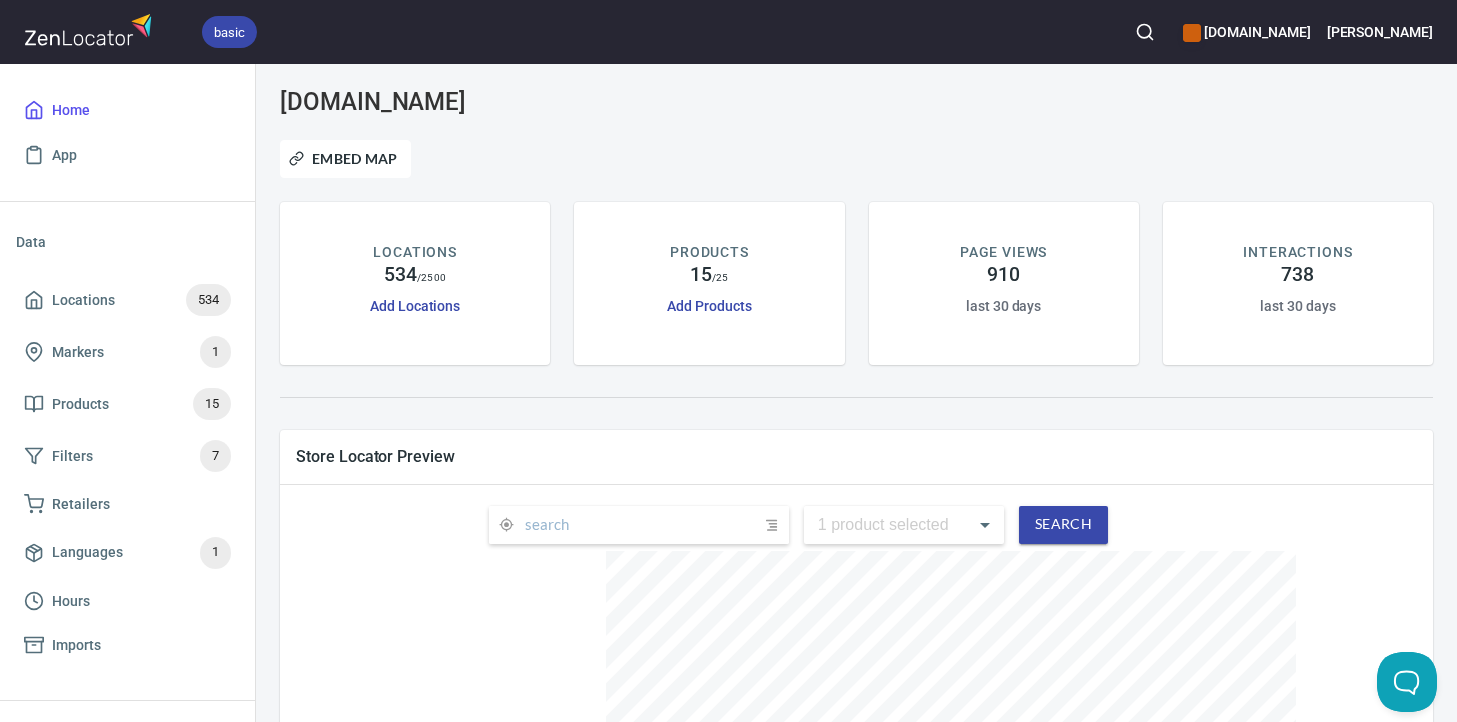 scroll, scrollTop: 347, scrollLeft: 0, axis: vertical 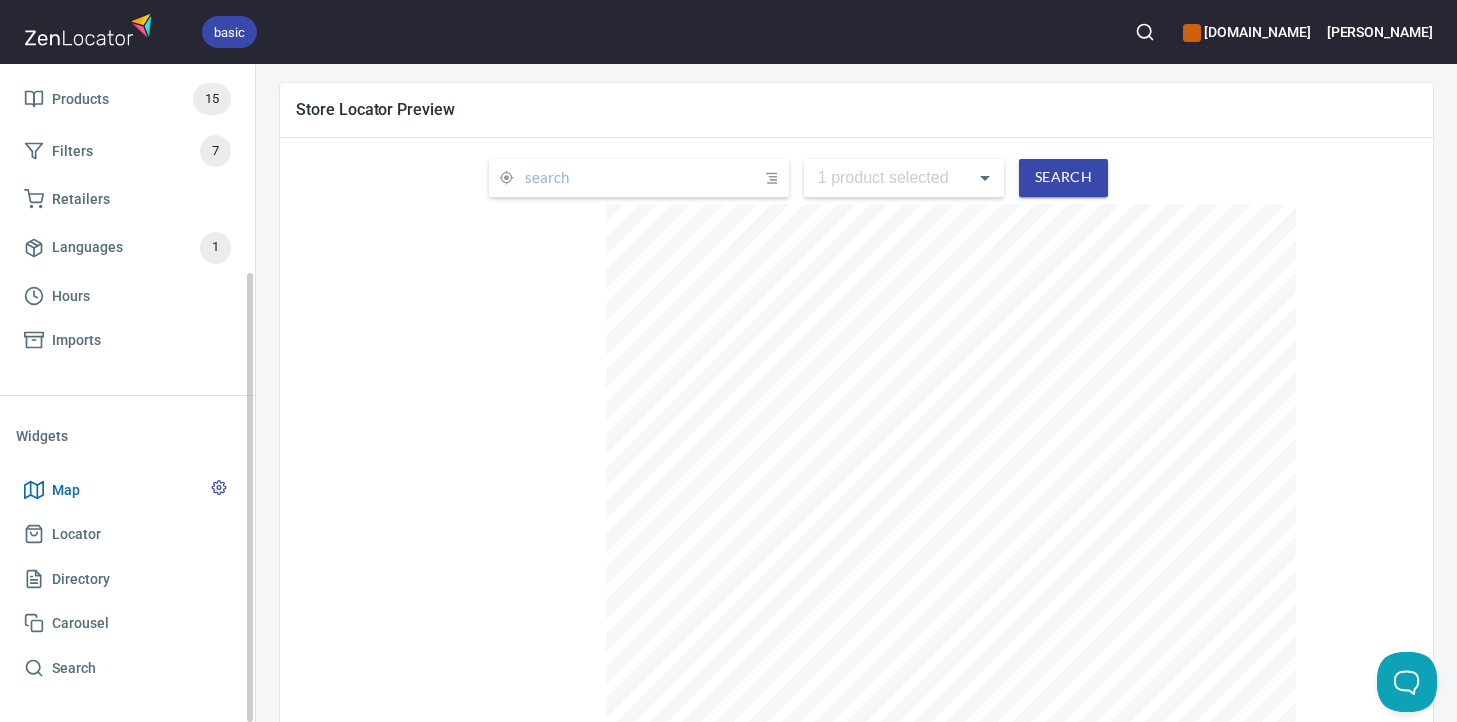 click on "Map" at bounding box center (127, 490) 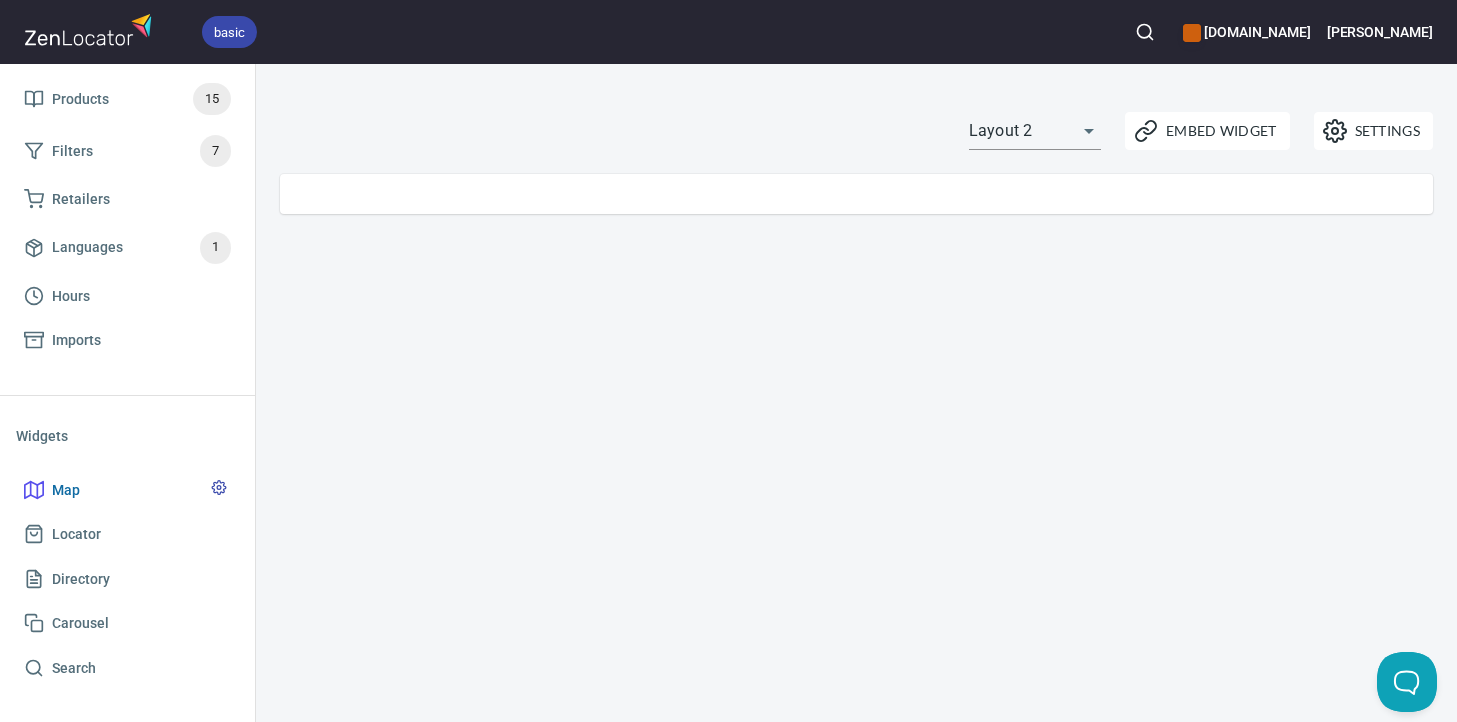 scroll, scrollTop: 0, scrollLeft: 0, axis: both 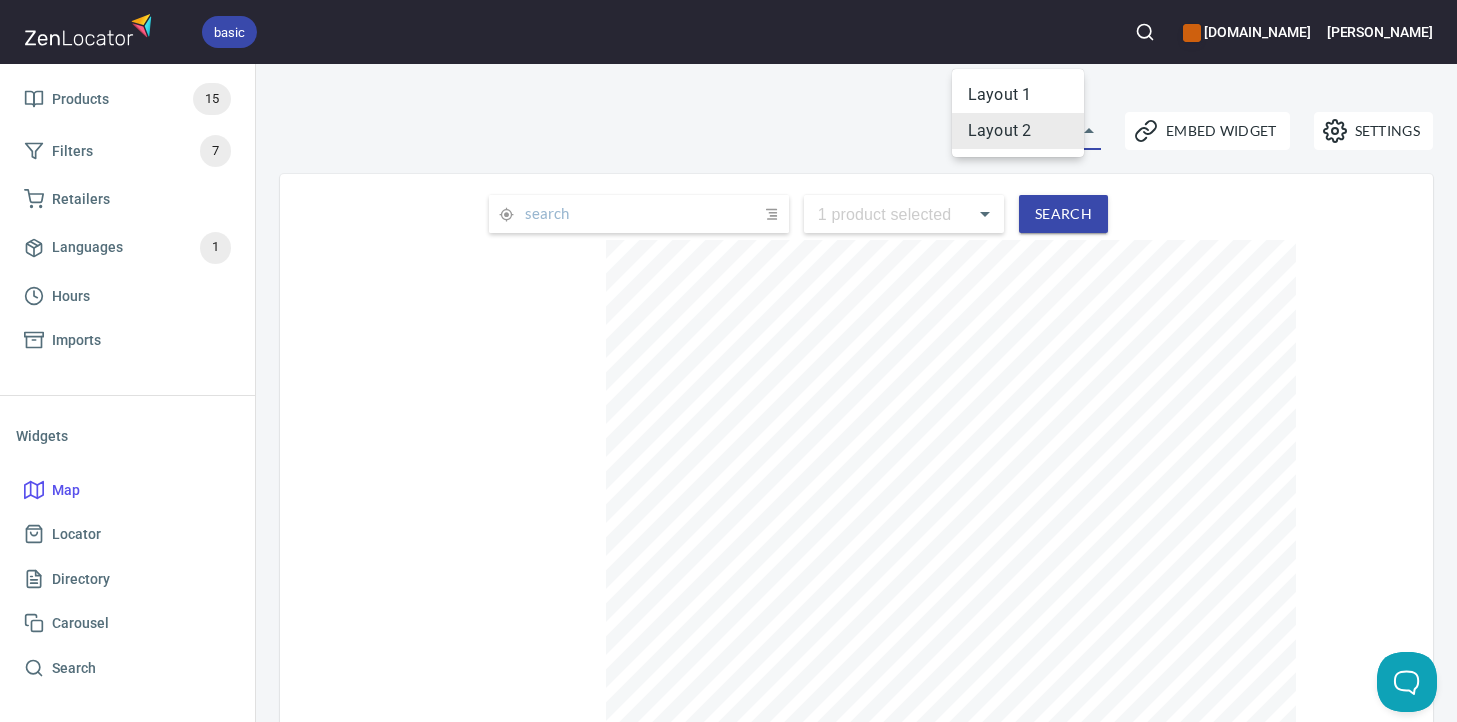 click on "basic   gippslandjersey.com.au Steve Home App Data Locations 534 Markers 1 Products 15 Filters 7 Retailers Languages 1 Hours Imports Widgets Map Locator Directory Carousel Search Map Settings Embed Widget Layout 2 layout2 1 product selected ​ Search submit issue ,  © MapTiler ,  © OpenStreetMap ZenLocator Account Billing JavaScript API Help Status Contact Us Give Feedback Logout gippslandjersey.com.au Manage apps...
Layout 1 Layout 2" at bounding box center (728, 361) 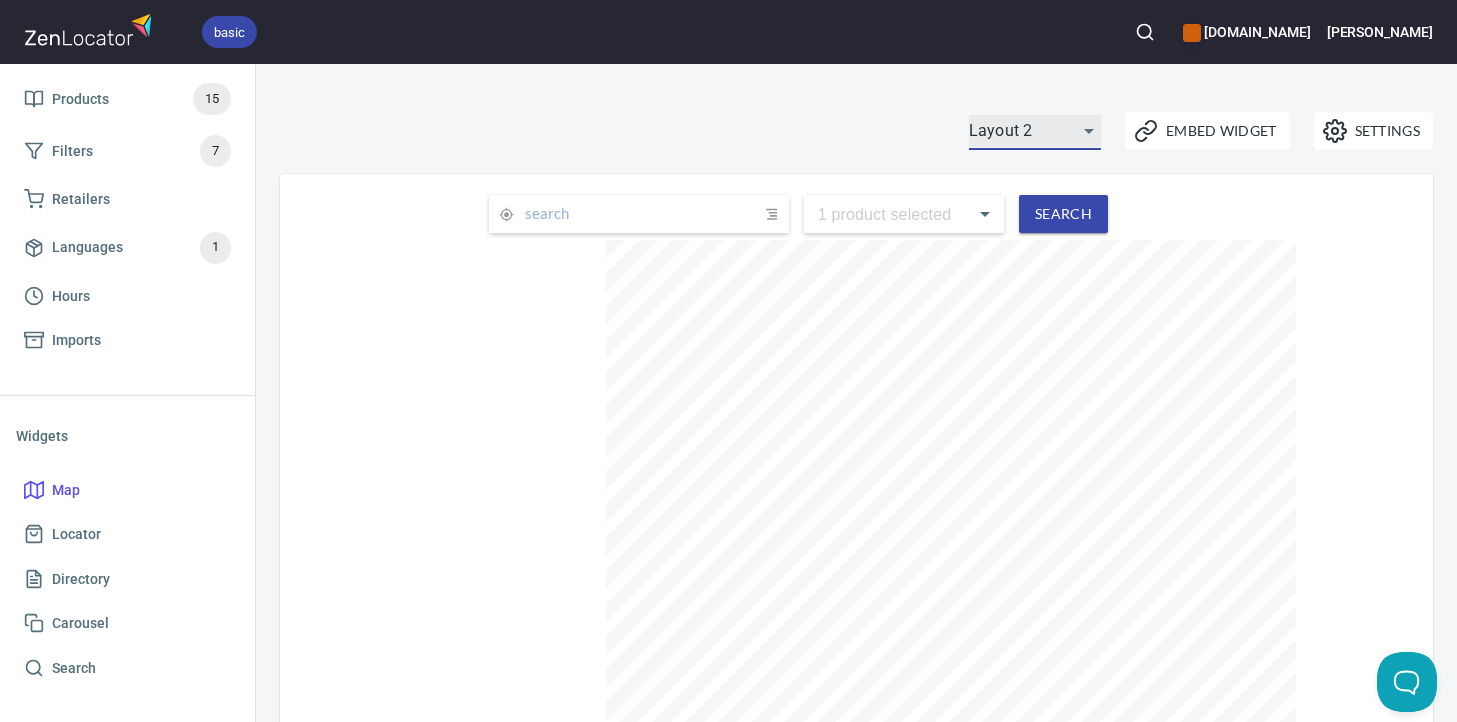 type on "layout1" 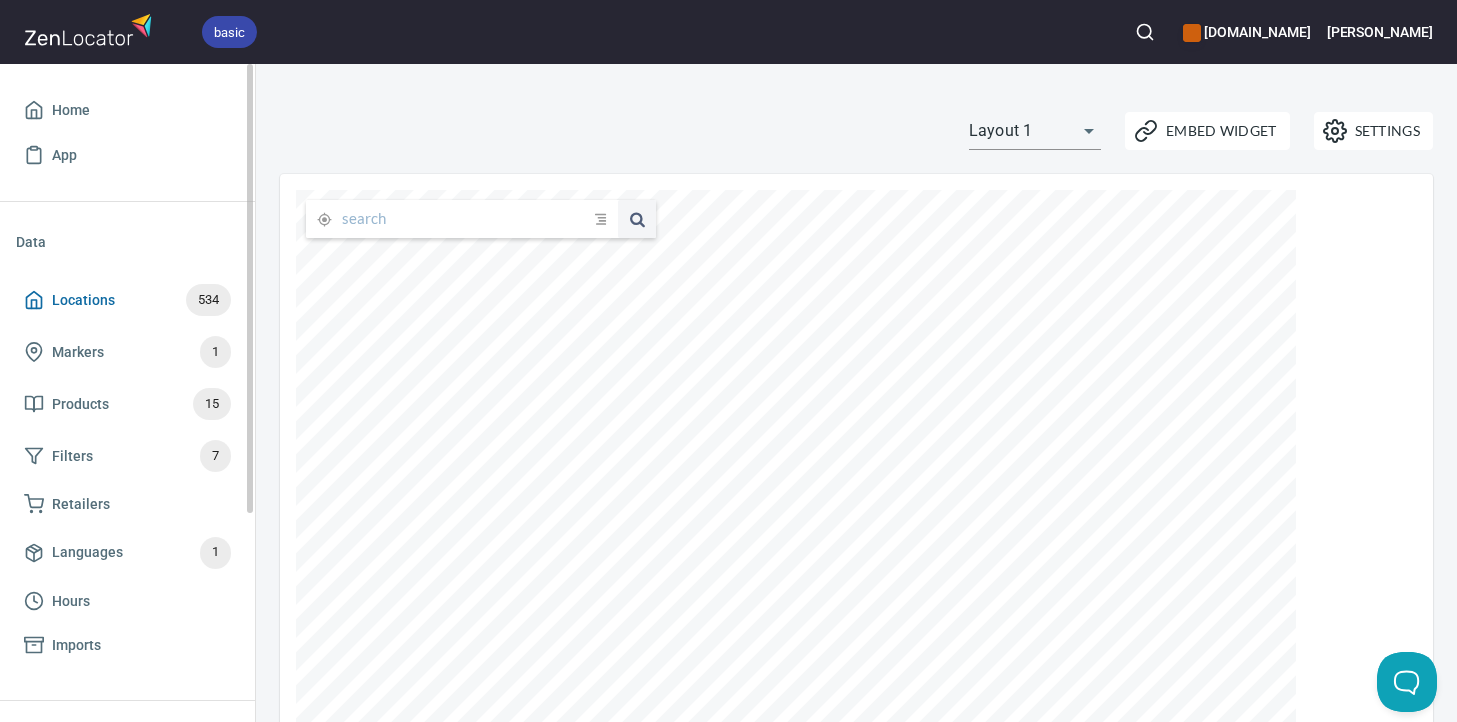 scroll, scrollTop: 0, scrollLeft: 0, axis: both 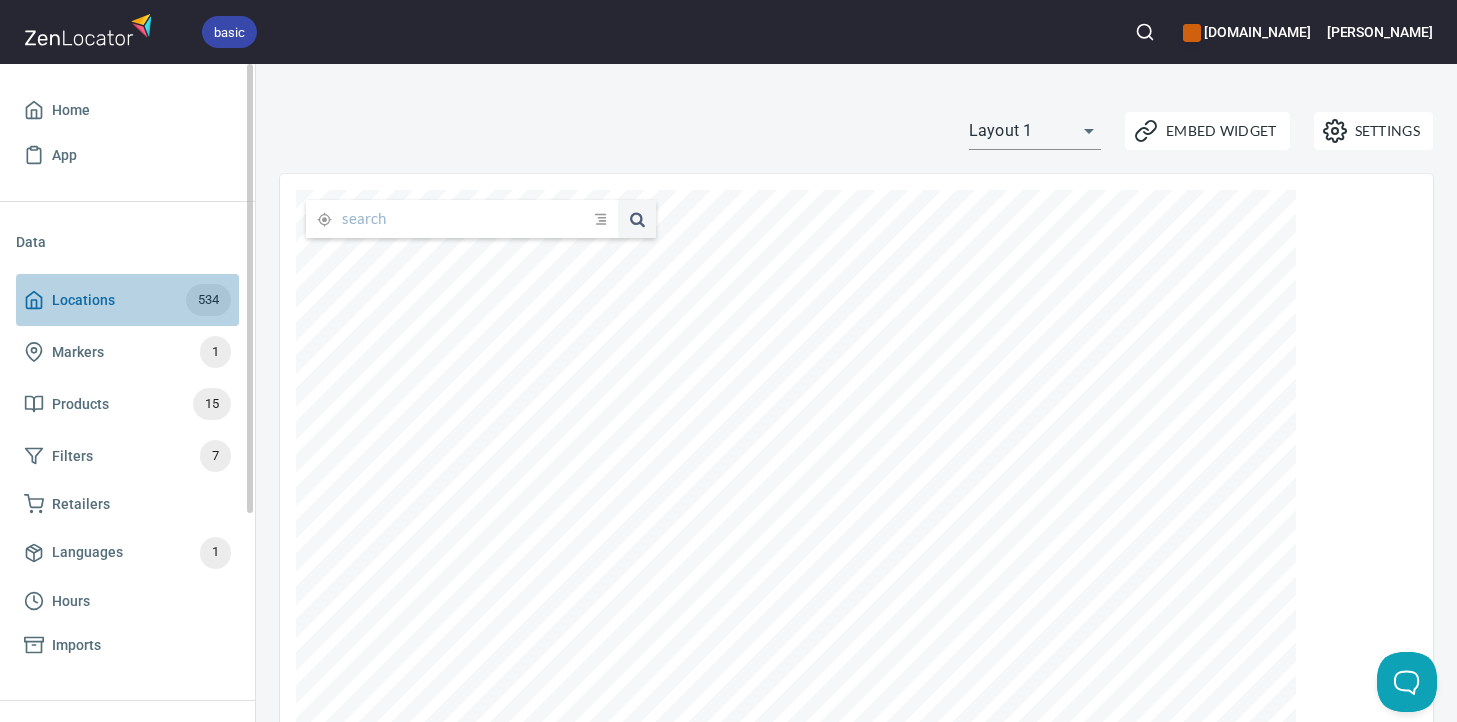 click on "Locations 534" at bounding box center [127, 300] 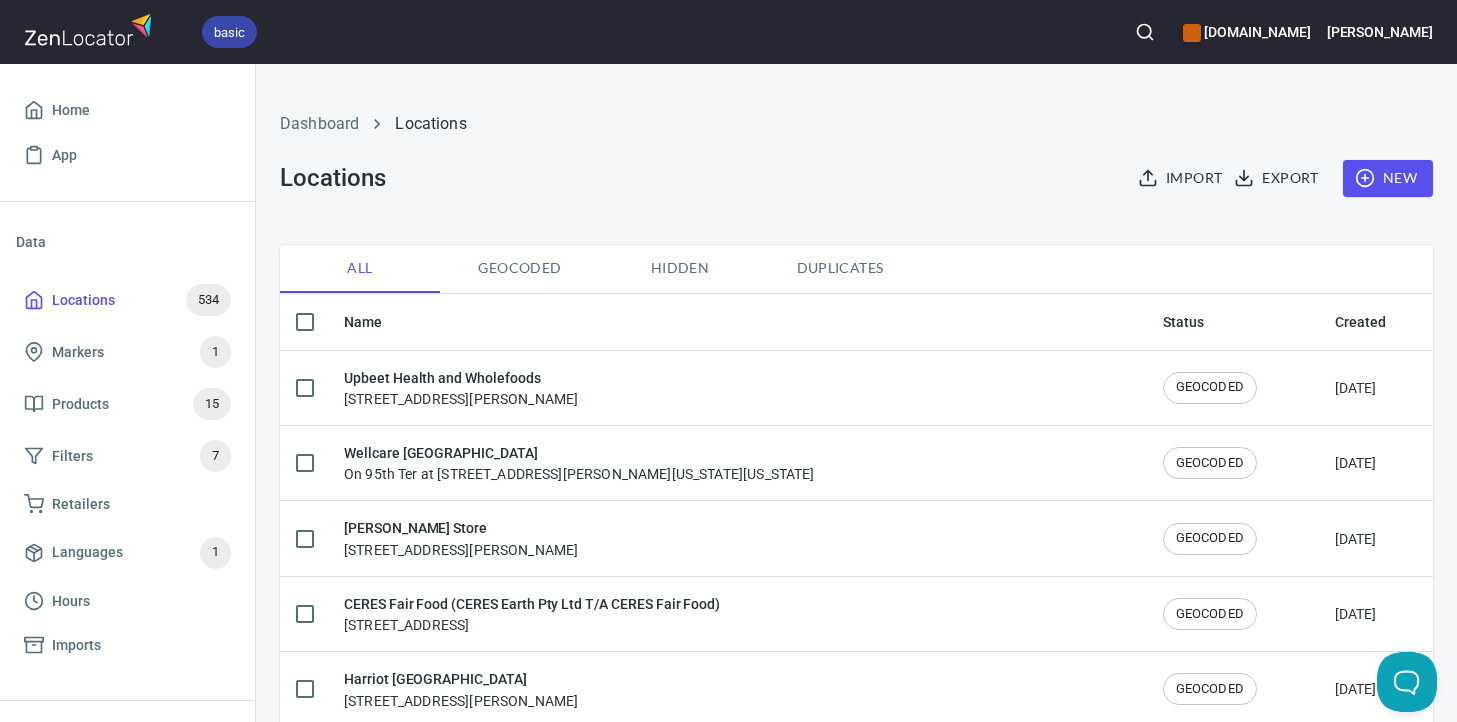 checkbox on "false" 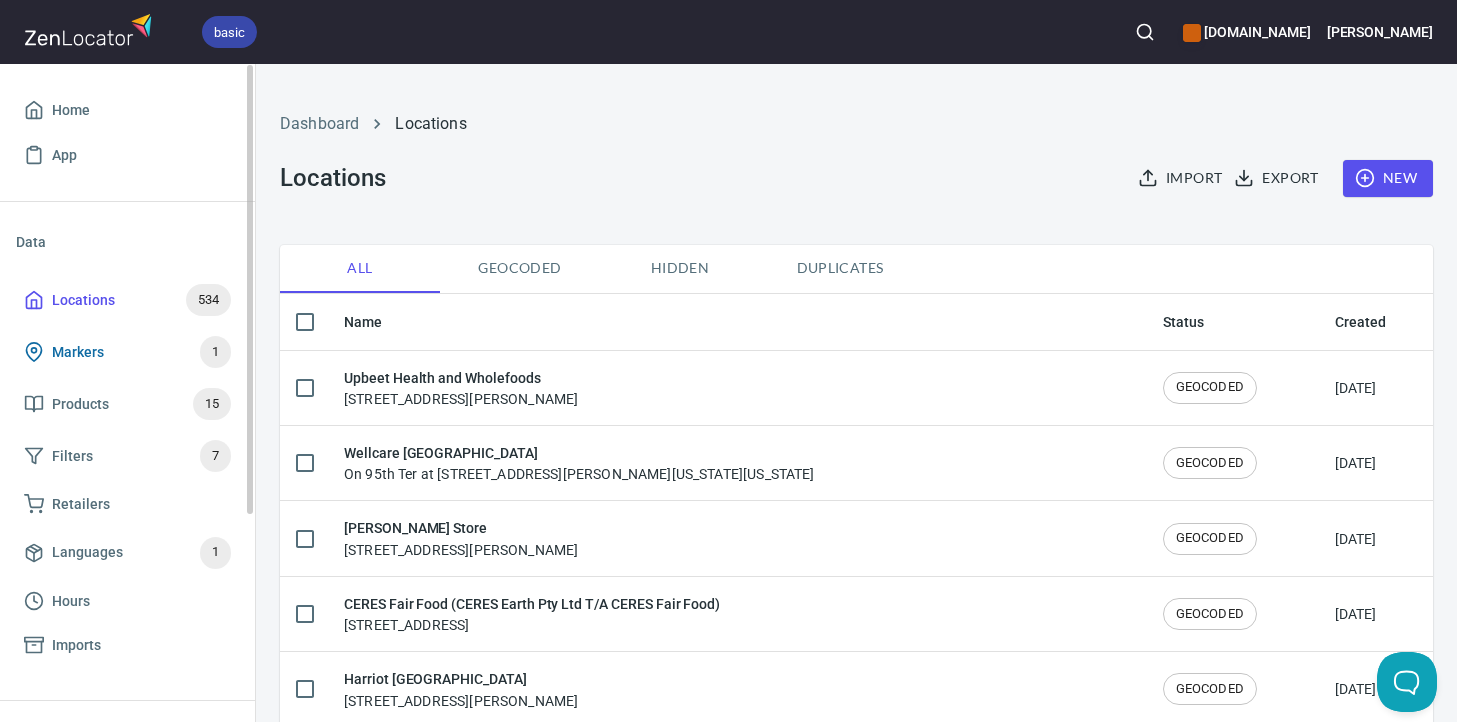 scroll, scrollTop: 305, scrollLeft: 0, axis: vertical 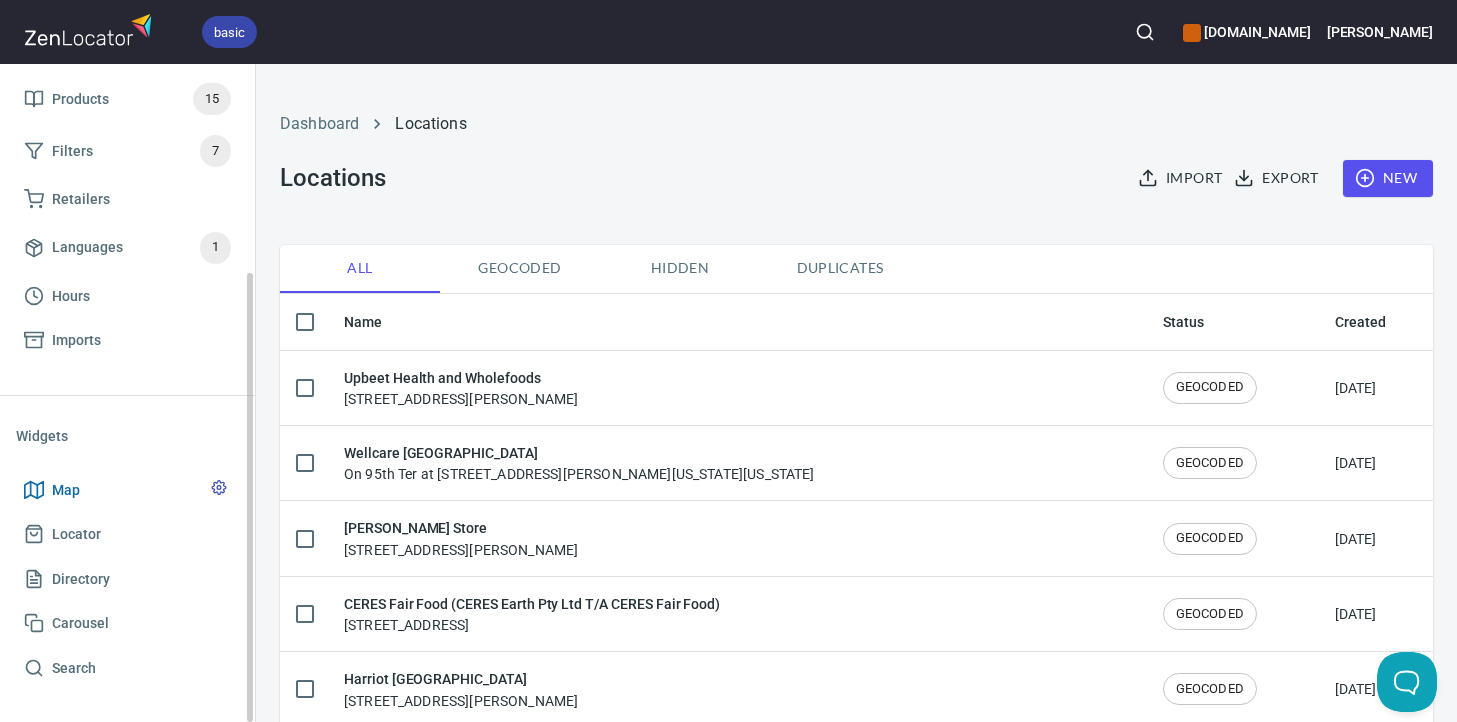 click on "Map" at bounding box center (127, 490) 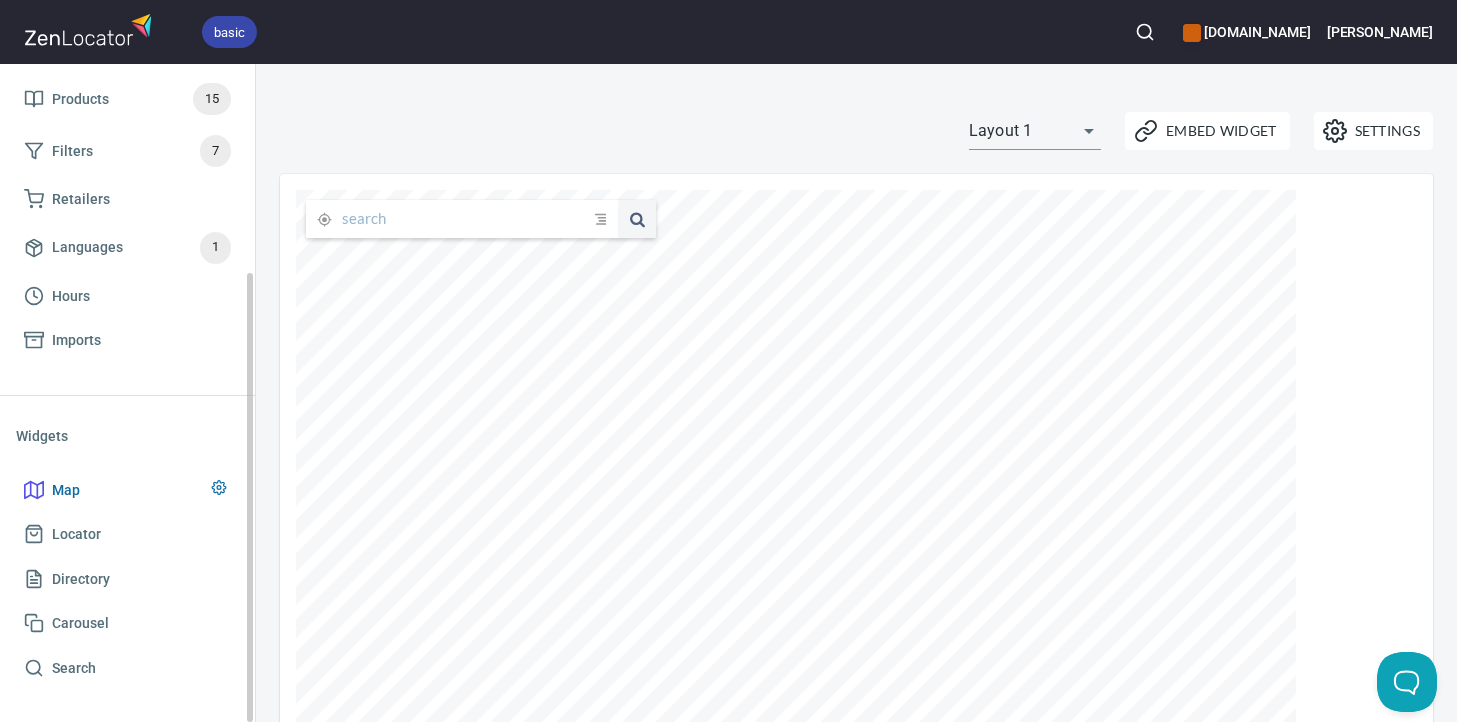 click 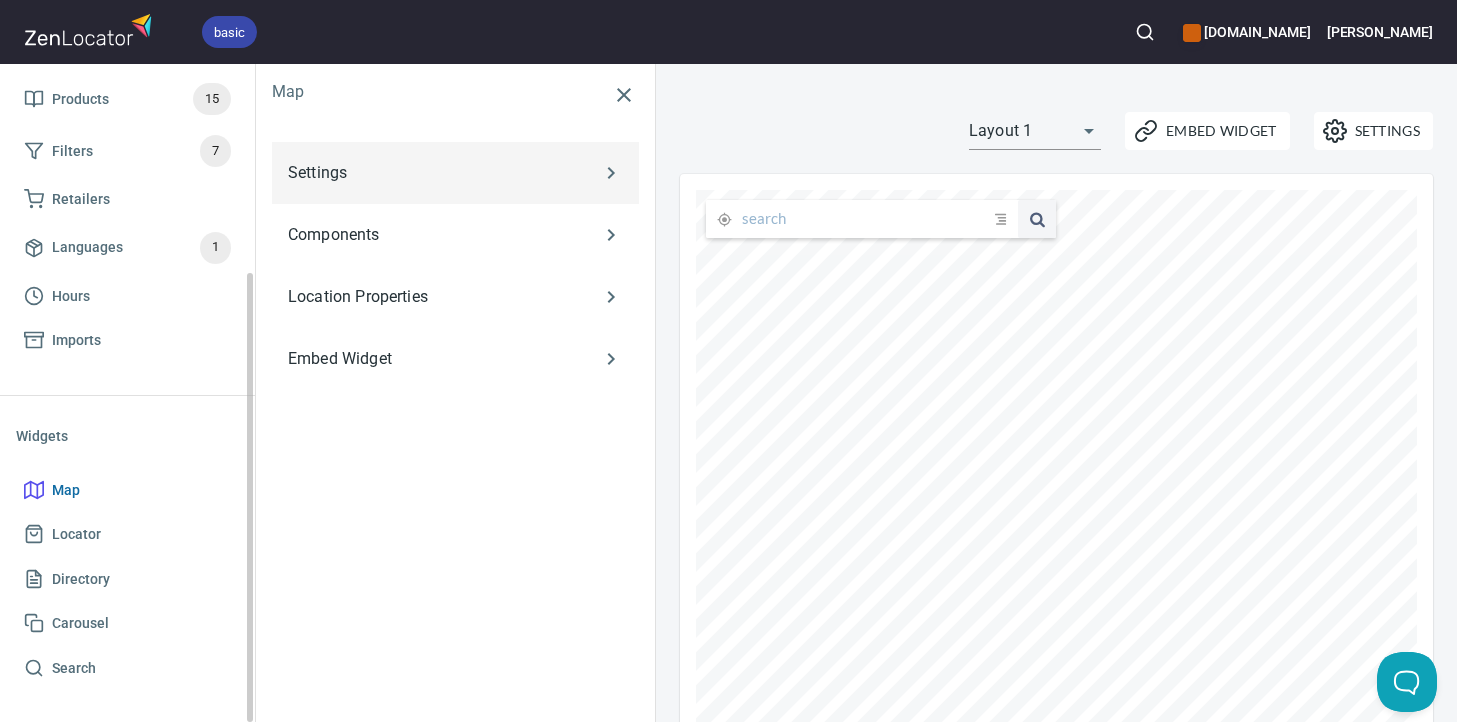 click on "Settings" at bounding box center [426, 173] 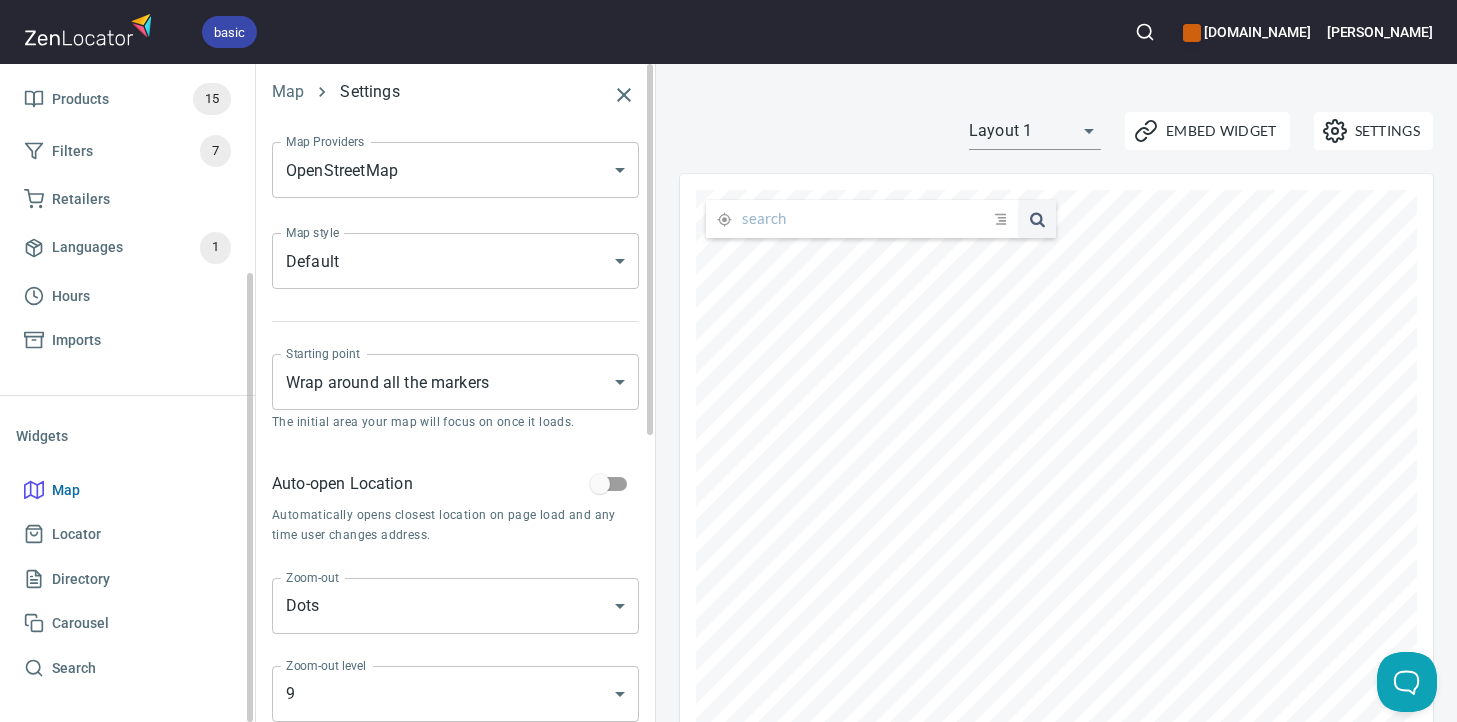 click on "basic   [DOMAIN_NAME] [PERSON_NAME] Home App Data Locations 534 Markers 1 Products 15 Filters 7 Retailers Languages 1 Hours Imports Widgets Map Locator Directory Carousel Search Map Settings Map Providers OpenStreetMap OPEN_STREET_MAP Map Providers Map style Default DEFAULT Map style Starting point Wrap around all the markers WRAP_MARKERS Starting point The initial area your map will focus on once it loads. Auto-open Location Automatically opens closest location on page load and any time user changes address. Zoom-out Dots DOTS Zoom-out Zoom-out level 9 9 Zoom-out level The zoom level at which   dots   are activated. Dot Size Large LARGE Dot Size Locations per page 25 25 Locations per page Total search results 50 50 Total search results Used in  Map  and  Directory  widgets. Start of the week [DATE] [DATE] Start of the week 24-hour format Shows time as  19:30  instead of  7:30pm . Settings Embed Widget Layout 1 layout1 submit issue ,  © MapTiler ,  © OpenStreetMap ZenLocator Account Billing Help Status" at bounding box center (728, 361) 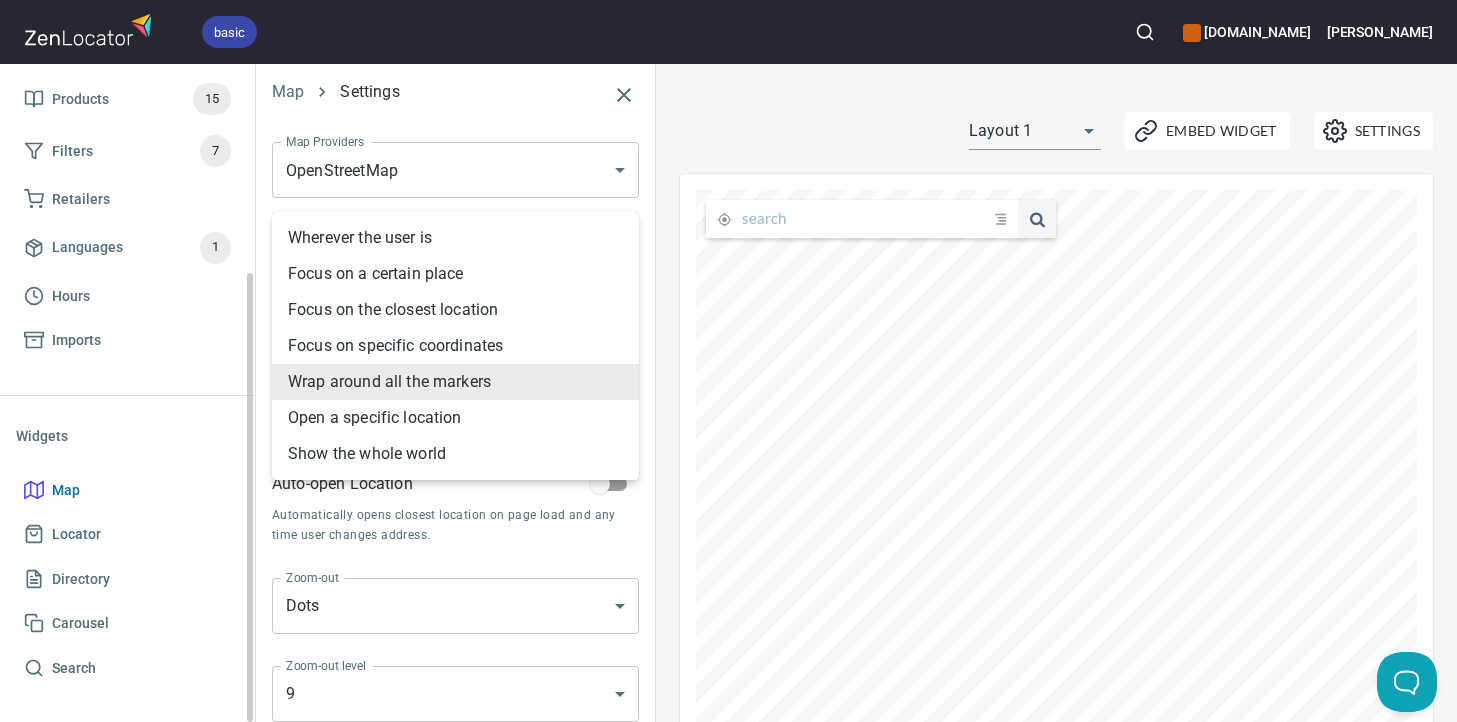 click on "Open a specific location" at bounding box center [455, 418] 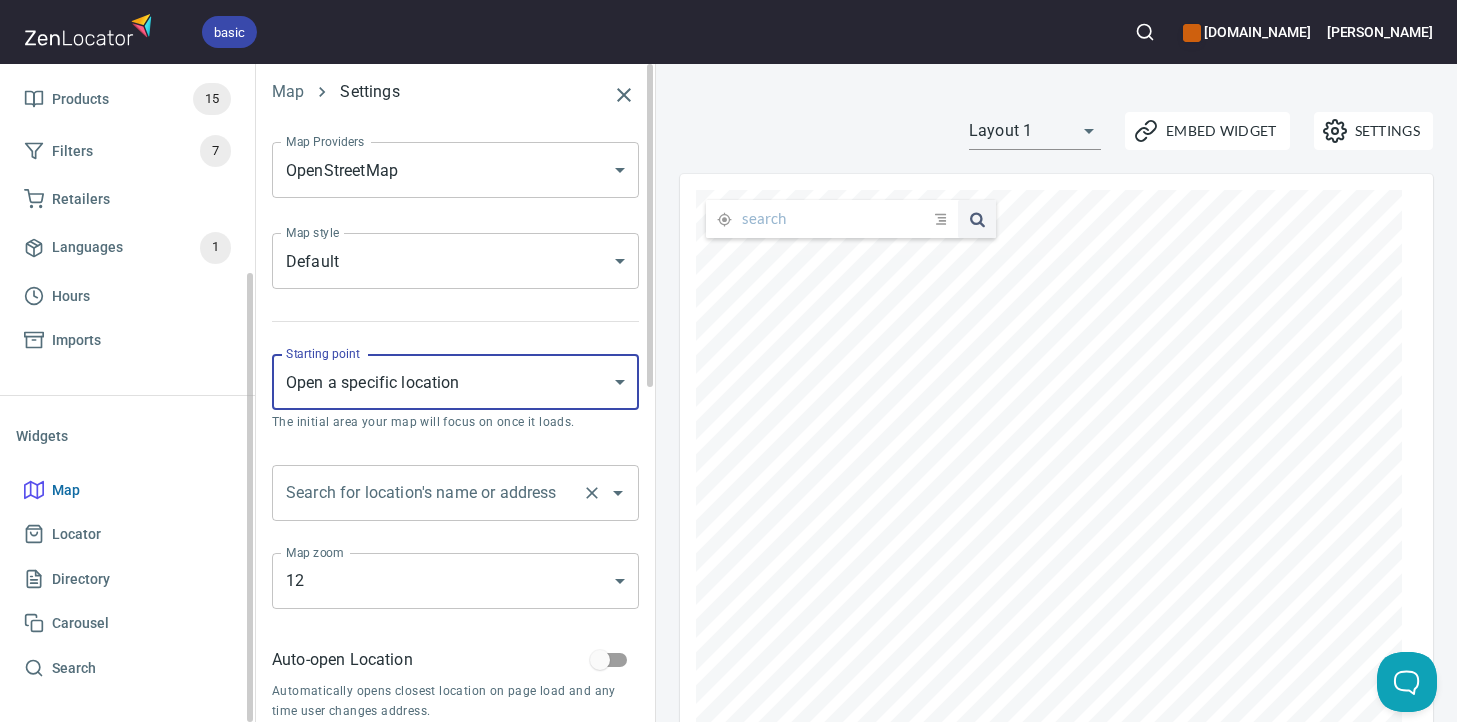 click on "Search for location's name or address" at bounding box center [427, 493] 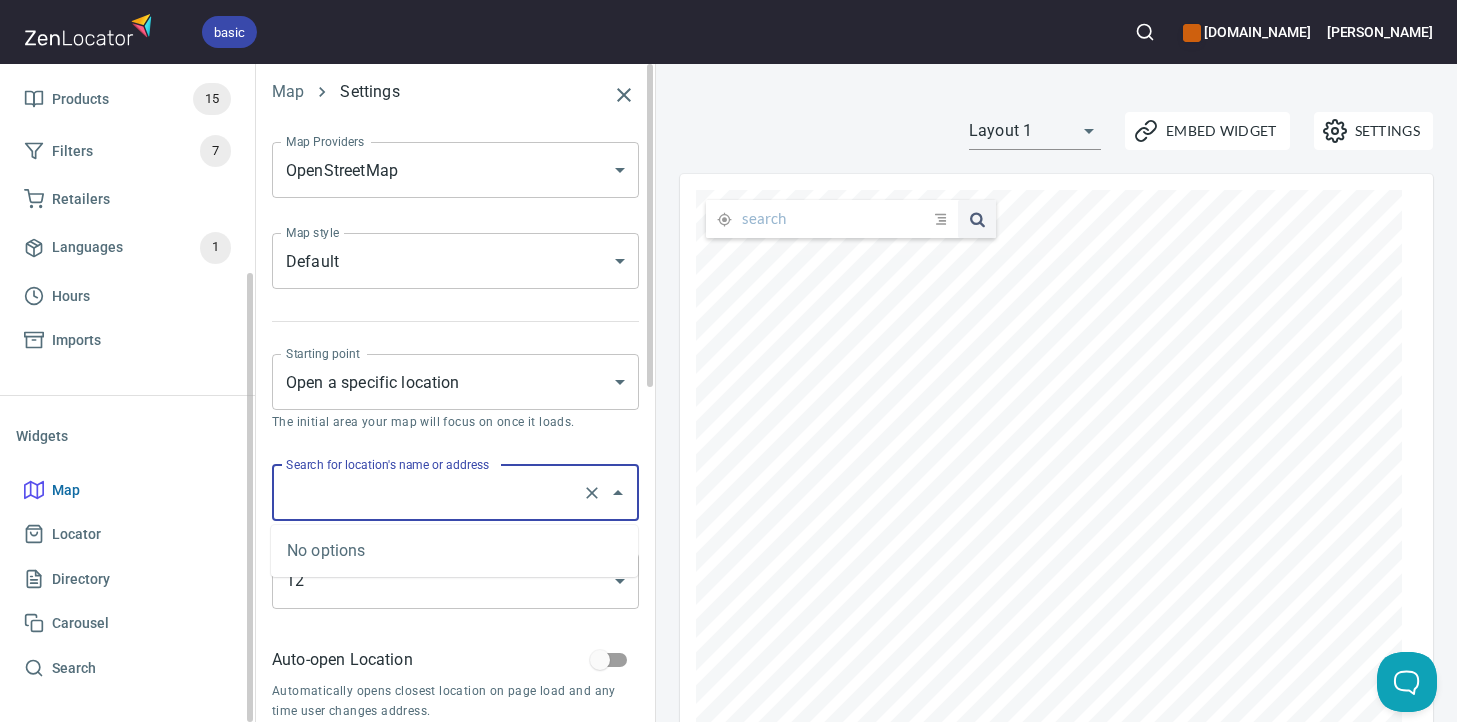 click on "The initial area your map will focus on once it loads." at bounding box center (455, 423) 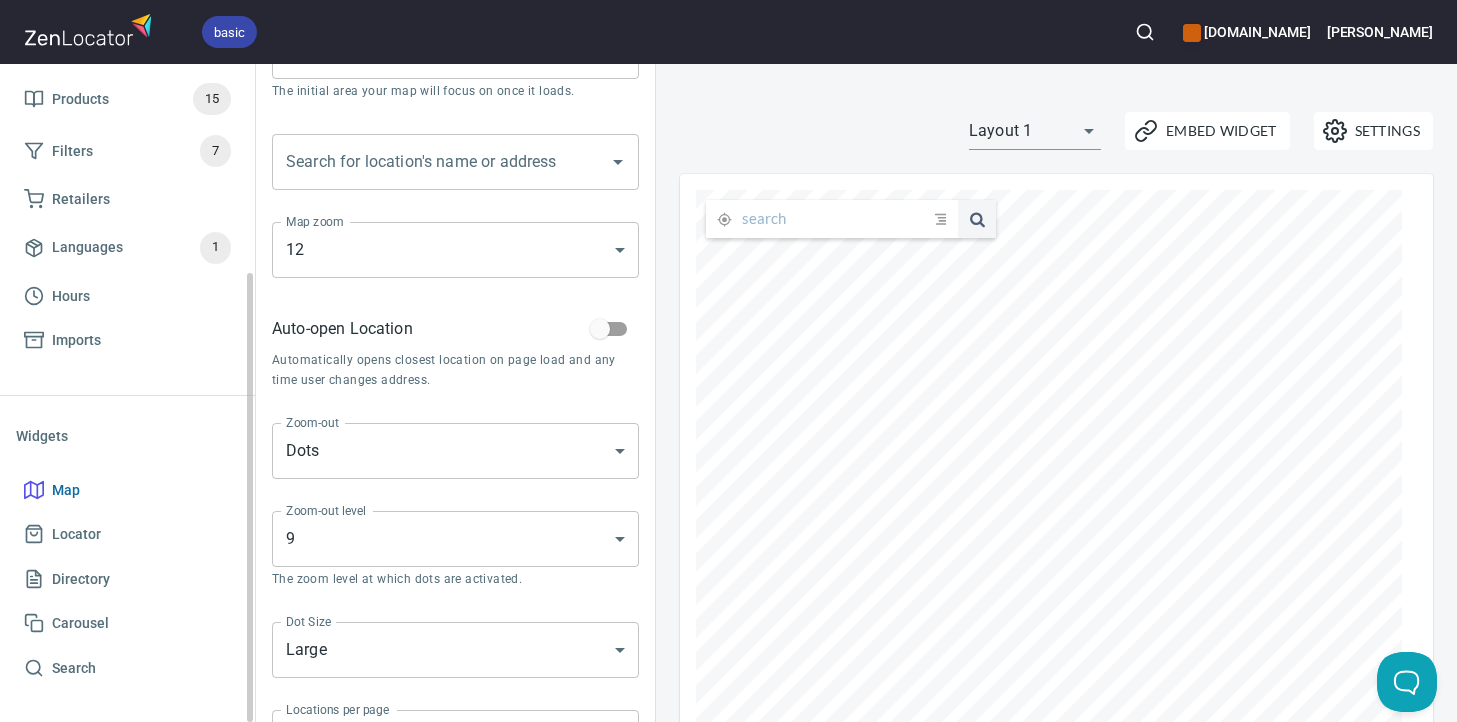 scroll, scrollTop: 0, scrollLeft: 0, axis: both 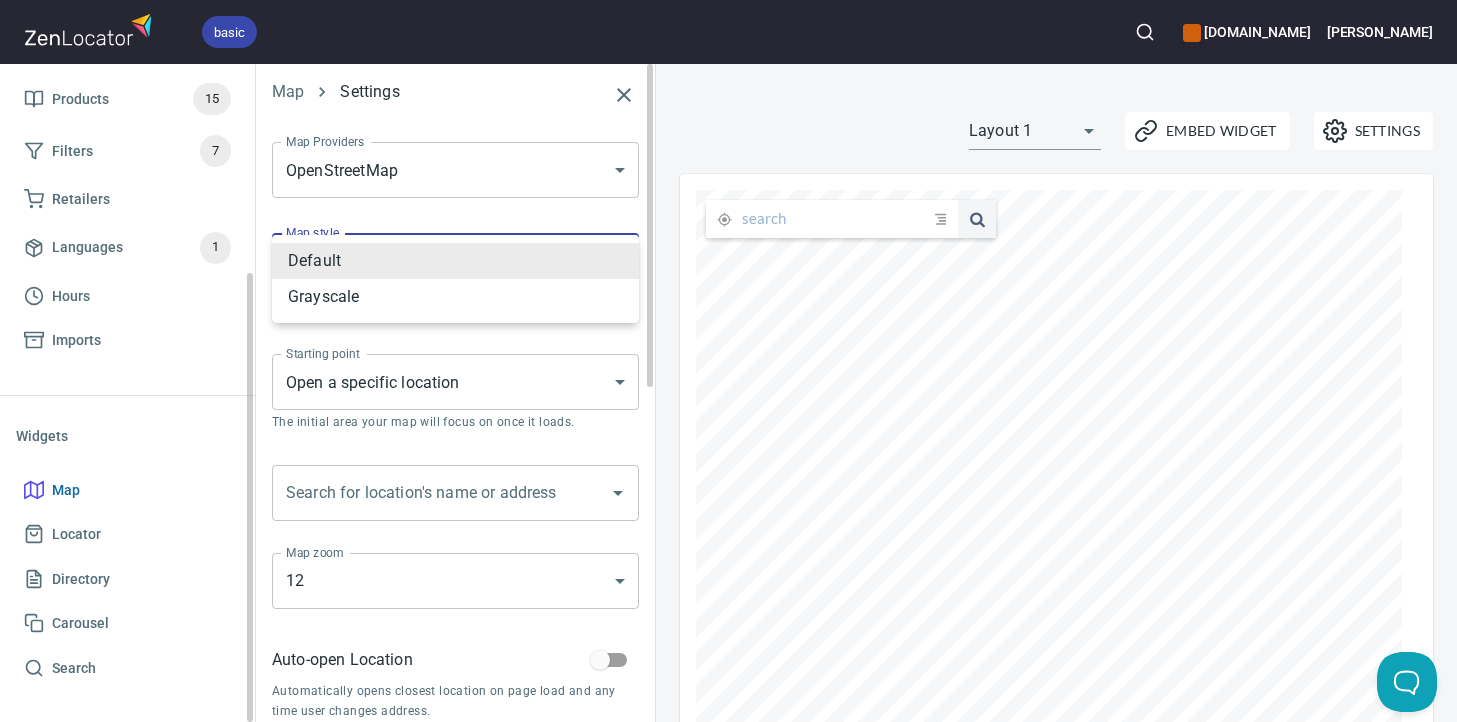 click on "basic   [DOMAIN_NAME] [PERSON_NAME] Home App Data Locations 534 Markers 1 Products 15 Filters 7 Retailers Languages 1 Hours Imports Widgets Map Locator Directory Carousel Search Map Settings Map Providers OpenStreetMap OPEN_STREET_MAP Map Providers Map style Default DEFAULT Map style Starting point Open a specific location SPECIFIC_LOCATION Starting point The initial area your map will focus on once it loads. Search for location's name or address Search for location's name or address Map zoom 12 12 Map zoom Auto-open Location Automatically opens closest location on page load and any time user changes address. Zoom-out Dots DOTS Zoom-out Zoom-out level 9 9 Zoom-out level The zoom level at which   dots   are activated. Dot Size Large LARGE Dot Size Locations per page 25 25 Locations per page Total search results 50 50 Total search results Used in  Map  and  Directory  widgets. Start of the week [DATE] [DATE] Start of the week 24-hour format Shows time as  19:30  instead of  7:30pm . Settings Embed Widget ," at bounding box center [728, 361] 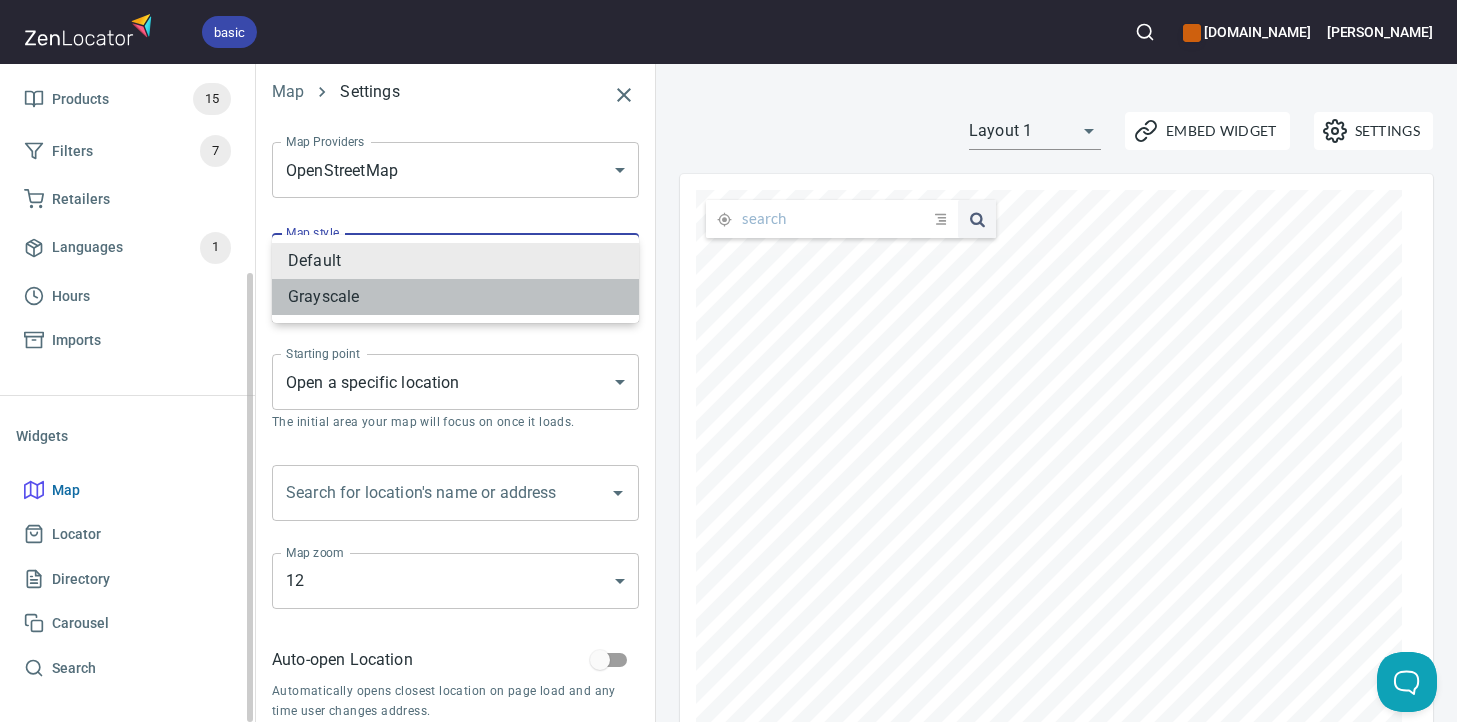 click on "Grayscale" at bounding box center (455, 297) 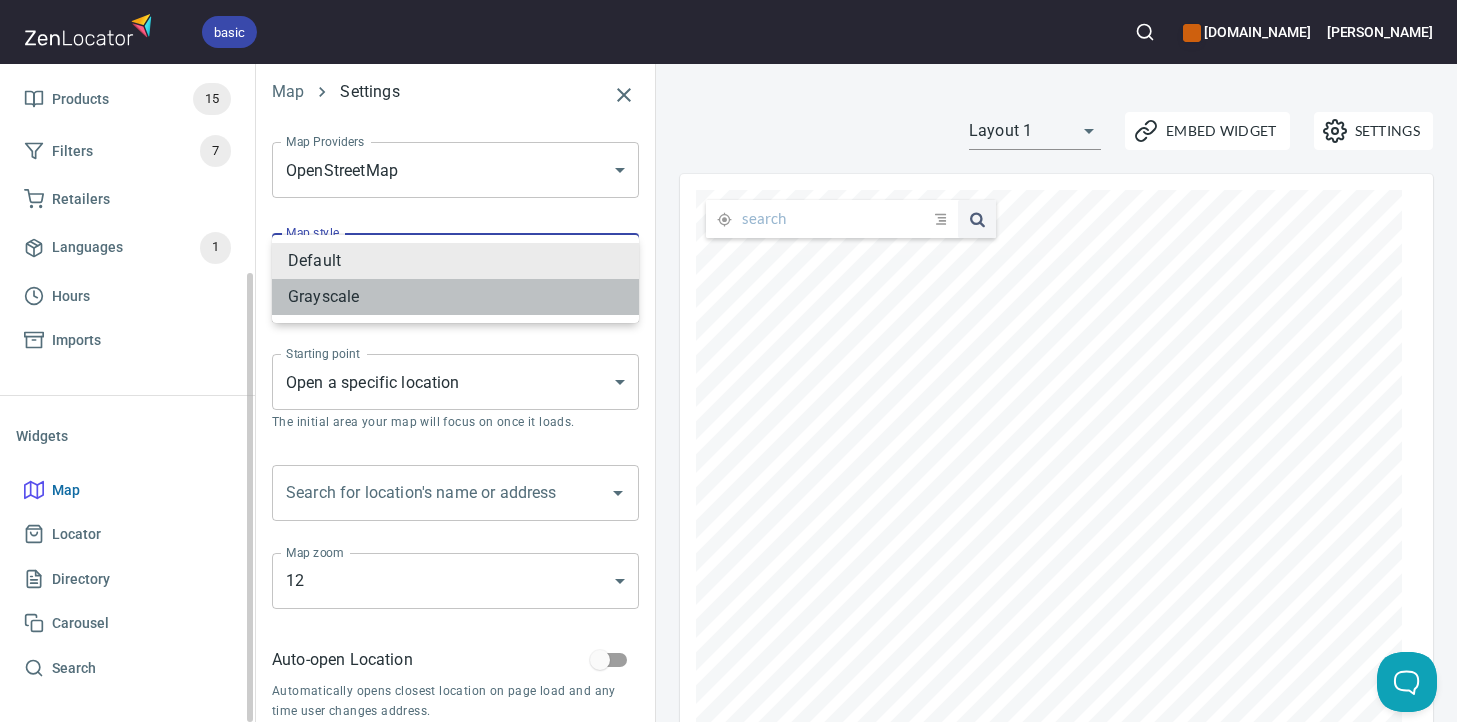 type on "GRAYSCALE" 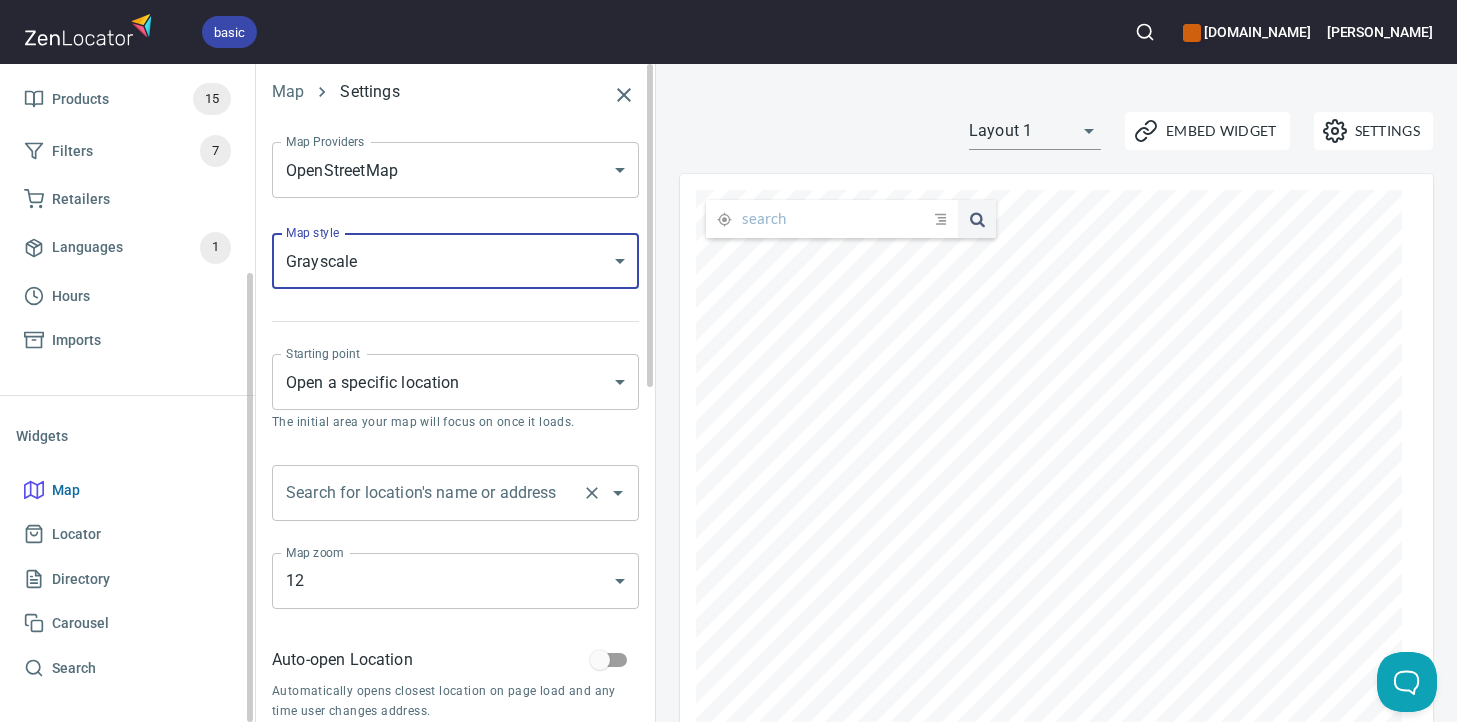 click on "Search for location's name or address" at bounding box center (427, 493) 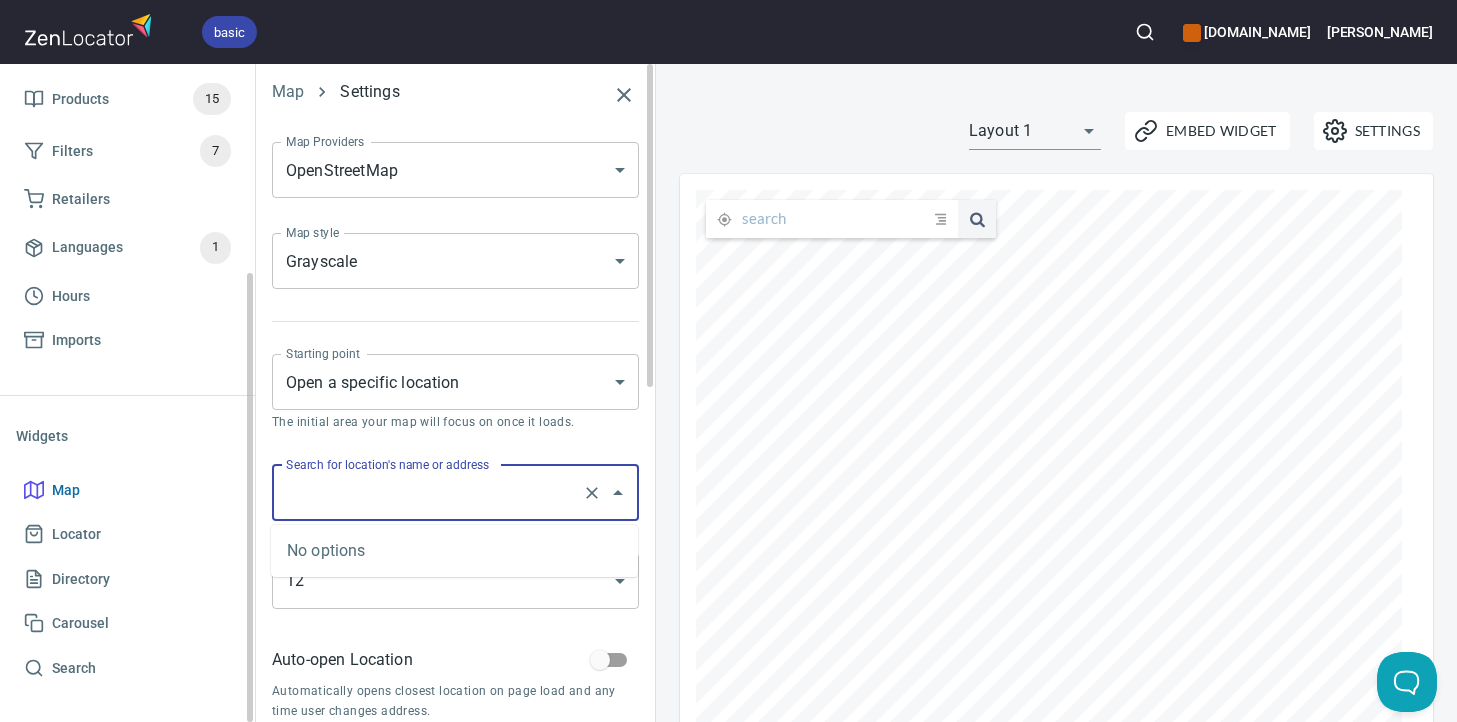 click on "basic   gippslandjersey.com.au Steve Home App Data Locations 534 Markers 1 Products 15 Filters 7 Retailers Languages 1 Hours Imports Widgets Map Locator Directory Carousel Search Map Settings Map Providers OpenStreetMap OPEN_STREET_MAP Map Providers Map style Grayscale GRAYSCALE Map style Starting point Open a specific location SPECIFIC_LOCATION Starting point The initial area your map will focus on once it loads. Search for location's name or address Search for location's name or address Map zoom 12 12 Map zoom Auto-open Location Automatically opens closest location on page load and any time user changes address. Zoom-out Dots DOTS Zoom-out Zoom-out level 9 9 Zoom-out level The zoom level at which   dots   are activated. Dot Size Large LARGE Dot Size Locations per page 25 25 Locations per page Total search results 50 50 Total search results Used in  Map  and  Directory  widgets. Start of the week Monday MONDAY Start of the week 24-hour format Shows time as  19:30  instead of  7:30pm . Settings Embed Widget" at bounding box center (728, 361) 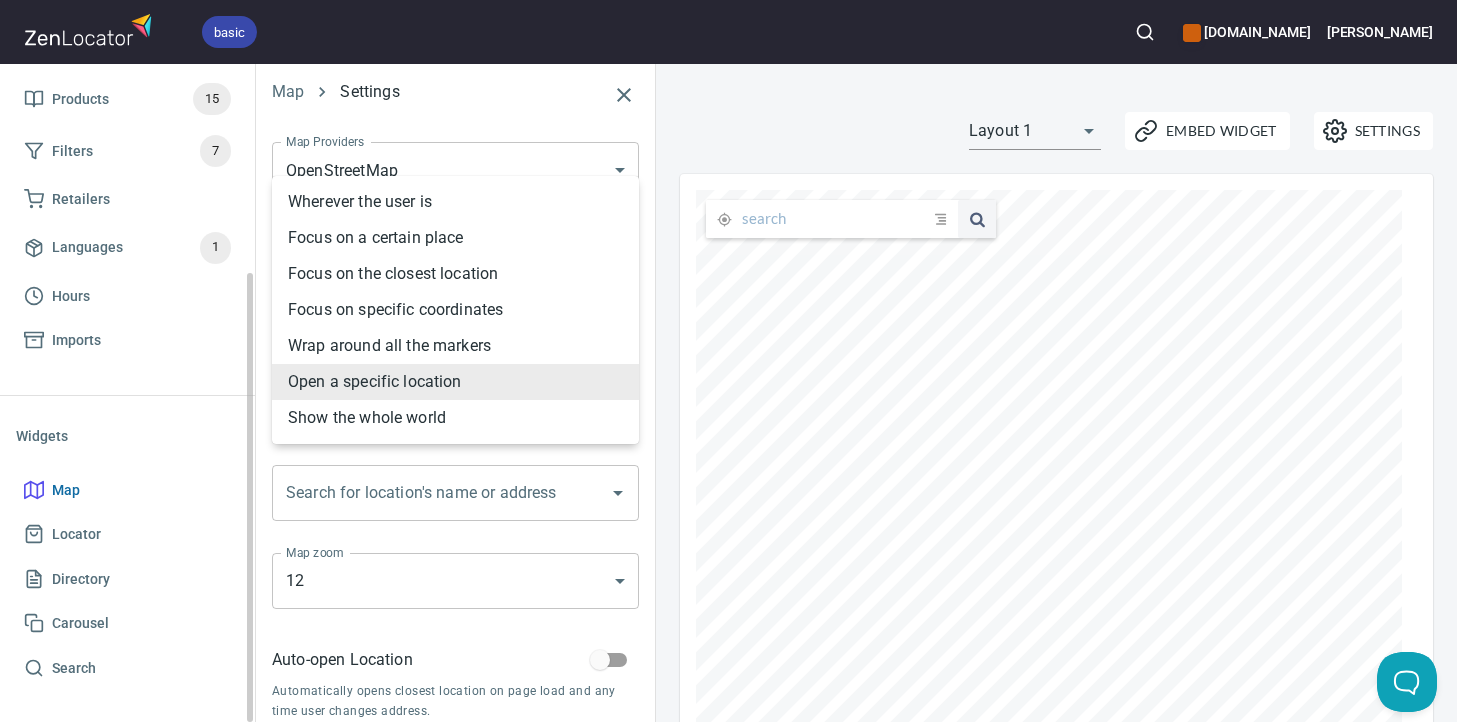 click on "Focus on the closest location" at bounding box center (455, 274) 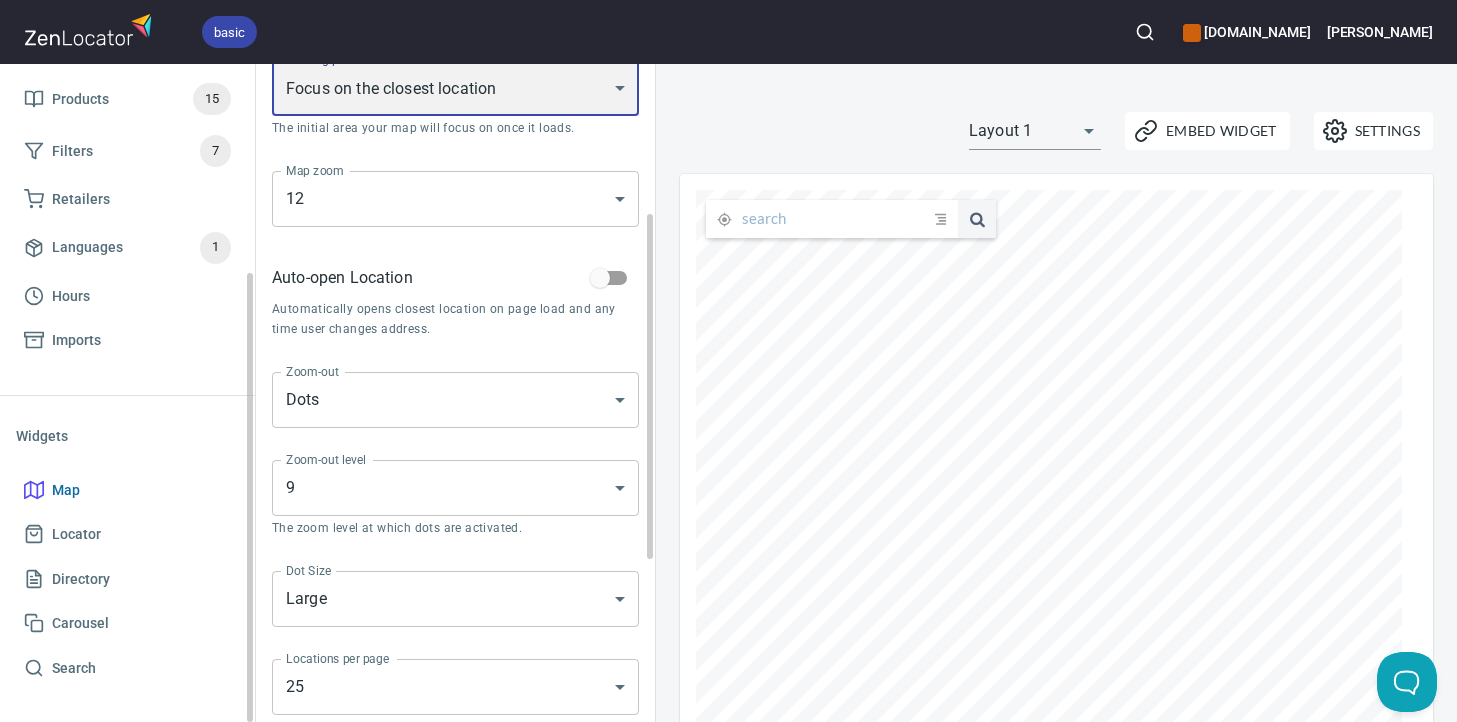 scroll, scrollTop: 286, scrollLeft: 0, axis: vertical 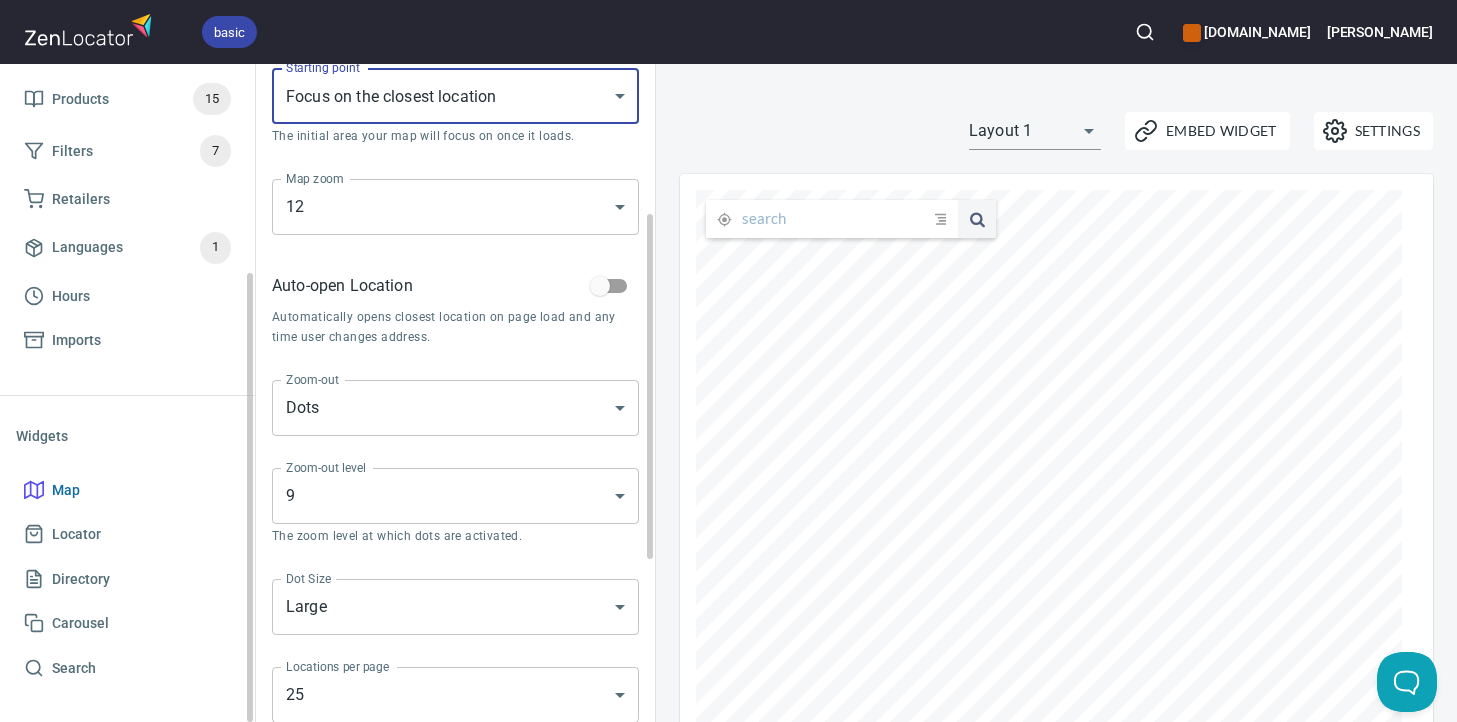 click on "basic   gippslandjersey.com.au Steve Home App Data Locations 534 Markers 1 Products 15 Filters 7 Retailers Languages 1 Hours Imports Widgets Map Locator Directory Carousel Search Map Settings Map Providers OpenStreetMap OPEN_STREET_MAP Map Providers Map style Grayscale GRAYSCALE Map style Starting point Focus on the closest location CLOSEST_LOCATION Starting point The initial area your map will focus on once it loads. Map zoom 12 12 Map zoom Auto-open Location Automatically opens closest location on page load and any time user changes address. Zoom-out Dots DOTS Zoom-out Zoom-out level 9 9 Zoom-out level The zoom level at which   dots   are activated. Dot Size Large LARGE Dot Size Locations per page 25 25 Locations per page Total search results 50 50 Total search results Used in  Map  and  Directory  widgets. Start of the week Monday MONDAY Start of the week 24-hour format Shows time as  19:30  instead of  7:30pm . Settings Embed Widget Layout 1 layout1 submit issue ,  © MapTiler ,  © OpenStreetMap Help" at bounding box center (728, 361) 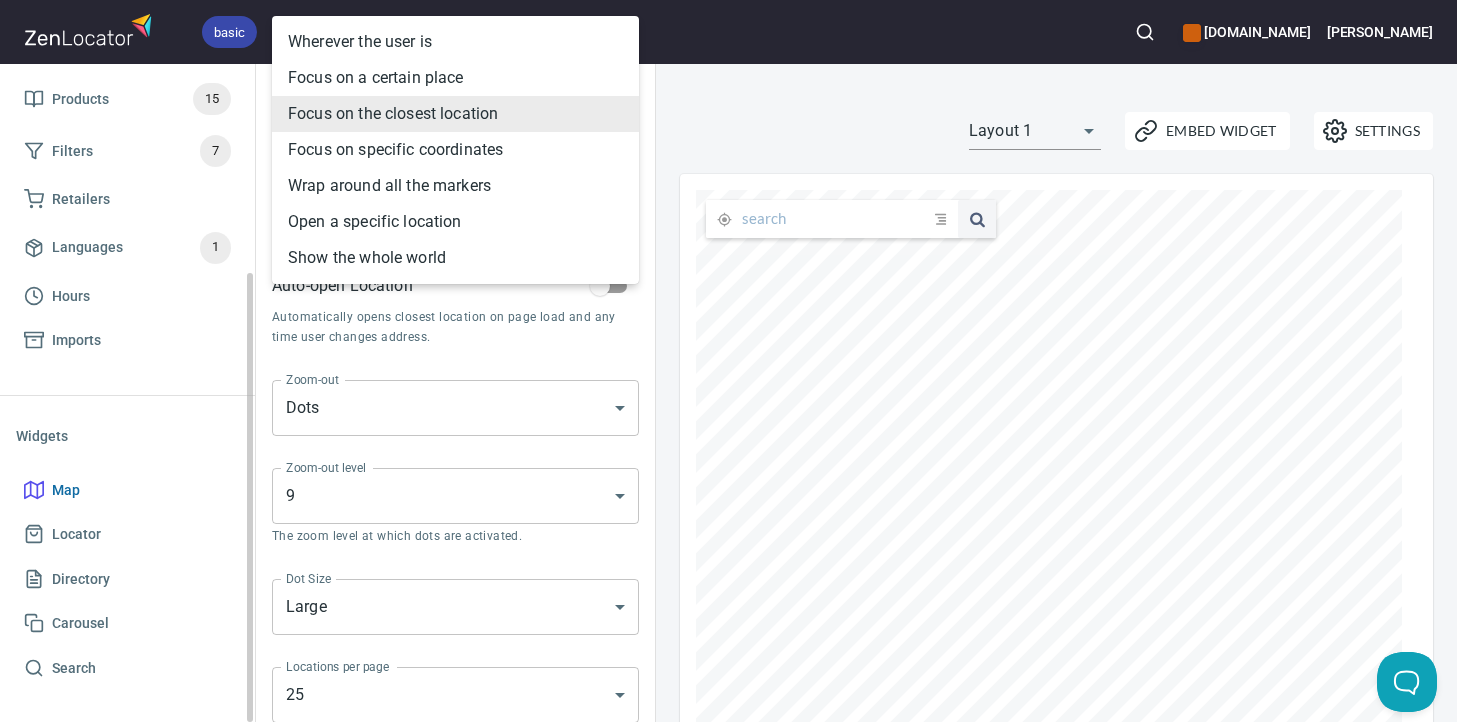 click on "Focus on the closest location" at bounding box center [455, 114] 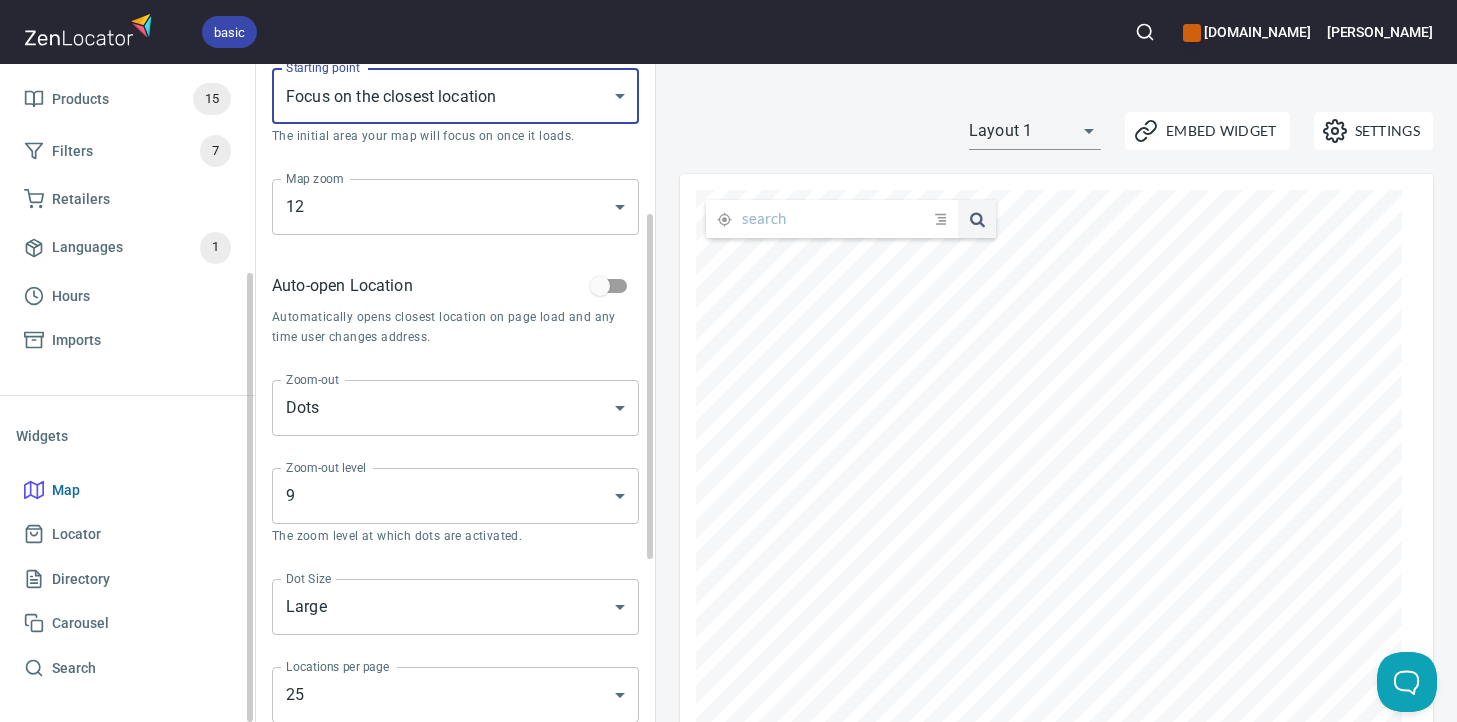 click on "basic   gippslandjersey.com.au Steve Home App Data Locations 534 Markers 1 Products 15 Filters 7 Retailers Languages 1 Hours Imports Widgets Map Locator Directory Carousel Search Map Settings Map Providers OpenStreetMap OPEN_STREET_MAP Map Providers Map style Grayscale GRAYSCALE Map style Starting point Focus on the closest location CLOSEST_LOCATION Starting point The initial area your map will focus on once it loads. Map zoom 12 12 Map zoom Auto-open Location Automatically opens closest location on page load and any time user changes address. Zoom-out Dots DOTS Zoom-out Zoom-out level 9 9 Zoom-out level The zoom level at which   dots   are activated. Dot Size Large LARGE Dot Size Locations per page 25 25 Locations per page Total search results 50 50 Total search results Used in  Map  and  Directory  widgets. Start of the week Monday MONDAY Start of the week 24-hour format Shows time as  19:30  instead of  7:30pm . Settings Embed Widget Layout 1 layout1 submit issue ,  © MapTiler ,  © OpenStreetMap Help" at bounding box center (728, 361) 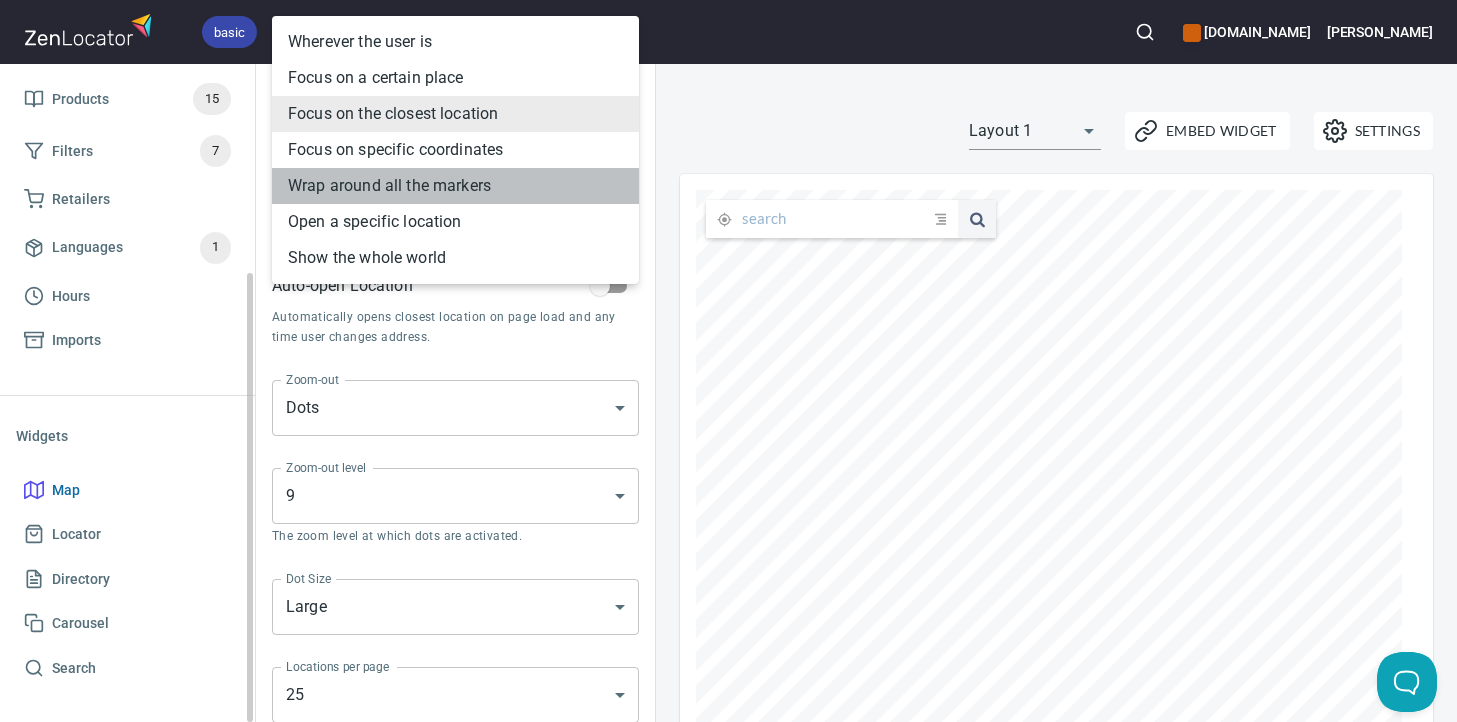 click on "Wrap around all the markers" at bounding box center [455, 186] 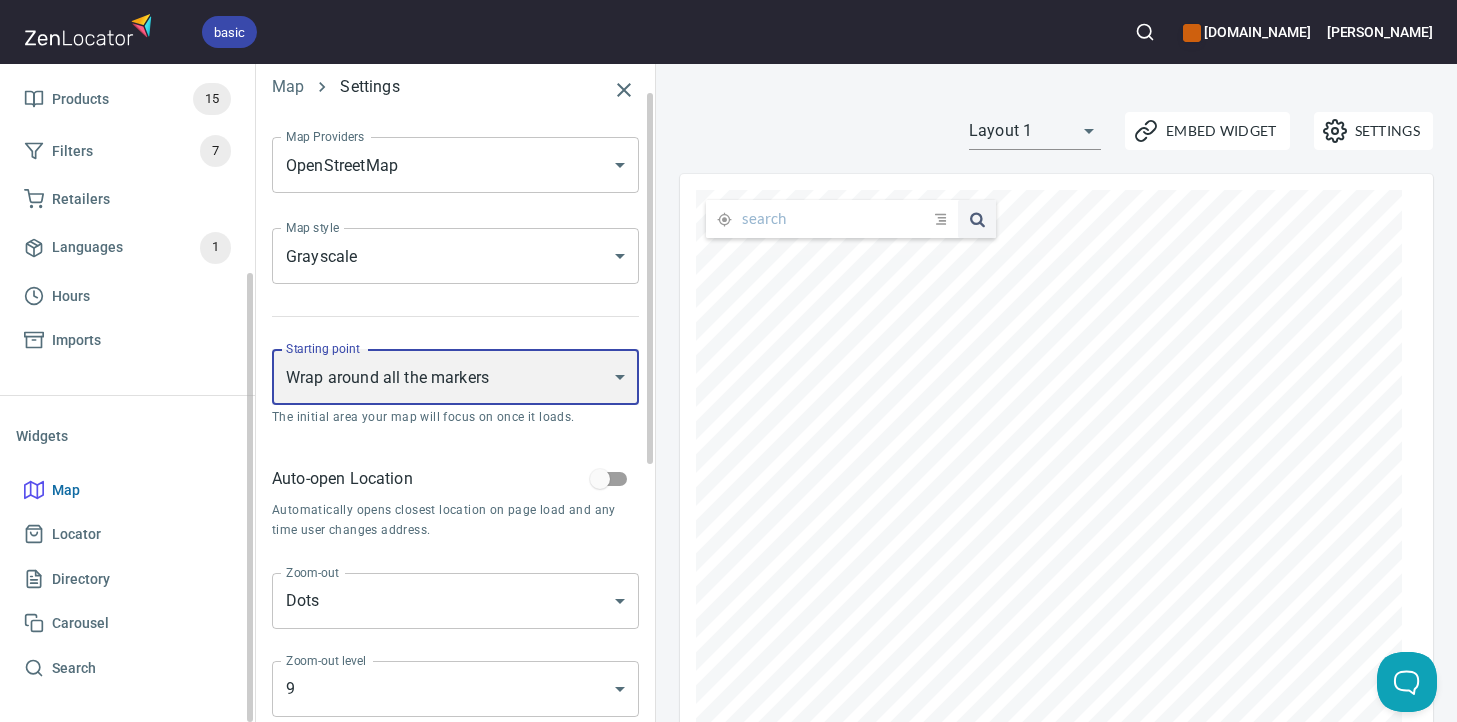 scroll, scrollTop: 0, scrollLeft: 0, axis: both 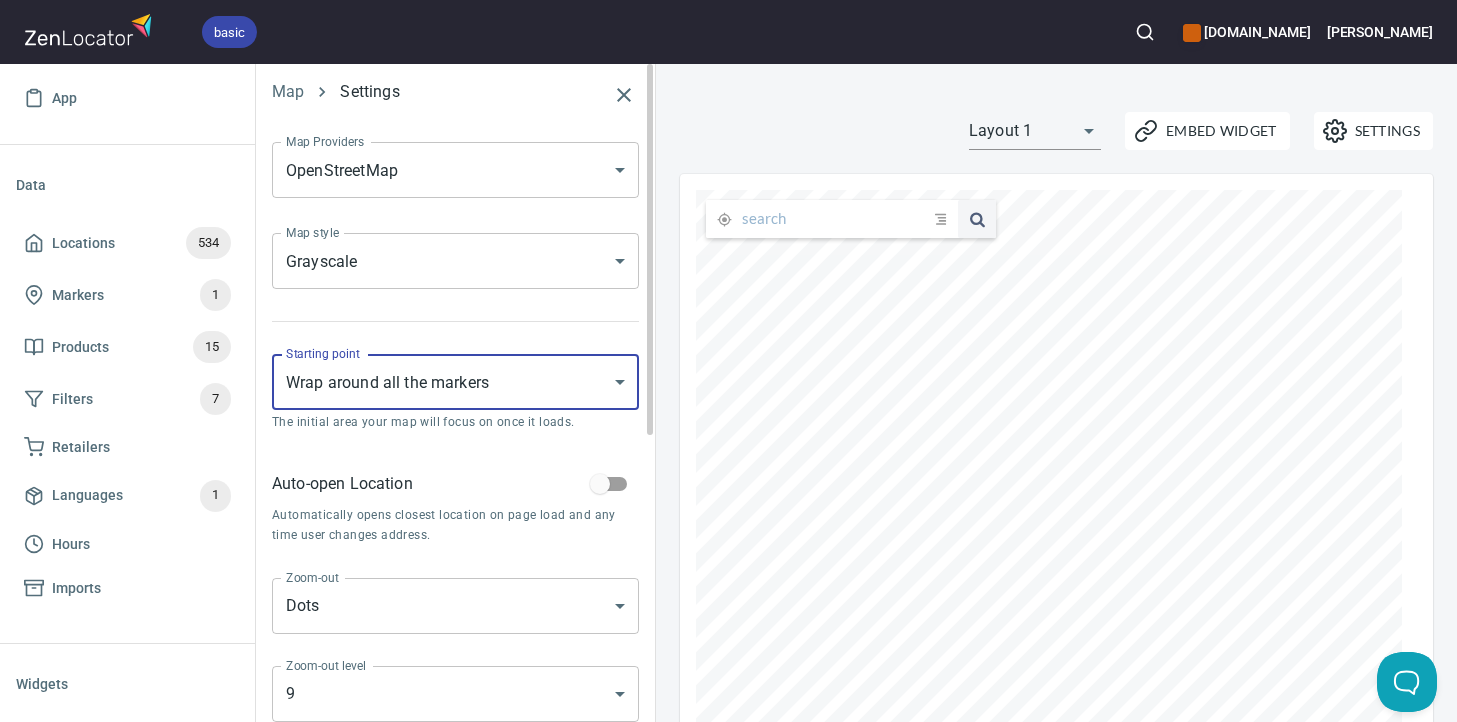 click on "basic   gippslandjersey.com.au Steve Home App Data Locations 534 Markers 1 Products 15 Filters 7 Retailers Languages 1 Hours Imports Widgets Map Locator Directory Carousel Search Map Settings Map Providers OpenStreetMap OPEN_STREET_MAP Map Providers Map style Grayscale GRAYSCALE Map style Starting point Wrap around all the markers WRAP_MARKERS Starting point The initial area your map will focus on once it loads. Auto-open Location Automatically opens closest location on page load and any time user changes address. Zoom-out Dots DOTS Zoom-out Zoom-out level 9 9 Zoom-out level The zoom level at which   dots   are activated. Dot Size Large LARGE Dot Size Locations per page 25 25 Locations per page Total search results 50 50 Total search results Used in  Map  and  Directory  widgets. Start of the week Monday MONDAY Start of the week 24-hour format Shows time as  19:30  instead of  7:30pm . Settings Embed Widget Layout 1 layout1 submit issue ,  © MapTiler ,  © OpenStreetMap ZenLocator Account Billing Help" at bounding box center (728, 361) 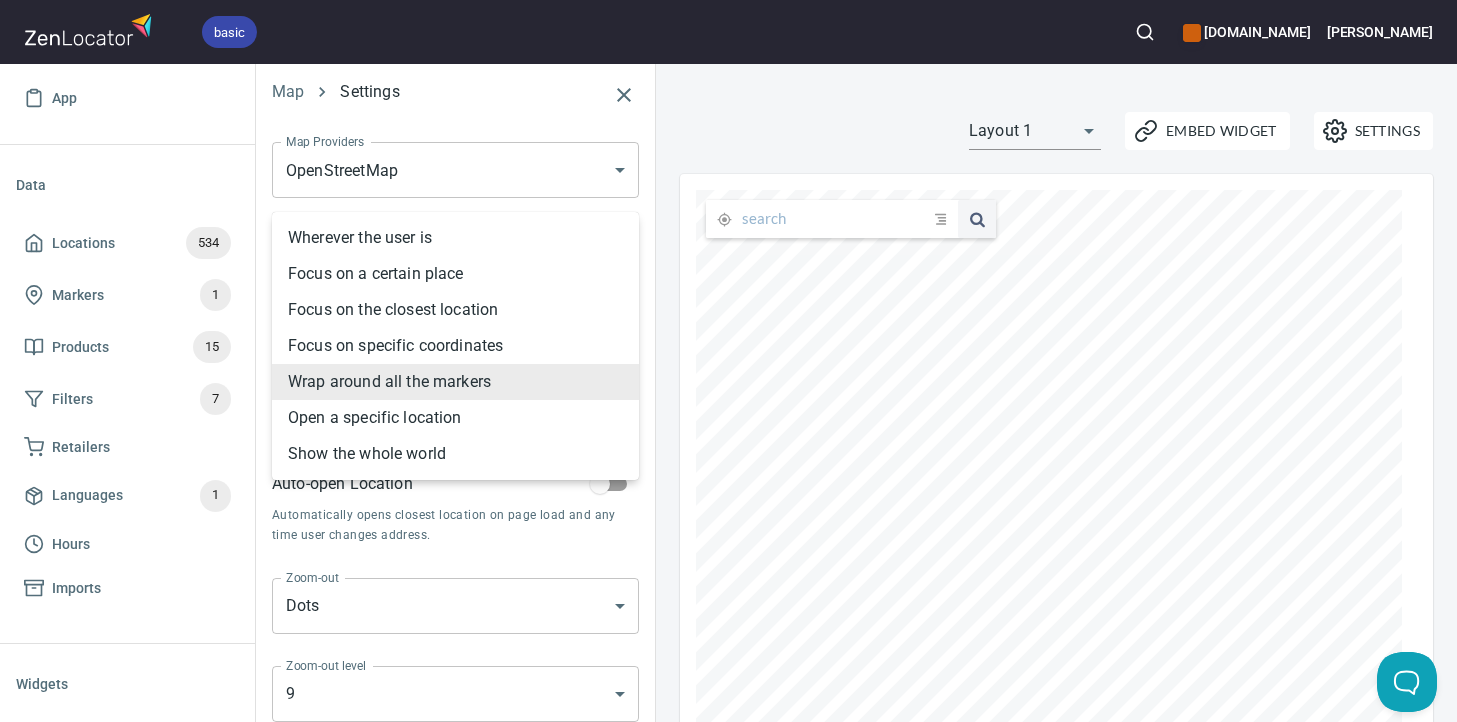 click on "Focus on the closest location" at bounding box center (455, 310) 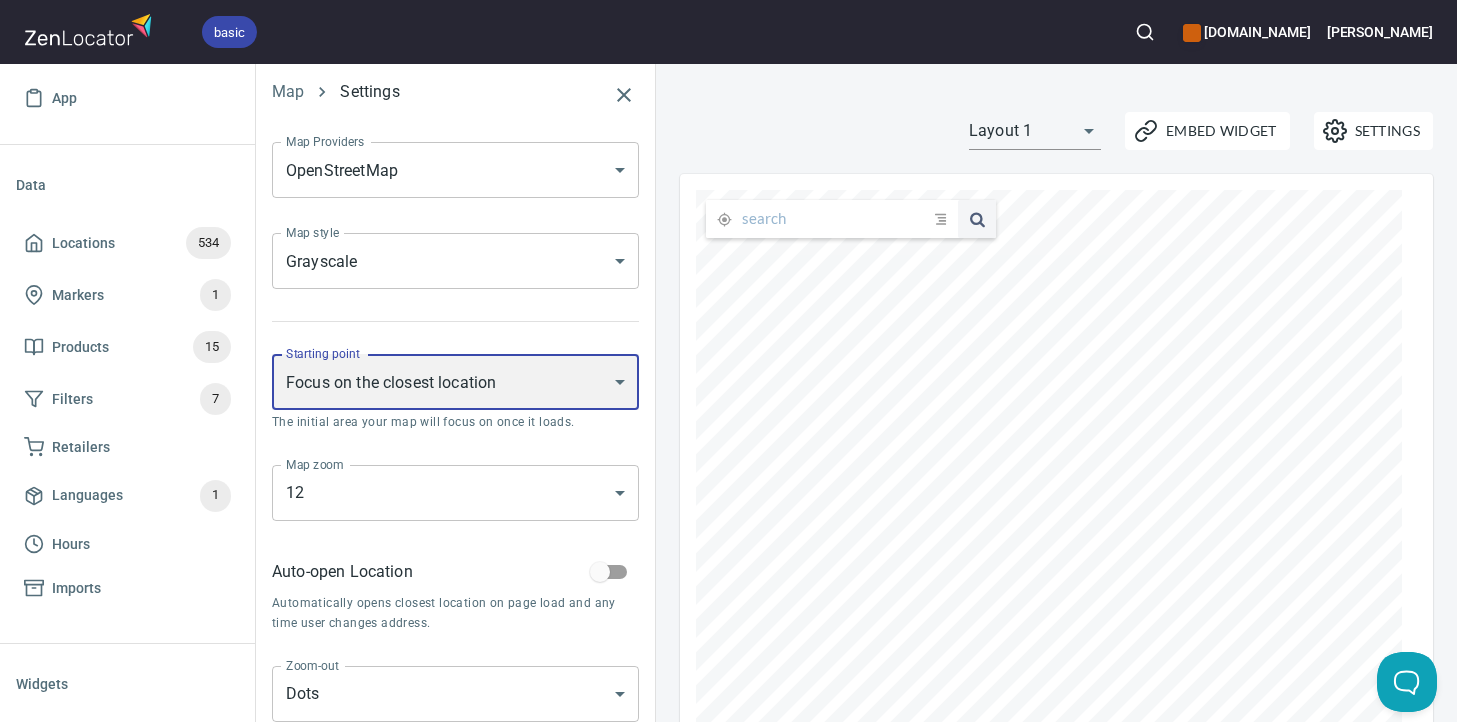 scroll, scrollTop: 116, scrollLeft: 0, axis: vertical 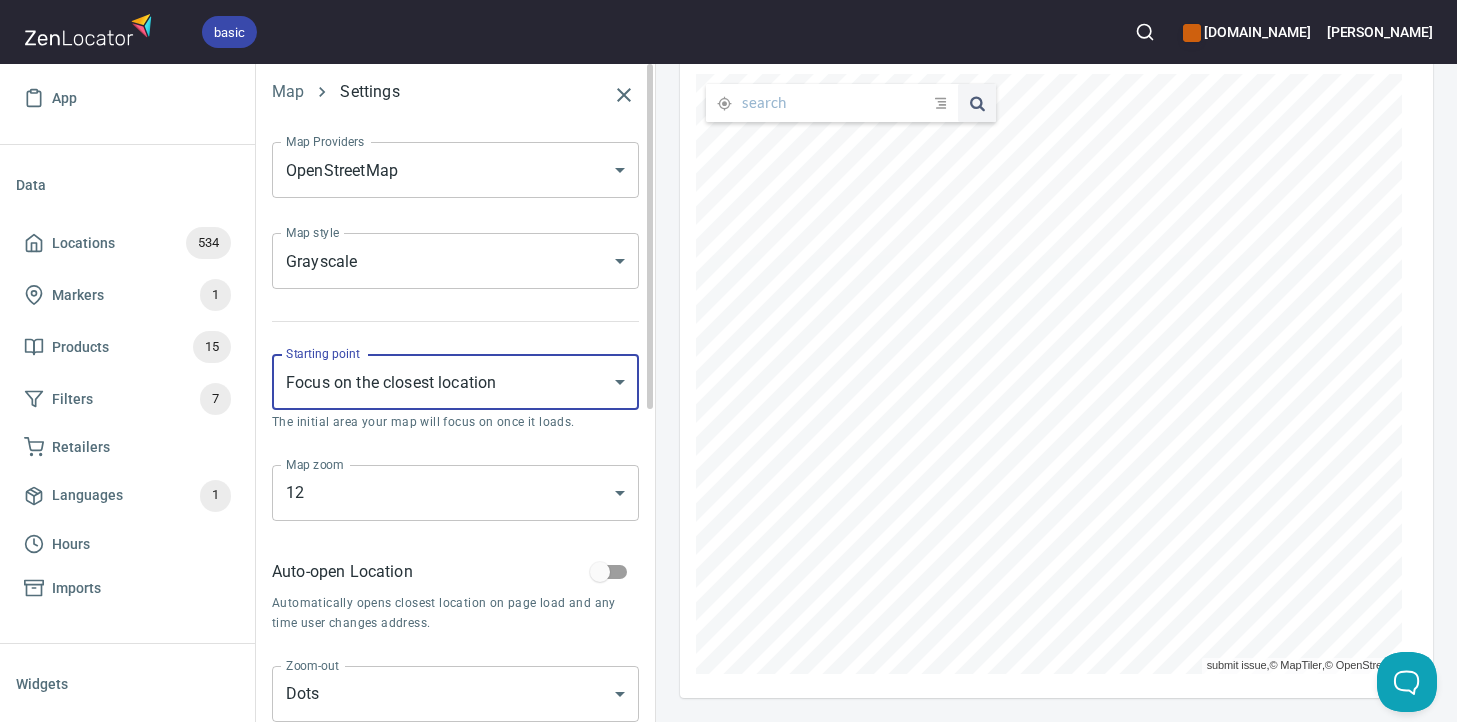 click on "basic   gippslandjersey.com.au Steve Home App Data Locations 534 Markers 1 Products 15 Filters 7 Retailers Languages 1 Hours Imports Widgets Map Locator Directory Carousel Search Map Settings Map Providers OpenStreetMap OPEN_STREET_MAP Map Providers Map style Grayscale GRAYSCALE Map style Starting point Focus on the closest location CLOSEST_LOCATION Starting point The initial area your map will focus on once it loads. Map zoom 12 12 Map zoom Auto-open Location Automatically opens closest location on page load and any time user changes address. Zoom-out Dots DOTS Zoom-out Zoom-out level 9 9 Zoom-out level The zoom level at which   dots   are activated. Dot Size Large LARGE Dot Size Locations per page 25 25 Locations per page Total search results 50 50 Total search results Used in  Map  and  Directory  widgets. Start of the week Monday MONDAY Start of the week 24-hour format Shows time as  19:30  instead of  7:30pm . Settings Embed Widget Layout 1 layout1 submit issue ,  © MapTiler ,  © OpenStreetMap Help" at bounding box center [728, 361] 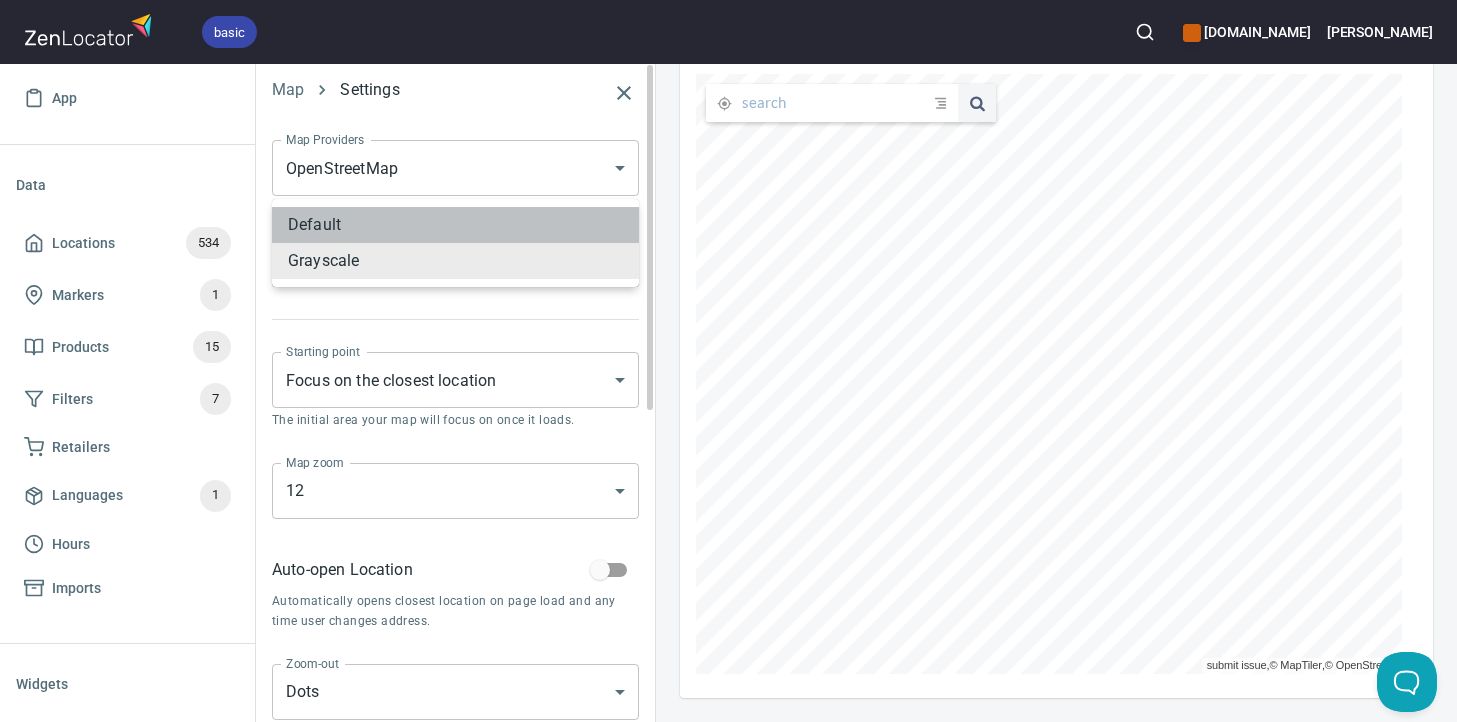 click on "Default" at bounding box center (455, 225) 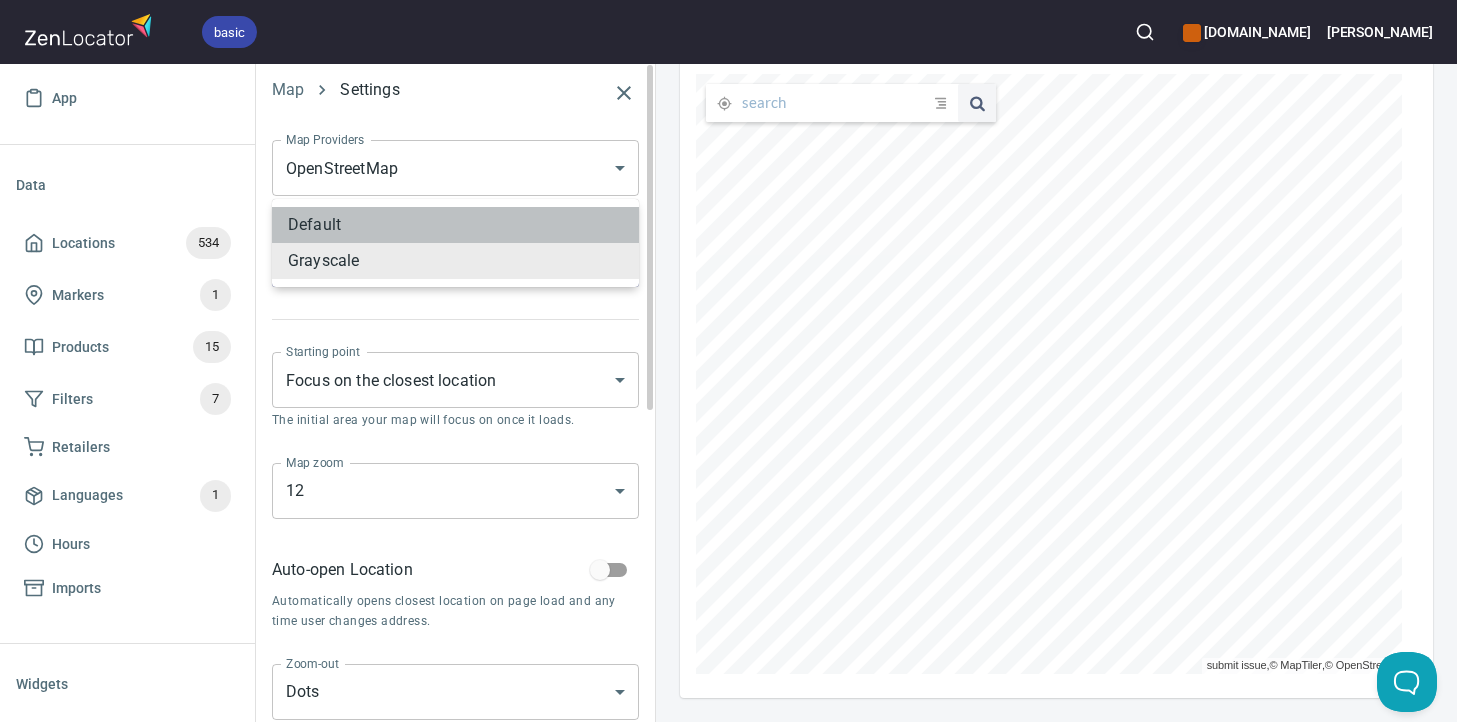 type on "DEFAULT" 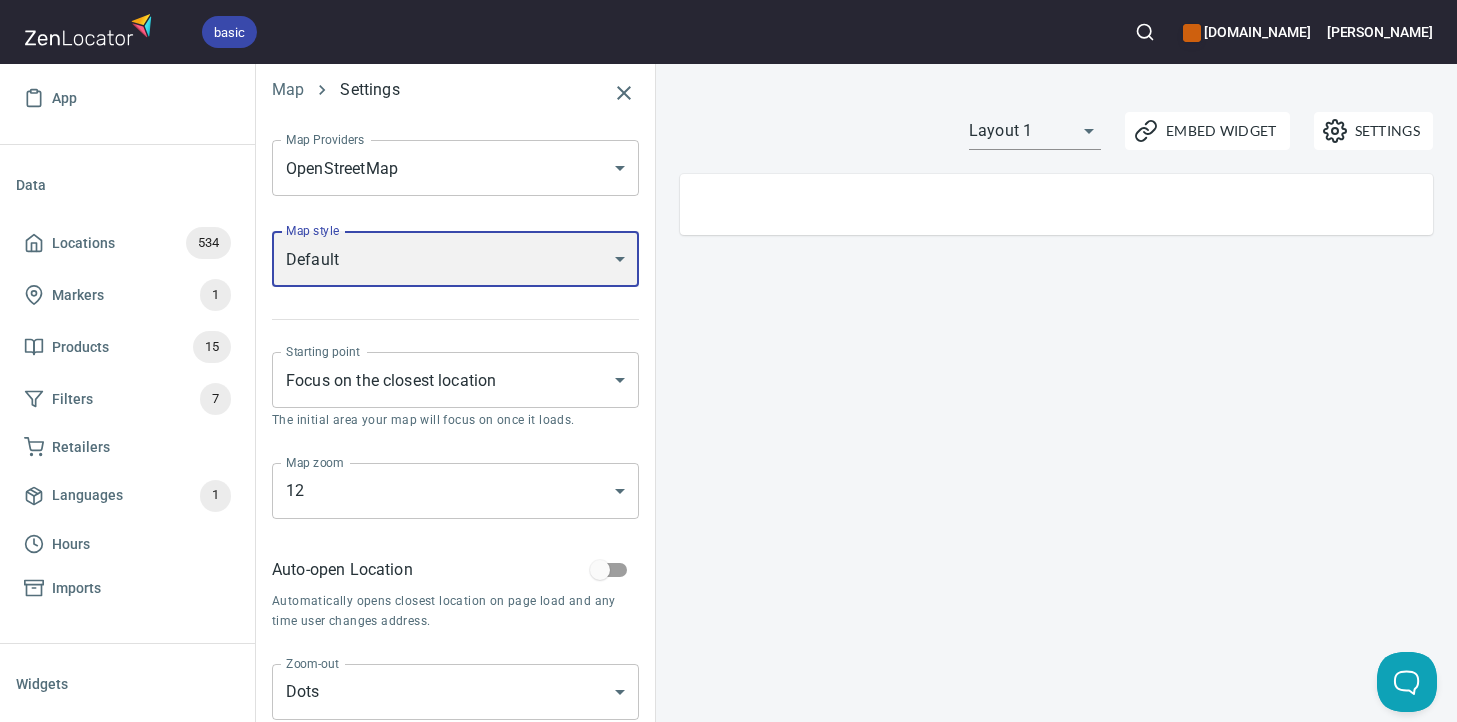 scroll, scrollTop: 0, scrollLeft: 0, axis: both 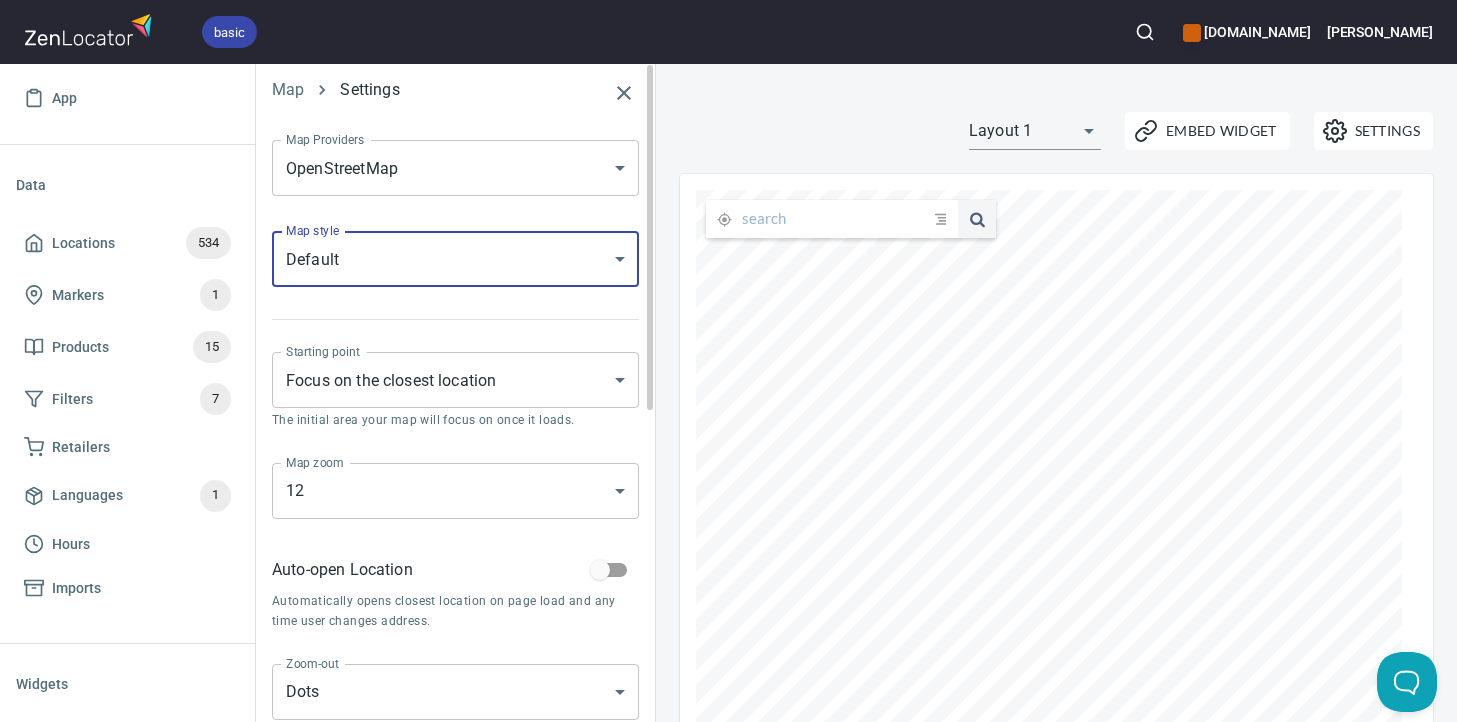 click at bounding box center [600, 570] 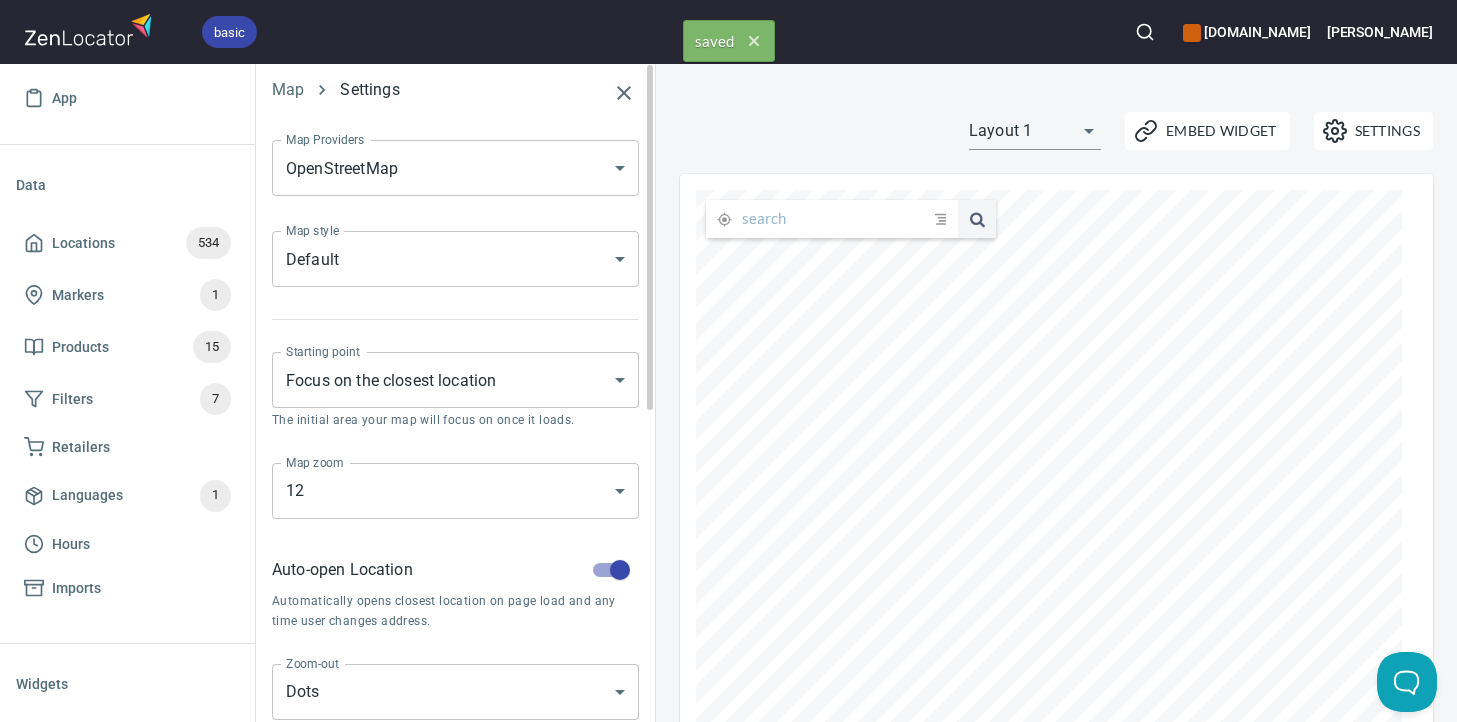 scroll, scrollTop: 0, scrollLeft: 0, axis: both 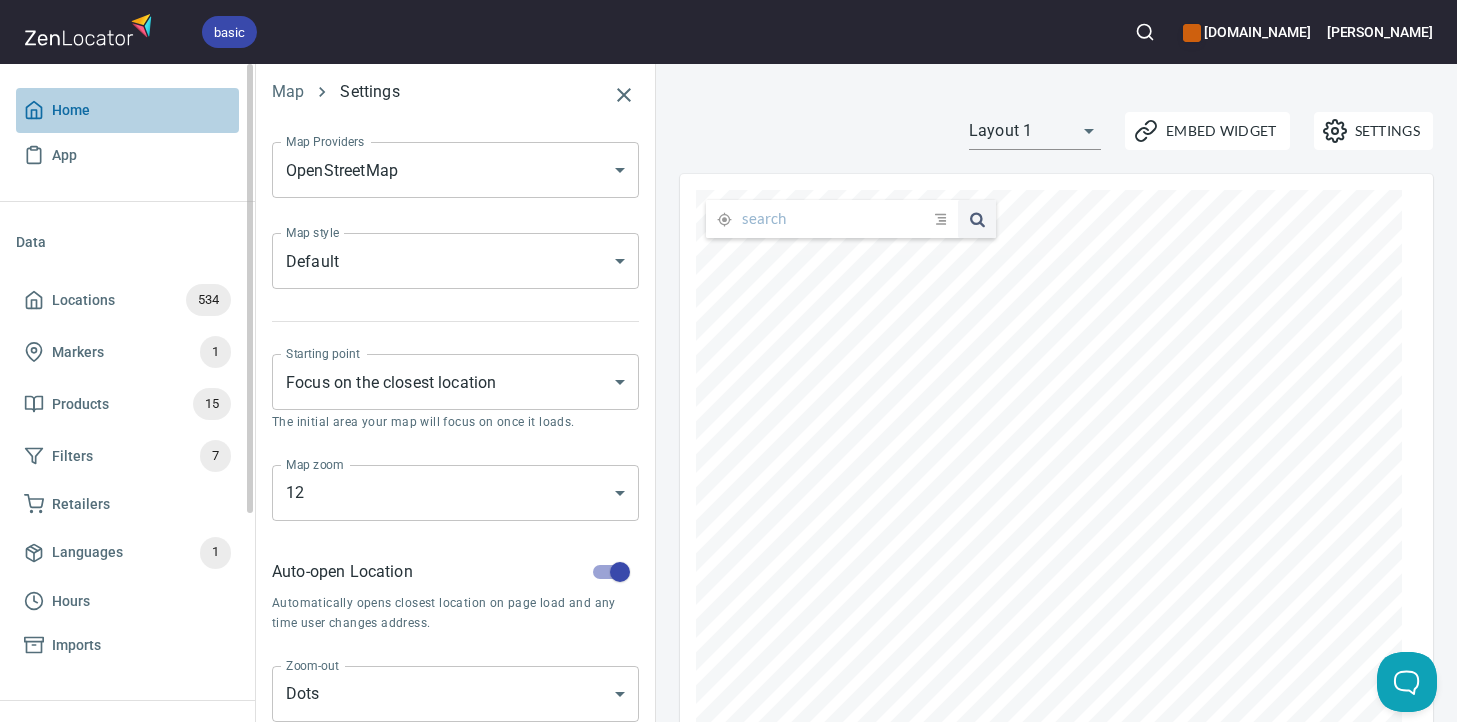click on "Home" at bounding box center (127, 110) 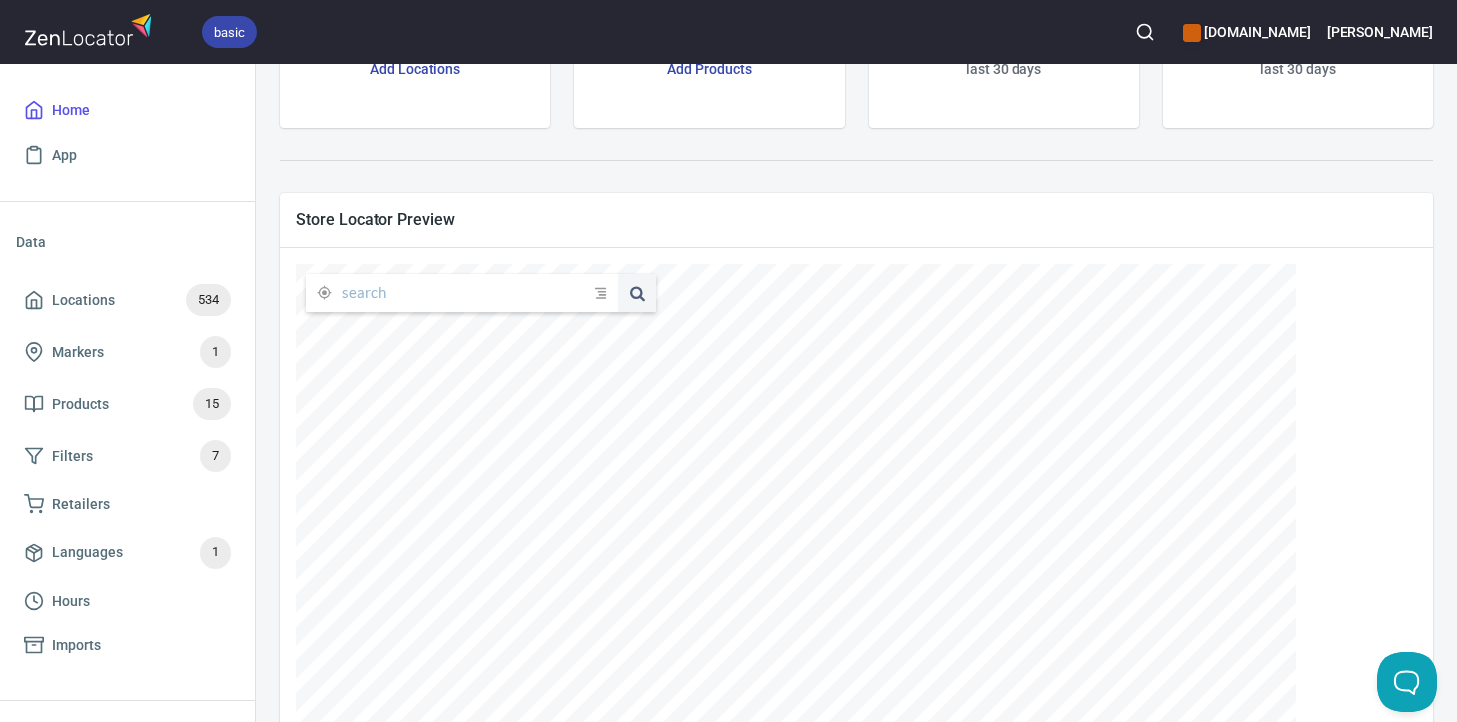 scroll, scrollTop: 235, scrollLeft: 0, axis: vertical 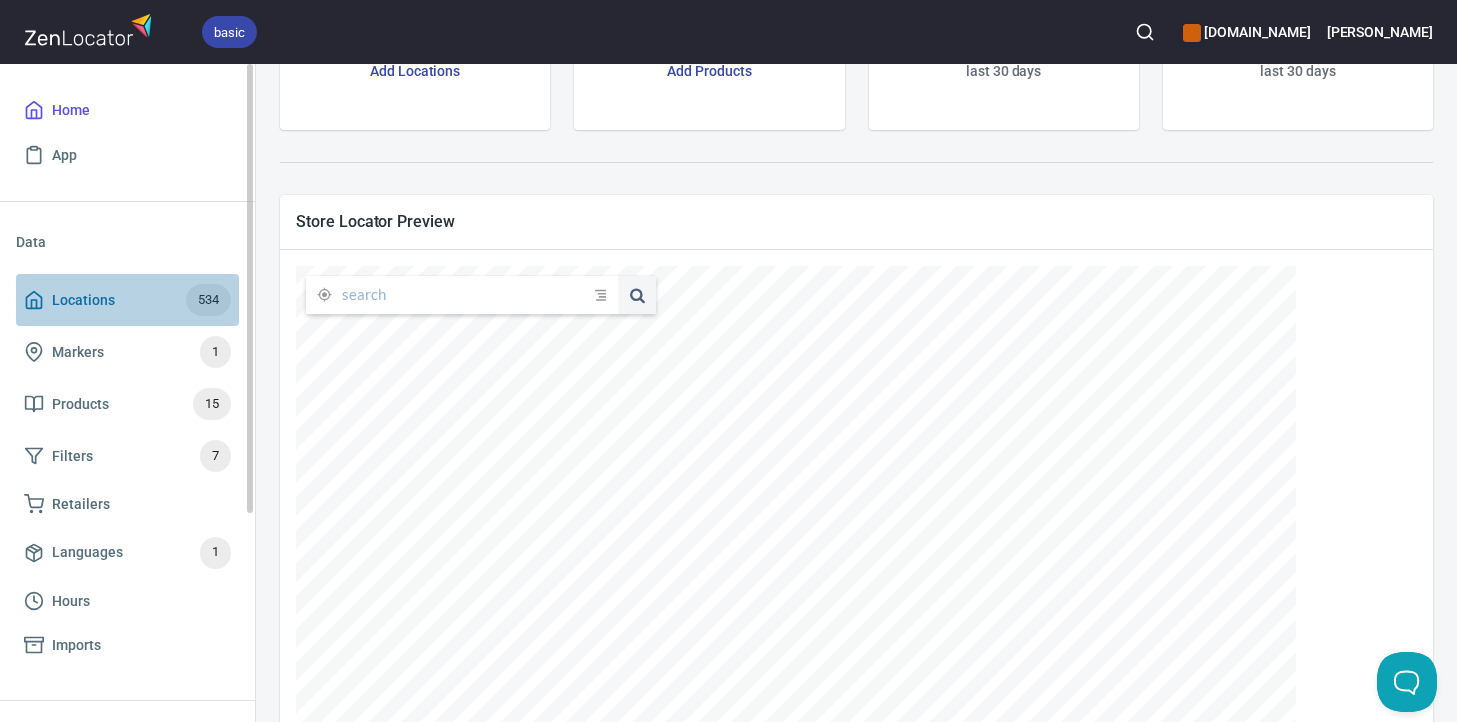 click on "Locations" at bounding box center [83, 300] 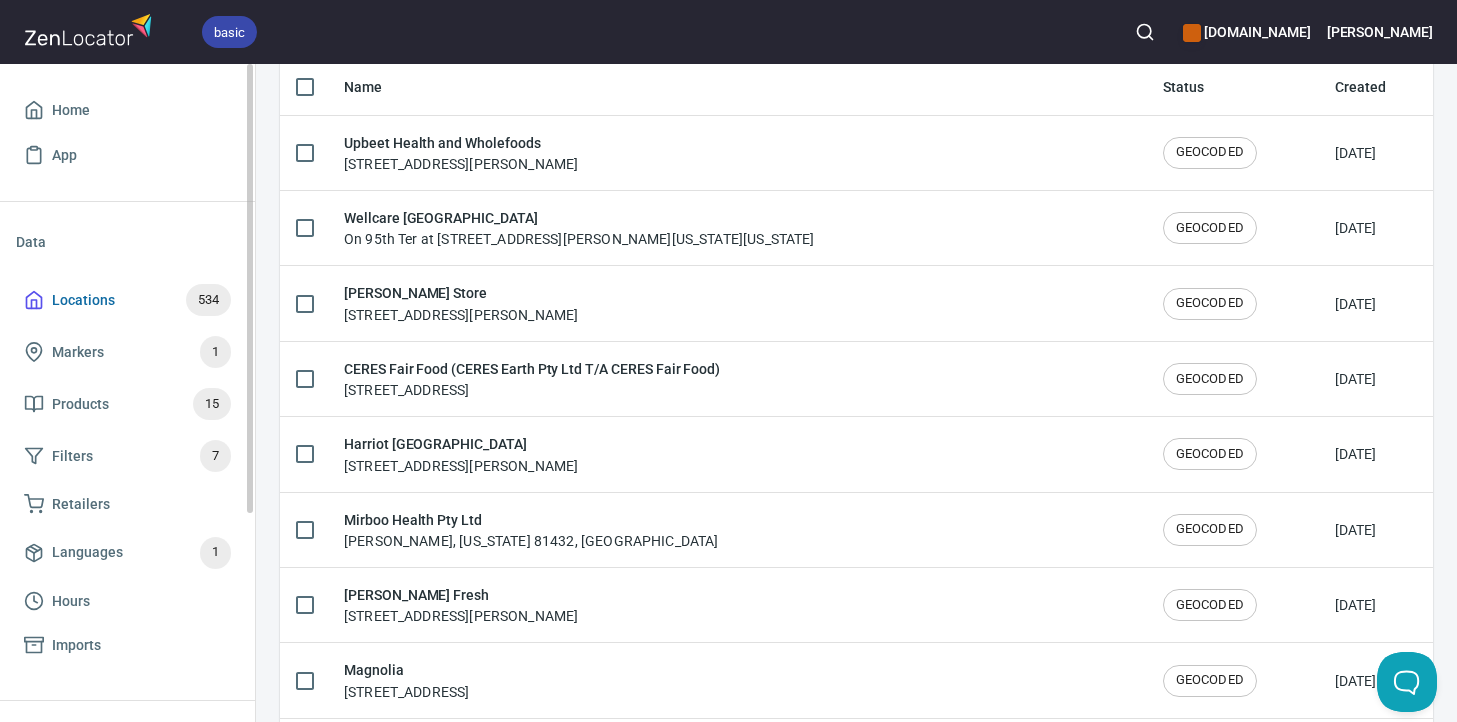 scroll, scrollTop: 0, scrollLeft: 0, axis: both 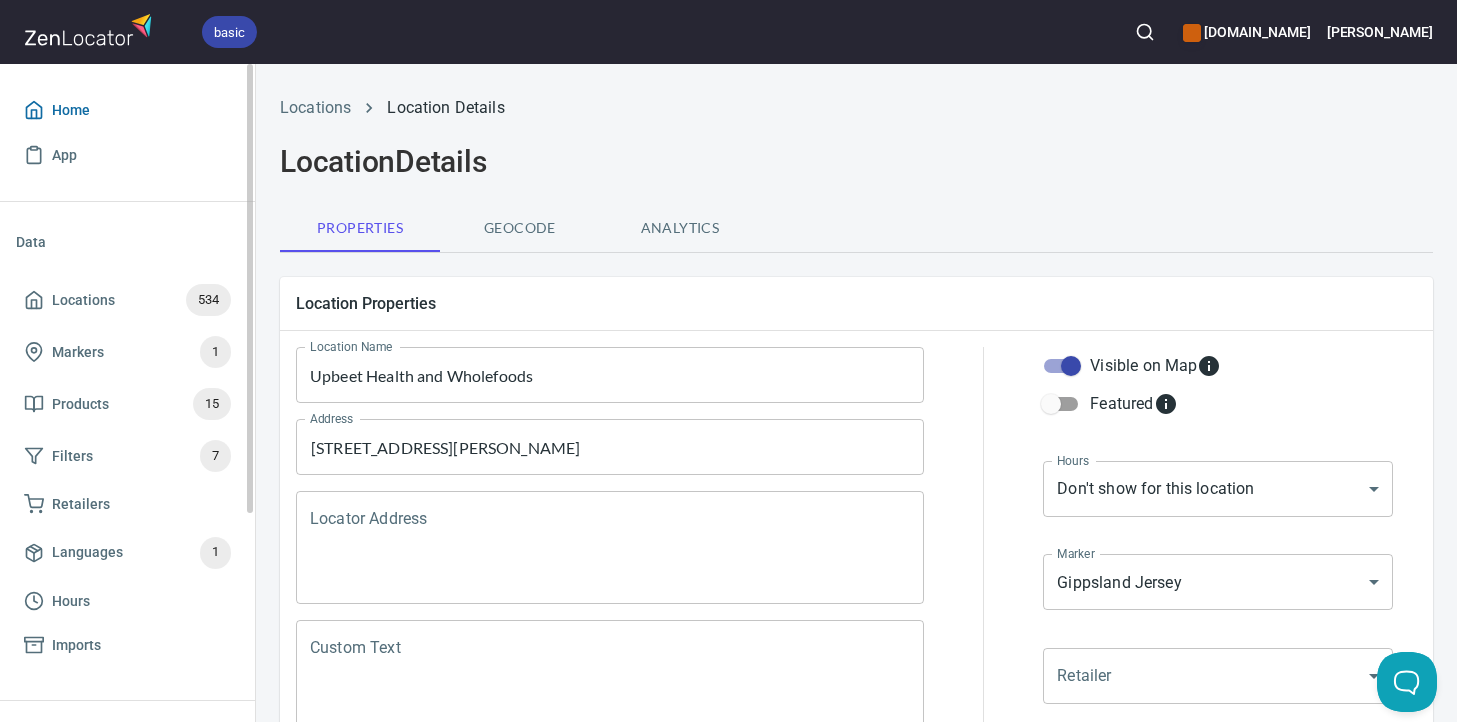 click on "Home" at bounding box center [127, 110] 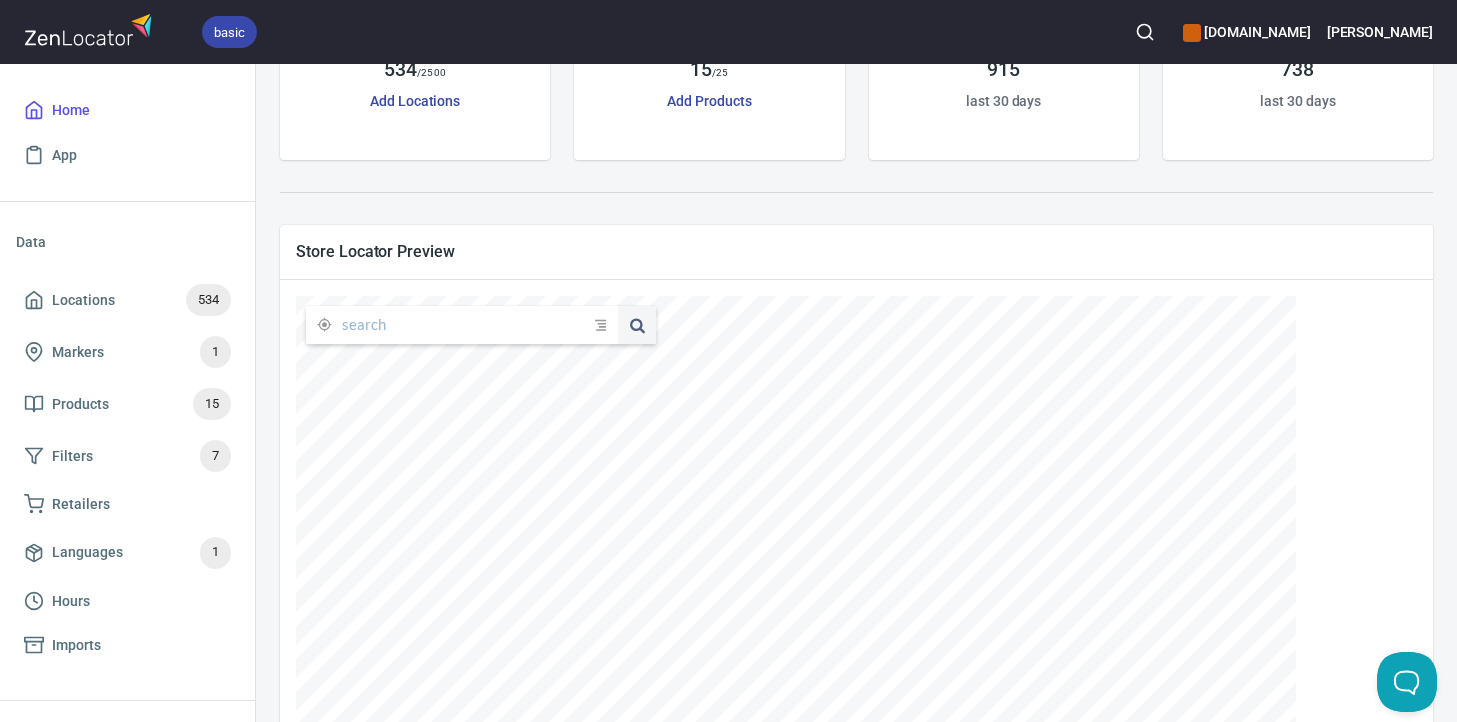 scroll, scrollTop: 203, scrollLeft: 0, axis: vertical 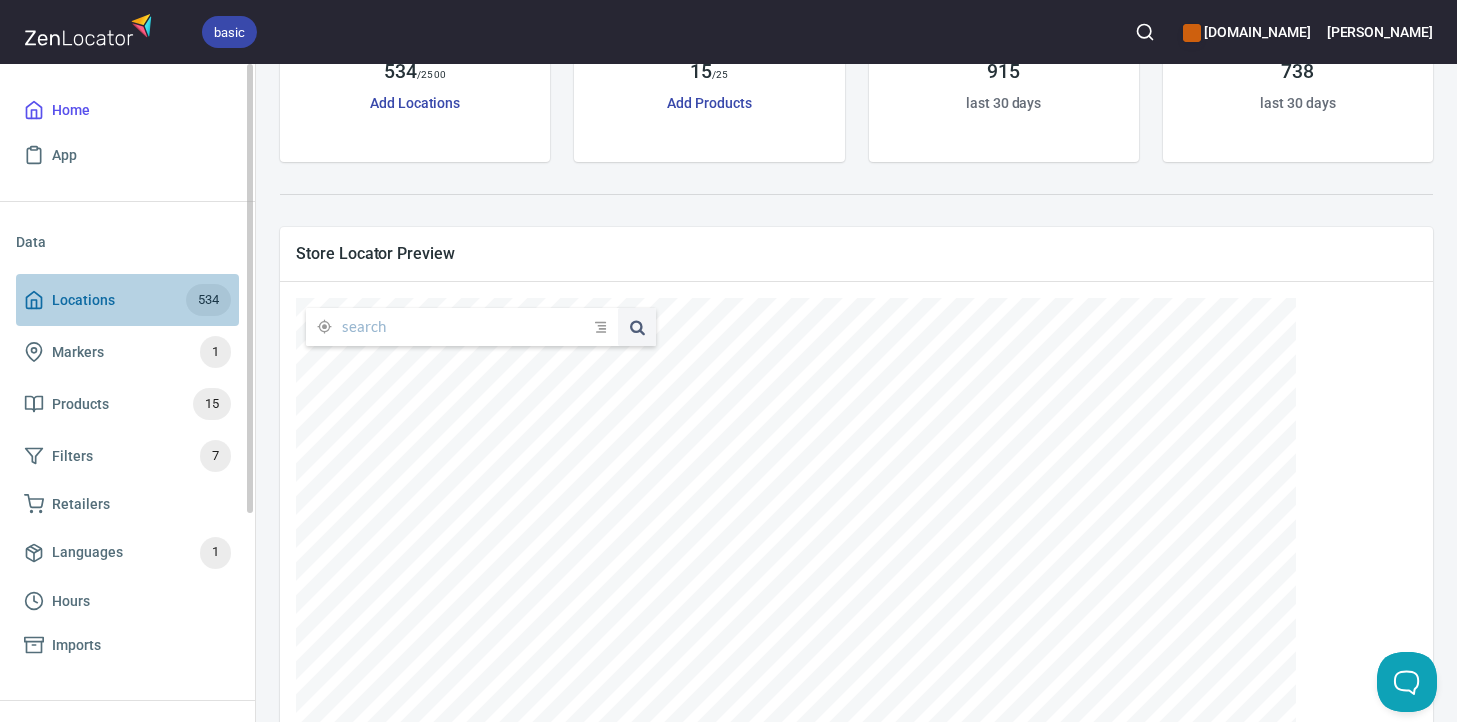 click on "Locations" at bounding box center [83, 300] 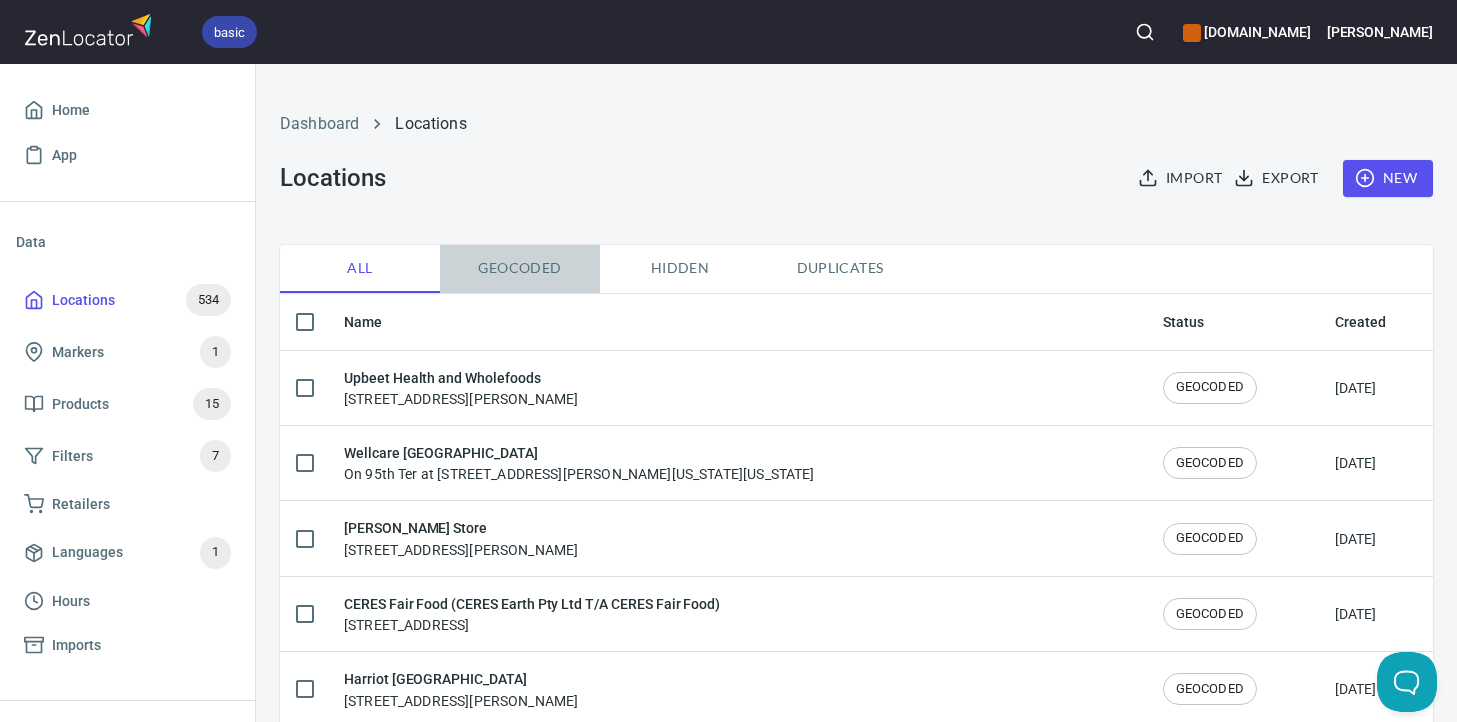 click on "Geocoded" at bounding box center (520, 269) 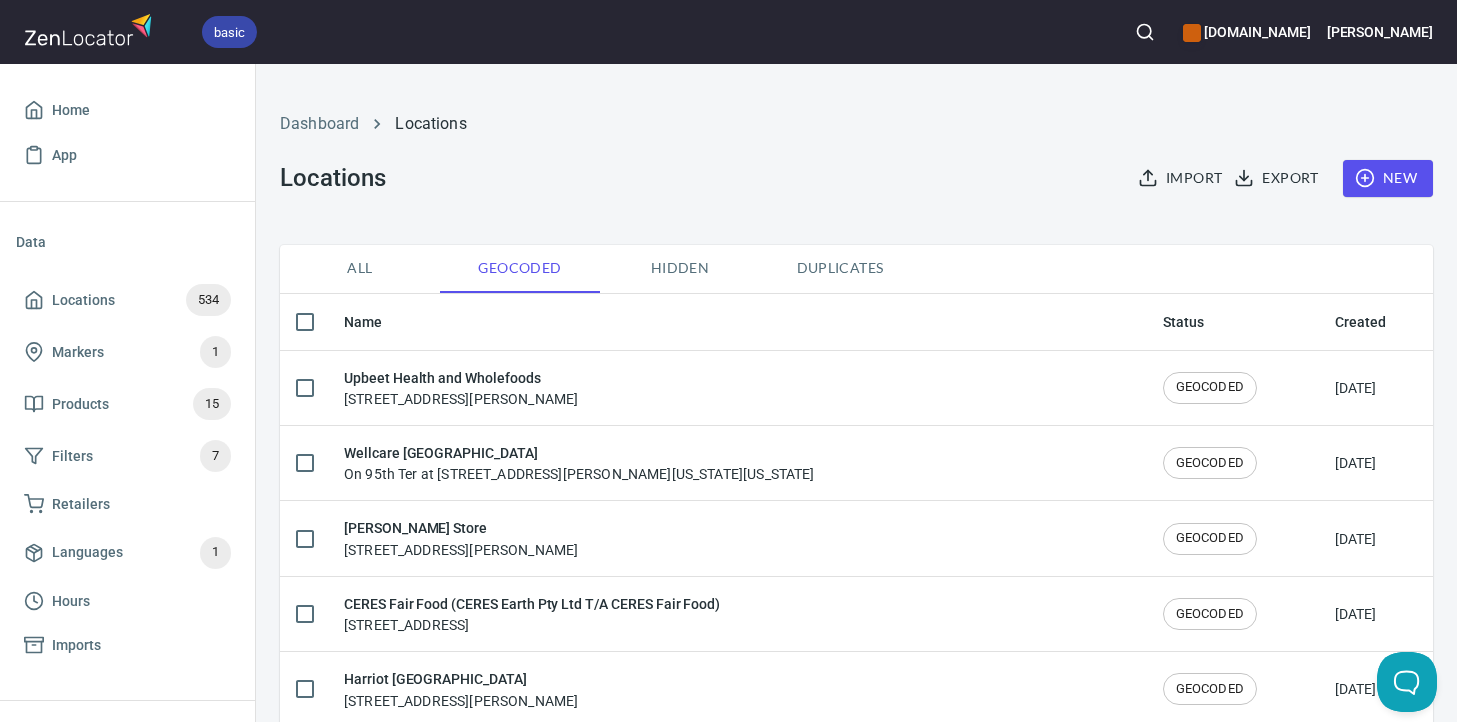checkbox on "false" 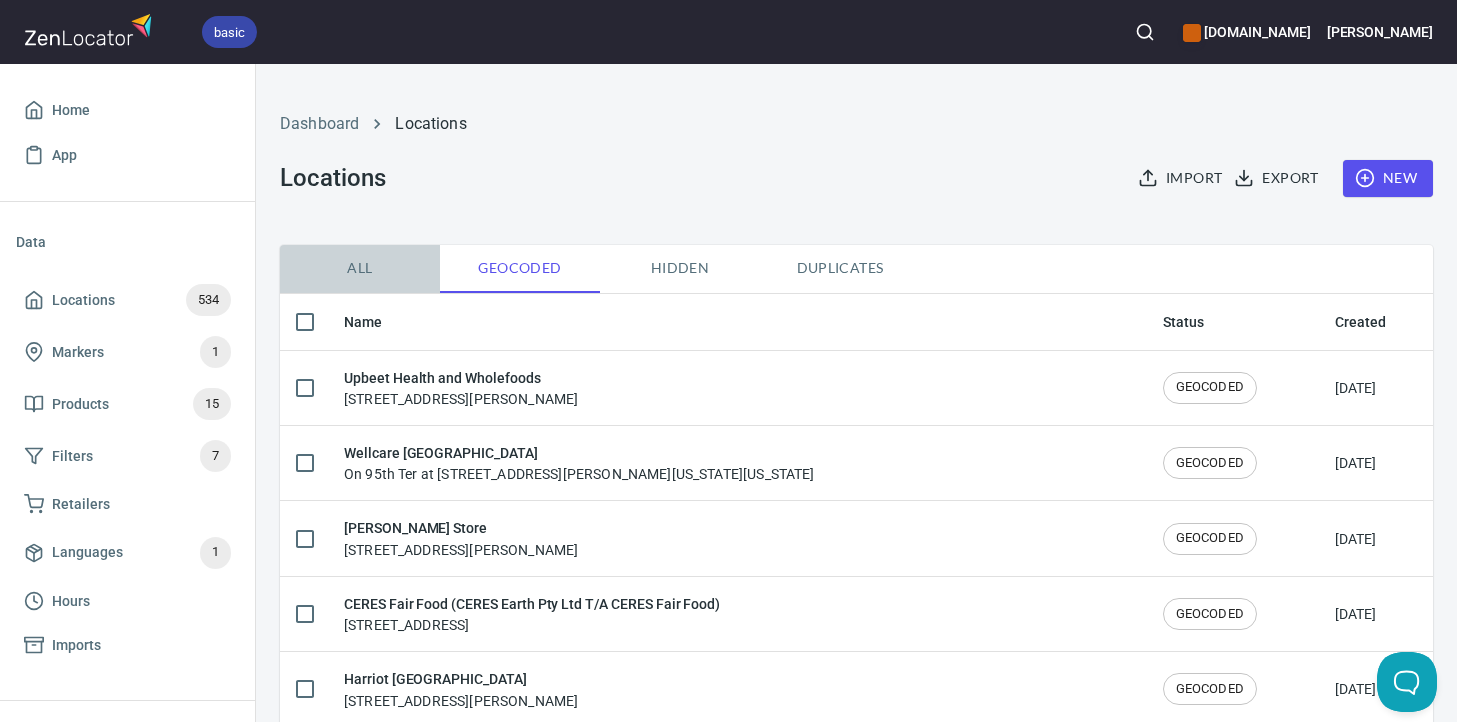click on "All" at bounding box center (360, 268) 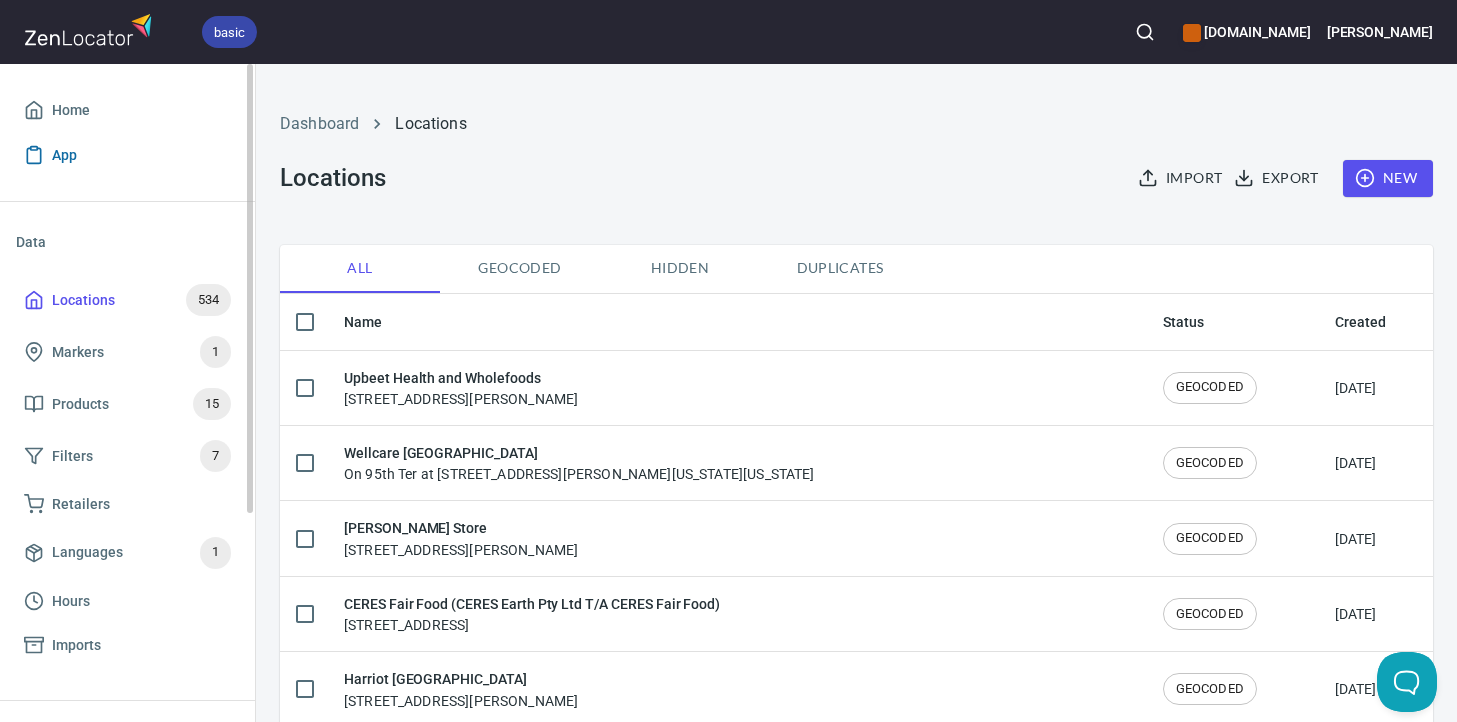 click on "App" at bounding box center [127, 155] 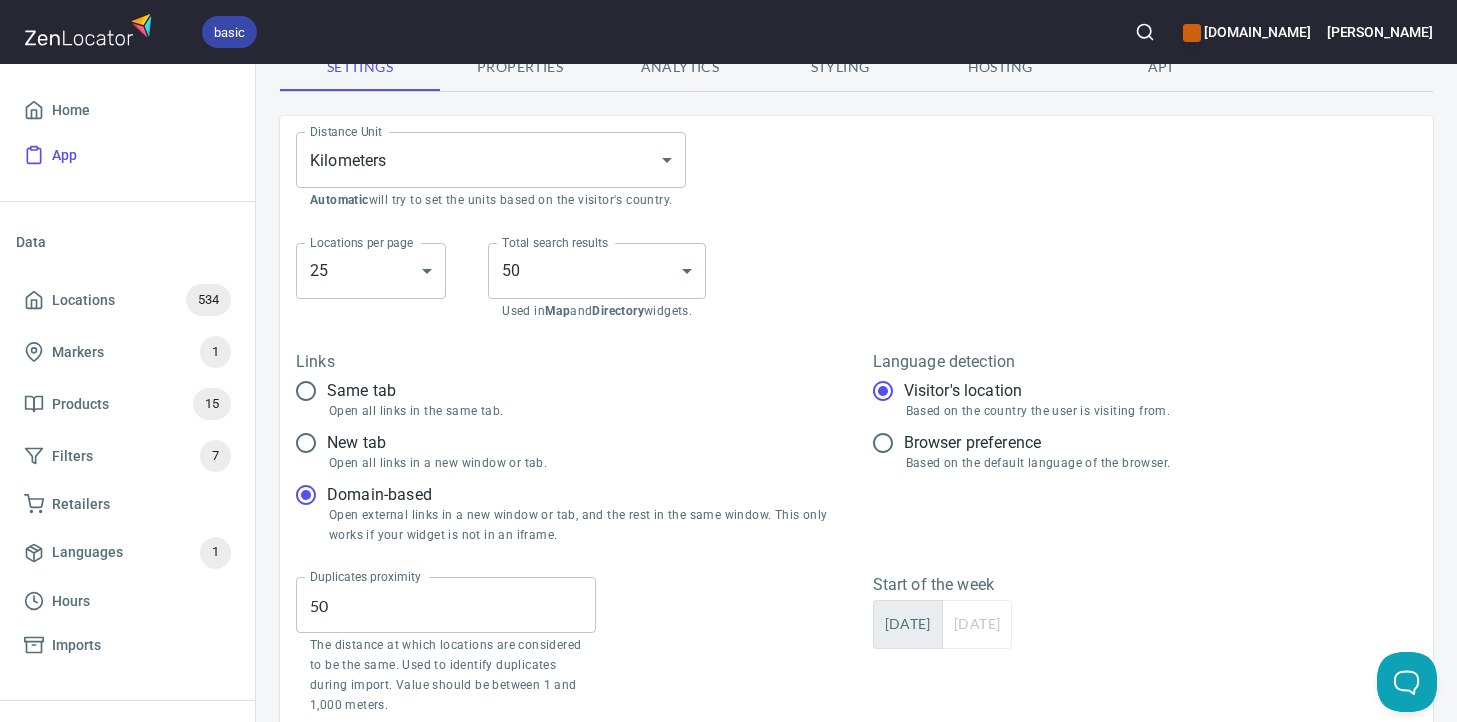 scroll, scrollTop: 0, scrollLeft: 0, axis: both 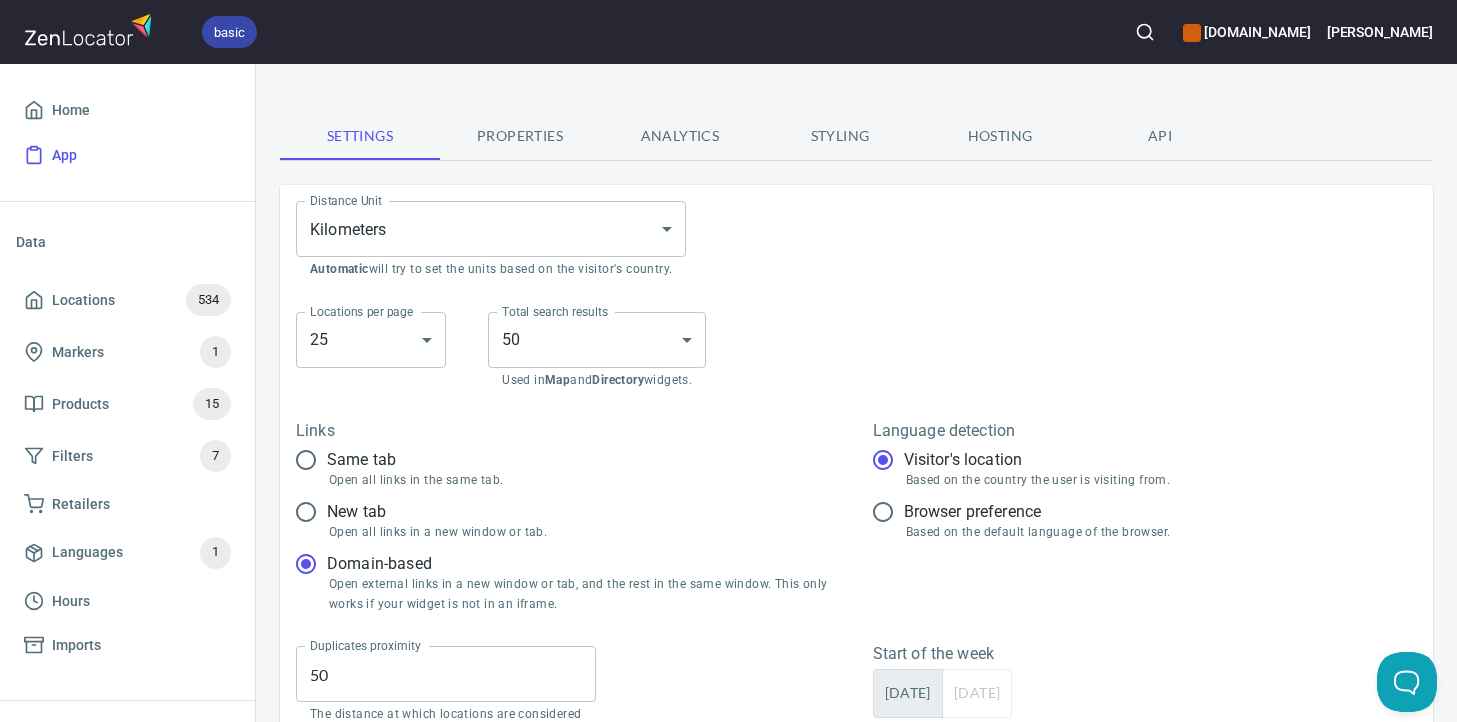 click on "Properties" at bounding box center [520, 136] 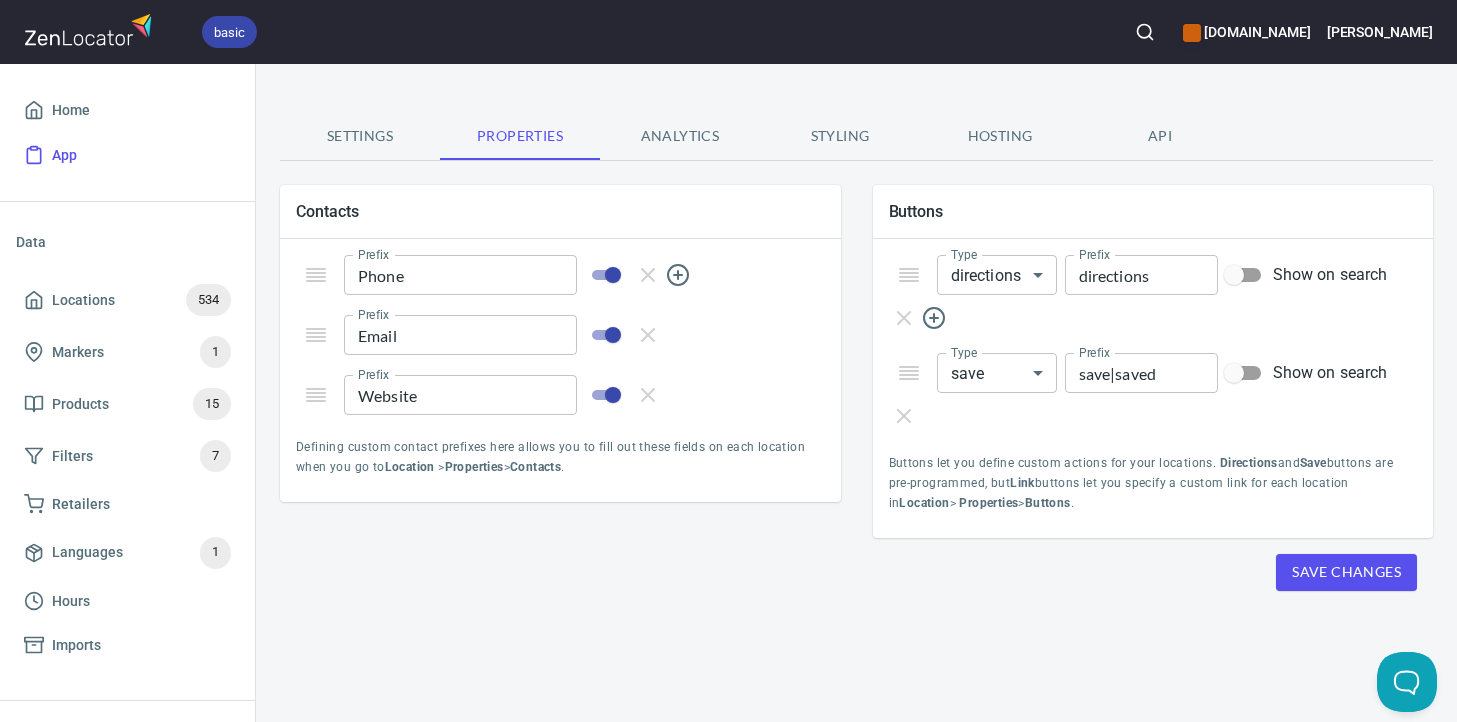 click on "Analytics" at bounding box center [680, 136] 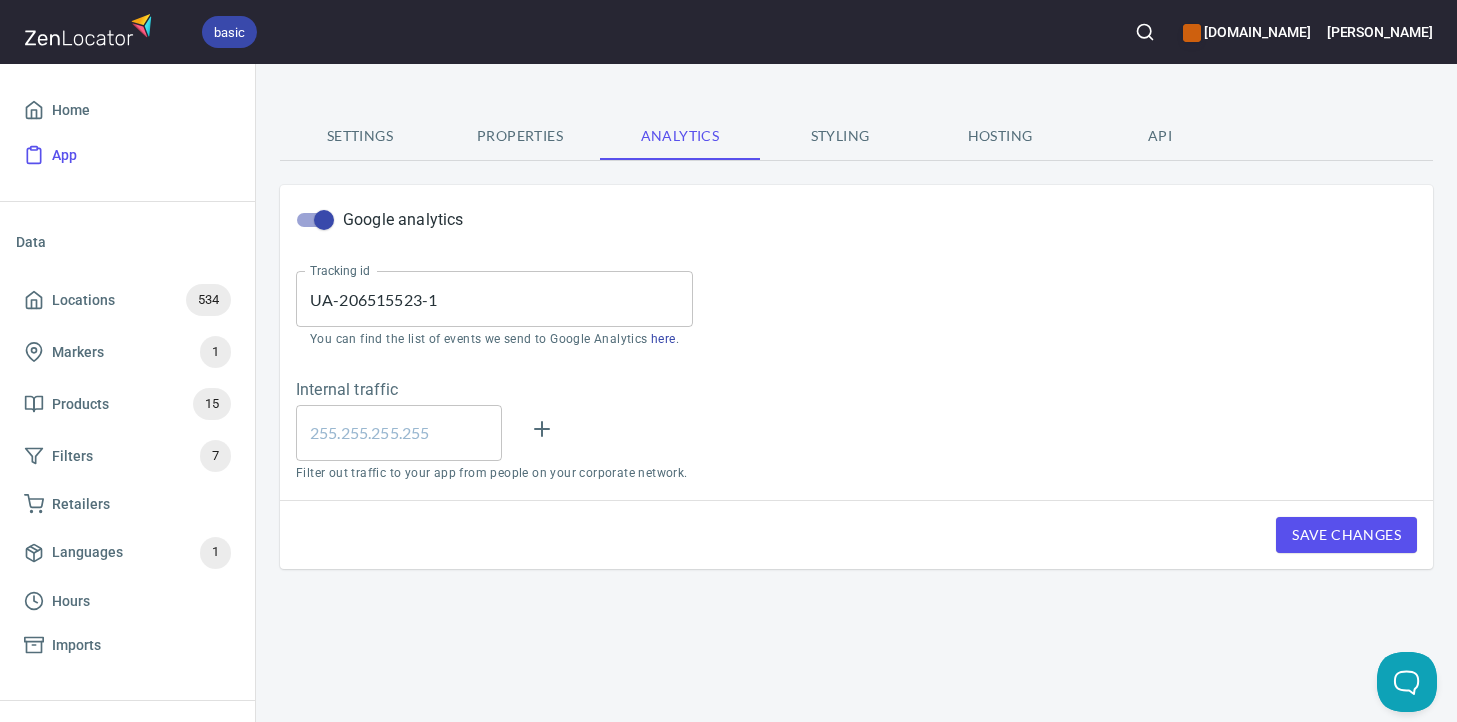 click on "Hosting" at bounding box center [1000, 136] 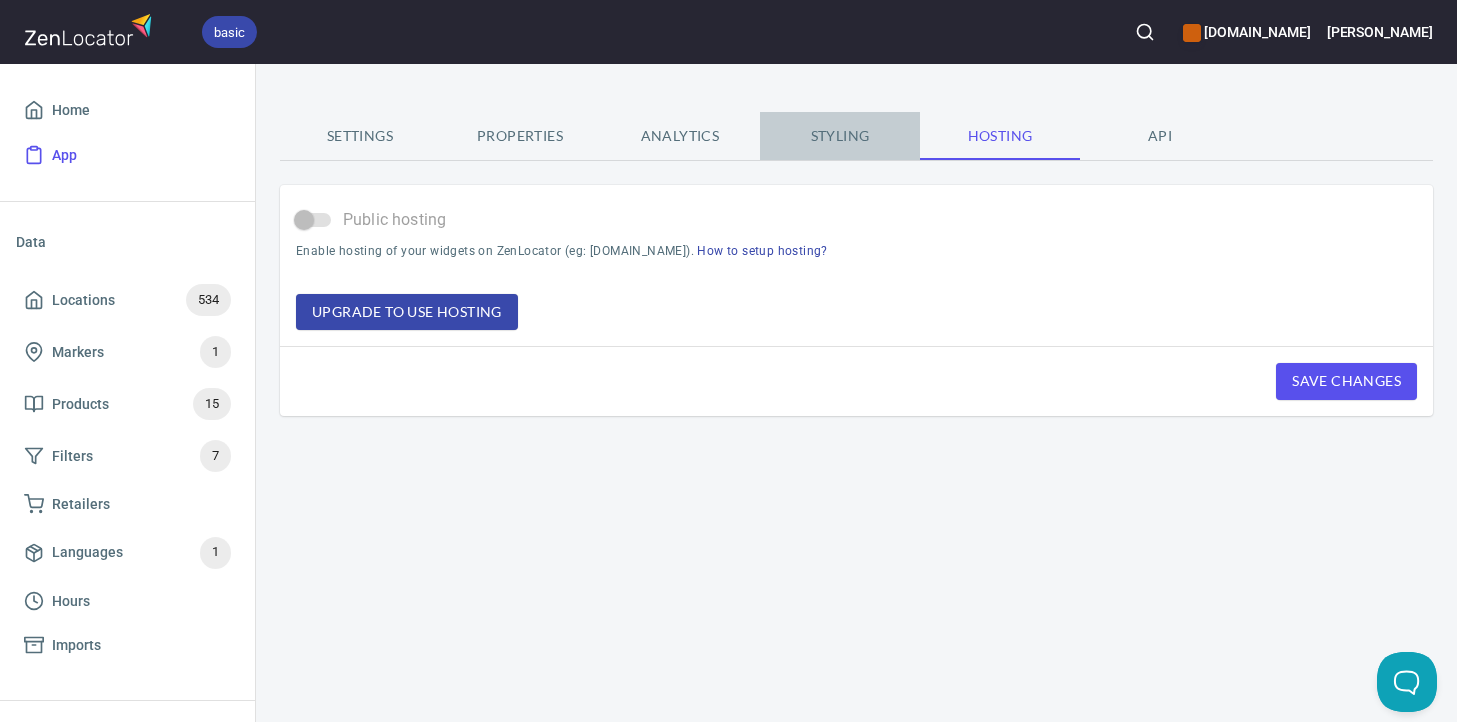 click on "Styling" at bounding box center (840, 136) 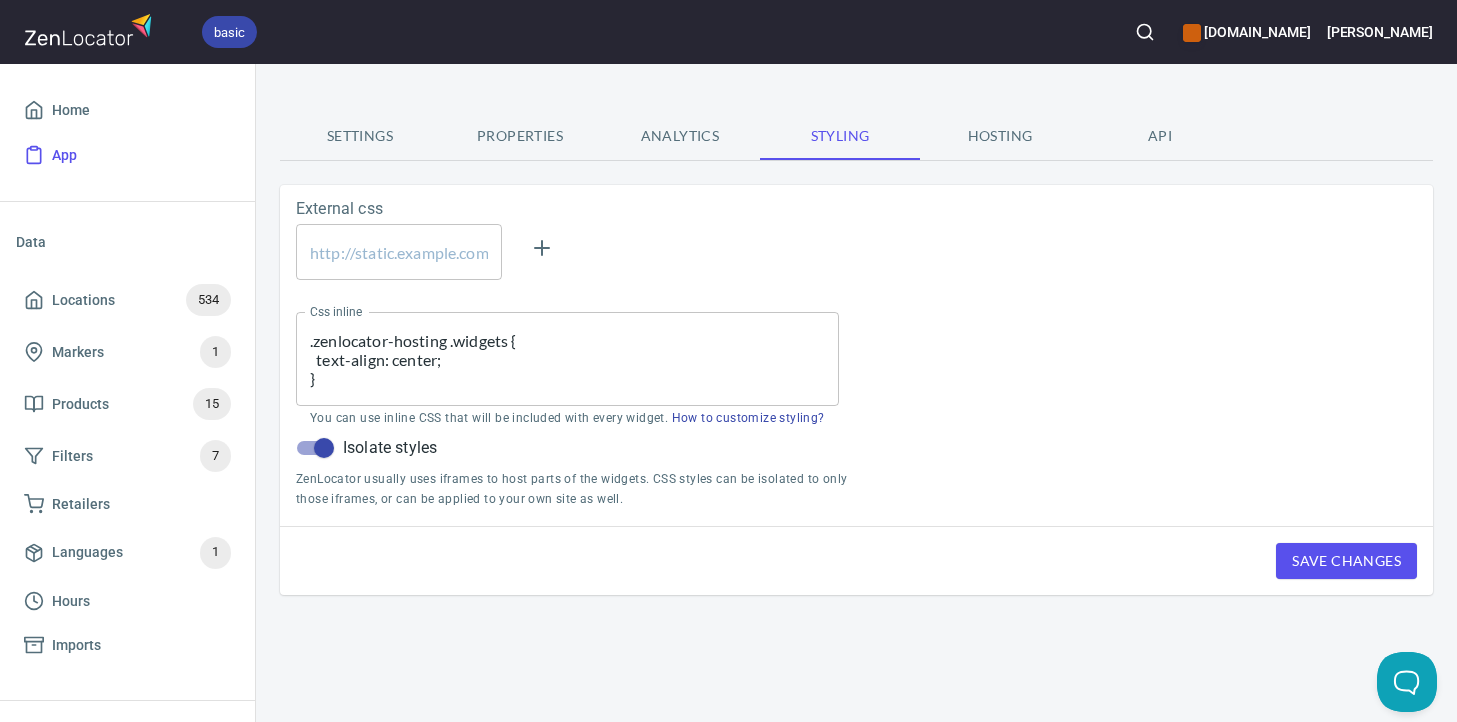 click on "Settings" at bounding box center (360, 136) 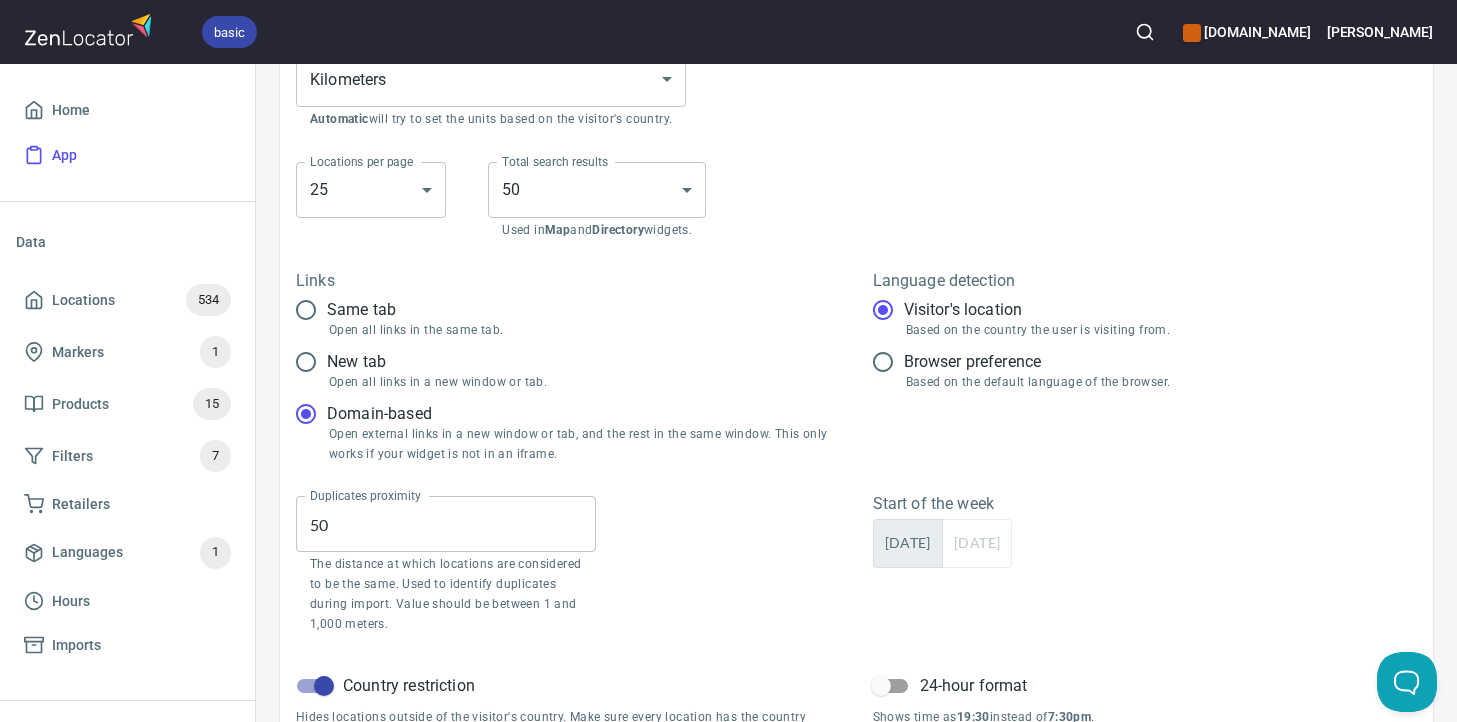 scroll, scrollTop: 285, scrollLeft: 0, axis: vertical 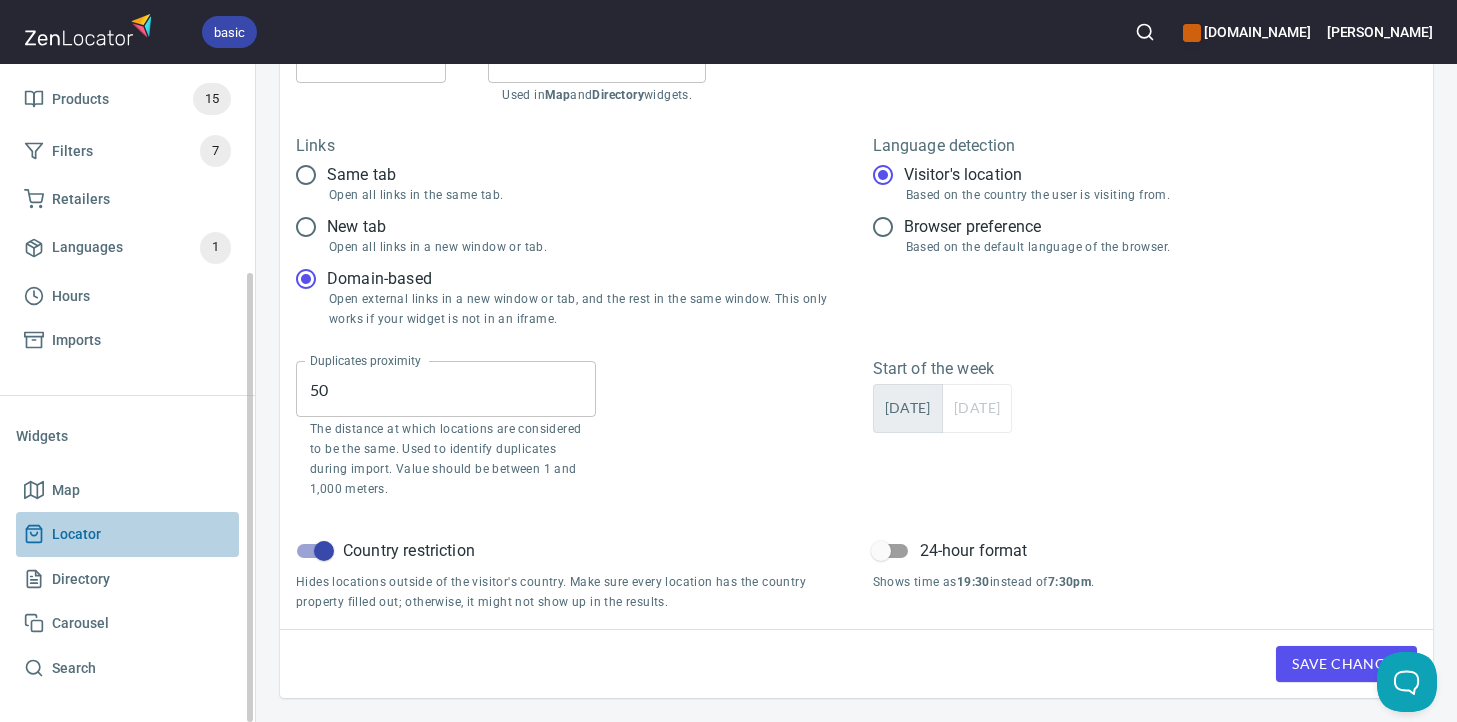 click on "Locator" at bounding box center [127, 534] 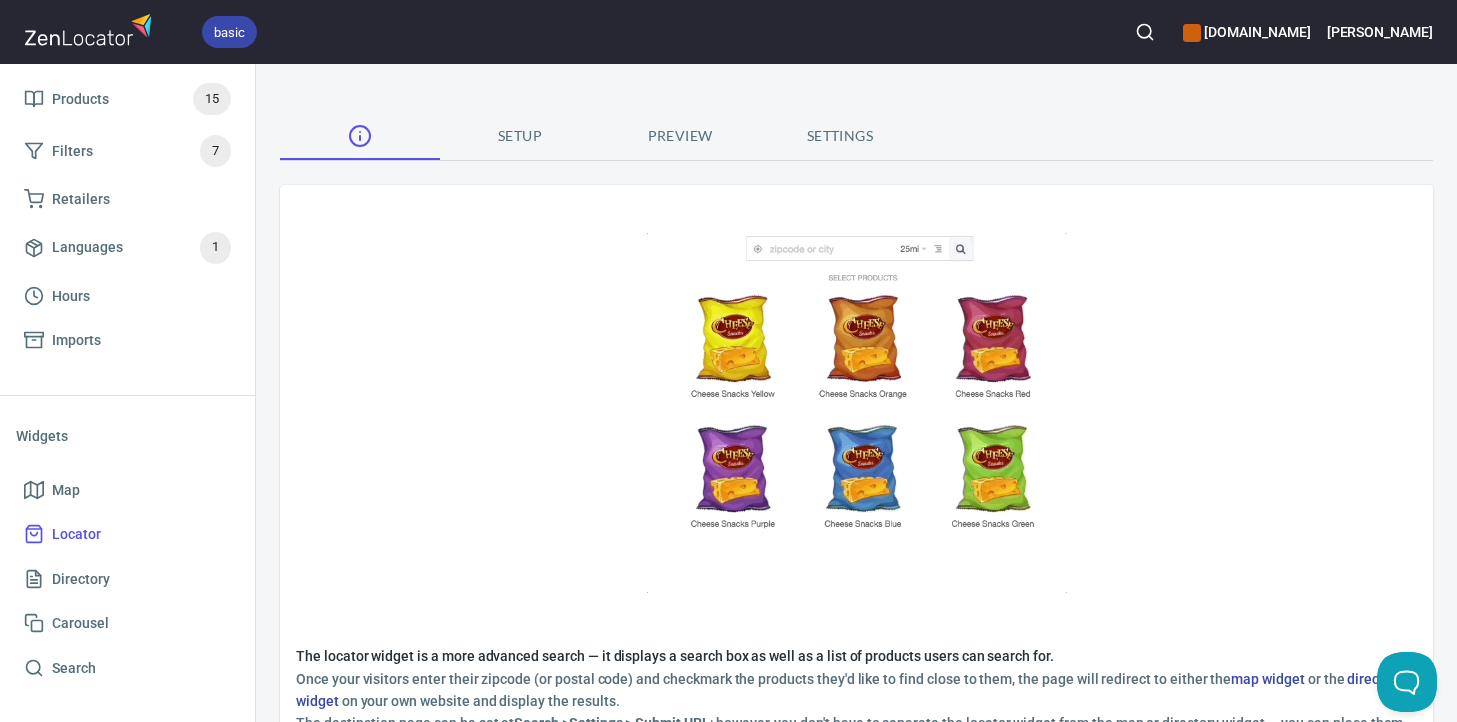 click on "Setup" at bounding box center [520, 136] 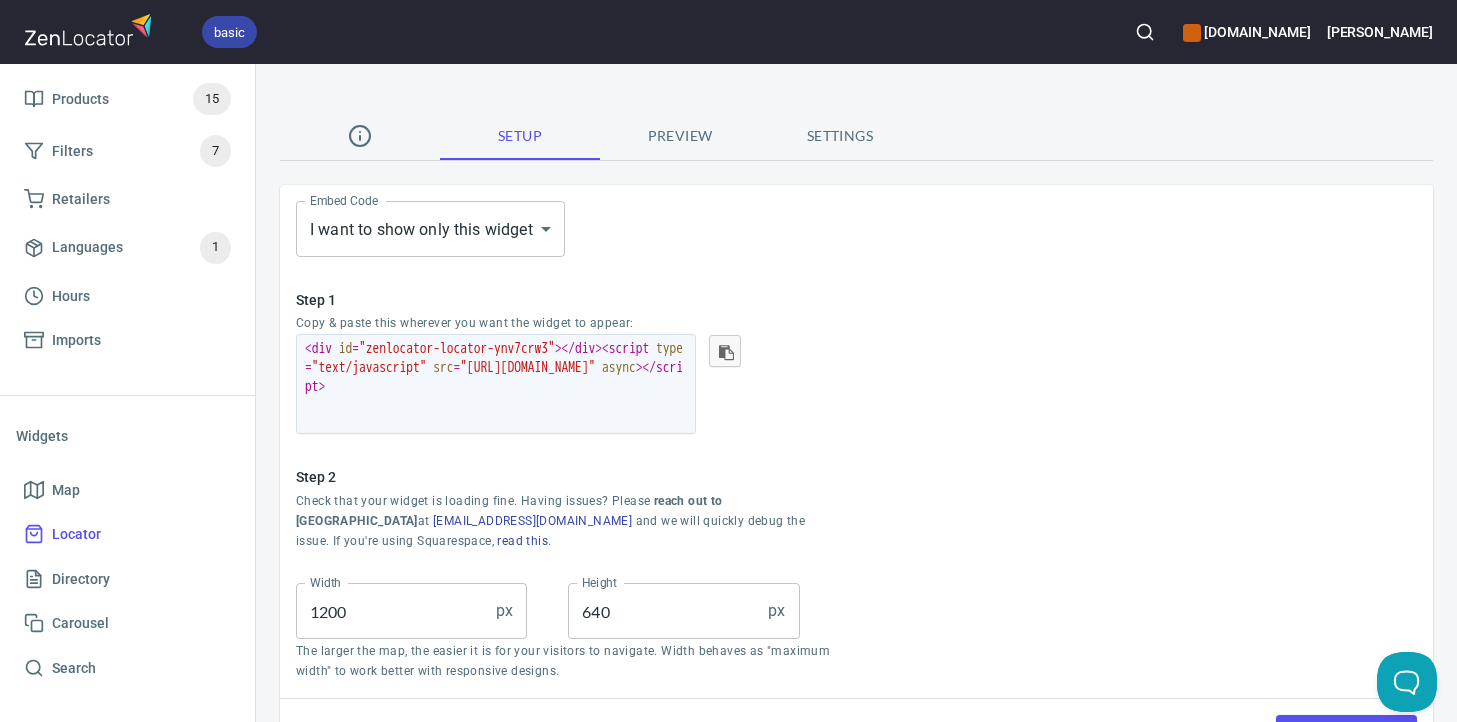 scroll, scrollTop: 5, scrollLeft: 0, axis: vertical 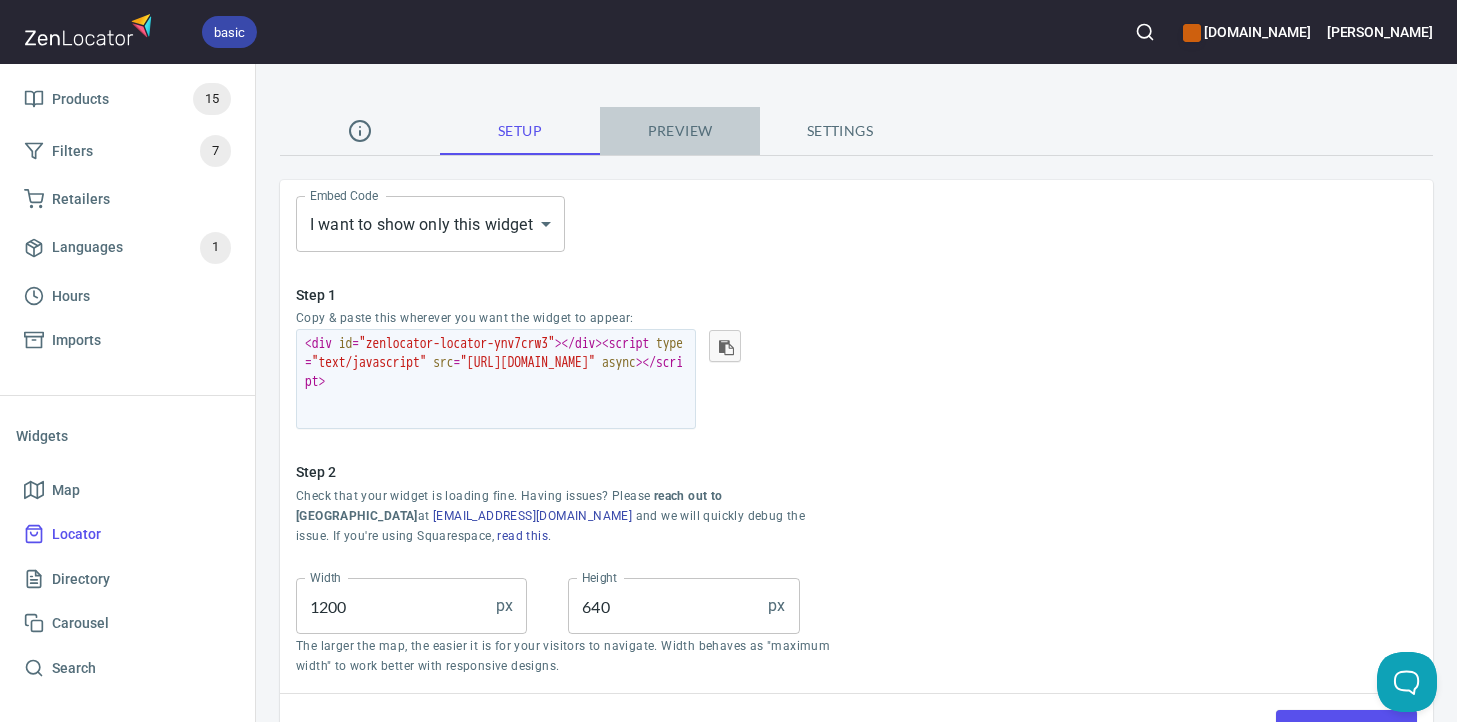 click on "Preview" at bounding box center (680, 131) 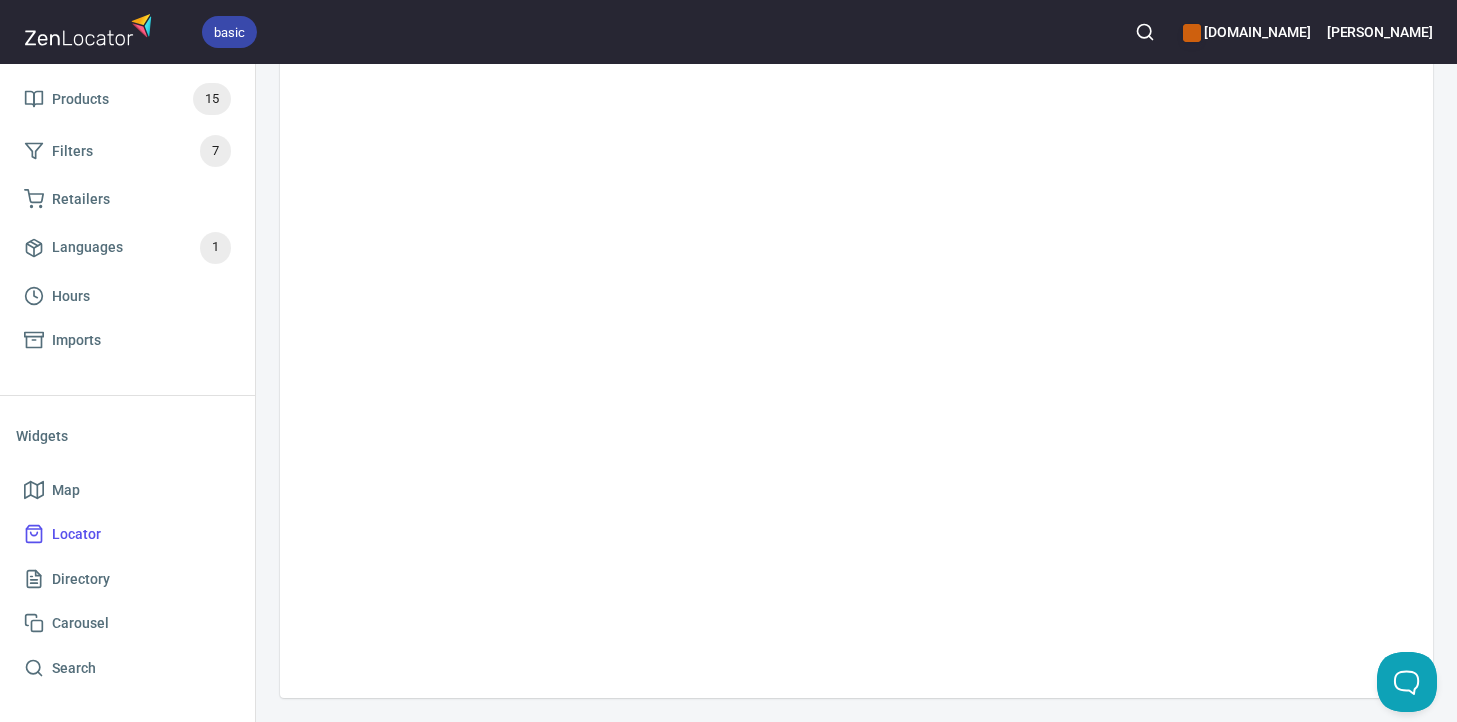 scroll, scrollTop: 0, scrollLeft: 0, axis: both 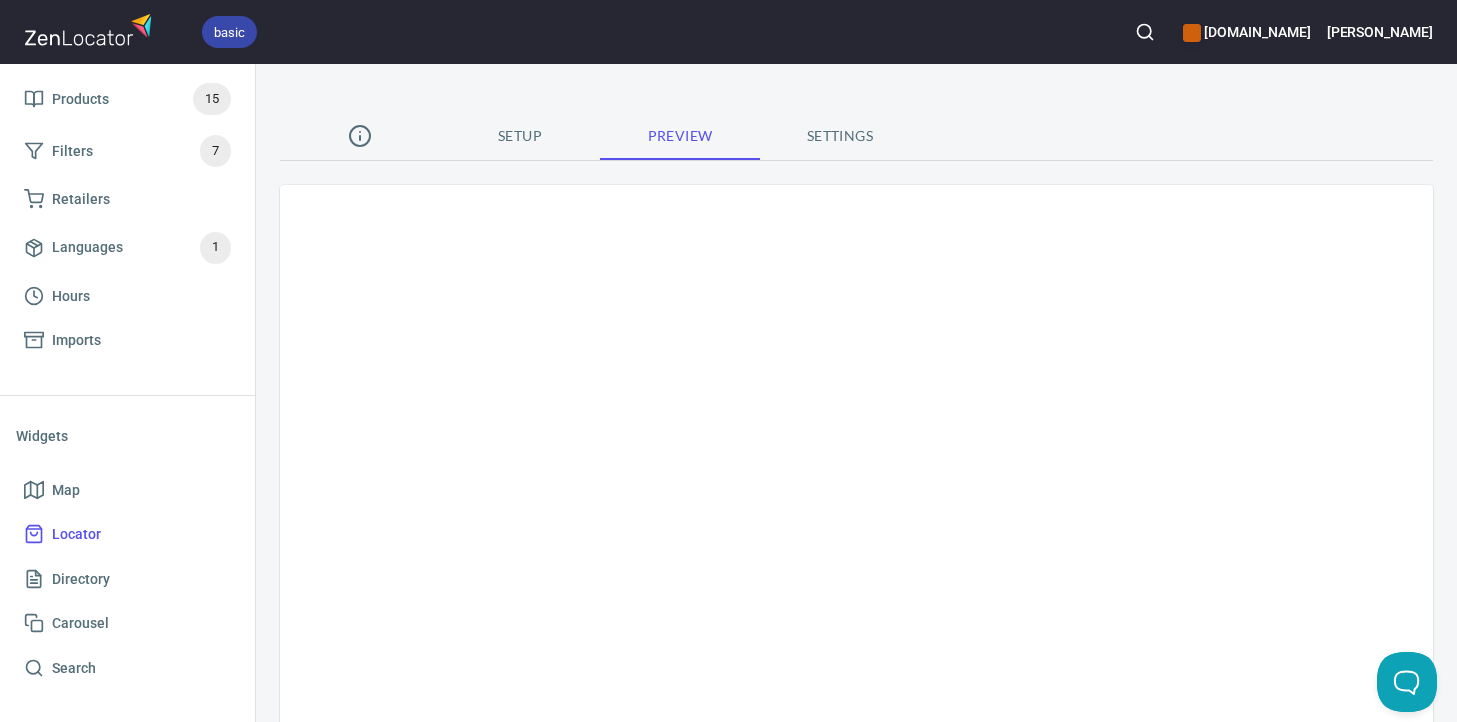 click on "Setup Preview Settings" at bounding box center [856, 488] 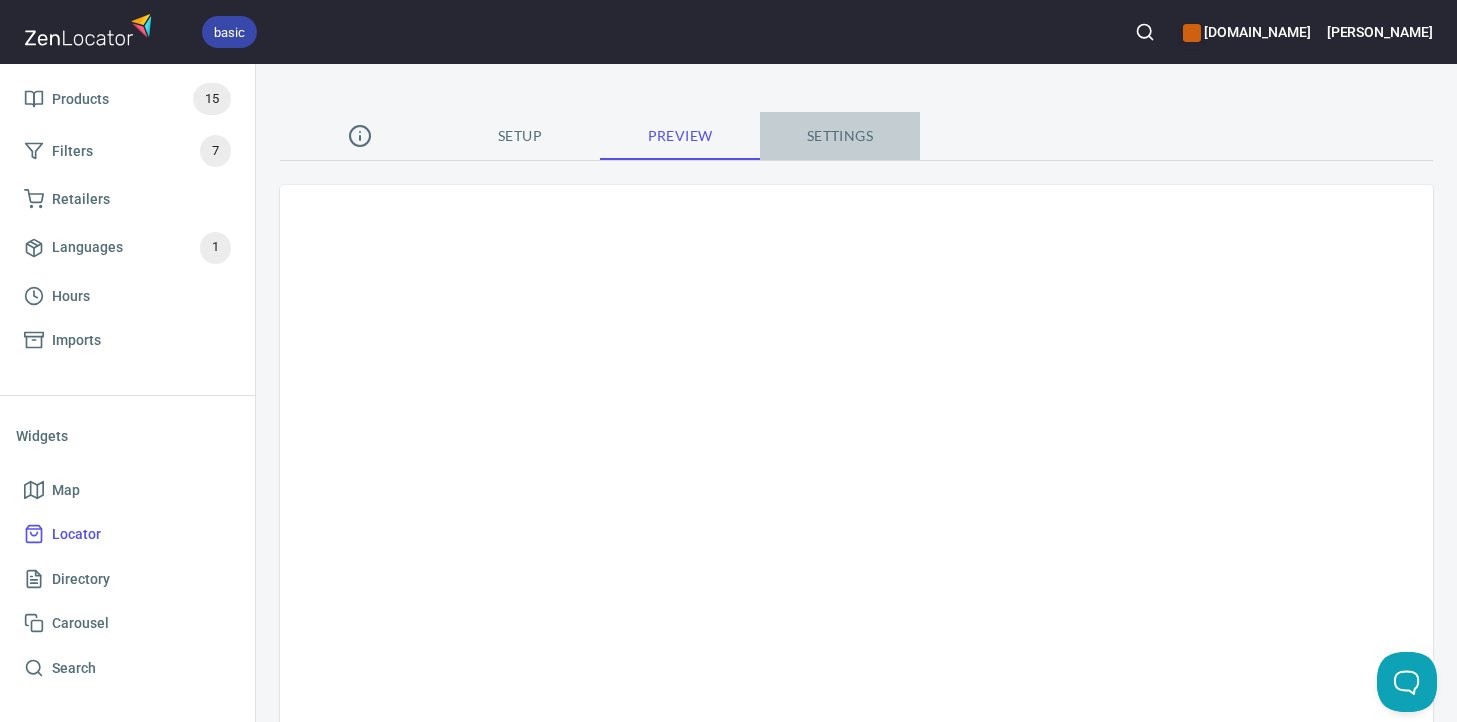 click on "Settings" at bounding box center (840, 136) 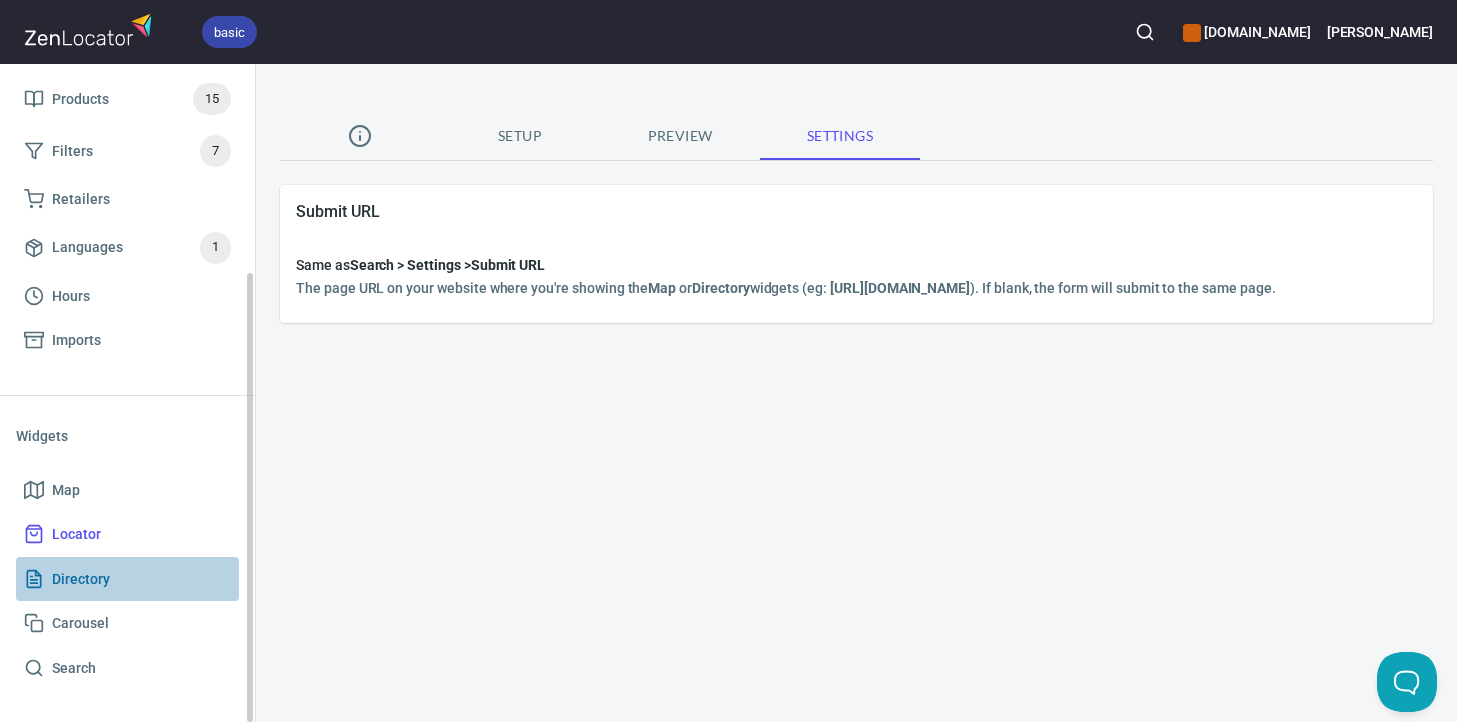 click on "Directory" at bounding box center (127, 579) 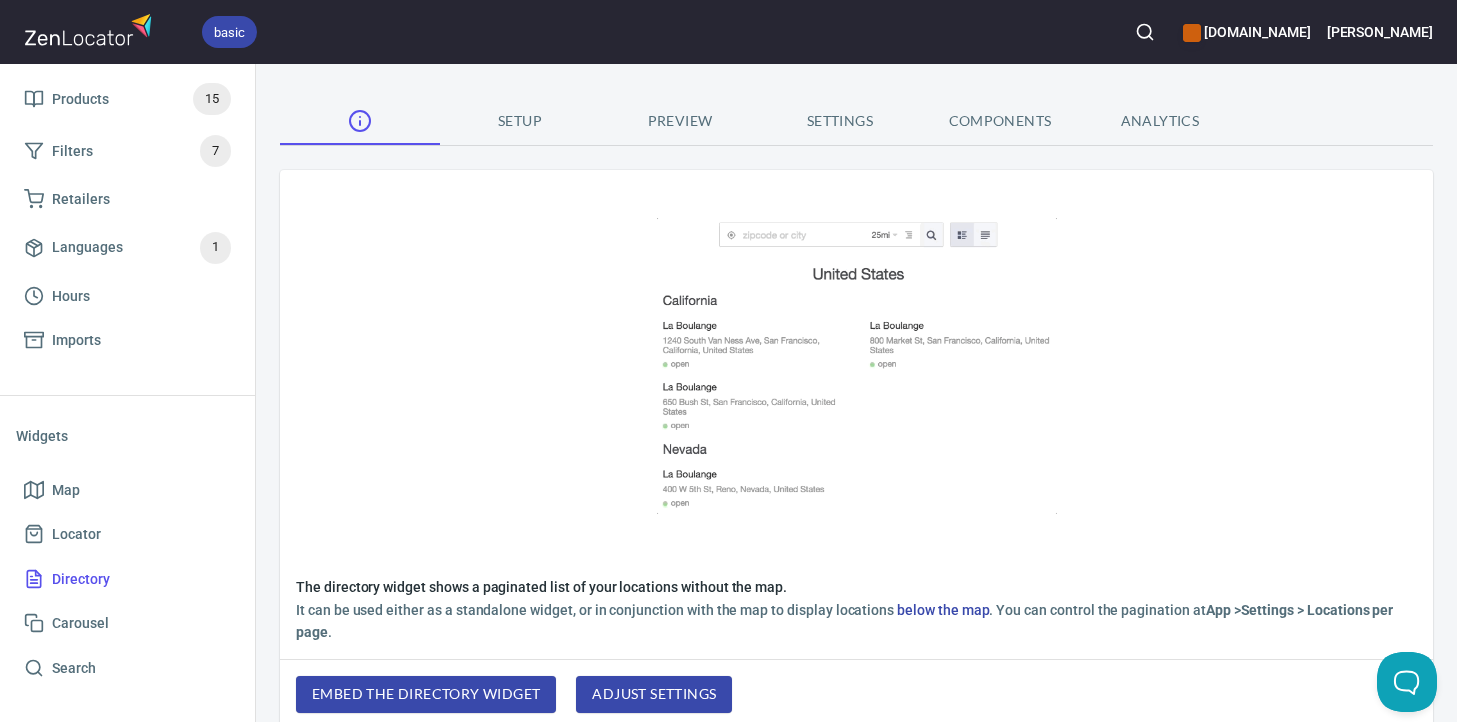 scroll, scrollTop: 10, scrollLeft: 0, axis: vertical 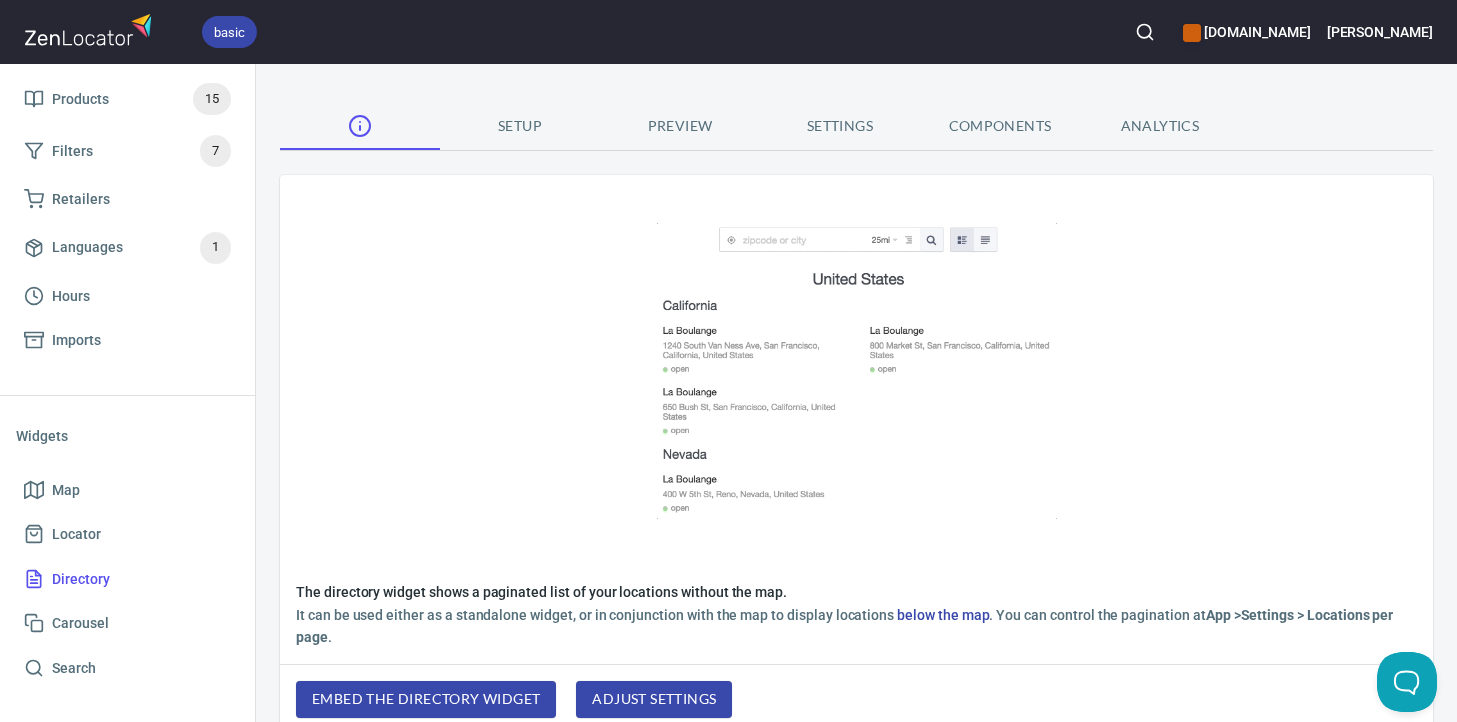 click on "Setup" at bounding box center [520, 126] 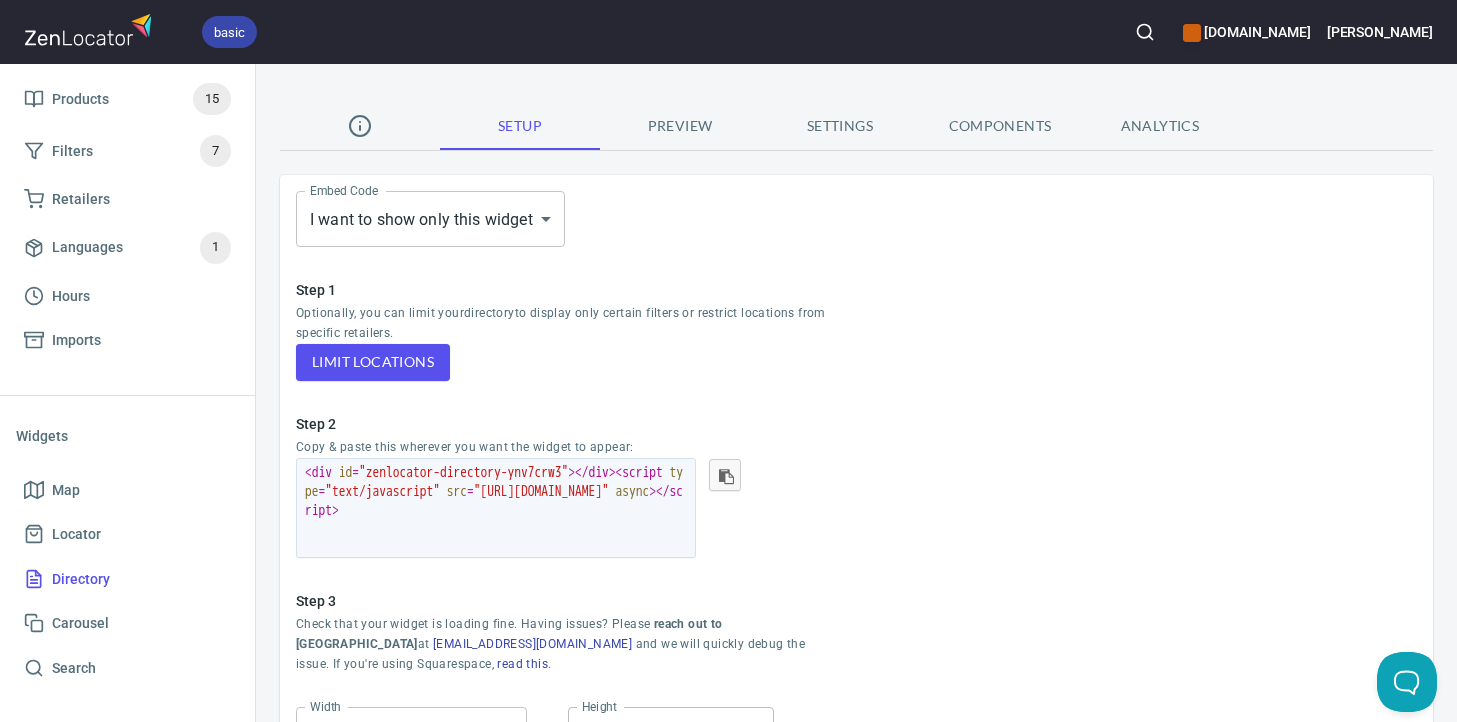 scroll, scrollTop: 0, scrollLeft: 0, axis: both 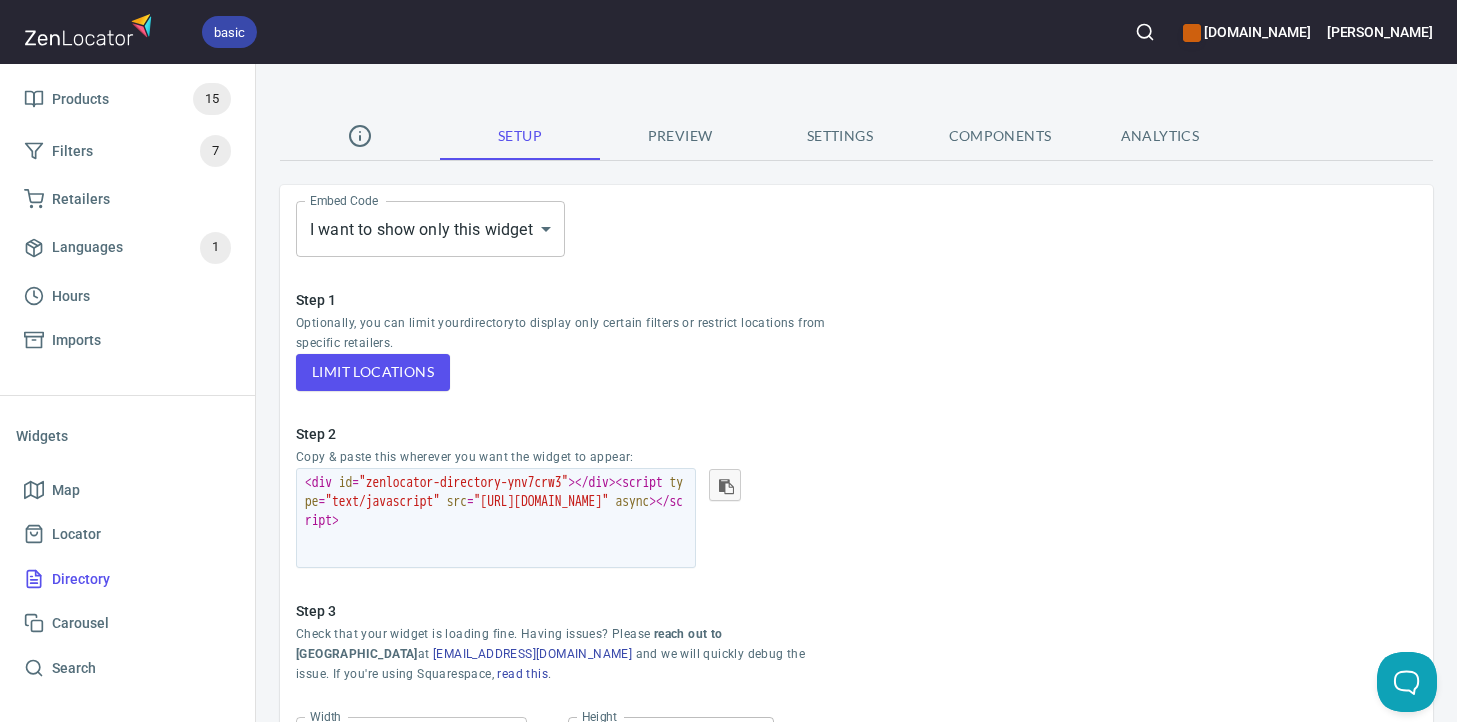 click on "Preview" at bounding box center [680, 136] 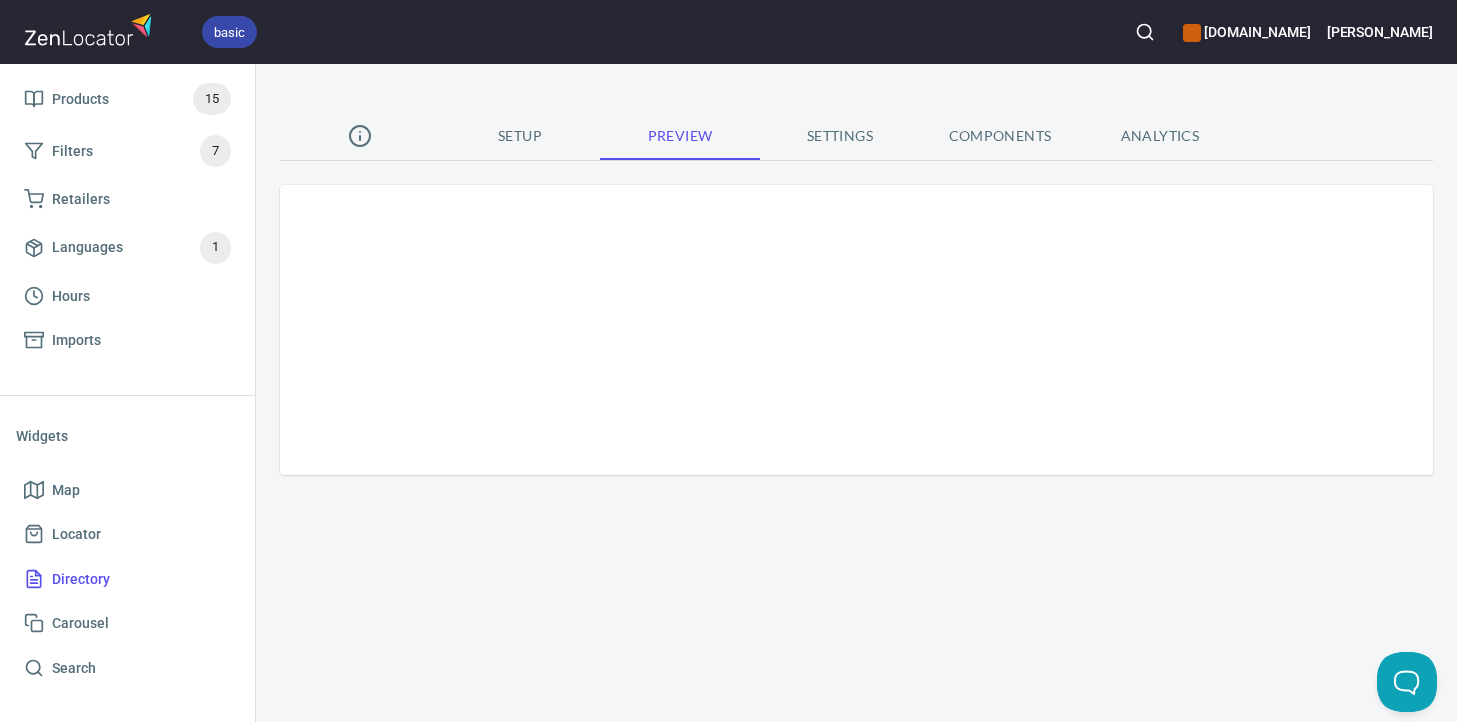 click on "Settings" at bounding box center [840, 136] 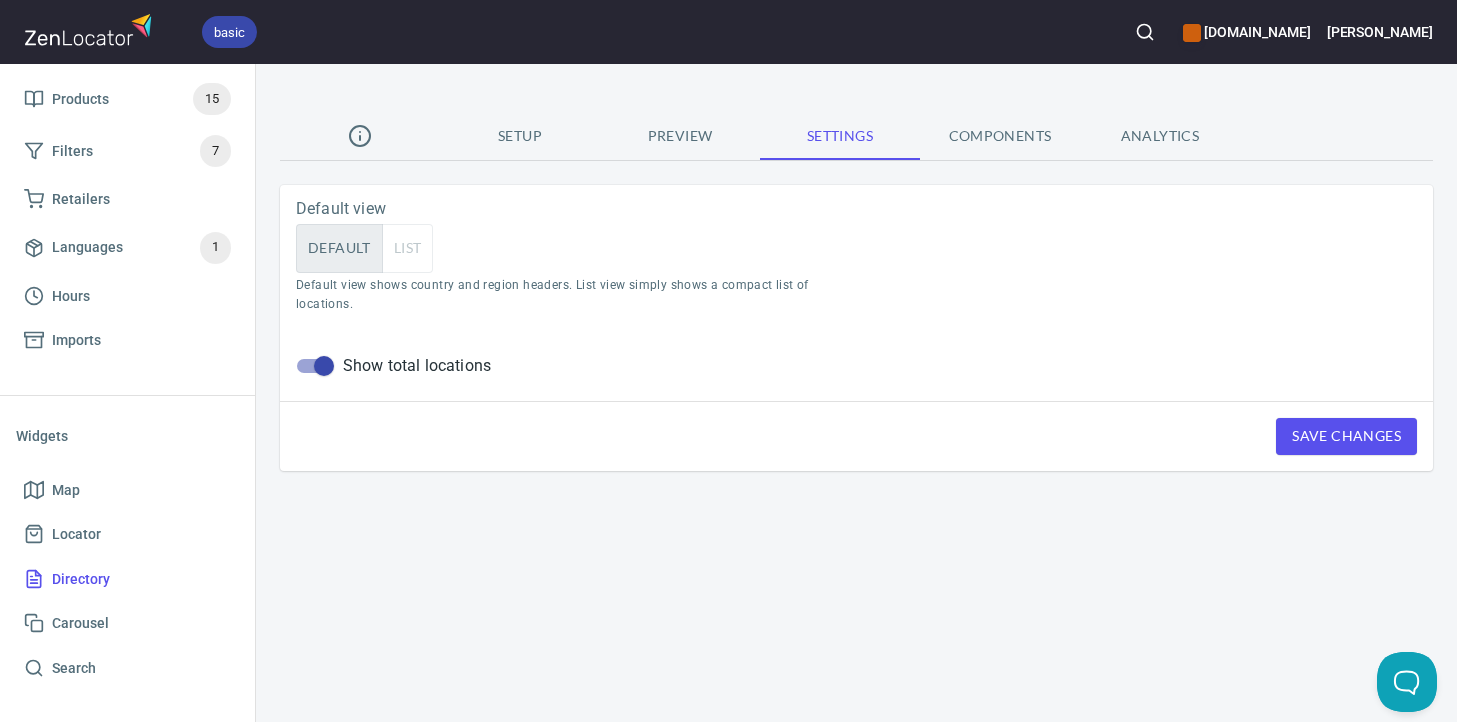 click on "List" at bounding box center (408, 248) 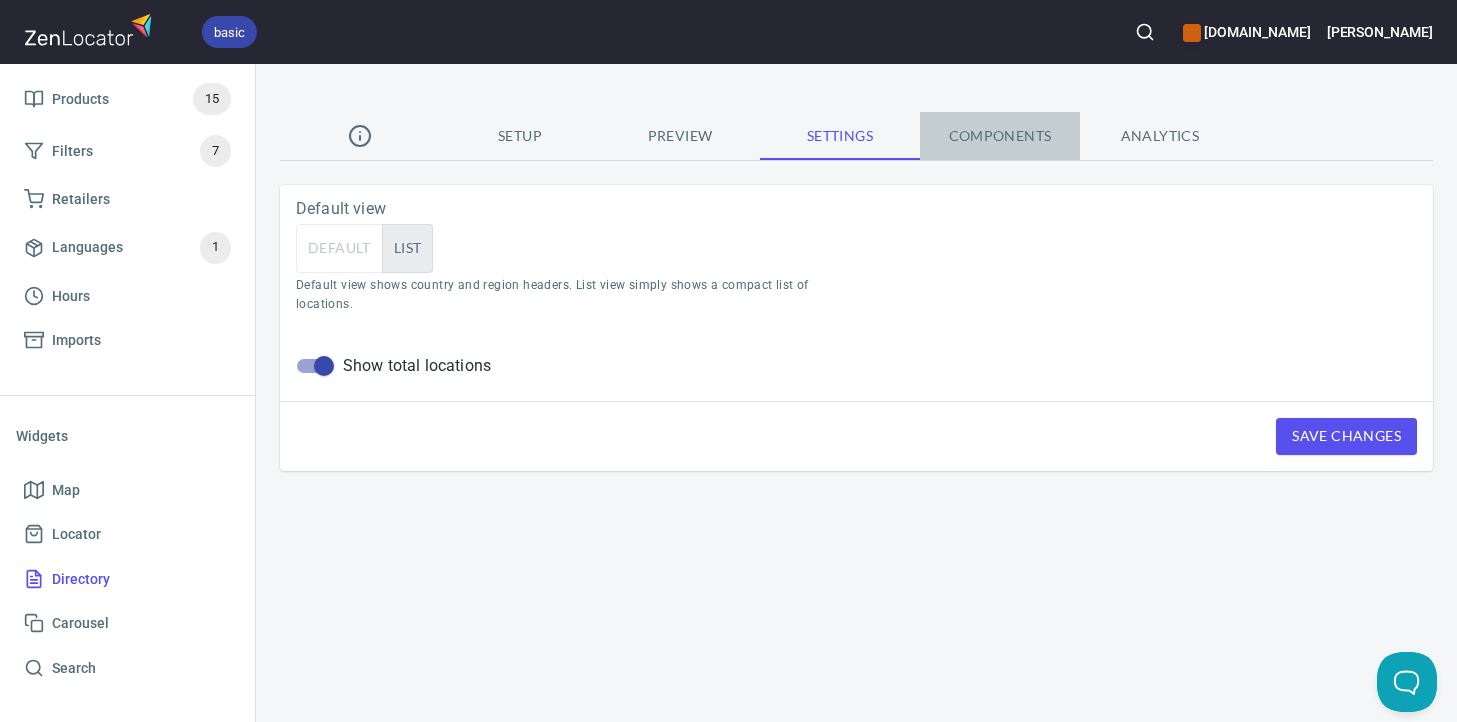 click on "Components" at bounding box center [1000, 136] 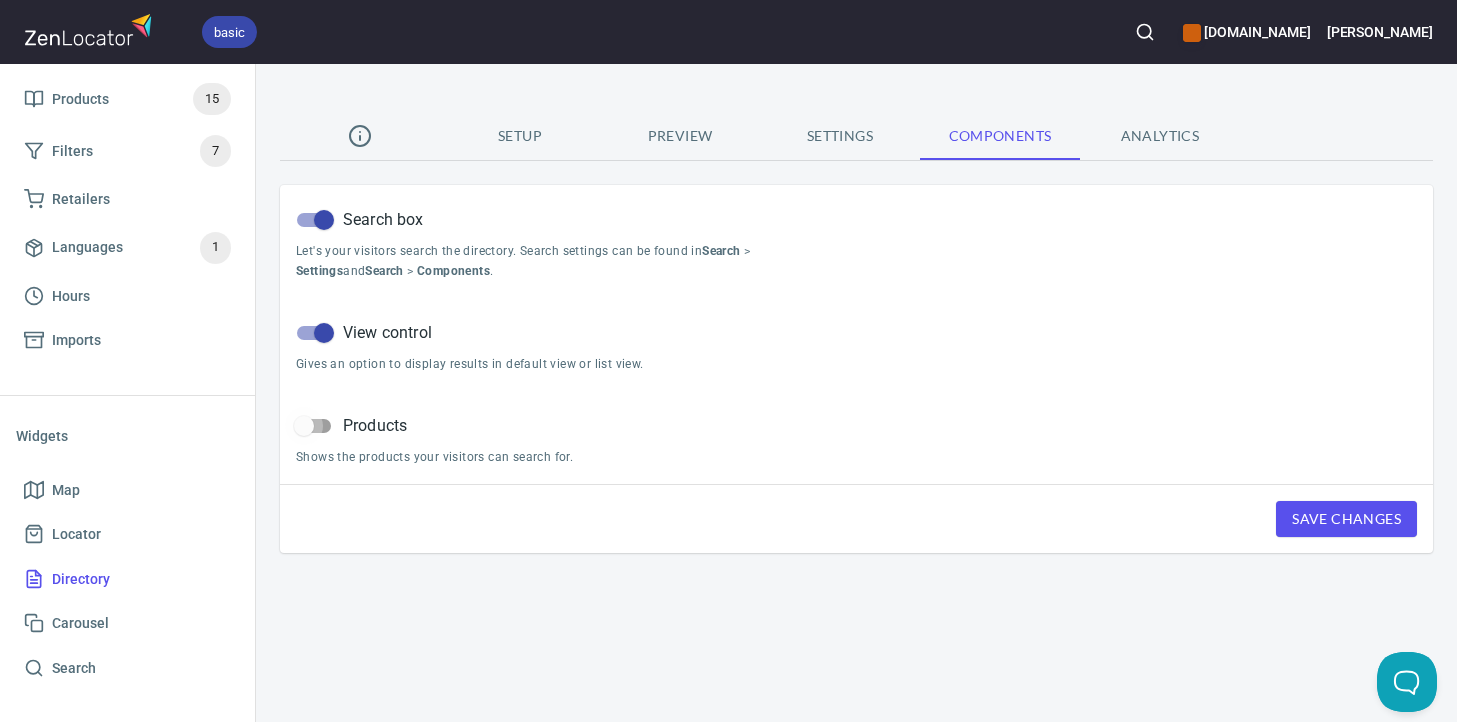 click on "Products" at bounding box center (304, 426) 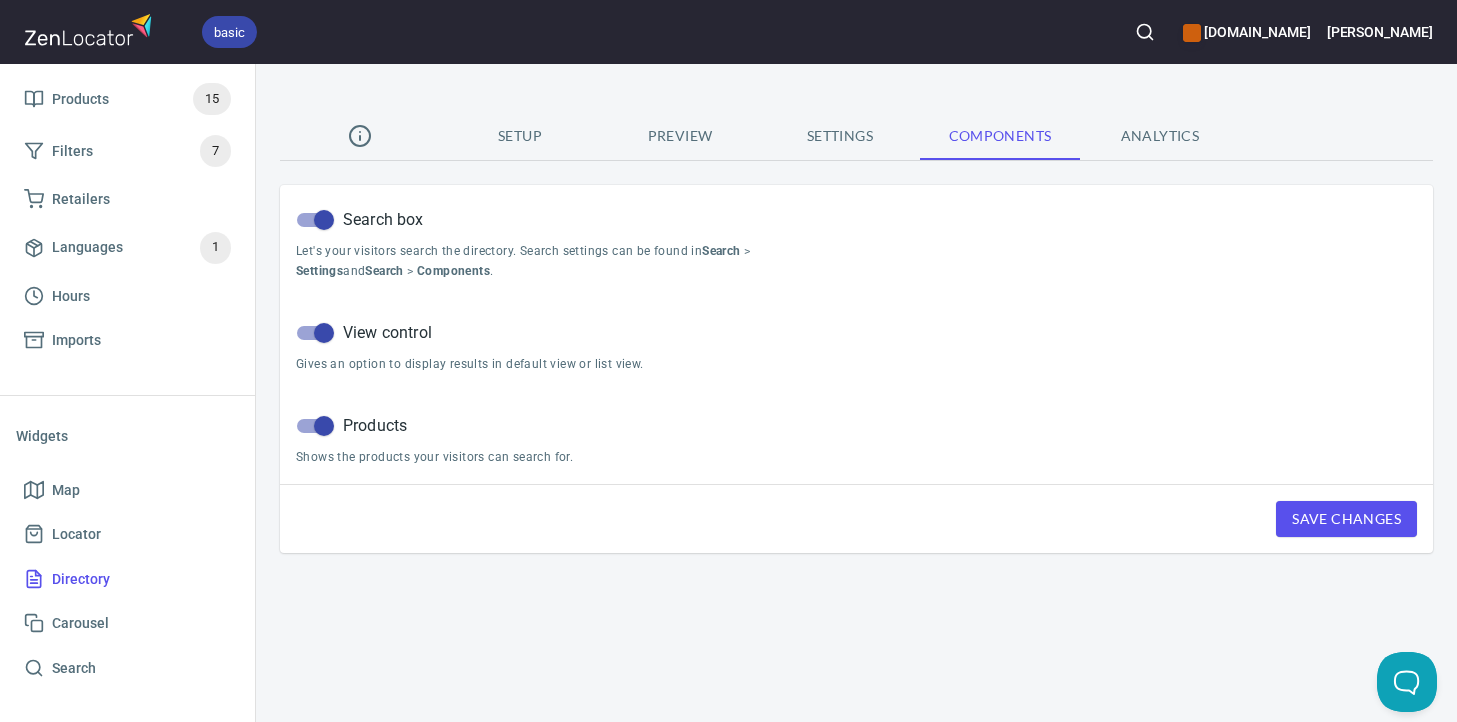 click on "Save Changes" at bounding box center [1346, 519] 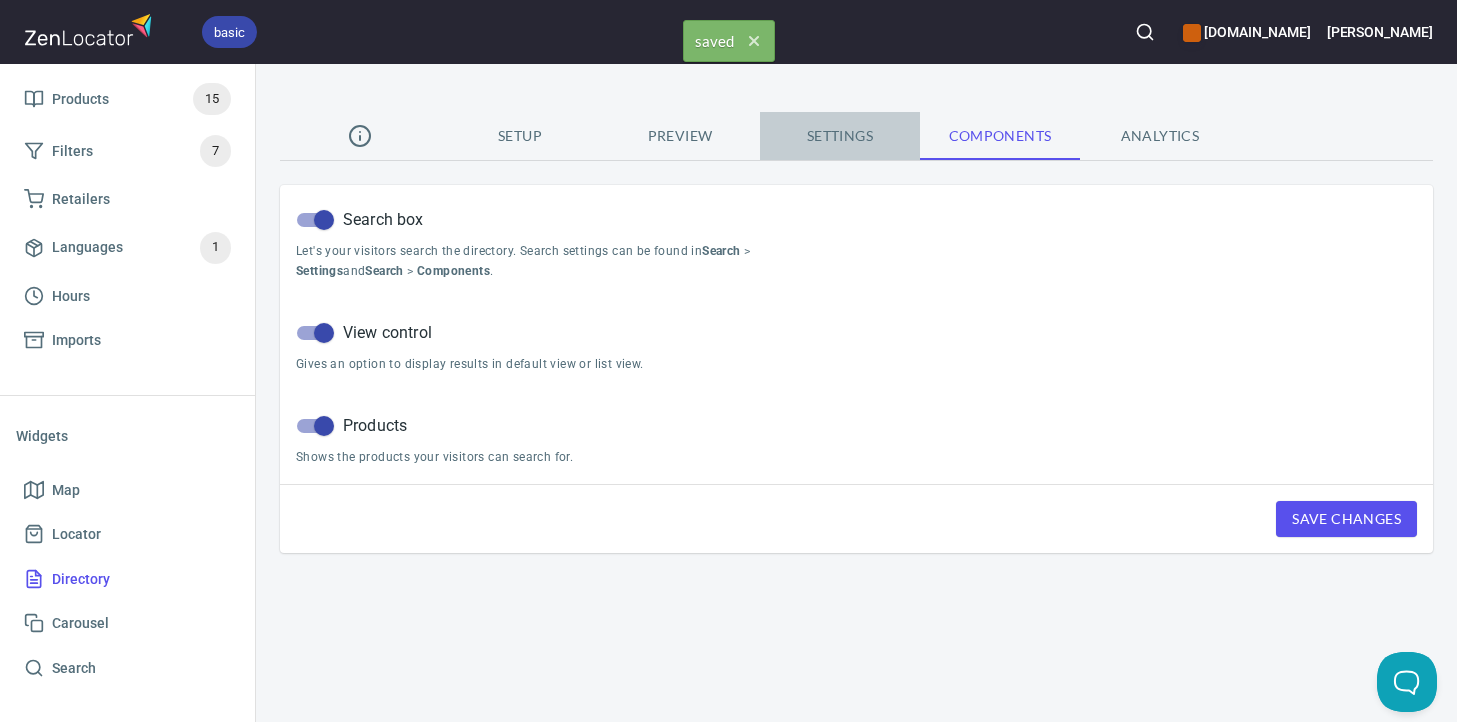 click on "Settings" at bounding box center [840, 136] 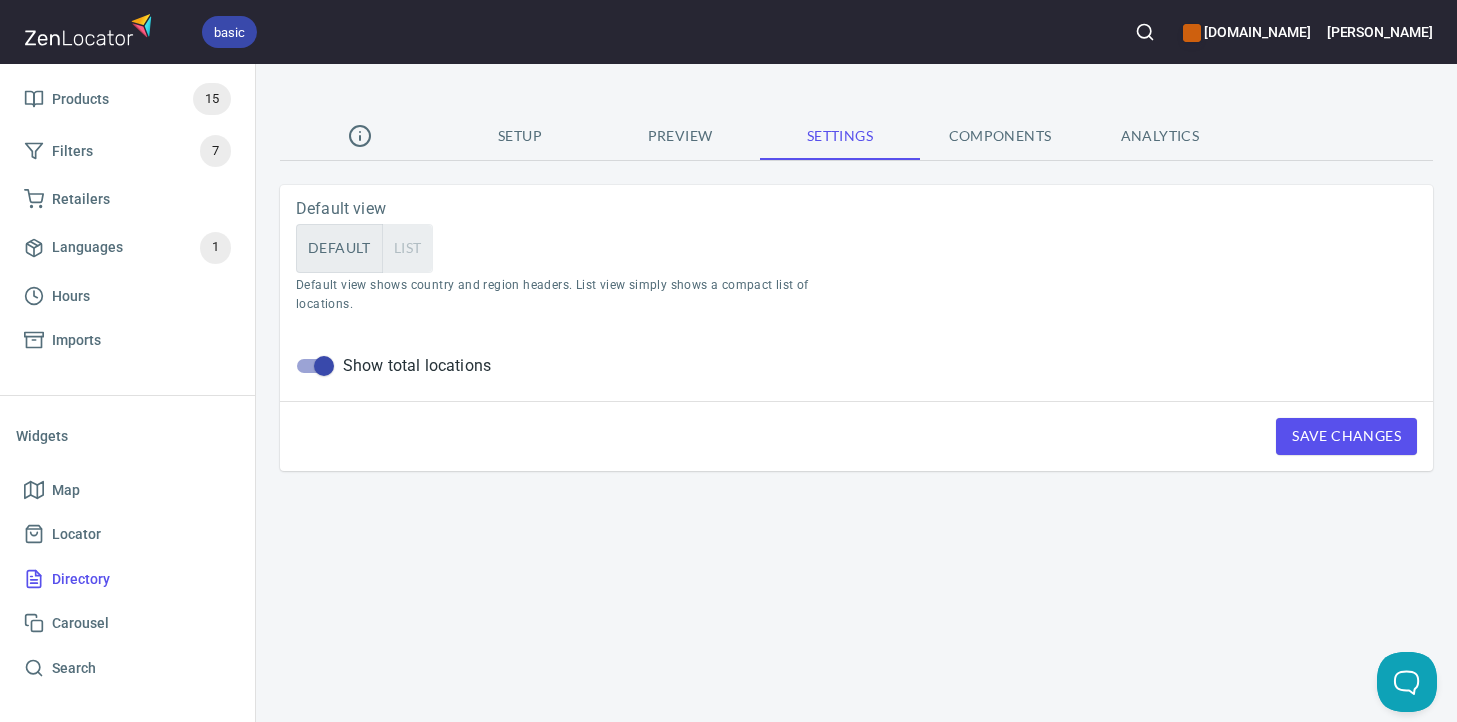 click on "List" at bounding box center (408, 248) 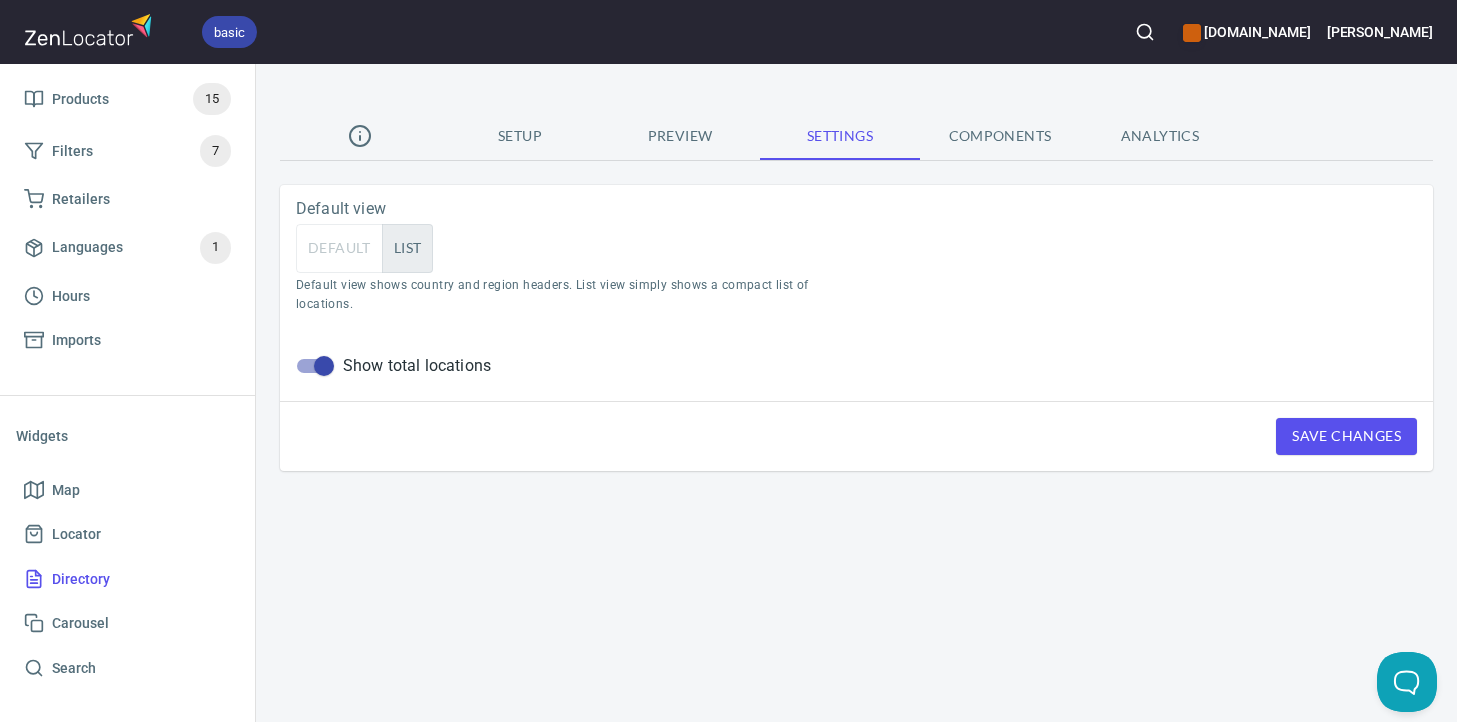 click on "Save Changes" at bounding box center (1346, 436) 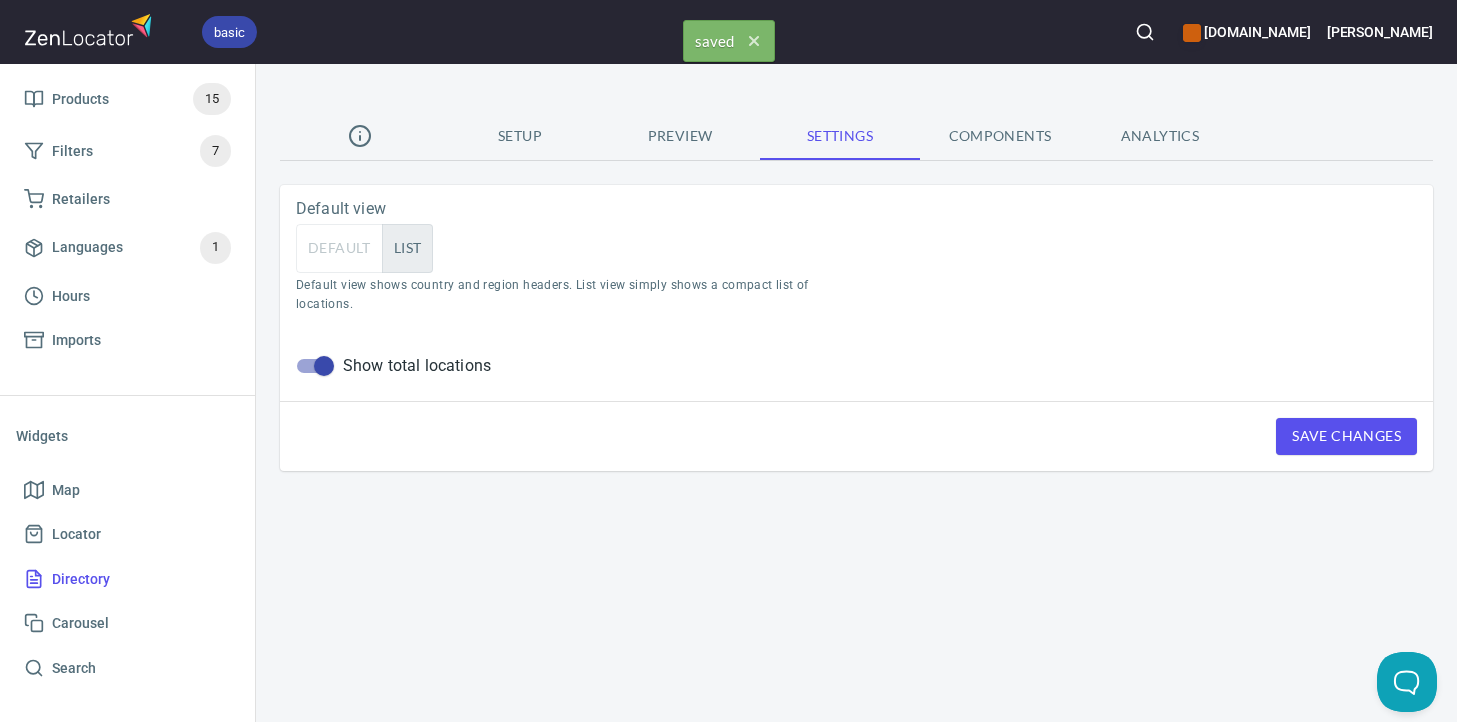 click on "Preview" at bounding box center (680, 136) 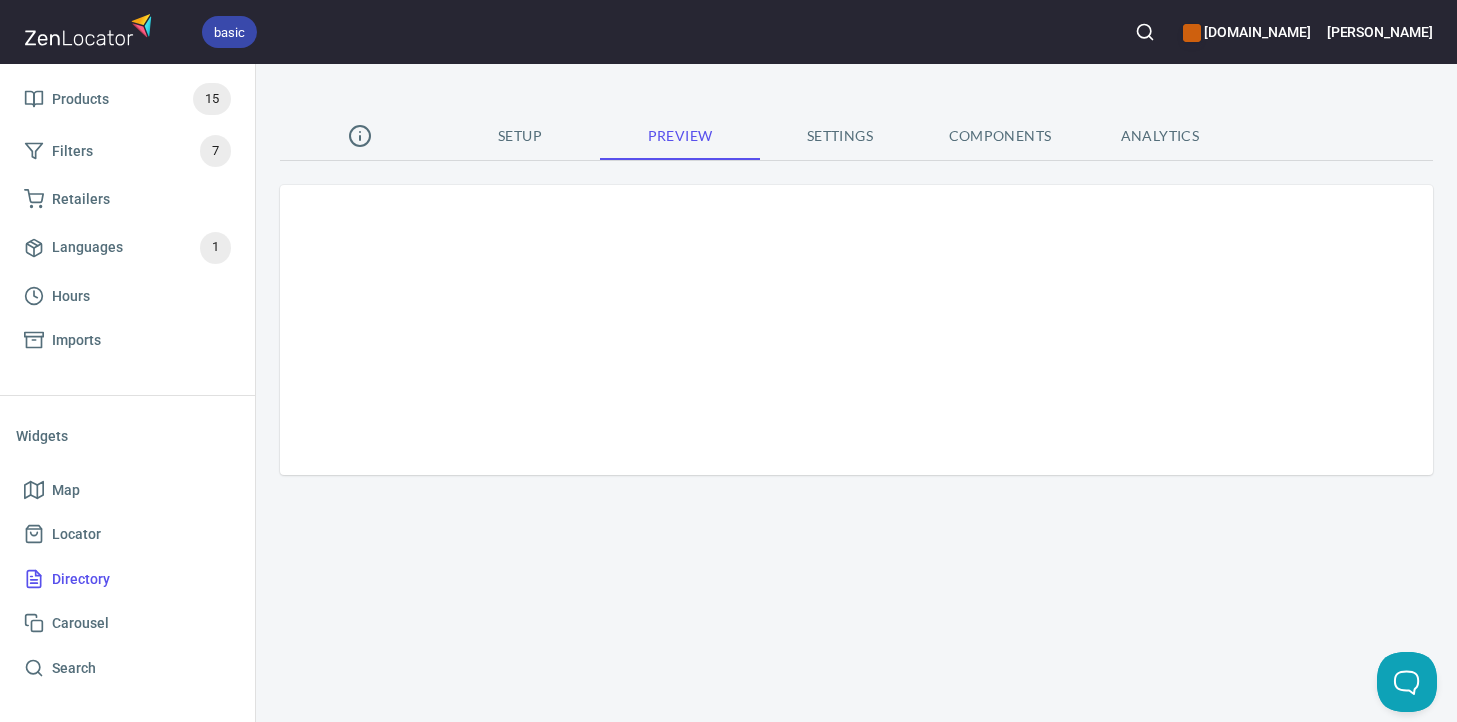 click on "Setup" at bounding box center [520, 136] 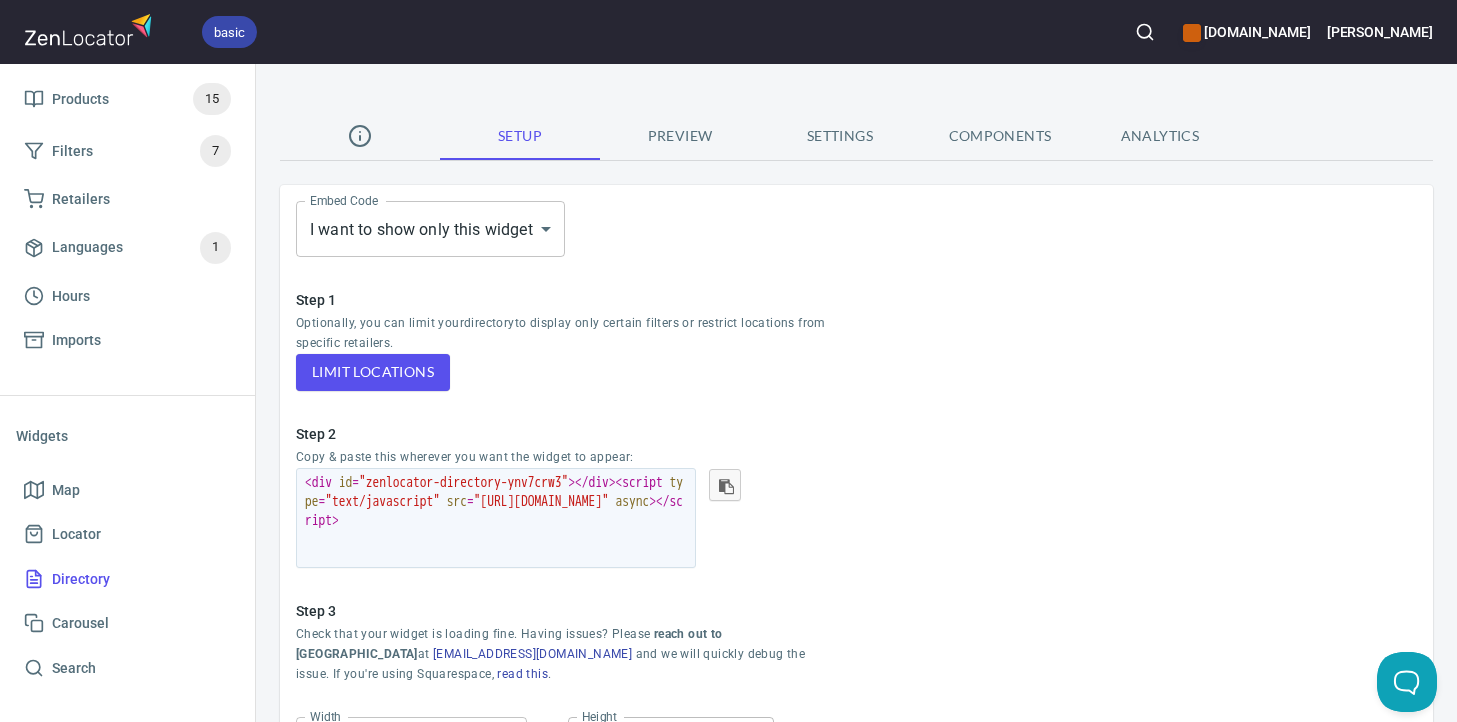 click on "Preview" at bounding box center (680, 136) 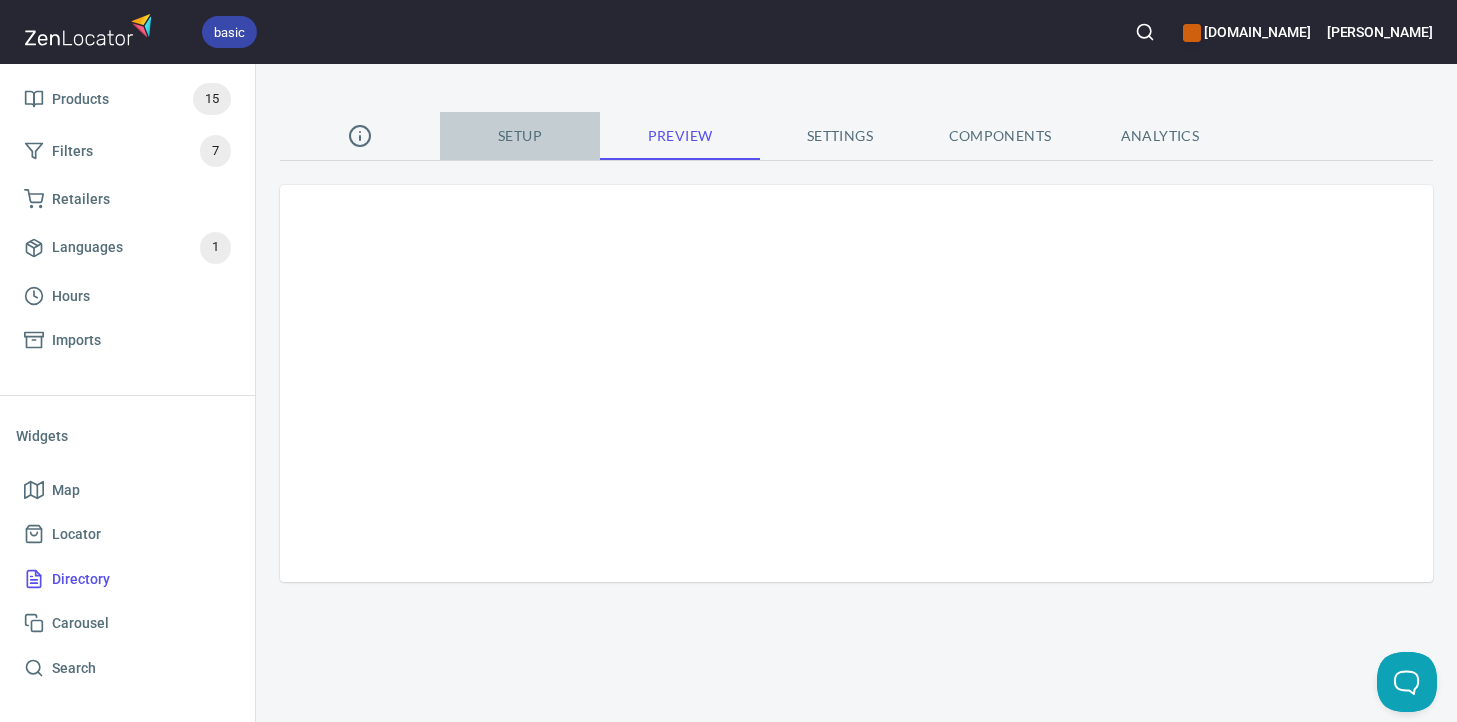 click on "Setup" at bounding box center (520, 136) 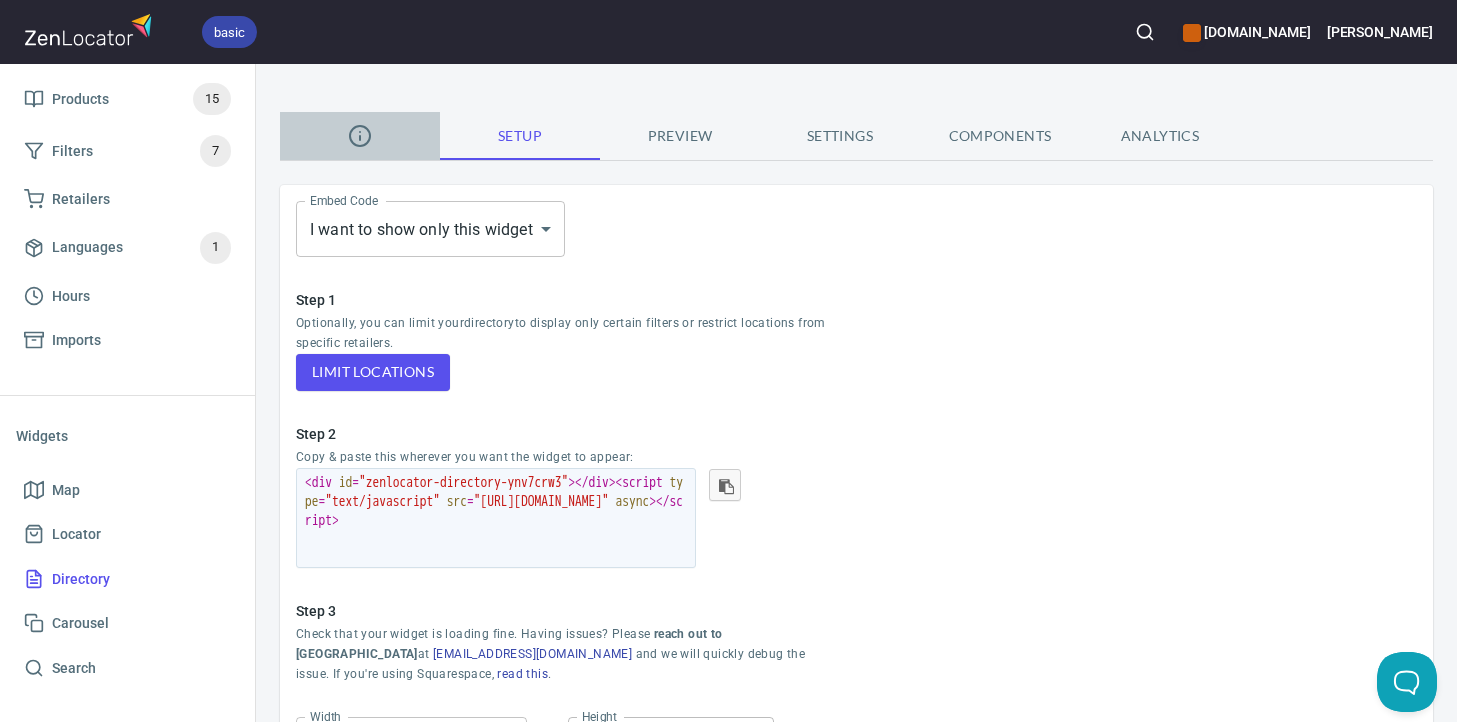 click 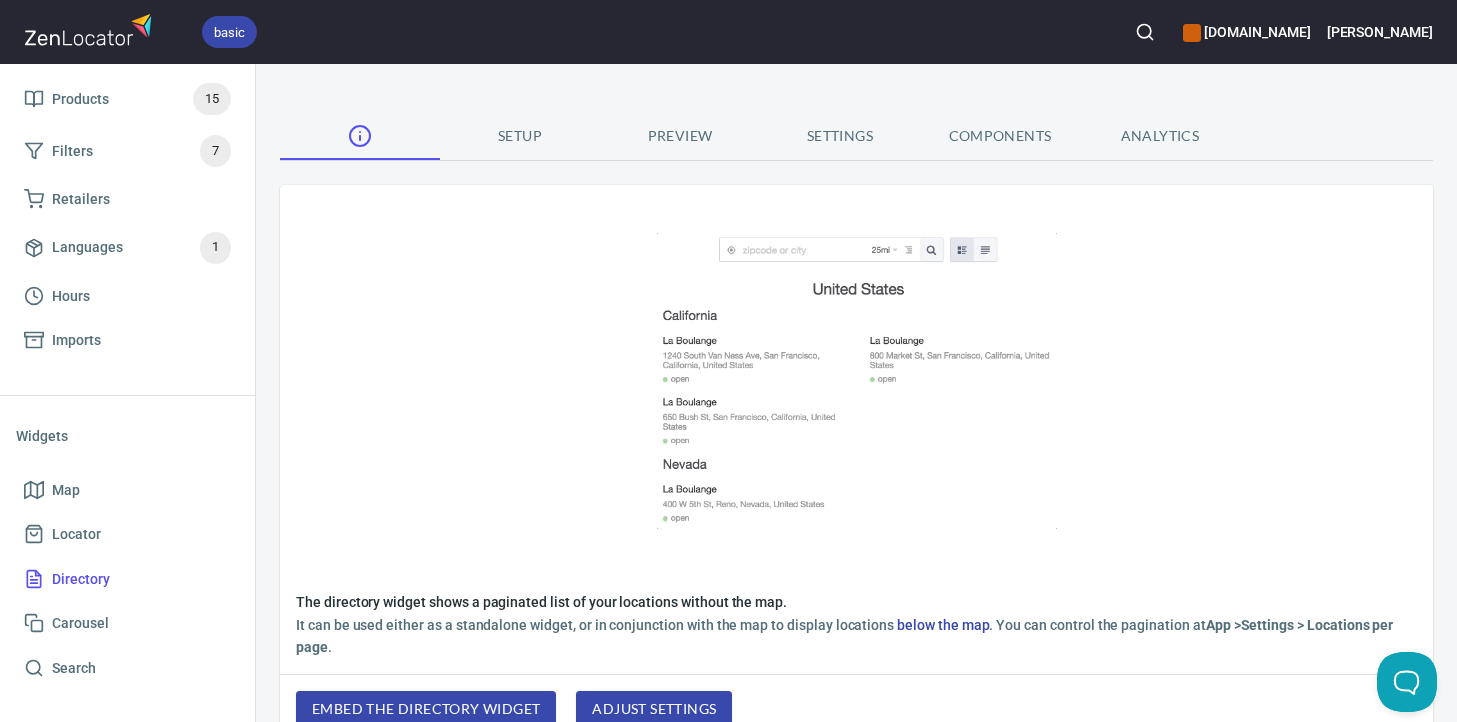 scroll, scrollTop: 46, scrollLeft: 0, axis: vertical 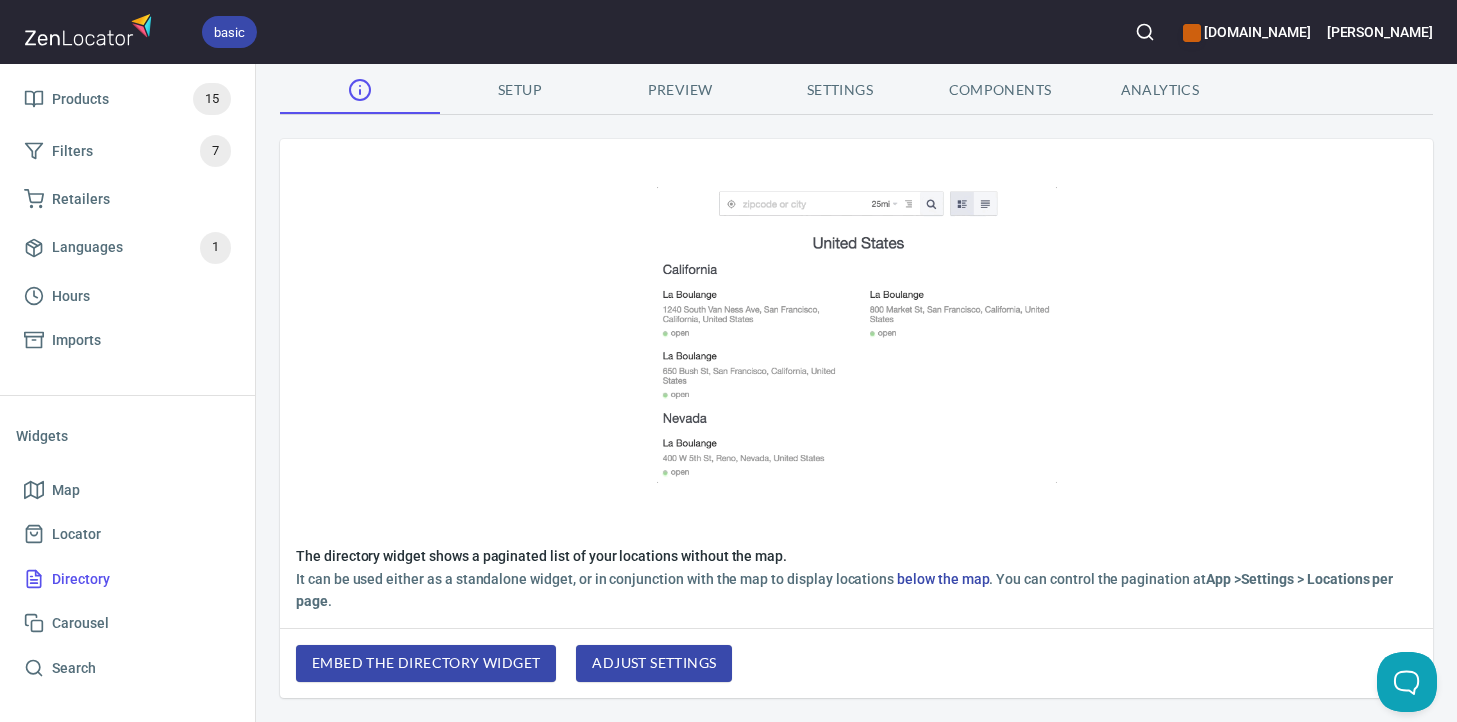 click on "adjust settings" at bounding box center (654, 663) 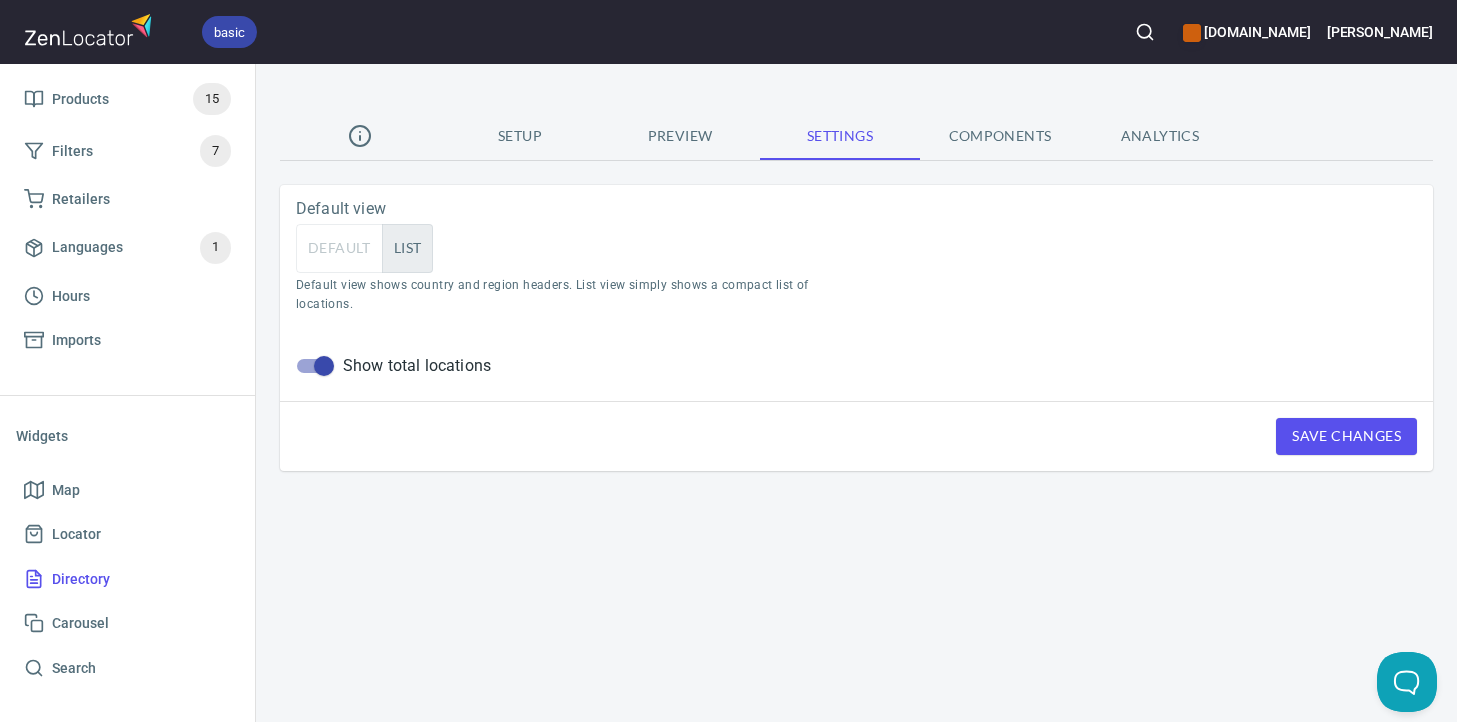 scroll, scrollTop: 0, scrollLeft: 0, axis: both 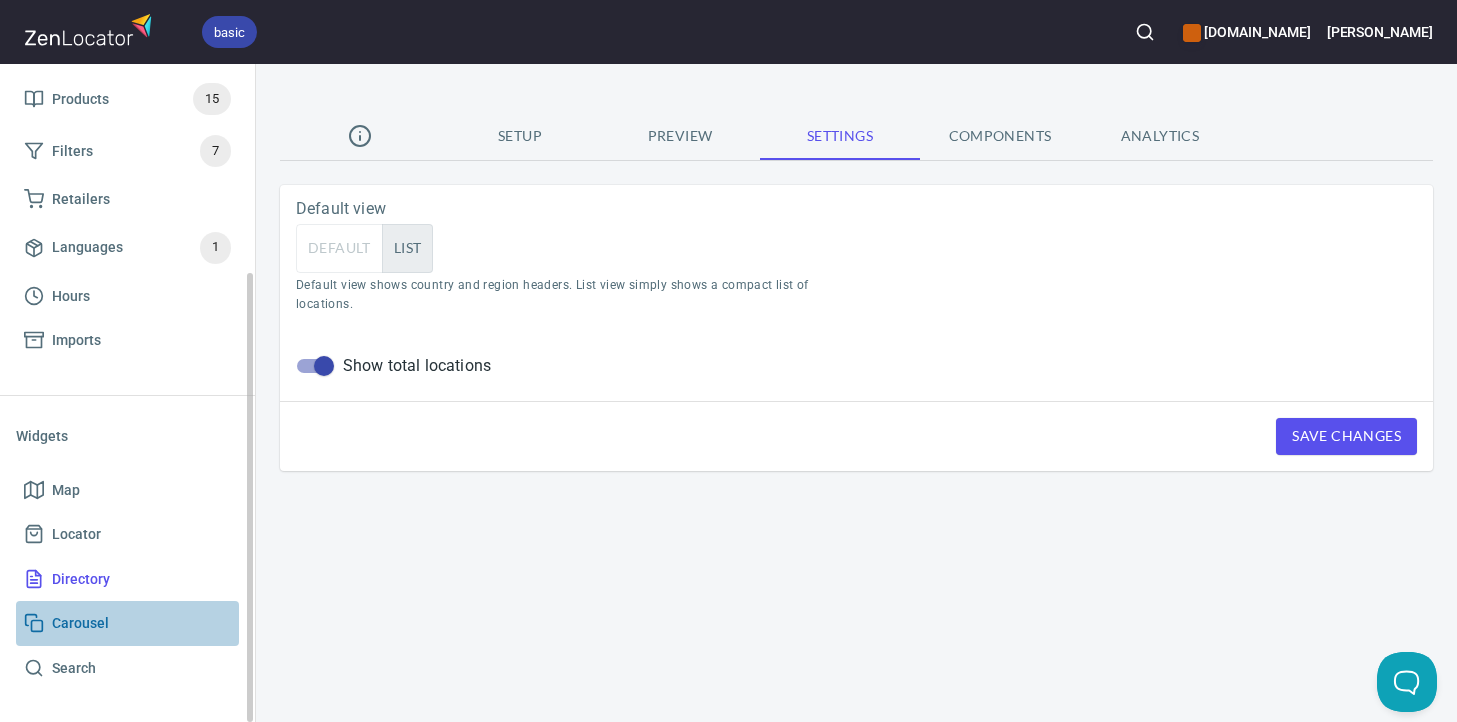 click on "Carousel" at bounding box center (127, 623) 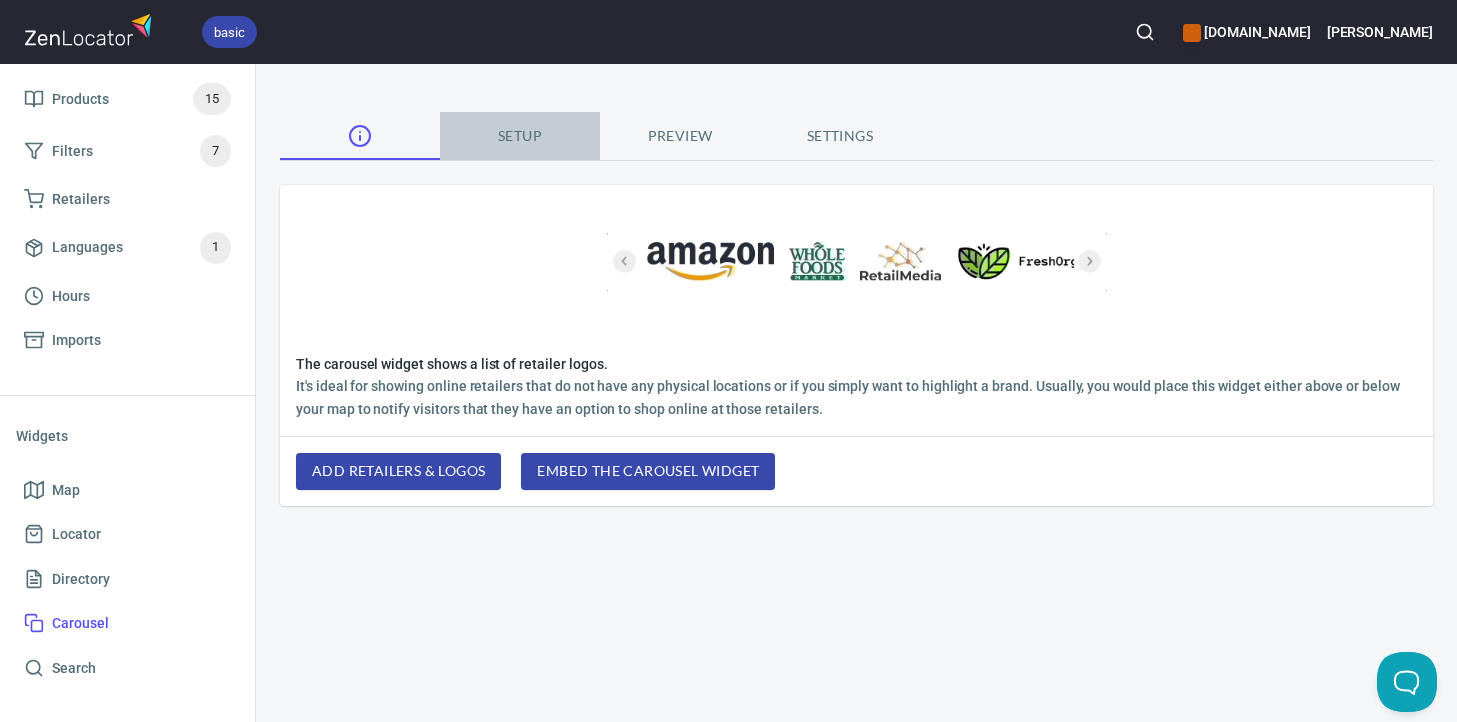click on "Setup" at bounding box center [520, 136] 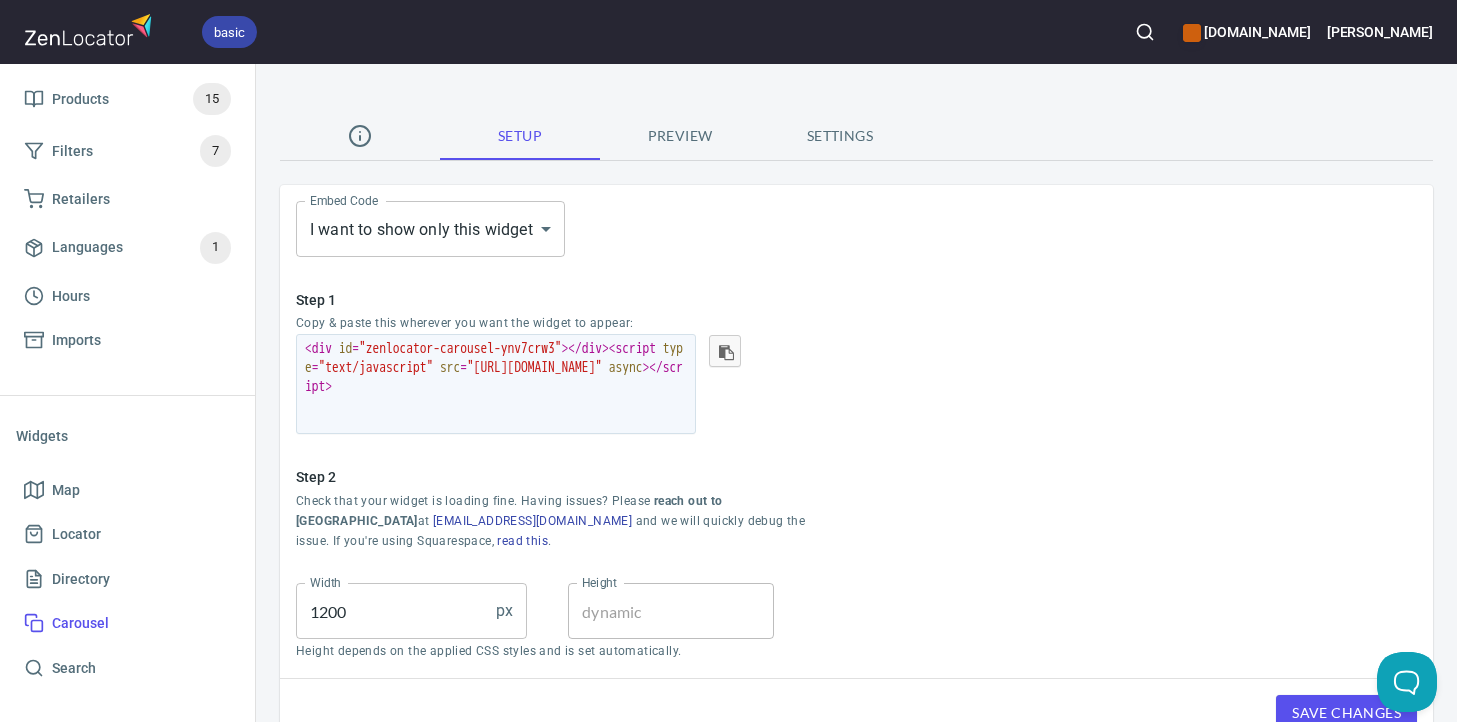 click on "Preview" at bounding box center (680, 136) 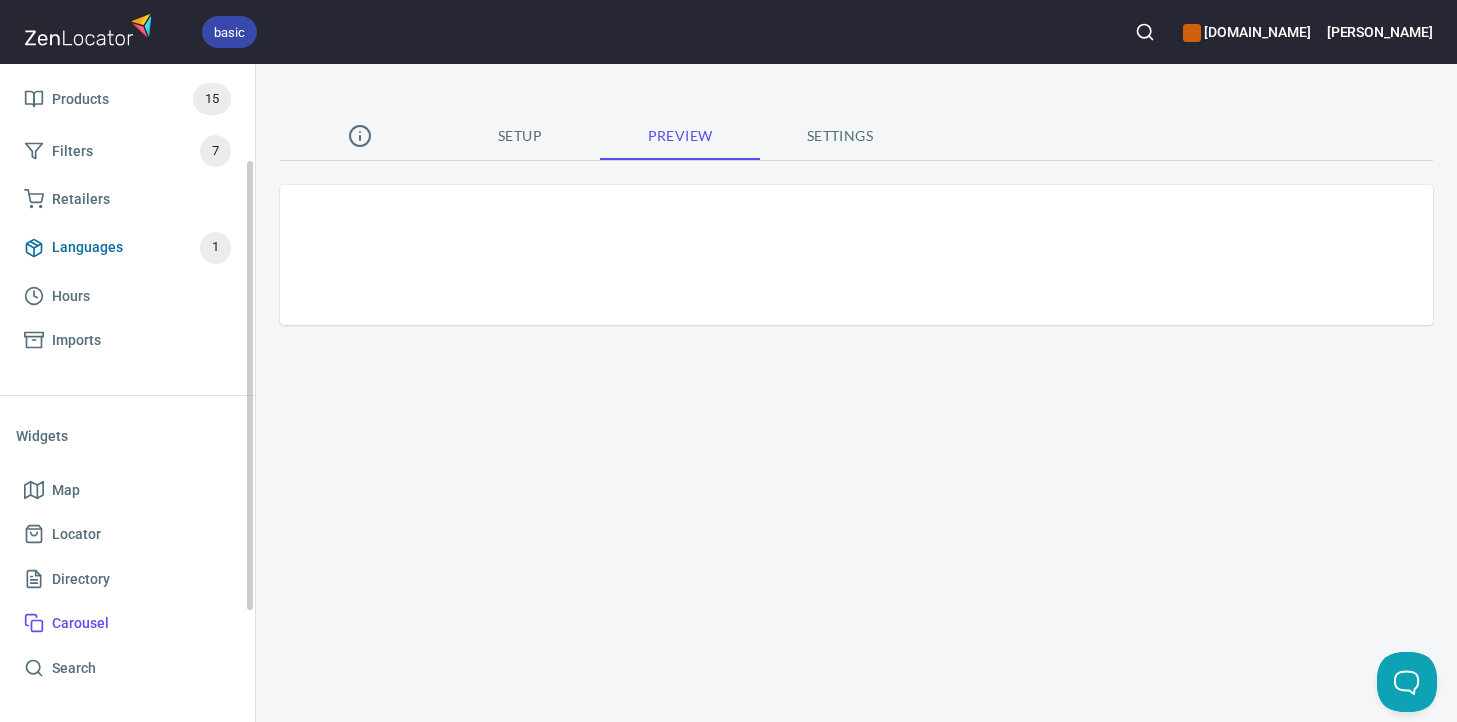 scroll, scrollTop: 0, scrollLeft: 0, axis: both 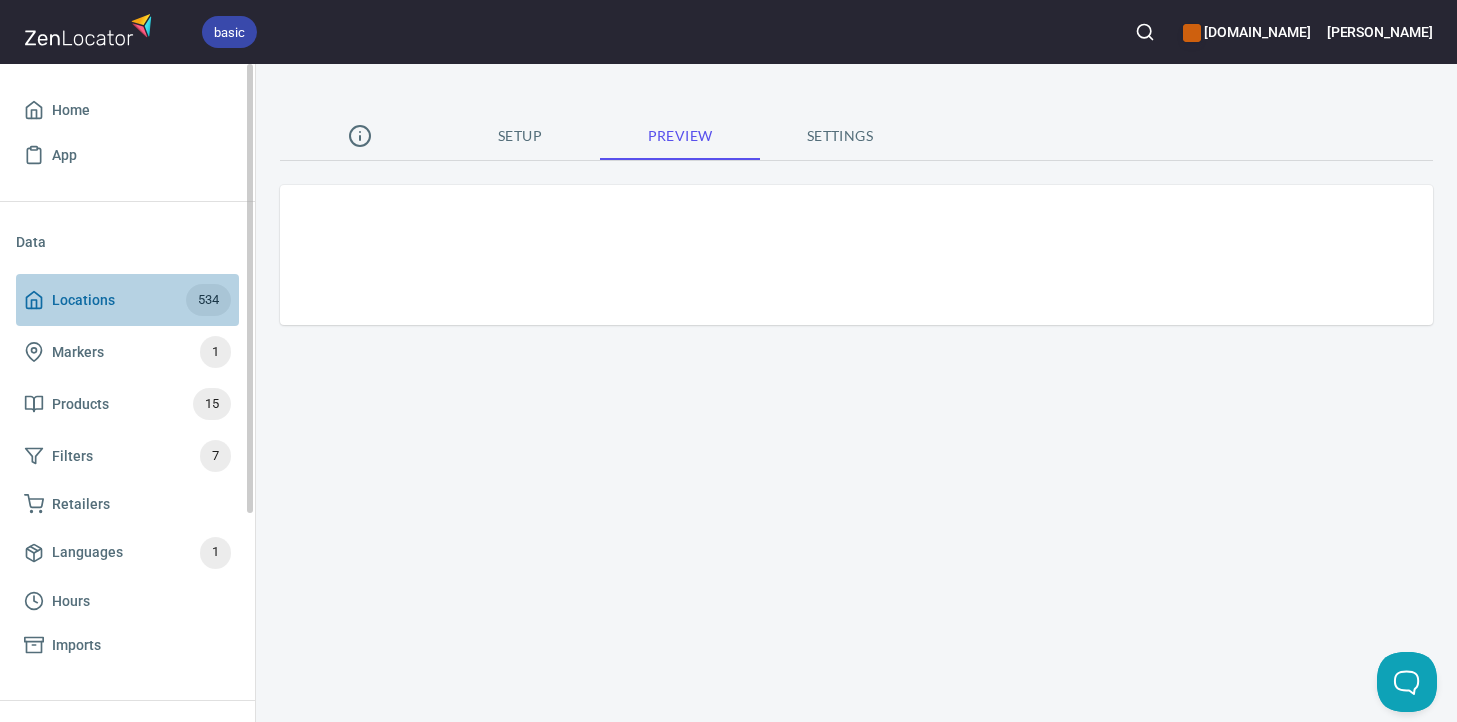 click on "Locations 534" at bounding box center (127, 300) 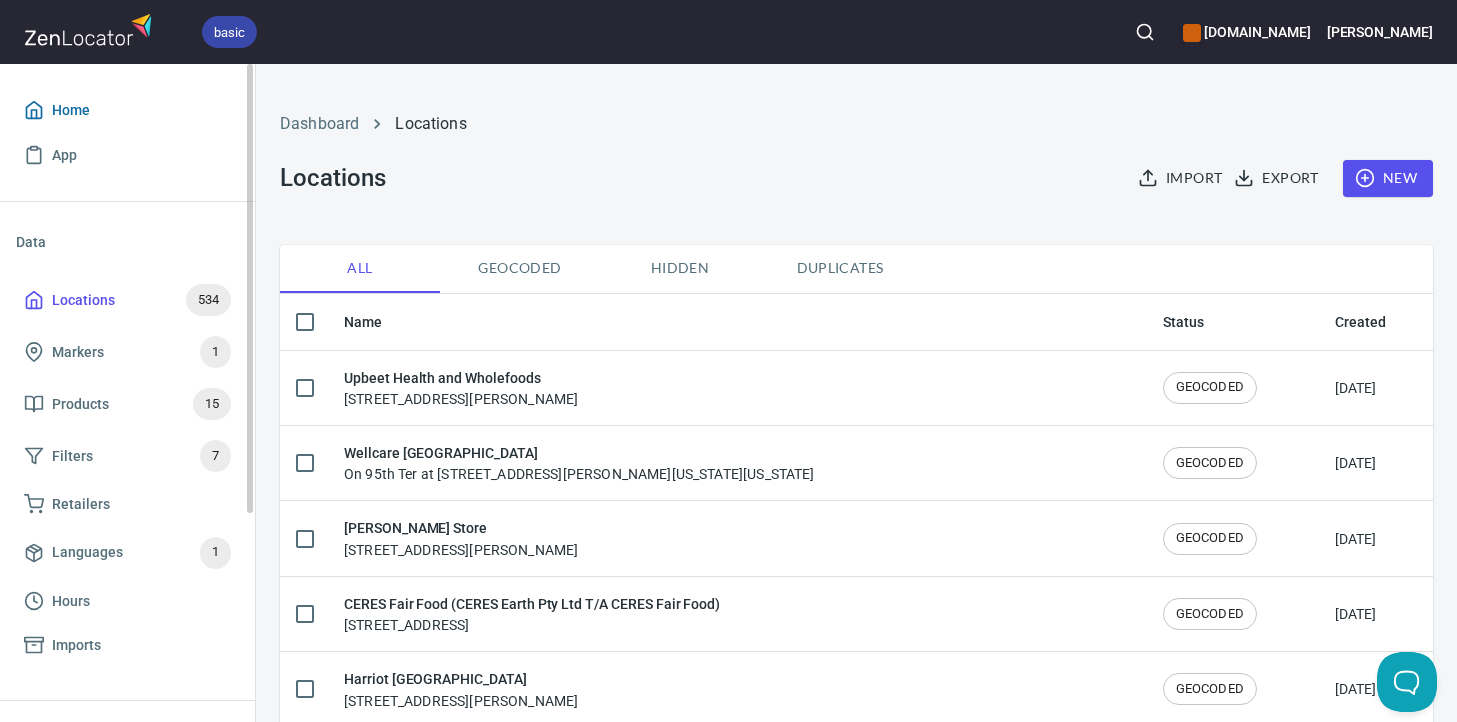 click on "Home" at bounding box center [71, 110] 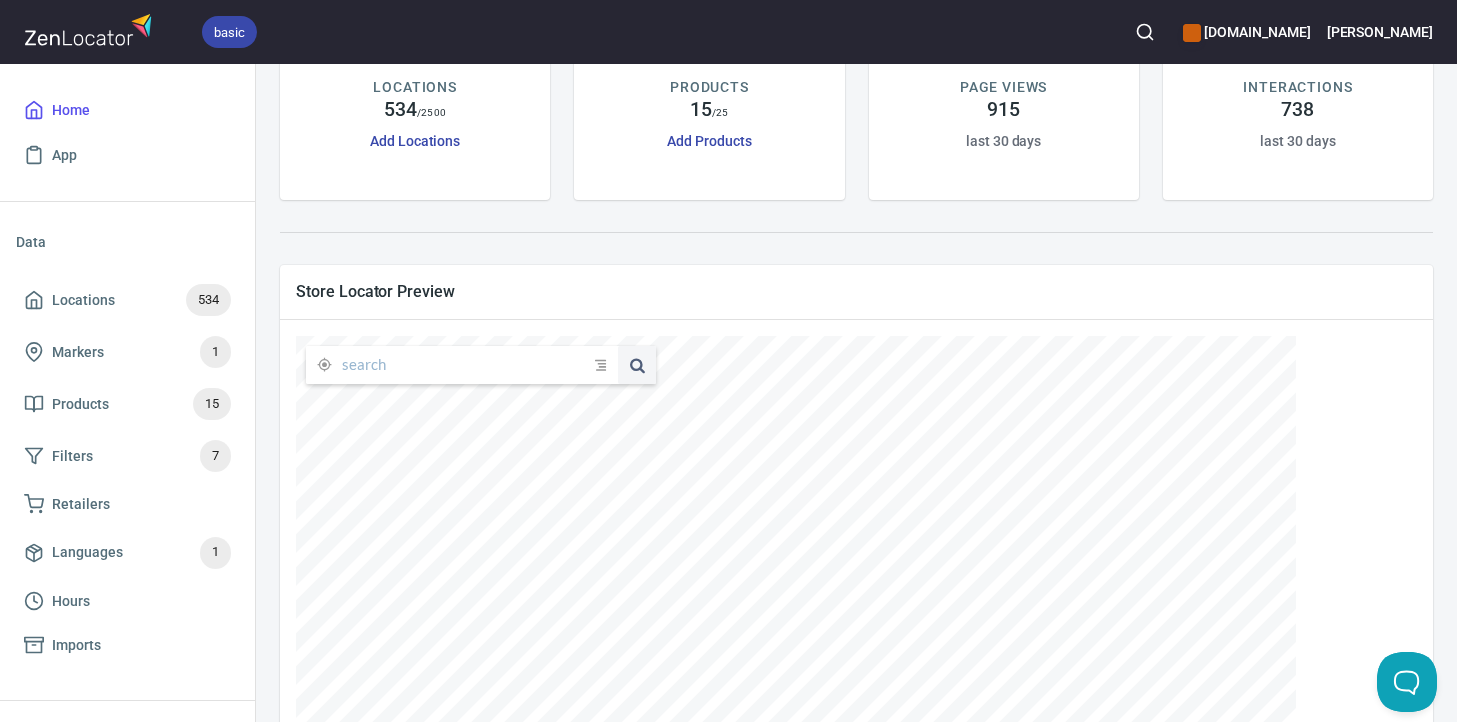 scroll, scrollTop: 239, scrollLeft: 0, axis: vertical 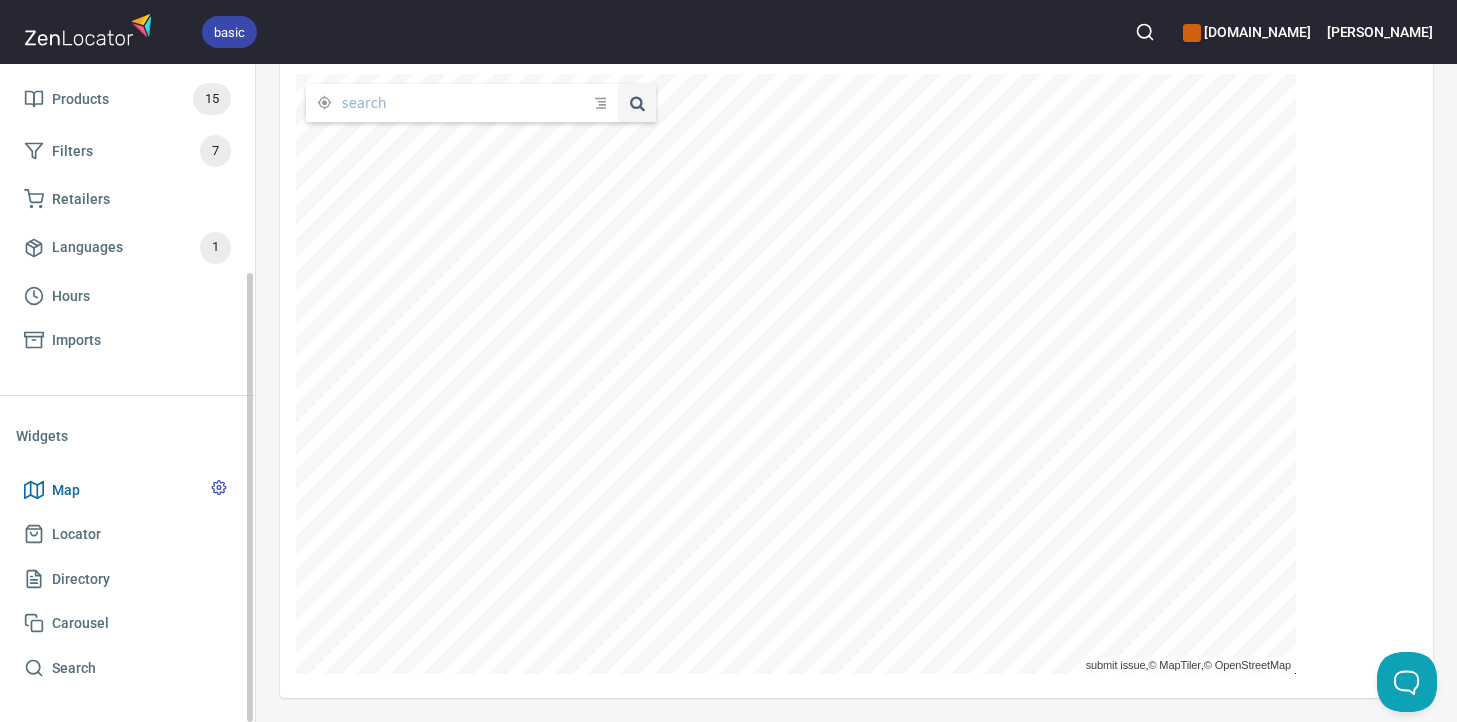 click on "Map" at bounding box center (127, 490) 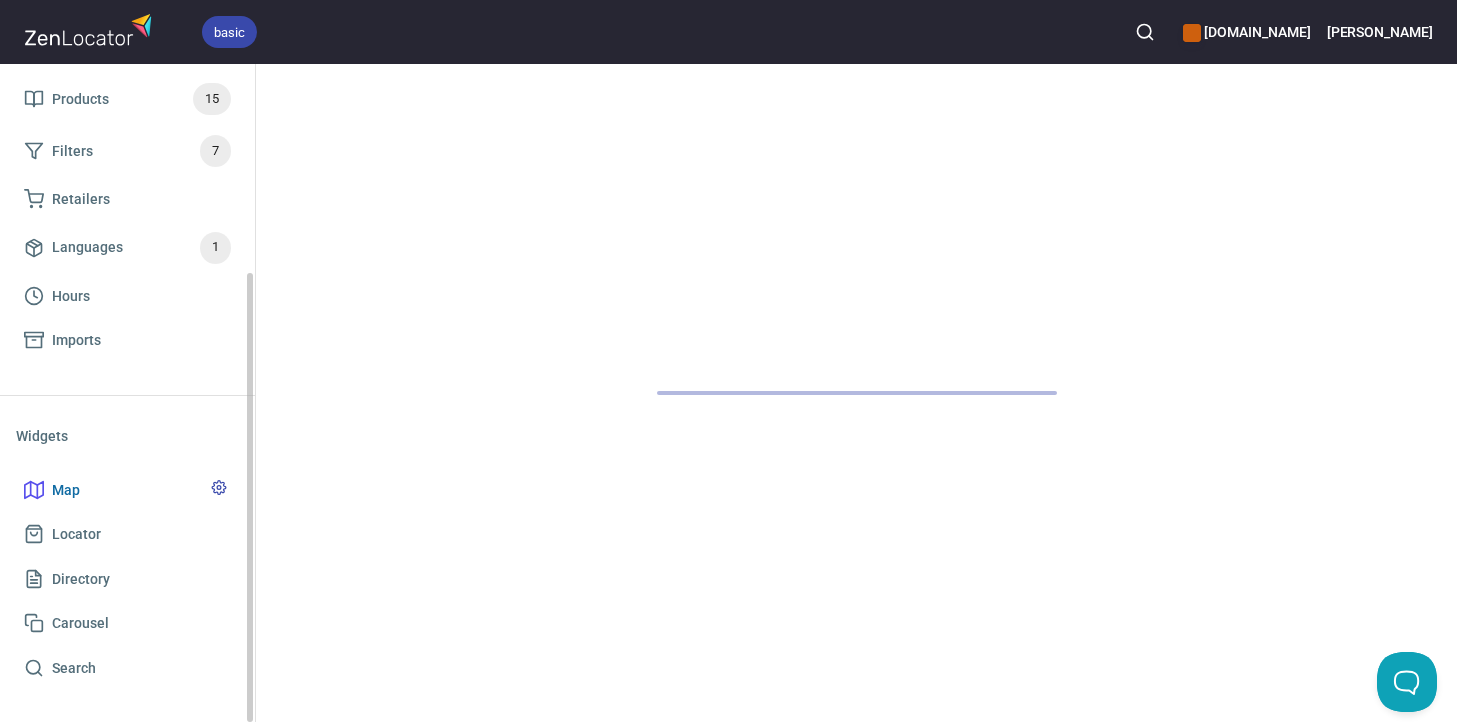 scroll, scrollTop: 0, scrollLeft: 0, axis: both 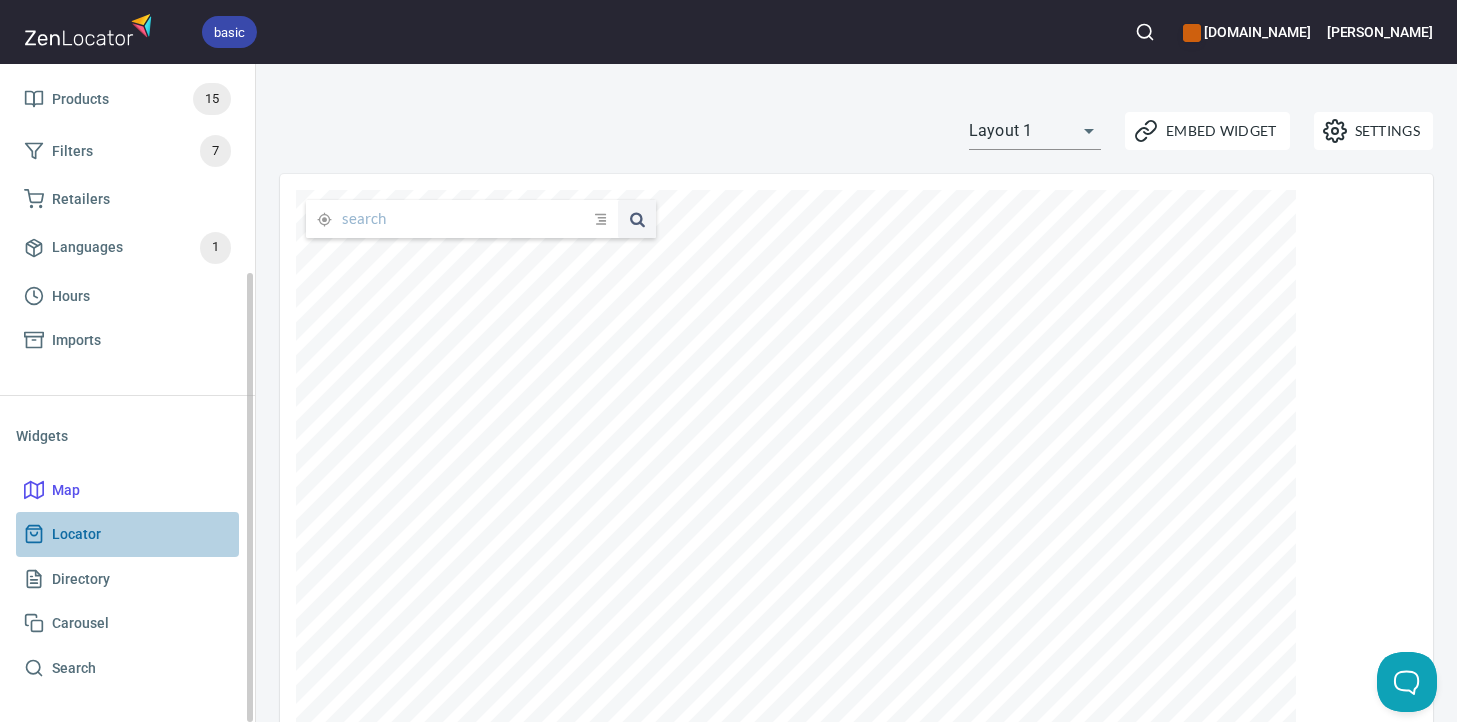 click on "Locator" at bounding box center (127, 534) 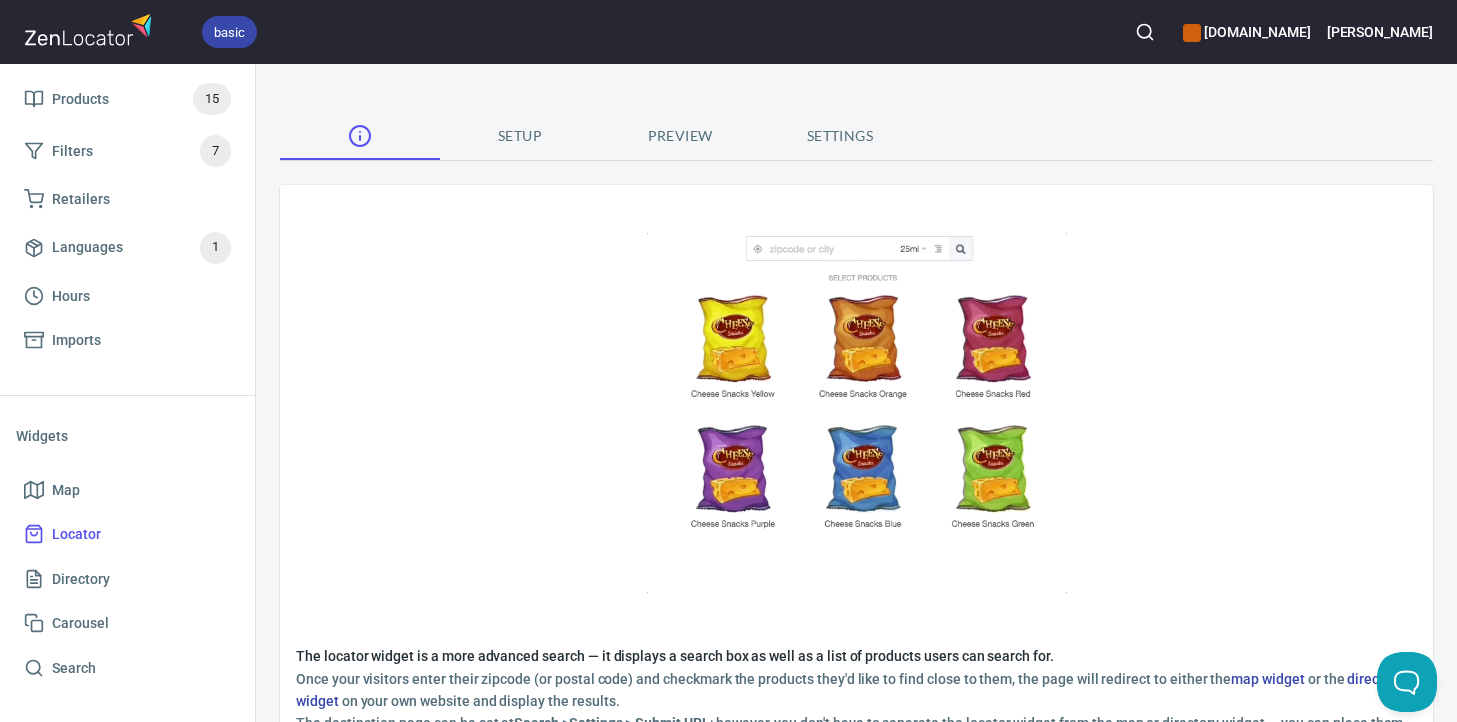 scroll, scrollTop: 144, scrollLeft: 0, axis: vertical 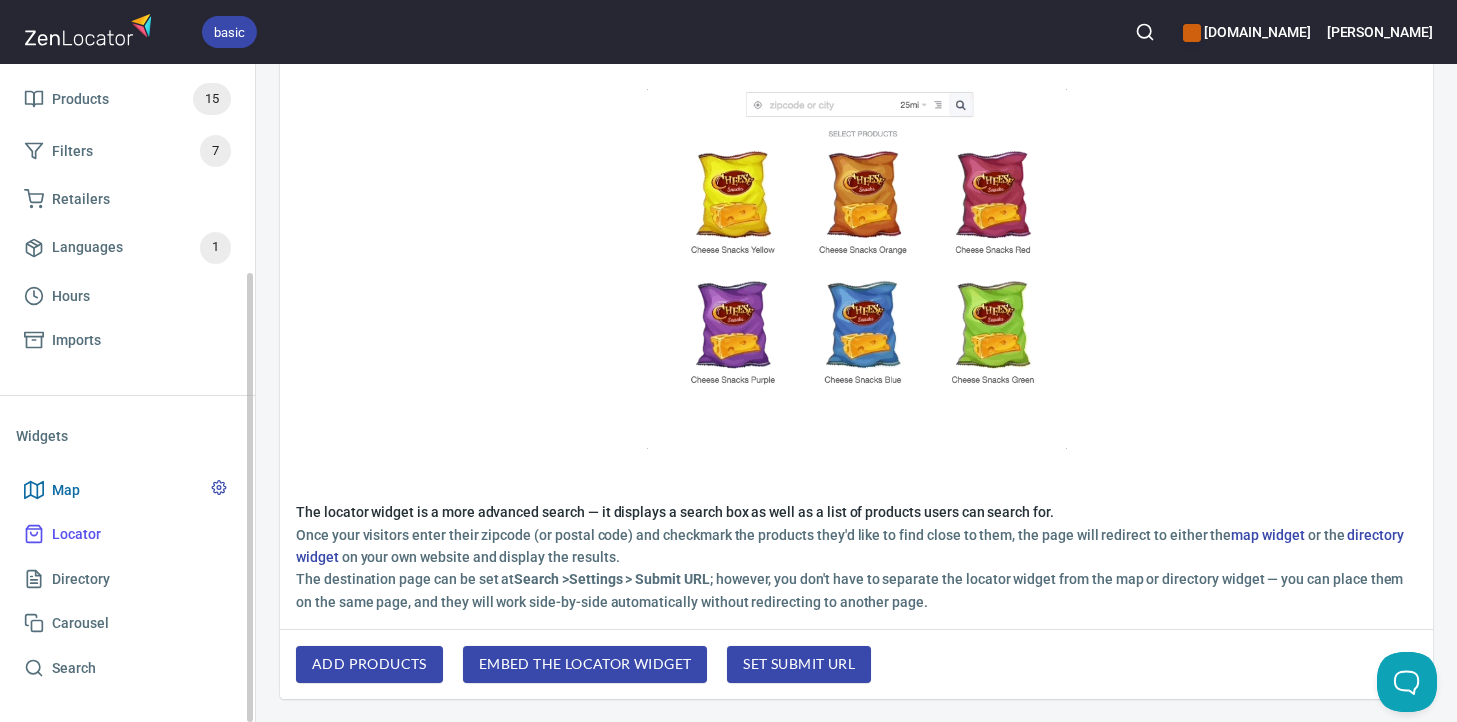 click on "Map" at bounding box center [127, 490] 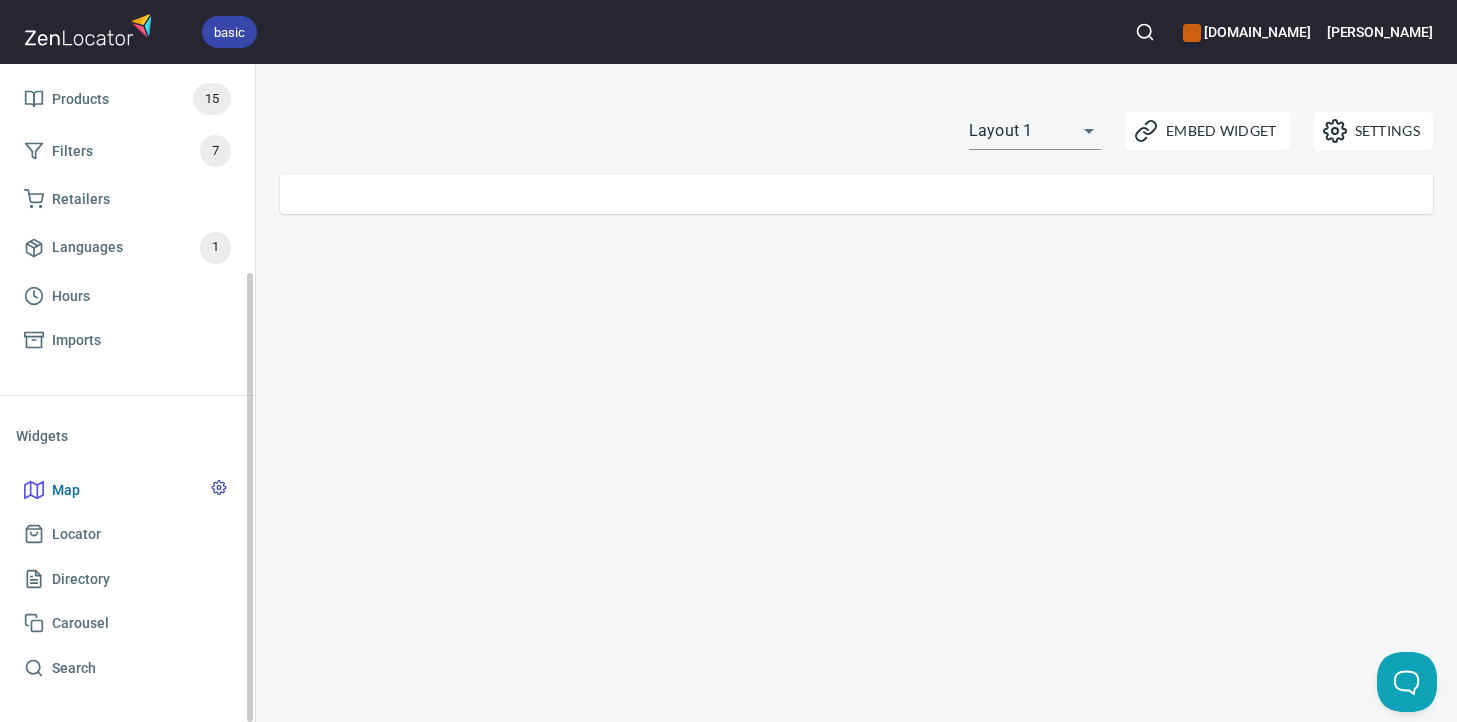 scroll, scrollTop: 0, scrollLeft: 0, axis: both 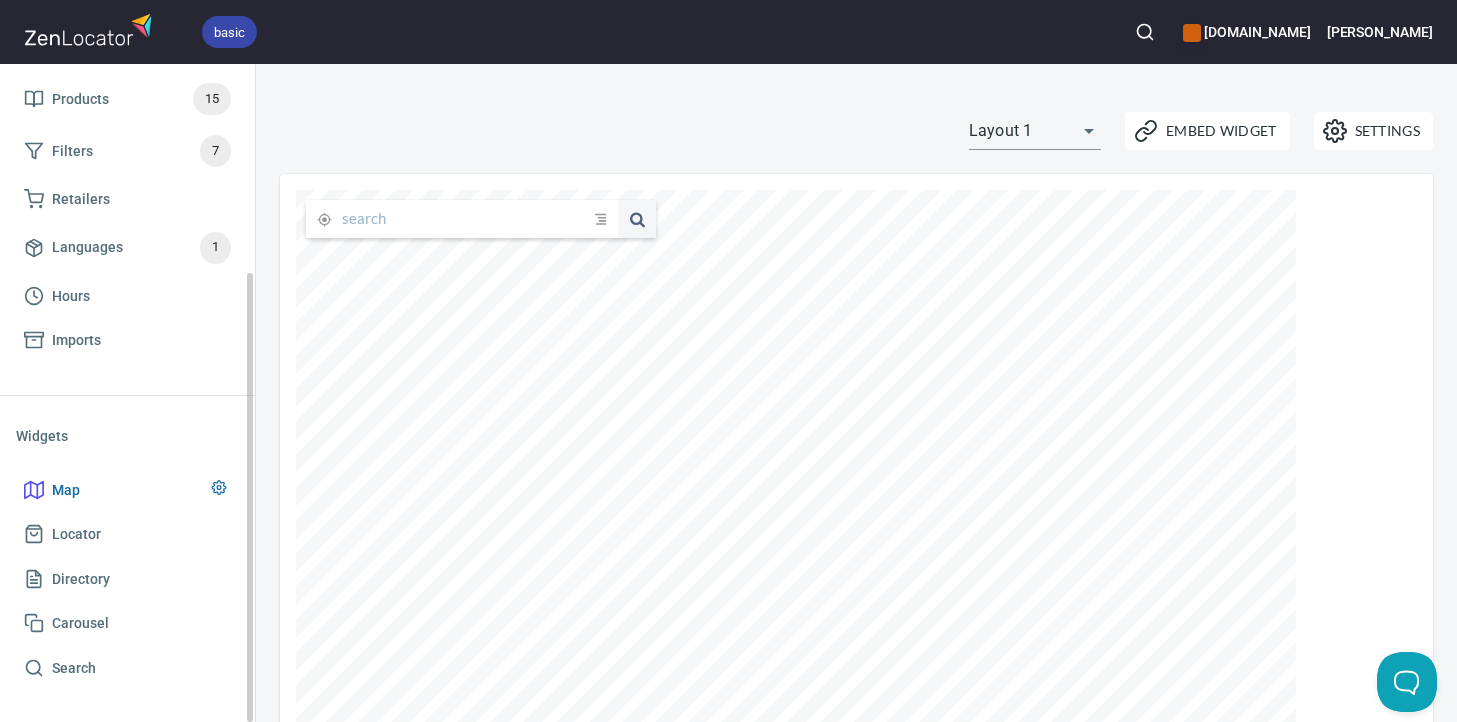 click 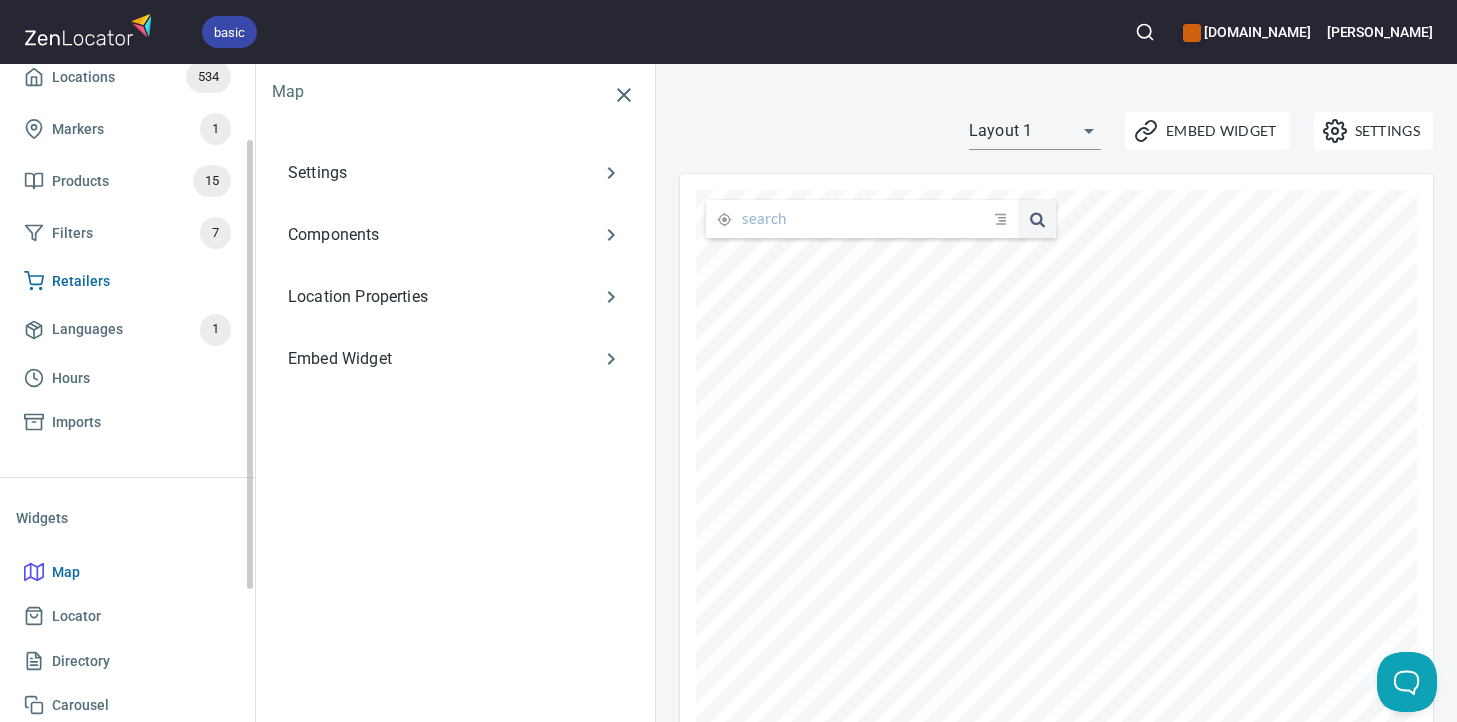 scroll, scrollTop: 156, scrollLeft: 0, axis: vertical 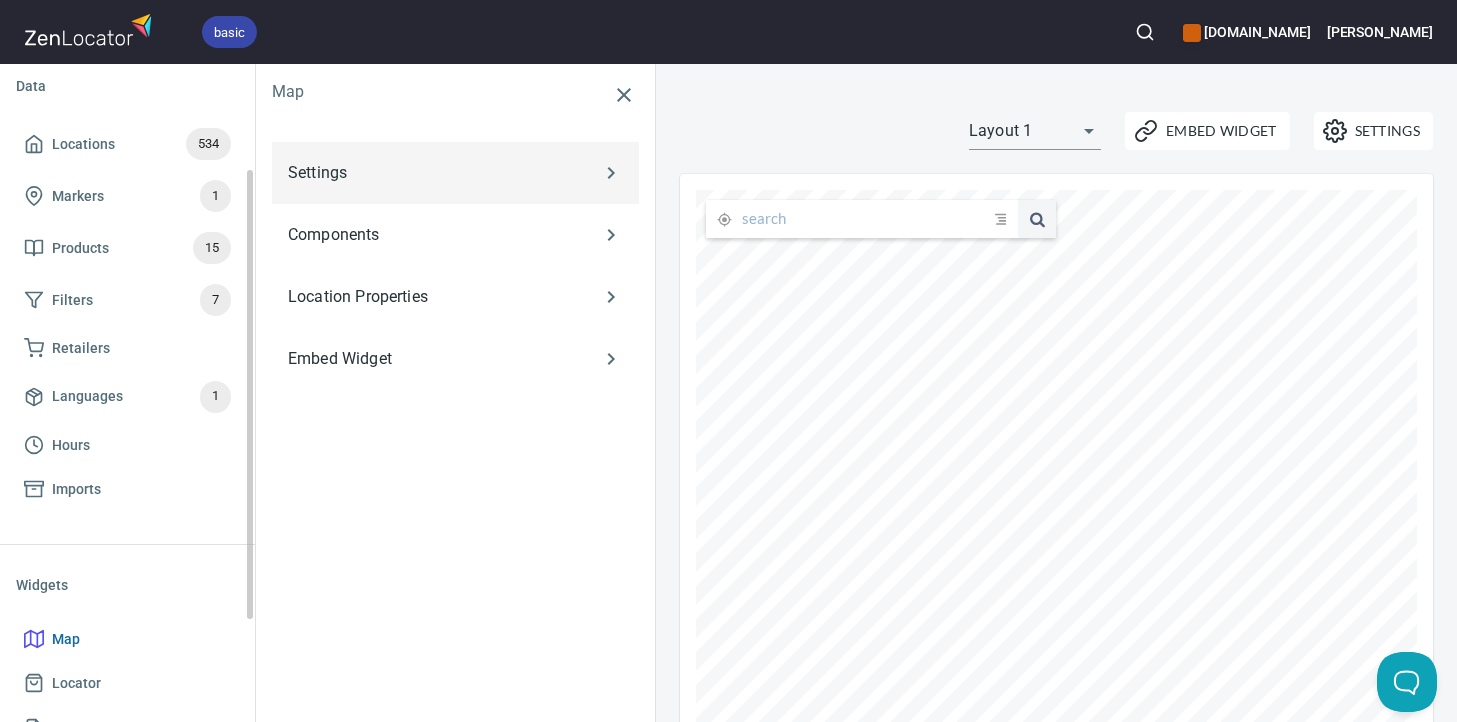 click on "Settings" at bounding box center (426, 173) 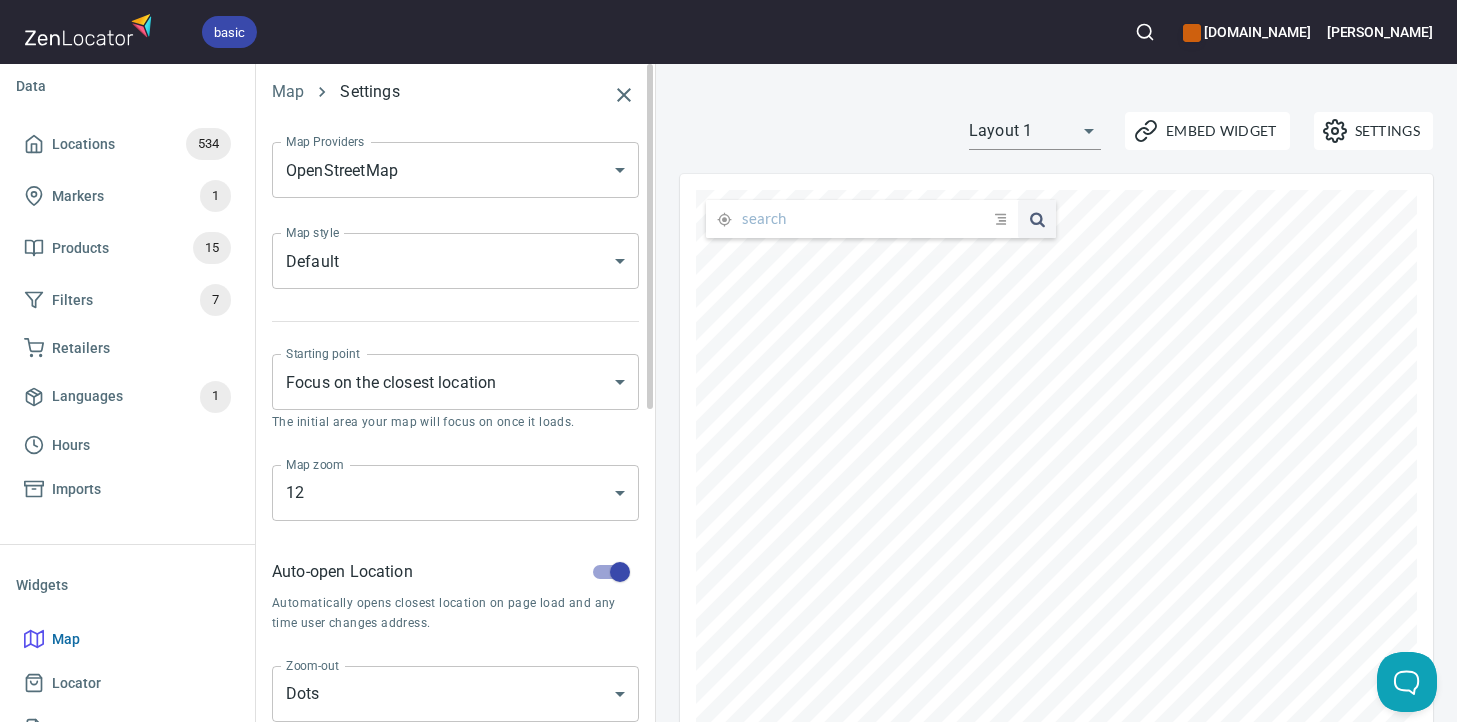 click on "basic   gippslandjersey.com.au Steve Home App Data Locations 534 Markers 1 Products 15 Filters 7 Retailers Languages 1 Hours Imports Widgets Map Locator Directory Carousel Search Map Settings Map Providers OpenStreetMap OPEN_STREET_MAP Map Providers Map style Default DEFAULT Map style Starting point Focus on the closest location CLOSEST_LOCATION Starting point The initial area your map will focus on once it loads. Map zoom 12 12 Map zoom Auto-open Location Automatically opens closest location on page load and any time user changes address. Zoom-out Dots DOTS Zoom-out Zoom-out level 9 9 Zoom-out level The zoom level at which   dots   are activated. Dot Size Large LARGE Dot Size Locations per page 25 25 Locations per page Total search results 50 50 Total search results Used in  Map  and  Directory  widgets. Start of the week Monday MONDAY Start of the week 24-hour format Shows time as  19:30  instead of  7:30pm . Settings Embed Widget Layout 1 layout1 submit issue ,  © MapTiler ,  © OpenStreetMap ZenLocator" at bounding box center (728, 361) 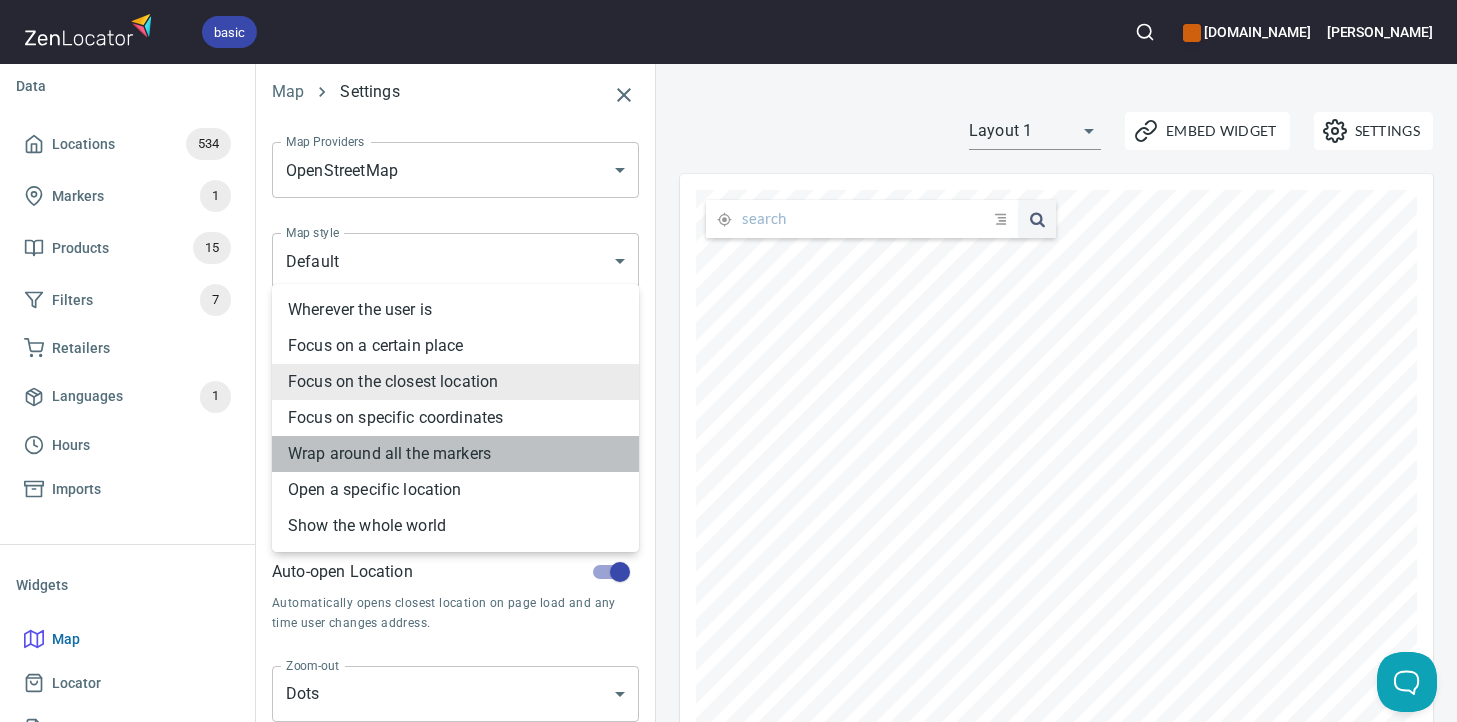 click on "Wrap around all the markers" at bounding box center (455, 454) 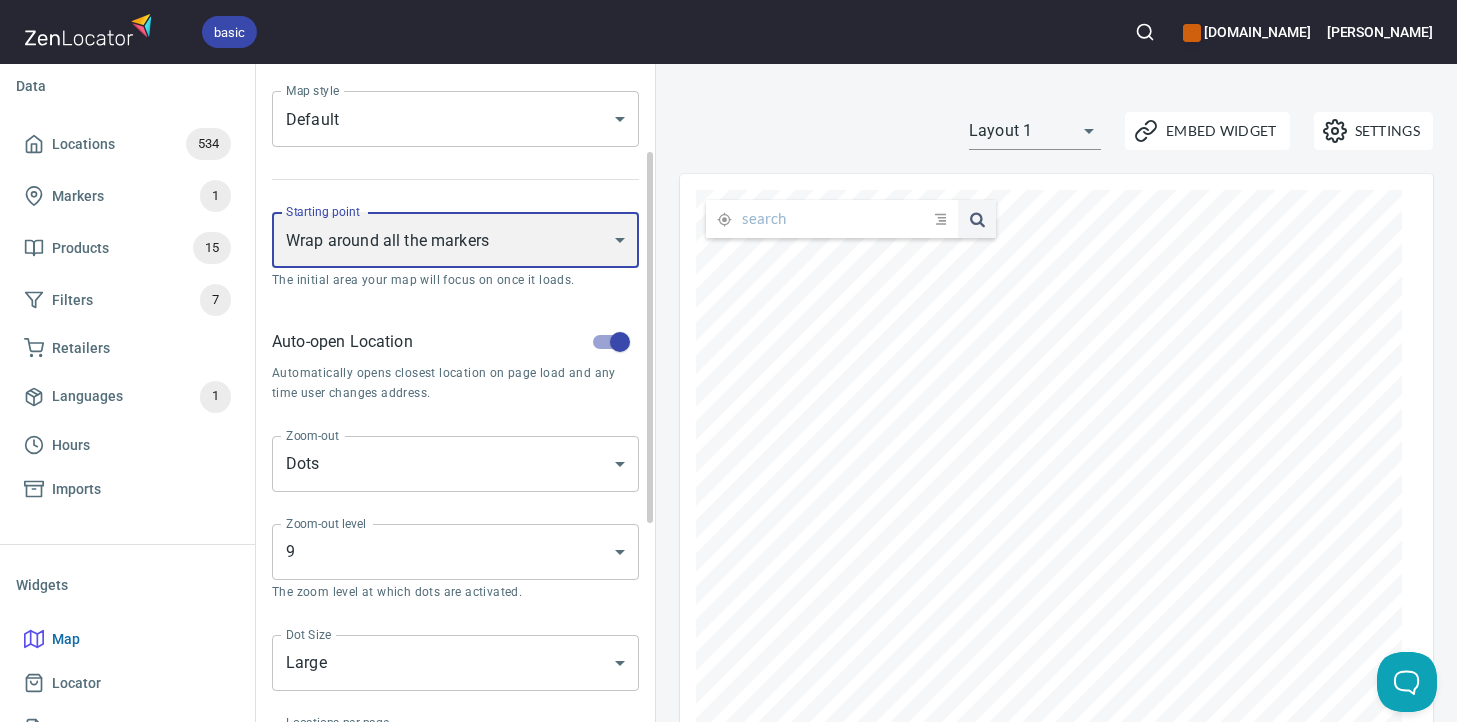 scroll, scrollTop: 180, scrollLeft: 0, axis: vertical 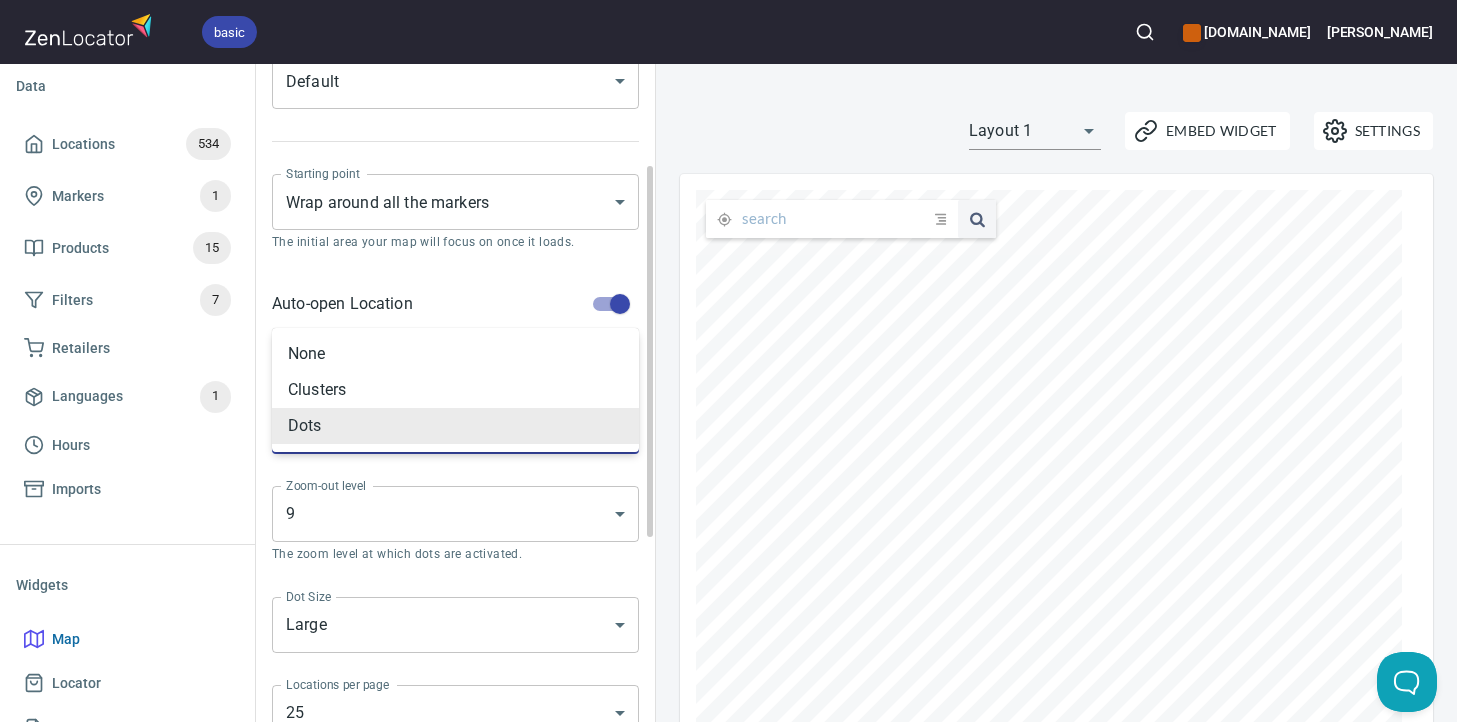 click on "basic   [DOMAIN_NAME] [PERSON_NAME] Home App Data Locations 534 Markers 1 Products 15 Filters 7 Retailers Languages 1 Hours Imports Widgets Map Locator Directory Carousel Search Map Settings Map Providers OpenStreetMap OPEN_STREET_MAP Map Providers Map style Default DEFAULT Map style Starting point Wrap around all the markers WRAP_MARKERS Starting point The initial area your map will focus on once it loads. Auto-open Location Automatically opens closest location on page load and any time user changes address. Zoom-out Dots DOTS Zoom-out Zoom-out level 9 9 Zoom-out level The zoom level at which   dots   are activated. Dot Size Large LARGE Dot Size Locations per page 25 25 Locations per page Total search results 50 50 Total search results Used in  Map  and  Directory  widgets. Start of the week [DATE] [DATE] Start of the week 24-hour format Shows time as  19:30  instead of  7:30pm . Settings Embed Widget Layout 1 layout1 submit issue ,  © MapTiler ,  © OpenStreetMap ZenLocator Account Billing Help Status" at bounding box center (728, 361) 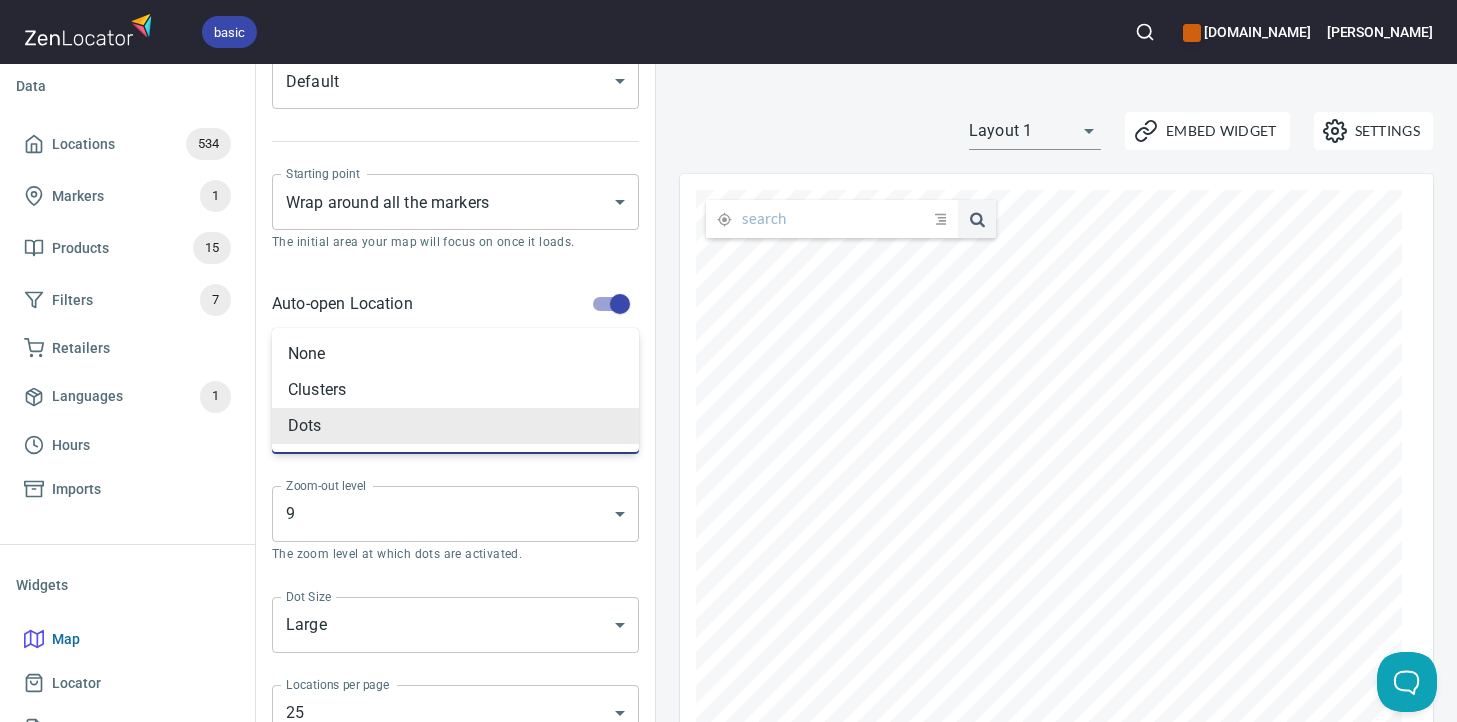 click at bounding box center [728, 361] 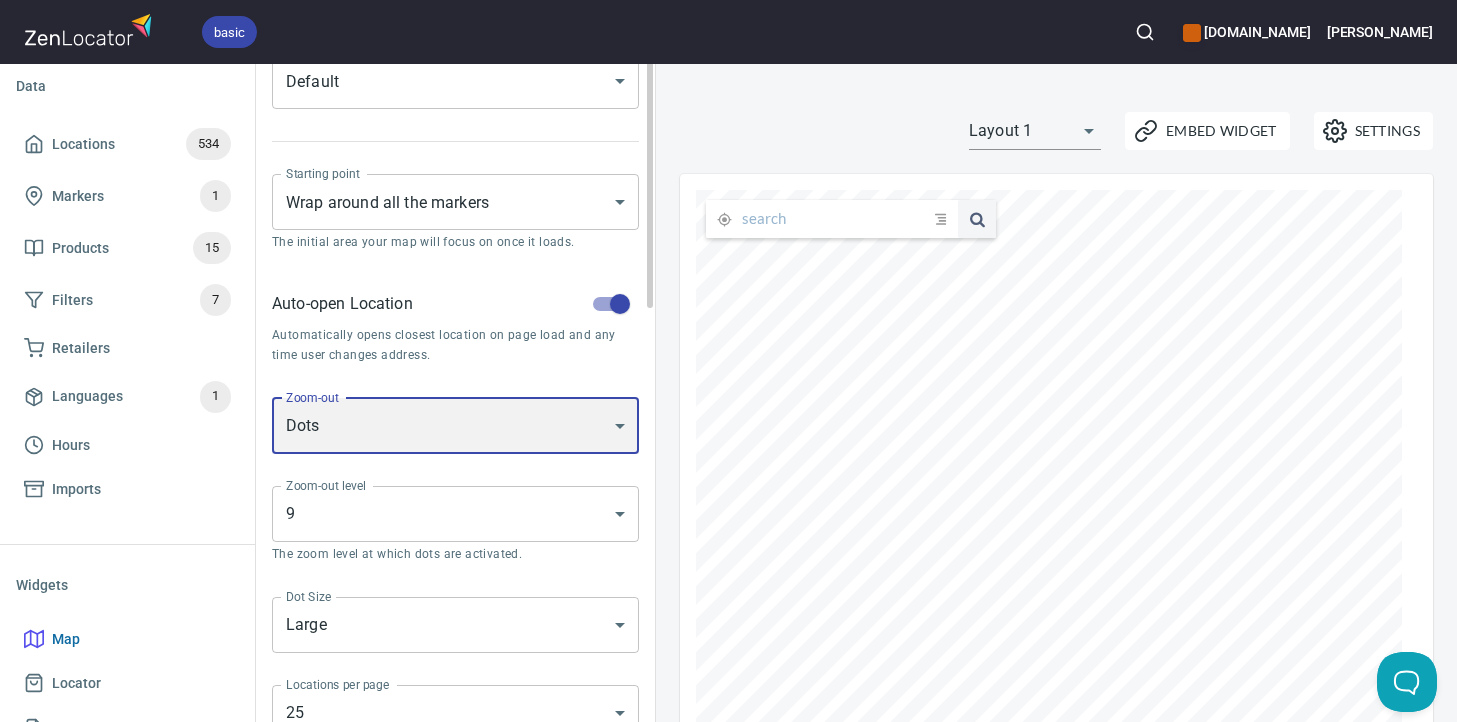 scroll, scrollTop: 0, scrollLeft: 0, axis: both 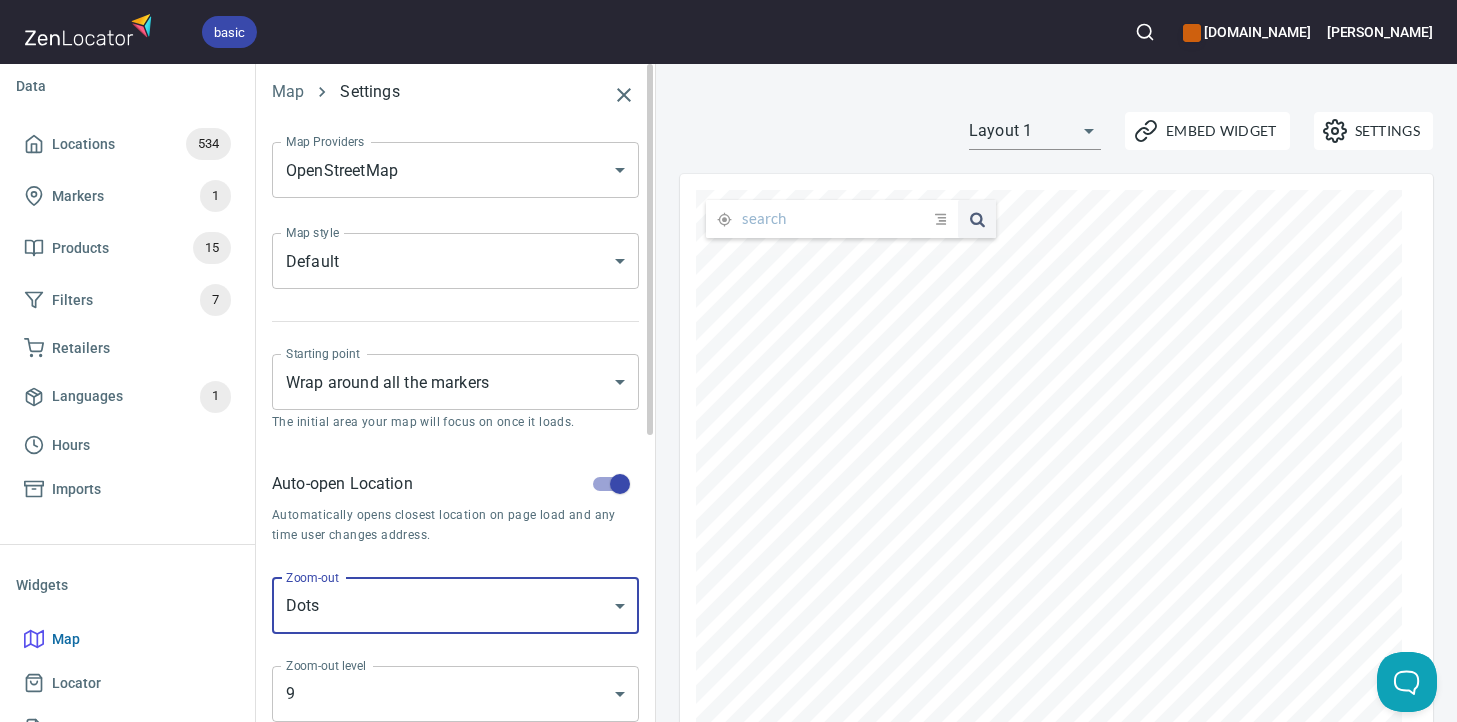 click on "basic   [DOMAIN_NAME] [PERSON_NAME] Home App Data Locations 534 Markers 1 Products 15 Filters 7 Retailers Languages 1 Hours Imports Widgets Map Locator Directory Carousel Search Map Settings Map Providers OpenStreetMap OPEN_STREET_MAP Map Providers Map style Default DEFAULT Map style Starting point Wrap around all the markers WRAP_MARKERS Starting point The initial area your map will focus on once it loads. Auto-open Location Automatically opens closest location on page load and any time user changes address. Zoom-out Dots DOTS Zoom-out Zoom-out level 9 9 Zoom-out level The zoom level at which   dots   are activated. Dot Size Large LARGE Dot Size Locations per page 25 25 Locations per page Total search results 50 50 Total search results Used in  Map  and  Directory  widgets. Start of the week [DATE] [DATE] Start of the week 24-hour format Shows time as  19:30  instead of  7:30pm . Settings Embed Widget Layout 1 layout1 submit issue ,  © MapTiler ,  © OpenStreetMap ZenLocator Account Billing Help Status" at bounding box center [728, 361] 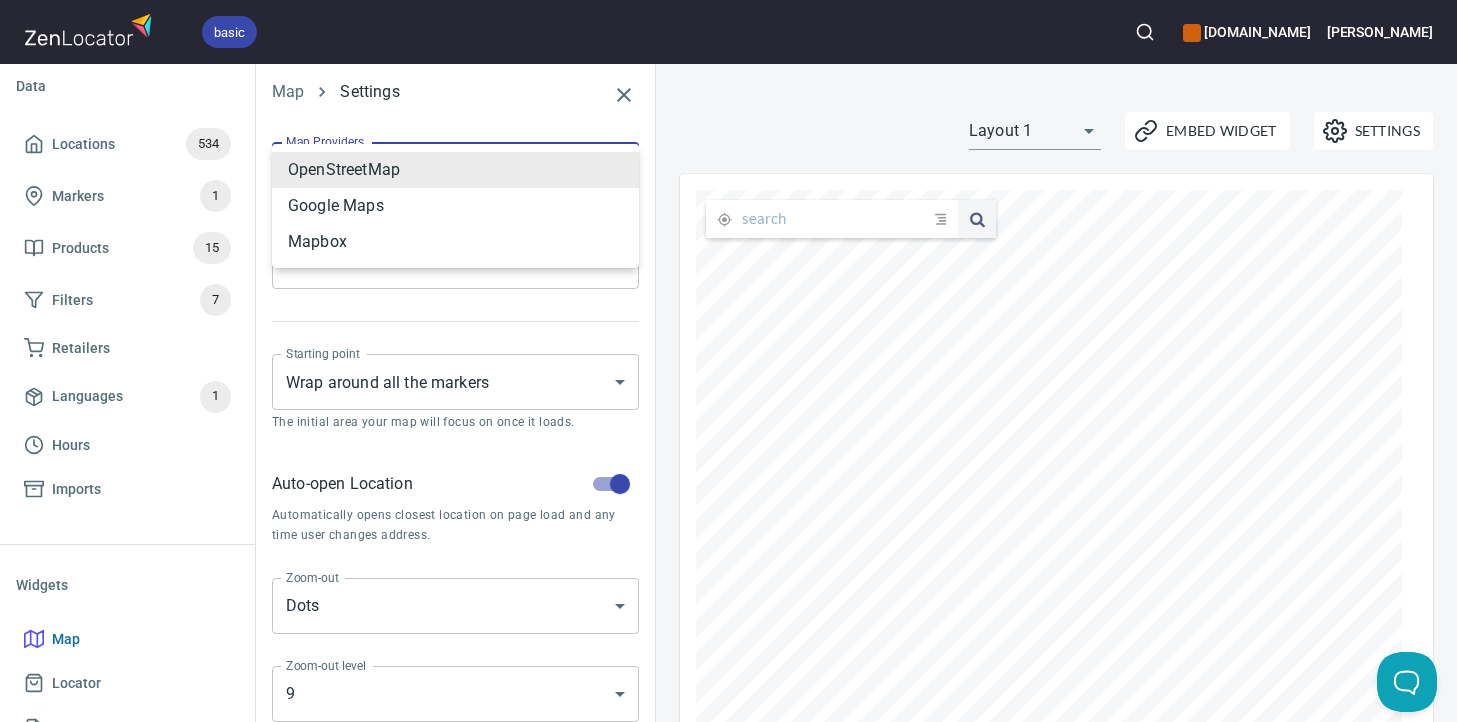 click on "Google Maps" at bounding box center [455, 206] 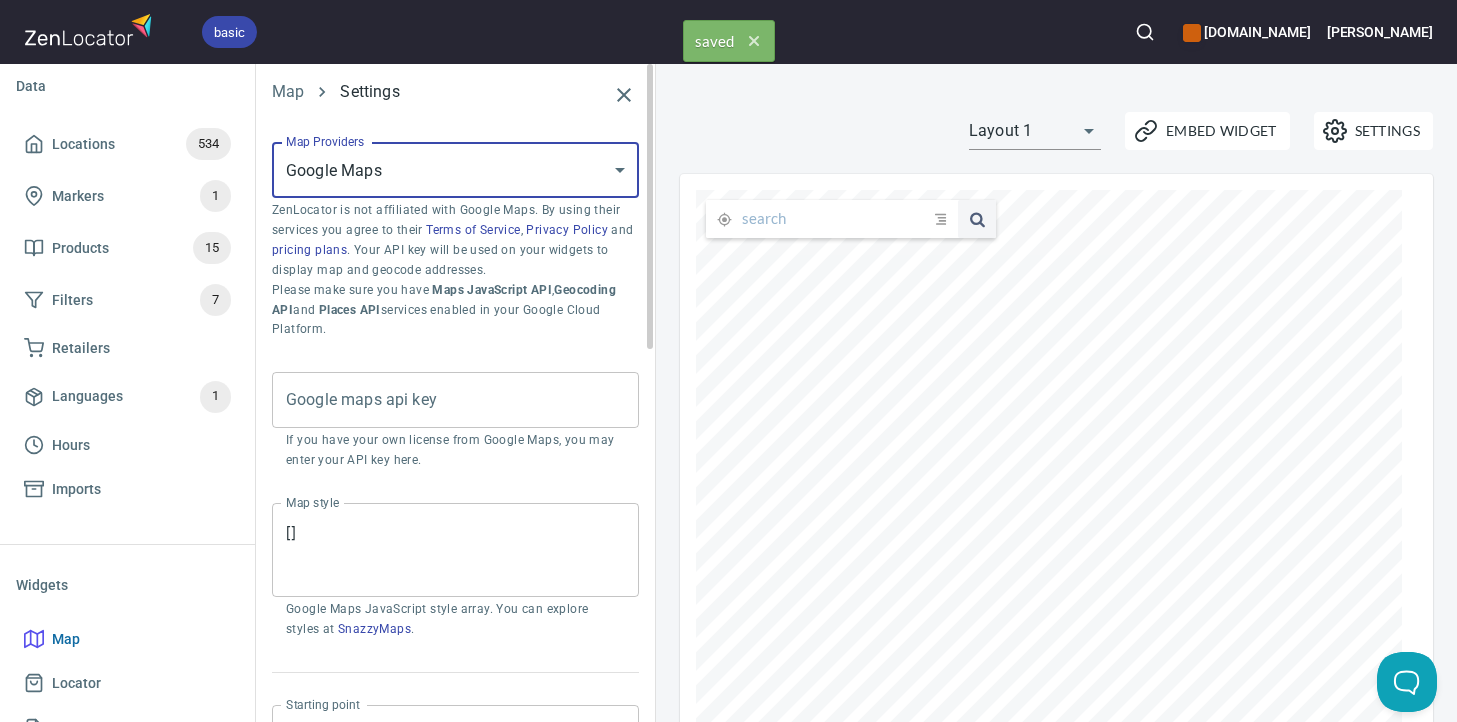 click on "basic   gippslandjersey.com.au Steve Home App Data Locations 534 Markers 1 Products 15 Filters 7 Retailers Languages 1 Hours Imports Widgets Map Locator Directory Carousel Search Map Settings Map Providers Google Maps GOOGLE_MAPS Map Providers ZenLocator is not affiliated with Google Maps. By using their services you agree to their   Terms of Service ,   Privacy Policy   and   pricing plans . Your API key will be used on your widgets to display map and geocode addresses.  Please make sure you have   Maps JavaScript API ,  Geocoding API  and   Places API  services enabled in your Google Cloud Platform. Google maps api key Google maps api key If you have your own license from Google Maps, you may enter your API key here. Map style [] Map style Google Maps JavaScript style array. You can explore styles at   SnazzyMaps . Starting point Wrap around all the markers WRAP_MARKERS Starting point The initial area your map will focus on once it loads. Auto-open Location Zoom-out Dots DOTS Zoom-out Zoom-out level 9 9" at bounding box center (728, 361) 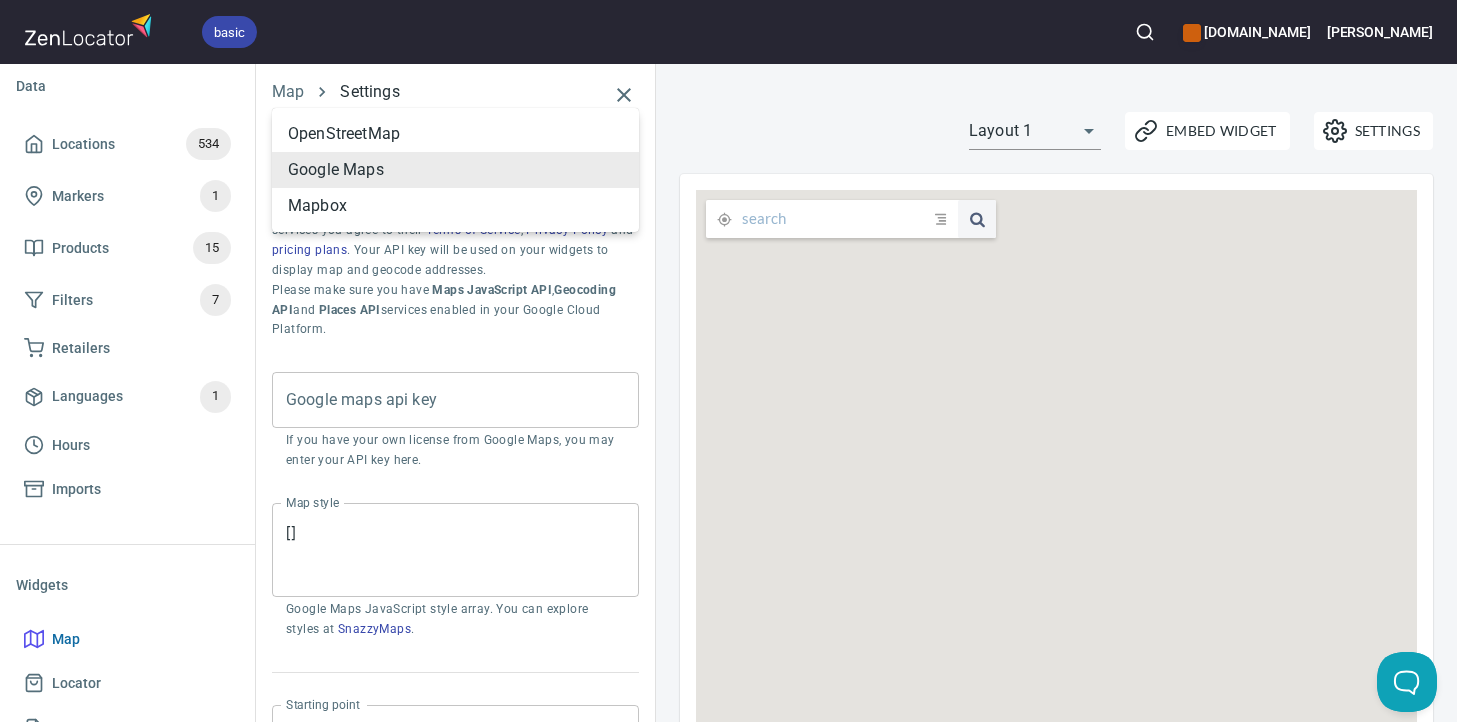 click at bounding box center (728, 361) 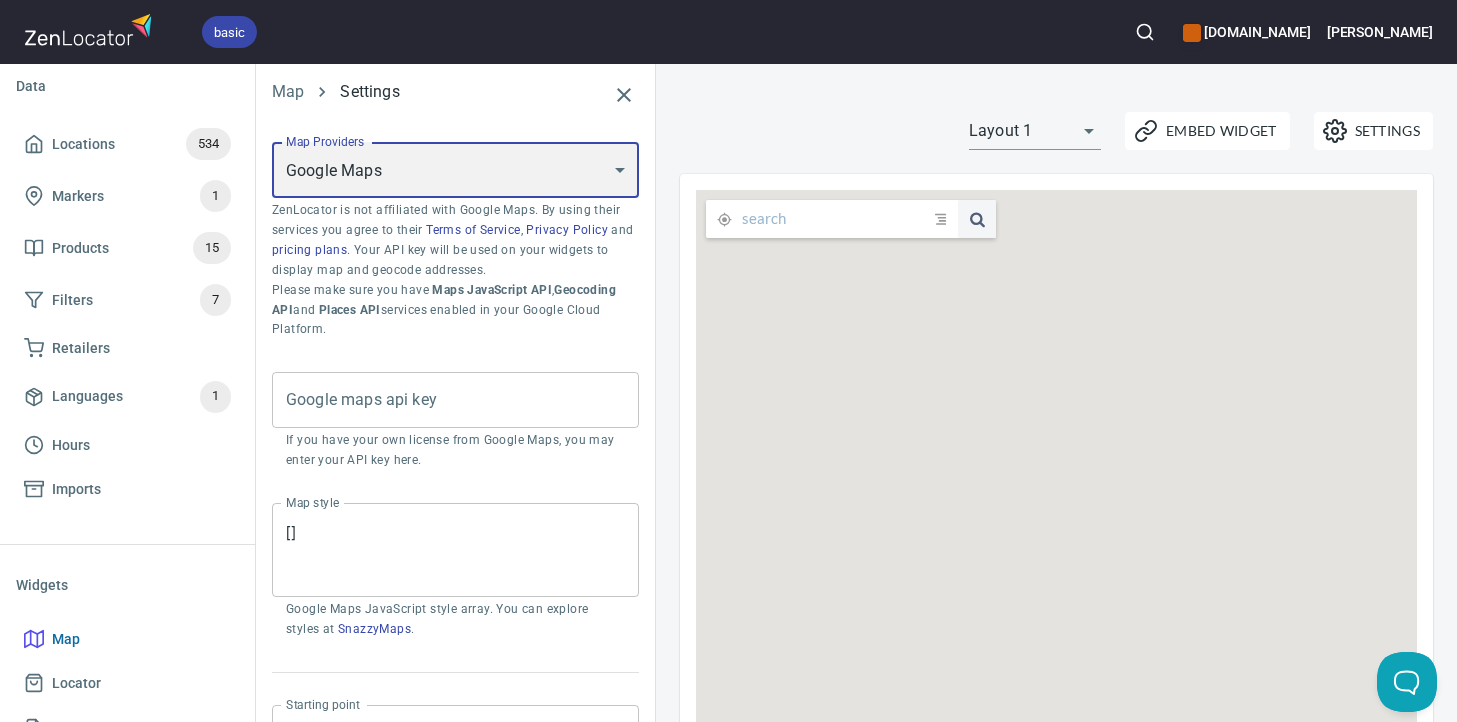 scroll, scrollTop: 116, scrollLeft: 0, axis: vertical 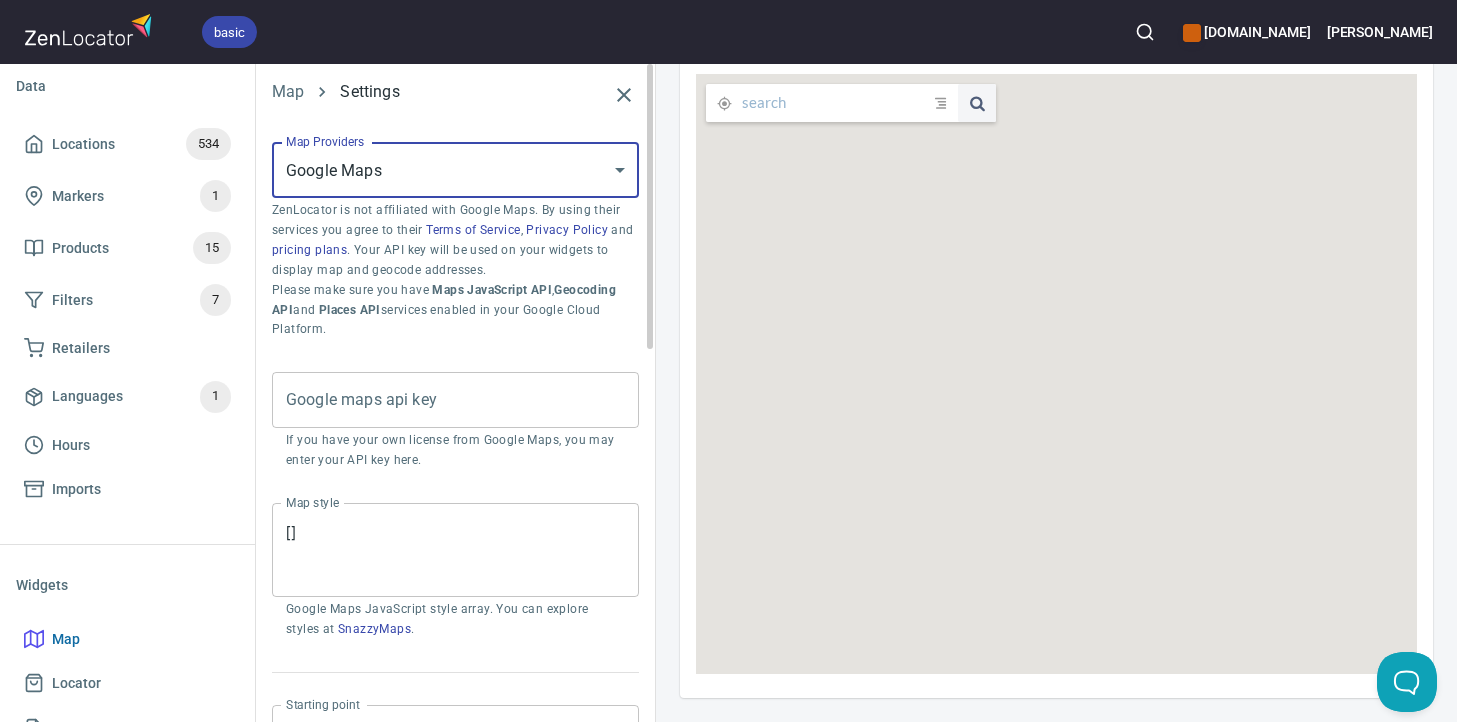 click on "basic   gippslandjersey.com.au Steve Home App Data Locations 534 Markers 1 Products 15 Filters 7 Retailers Languages 1 Hours Imports Widgets Map Locator Directory Carousel Search Map Settings Map Providers Google Maps GOOGLE_MAPS Map Providers ZenLocator is not affiliated with Google Maps. By using their services you agree to their   Terms of Service ,   Privacy Policy   and   pricing plans . Your API key will be used on your widgets to display map and geocode addresses.  Please make sure you have   Maps JavaScript API ,  Geocoding API  and   Places API  services enabled in your Google Cloud Platform. Google maps api key Google maps api key If you have your own license from Google Maps, you may enter your API key here. Map style [] Map style Google Maps JavaScript style array. You can explore styles at   SnazzyMaps . Starting point Wrap around all the markers WRAP_MARKERS Starting point The initial area your map will focus on once it loads. Auto-open Location Zoom-out Dots DOTS Zoom-out Zoom-out level 9 9" at bounding box center (728, 361) 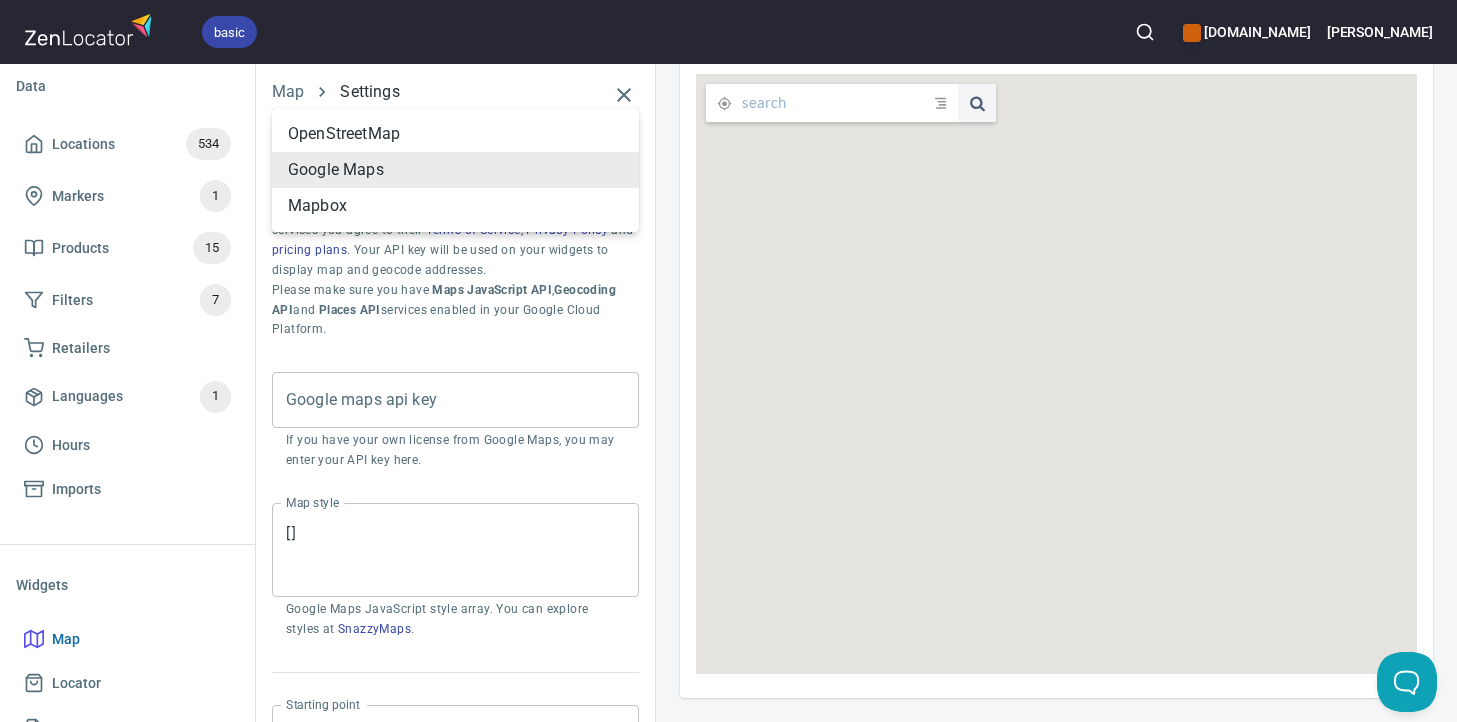 click on "OpenStreetMap" at bounding box center (455, 134) 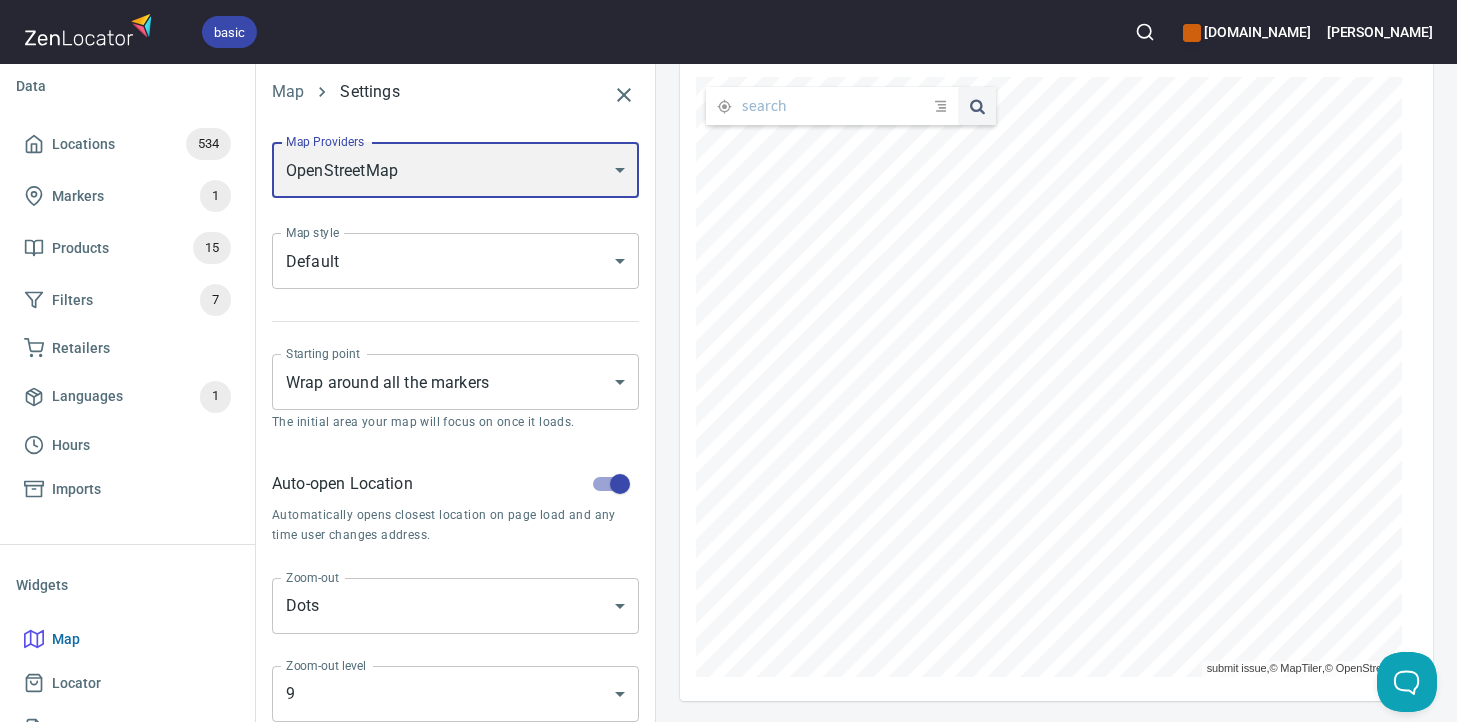 scroll, scrollTop: 0, scrollLeft: 0, axis: both 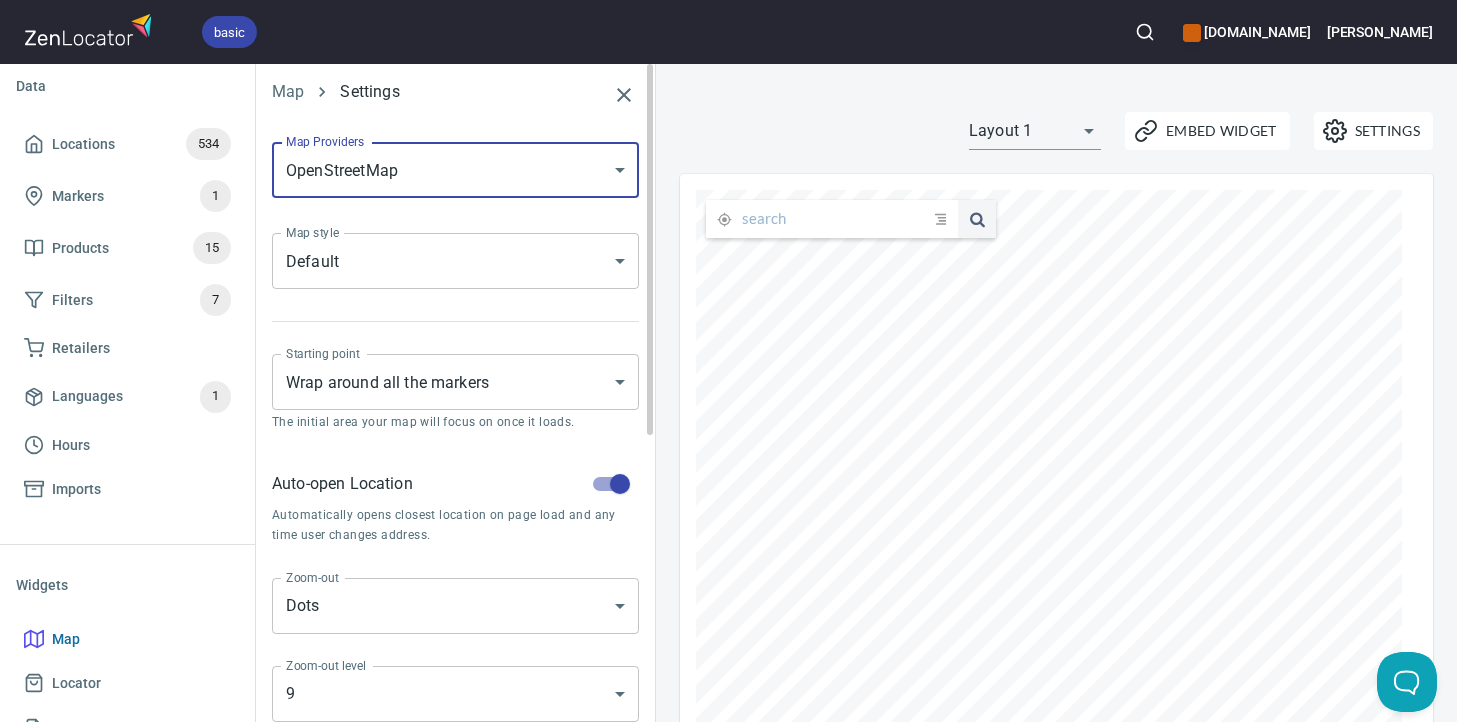 click on "basic   [DOMAIN_NAME] [PERSON_NAME] Home App Data Locations 534 Markers 1 Products 15 Filters 7 Retailers Languages 1 Hours Imports Widgets Map Locator Directory Carousel Search Map Settings Map Providers OpenStreetMap OPEN_STREET_MAP Map Providers Map style Default DEFAULT Map style Starting point Wrap around all the markers WRAP_MARKERS Starting point The initial area your map will focus on once it loads. Auto-open Location Automatically opens closest location on page load and any time user changes address. Zoom-out Dots DOTS Zoom-out Zoom-out level 9 9 Zoom-out level The zoom level at which   dots   are activated. Dot Size Large LARGE Dot Size Locations per page 25 25 Locations per page Total search results 50 50 Total search results Used in  Map  and  Directory  widgets. Start of the week [DATE] [DATE] Start of the week 24-hour format Shows time as  19:30  instead of  7:30pm . Settings Embed Widget Layout 1 layout1 submit issue ,  © MapTiler ,  © OpenStreetMap ZenLocator Account Billing Help Status" at bounding box center (728, 361) 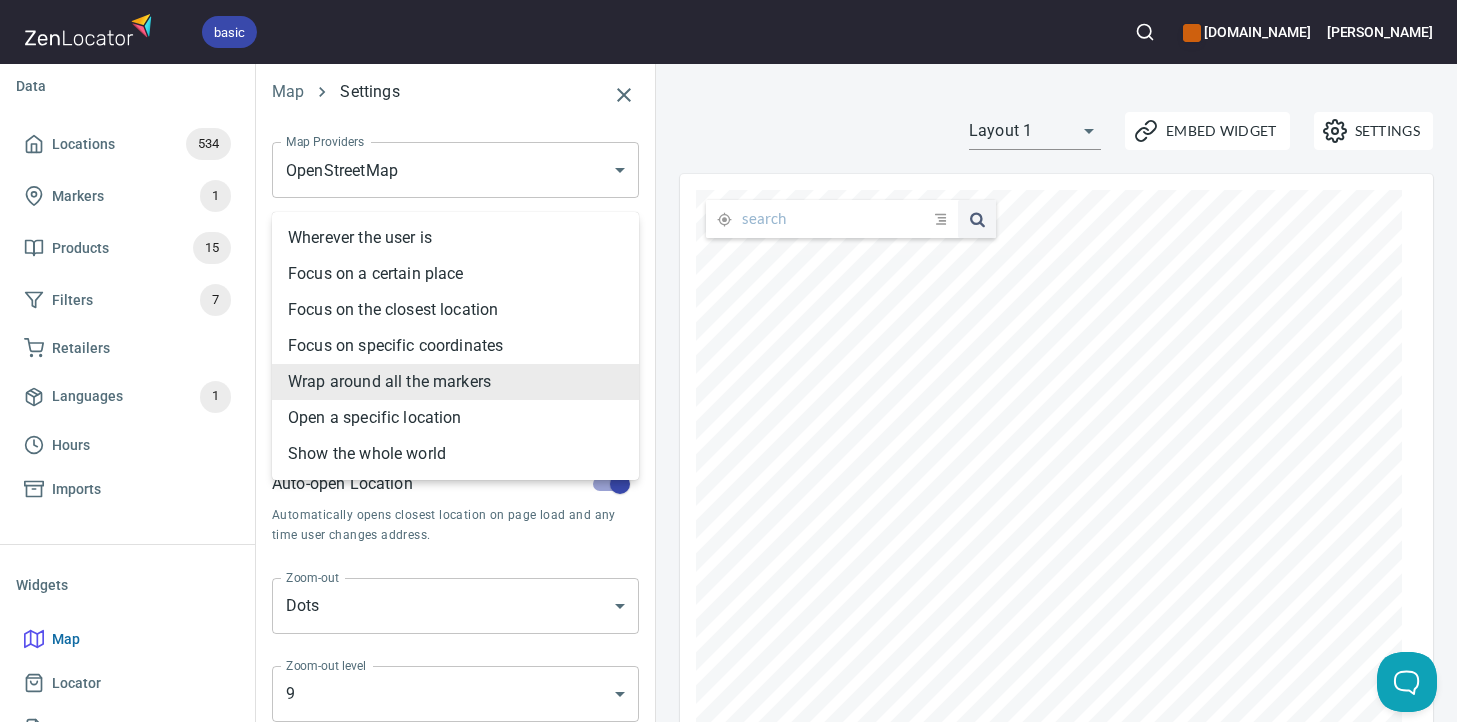 click at bounding box center [728, 361] 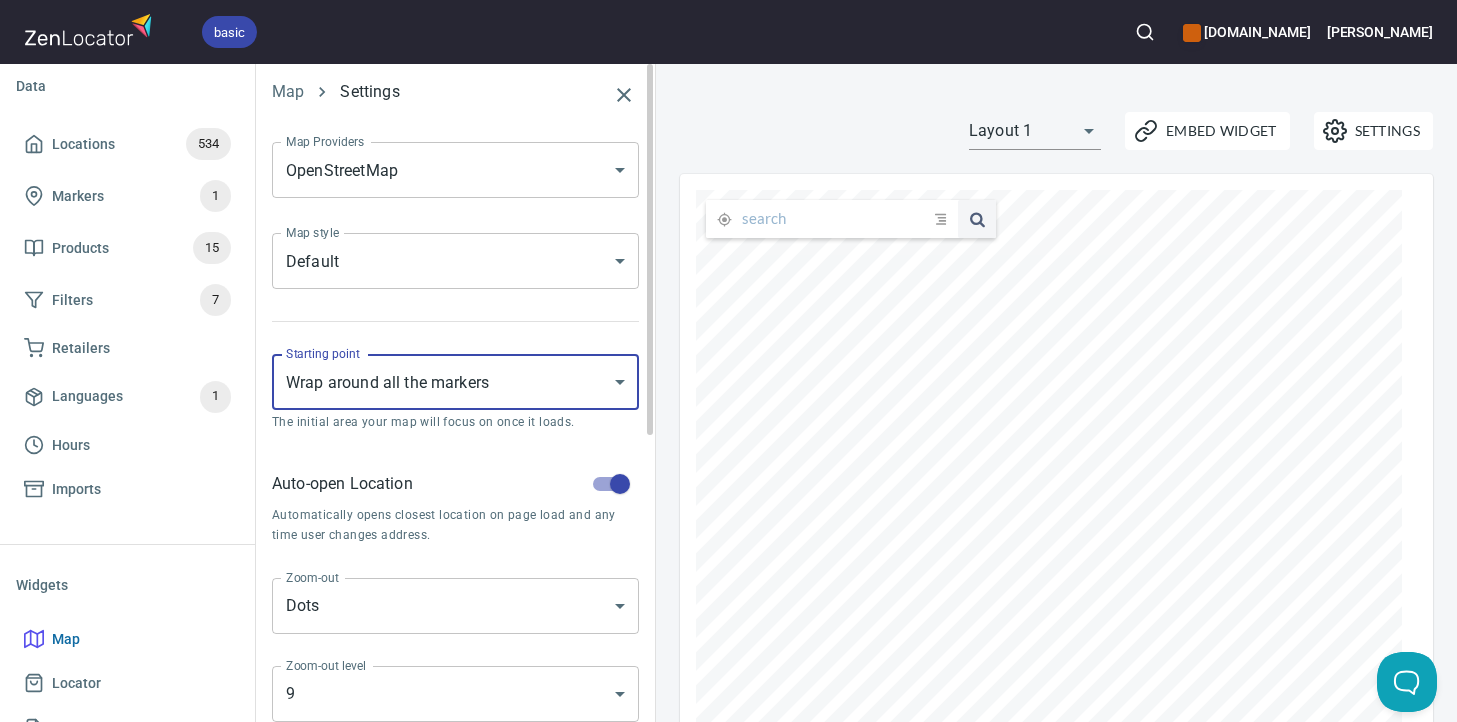 click on "basic   [DOMAIN_NAME] [PERSON_NAME] Home App Data Locations 534 Markers 1 Products 15 Filters 7 Retailers Languages 1 Hours Imports Widgets Map Locator Directory Carousel Search Map Settings Map Providers OpenStreetMap OPEN_STREET_MAP Map Providers Map style Default DEFAULT Map style Starting point Wrap around all the markers WRAP_MARKERS Starting point The initial area your map will focus on once it loads. Auto-open Location Automatically opens closest location on page load and any time user changes address. Zoom-out Dots DOTS Zoom-out Zoom-out level 9 9 Zoom-out level The zoom level at which   dots   are activated. Dot Size Large LARGE Dot Size Locations per page 25 25 Locations per page Total search results 50 50 Total search results Used in  Map  and  Directory  widgets. Start of the week [DATE] [DATE] Start of the week 24-hour format Shows time as  19:30  instead of  7:30pm . Settings Embed Widget Layout 1 layout1 submit issue ,  © MapTiler ,  © OpenStreetMap ZenLocator Account Billing Help Status" at bounding box center (728, 361) 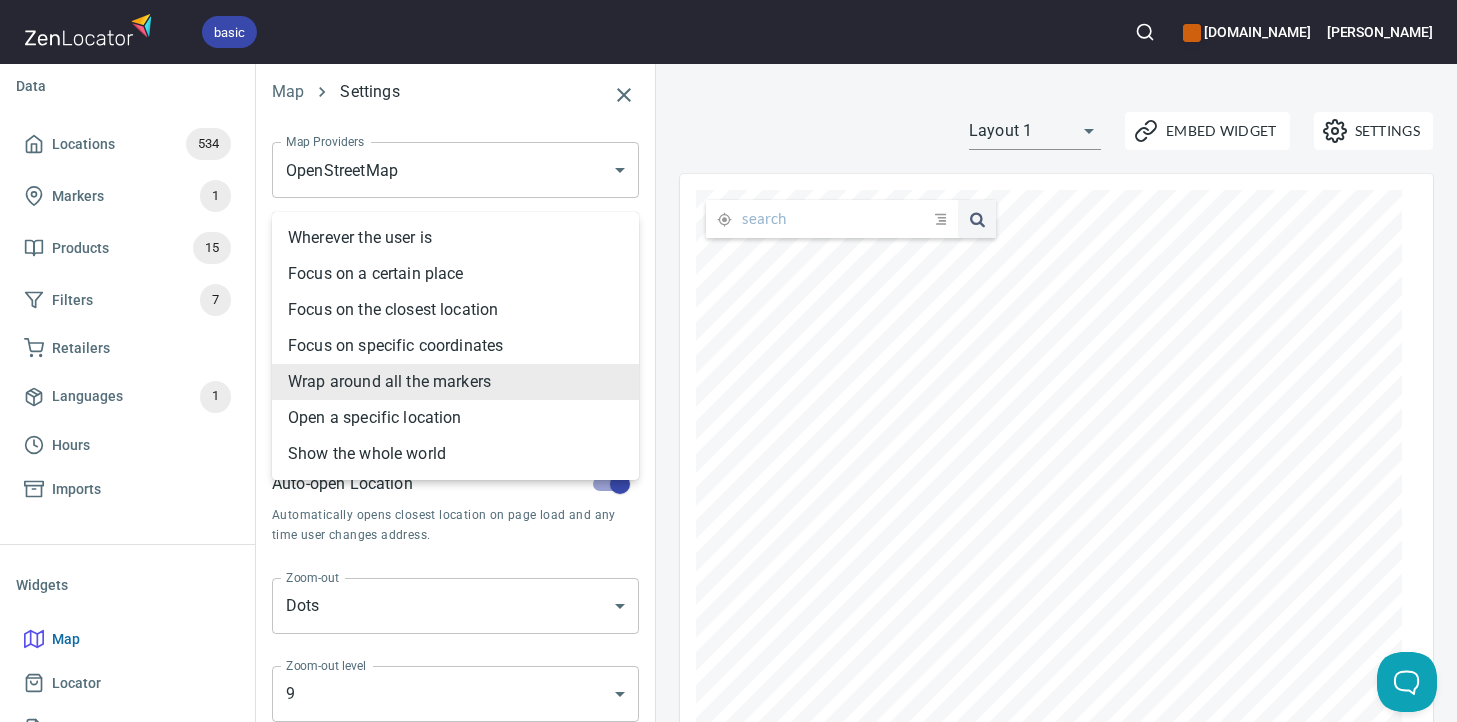 click on "Focus on the closest location" at bounding box center (455, 310) 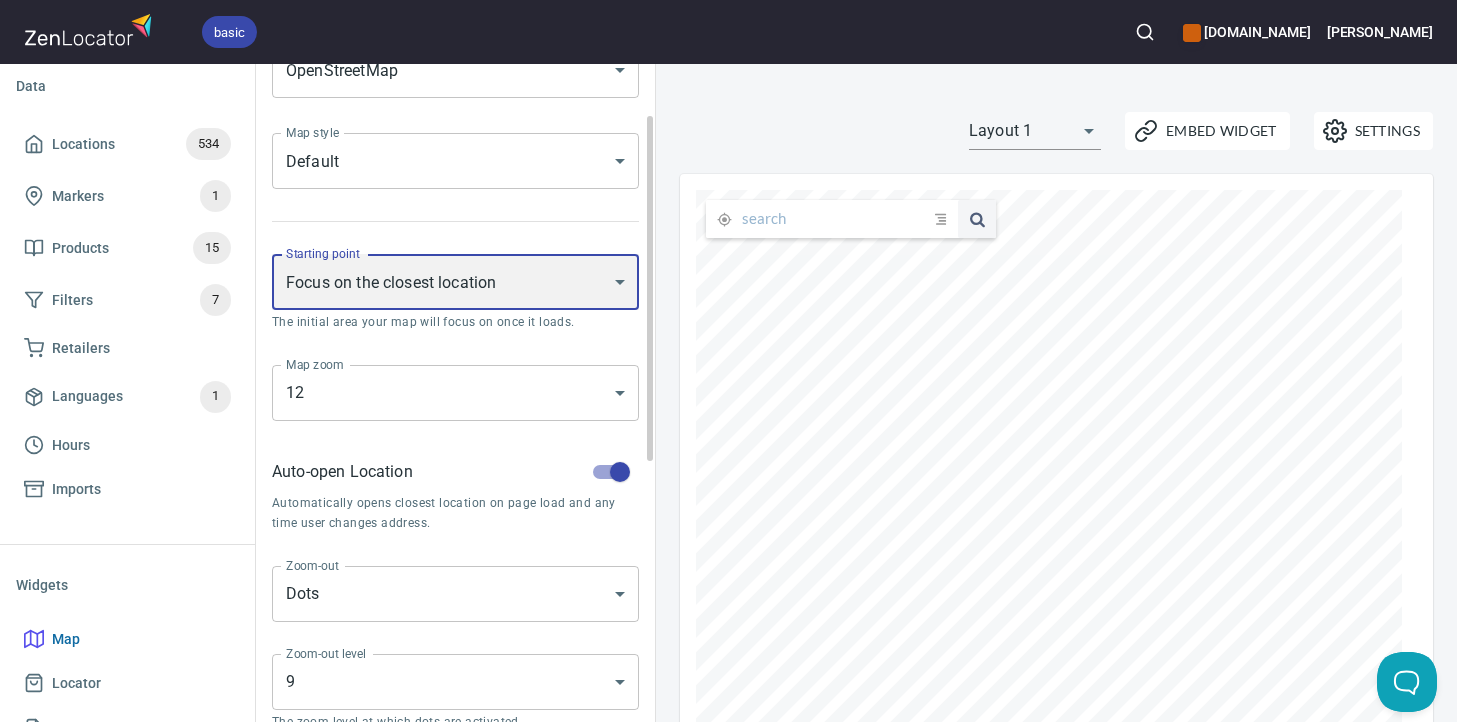 scroll, scrollTop: 0, scrollLeft: 0, axis: both 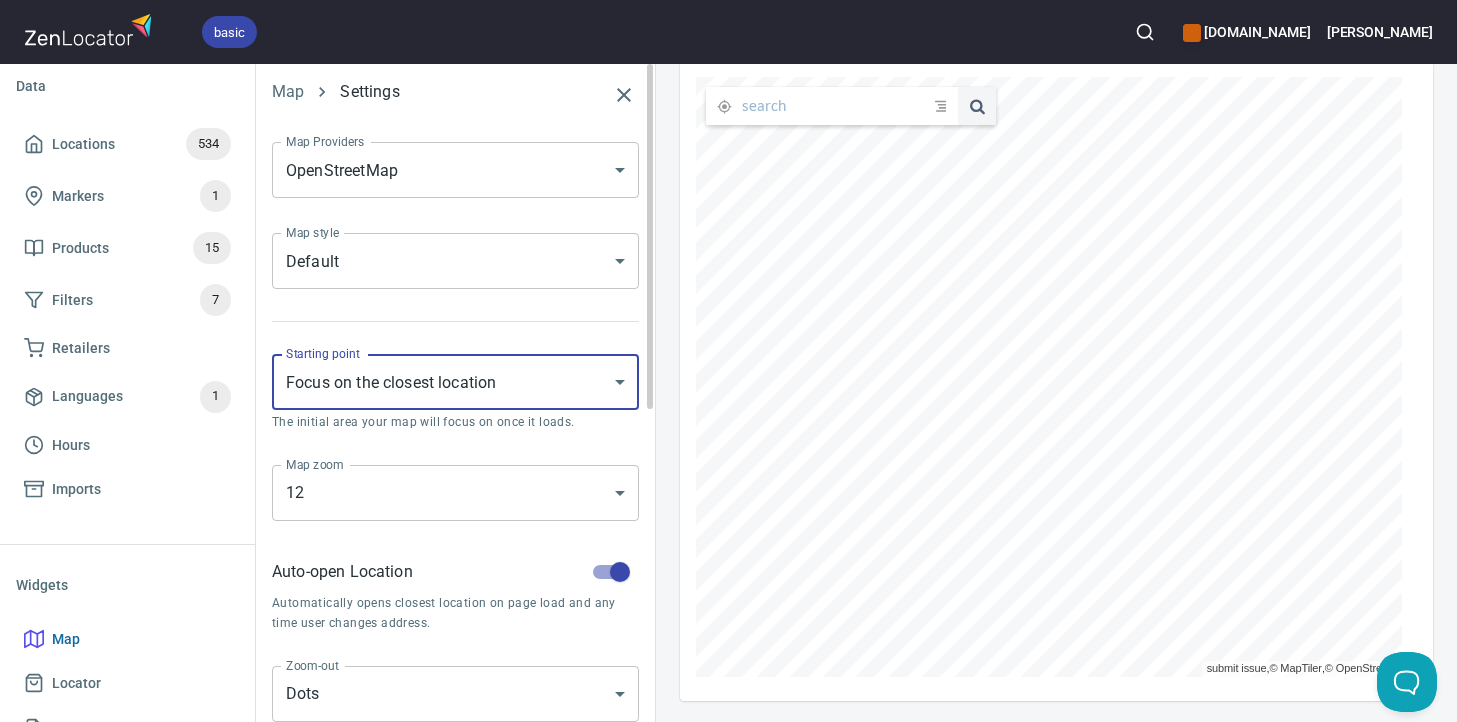 click on "basic   gippslandjersey.com.au Steve Home App Data Locations 534 Markers 1 Products 15 Filters 7 Retailers Languages 1 Hours Imports Widgets Map Locator Directory Carousel Search Map Settings Map Providers OpenStreetMap OPEN_STREET_MAP Map Providers Map style Default DEFAULT Map style Starting point Focus on the closest location CLOSEST_LOCATION Starting point The initial area your map will focus on once it loads. Map zoom 12 12 Map zoom Auto-open Location Automatically opens closest location on page load and any time user changes address. Zoom-out Dots DOTS Zoom-out Zoom-out level 9 9 Zoom-out level The zoom level at which   dots   are activated. Dot Size Large LARGE Dot Size Locations per page 25 25 Locations per page Total search results 50 50 Total search results Used in  Map  and  Directory  widgets. Start of the week Monday MONDAY Start of the week 24-hour format Shows time as  19:30  instead of  7:30pm . Settings Embed Widget Layout 1 layout1 submit issue ,  © MapTiler ,  © OpenStreetMap ZenLocator" at bounding box center [728, 361] 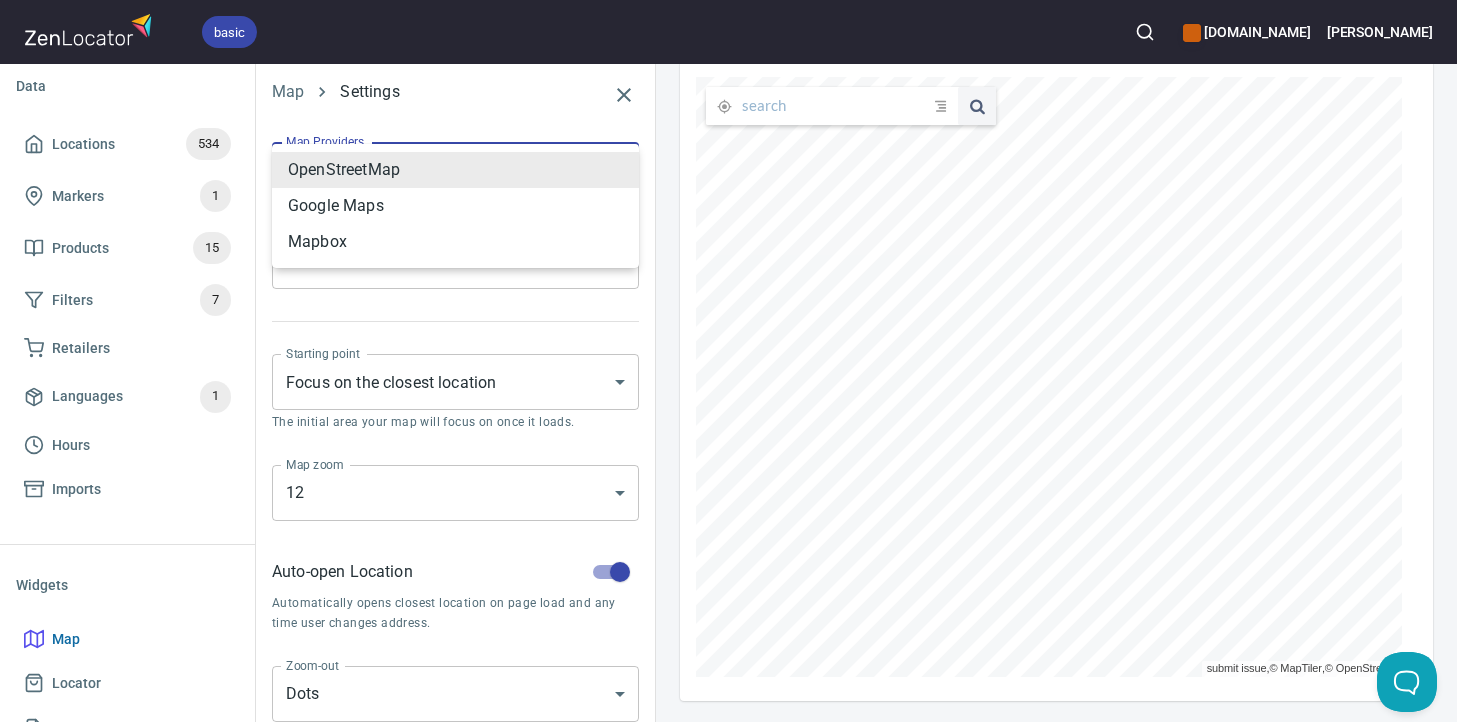 click at bounding box center (728, 361) 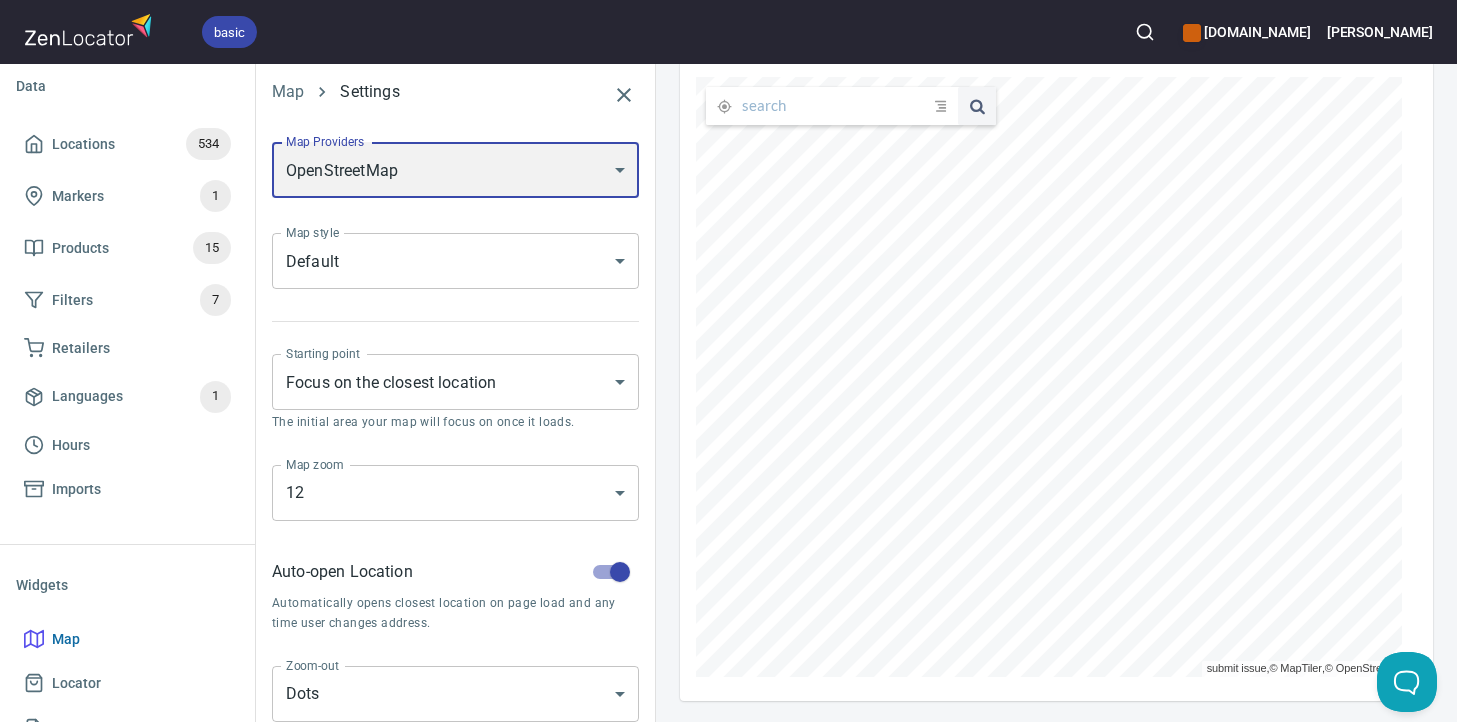 scroll, scrollTop: 116, scrollLeft: 0, axis: vertical 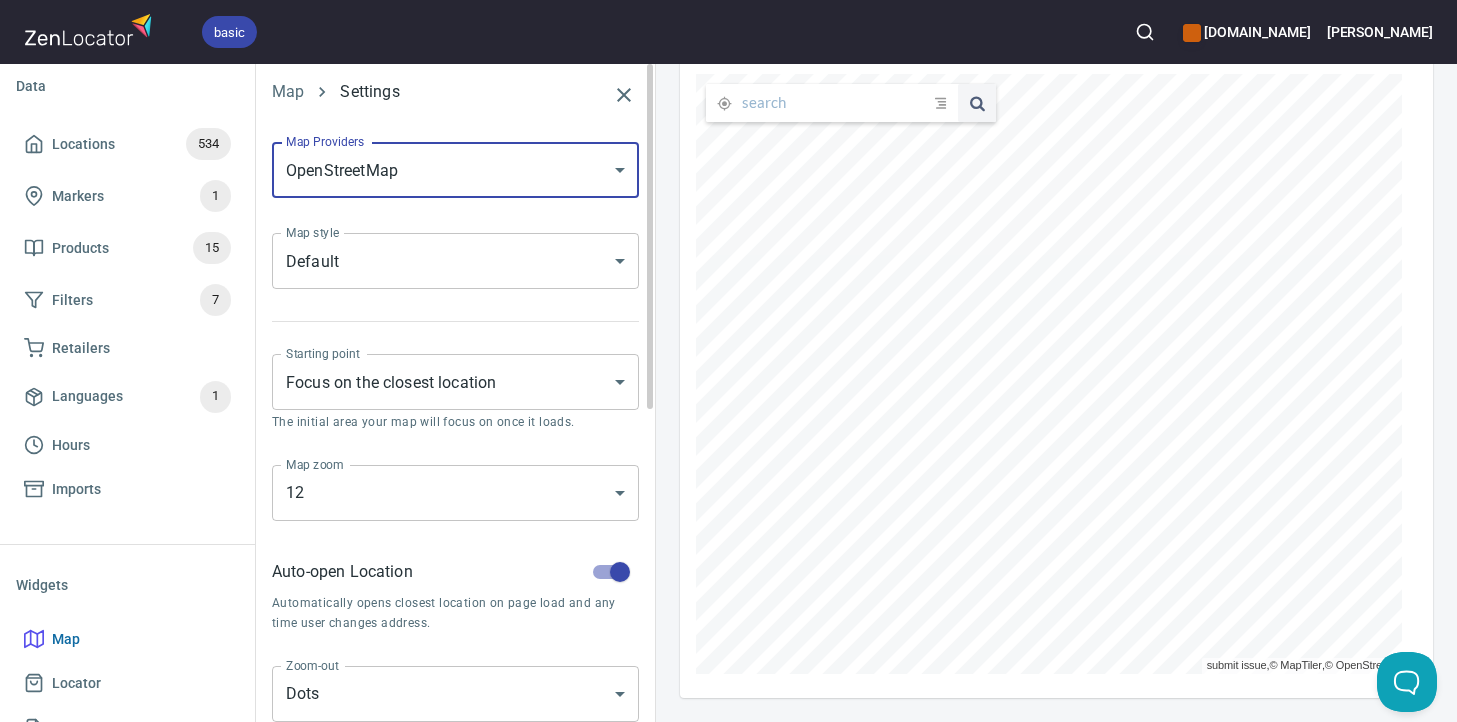 click on "basic   gippslandjersey.com.au Steve Home App Data Locations 534 Markers 1 Products 15 Filters 7 Retailers Languages 1 Hours Imports Widgets Map Locator Directory Carousel Search Map Settings Map Providers OpenStreetMap OPEN_STREET_MAP Map Providers Map style Default DEFAULT Map style Starting point Focus on the closest location CLOSEST_LOCATION Starting point The initial area your map will focus on once it loads. Map zoom 12 12 Map zoom Auto-open Location Automatically opens closest location on page load and any time user changes address. Zoom-out Dots DOTS Zoom-out Zoom-out level 9 9 Zoom-out level The zoom level at which   dots   are activated. Dot Size Large LARGE Dot Size Locations per page 25 25 Locations per page Total search results 50 50 Total search results Used in  Map  and  Directory  widgets. Start of the week Monday MONDAY Start of the week 24-hour format Shows time as  19:30  instead of  7:30pm . Settings Embed Widget Layout 1 layout1 submit issue ,  © MapTiler ,  © OpenStreetMap ZenLocator" at bounding box center [728, 361] 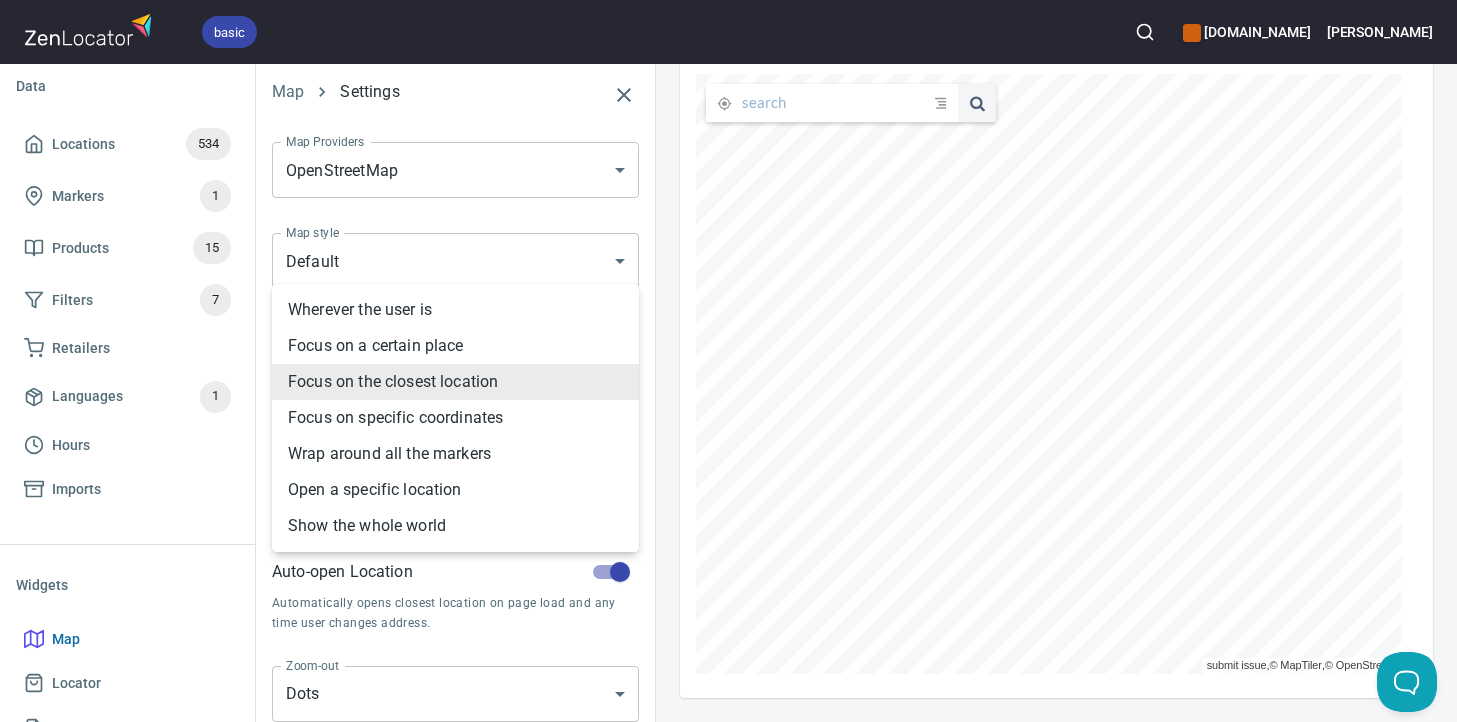 click on "Show the whole world" at bounding box center (455, 526) 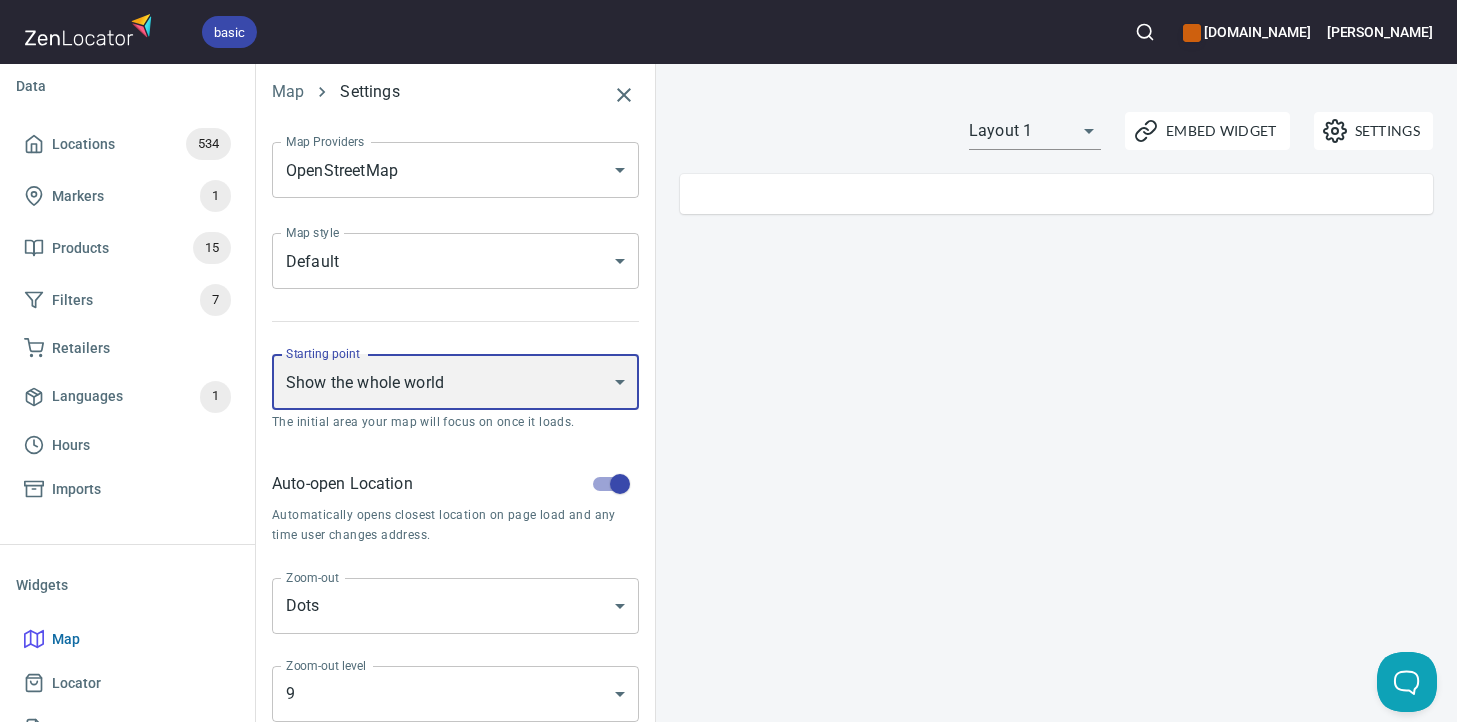 scroll, scrollTop: 0, scrollLeft: 0, axis: both 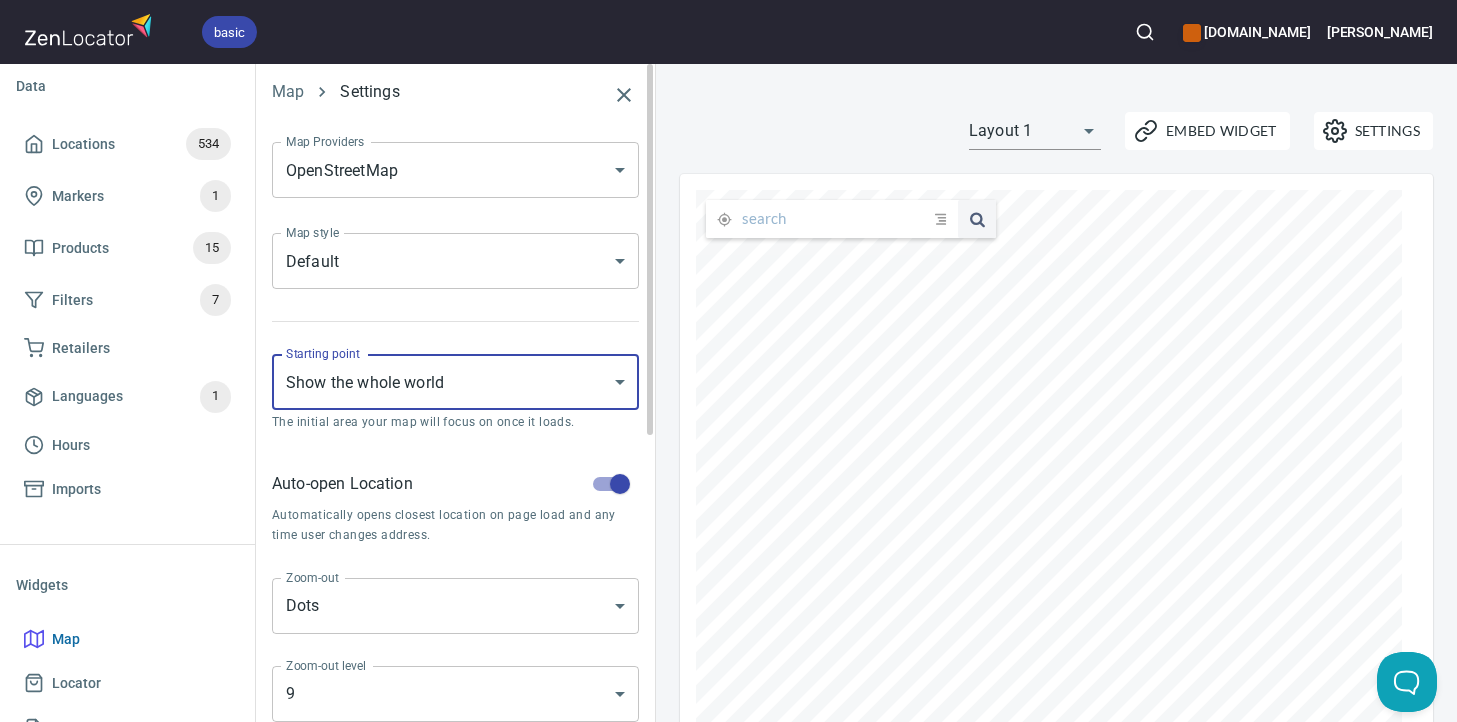 click on "basic   gippslandjersey.com.au Steve Home App Data Locations 534 Markers 1 Products 15 Filters 7 Retailers Languages 1 Hours Imports Widgets Map Locator Directory Carousel Search Map Settings Map Providers OpenStreetMap OPEN_STREET_MAP Map Providers Map style Default DEFAULT Map style Starting point Show the whole world WHOLE_WORLD Starting point The initial area your map will focus on once it loads. Auto-open Location Automatically opens closest location on page load and any time user changes address. Zoom-out Dots DOTS Zoom-out Zoom-out level 9 9 Zoom-out level The zoom level at which   dots   are activated. Dot Size Large LARGE Dot Size Locations per page 25 25 Locations per page Total search results 50 50 Total search results Used in  Map  and  Directory  widgets. Start of the week Monday MONDAY Start of the week 24-hour format Shows time as  19:30  instead of  7:30pm . Settings Embed Widget Layout 1 layout1 submit issue ,  © MapTiler ,  © OpenStreetMap ZenLocator Account Billing JavaScript API Help" at bounding box center (728, 361) 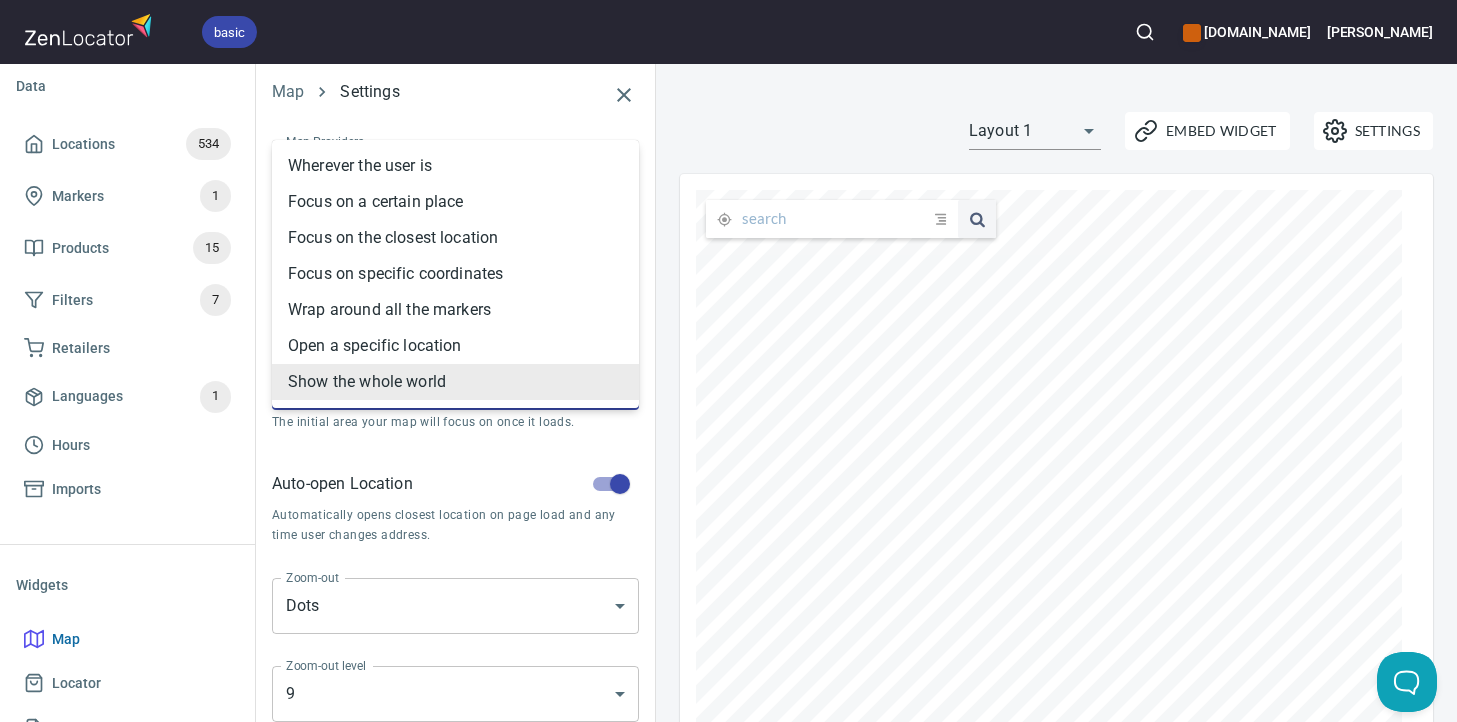 click on "Open a specific location" at bounding box center [455, 346] 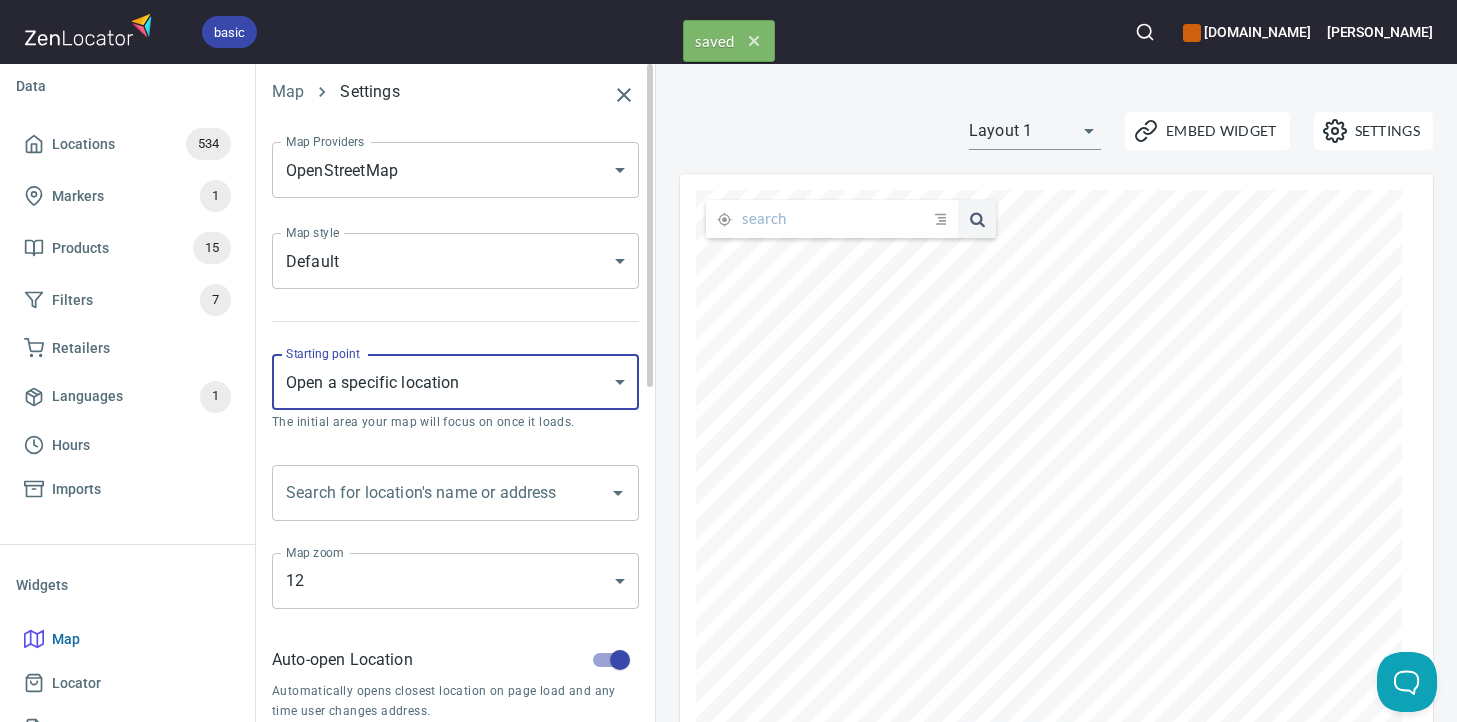 click on "basic   gippslandjersey.com.au Steve Home App Data Locations 534 Markers 1 Products 15 Filters 7 Retailers Languages 1 Hours Imports Widgets Map Locator Directory Carousel Search Map Settings Map Providers OpenStreetMap OPEN_STREET_MAP Map Providers Map style Default DEFAULT Map style Starting point Open a specific location SPECIFIC_LOCATION Starting point The initial area your map will focus on once it loads. Search for location's name or address Search for location's name or address Map zoom 12 12 Map zoom Auto-open Location Automatically opens closest location on page load and any time user changes address. Zoom-out Dots DOTS Zoom-out Zoom-out level 9 9 Zoom-out level The zoom level at which   dots   are activated. Dot Size Large LARGE Dot Size Locations per page 25 25 Locations per page Total search results 50 50 Total search results Used in  Map  and  Directory  widgets. Start of the week Monday MONDAY Start of the week 24-hour format Shows time as  19:30  instead of  7:30pm . Settings Embed Widget ," at bounding box center (728, 361) 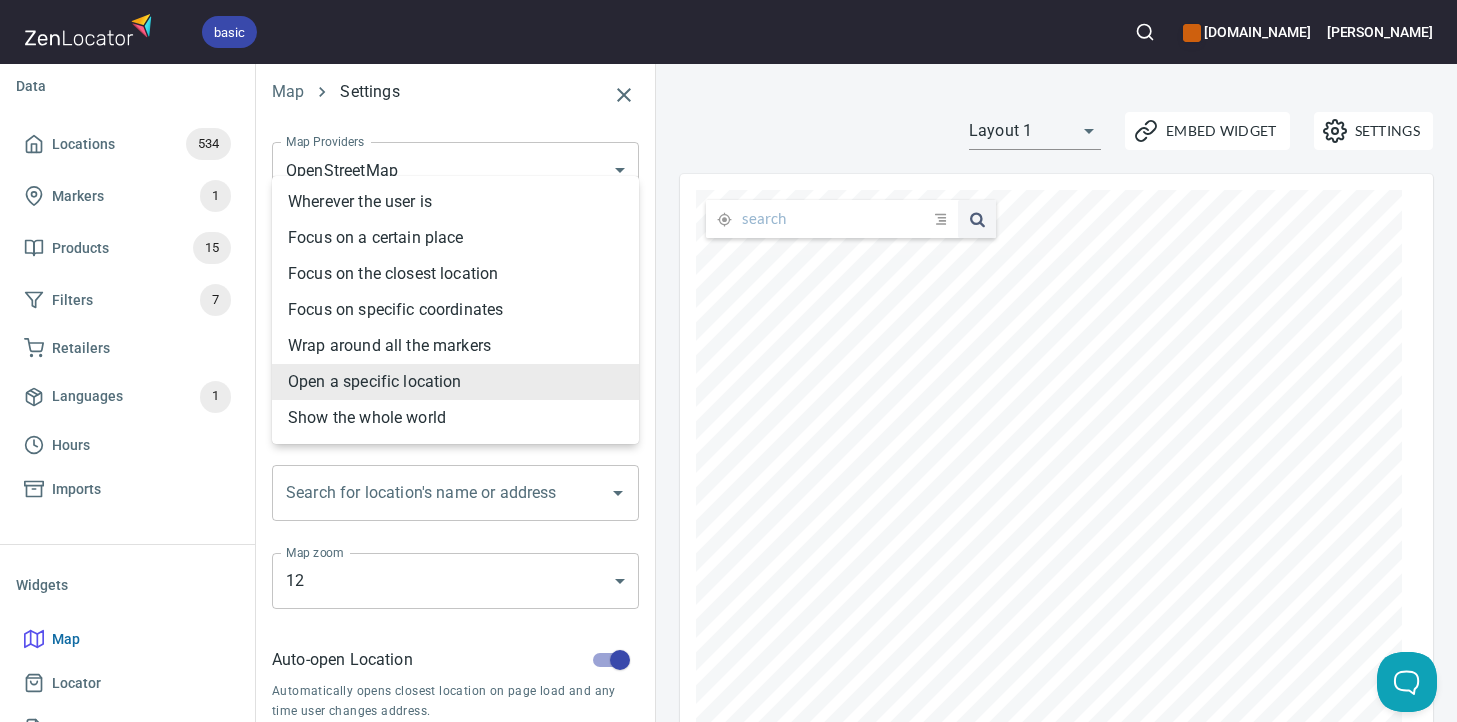 click on "Wrap around all the markers" at bounding box center [455, 346] 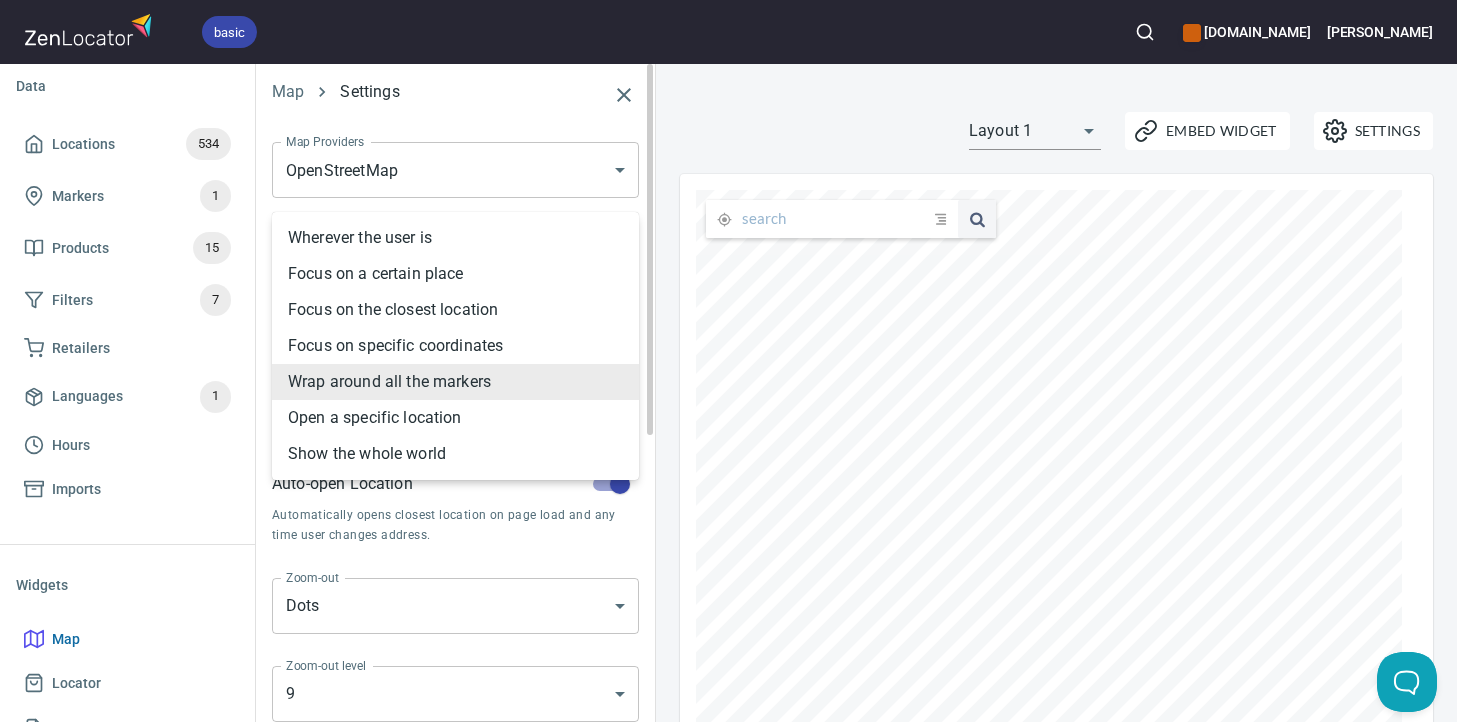 click on "basic   [DOMAIN_NAME] [PERSON_NAME] Home App Data Locations 534 Markers 1 Products 15 Filters 7 Retailers Languages 1 Hours Imports Widgets Map Locator Directory Carousel Search Map Settings Map Providers OpenStreetMap OPEN_STREET_MAP Map Providers Map style Default DEFAULT Map style Starting point Wrap around all the markers WRAP_MARKERS Starting point The initial area your map will focus on once it loads. Auto-open Location Automatically opens closest location on page load and any time user changes address. Zoom-out Dots DOTS Zoom-out Zoom-out level 9 9 Zoom-out level The zoom level at which   dots   are activated. Dot Size Large LARGE Dot Size Locations per page 25 25 Locations per page Total search results 50 50 Total search results Used in  Map  and  Directory  widgets. Start of the week [DATE] [DATE] Start of the week 24-hour format Shows time as  19:30  instead of  7:30pm . Settings Embed Widget Layout 1 layout1 submit issue ,  © MapTiler ,  © OpenStreetMap ZenLocator Account Billing Help Status" at bounding box center (728, 361) 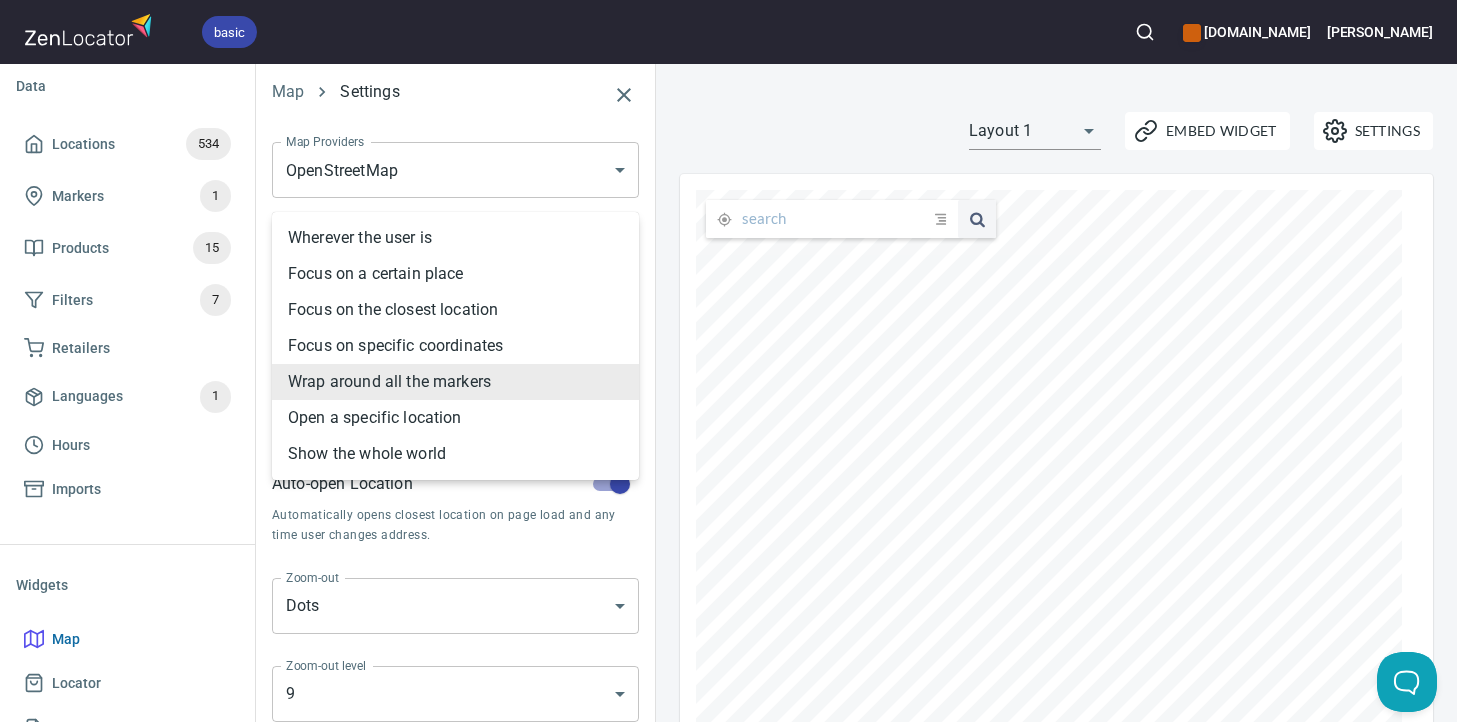 click on "Focus on specific coordinates" at bounding box center [455, 346] 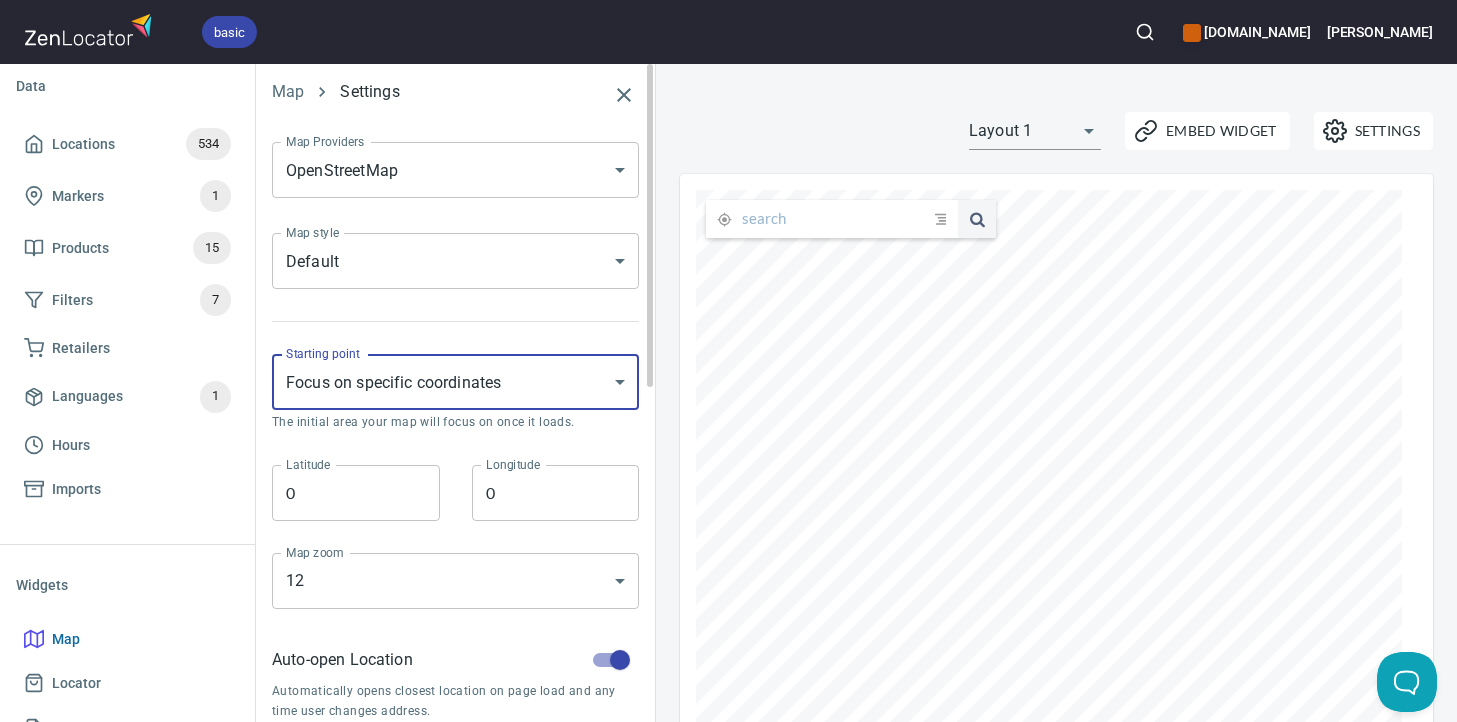 click on "basic   gippslandjersey.com.au Steve Home App Data Locations 534 Markers 1 Products 15 Filters 7 Retailers Languages 1 Hours Imports Widgets Map Locator Directory Carousel Search Map Settings Map Providers OpenStreetMap OPEN_STREET_MAP Map Providers Map style Default DEFAULT Map style Starting point Focus on specific coordinates SPECIFIC_COORDINATES Starting point The initial area your map will focus on once it loads. Latitude 0 Latitude Longitude 0 Longitude Map zoom 12 12 Map zoom Auto-open Location Automatically opens closest location on page load and any time user changes address. Zoom-out Dots DOTS Zoom-out Zoom-out level 9 9 Zoom-out level The zoom level at which   dots   are activated. Dot Size Large LARGE Dot Size Locations per page 25 25 Locations per page Total search results 50 50 Total search results Used in  Map  and  Directory  widgets. Start of the week Monday MONDAY Start of the week 24-hour format Shows time as  19:30  instead of  7:30pm . Settings Embed Widget Layout 1 layout1 submit issue" at bounding box center [728, 361] 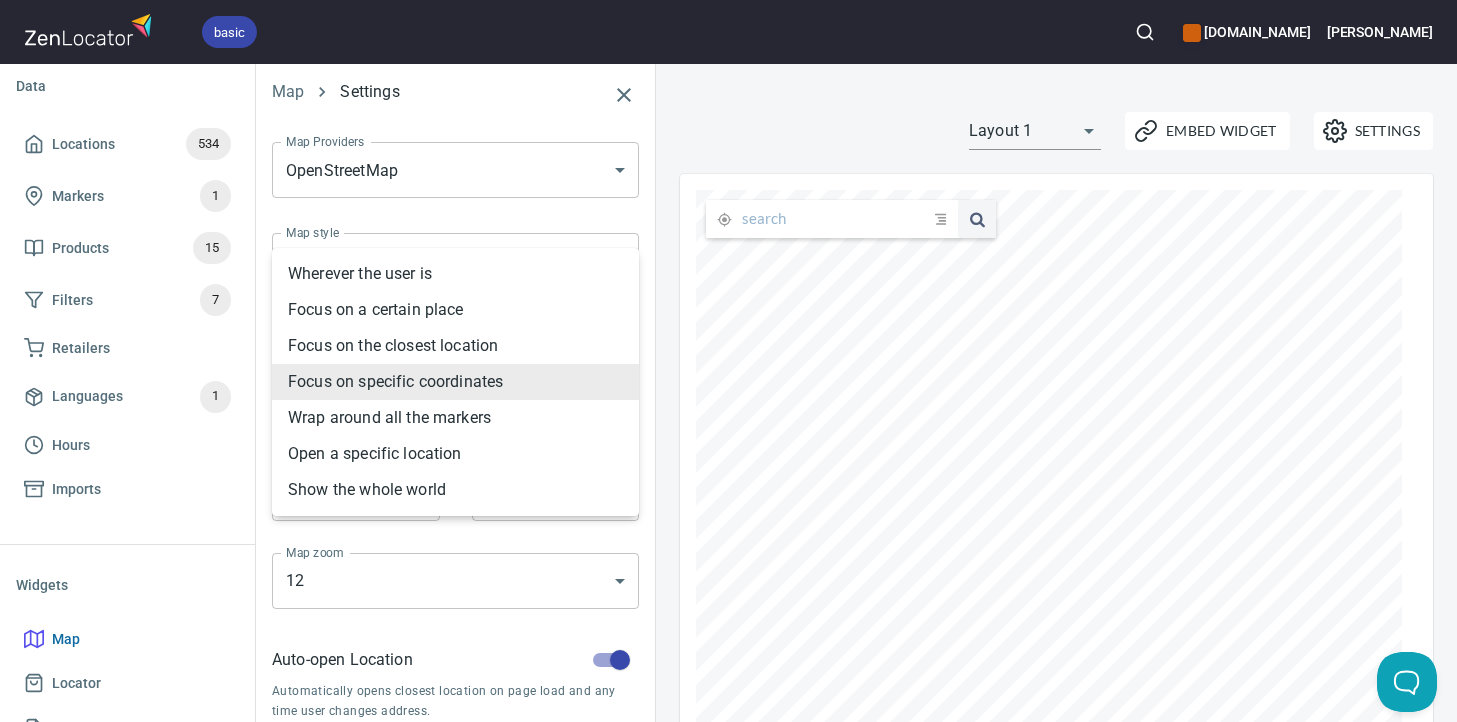 click on "Wherever the user is" at bounding box center (455, 274) 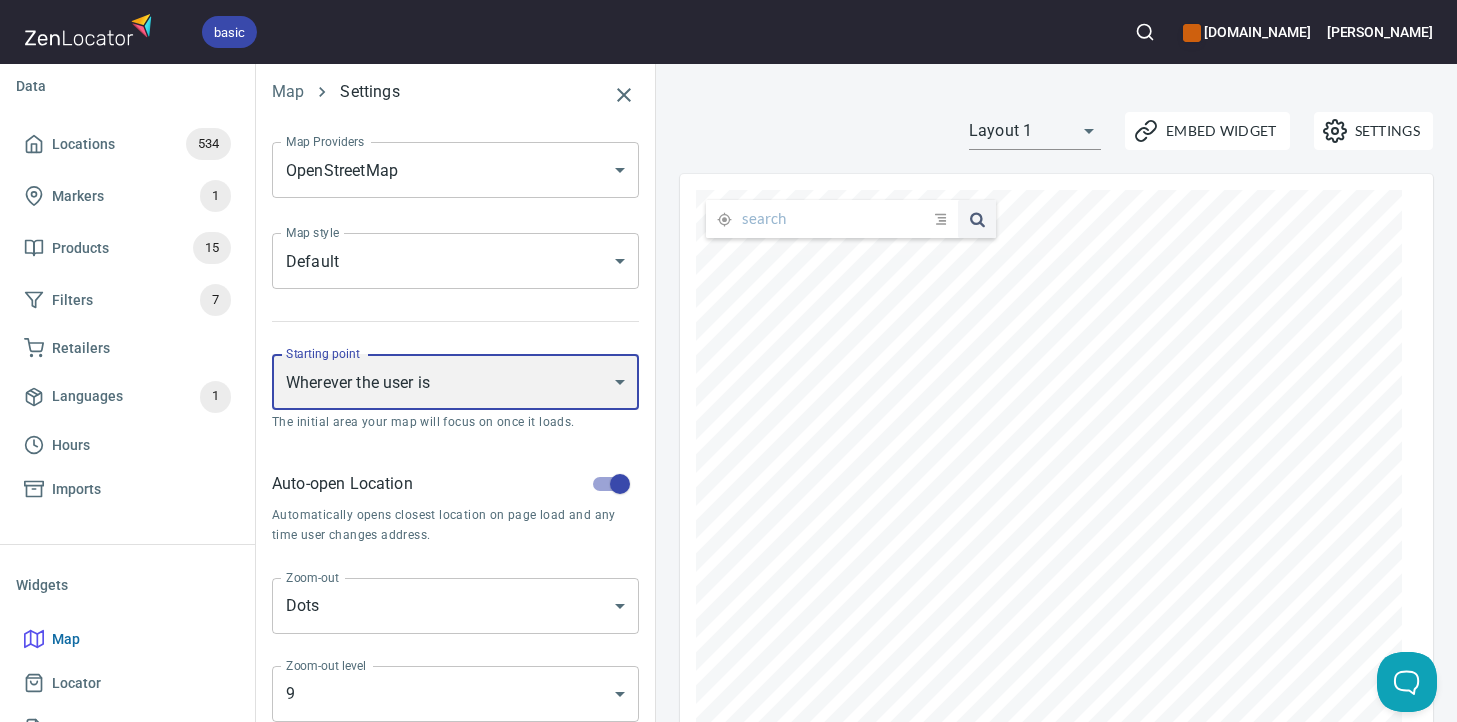scroll, scrollTop: 116, scrollLeft: 0, axis: vertical 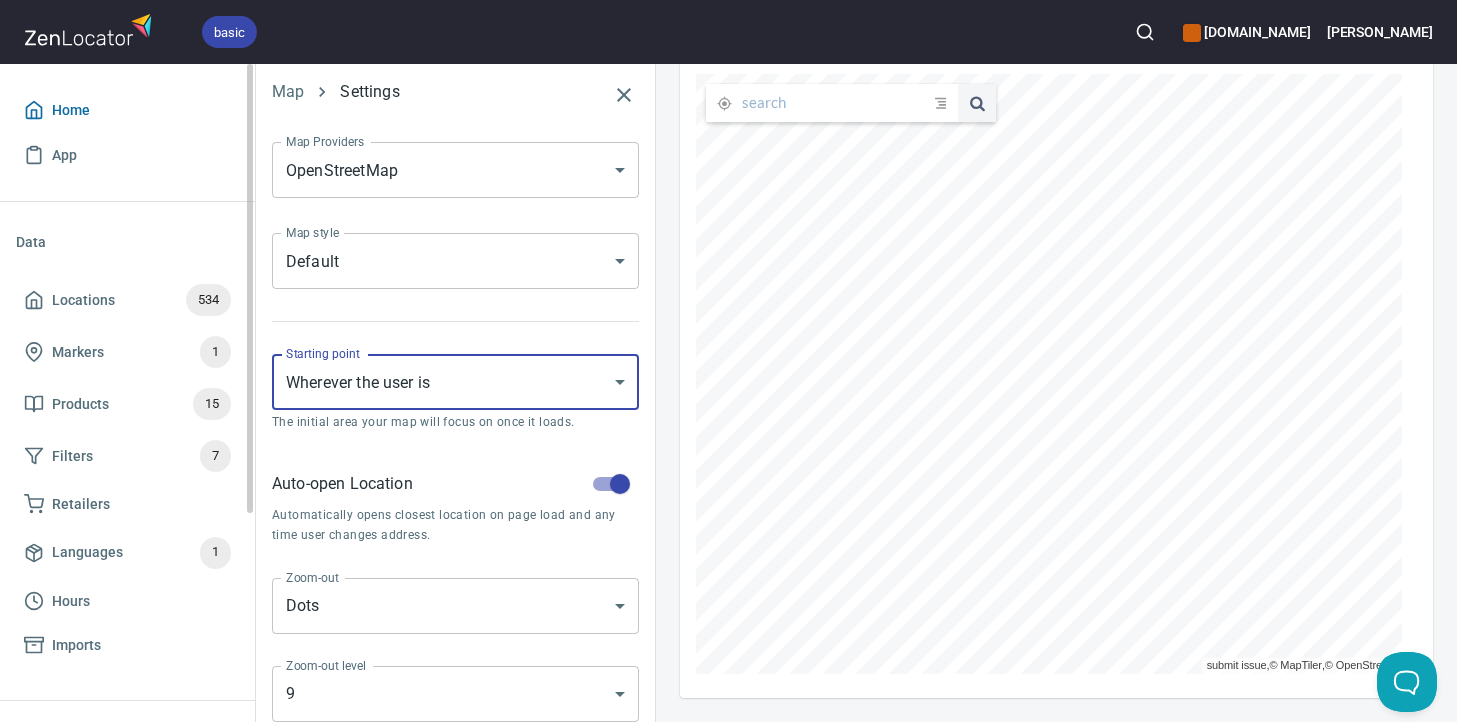 click on "Home" at bounding box center (127, 110) 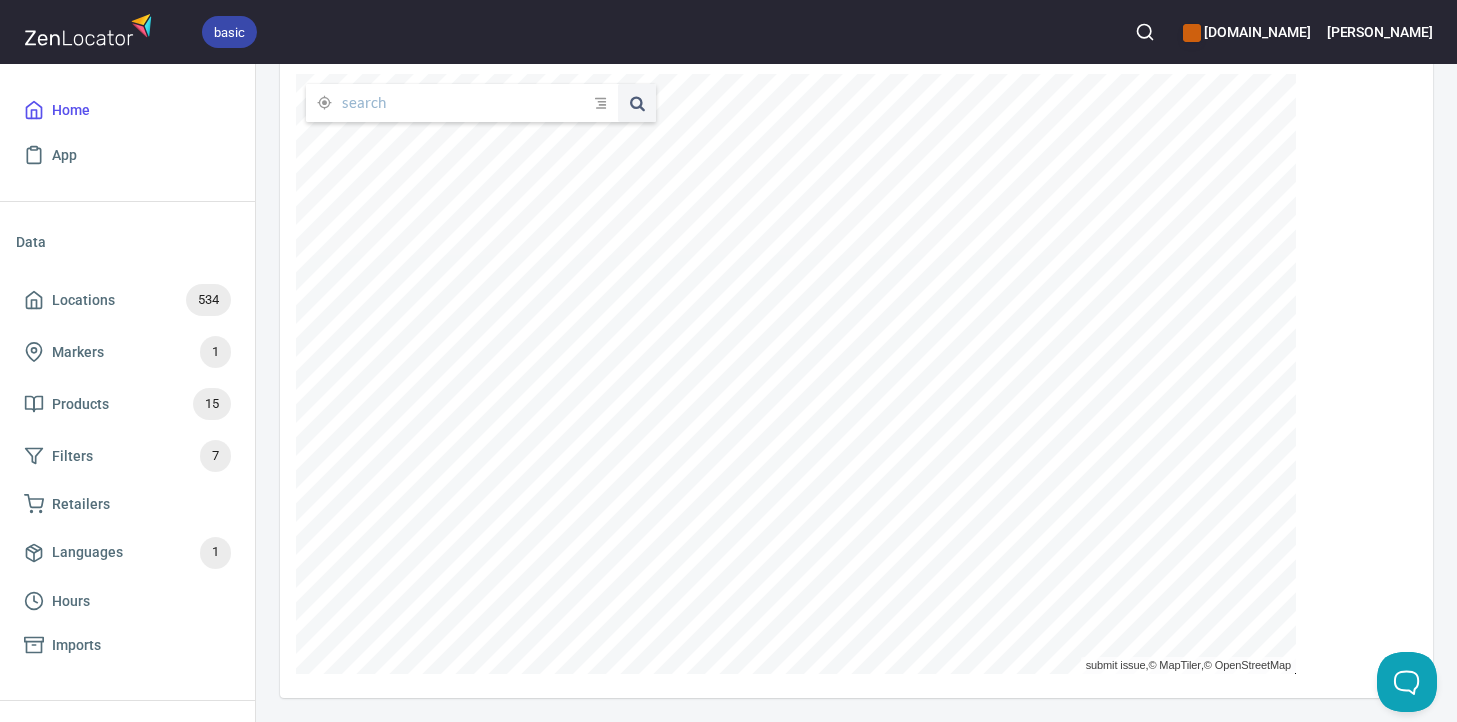 scroll, scrollTop: 425, scrollLeft: 0, axis: vertical 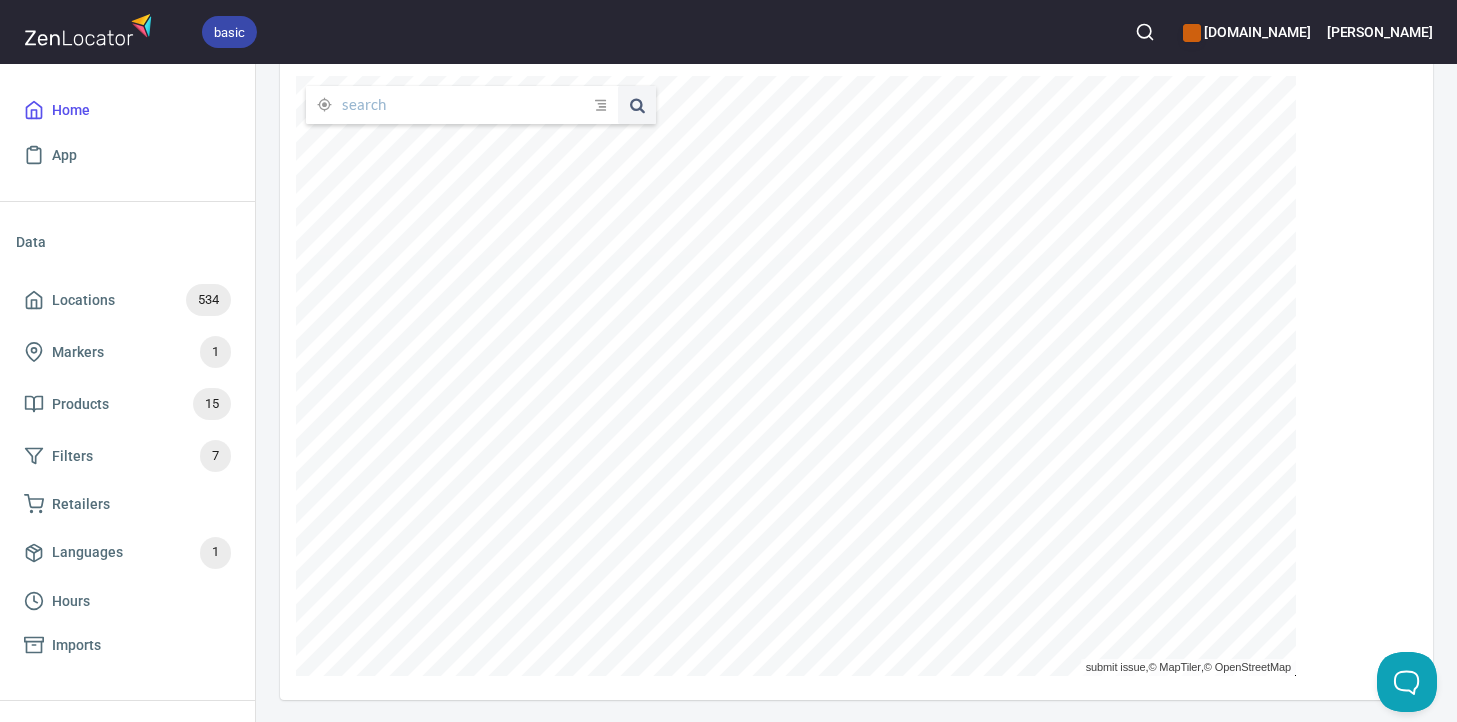 click at bounding box center (468, 105) 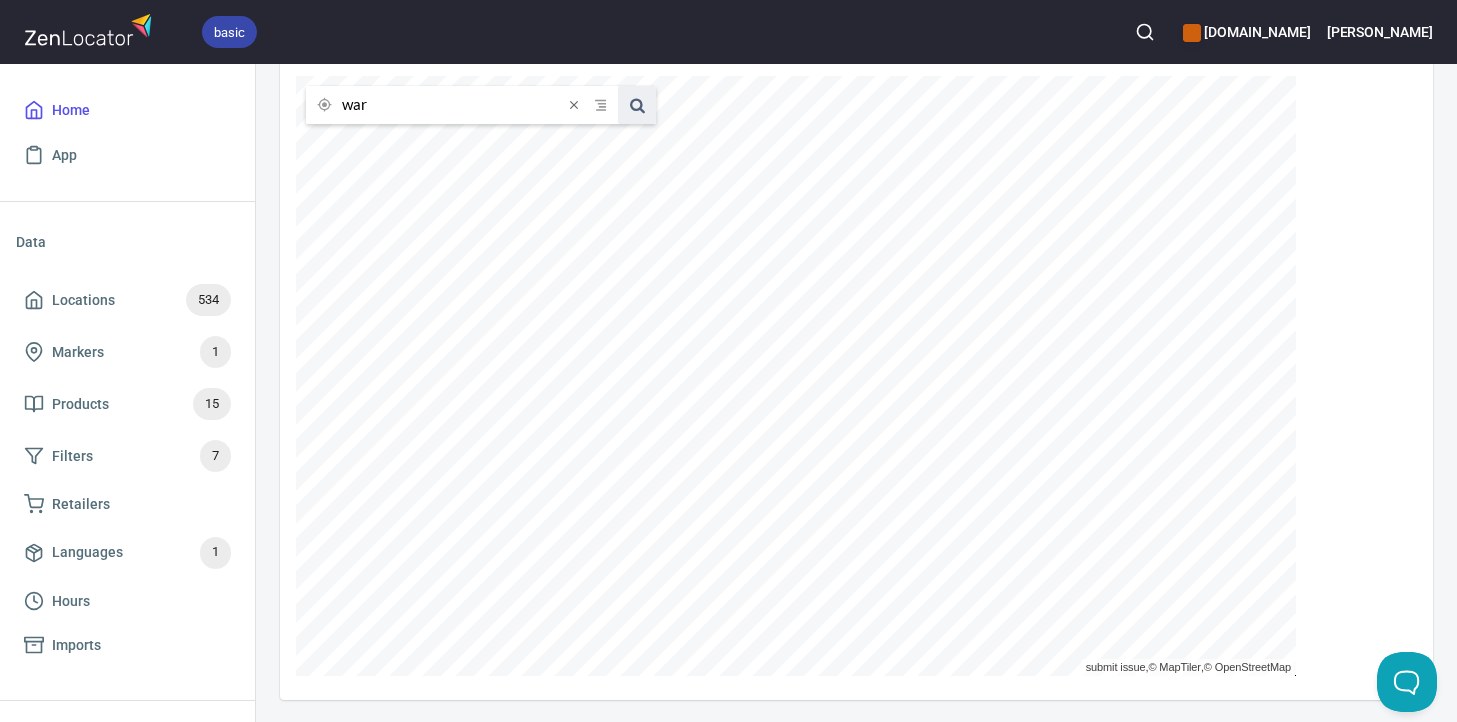 type on "war" 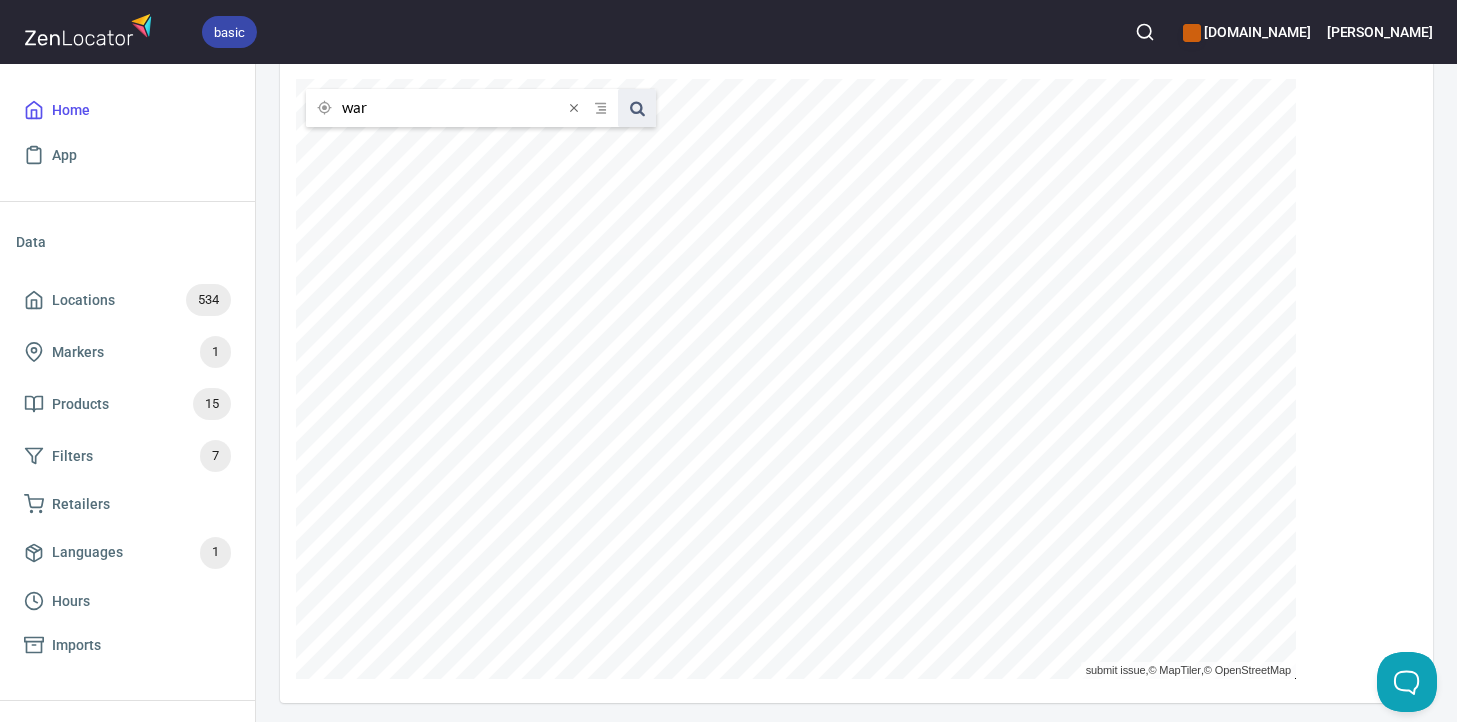 click at bounding box center (637, 108) 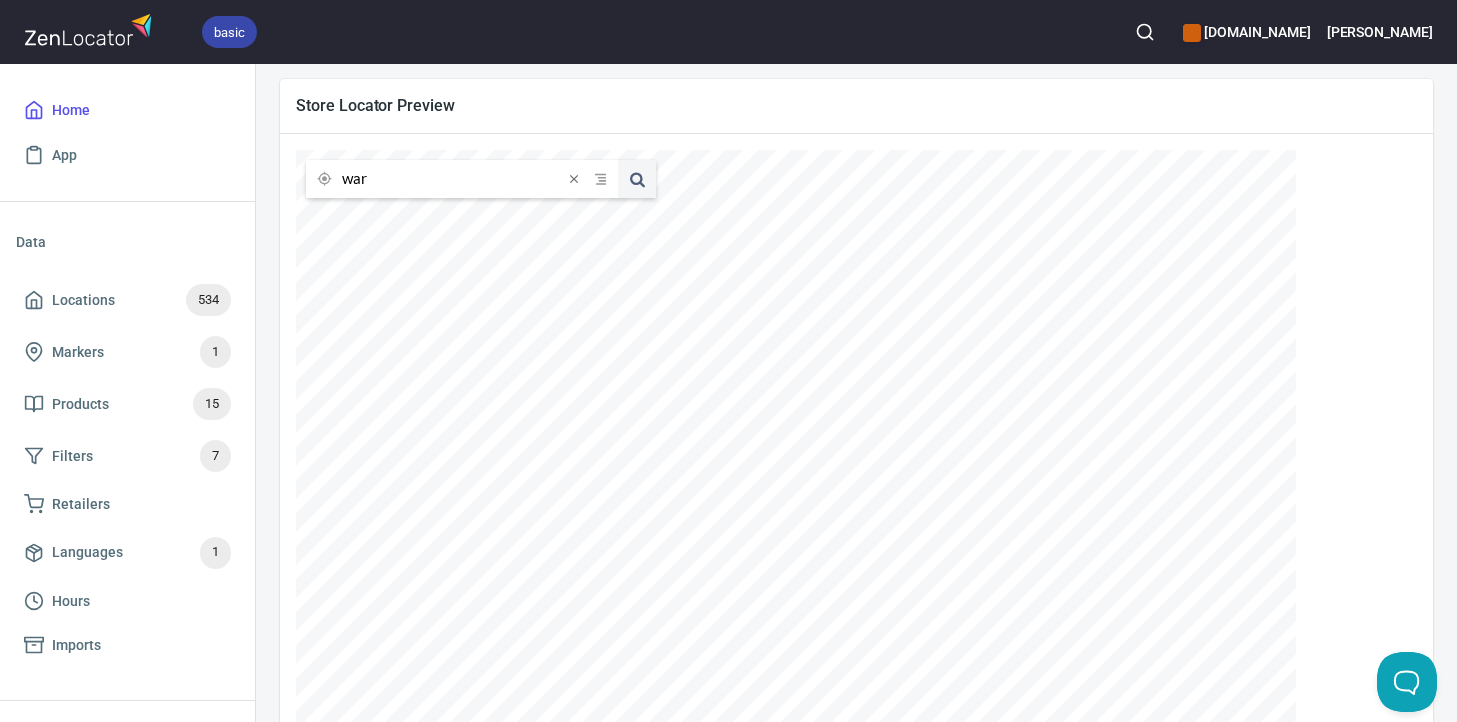 scroll, scrollTop: 343, scrollLeft: 0, axis: vertical 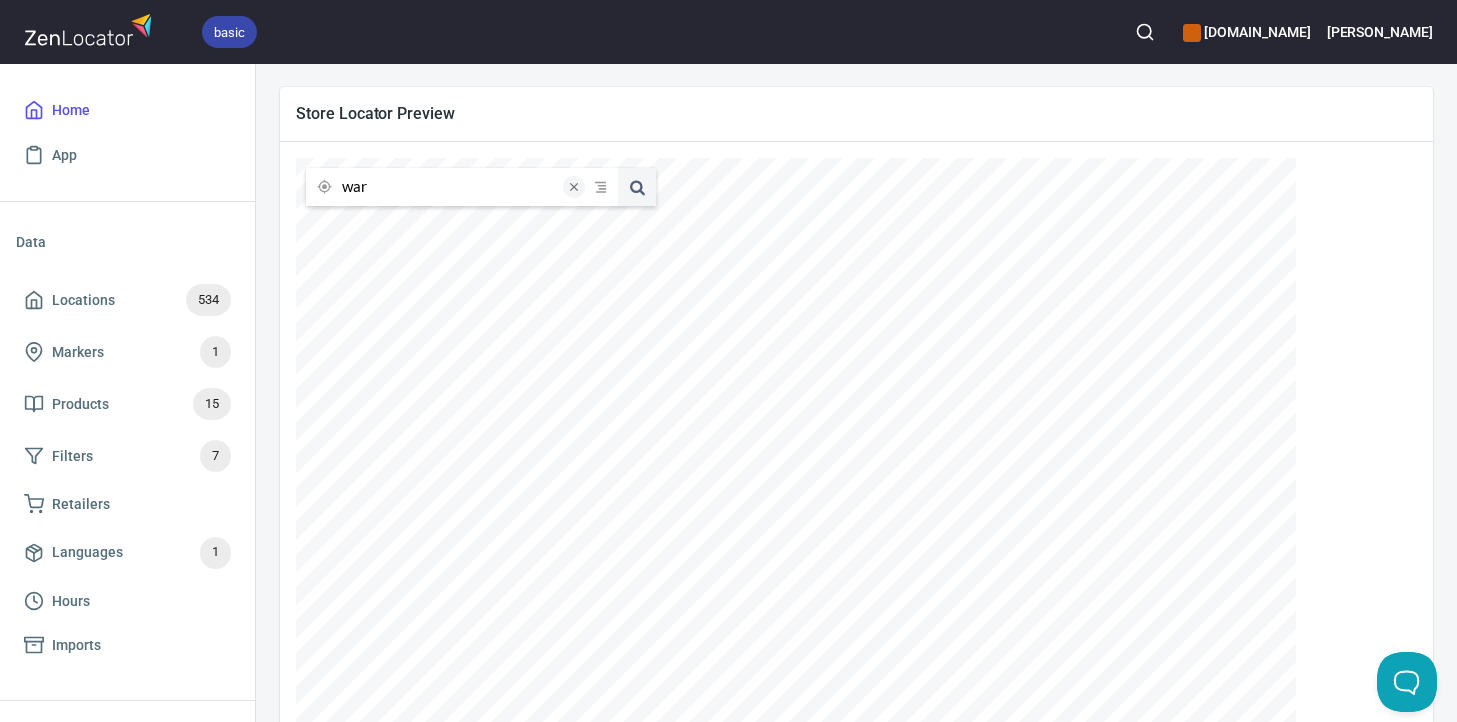 click at bounding box center [574, 187] 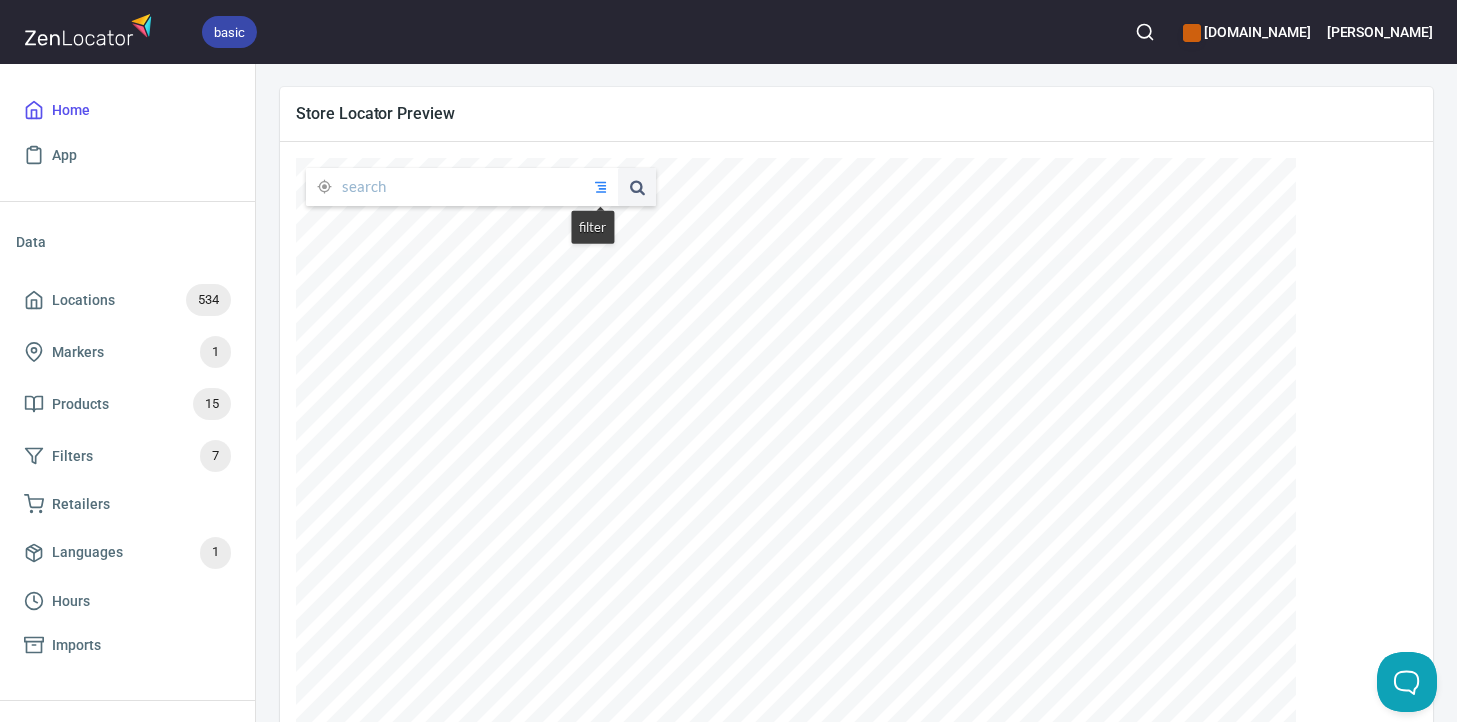 click 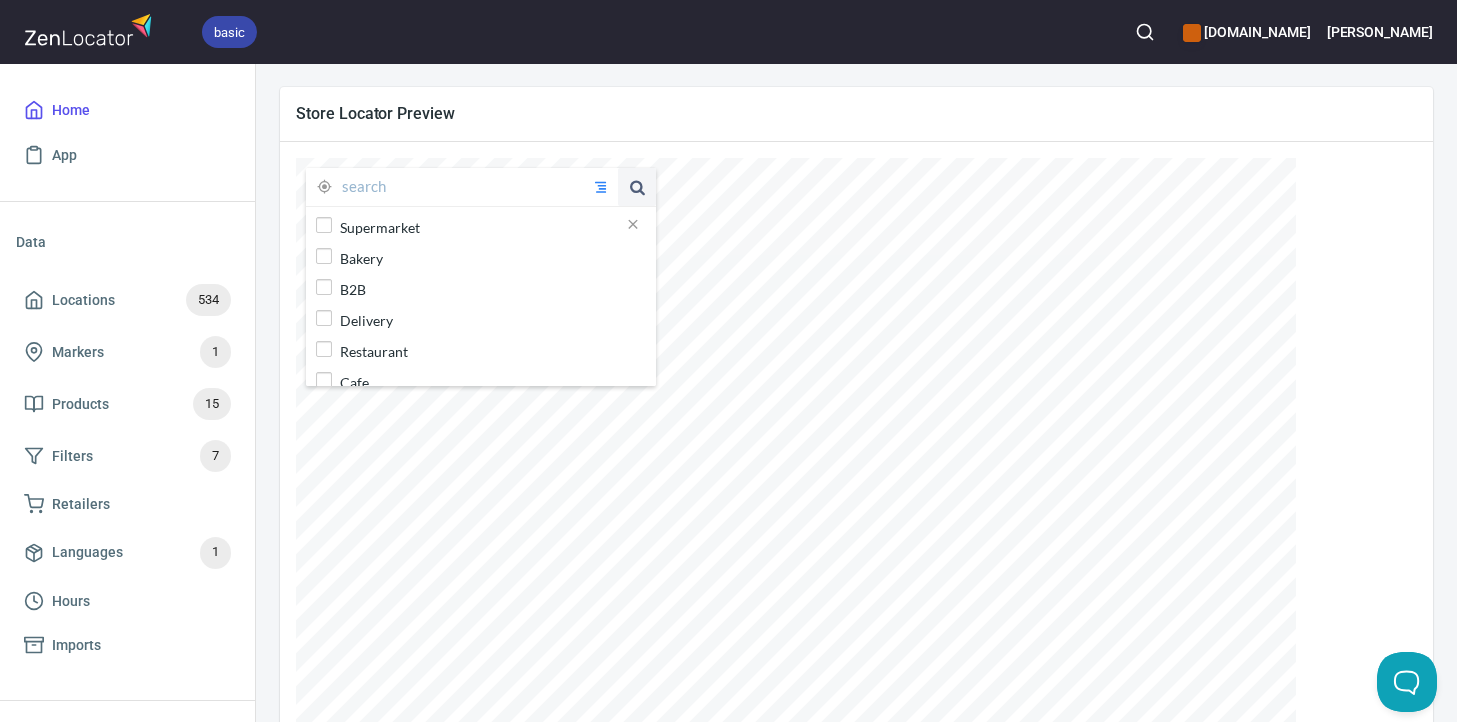 click 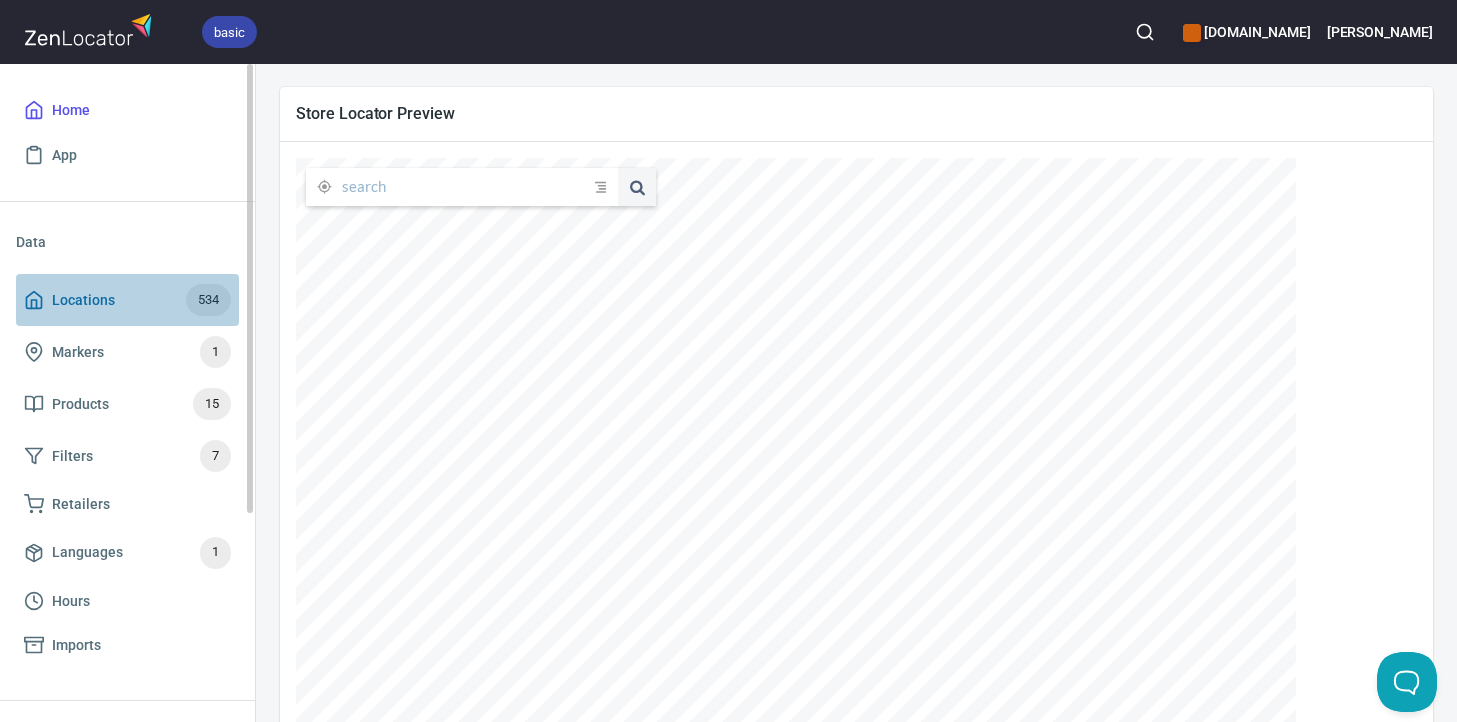 click on "Locations 534" at bounding box center (127, 300) 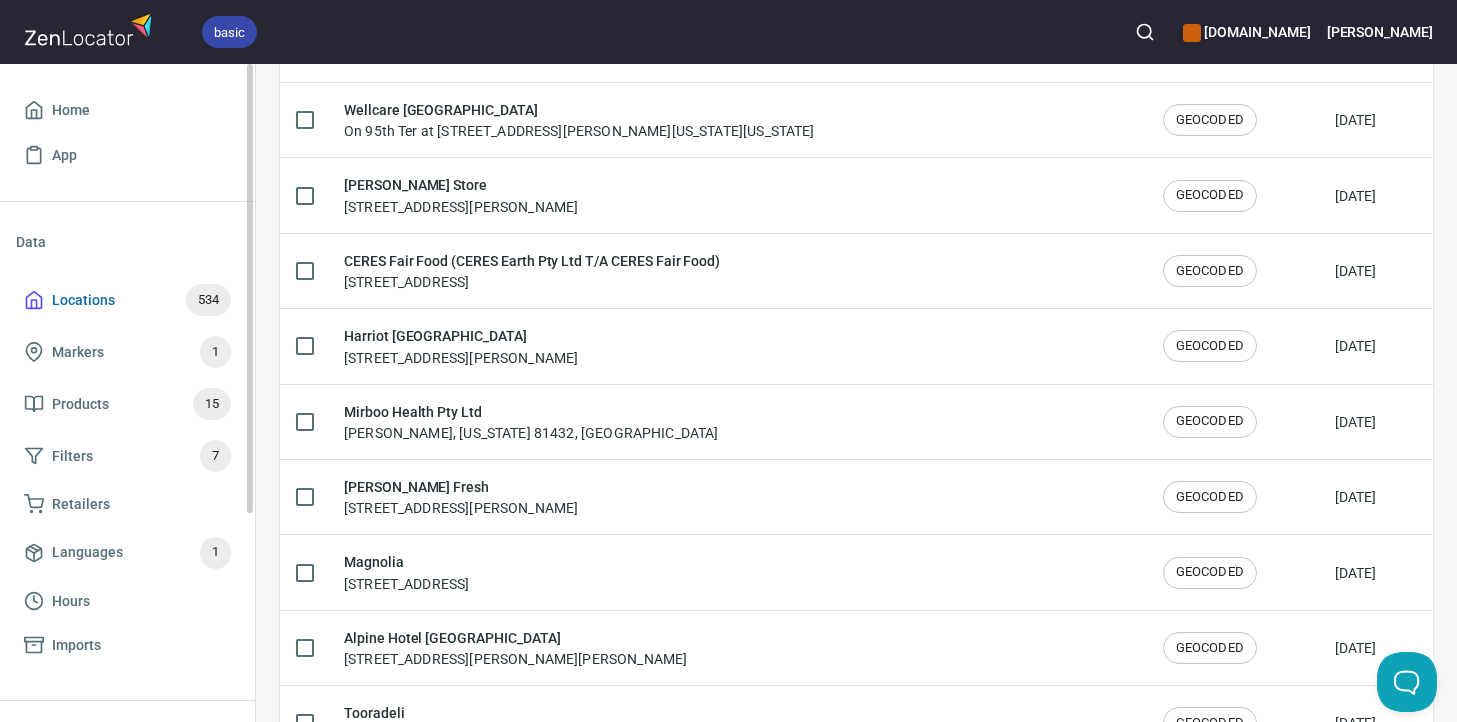 scroll, scrollTop: 0, scrollLeft: 0, axis: both 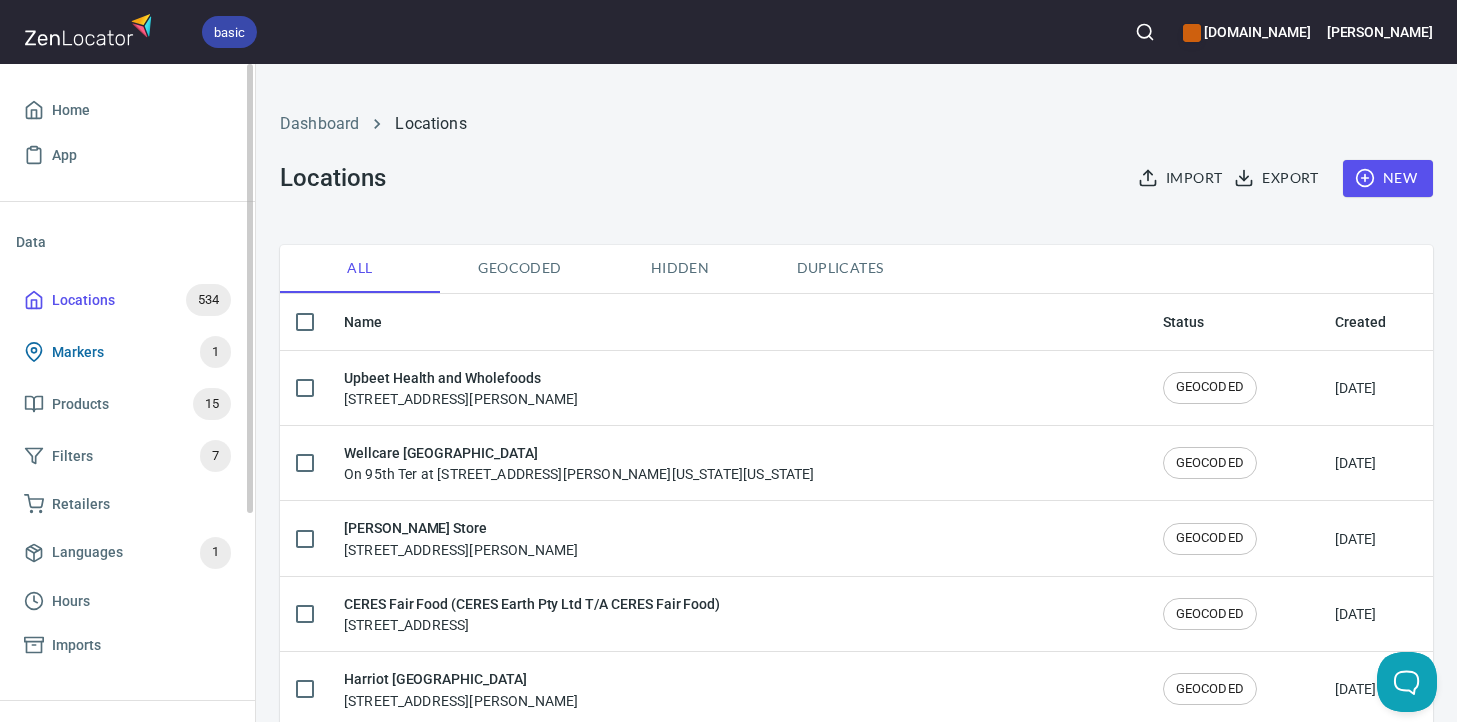 click on "Markers 1" at bounding box center (127, 352) 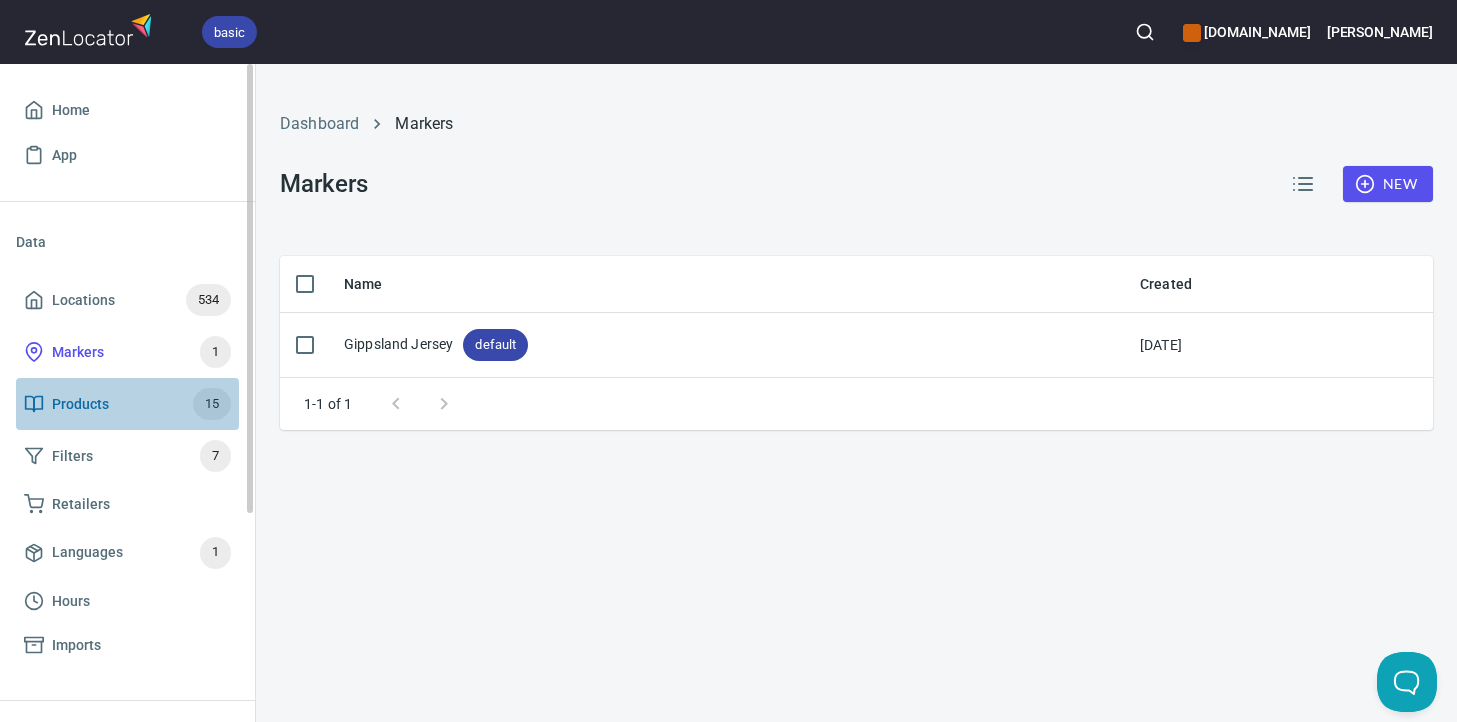 click on "Products" at bounding box center (80, 404) 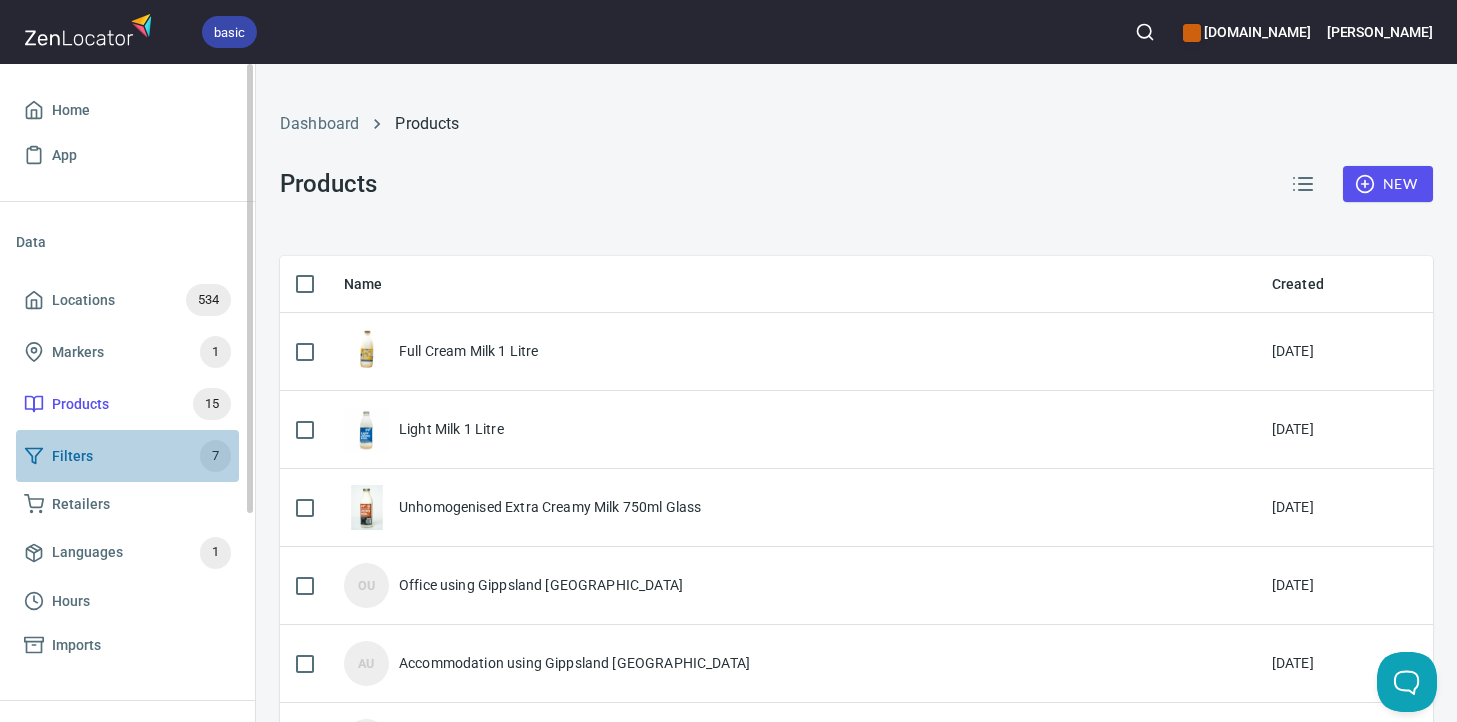 click on "Filters" at bounding box center (72, 456) 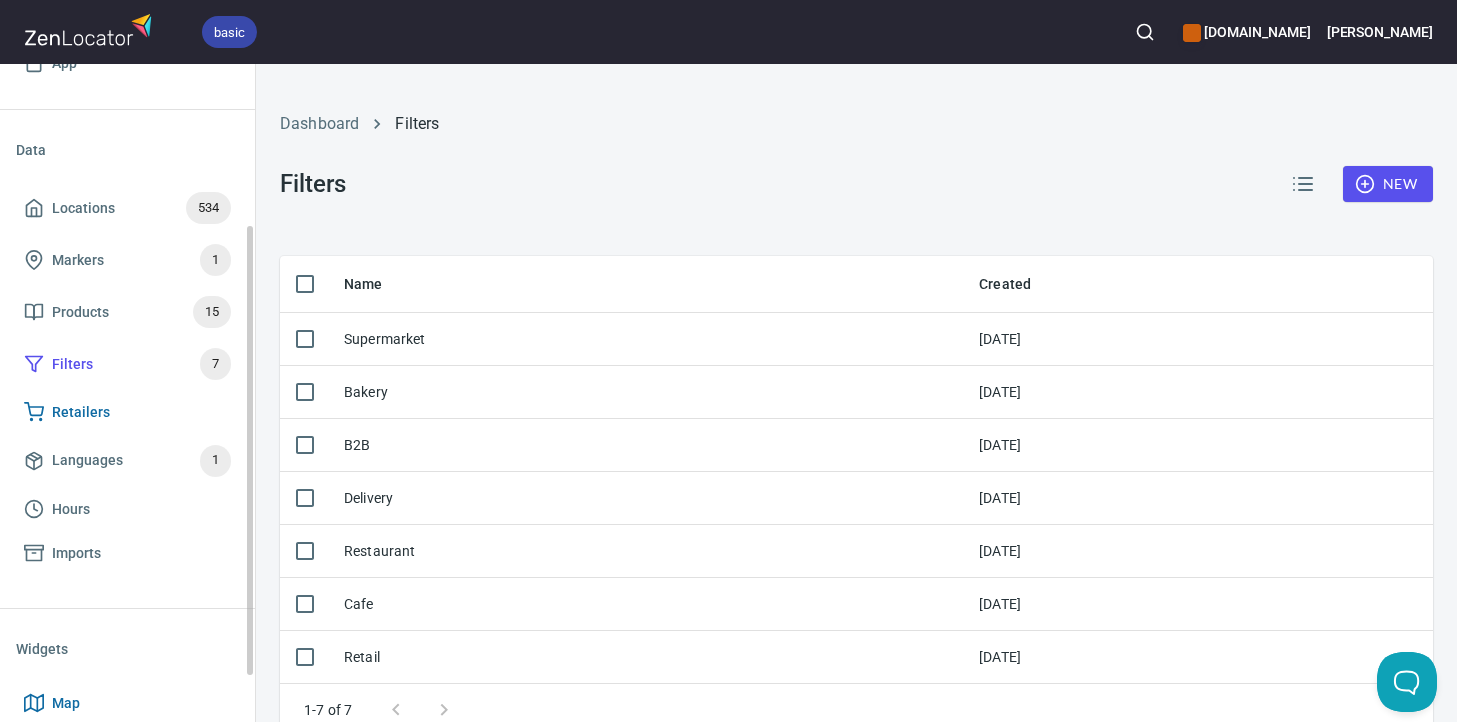 scroll, scrollTop: 151, scrollLeft: 0, axis: vertical 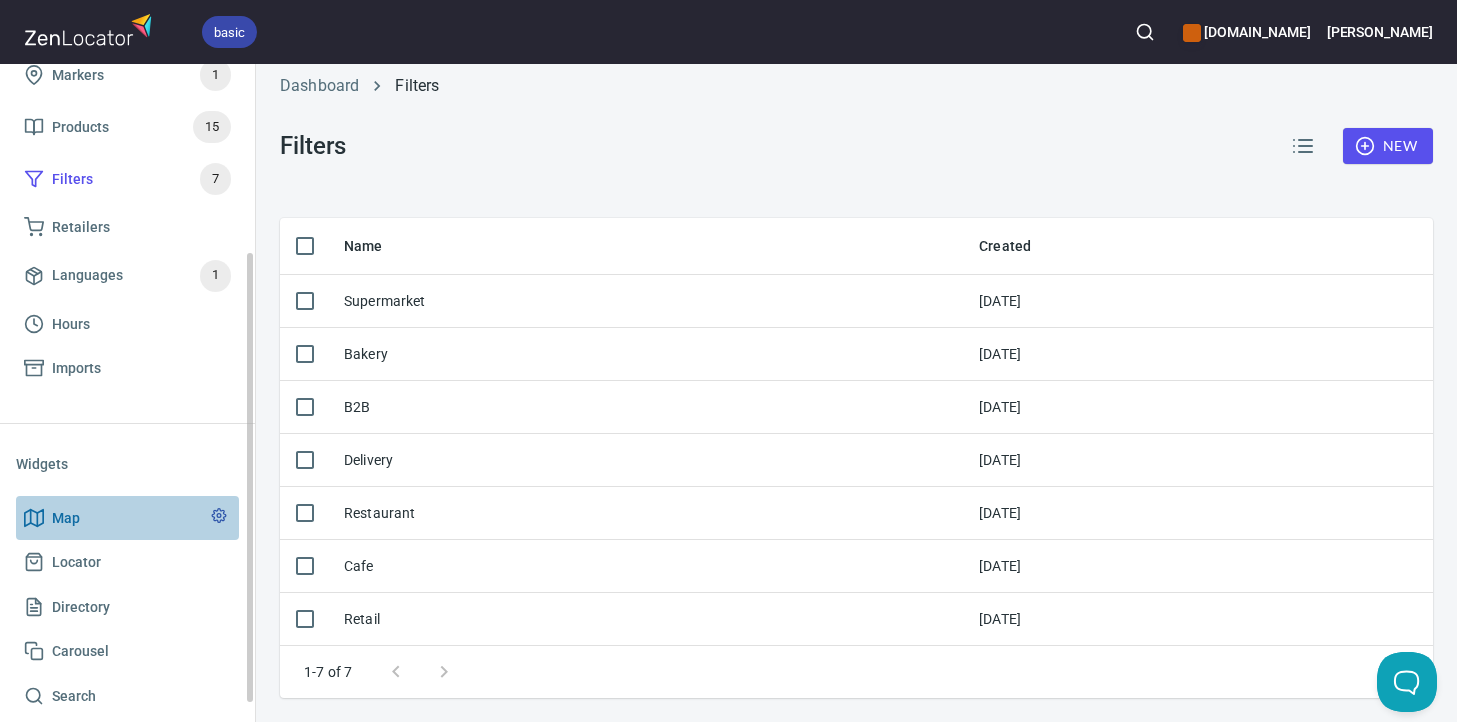 click on "Map" at bounding box center (127, 518) 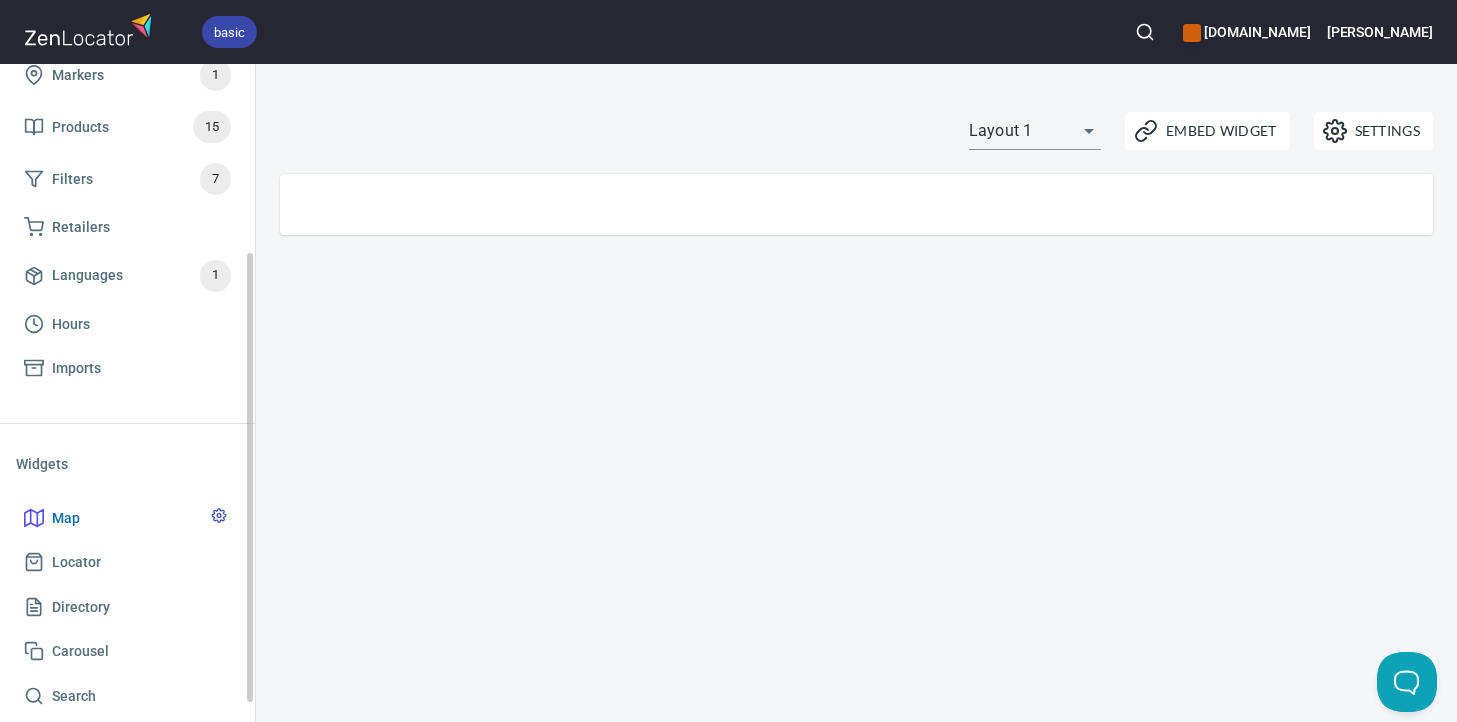 scroll, scrollTop: 0, scrollLeft: 0, axis: both 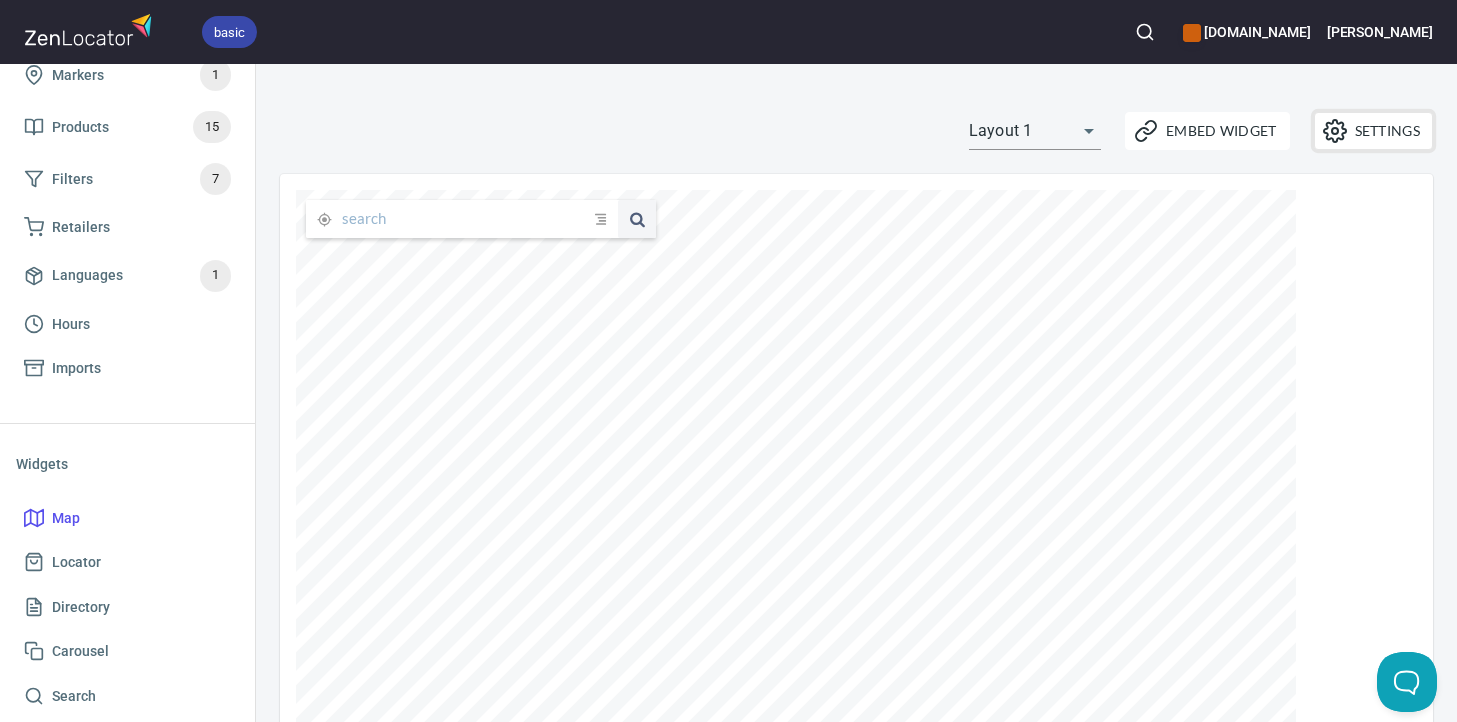 click on "Settings" at bounding box center [1373, 131] 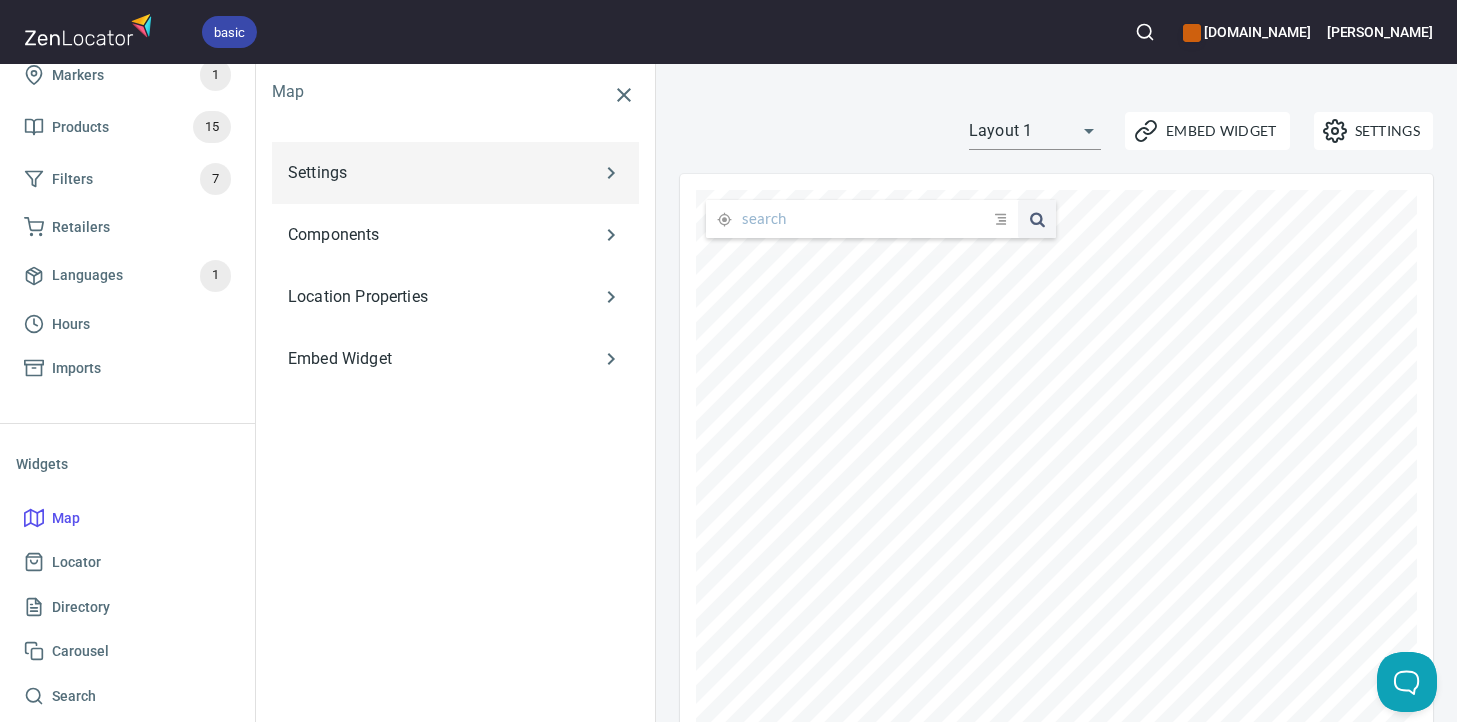 click on "Settings" at bounding box center [426, 173] 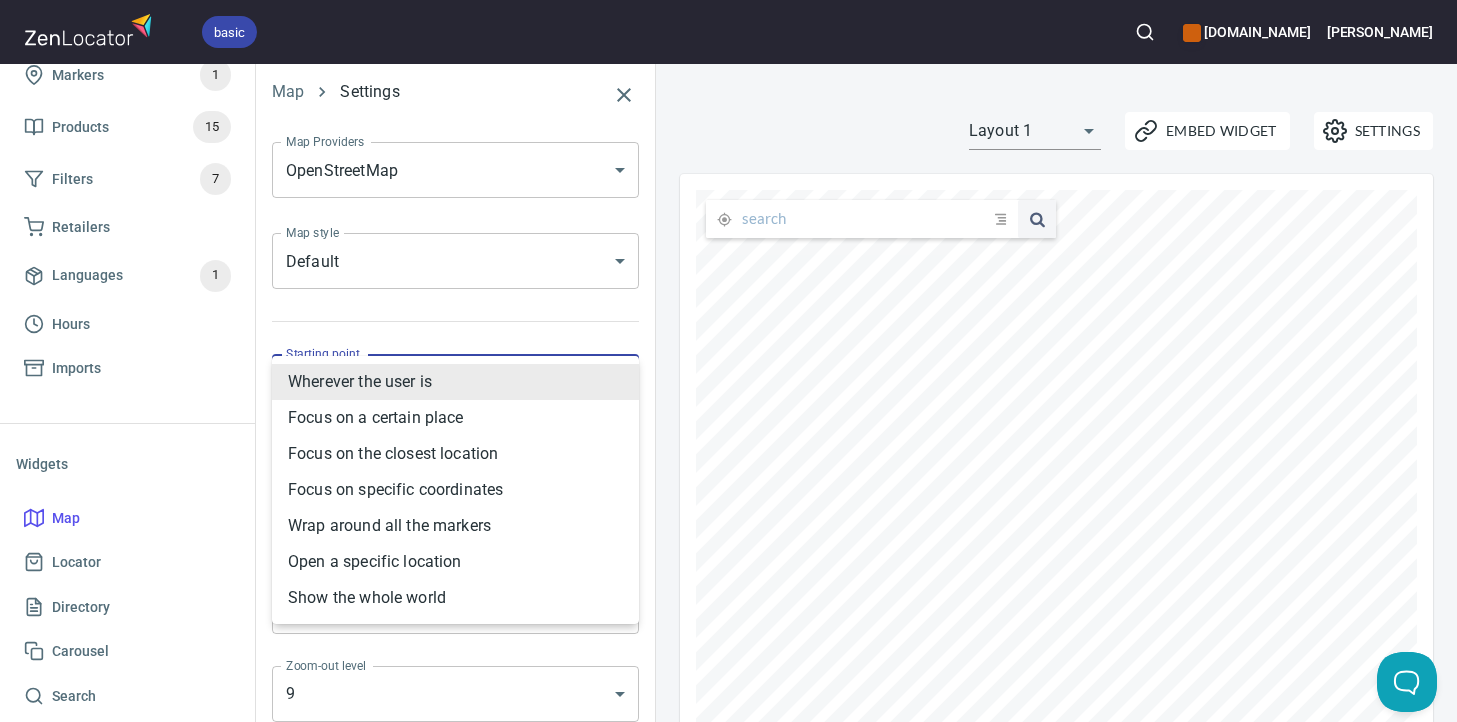 click on "basic   gippslandjersey.com.au Steve Home App Data Locations 534 Markers 1 Products 15 Filters 7 Retailers Languages 1 Hours Imports Widgets Map Locator Directory Carousel Search Map Settings Map Providers OpenStreetMap OPEN_STREET_MAP Map Providers Map style Default DEFAULT Map style Starting point Wherever the user is GEOLOCATE_USER Starting point The initial area your map will focus on once it loads. Auto-open Location Automatically opens closest location on page load and any time user changes address. Zoom-out Dots DOTS Zoom-out Zoom-out level 9 9 Zoom-out level The zoom level at which   dots   are activated. Dot Size Large LARGE Dot Size Locations per page 25 25 Locations per page Total search results 50 50 Total search results Used in  Map  and  Directory  widgets. Start of the week Monday MONDAY Start of the week 24-hour format Shows time as  19:30  instead of  7:30pm . Settings Embed Widget Layout 1 layout1 submit issue ,  © MapTiler ,  © OpenStreetMap ZenLocator Account Billing JavaScript API" at bounding box center (728, 361) 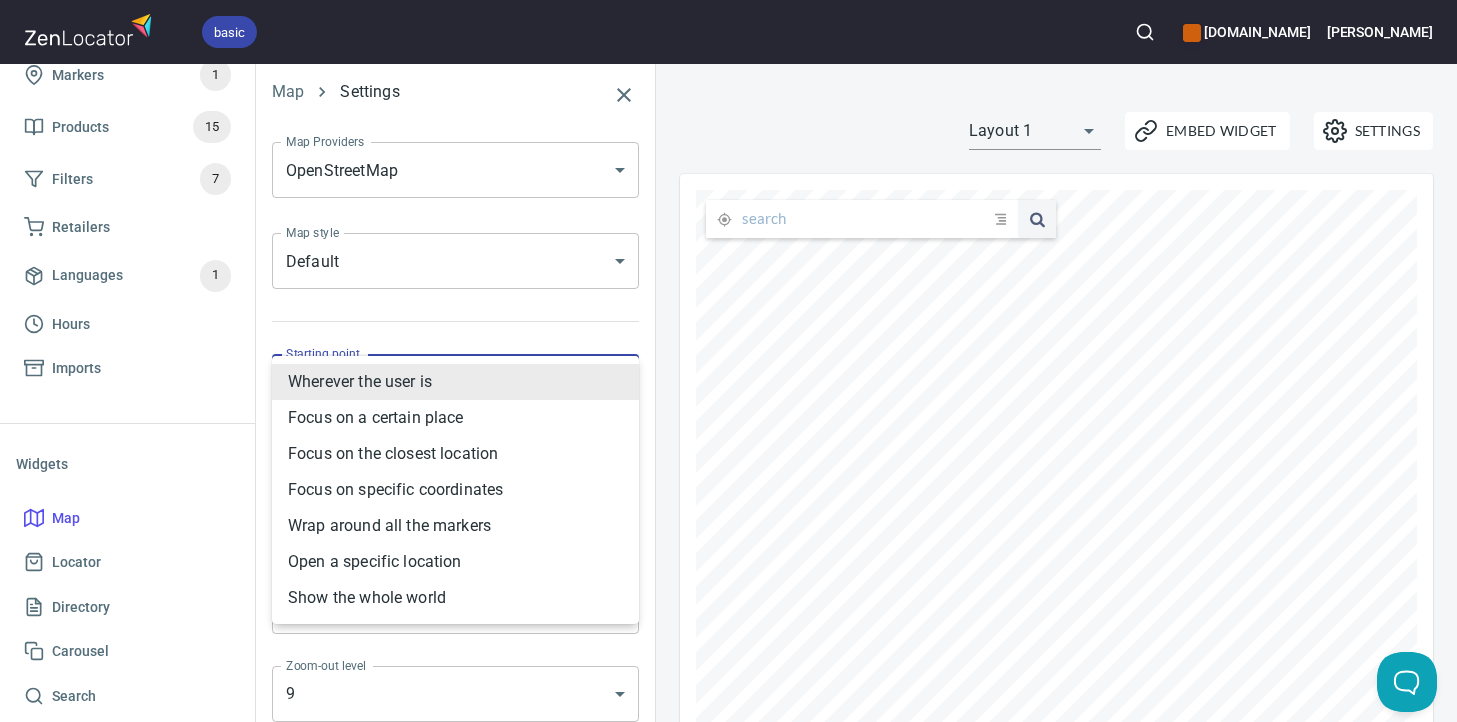 type on "WRAP_MARKERS" 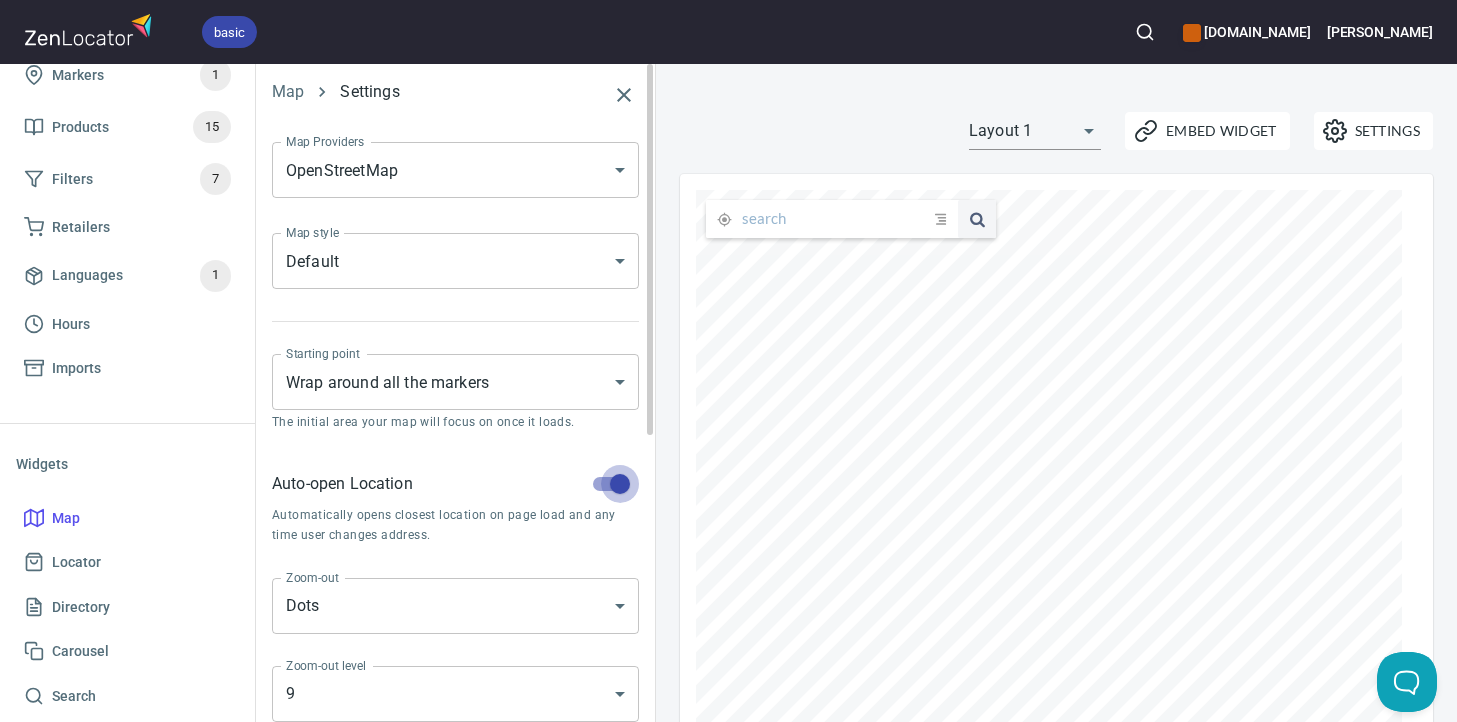 click at bounding box center [620, 484] 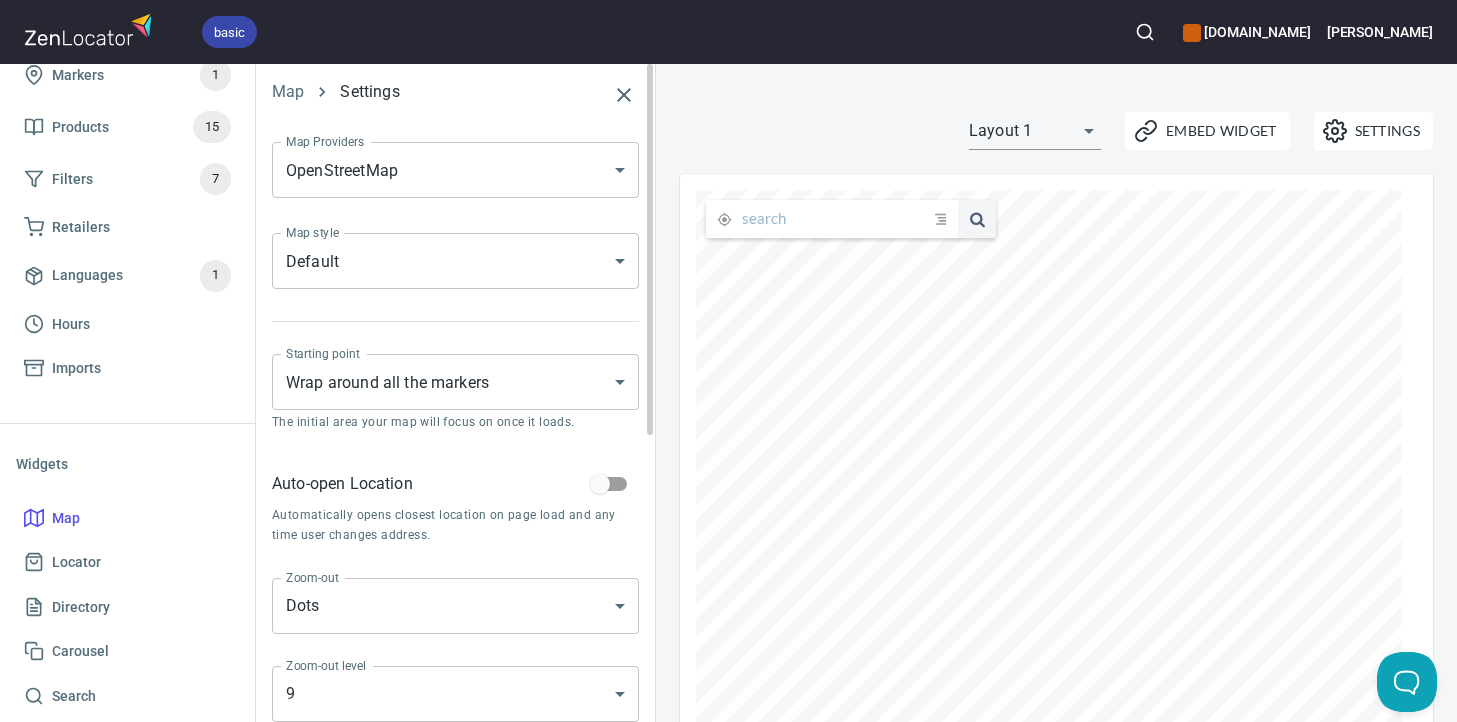 click on "basic   gippslandjersey.com.au Steve Home App Data Locations 534 Markers 1 Products 15 Filters 7 Retailers Languages 1 Hours Imports Widgets Map Locator Directory Carousel Search Map Settings Map Providers OpenStreetMap OPEN_STREET_MAP Map Providers Map style Default DEFAULT Map style Starting point Wrap around all the markers WRAP_MARKERS Starting point The initial area your map will focus on once it loads. Auto-open Location Automatically opens closest location on page load and any time user changes address. Zoom-out Dots DOTS Zoom-out Zoom-out level 9 9 Zoom-out level The zoom level at which   dots   are activated. Dot Size Large LARGE Dot Size Locations per page 25 25 Locations per page Total search results 50 50 Total search results Used in  Map  and  Directory  widgets. Start of the week Monday MONDAY Start of the week 24-hour format Shows time as  19:30  instead of  7:30pm . Settings Embed Widget Layout 1 layout1 submit issue ,  © MapTiler ,  © OpenStreetMap ZenLocator saved cross Account Billing" at bounding box center [728, 361] 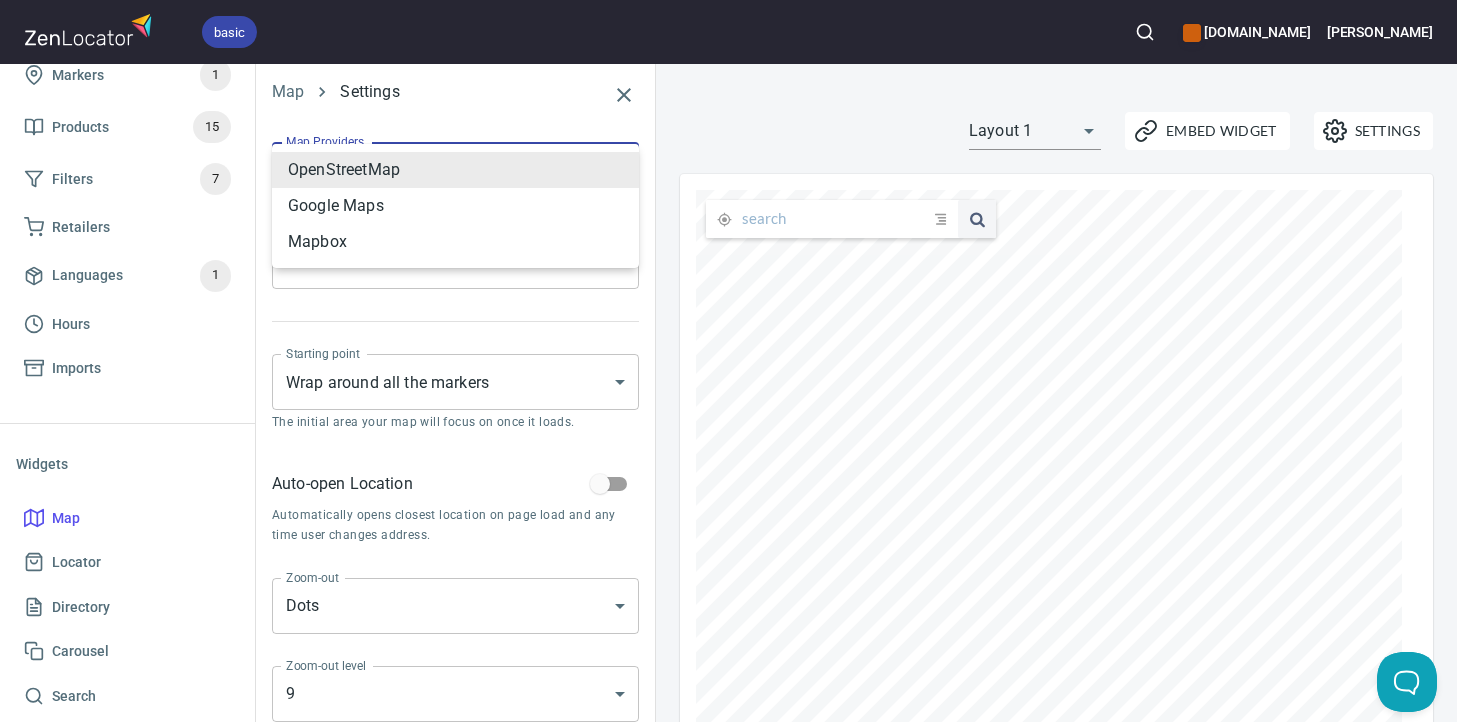 click on "Google Maps" at bounding box center (455, 206) 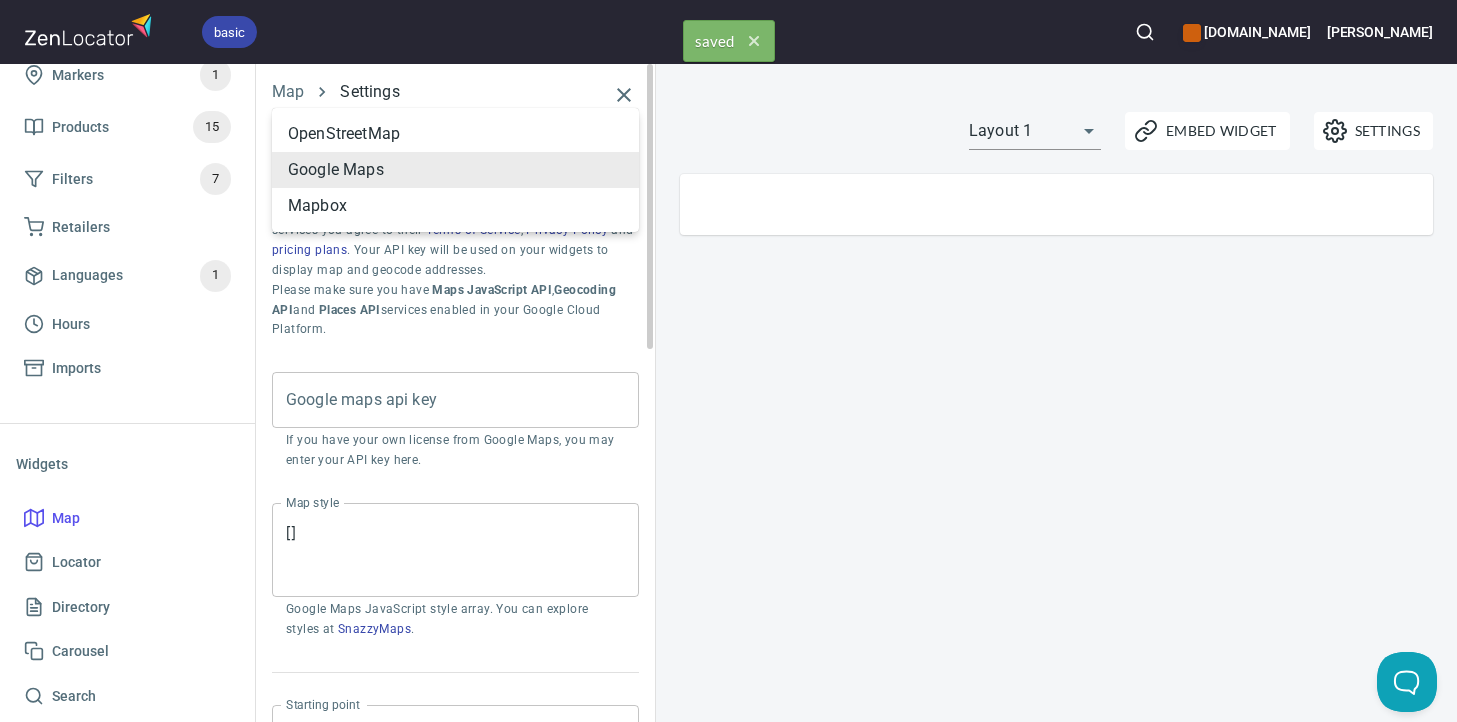 click on "basic   gippslandjersey.com.au Steve Home App Data Locations 534 Markers 1 Products 15 Filters 7 Retailers Languages 1 Hours Imports Widgets Map Locator Directory Carousel Search Map Settings Map Providers Google Maps GOOGLE_MAPS Map Providers ZenLocator is not affiliated with Google Maps. By using their services you agree to their   Terms of Service ,   Privacy Policy   and   pricing plans . Your API key will be used on your widgets to display map and geocode addresses.  Please make sure you have   Maps JavaScript API ,  Geocoding API  and   Places API  services enabled in your Google Cloud Platform. Google maps api key Google maps api key If you have your own license from Google Maps, you may enter your API key here. Map style [] Map style Google Maps JavaScript style array. You can explore styles at   SnazzyMaps . Starting point Wrap around all the markers WRAP_MARKERS Starting point The initial area your map will focus on once it loads. Auto-open Location Zoom-out Dots DOTS Zoom-out Zoom-out level 9 9" at bounding box center [728, 361] 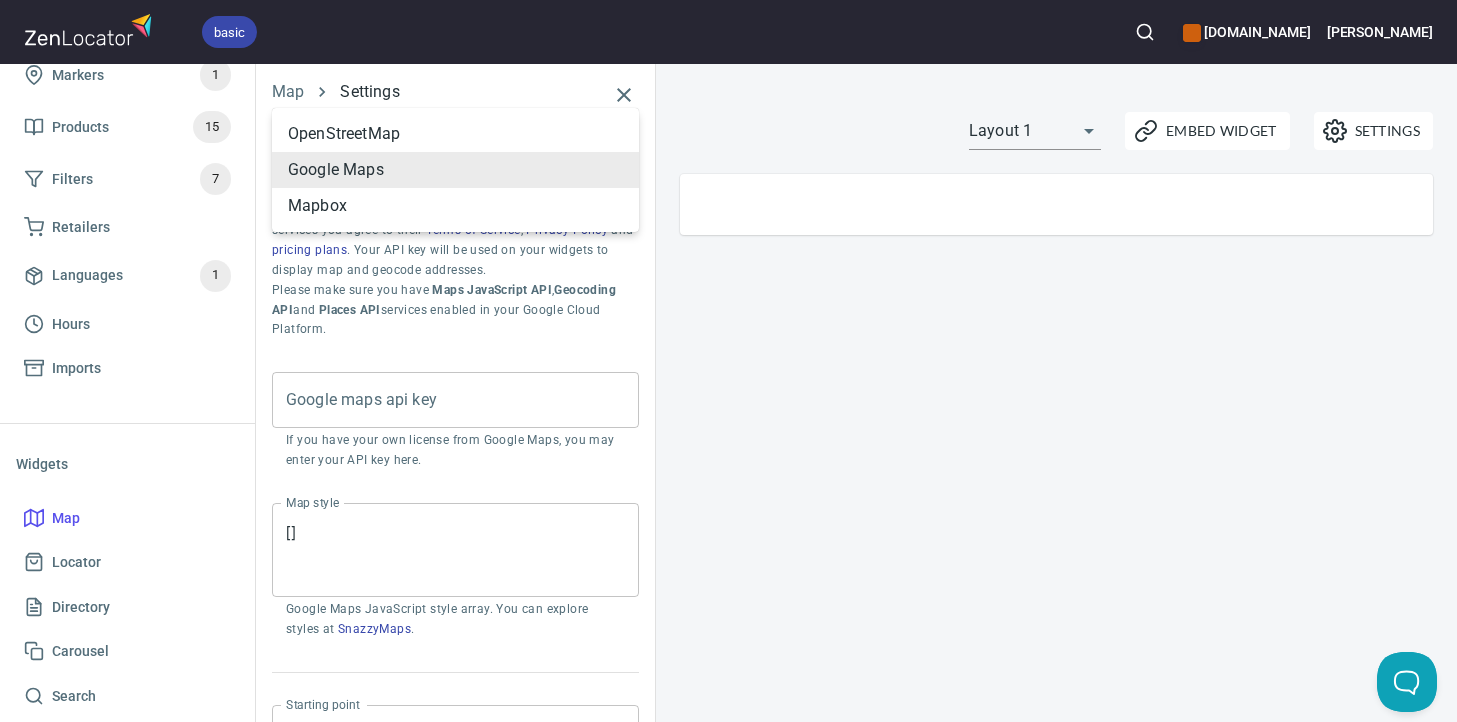click on "OpenStreetMap" at bounding box center [455, 134] 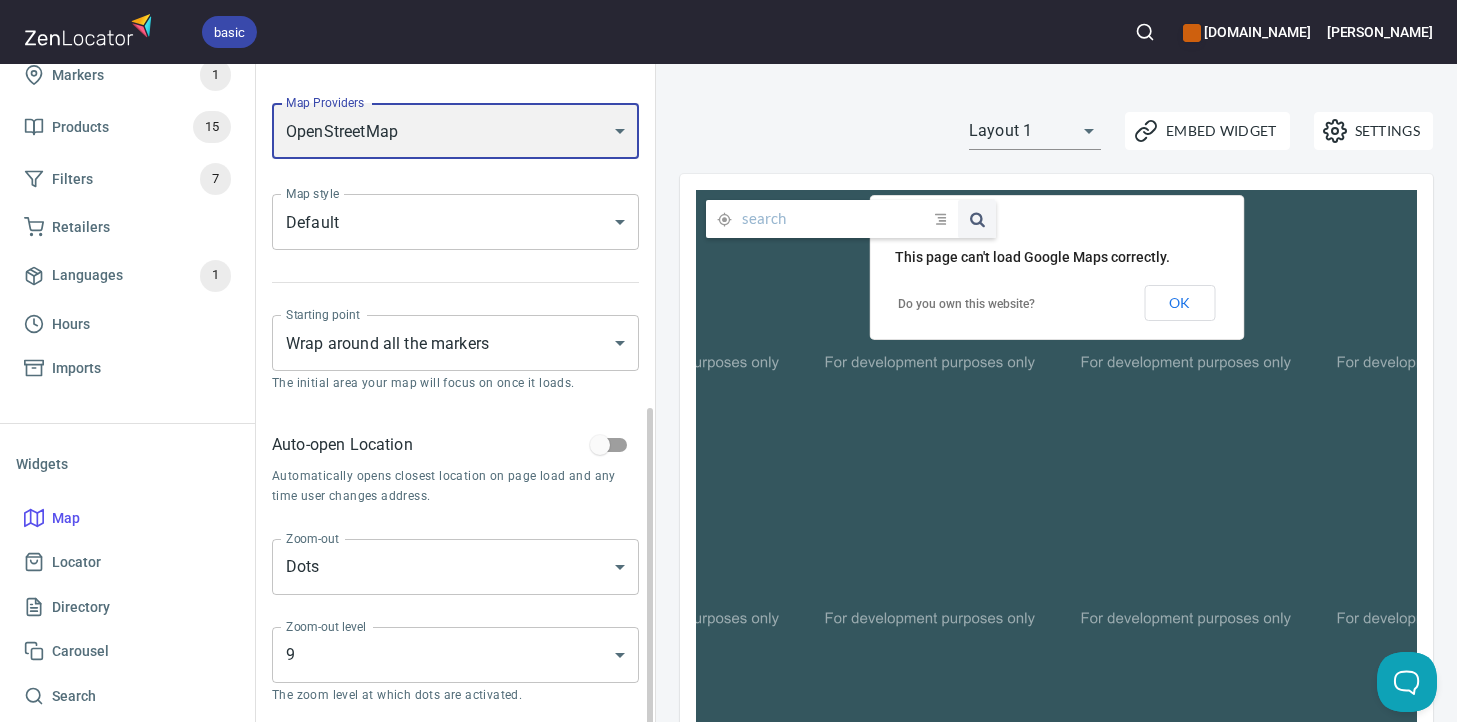 scroll, scrollTop: 0, scrollLeft: 0, axis: both 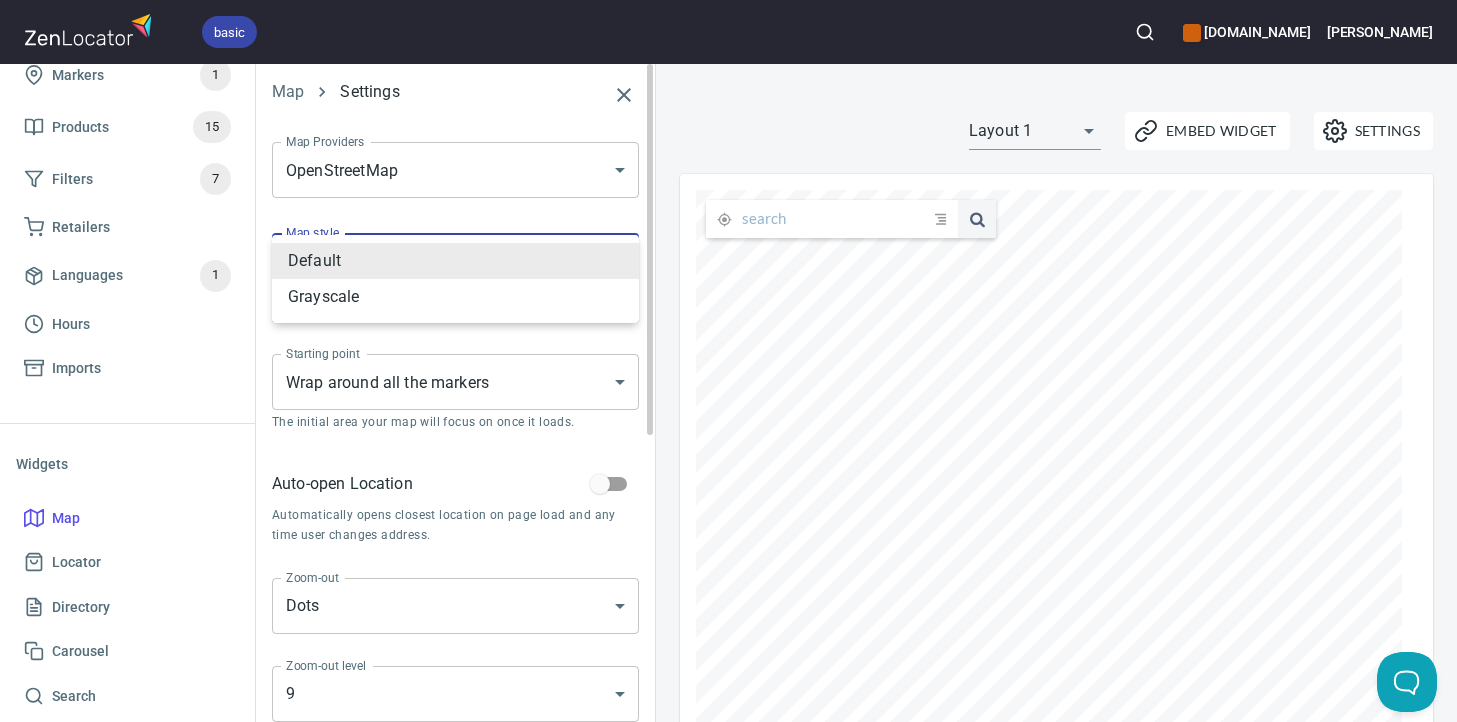 click on "basic   [DOMAIN_NAME] [PERSON_NAME] Home App Data Locations 534 Markers 1 Products 15 Filters 7 Retailers Languages 1 Hours Imports Widgets Map Locator Directory Carousel Search Map Settings Map Providers OpenStreetMap OPEN_STREET_MAP Map Providers Map style Default DEFAULT Map style Starting point Wrap around all the markers WRAP_MARKERS Starting point The initial area your map will focus on once it loads. Auto-open Location Automatically opens closest location on page load and any time user changes address. Zoom-out Dots DOTS Zoom-out Zoom-out level 9 9 Zoom-out level The zoom level at which   dots   are activated. Dot Size Large LARGE Dot Size Locations per page 25 25 Locations per page Total search results 50 50 Total search results Used in  Map  and  Directory  widgets. Start of the week [DATE] [DATE] Start of the week 24-hour format Shows time as  19:30  instead of  7:30pm . Settings Embed Widget Layout 1 layout1 submit issue ,  © MapTiler ,  © OpenStreetMap ZenLocator Account Billing Help Status" at bounding box center (728, 361) 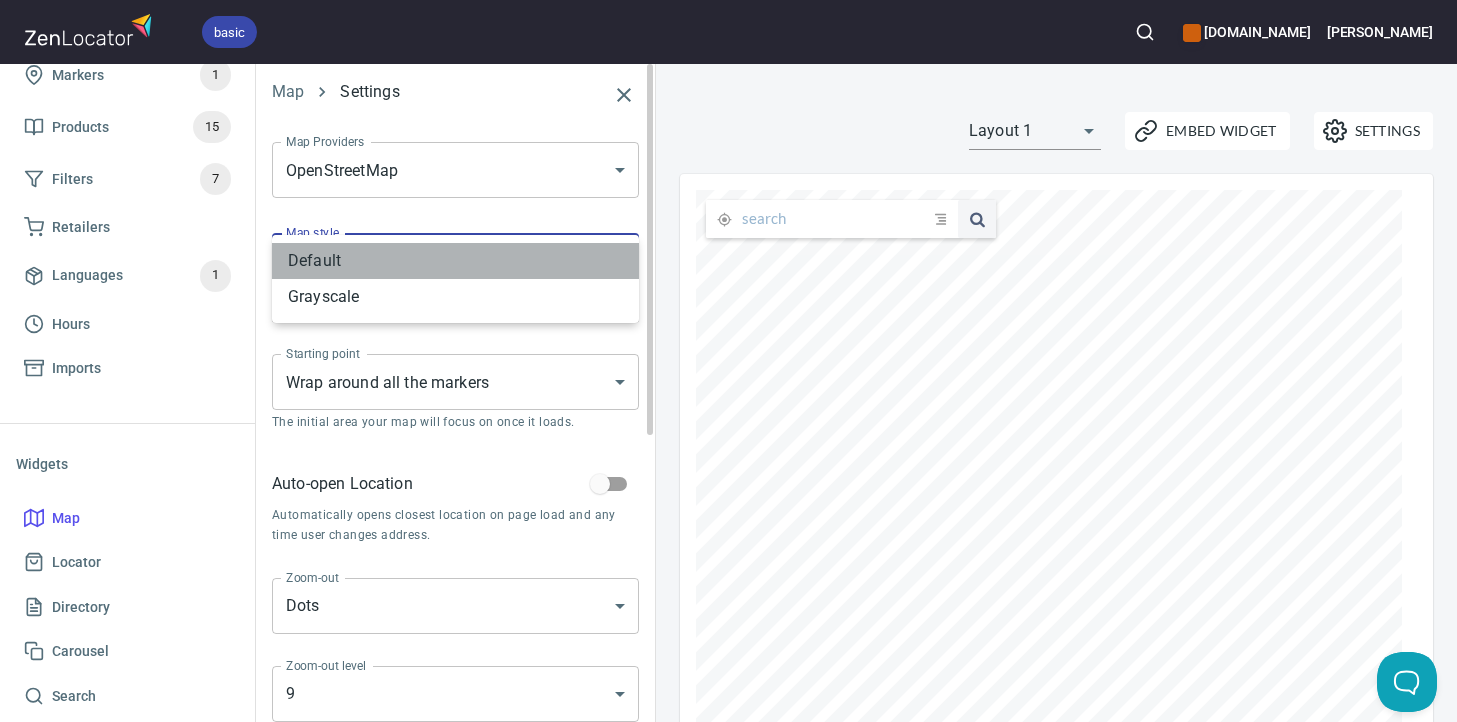 click on "Default" at bounding box center (455, 261) 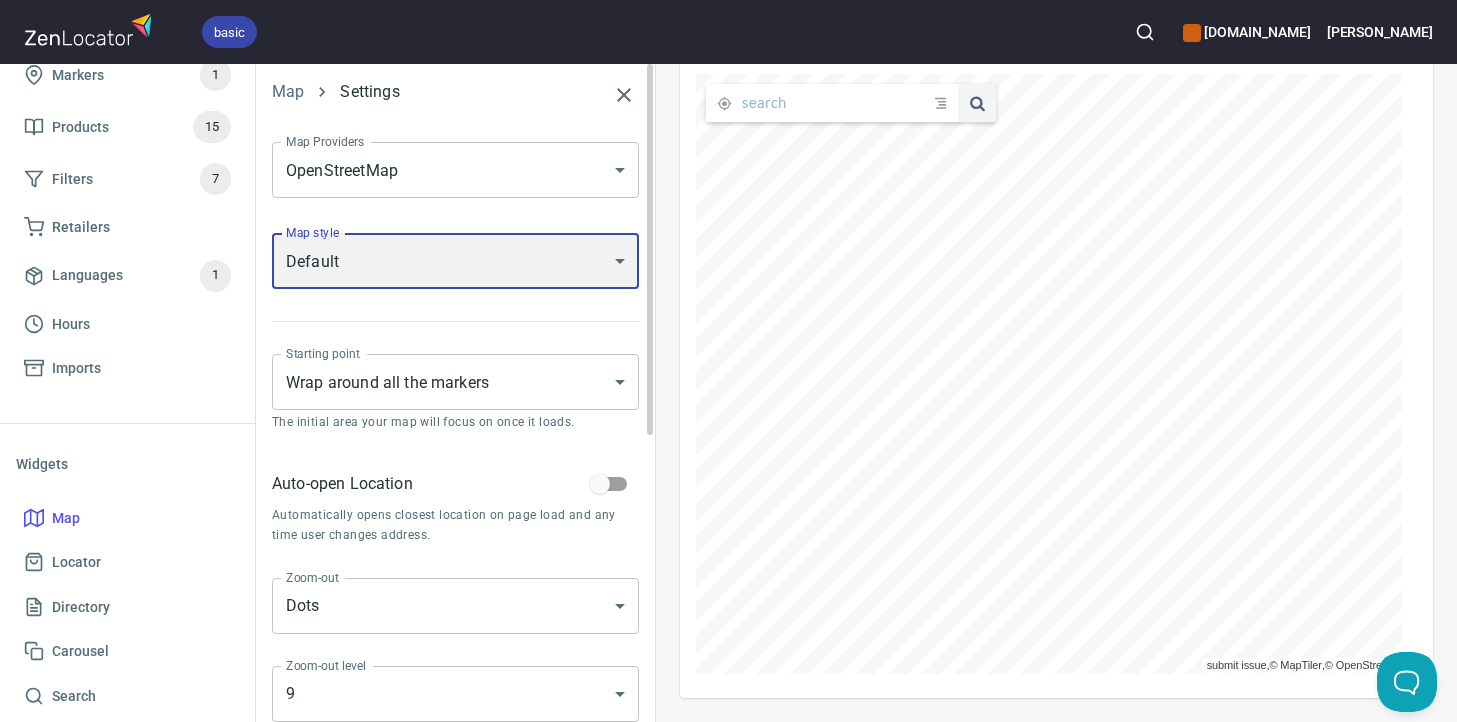 scroll, scrollTop: 103, scrollLeft: 0, axis: vertical 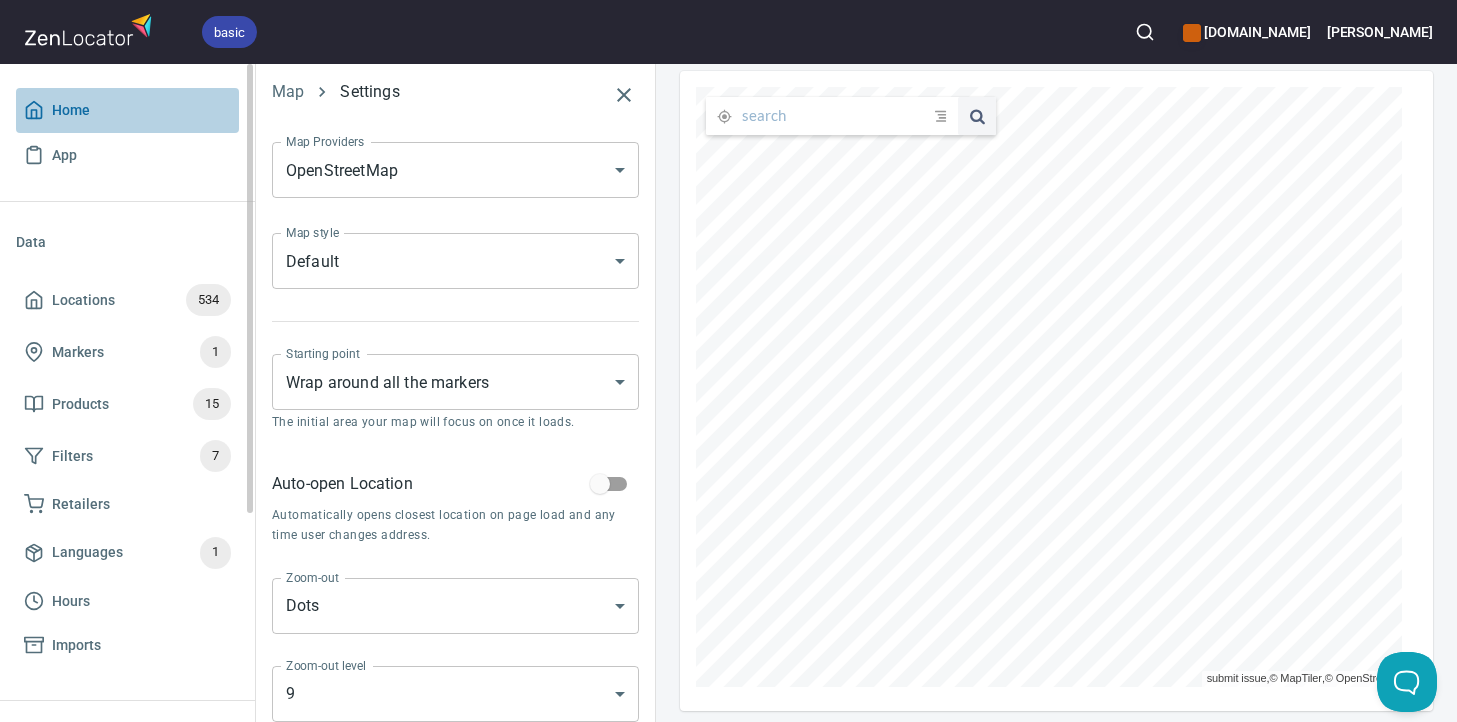 click on "Home" at bounding box center (127, 110) 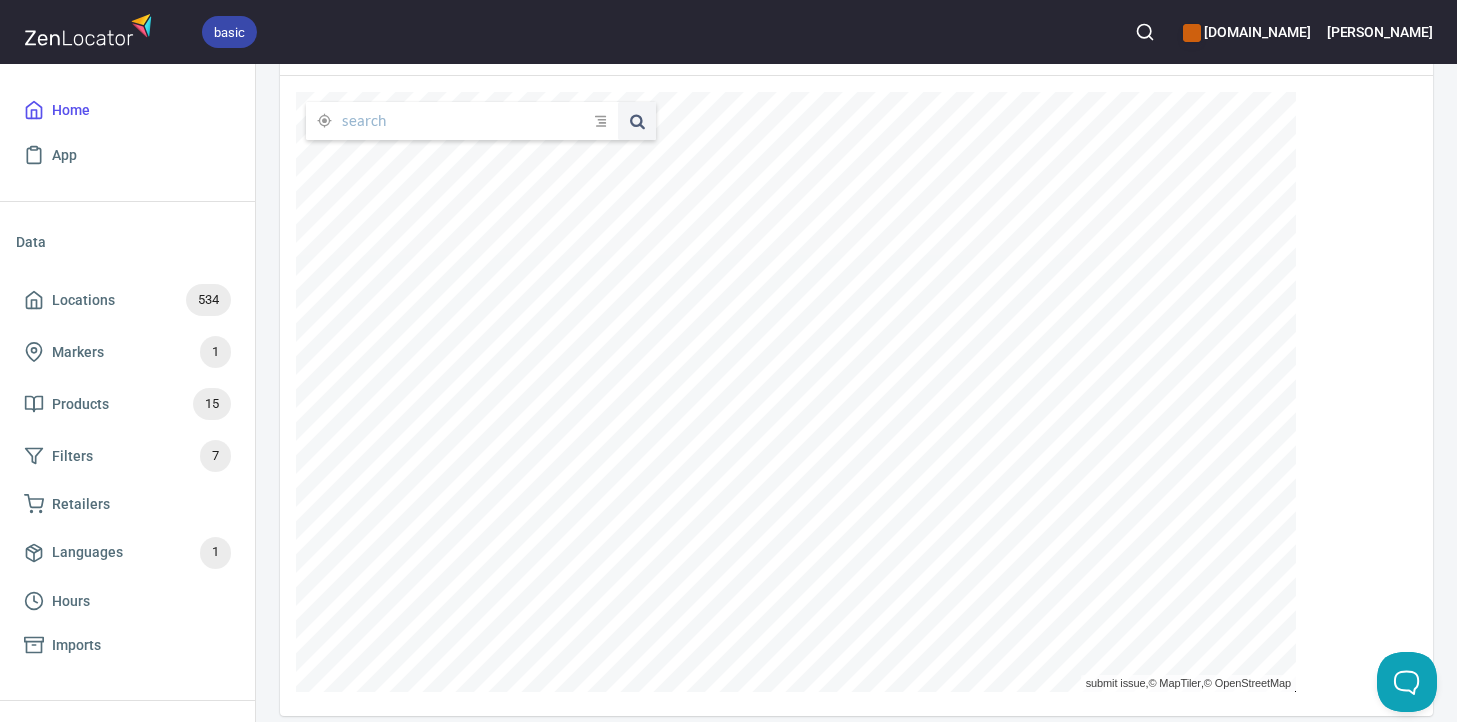 scroll, scrollTop: 427, scrollLeft: 0, axis: vertical 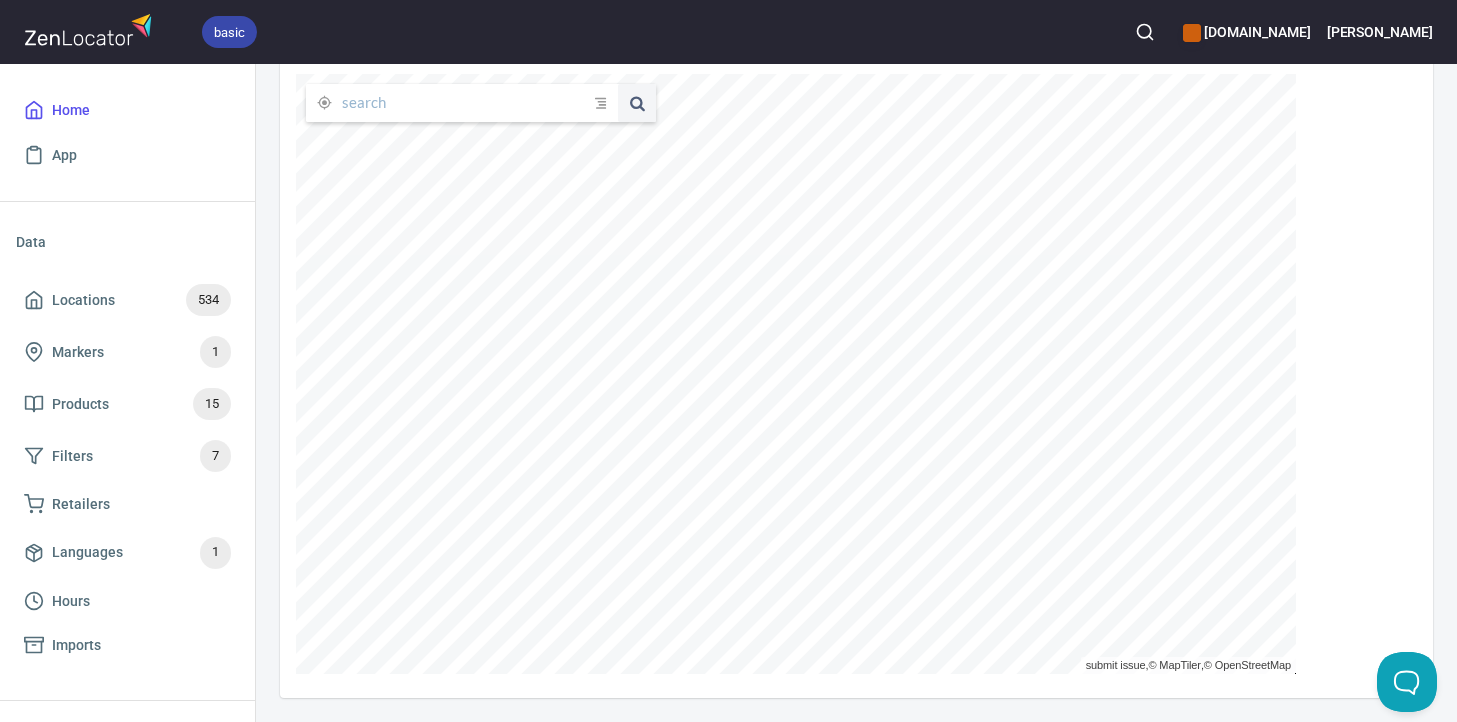 click at bounding box center (468, 103) 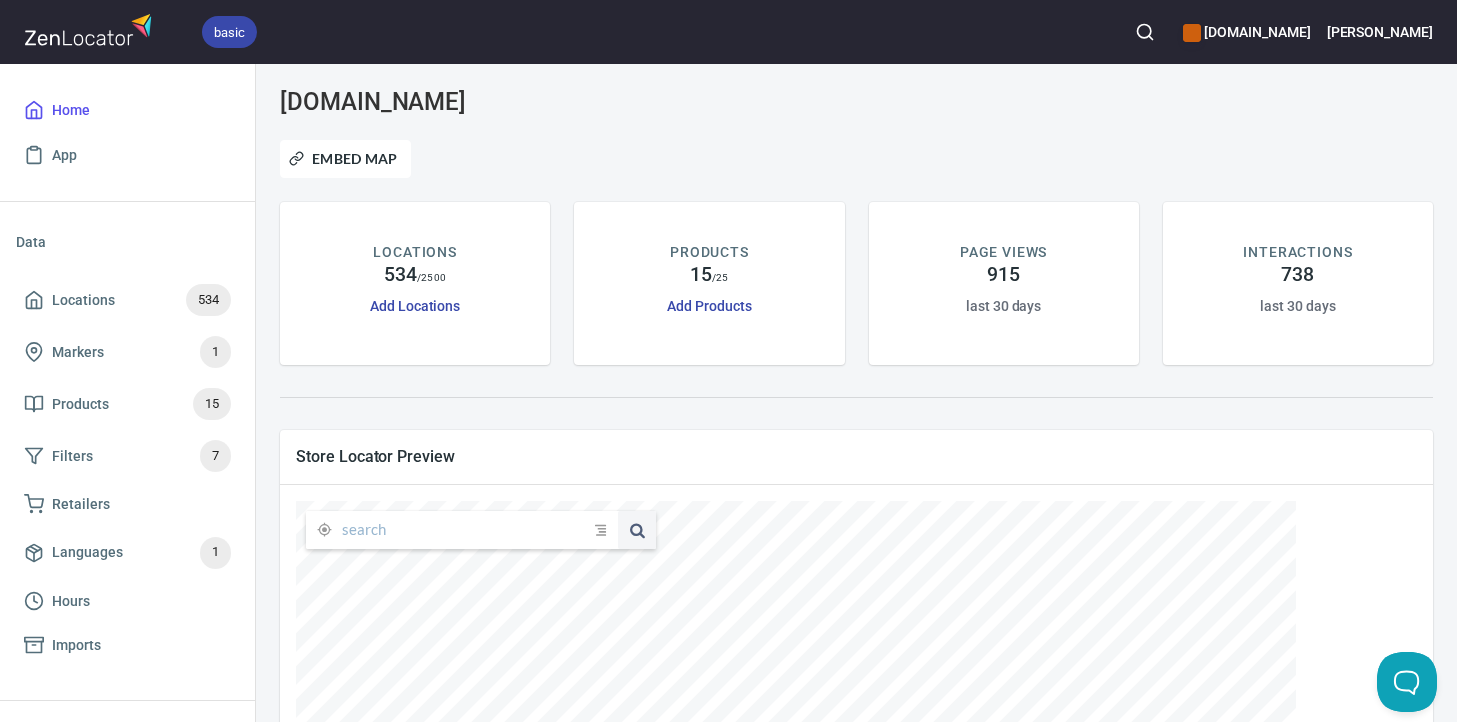 scroll, scrollTop: 0, scrollLeft: 0, axis: both 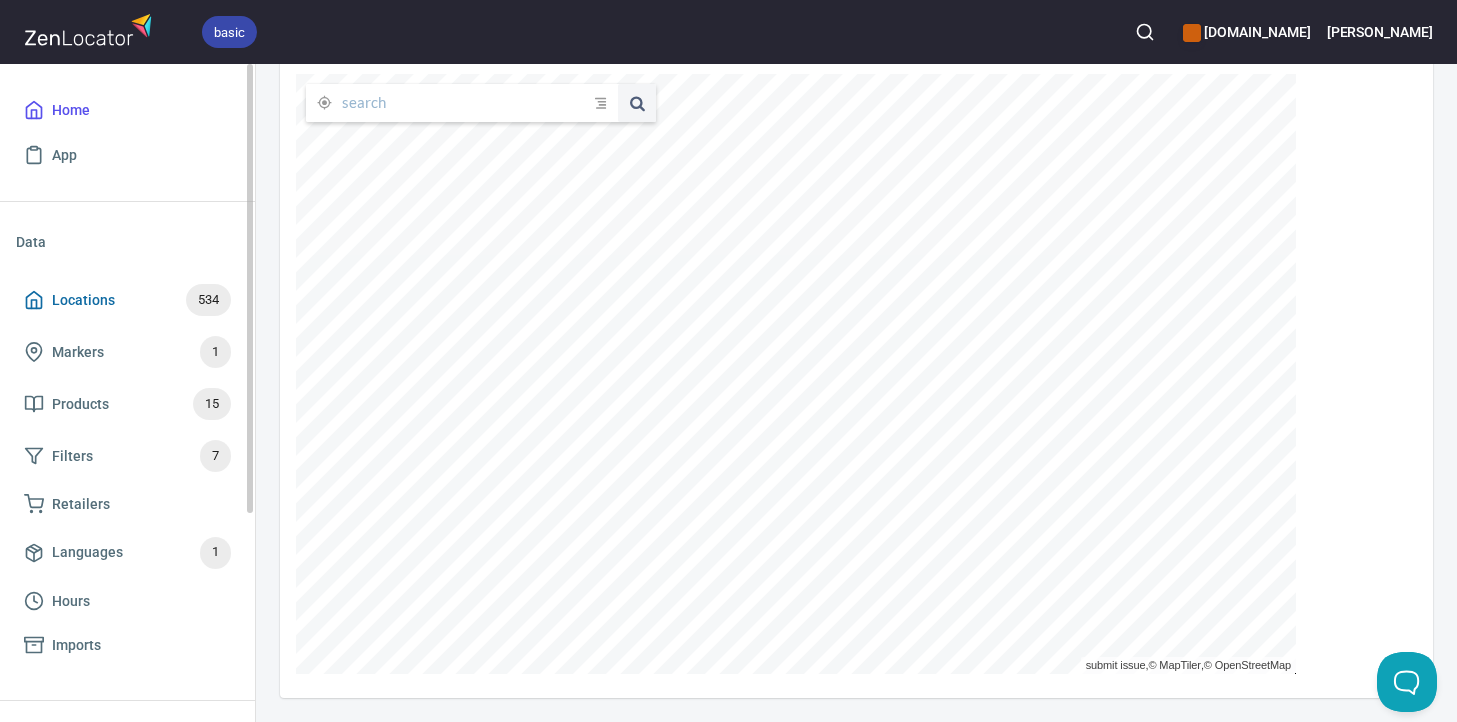 click on "Locations" at bounding box center (83, 300) 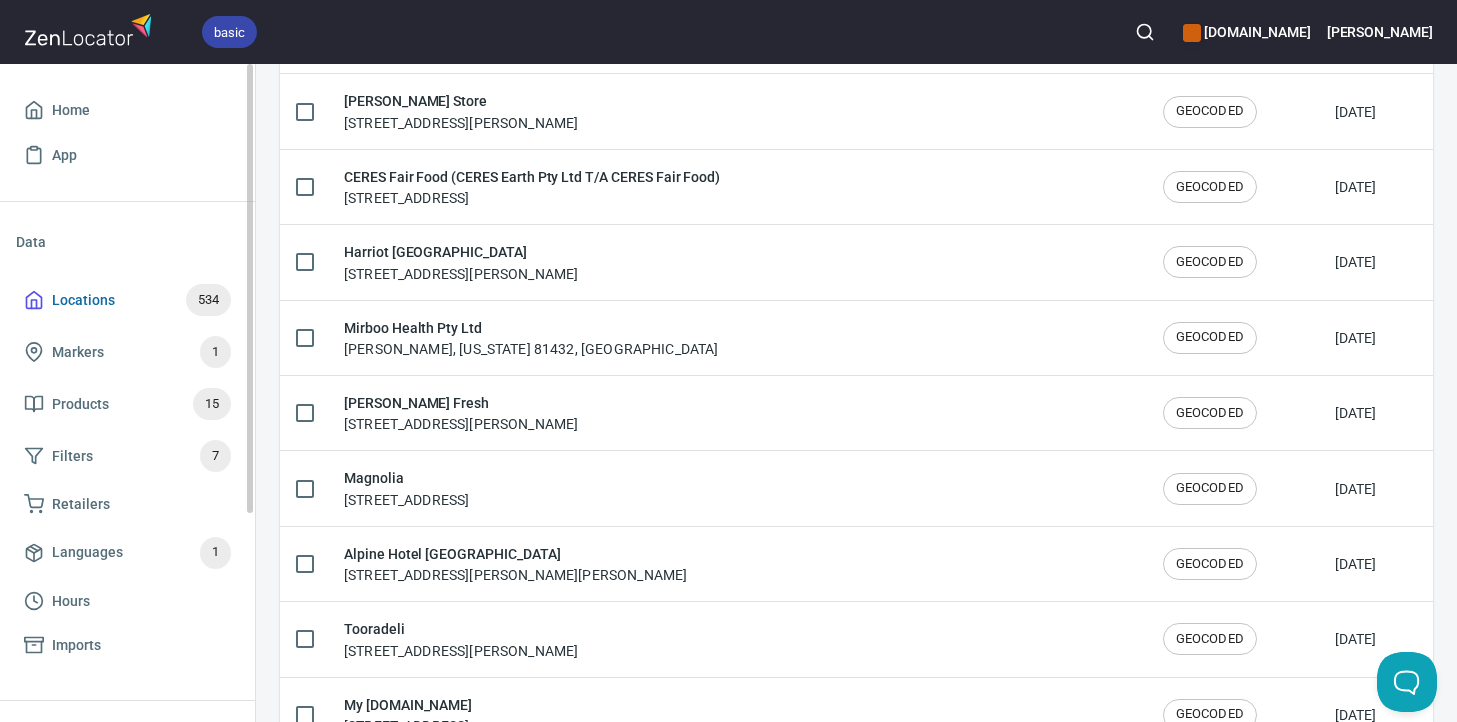 scroll, scrollTop: 0, scrollLeft: 0, axis: both 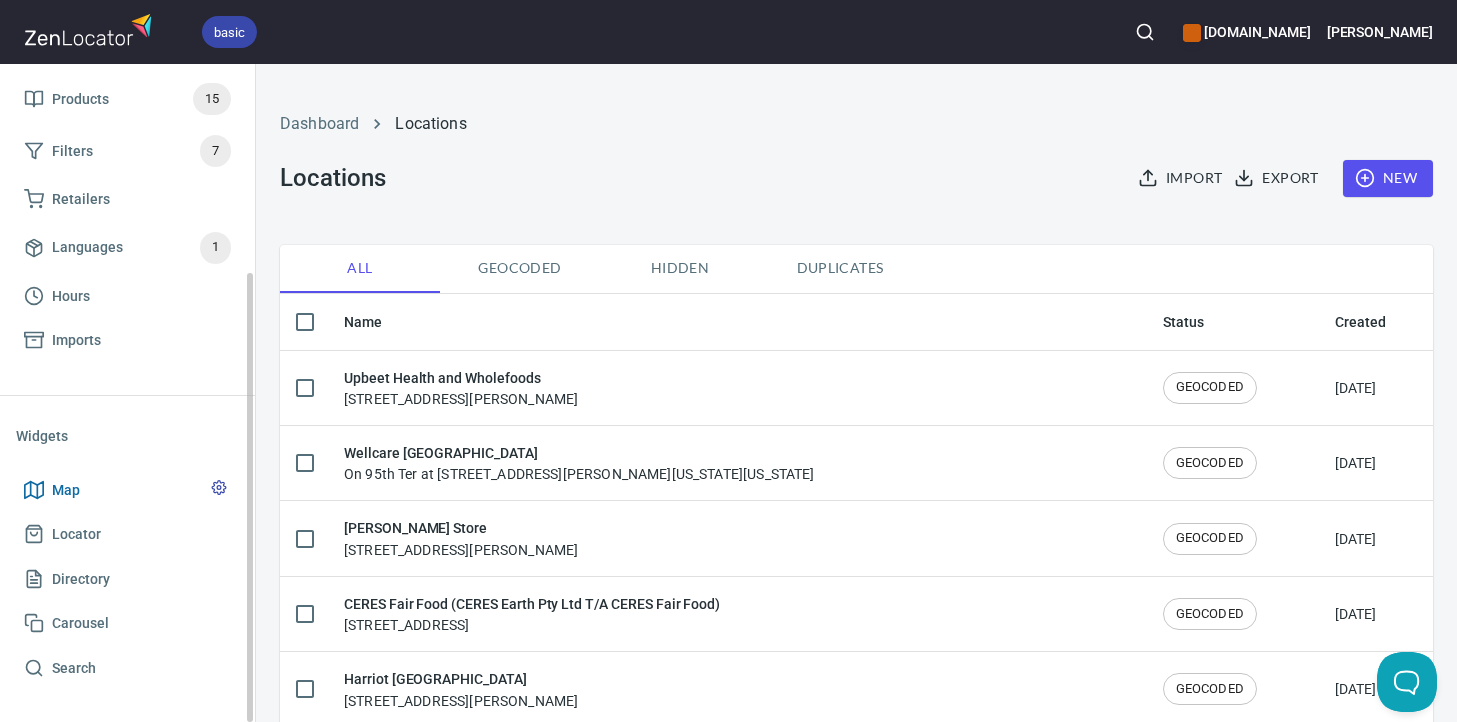 click on "Map" at bounding box center [127, 490] 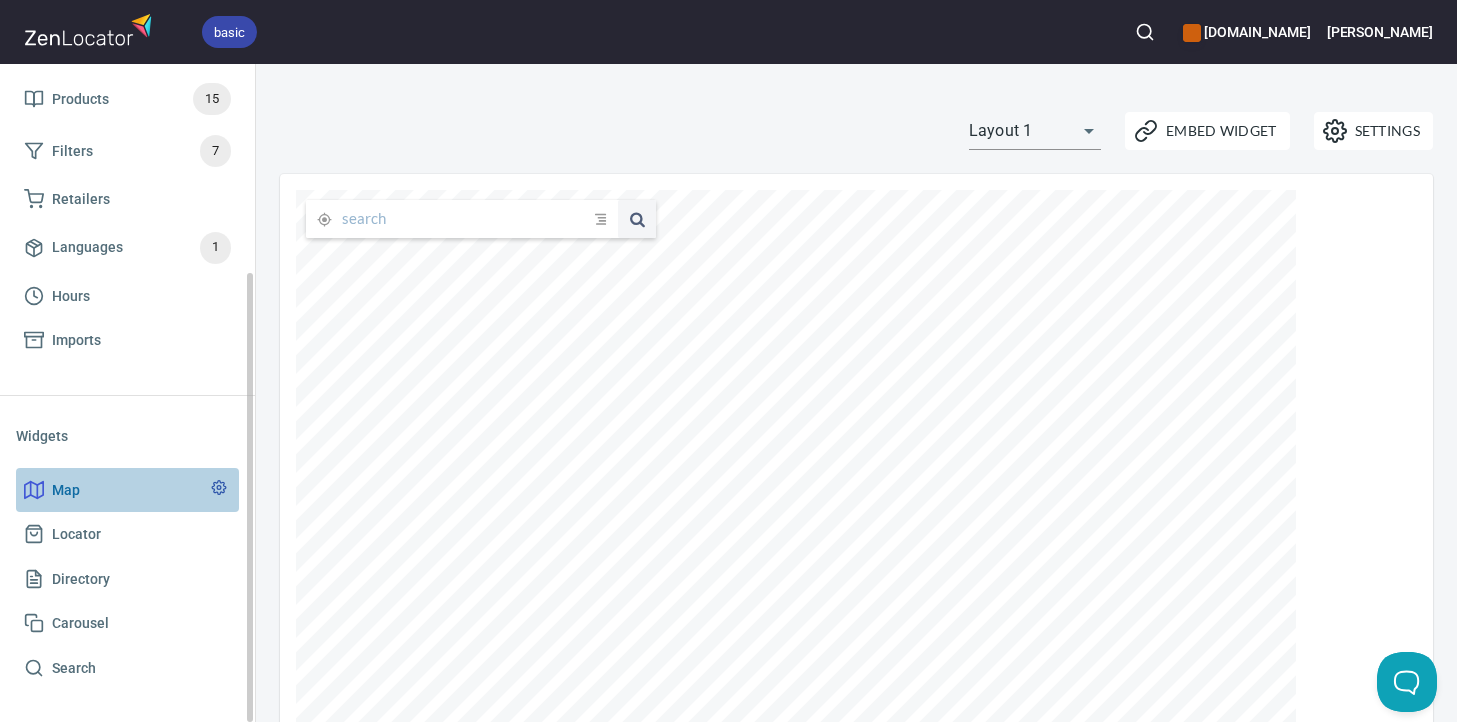 click on "Map" at bounding box center [127, 490] 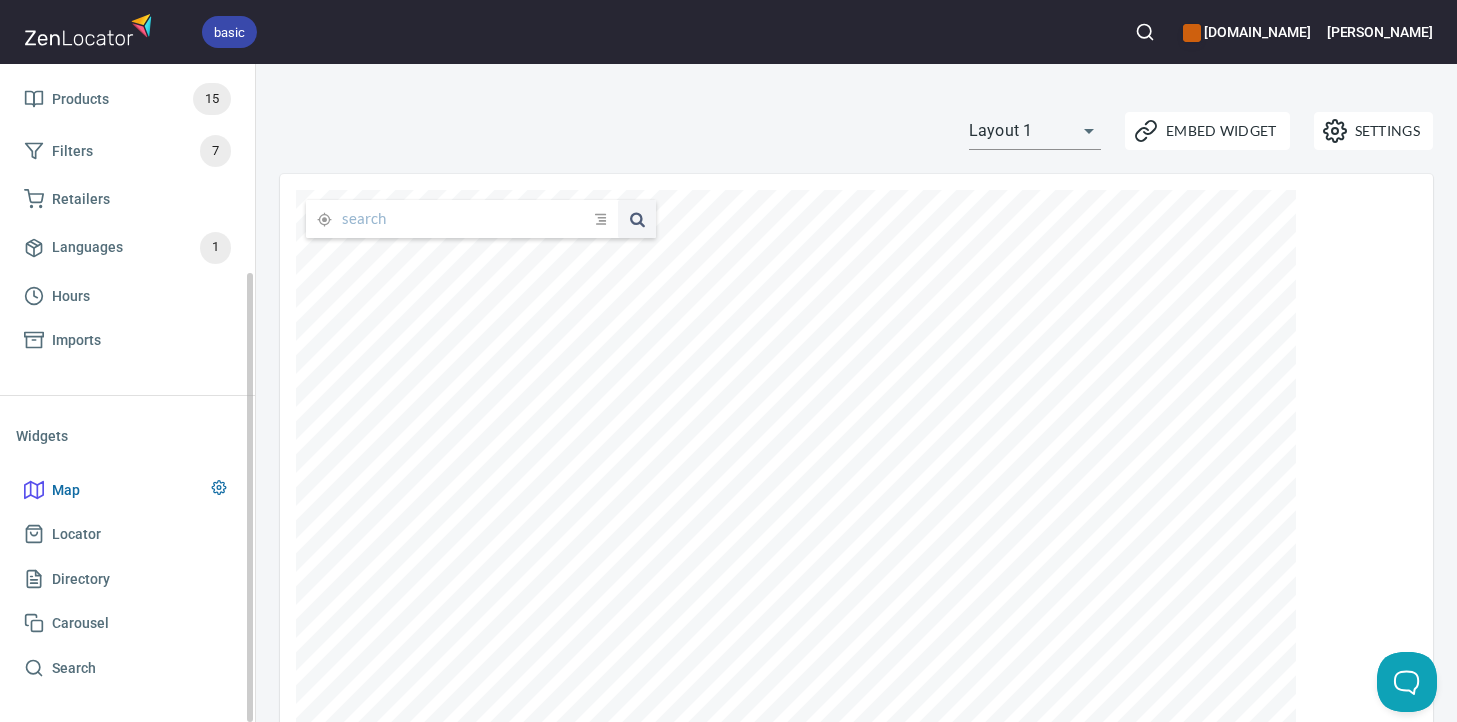 click 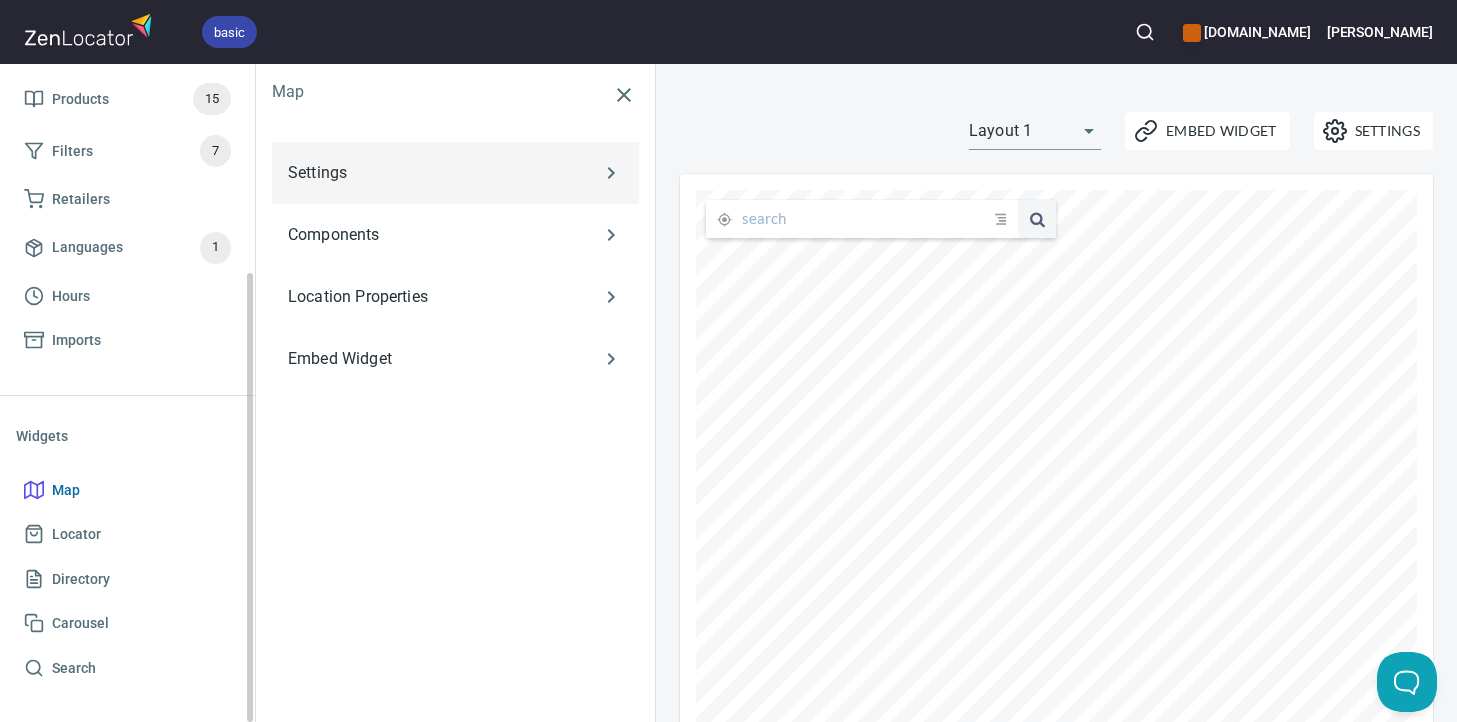 click on "Settings" at bounding box center [426, 173] 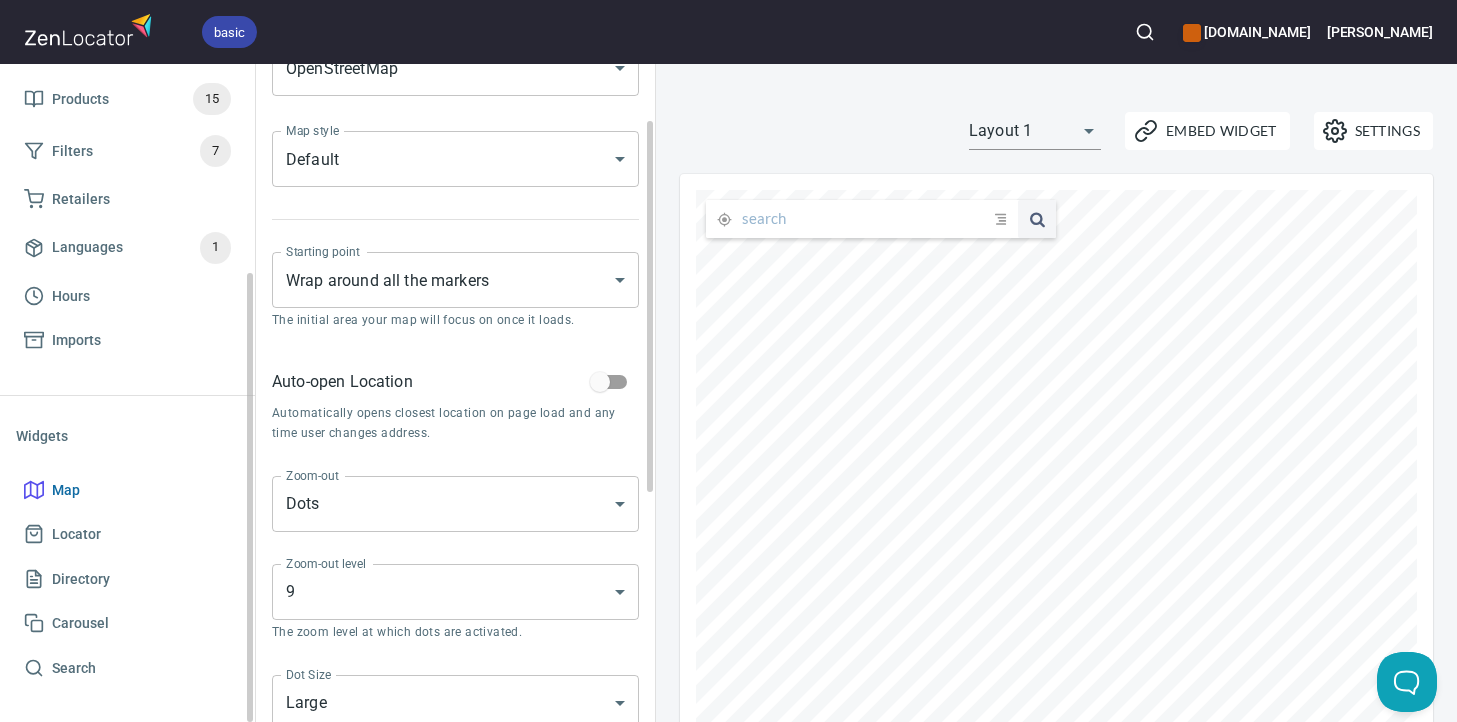 scroll, scrollTop: 0, scrollLeft: 0, axis: both 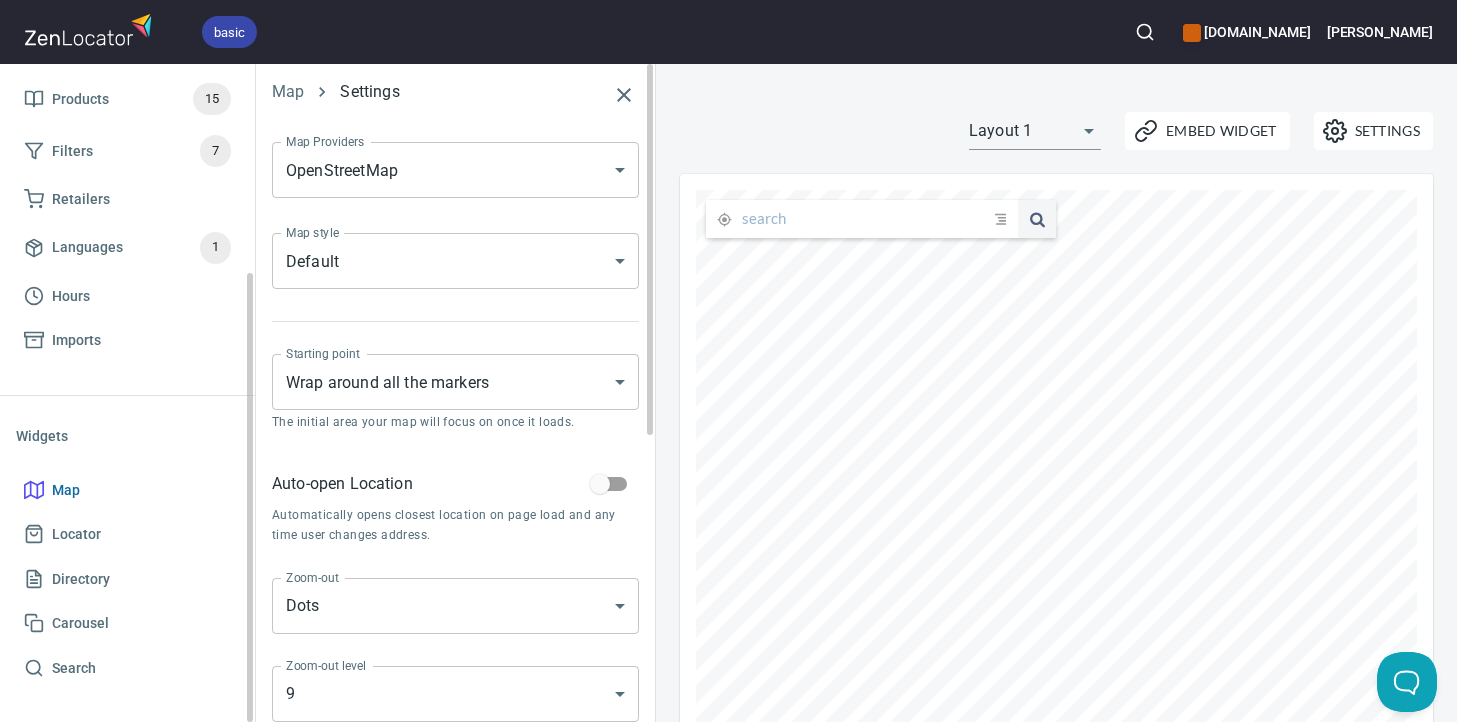 click on "basic   [DOMAIN_NAME] [PERSON_NAME] Home App Data Locations 534 Markers 1 Products 15 Filters 7 Retailers Languages 1 Hours Imports Widgets Map Locator Directory Carousel Search Map Settings Map Providers OpenStreetMap OPEN_STREET_MAP Map Providers Map style Default DEFAULT Map style Starting point Wrap around all the markers WRAP_MARKERS Starting point The initial area your map will focus on once it loads. Auto-open Location Automatically opens closest location on page load and any time user changes address. Zoom-out Dots DOTS Zoom-out Zoom-out level 9 9 Zoom-out level The zoom level at which   dots   are activated. Dot Size Large LARGE Dot Size Locations per page 25 25 Locations per page Total search results 50 50 Total search results Used in  Map  and  Directory  widgets. Start of the week [DATE] [DATE] Start of the week 24-hour format Shows time as  19:30  instead of  7:30pm . Settings Embed Widget Layout 1 layout1 submit issue ,  © MapTiler ,  © OpenStreetMap ZenLocator Account Billing Help Status" at bounding box center (728, 361) 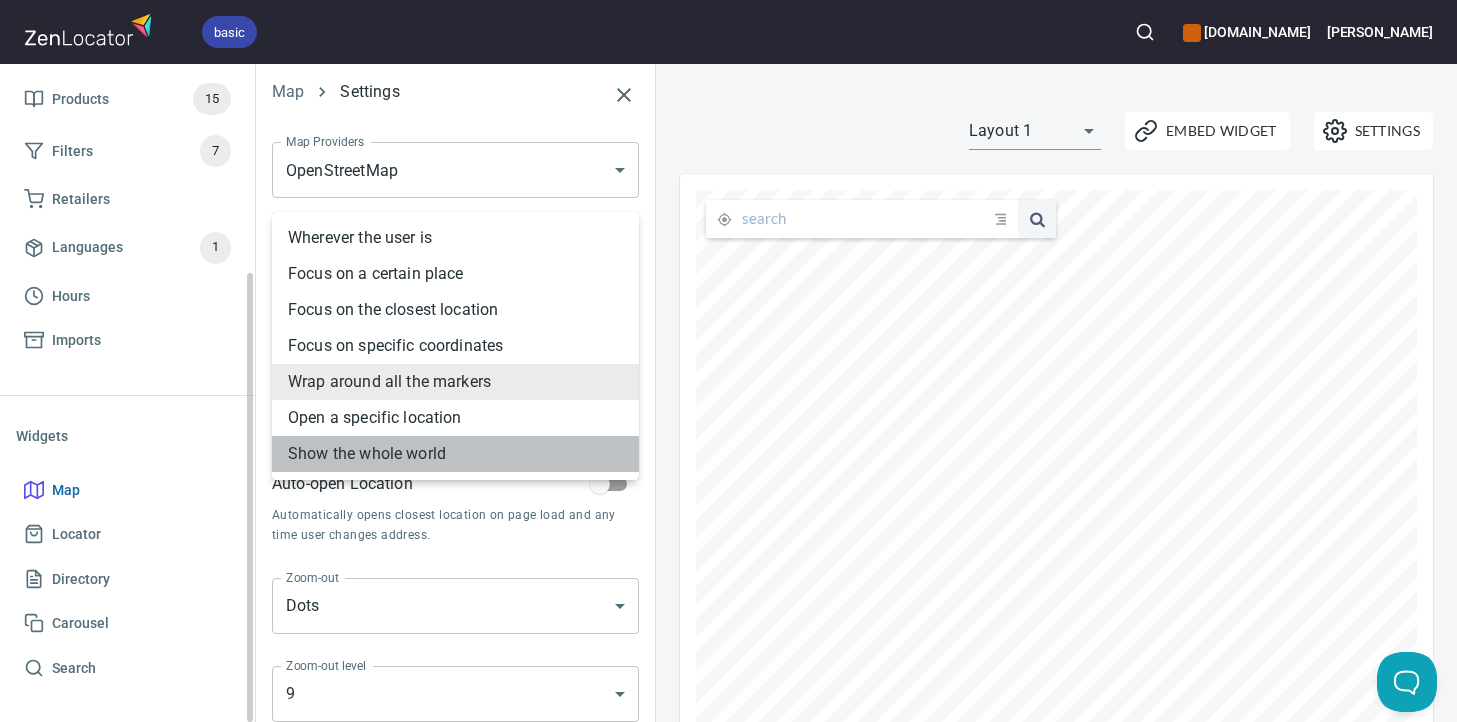 click on "Show the whole world" at bounding box center (455, 454) 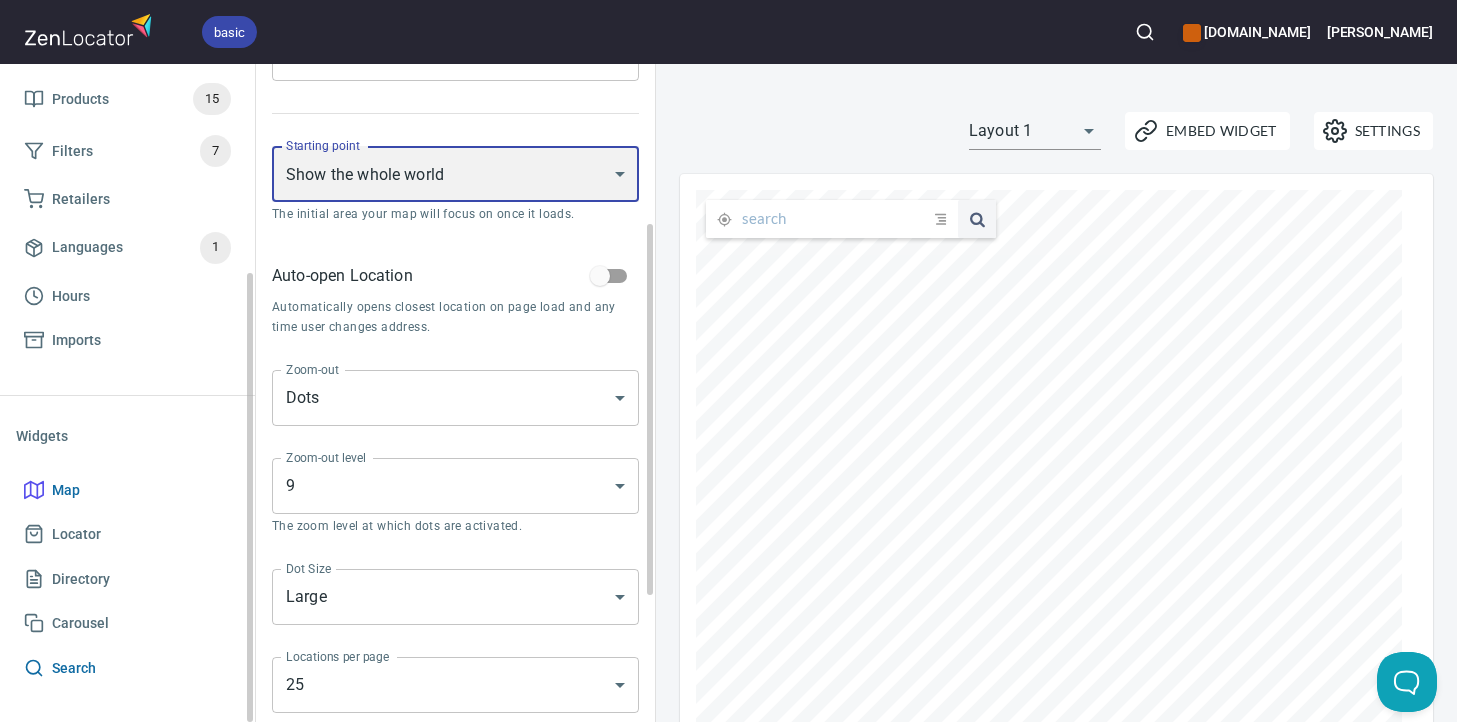 scroll, scrollTop: 235, scrollLeft: 0, axis: vertical 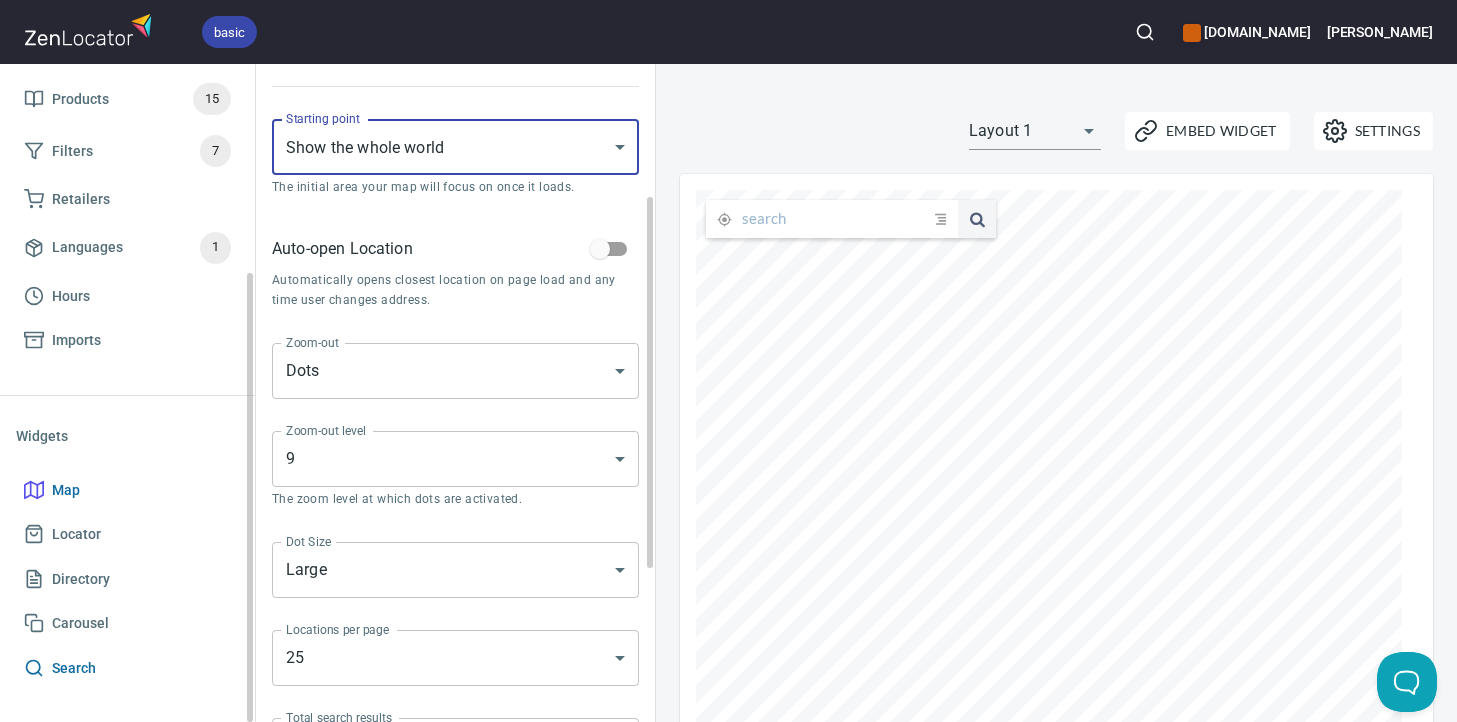 click on "Search" at bounding box center (127, 668) 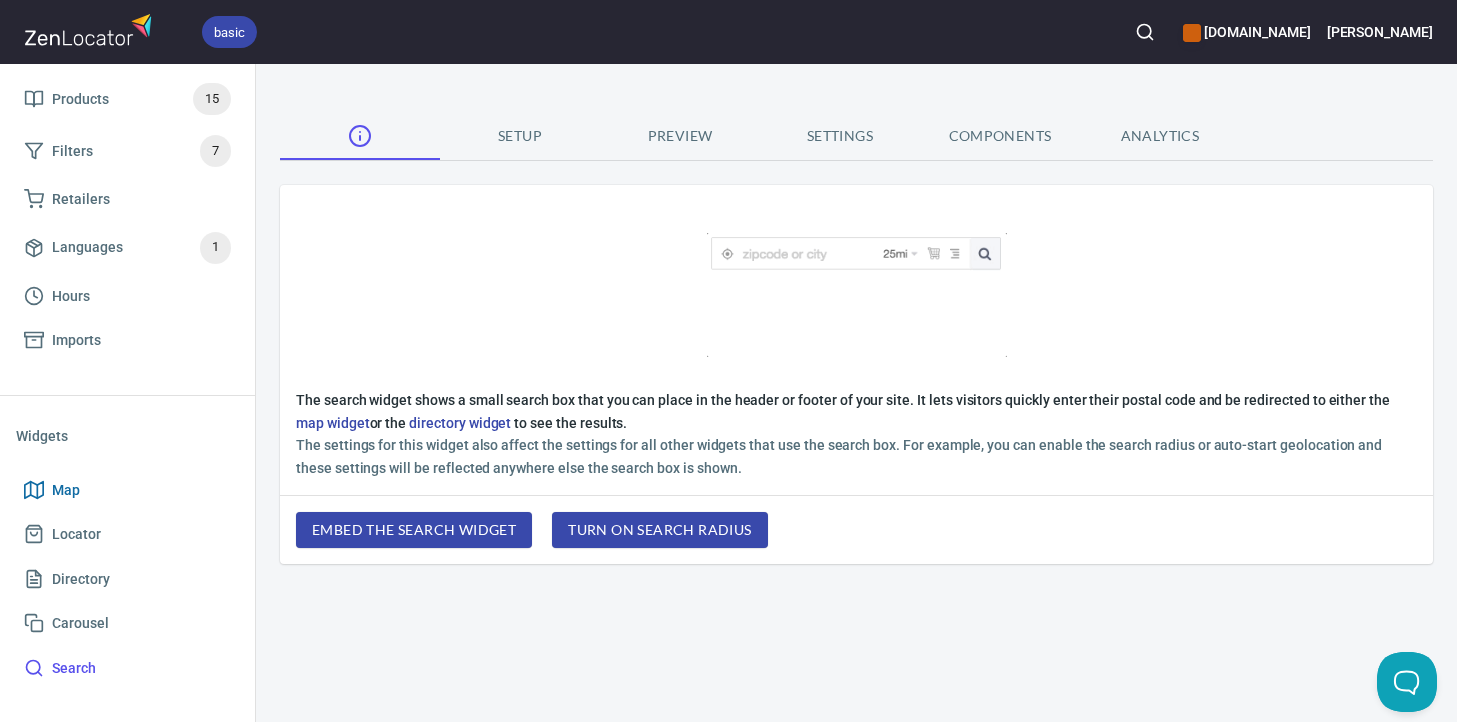 click on "Preview" at bounding box center [680, 136] 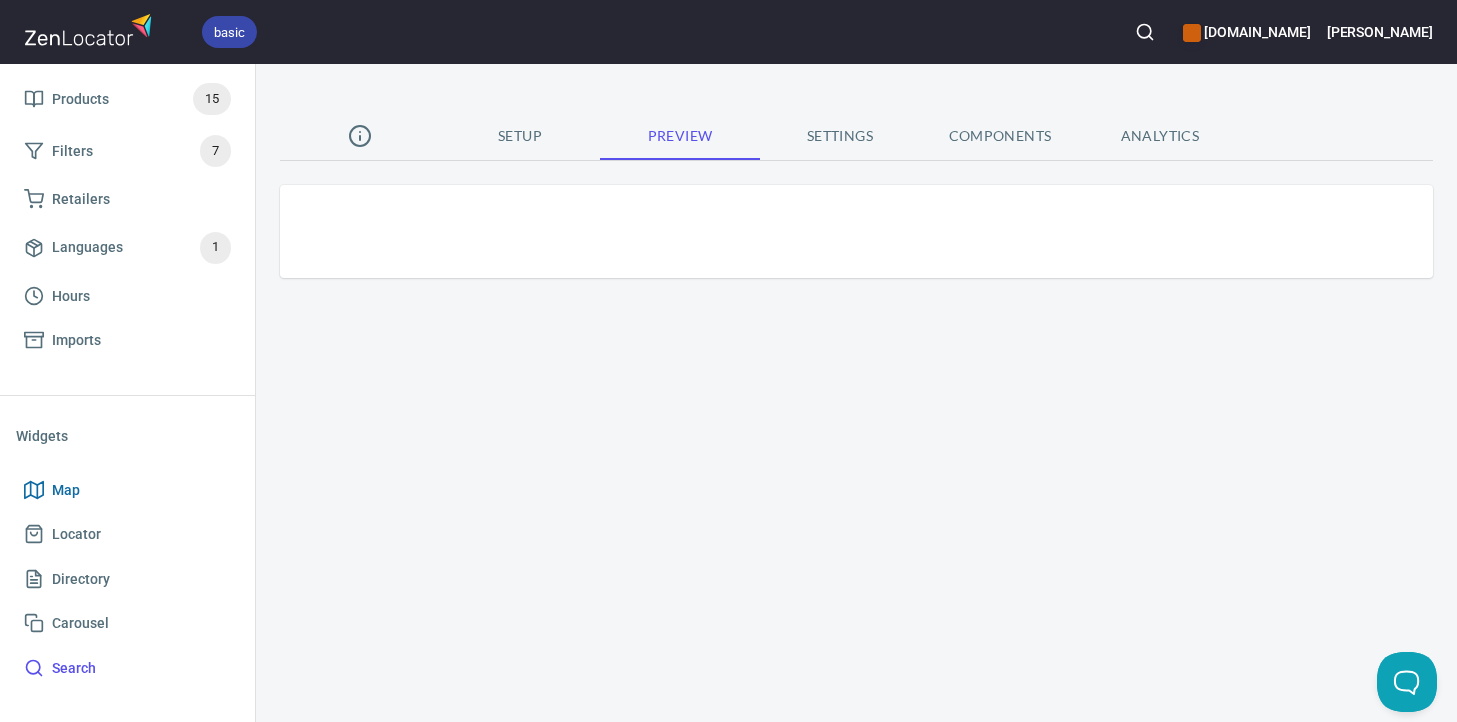 click on "Settings" at bounding box center [840, 136] 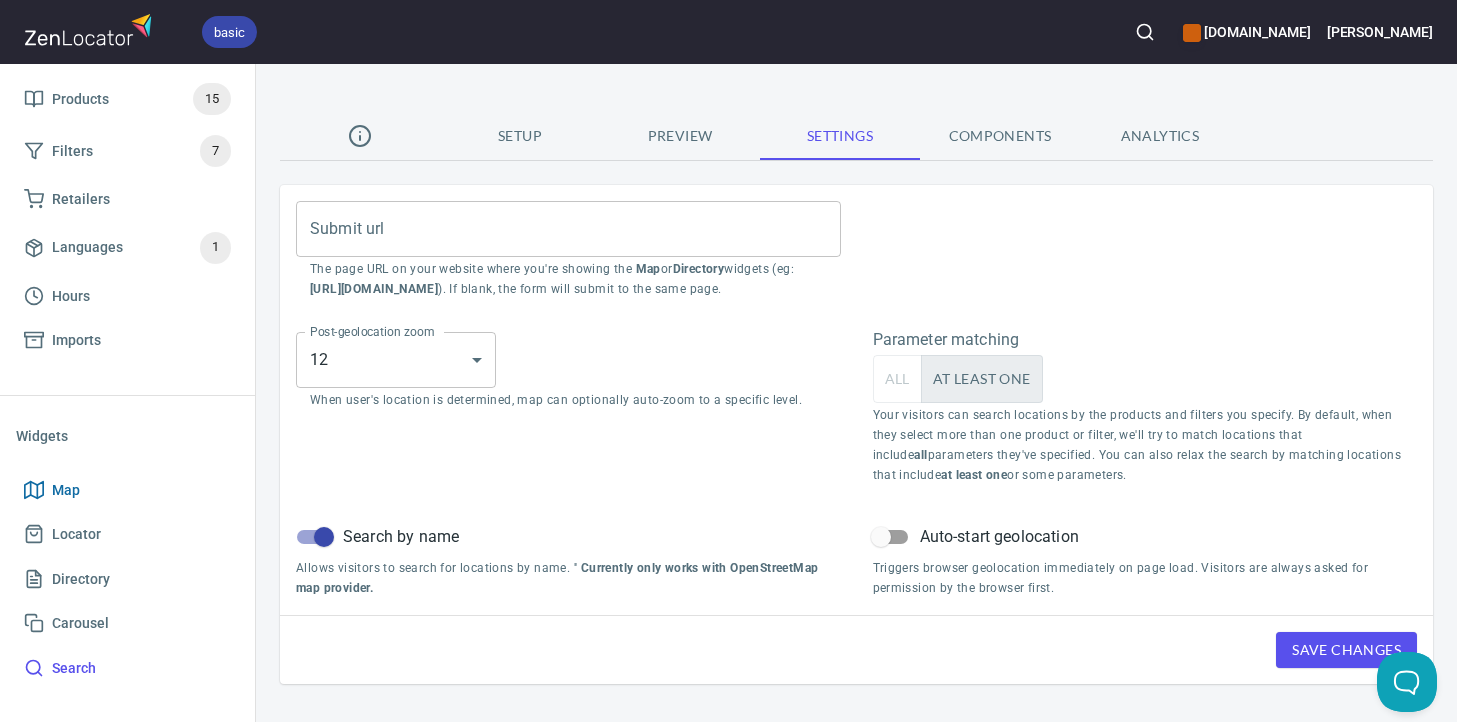 click on "All" at bounding box center [897, 379] 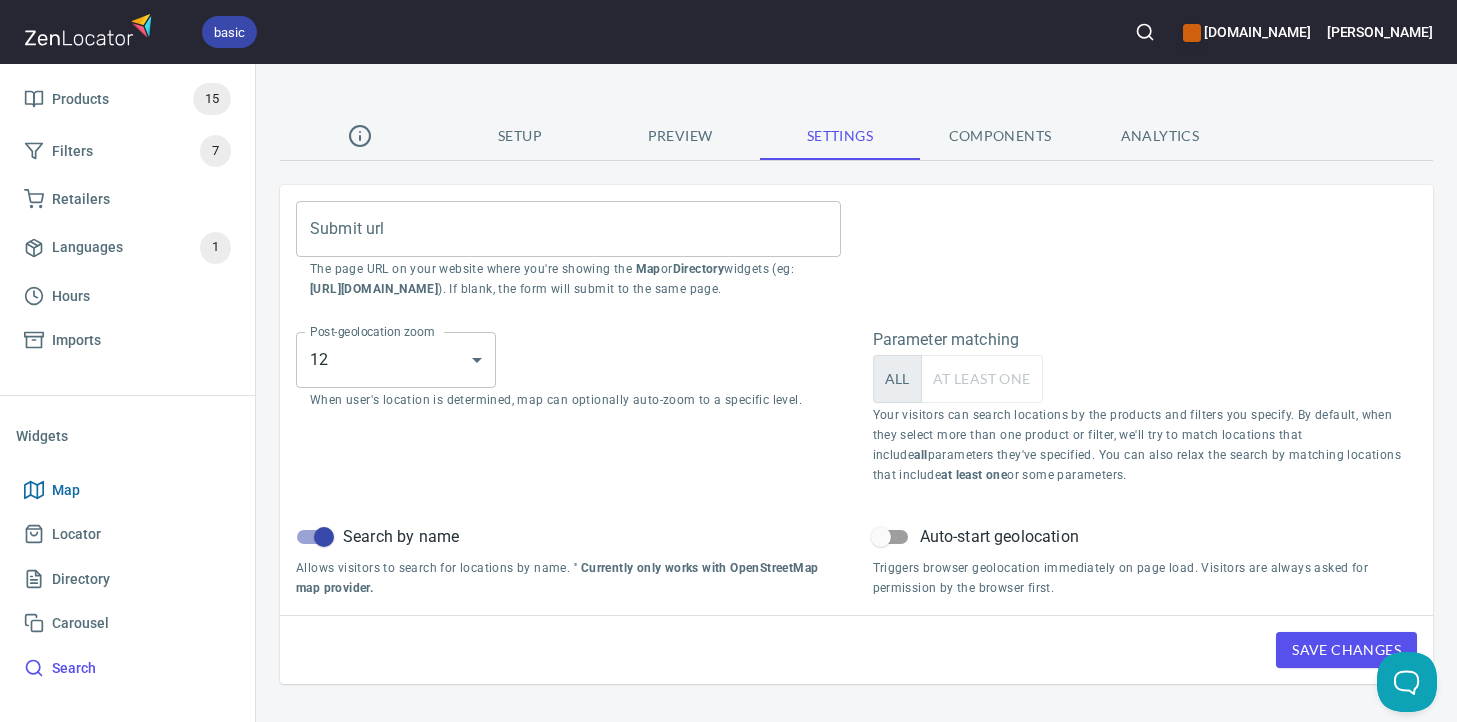 click on "Save Changes" at bounding box center (1346, 650) 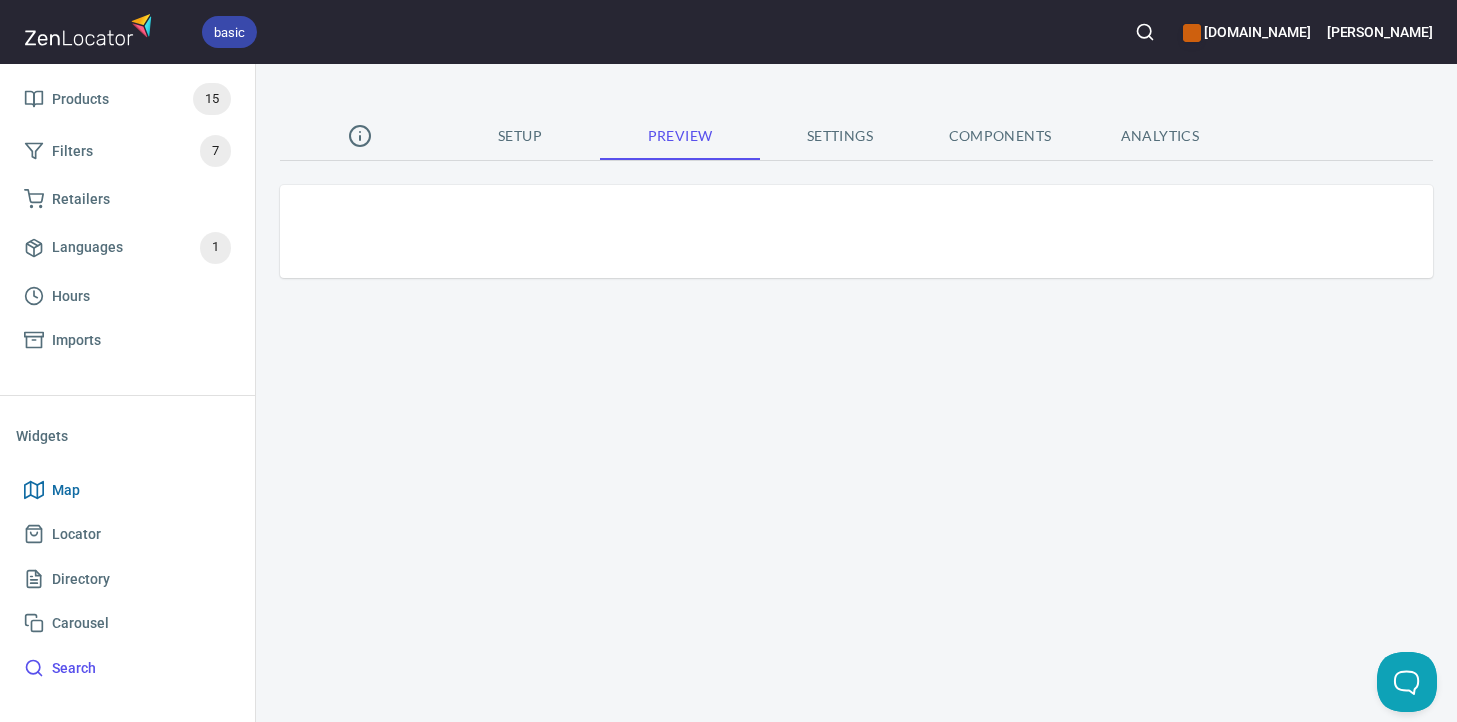 click on "Components" at bounding box center (1000, 136) 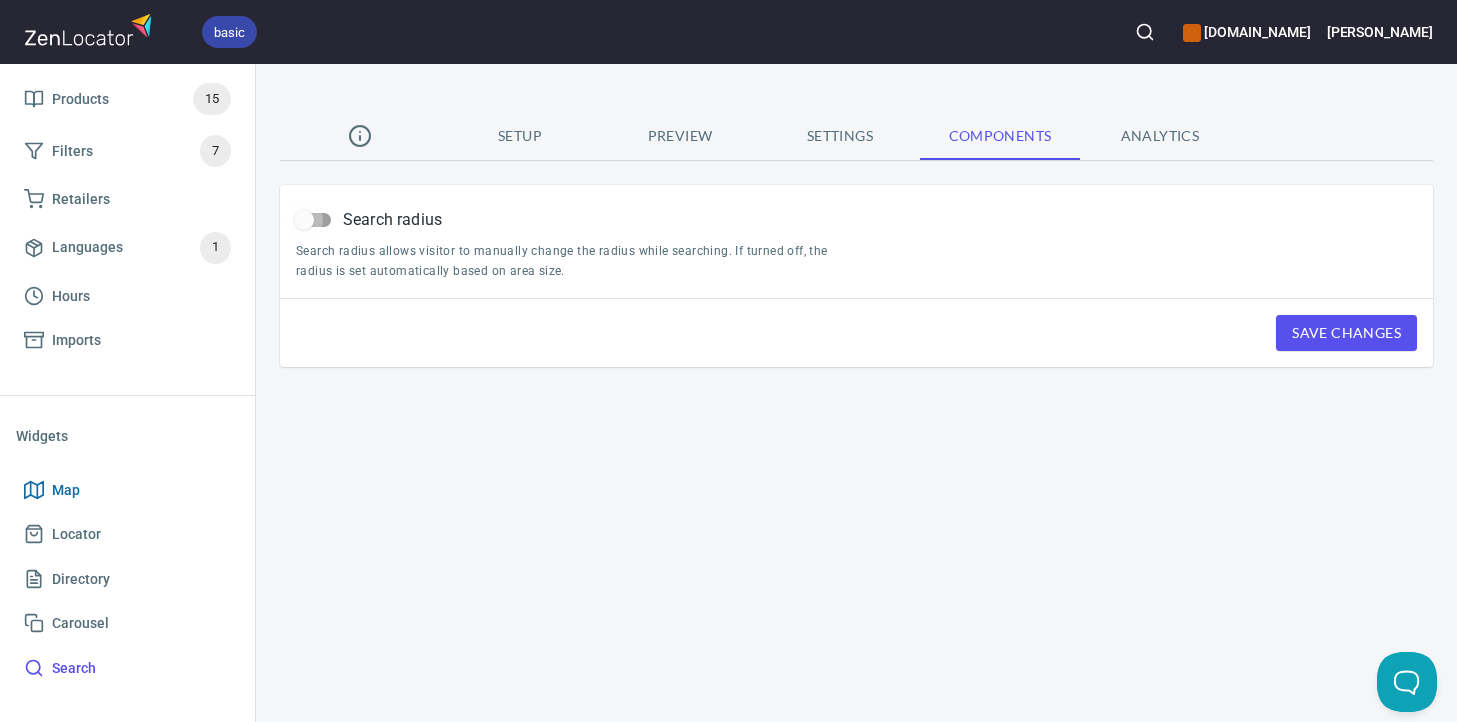click on "Search radius" at bounding box center (304, 220) 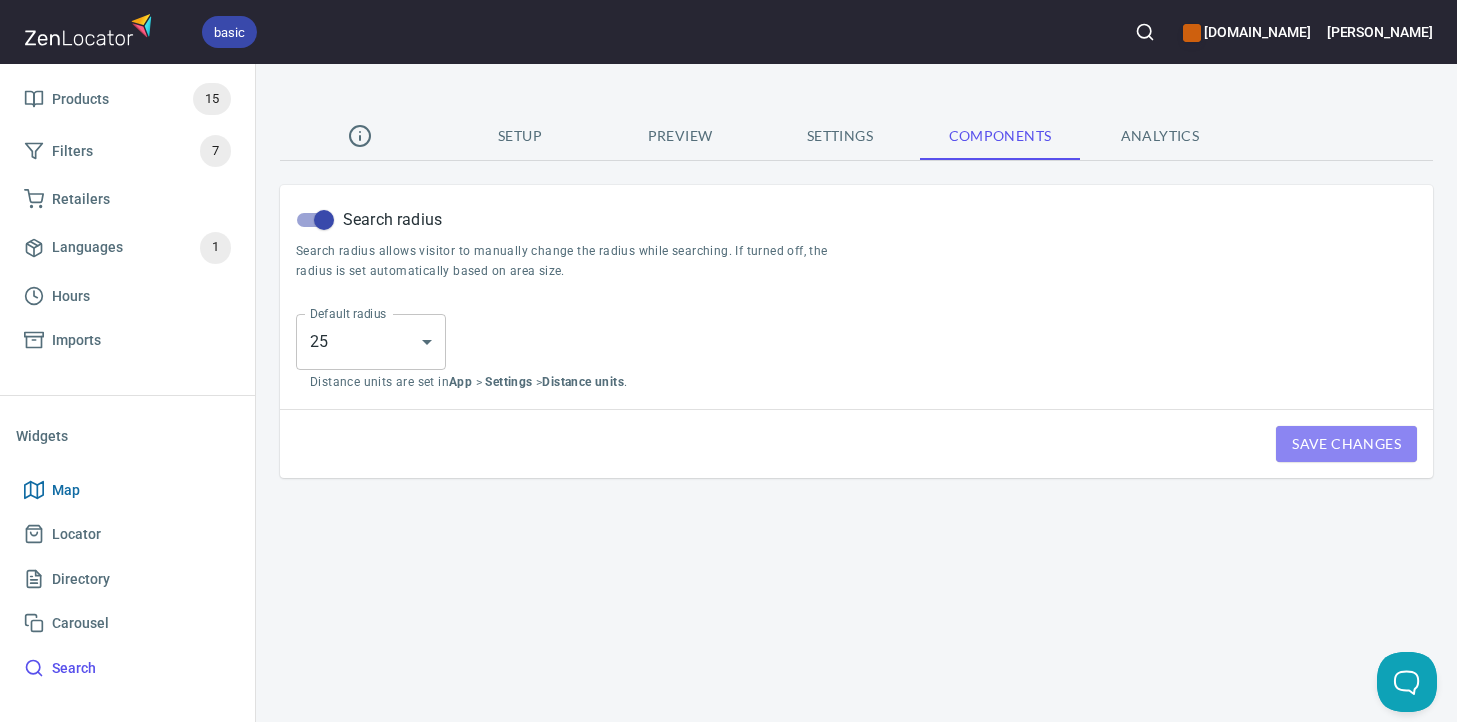 click on "Save Changes" at bounding box center [1346, 444] 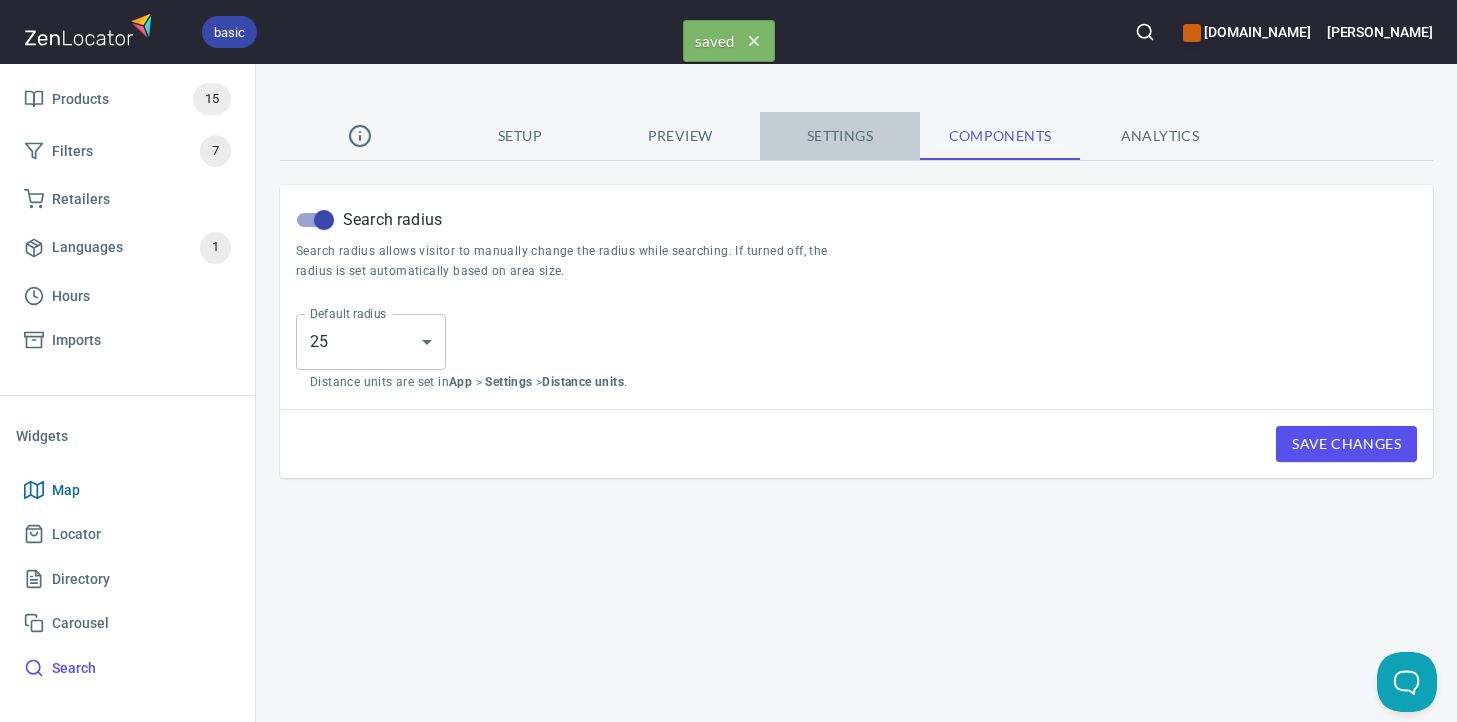 click on "Settings" at bounding box center (840, 136) 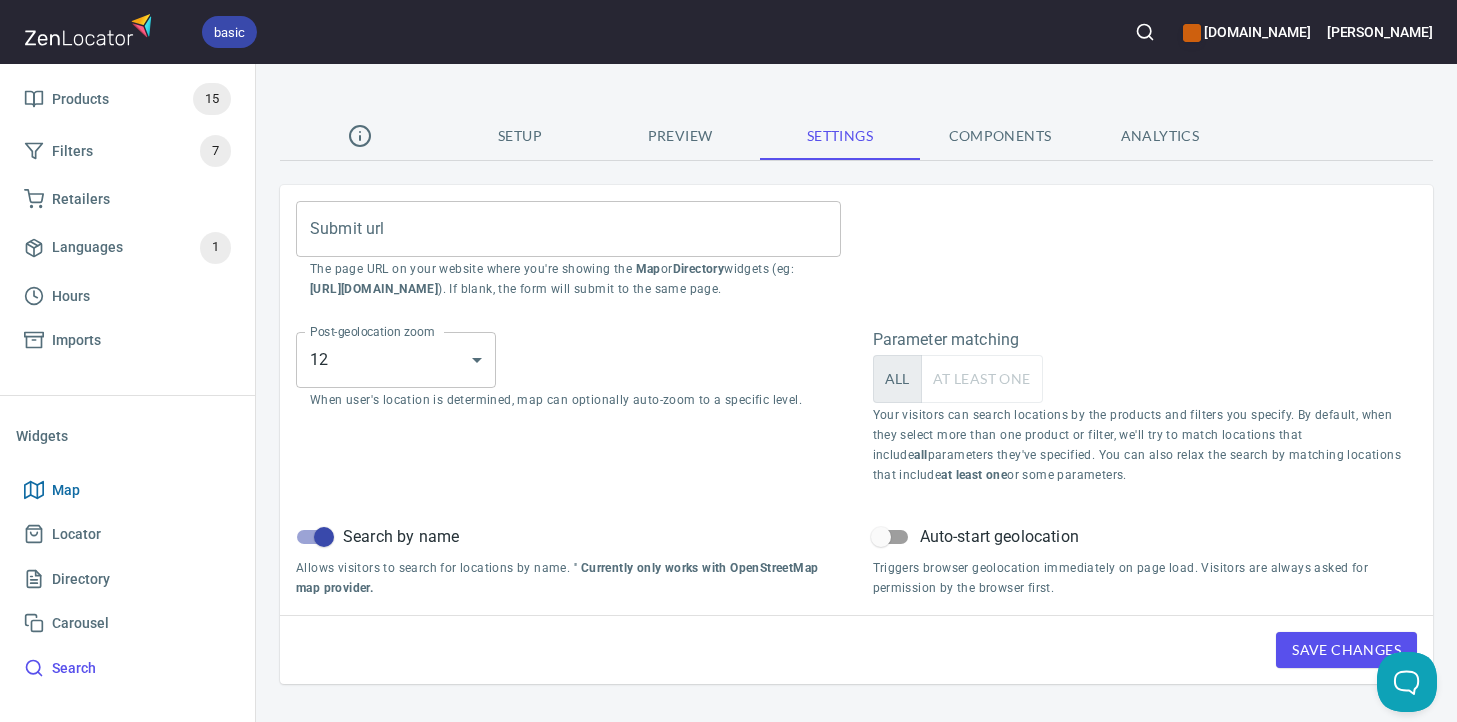 click on "Preview" at bounding box center [680, 136] 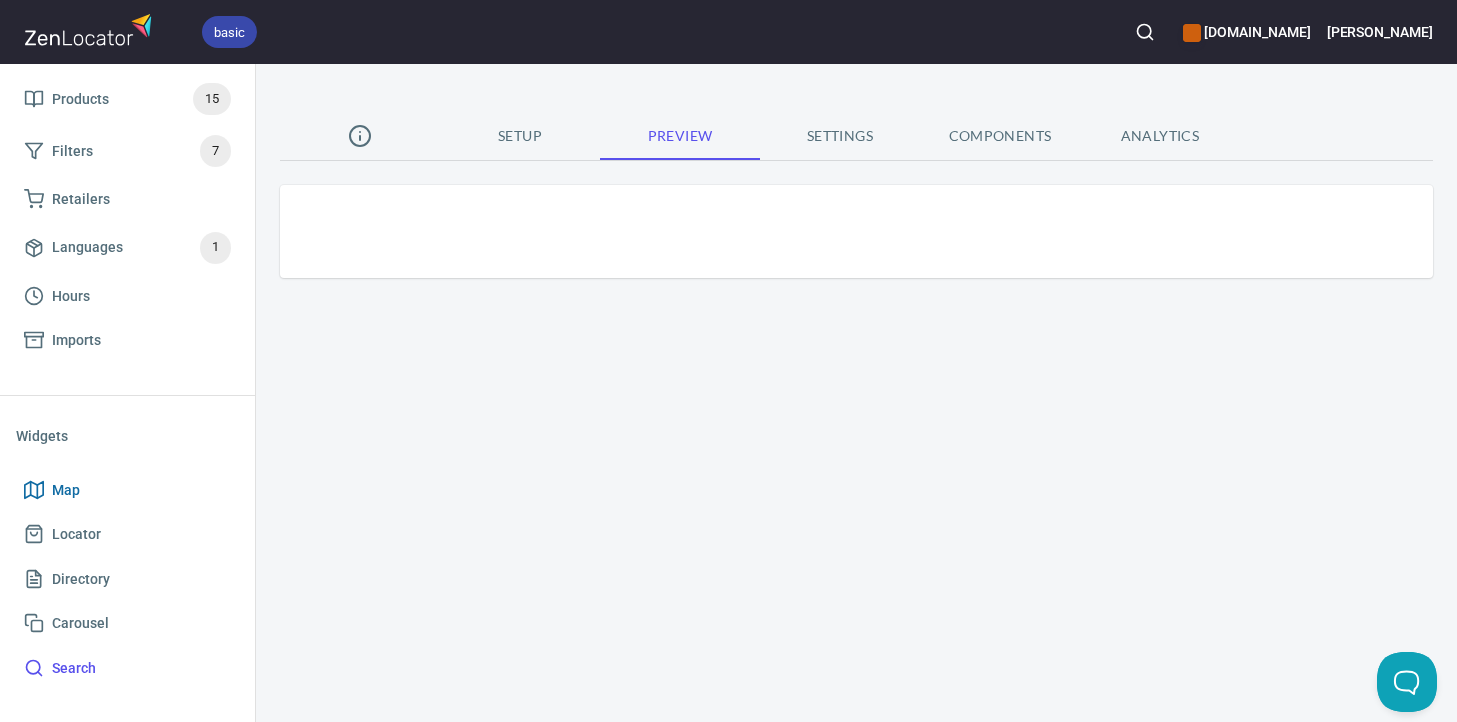 click on "Setup" at bounding box center [520, 136] 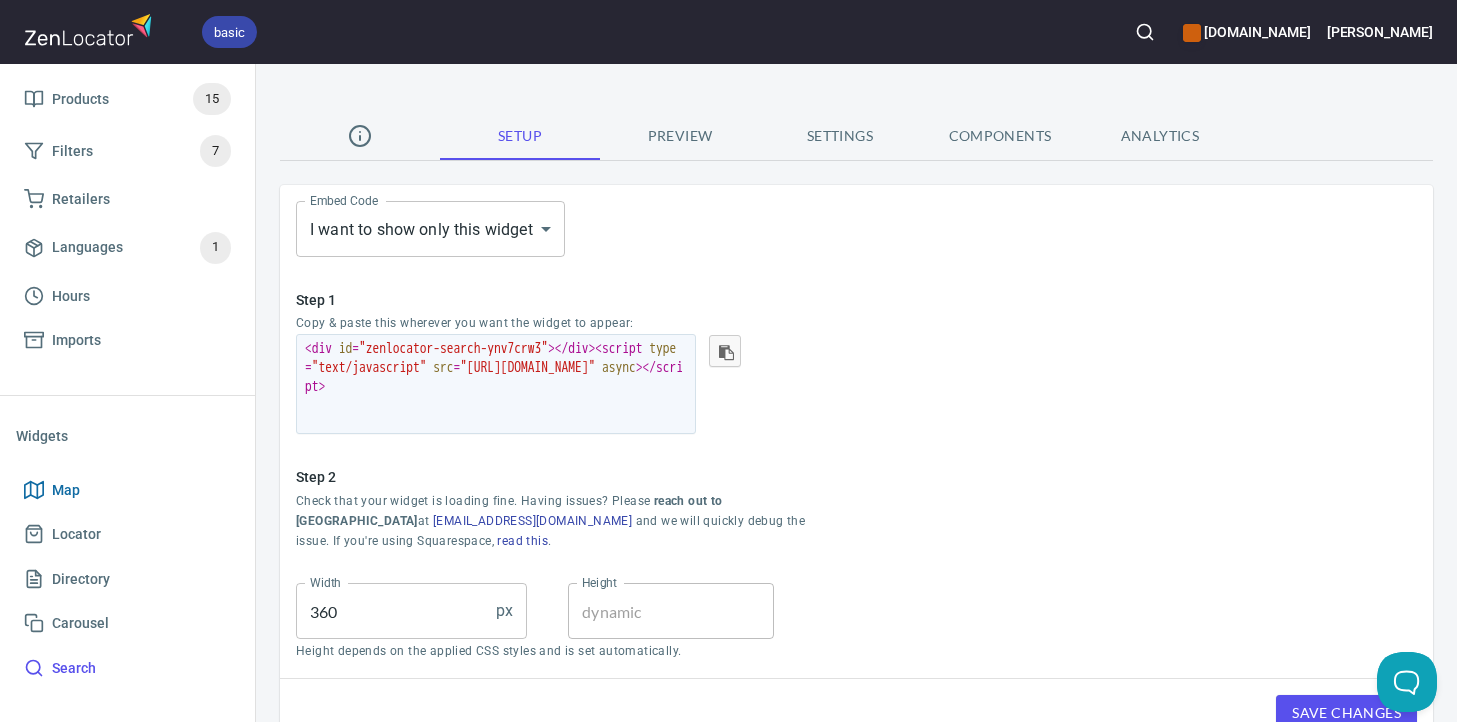 click at bounding box center [360, 136] 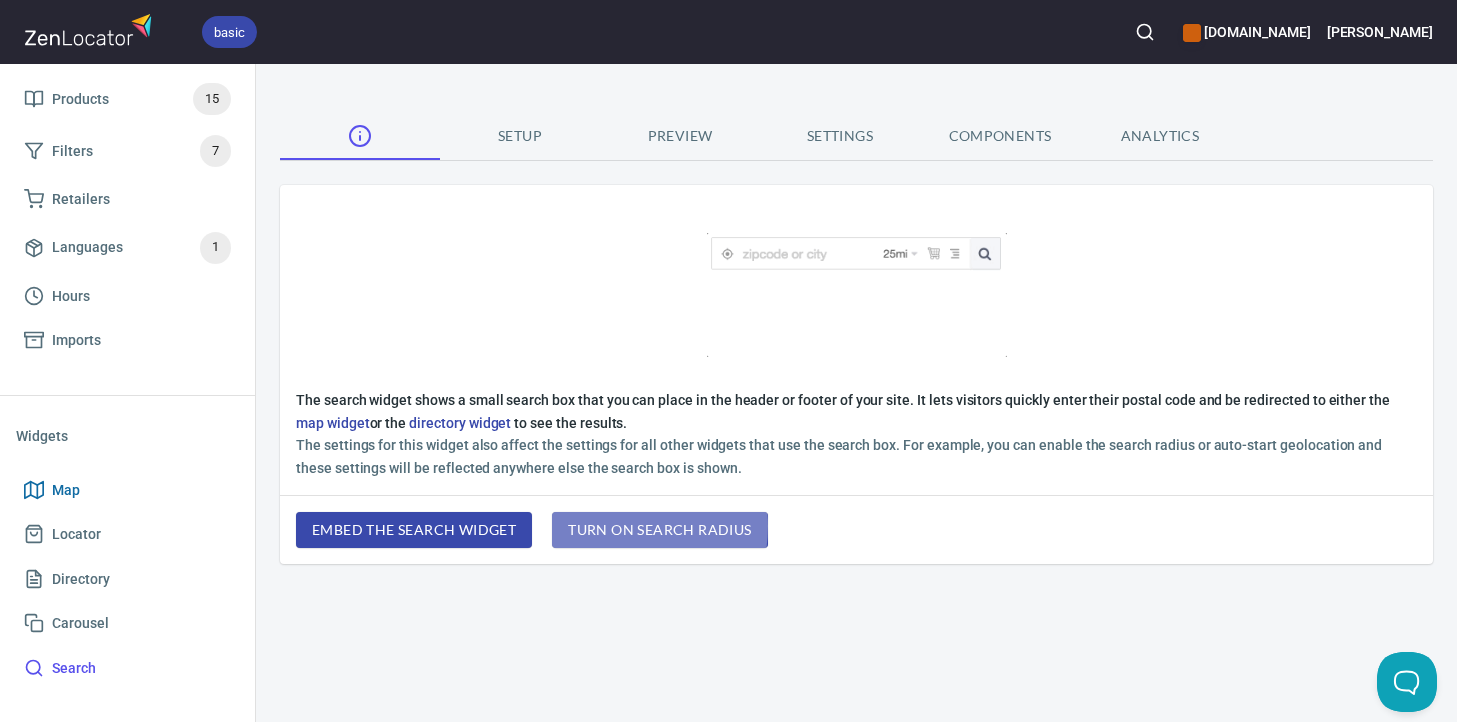 click on "turn on search radius" at bounding box center (659, 530) 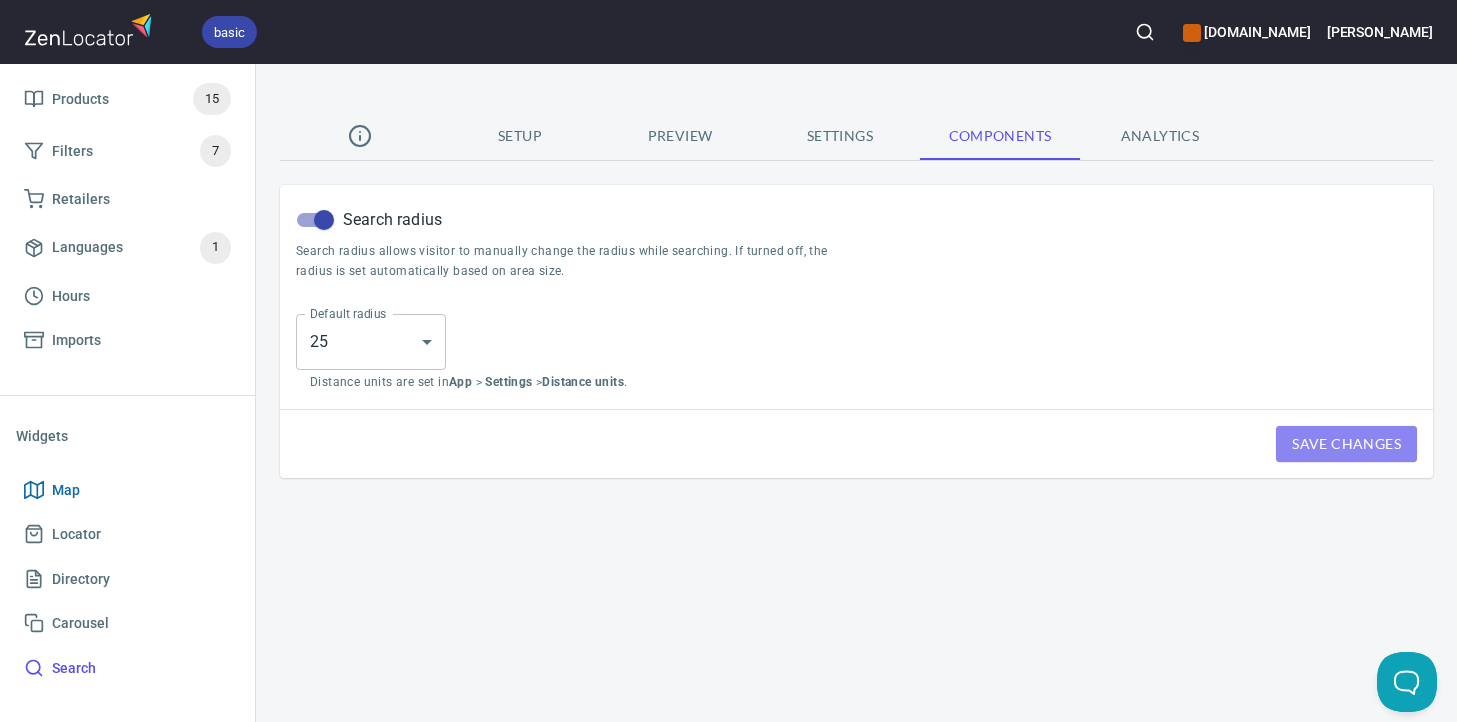 click on "Save Changes" at bounding box center (1346, 444) 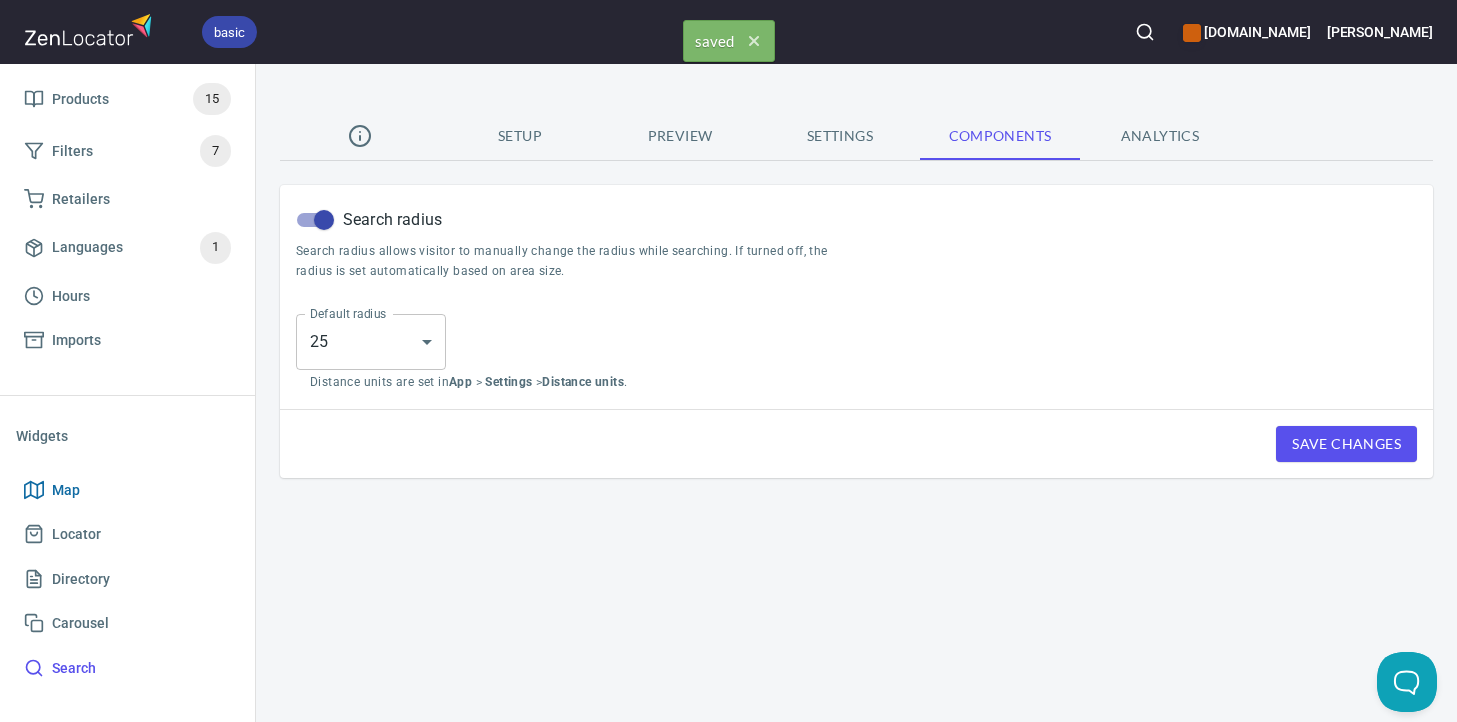 click on "Analytics" at bounding box center (1160, 136) 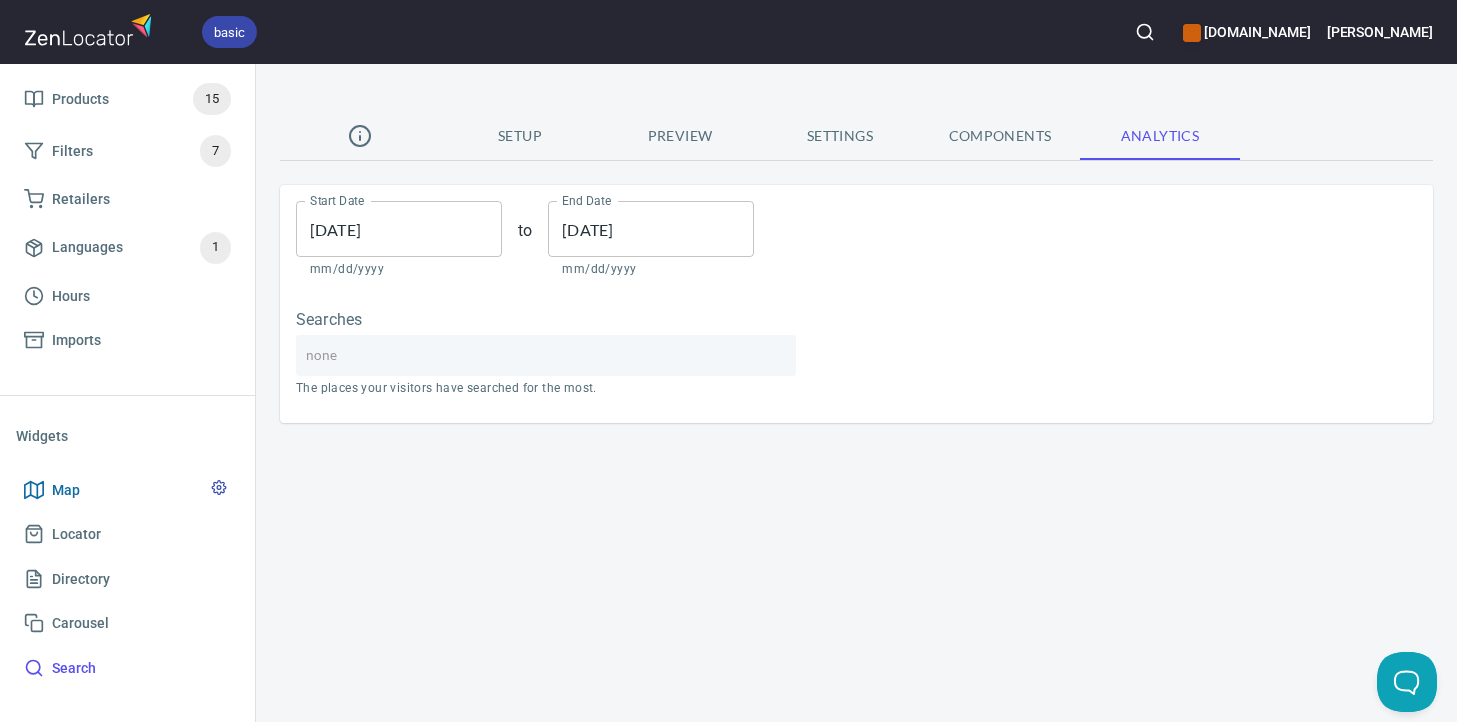 click on "Map" at bounding box center (66, 490) 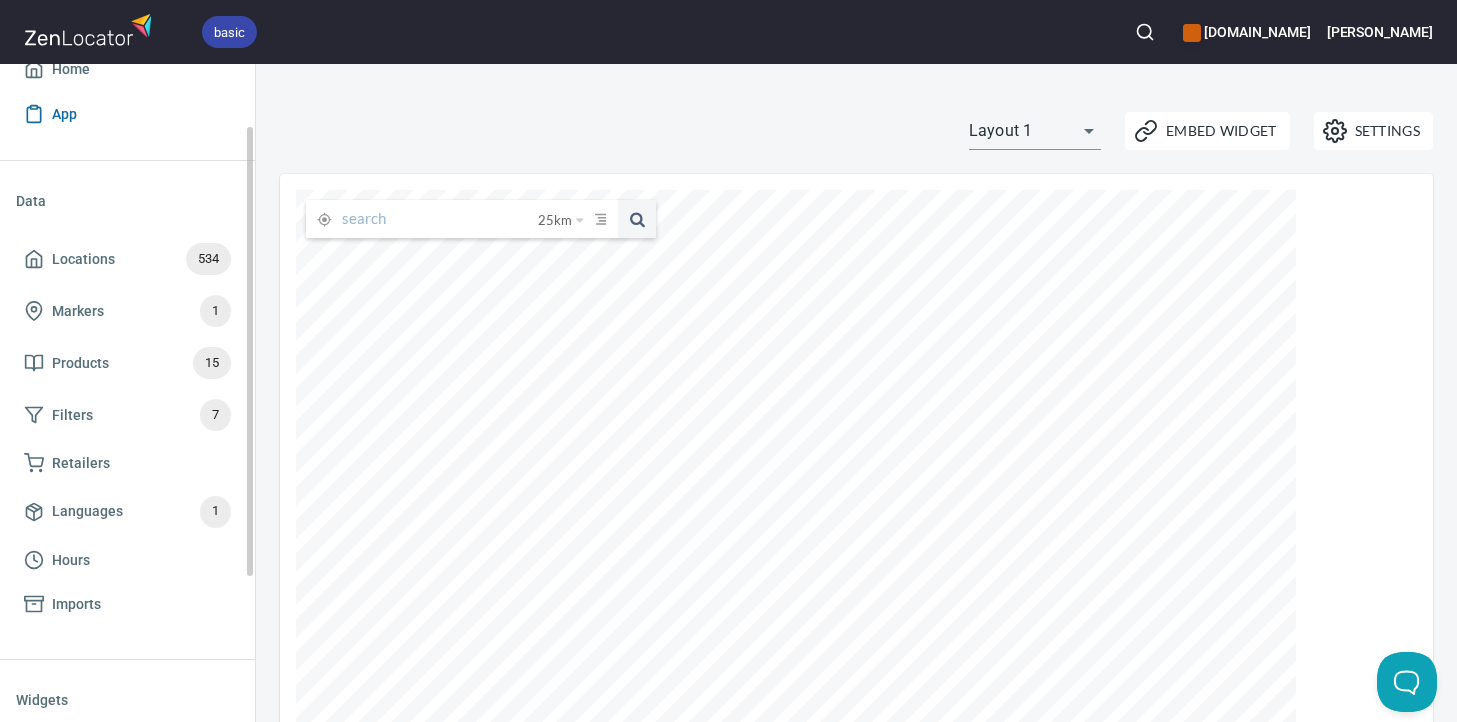 scroll, scrollTop: 0, scrollLeft: 0, axis: both 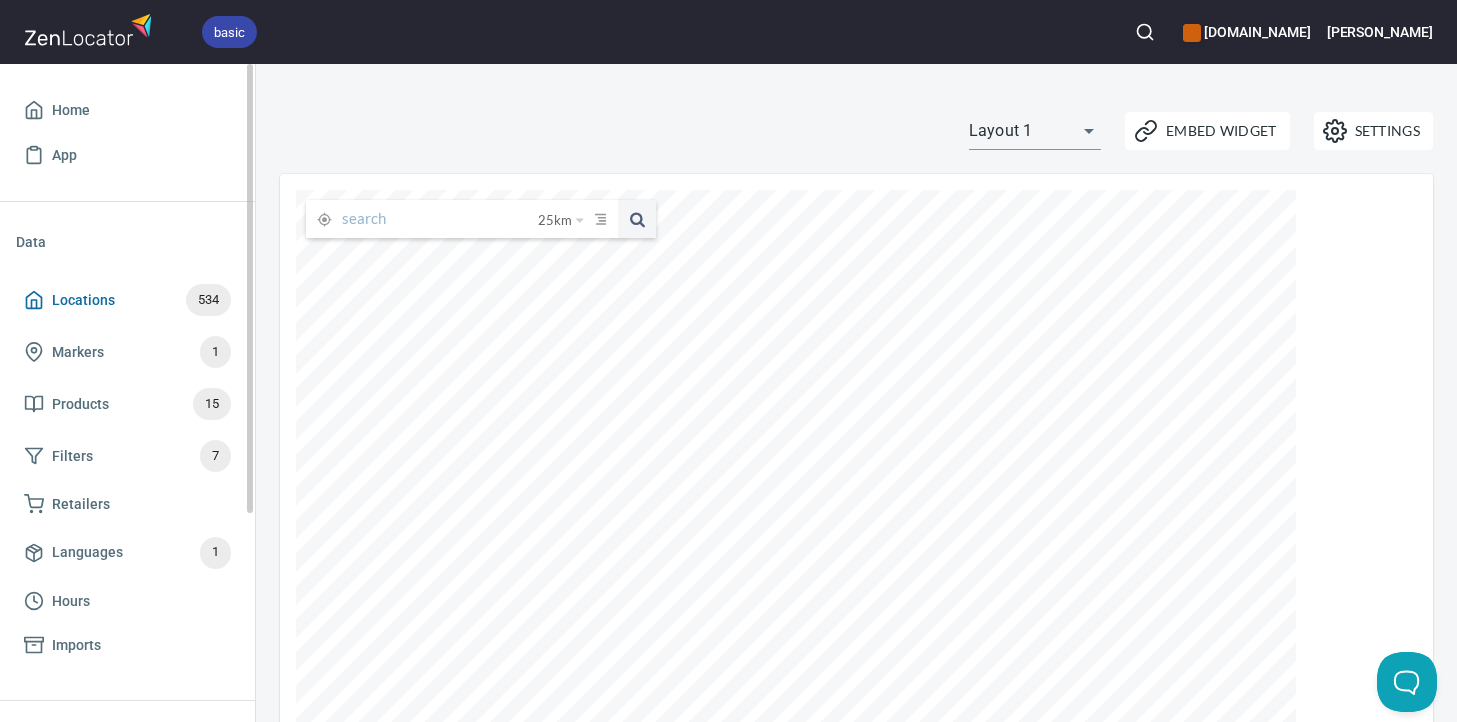click on "Locations" at bounding box center (83, 300) 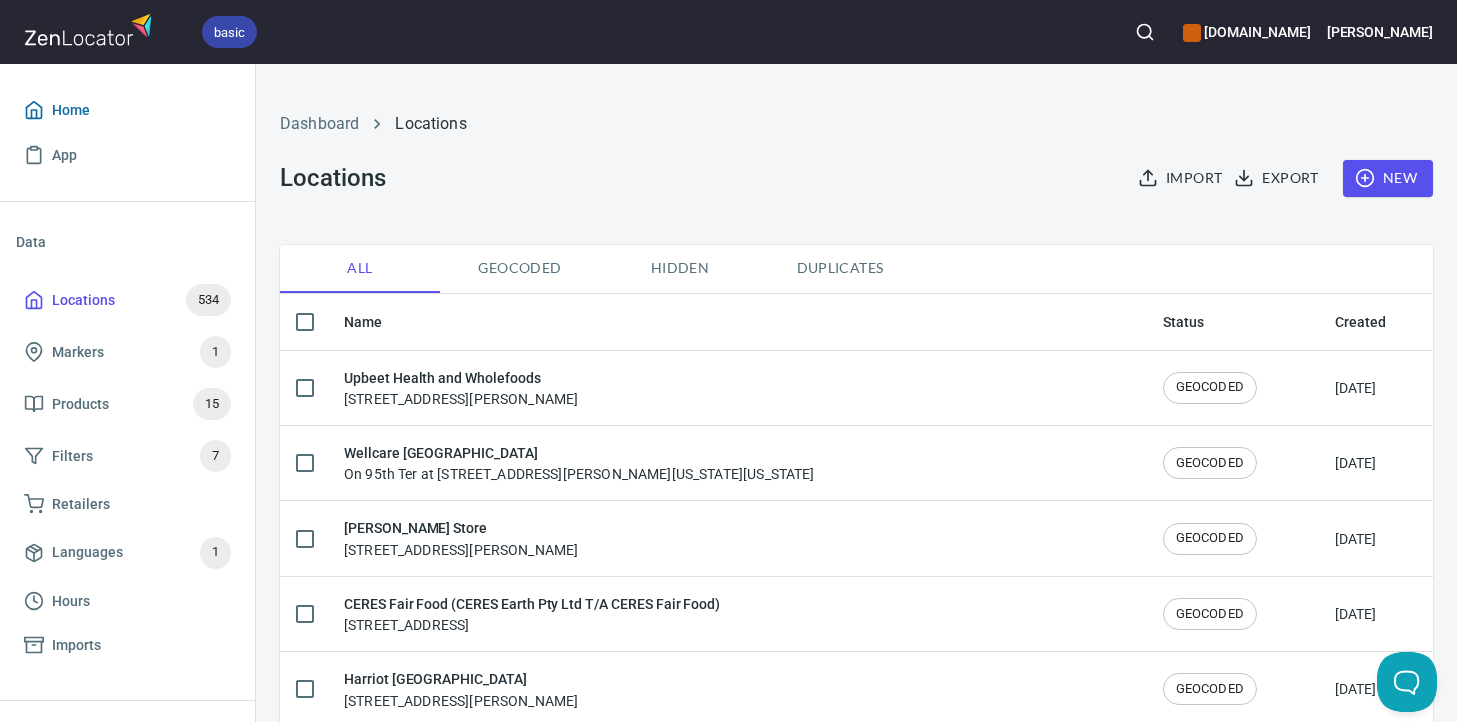 click on "Home" at bounding box center [127, 110] 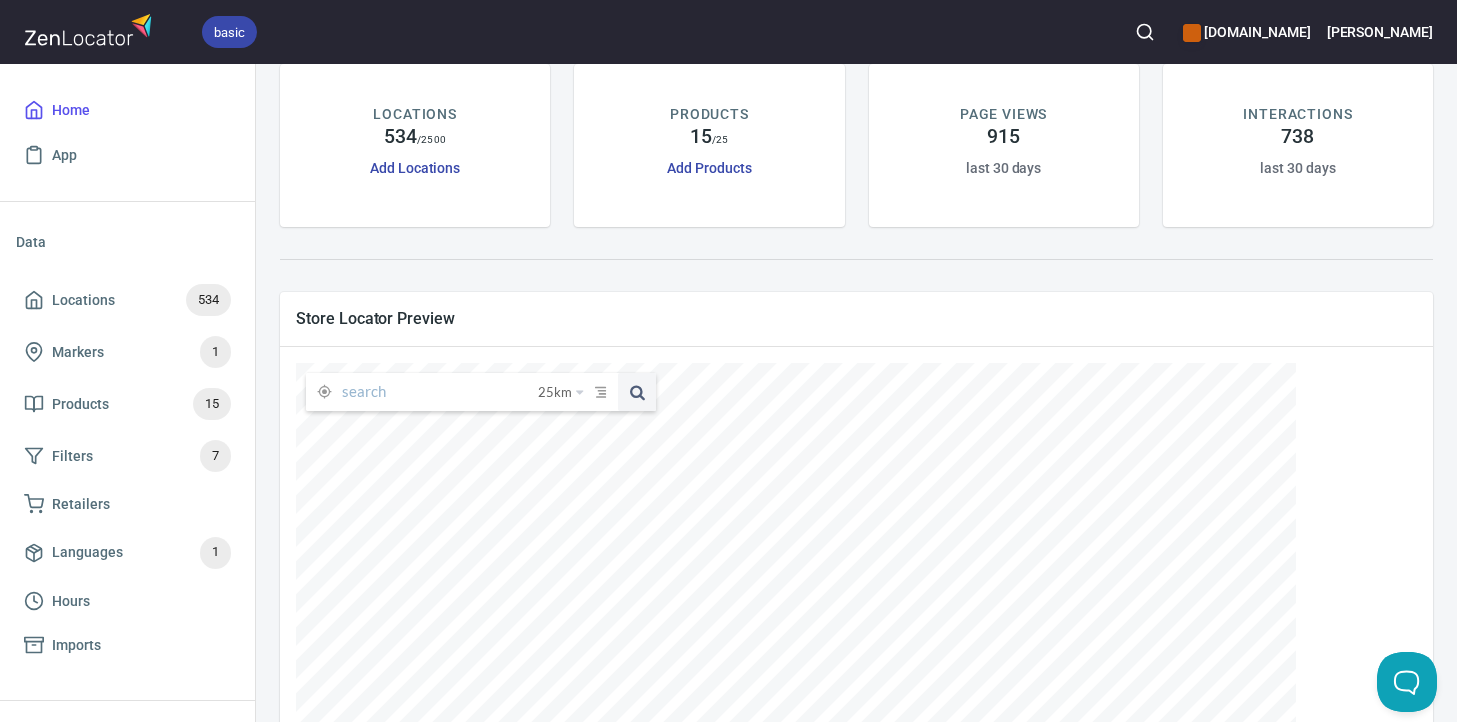 scroll, scrollTop: 139, scrollLeft: 0, axis: vertical 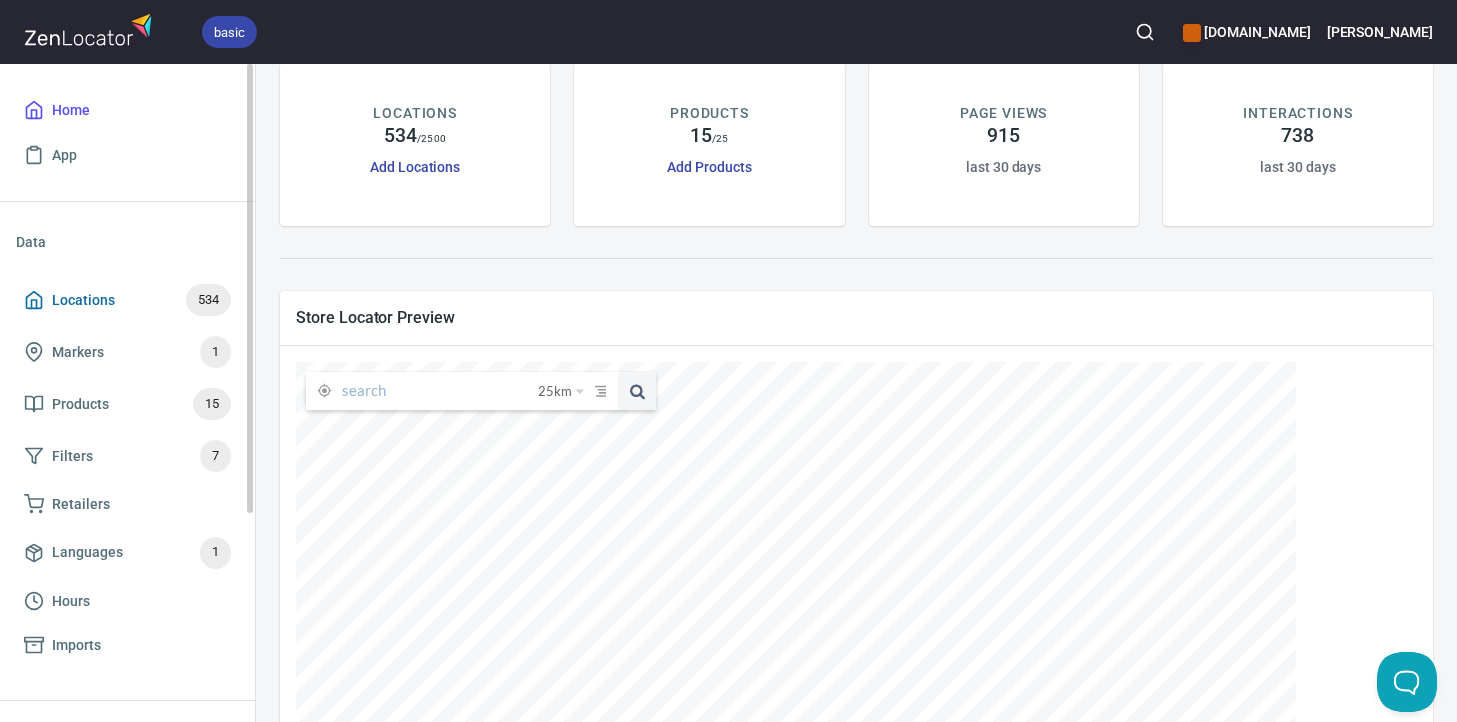 click on "Locations 534" at bounding box center (127, 300) 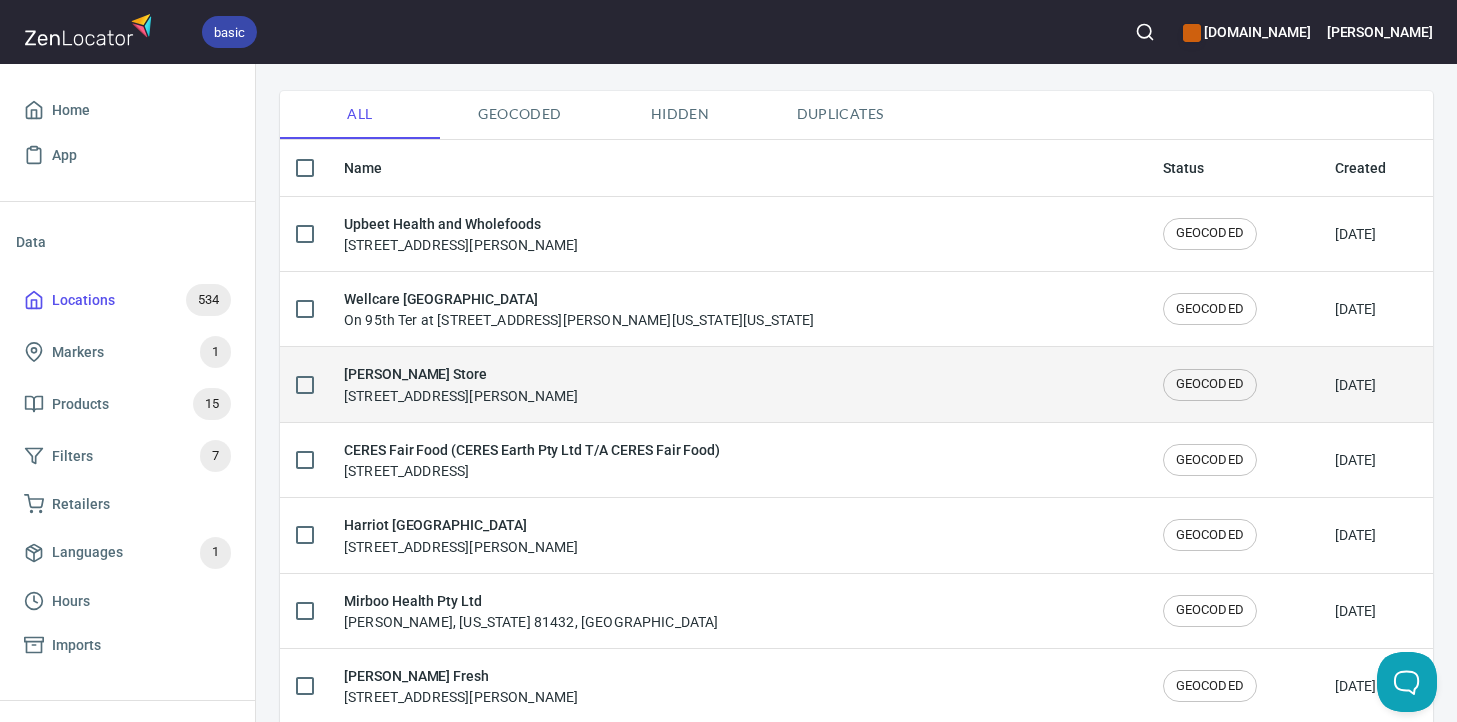 scroll, scrollTop: 155, scrollLeft: 0, axis: vertical 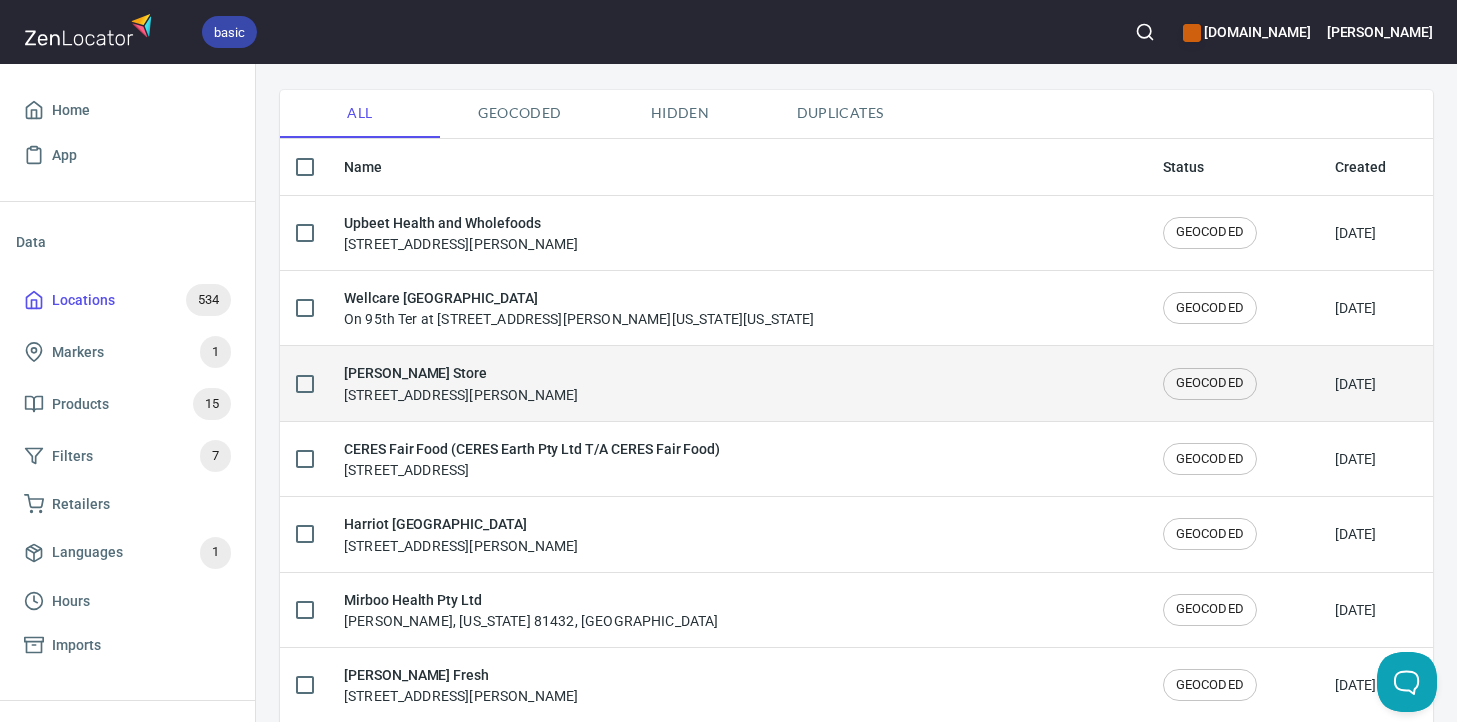click on "[PERSON_NAME] Store [STREET_ADDRESS][PERSON_NAME]" at bounding box center [461, 383] 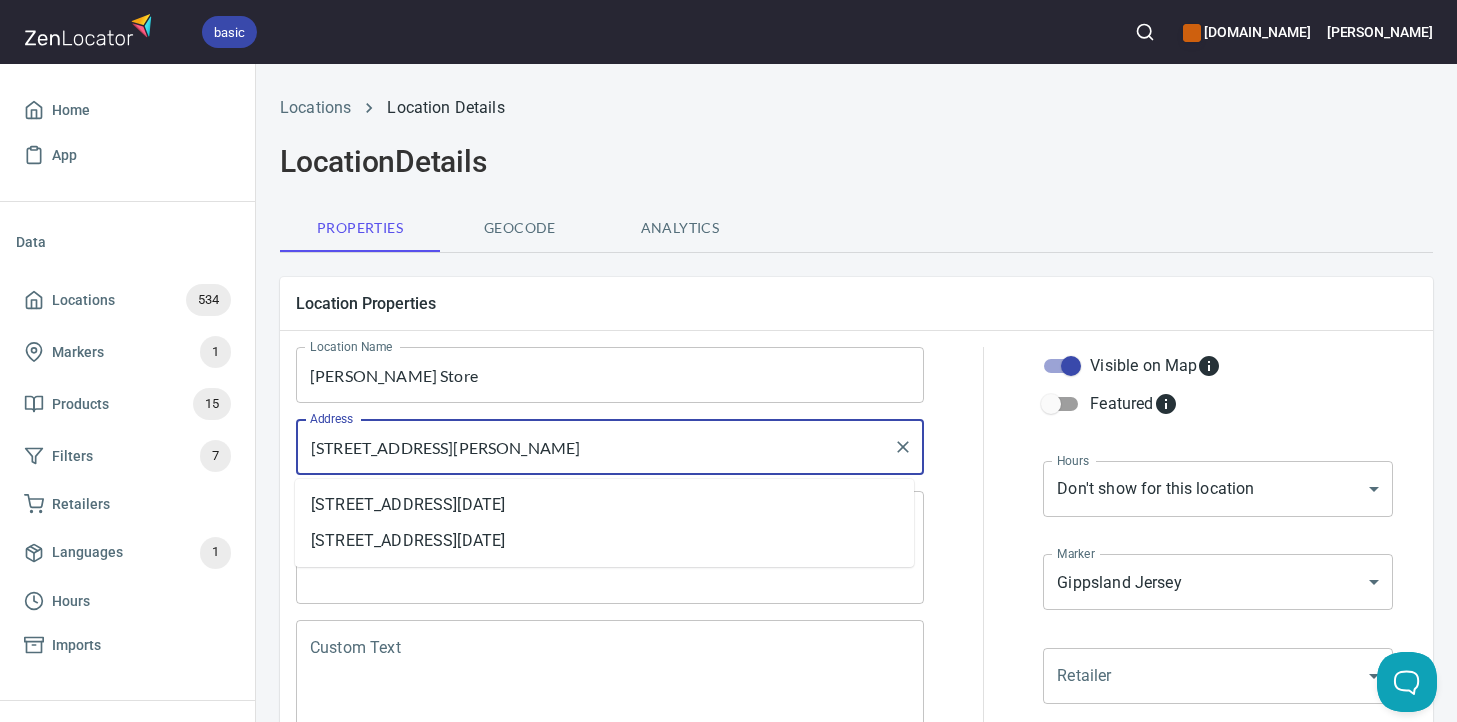 click on "[STREET_ADDRESS][PERSON_NAME]" at bounding box center (595, 447) 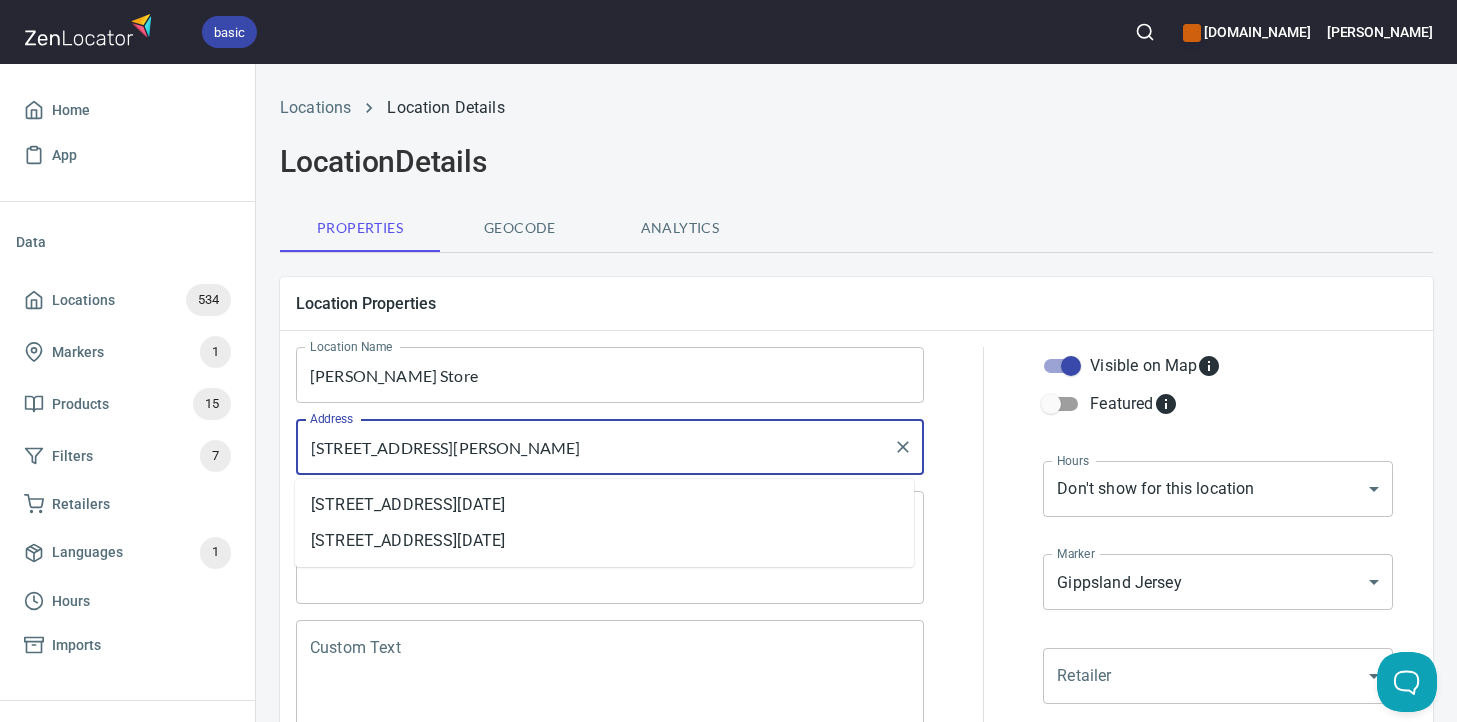 click on "Location Properties" at bounding box center [856, 303] 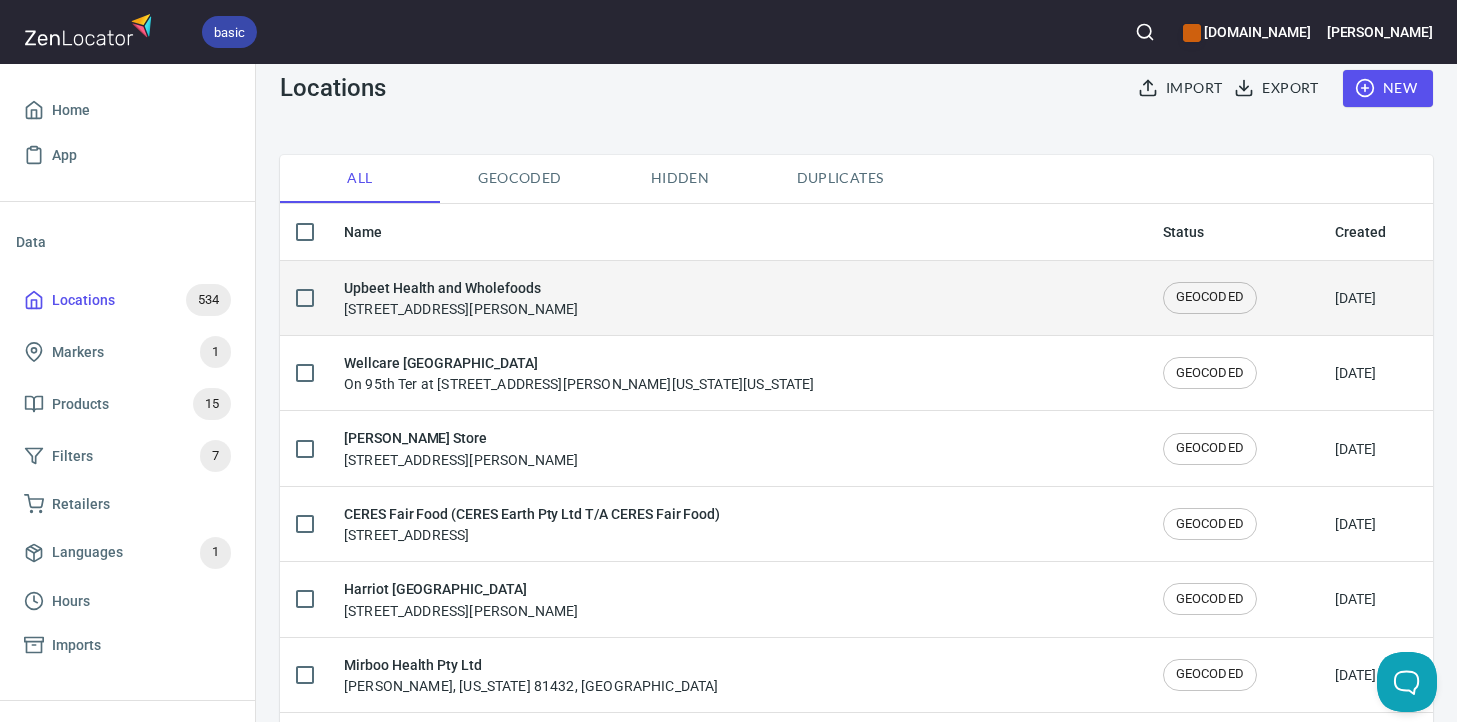 scroll, scrollTop: 92, scrollLeft: 0, axis: vertical 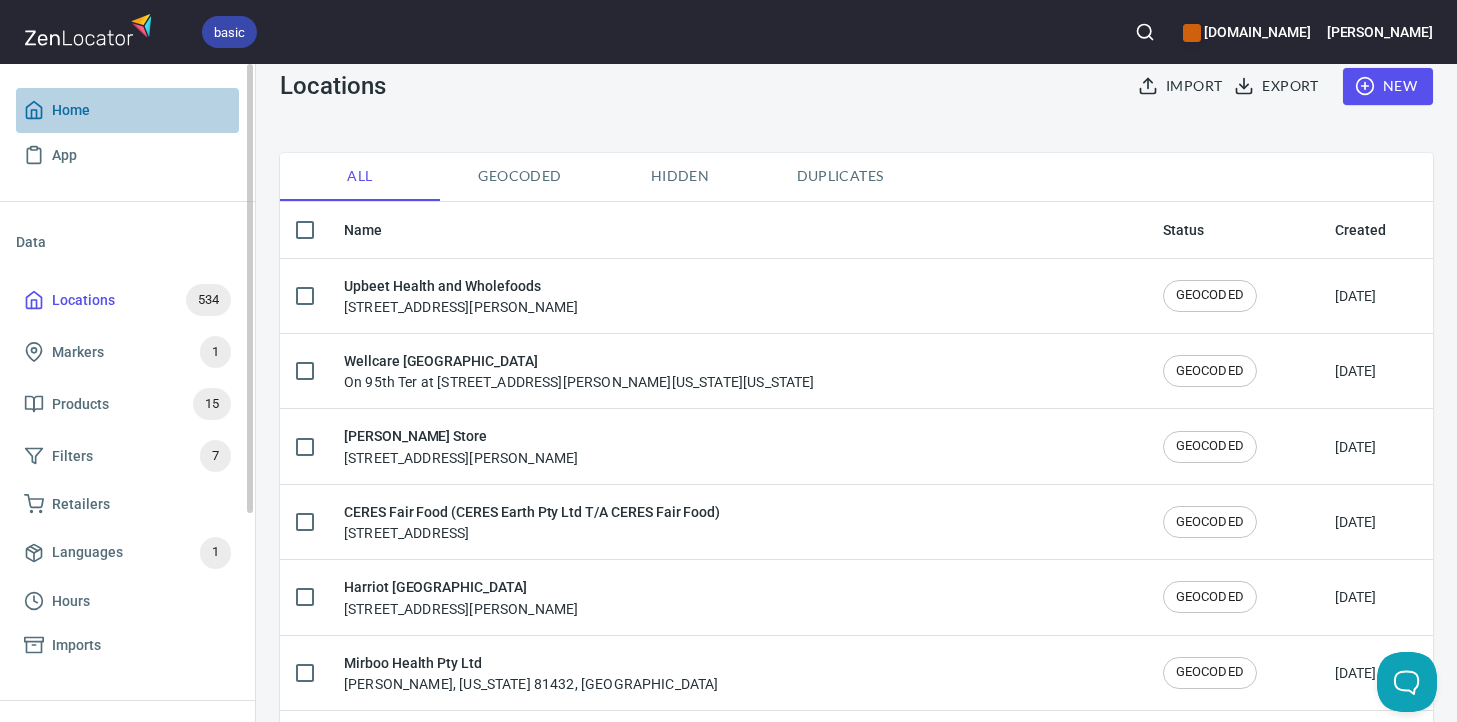 click on "Home" at bounding box center [127, 110] 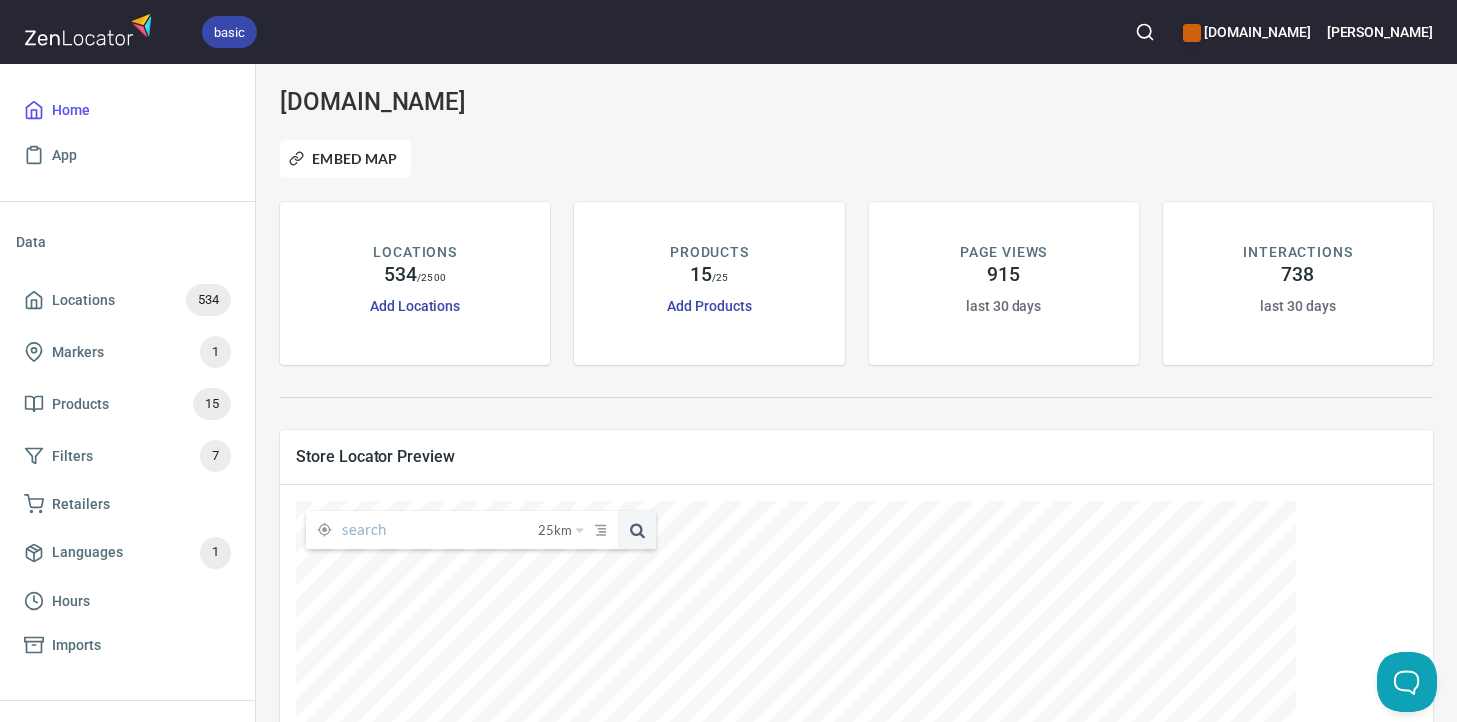 scroll, scrollTop: 338, scrollLeft: 0, axis: vertical 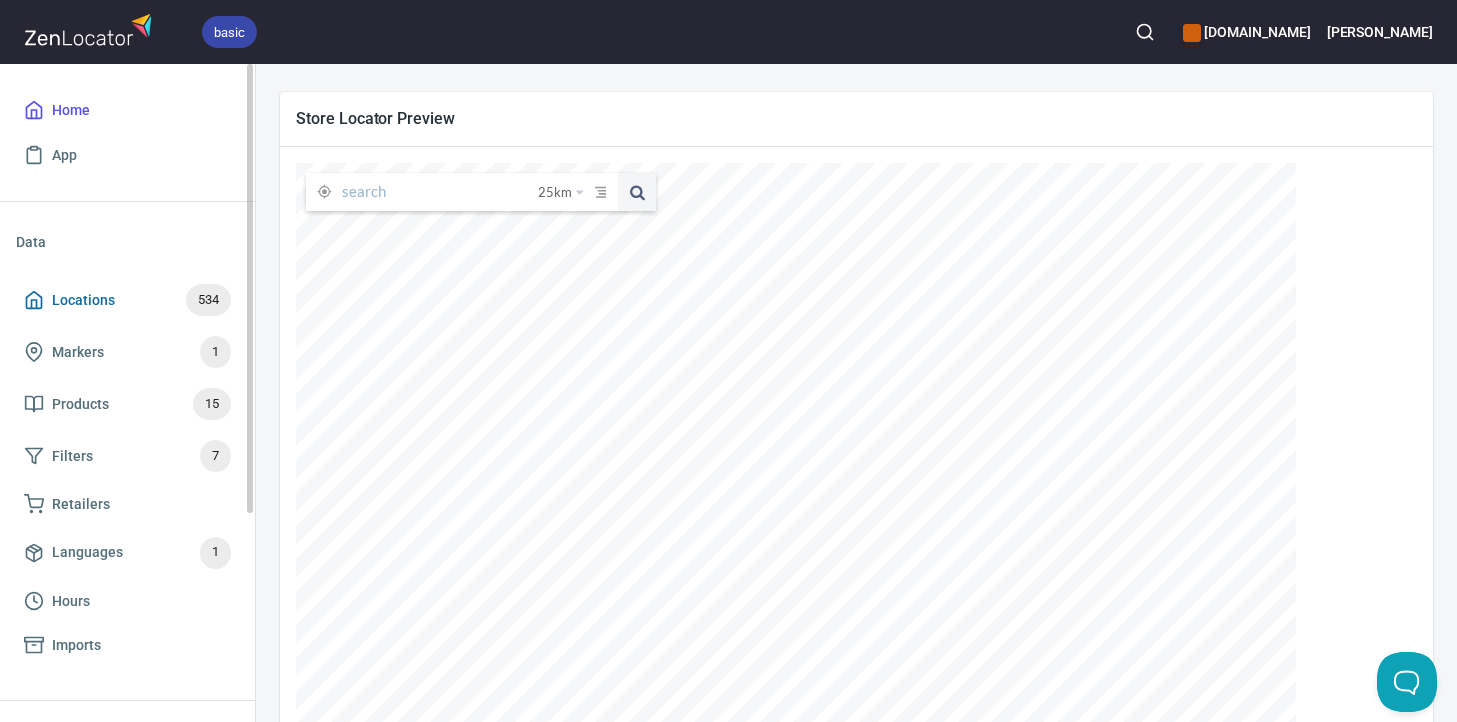 click on "Locations" at bounding box center [83, 300] 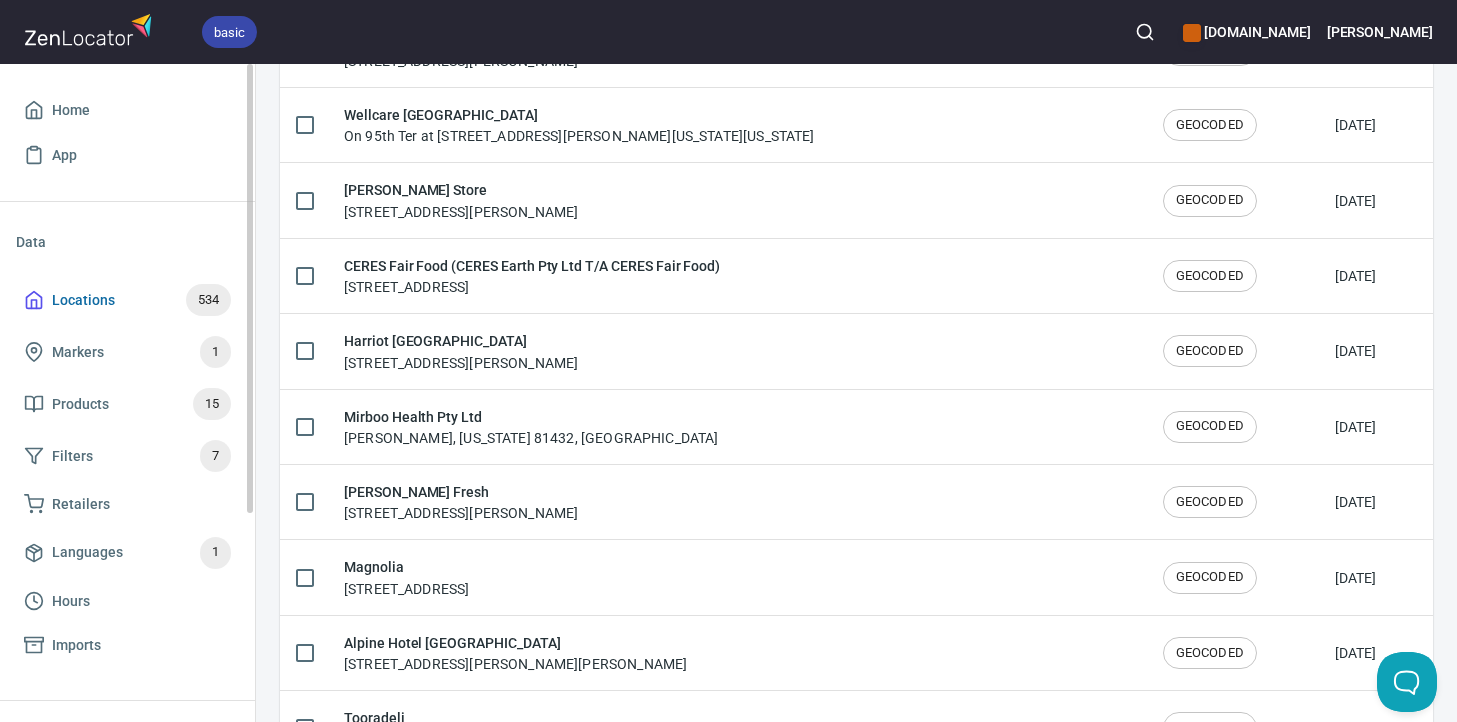 scroll, scrollTop: 0, scrollLeft: 0, axis: both 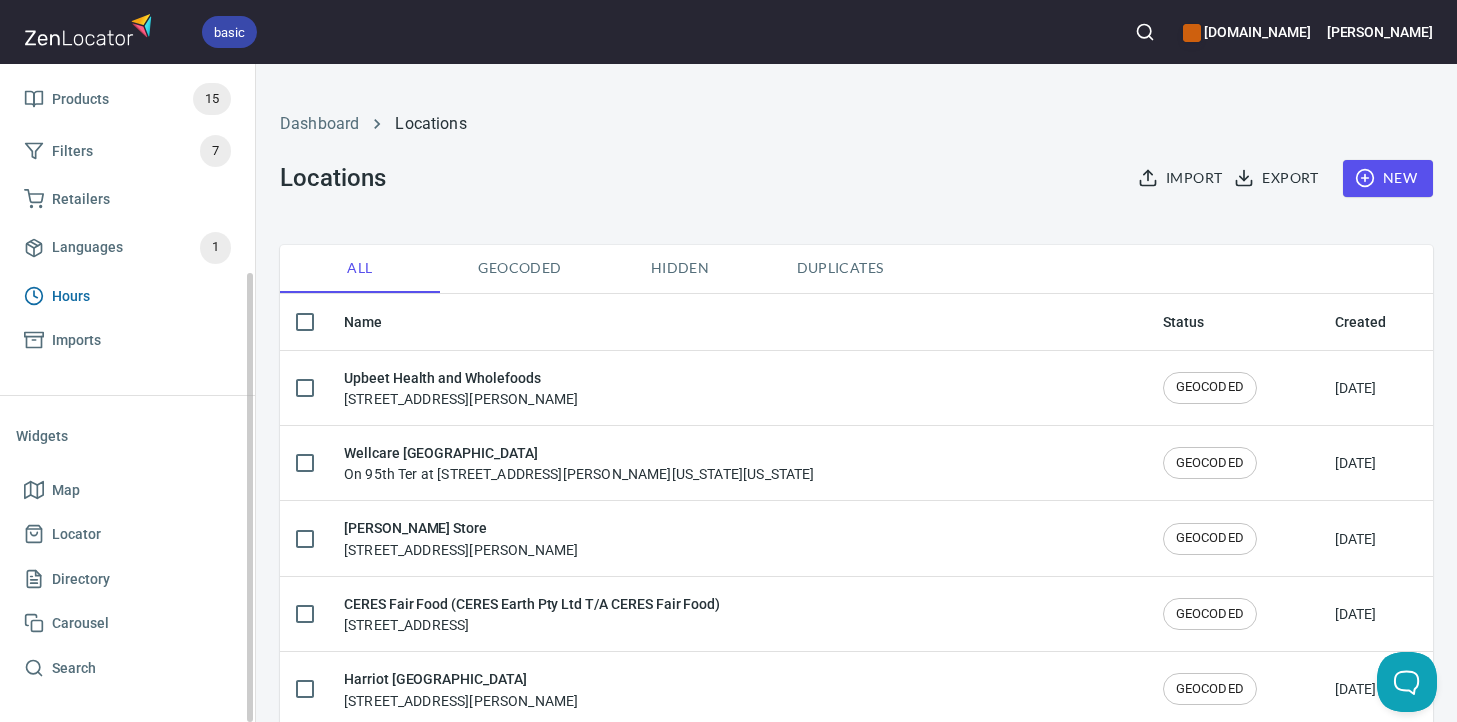 click on "Hours" at bounding box center [127, 296] 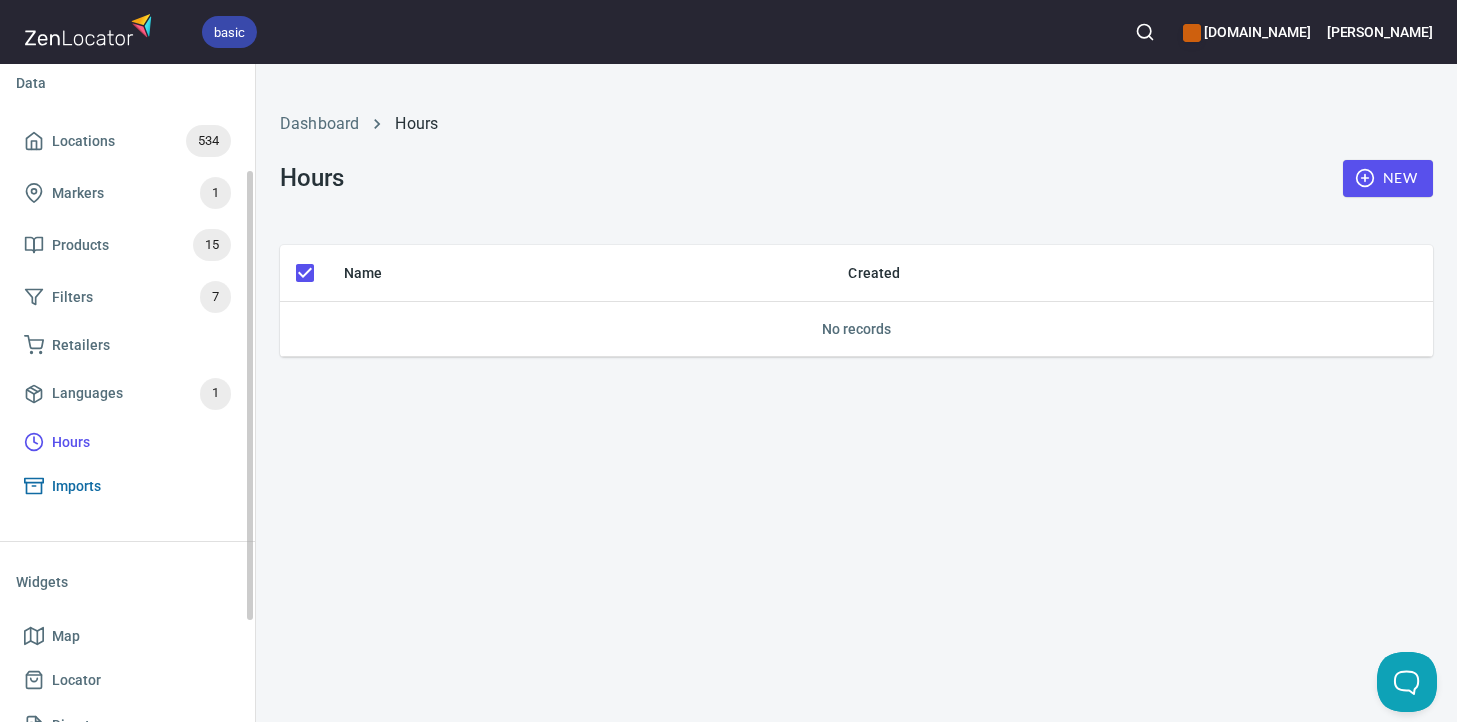 scroll, scrollTop: 0, scrollLeft: 0, axis: both 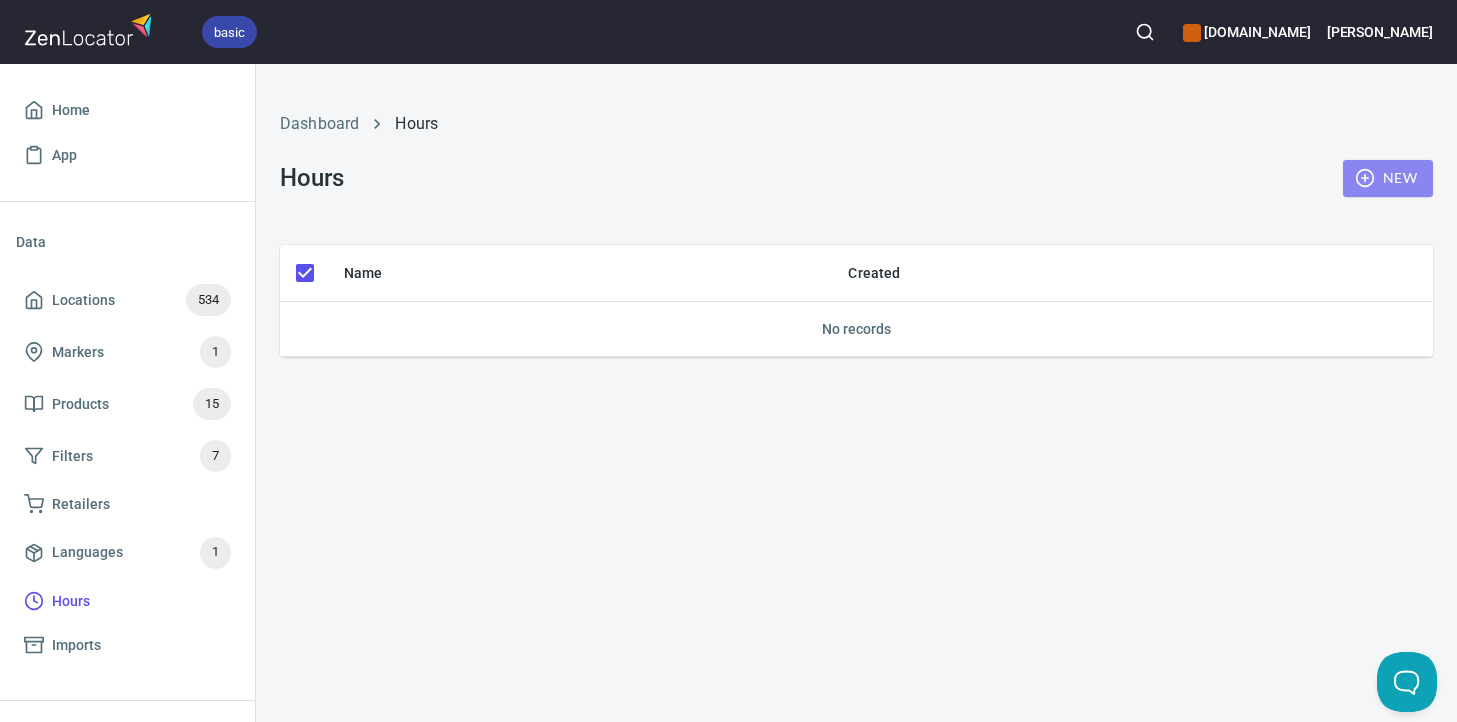 click on "New" at bounding box center (1388, 178) 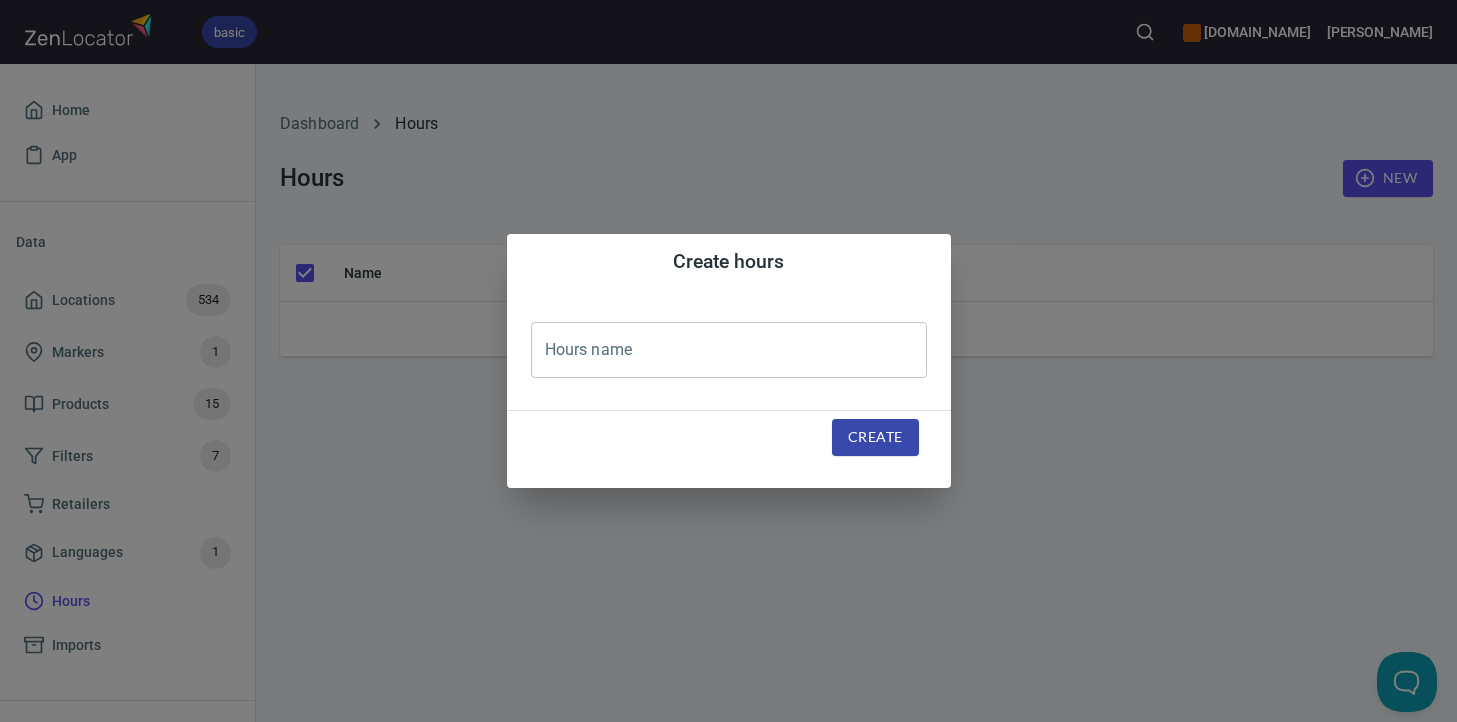 click on "Create hours Hours name Hours name Create" at bounding box center [728, 361] 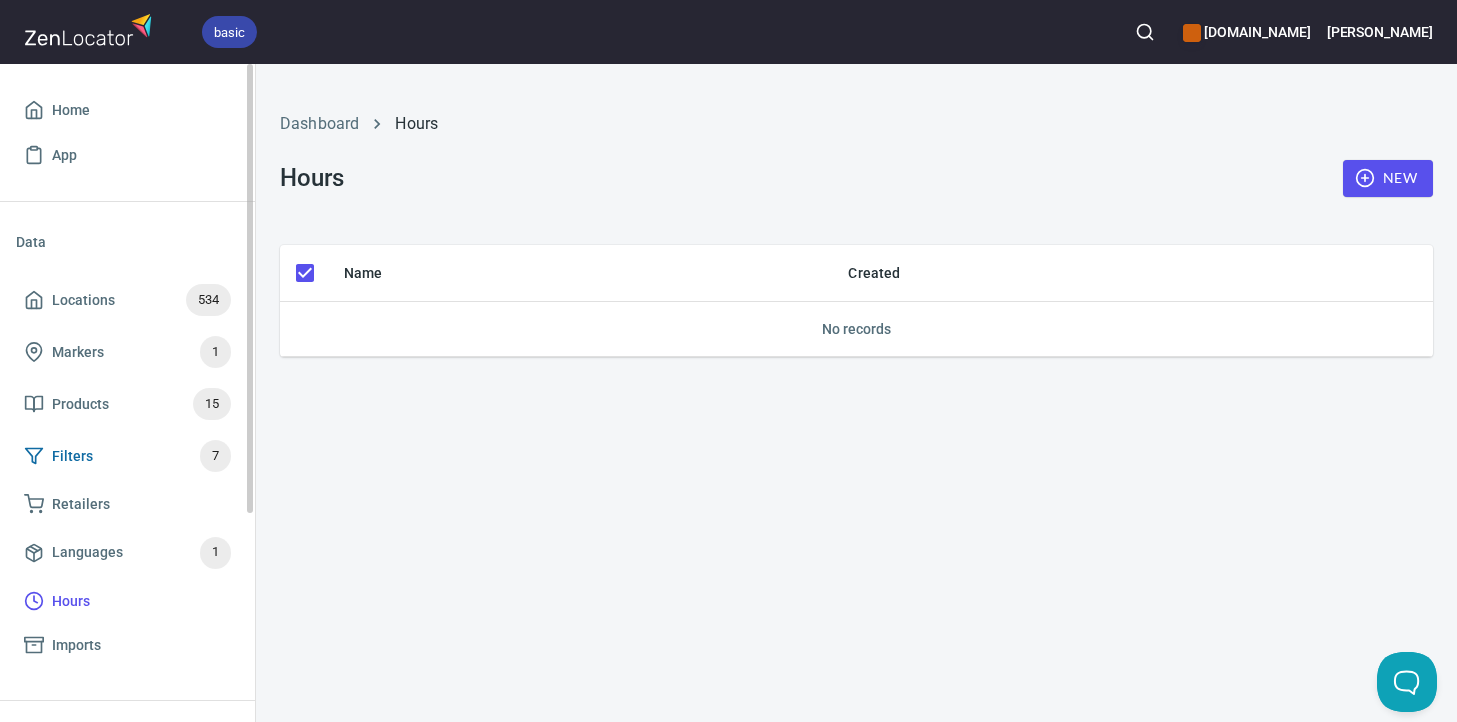 click on "Filters 7" at bounding box center (127, 456) 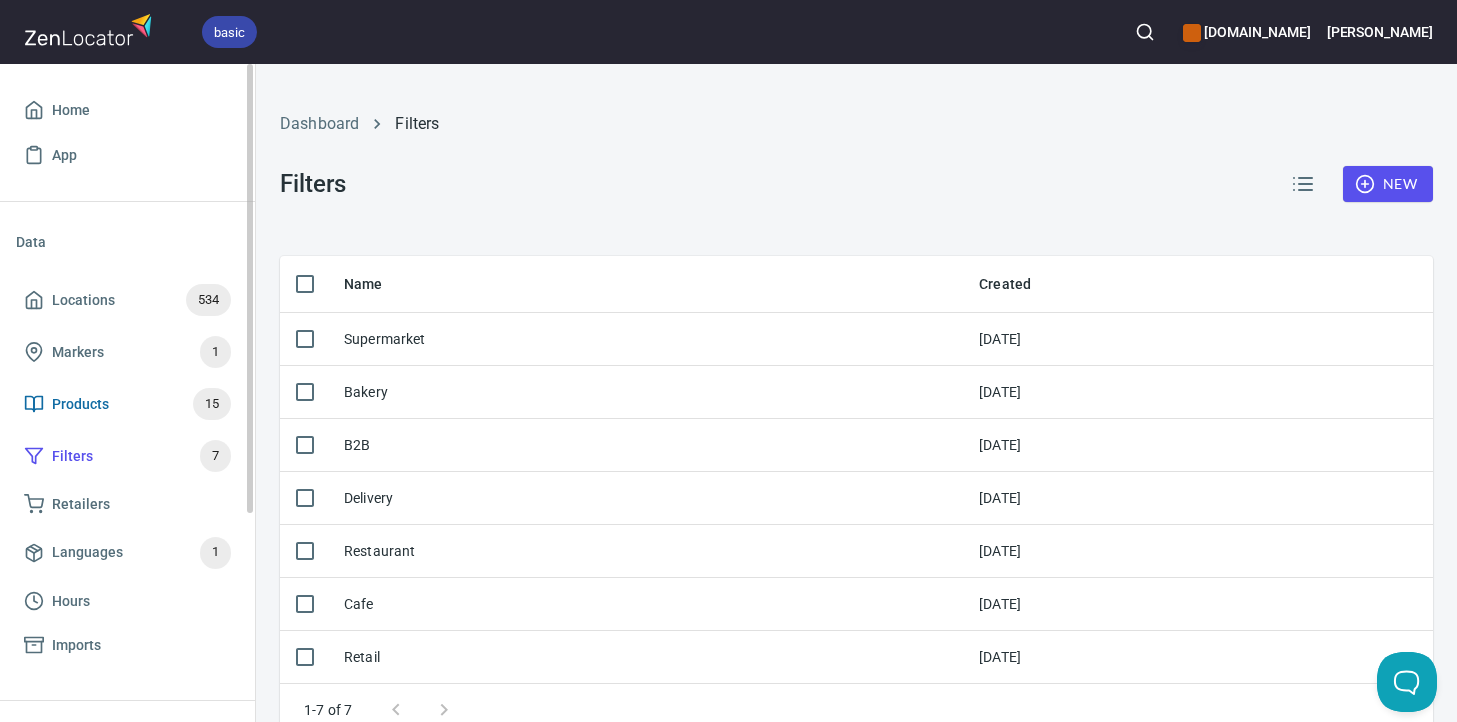 click on "Products 15" at bounding box center [127, 404] 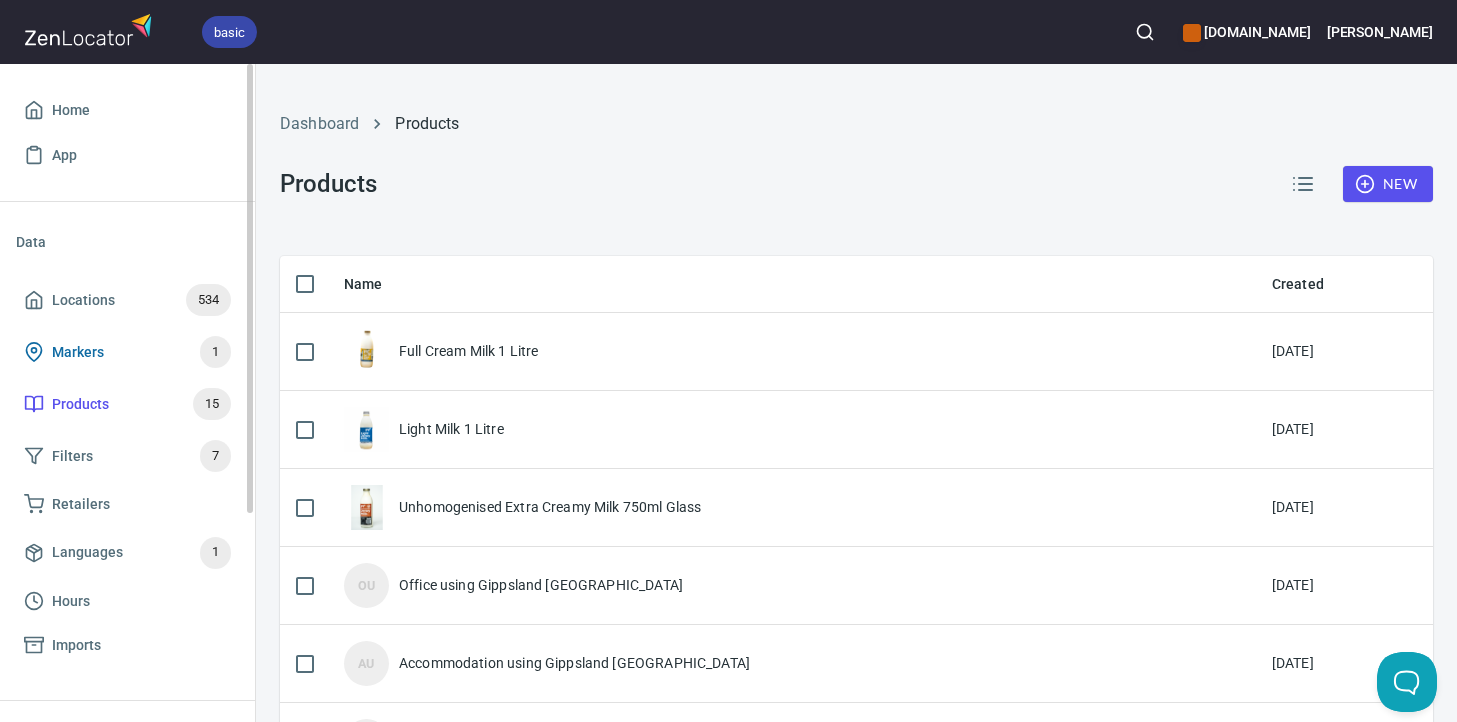 click on "Markers 1" at bounding box center (127, 352) 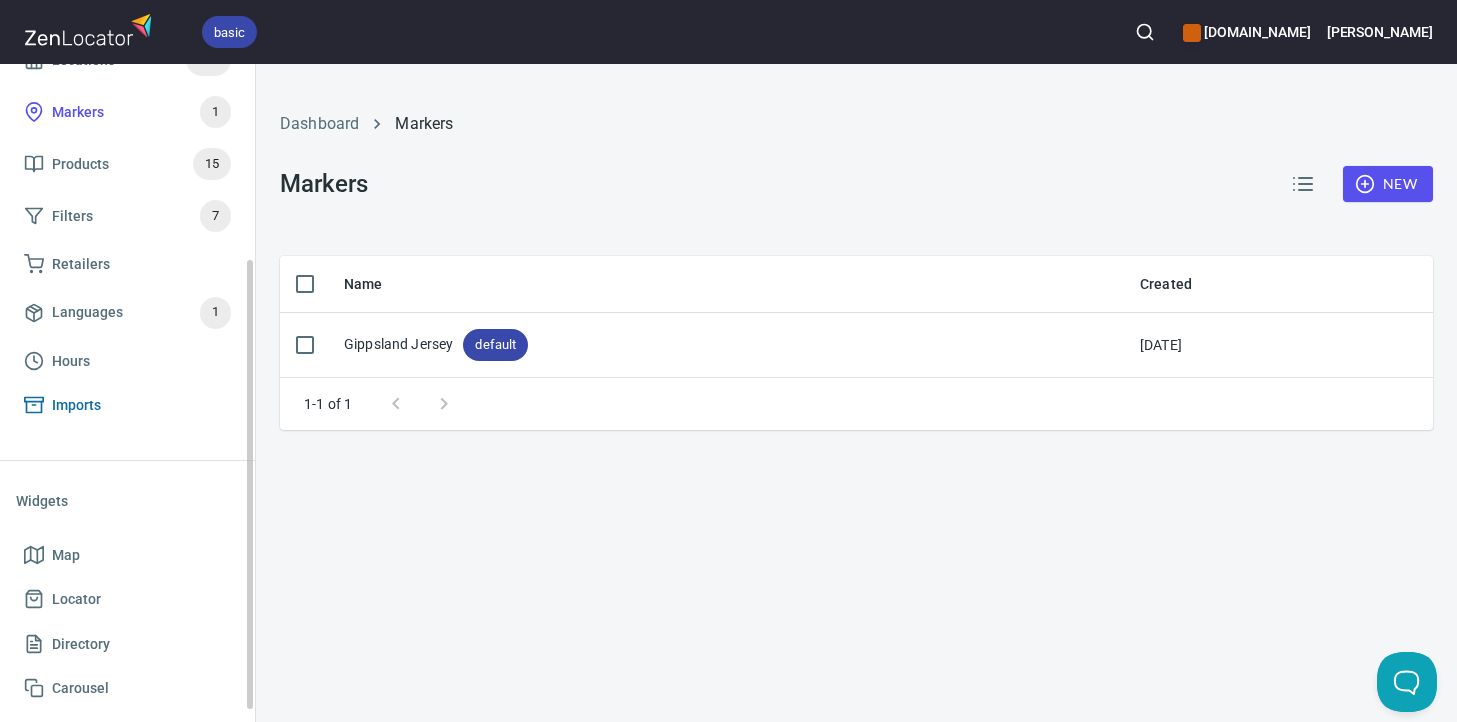 scroll, scrollTop: 234, scrollLeft: 0, axis: vertical 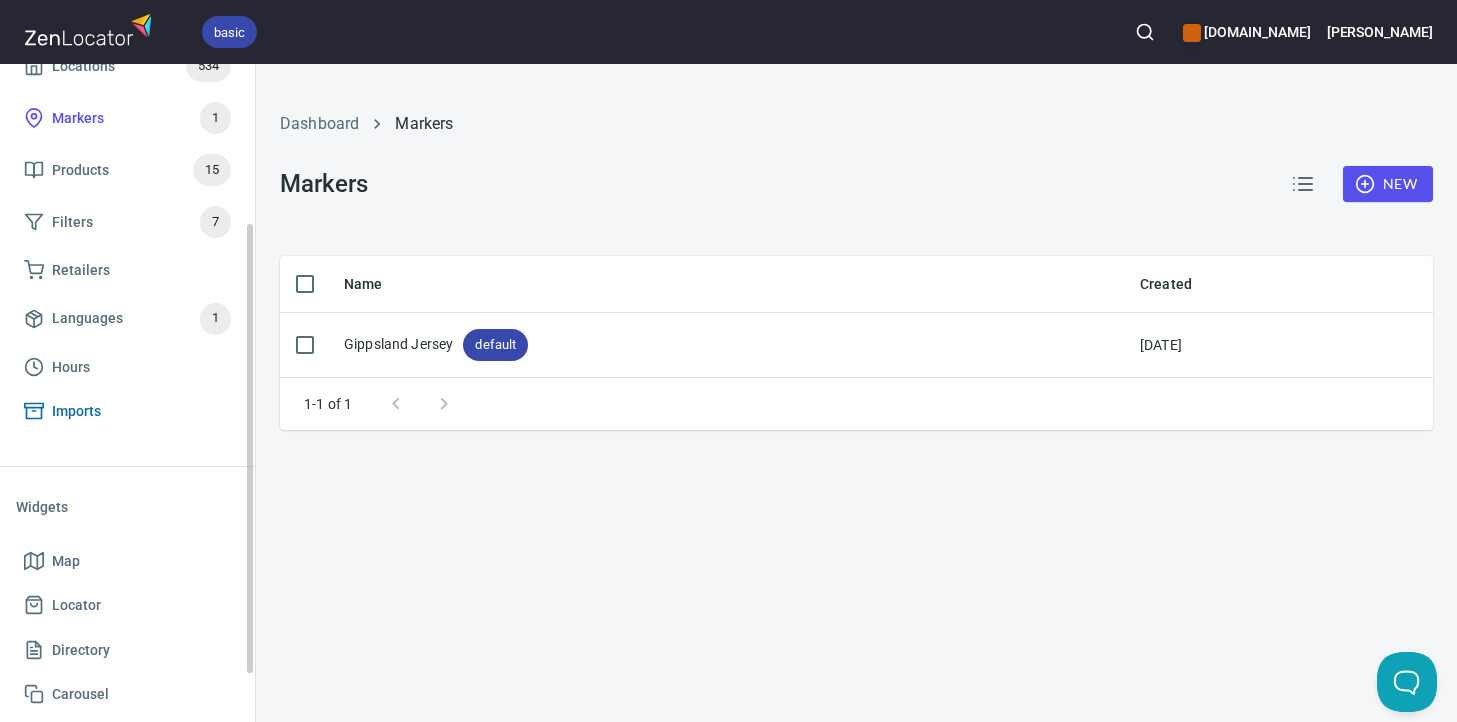 click on "Imports" at bounding box center (127, 411) 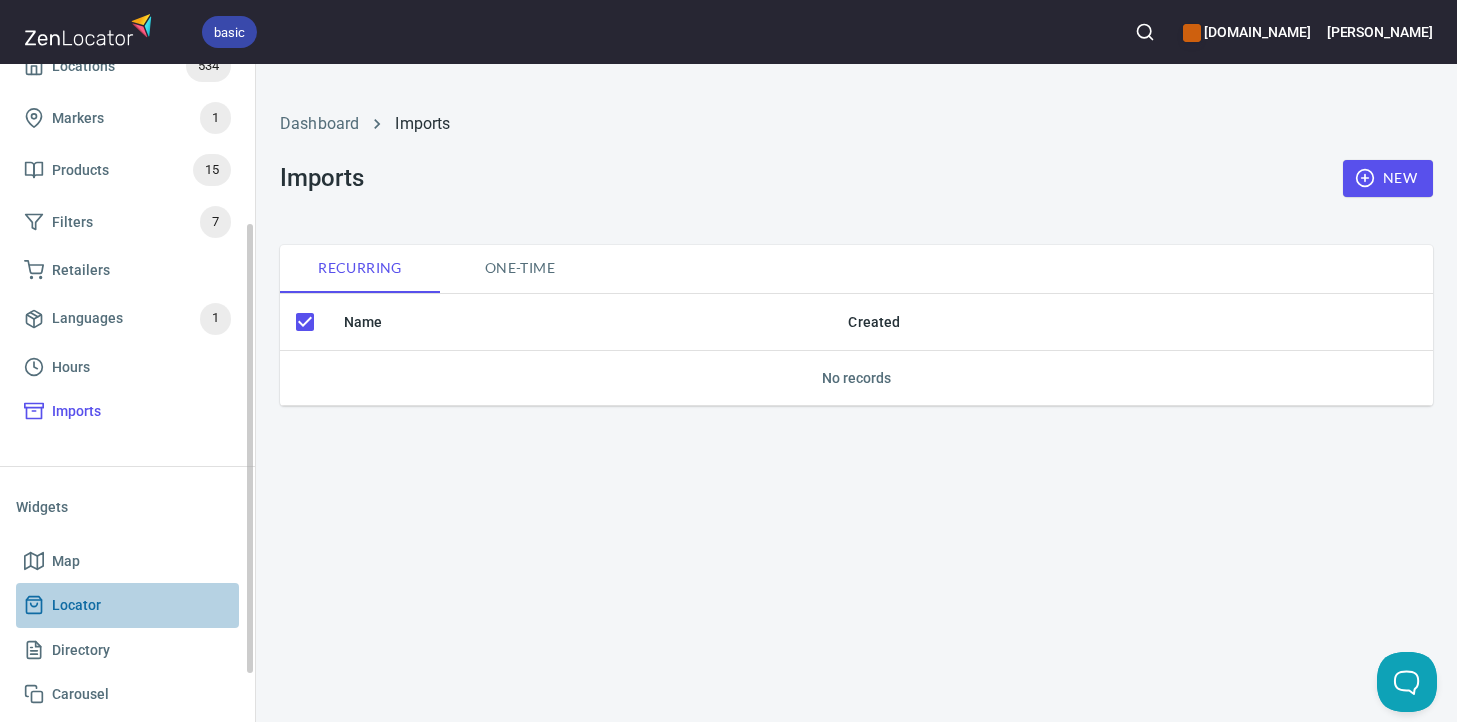 click on "Locator" at bounding box center (76, 605) 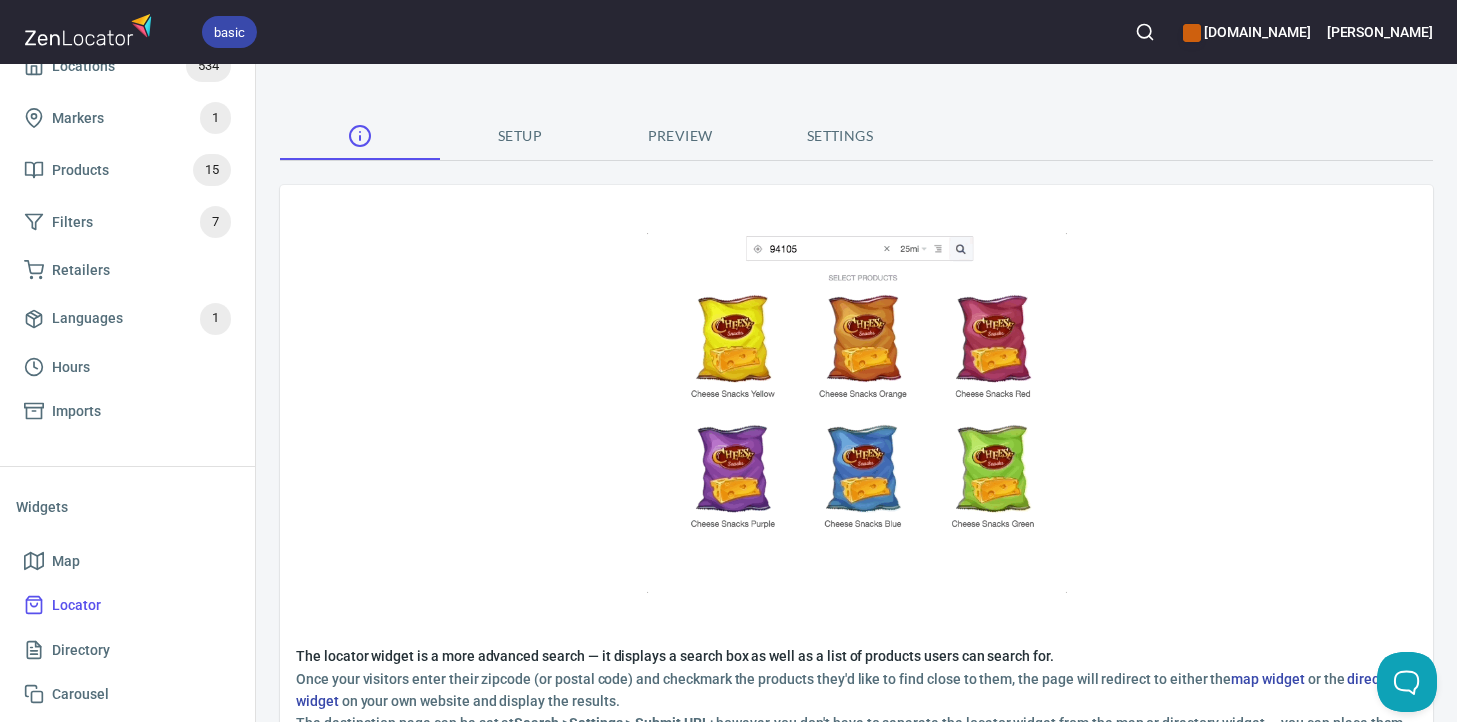 click on "Settings" at bounding box center [840, 136] 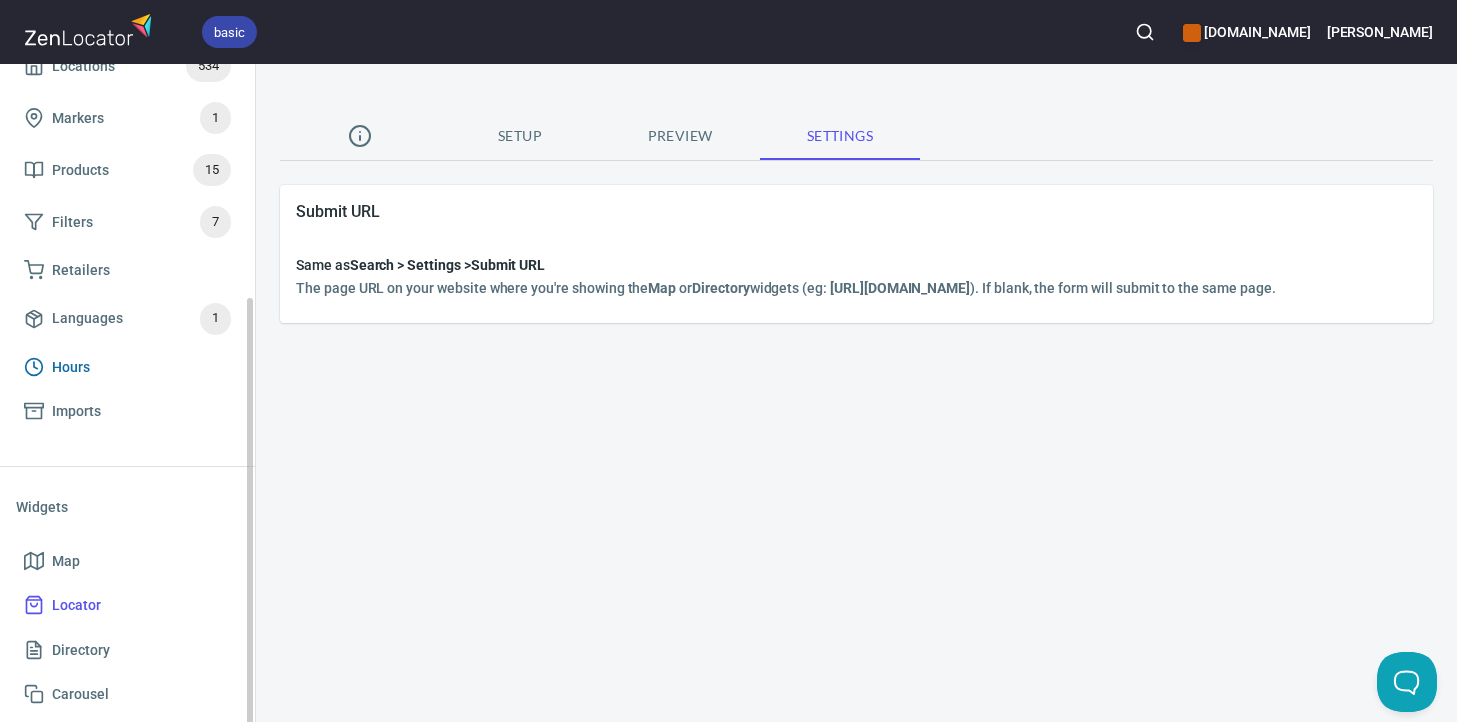 scroll, scrollTop: 305, scrollLeft: 0, axis: vertical 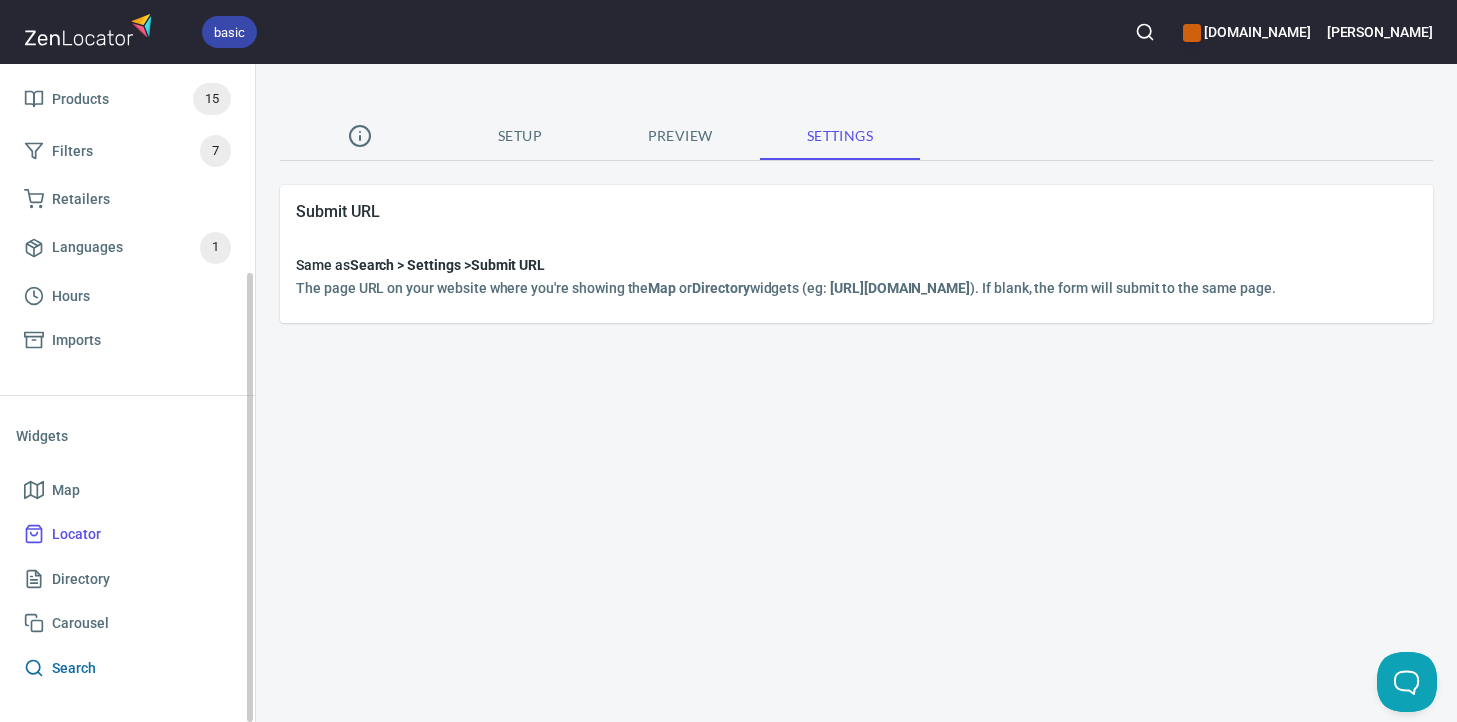 click on "Search" at bounding box center (127, 668) 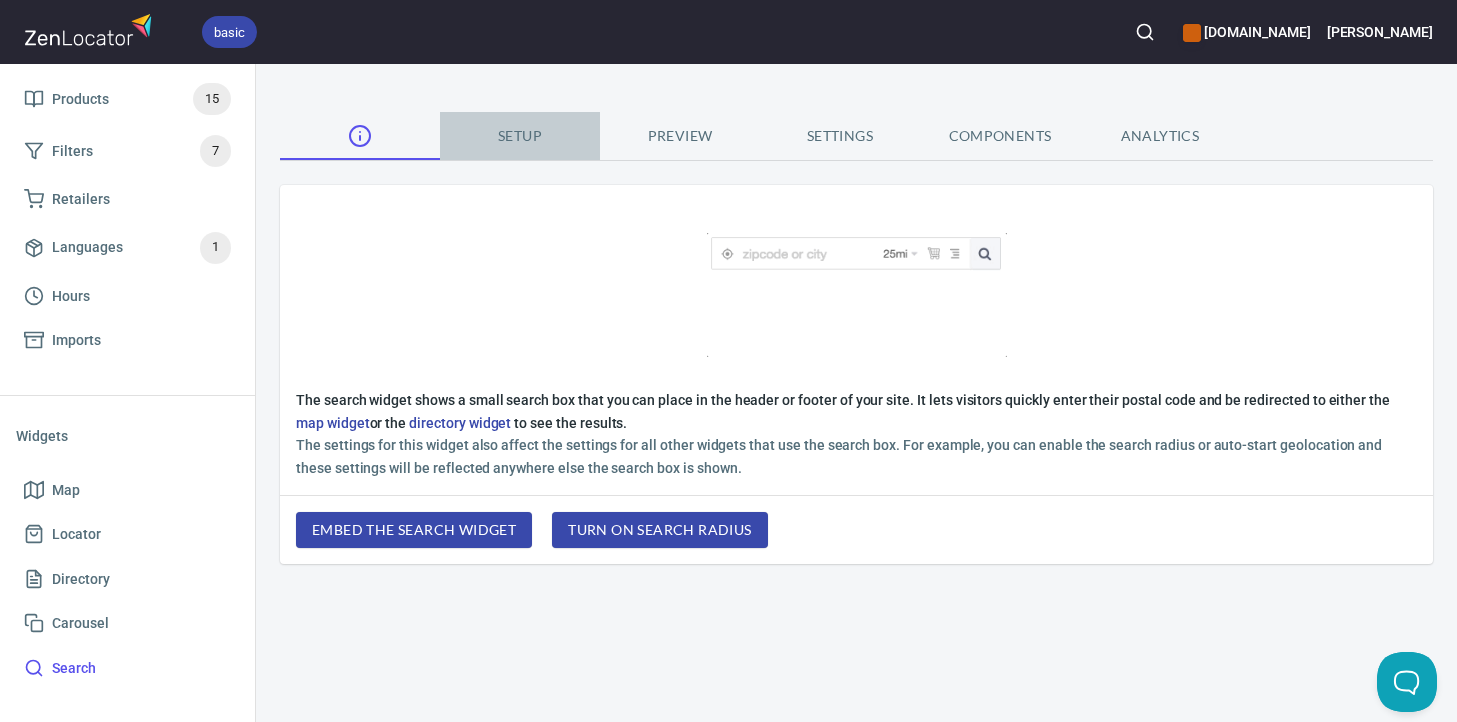 click on "Setup" at bounding box center [520, 136] 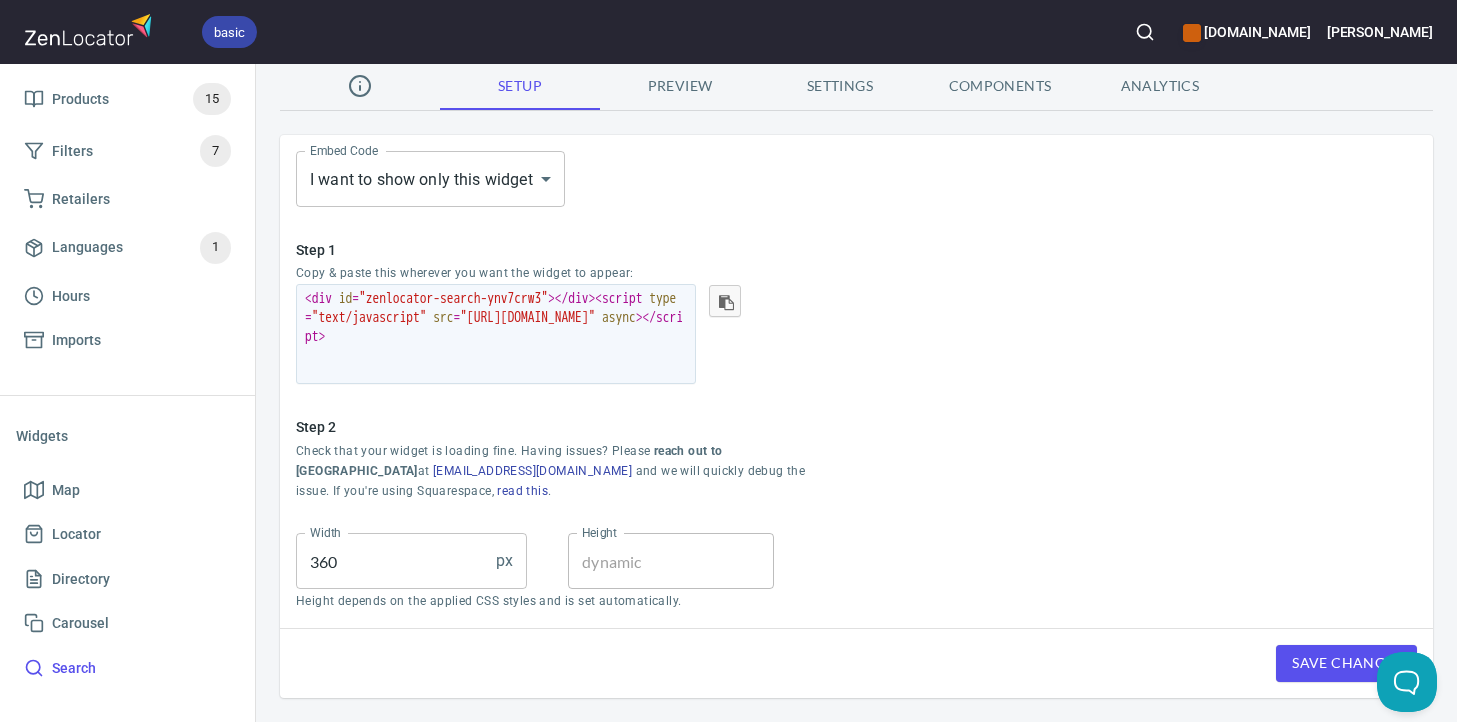 scroll, scrollTop: 0, scrollLeft: 0, axis: both 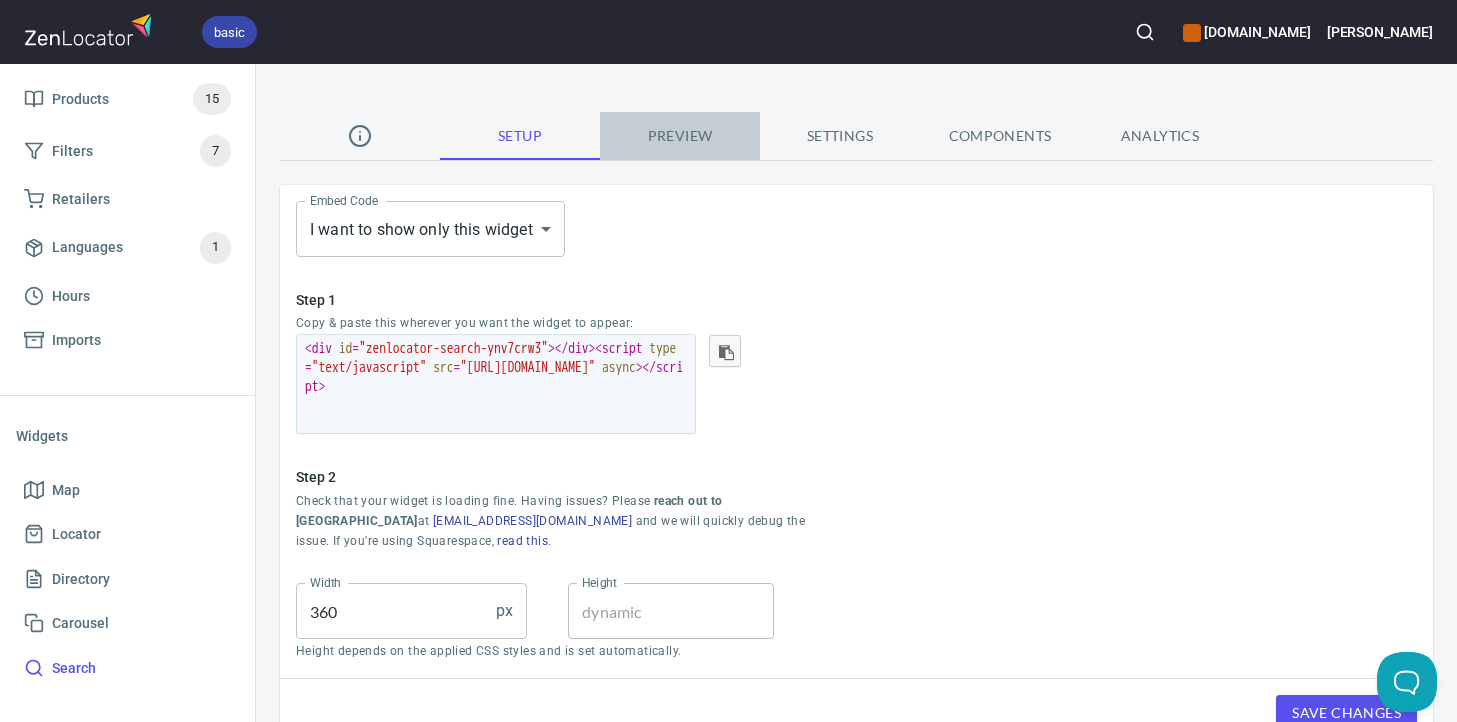 click on "Preview" at bounding box center [680, 136] 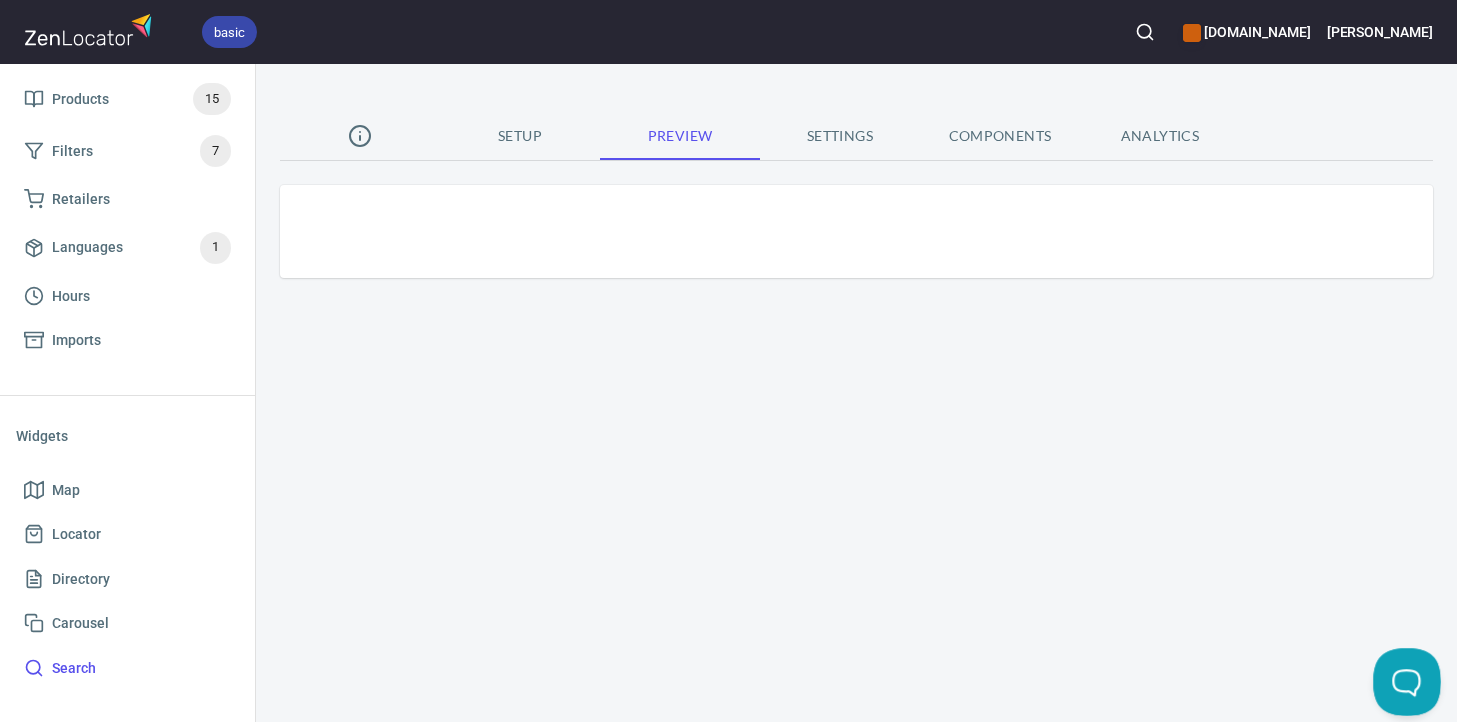 click at bounding box center (1403, 678) 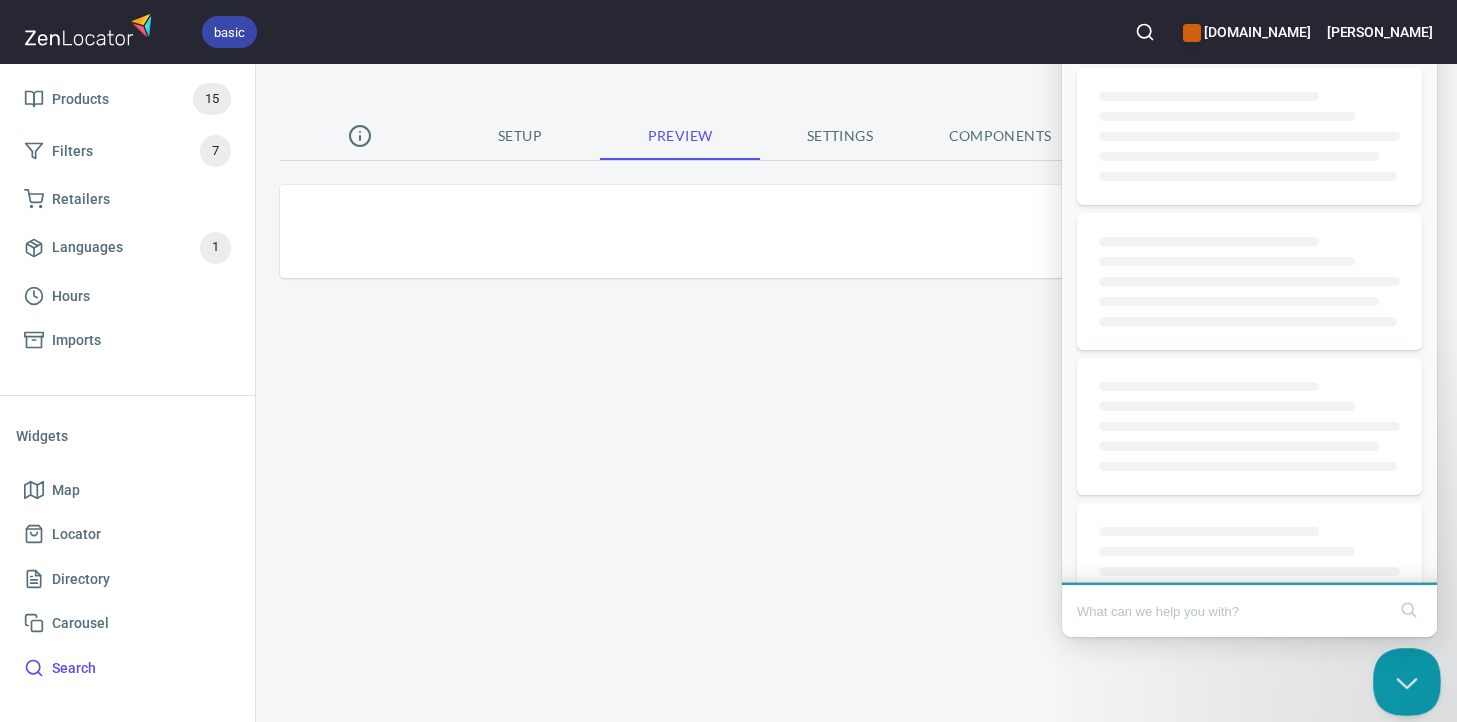 scroll, scrollTop: 0, scrollLeft: 0, axis: both 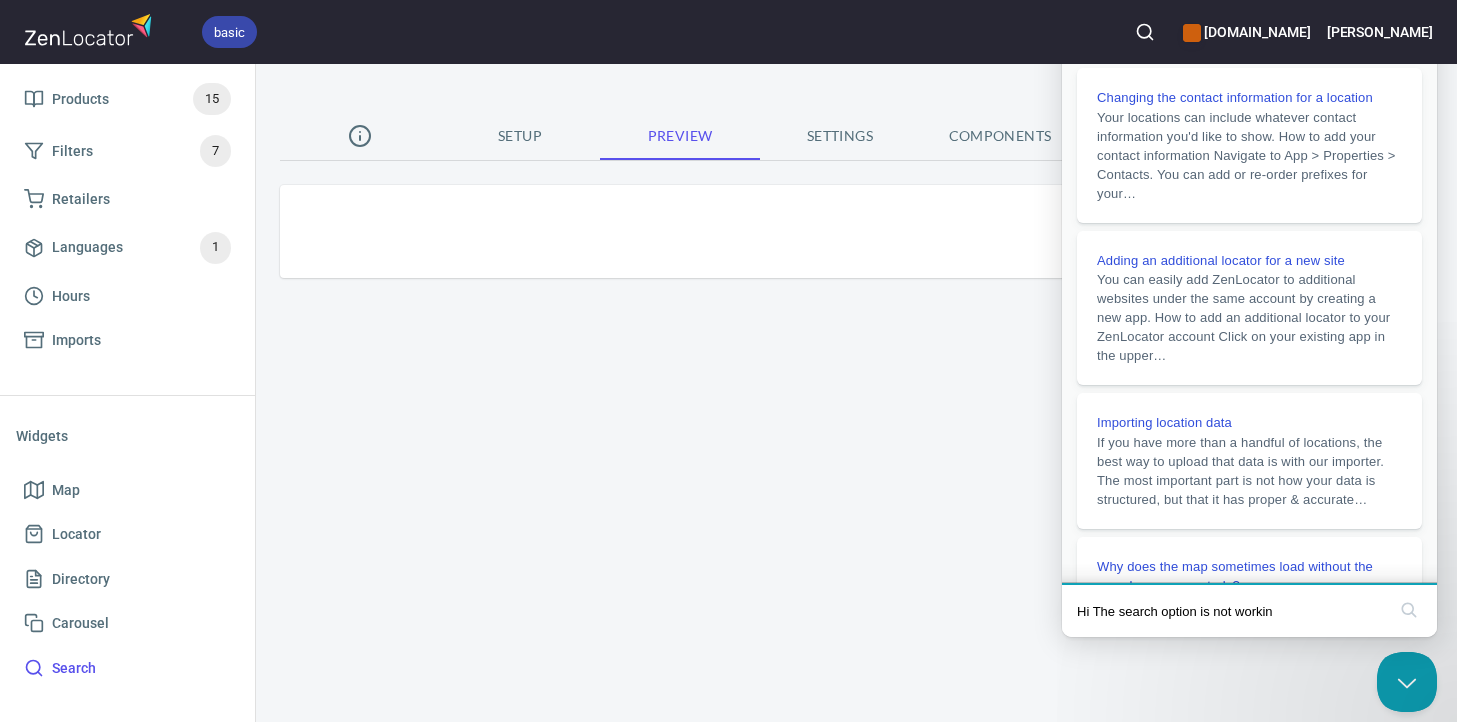 type on "Hi The search option is not working" 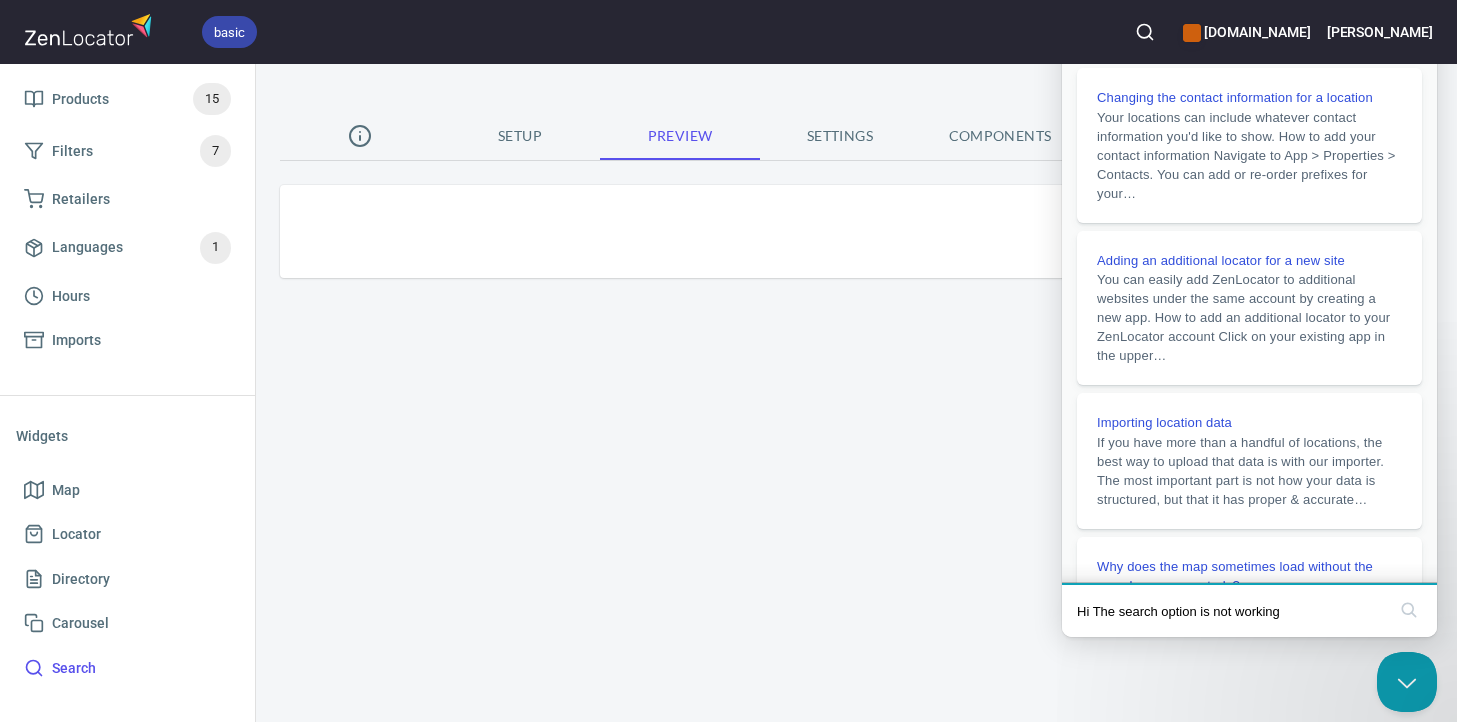 click on "search" at bounding box center [1409, 610] 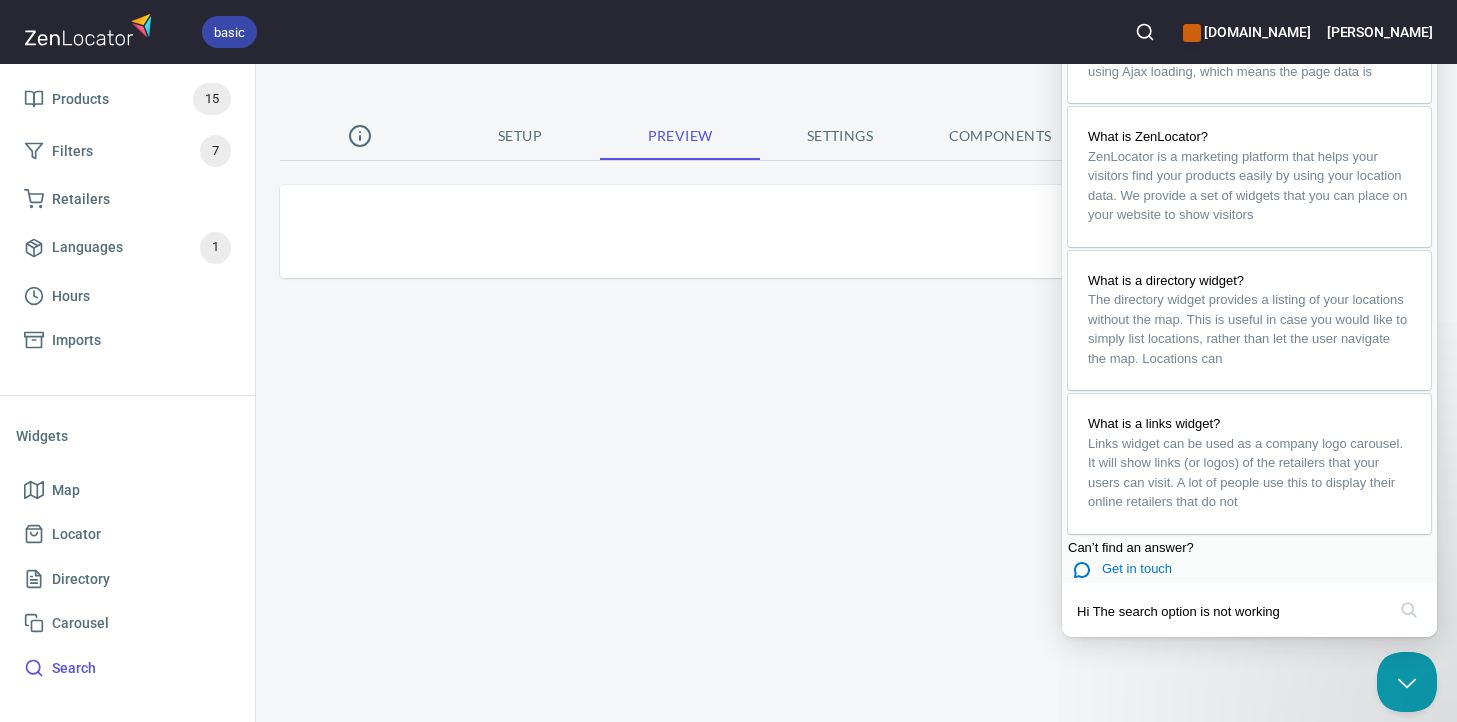 scroll, scrollTop: 1275, scrollLeft: 0, axis: vertical 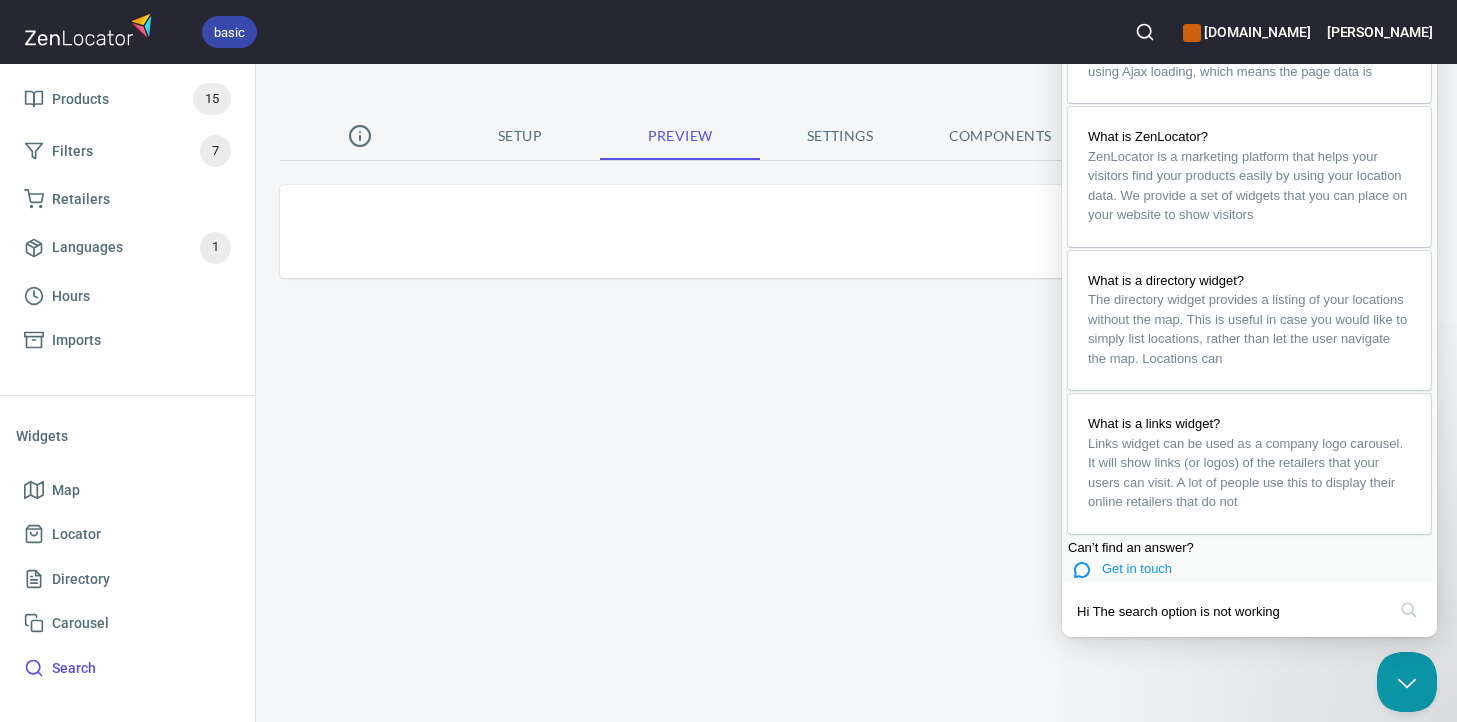 click on "Get in touch" at bounding box center (1265, 569) 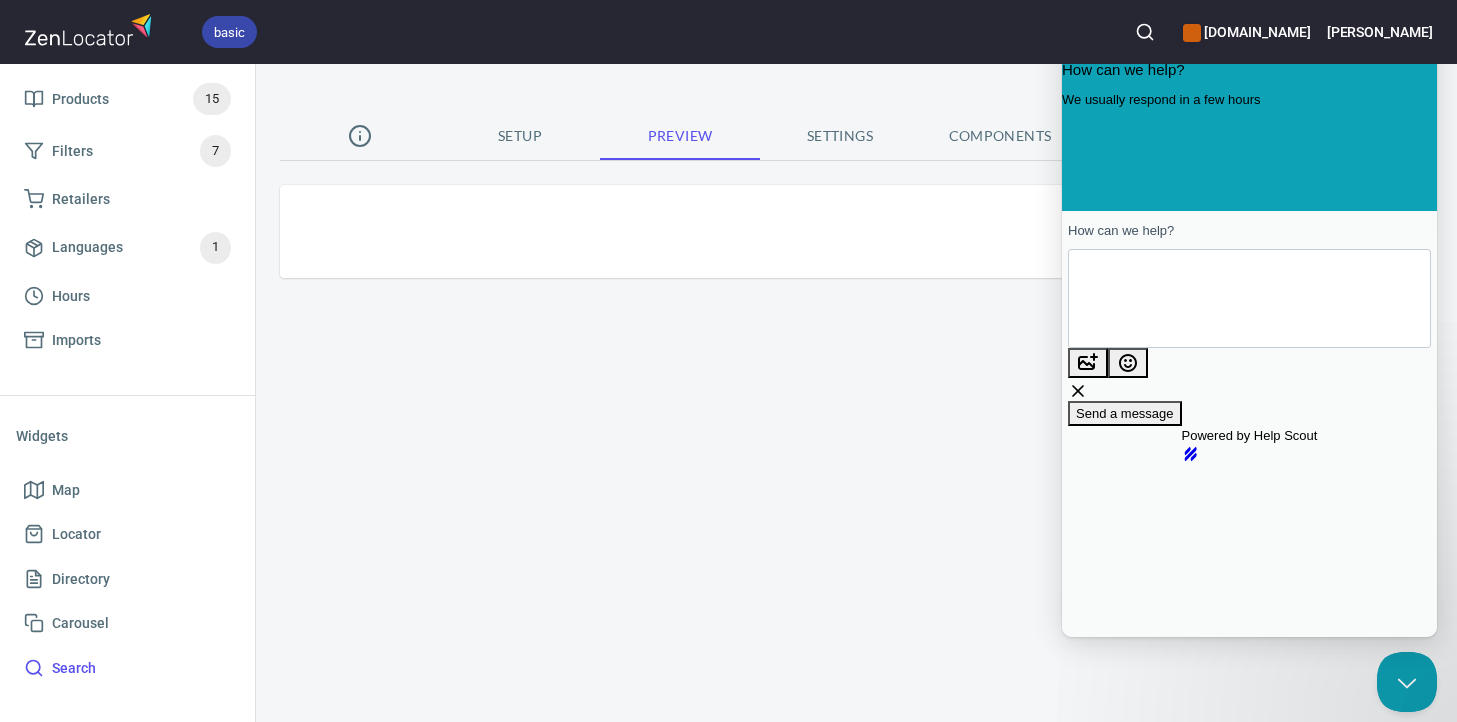 scroll, scrollTop: 0, scrollLeft: 0, axis: both 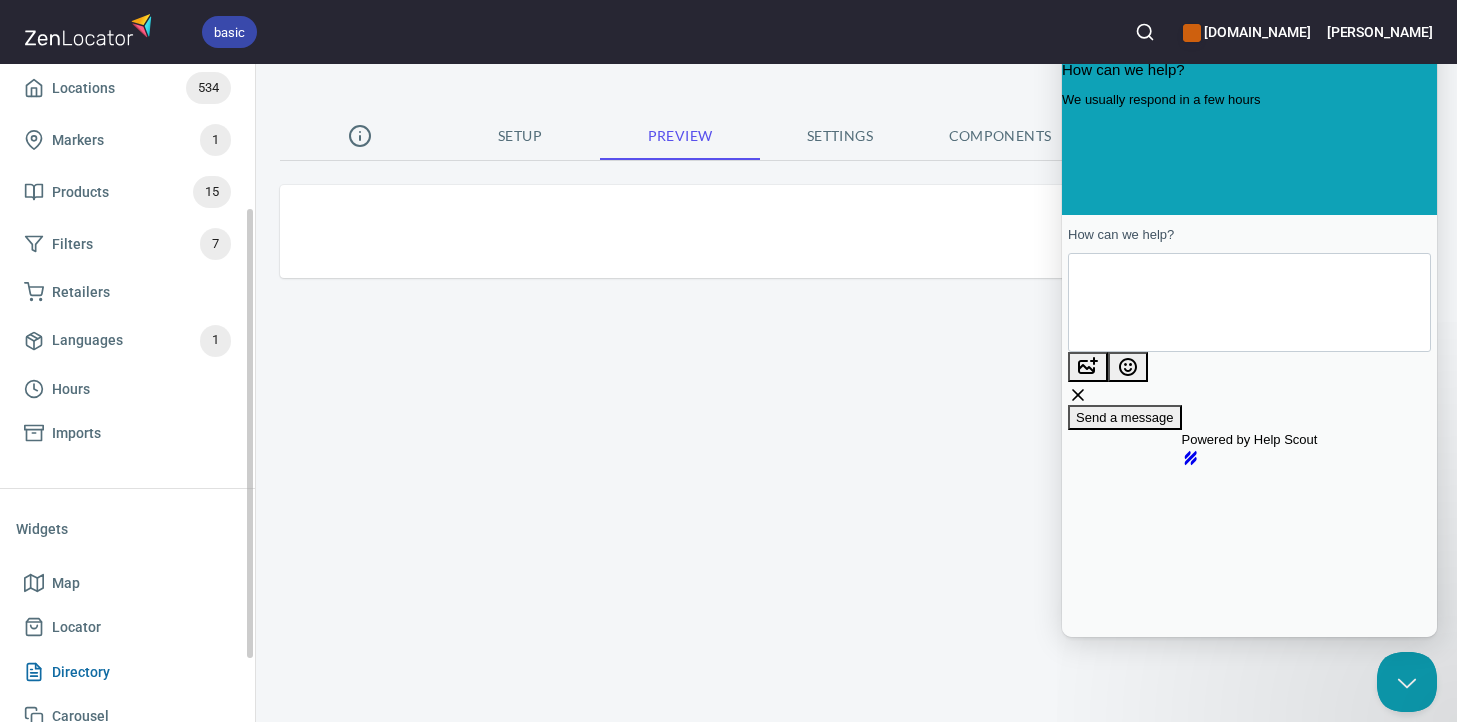 click on "Directory" at bounding box center (127, 672) 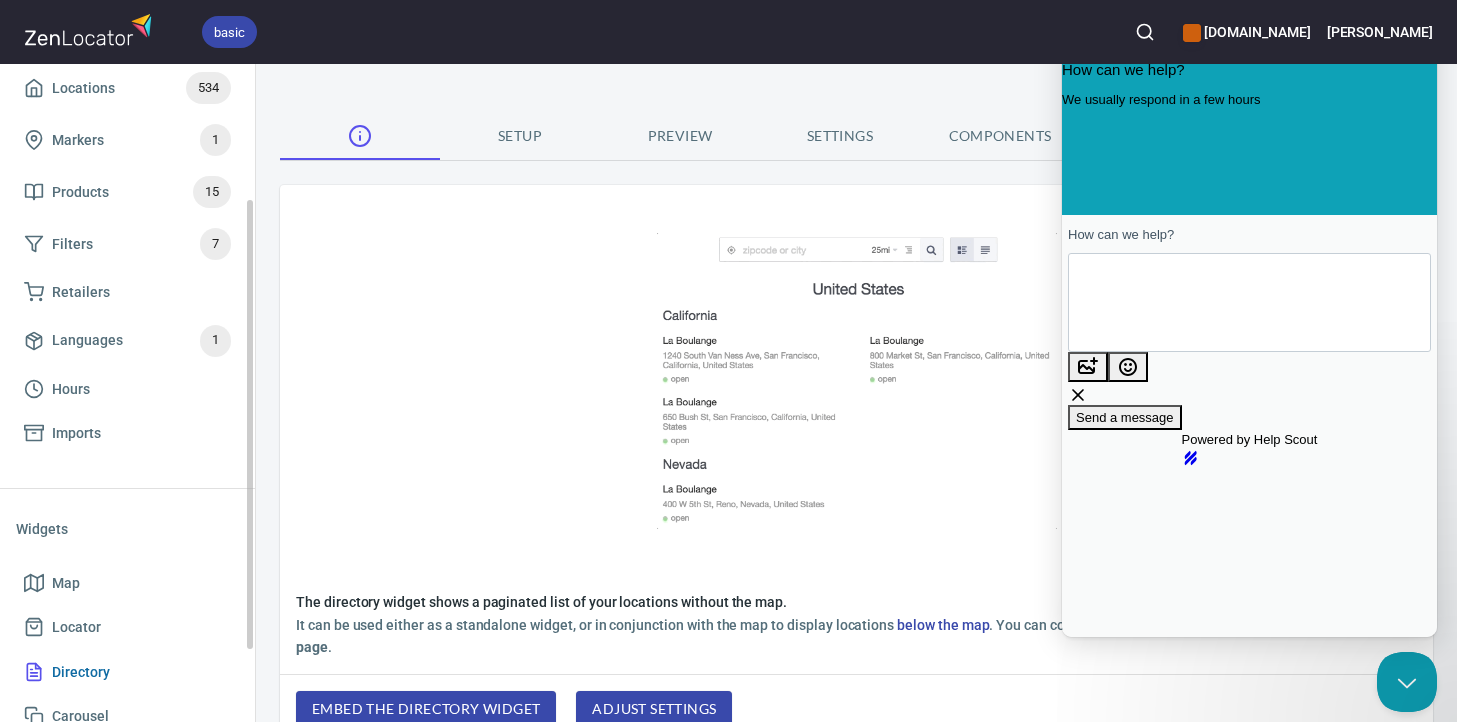 scroll, scrollTop: 207, scrollLeft: 0, axis: vertical 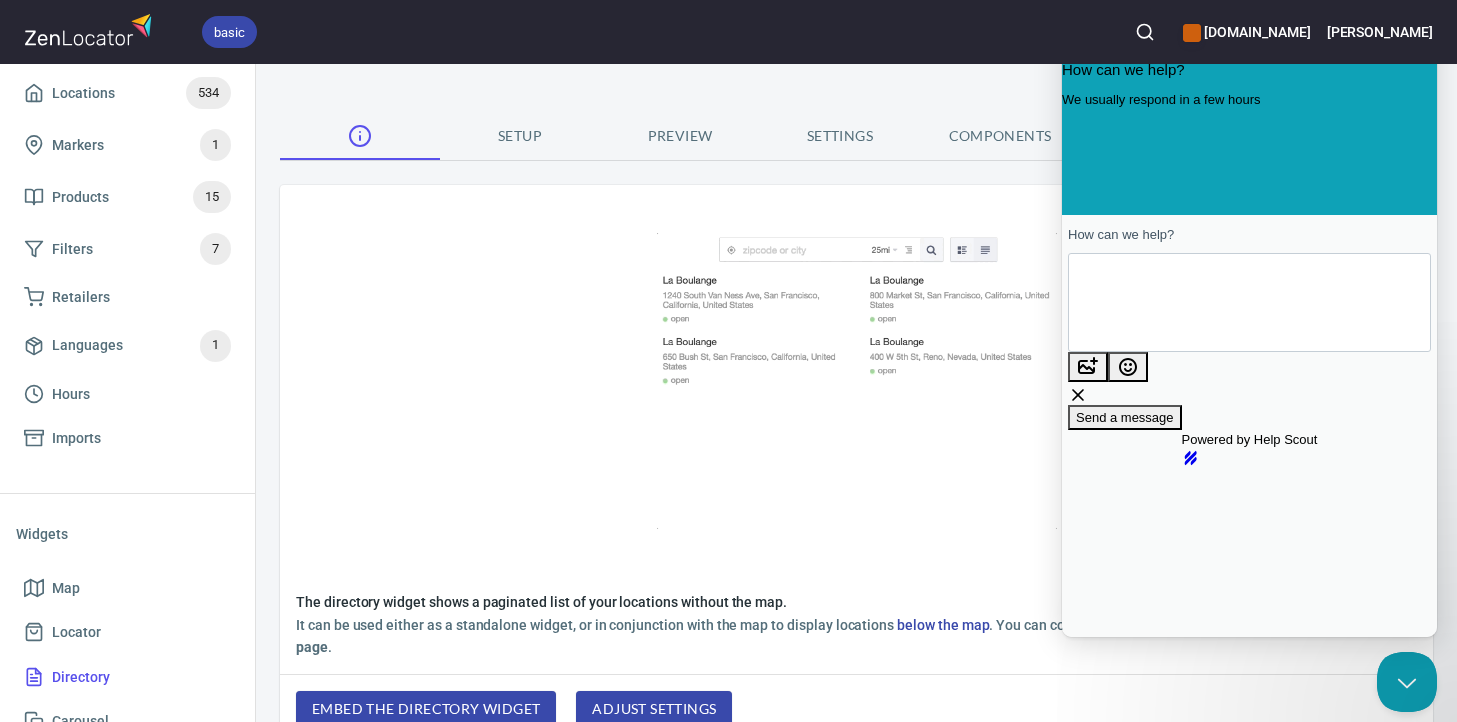 click on "adjust settings" at bounding box center (654, 709) 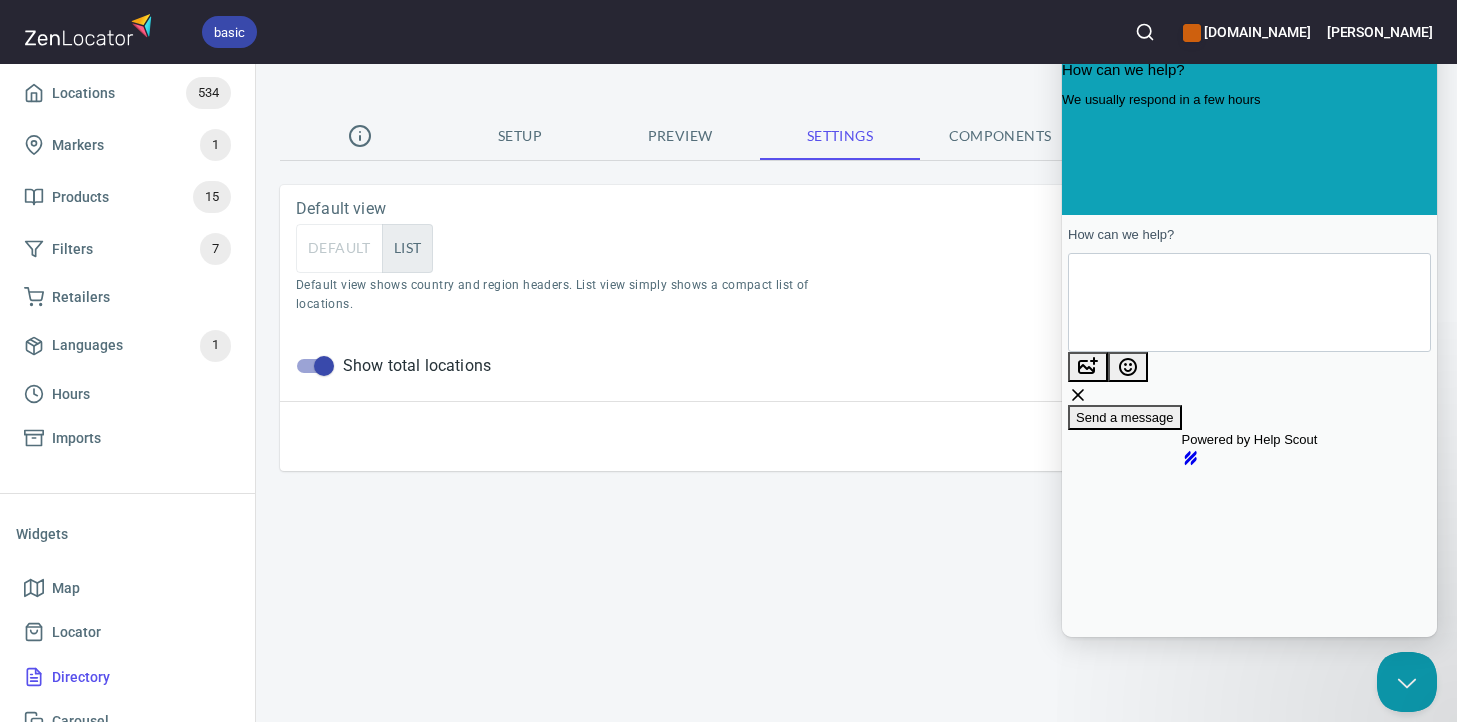 click on "Default" at bounding box center (339, 248) 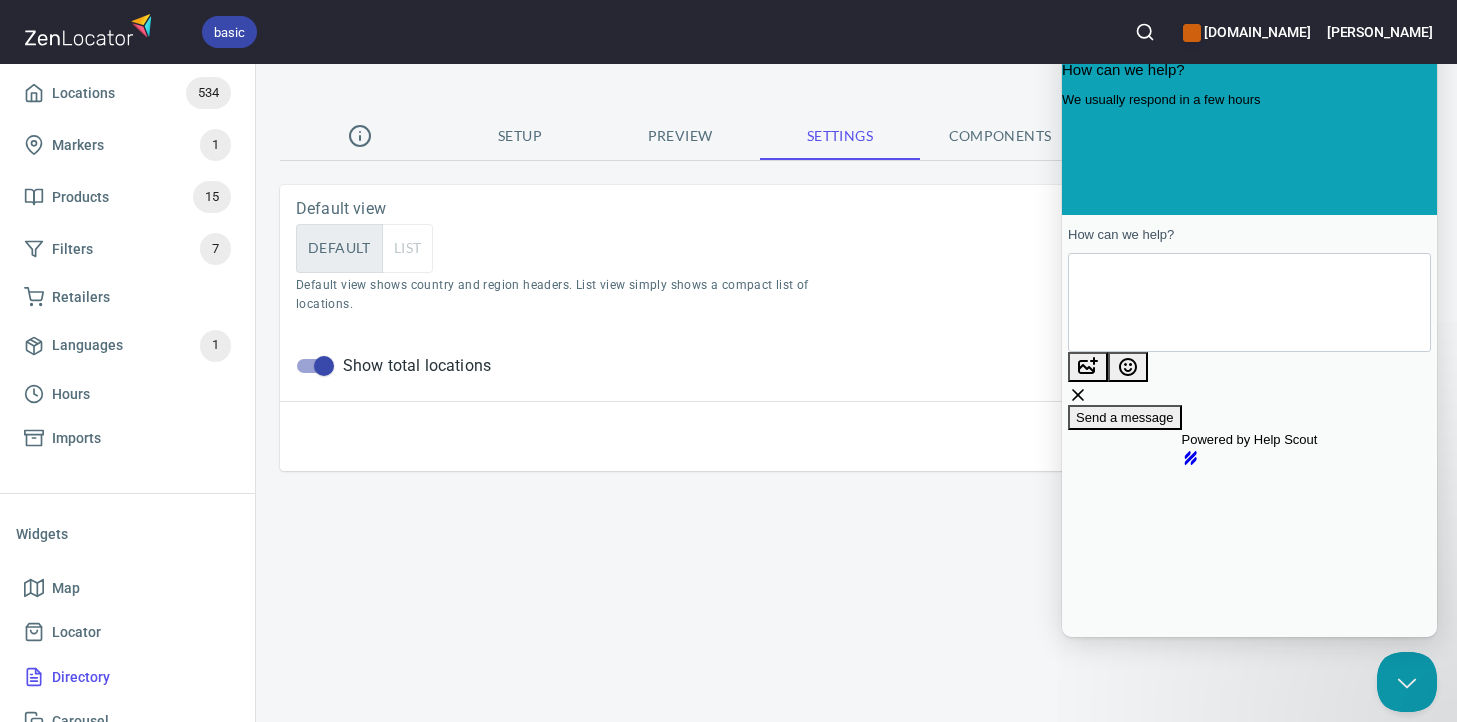 click on "[DOMAIN_NAME]" at bounding box center [1246, 32] 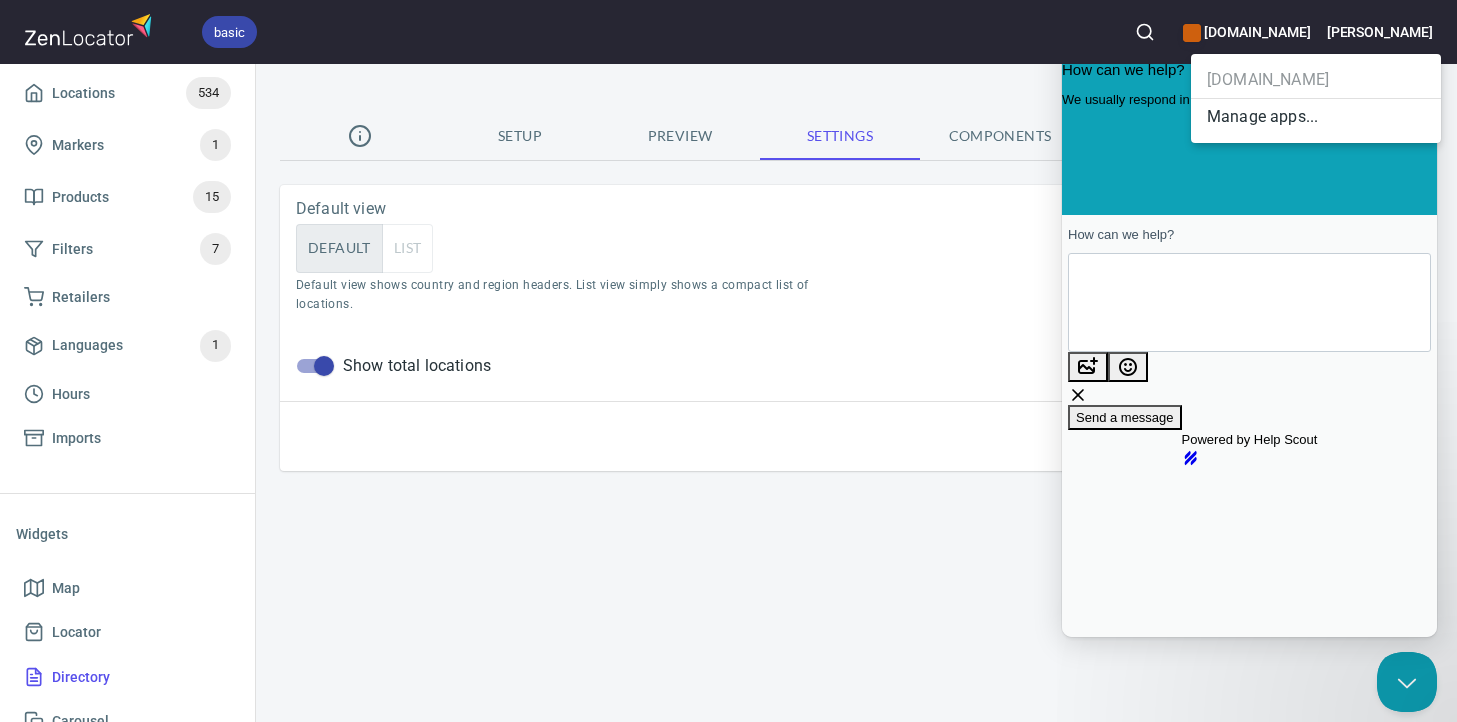 click at bounding box center (728, 361) 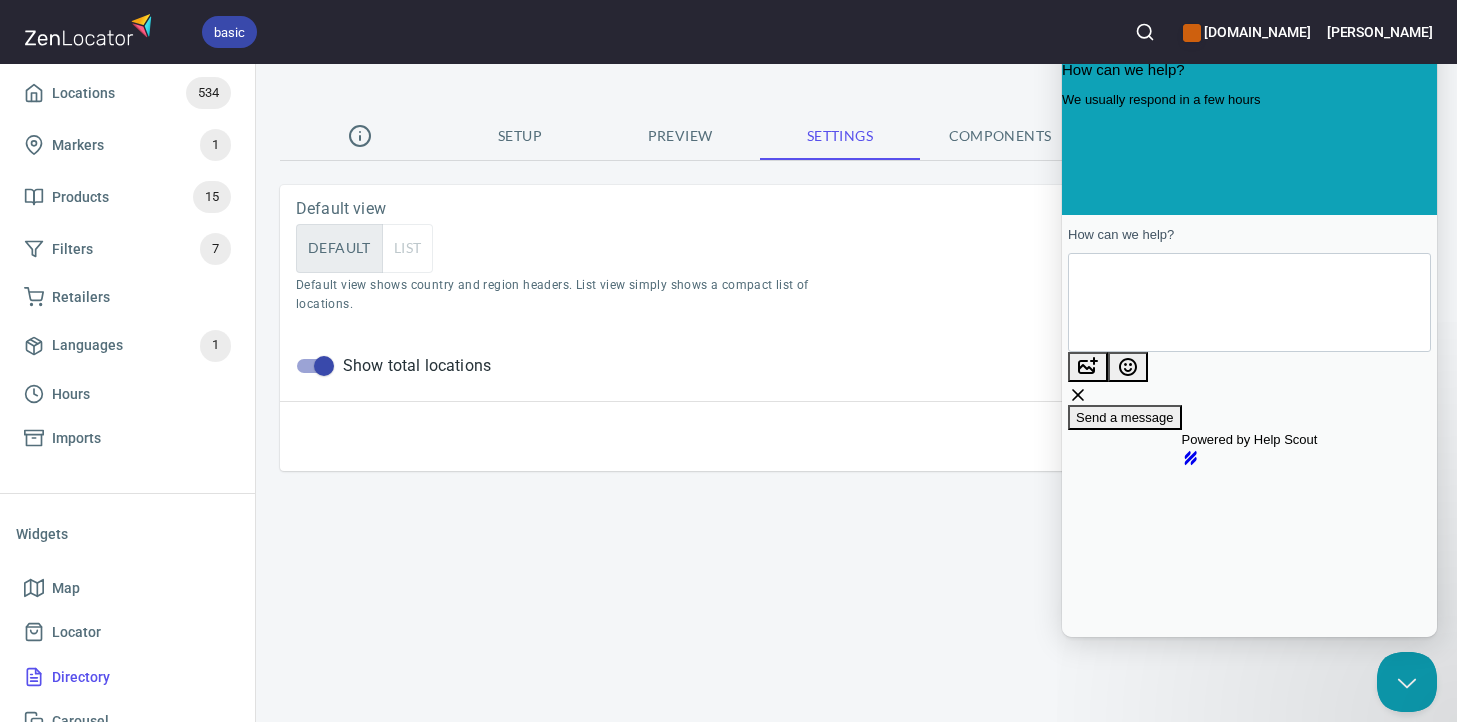 drag, startPoint x: 1203, startPoint y: 117, endPoint x: 1197, endPoint y: 138, distance: 21.84033 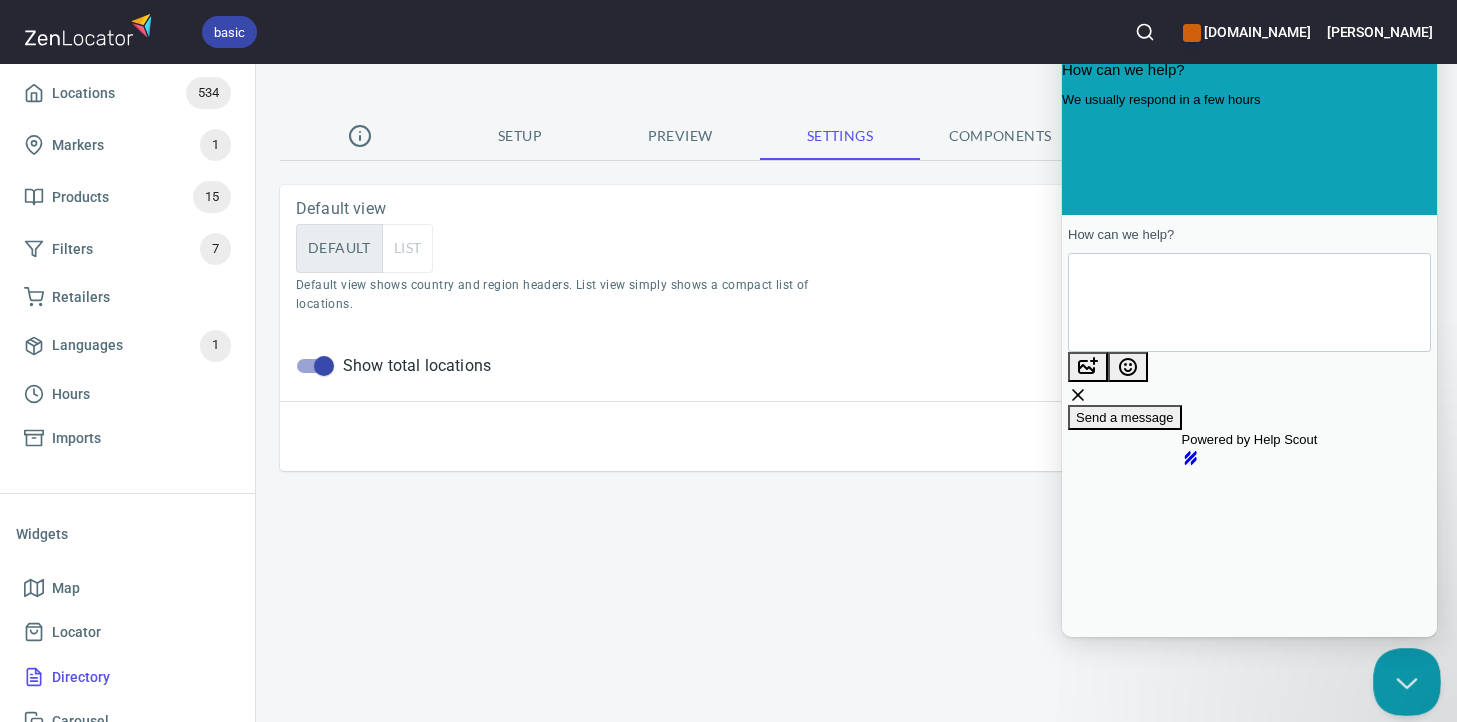 click at bounding box center [1403, 678] 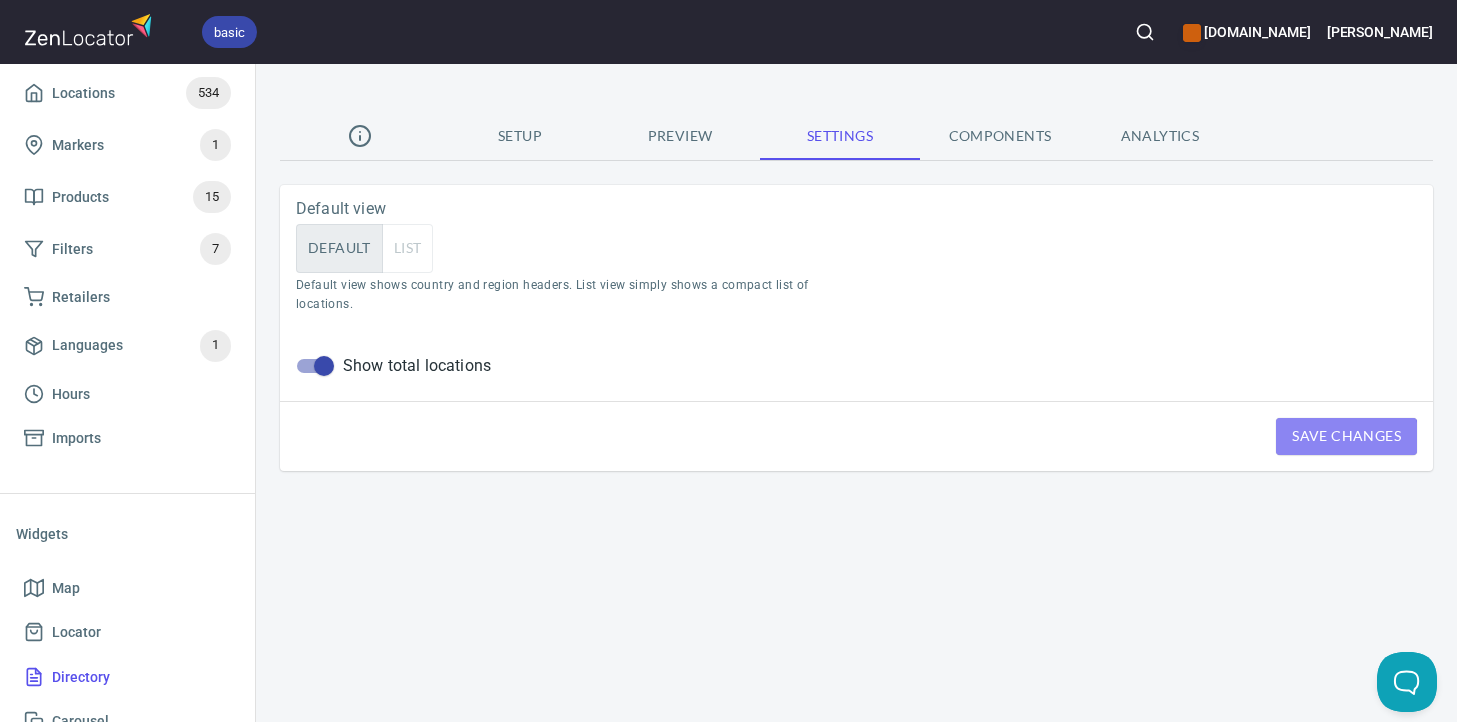 click on "Save Changes" at bounding box center [1346, 436] 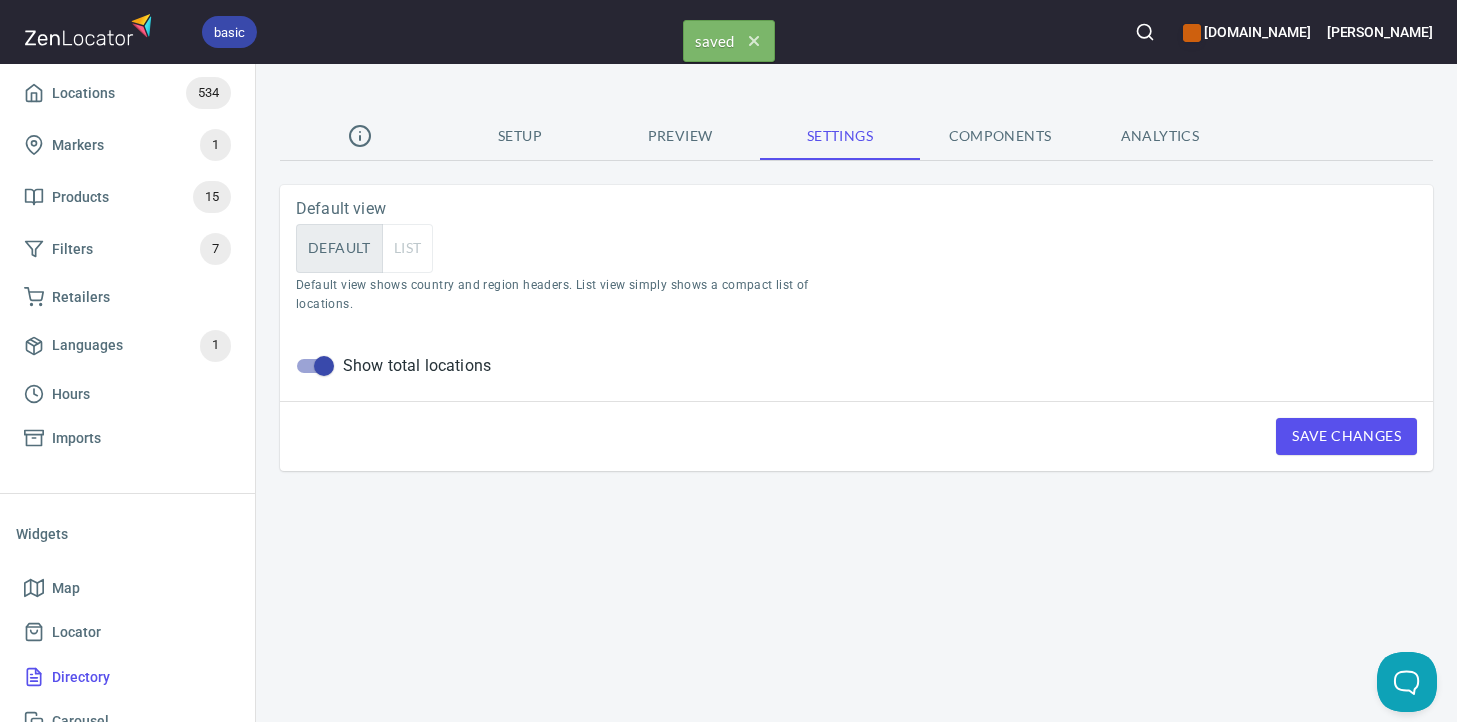click on "Preview" at bounding box center [680, 136] 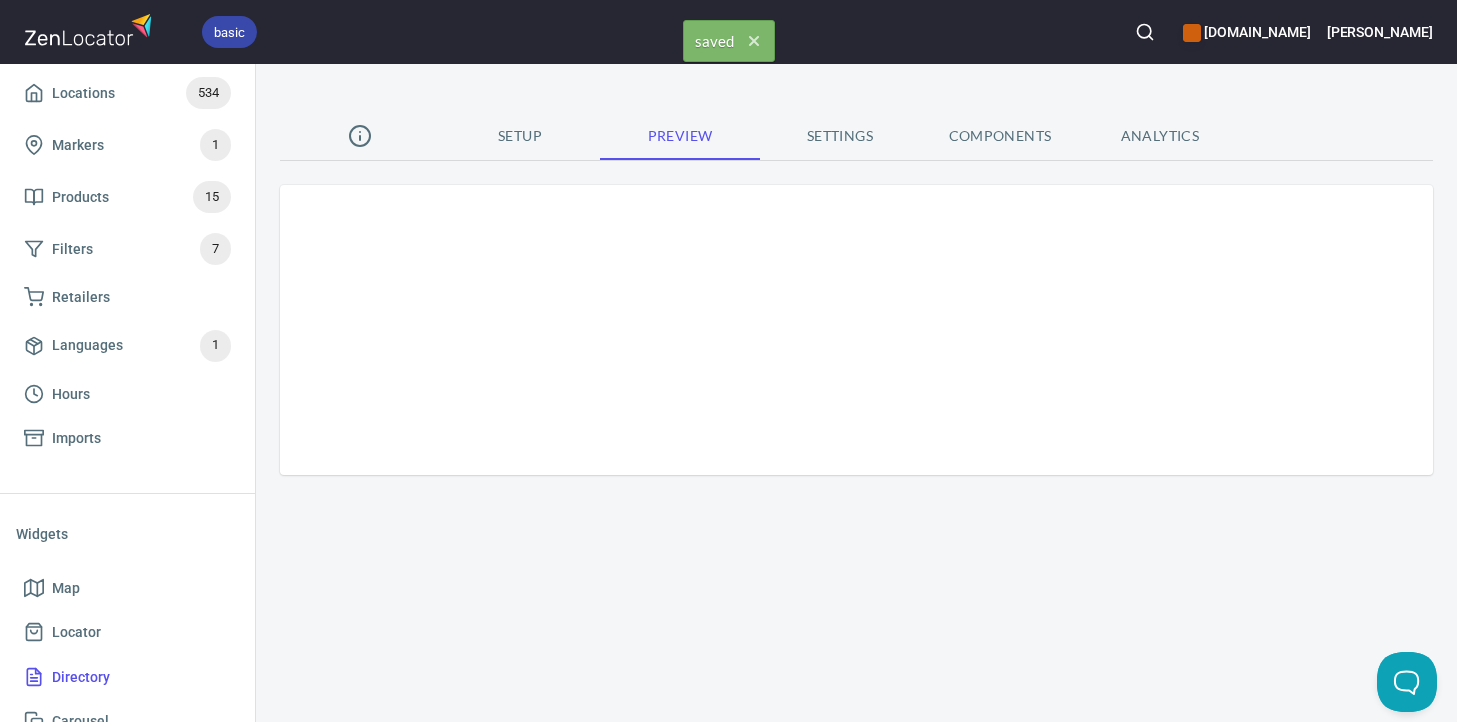 click on "Components" at bounding box center (1000, 136) 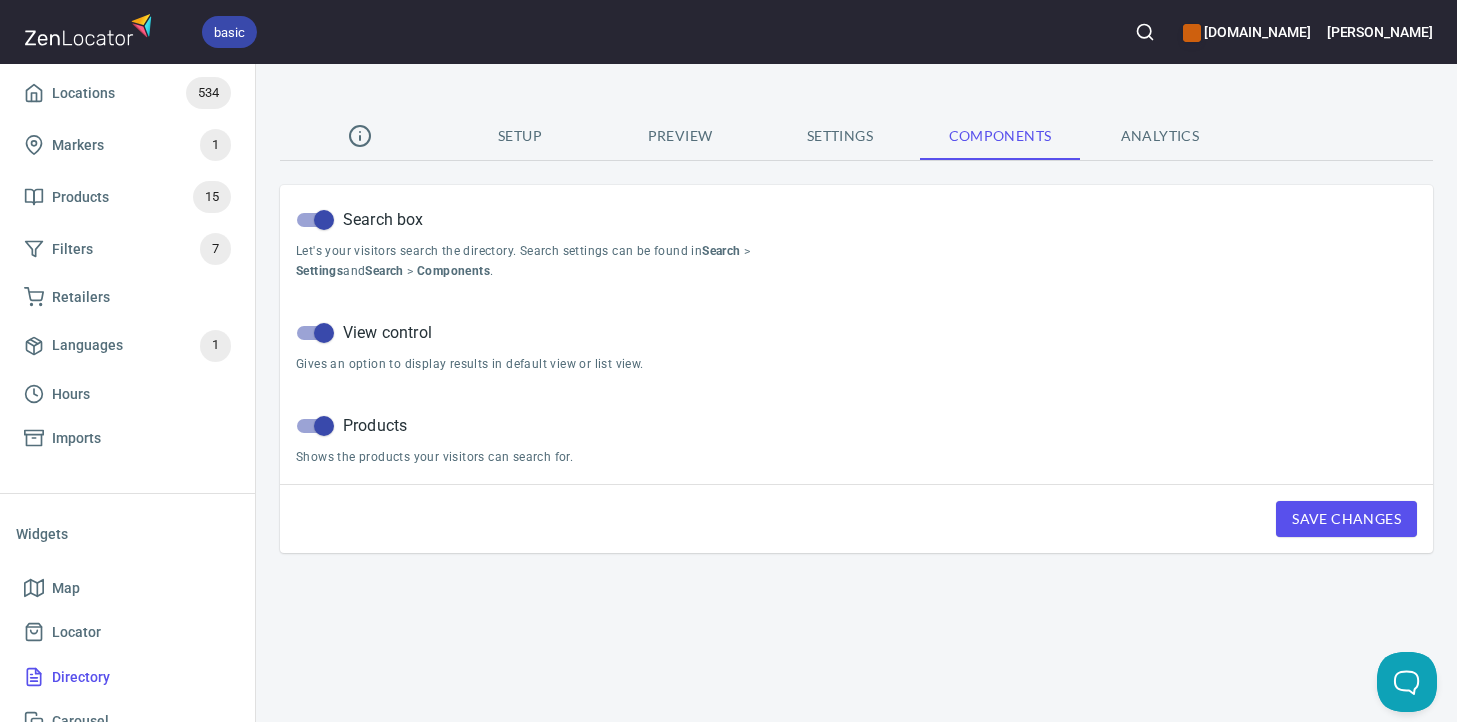 click on "Search box" at bounding box center (324, 220) 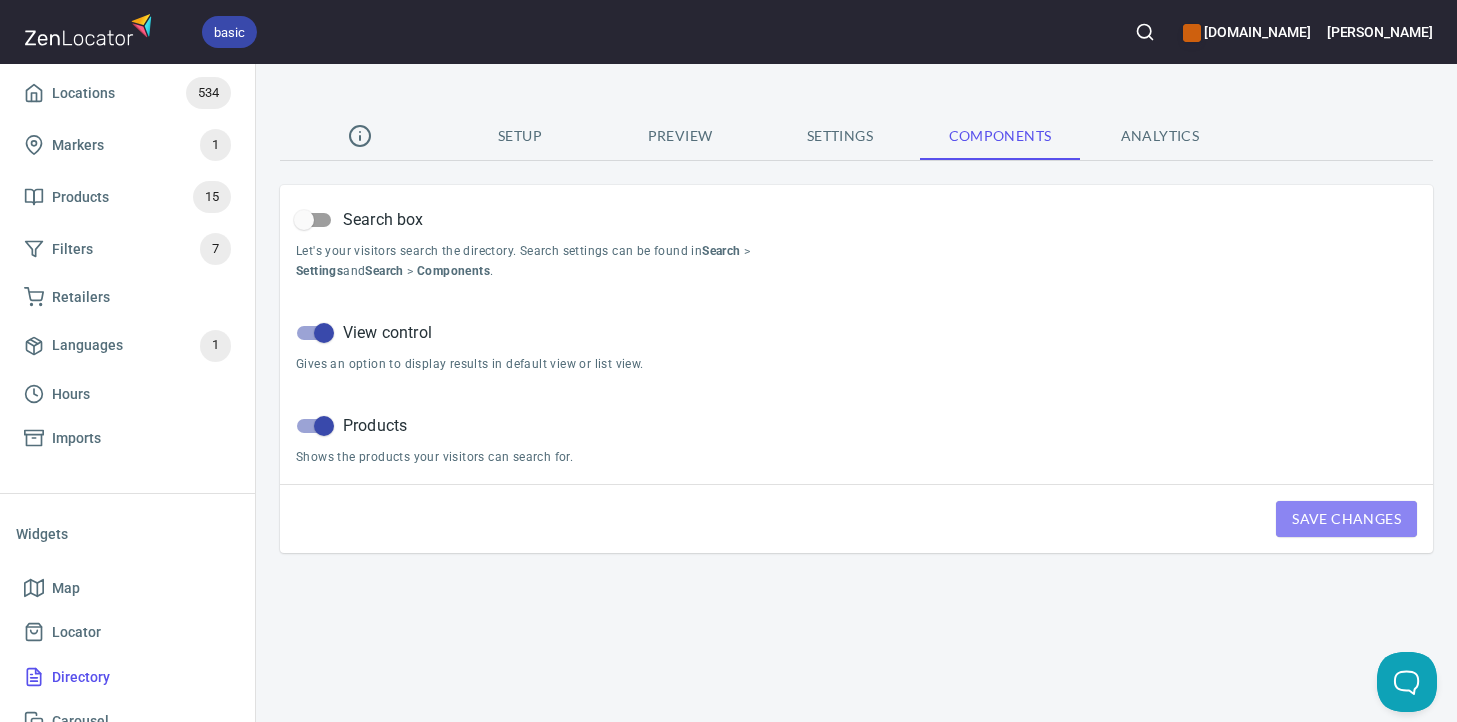 click on "Save Changes" at bounding box center [1346, 519] 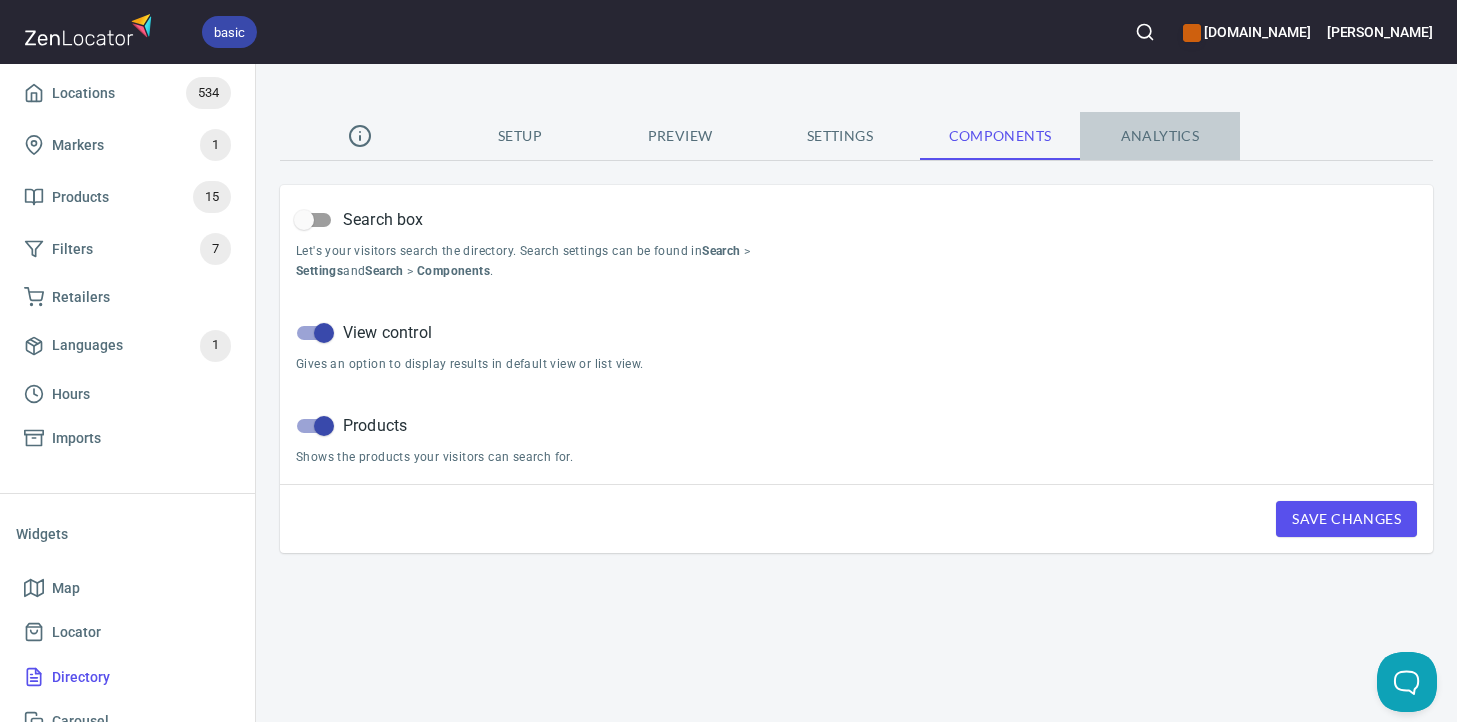 click on "Analytics" at bounding box center (1160, 136) 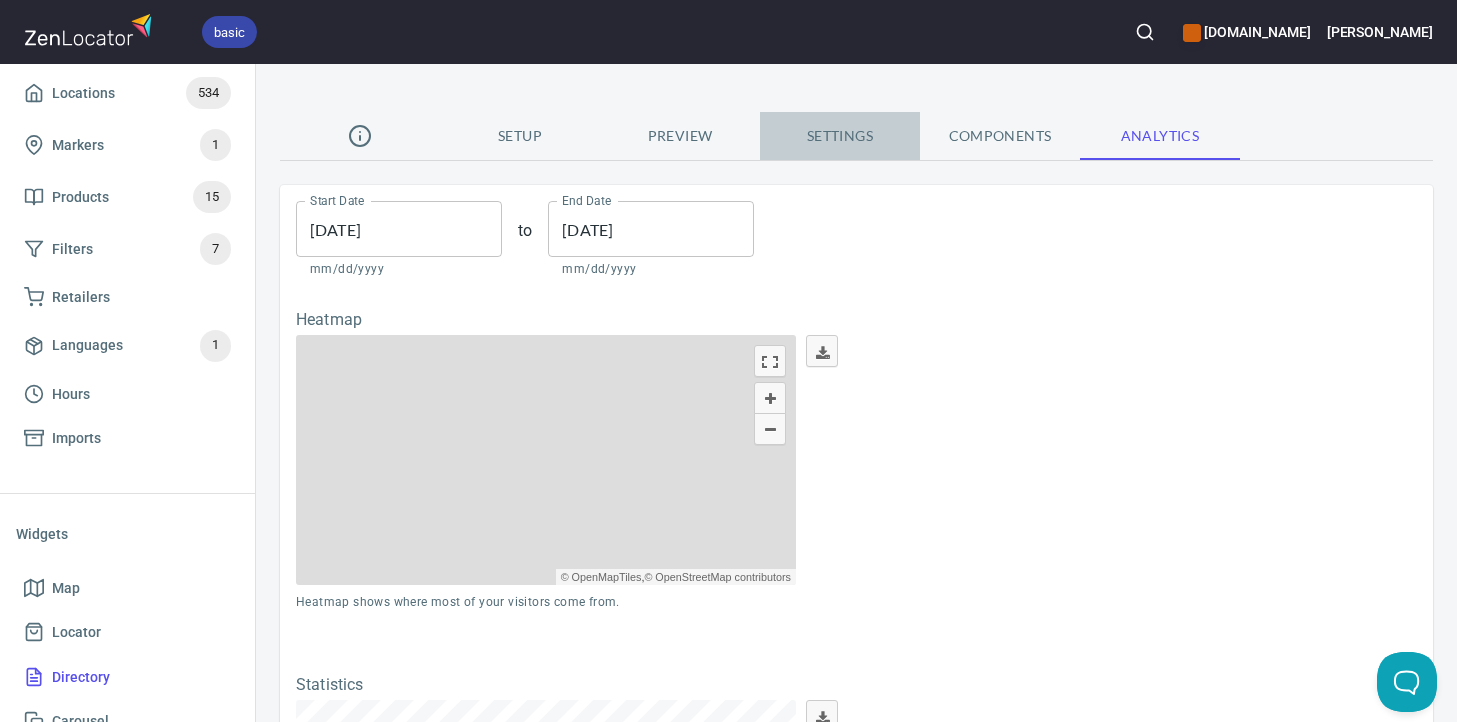 click on "Settings" at bounding box center [840, 136] 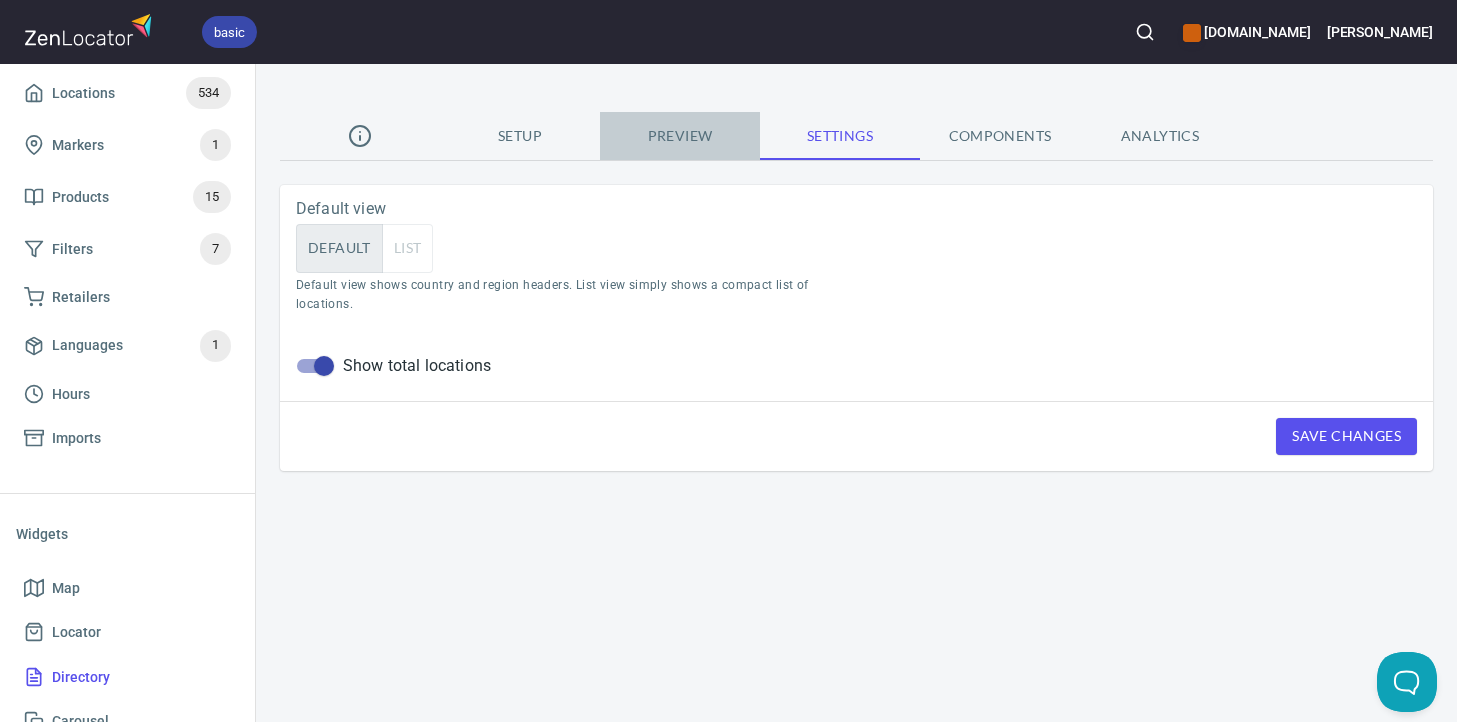 click on "Preview" at bounding box center (680, 136) 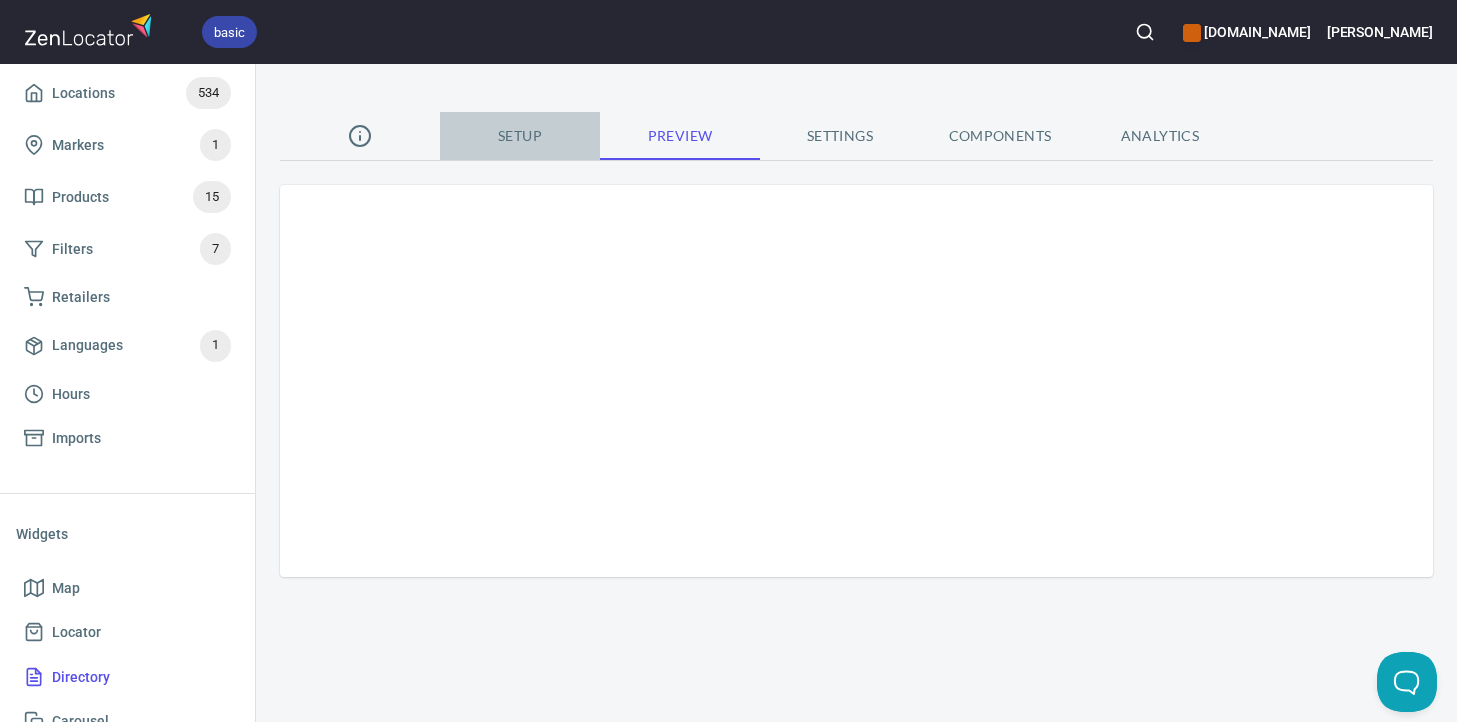 click on "Setup" at bounding box center (520, 136) 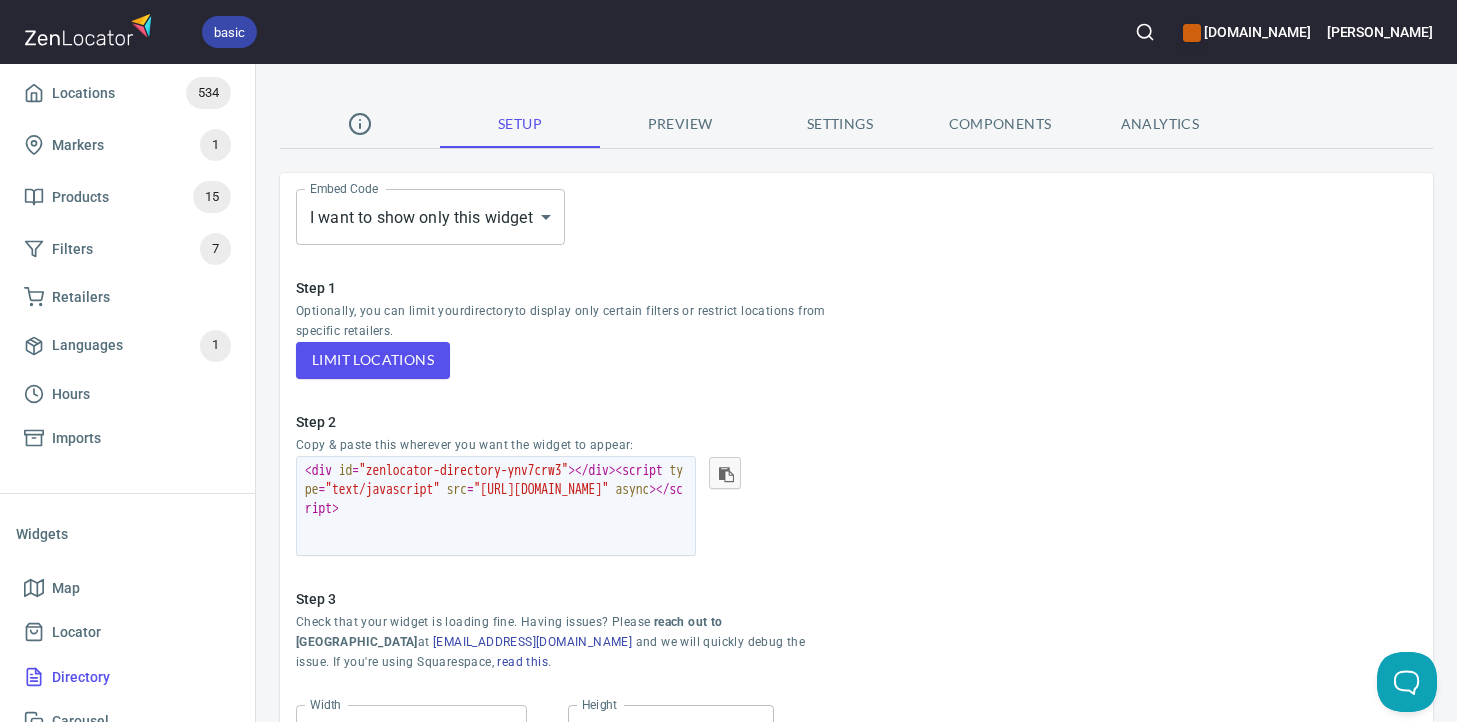 scroll, scrollTop: 11, scrollLeft: 0, axis: vertical 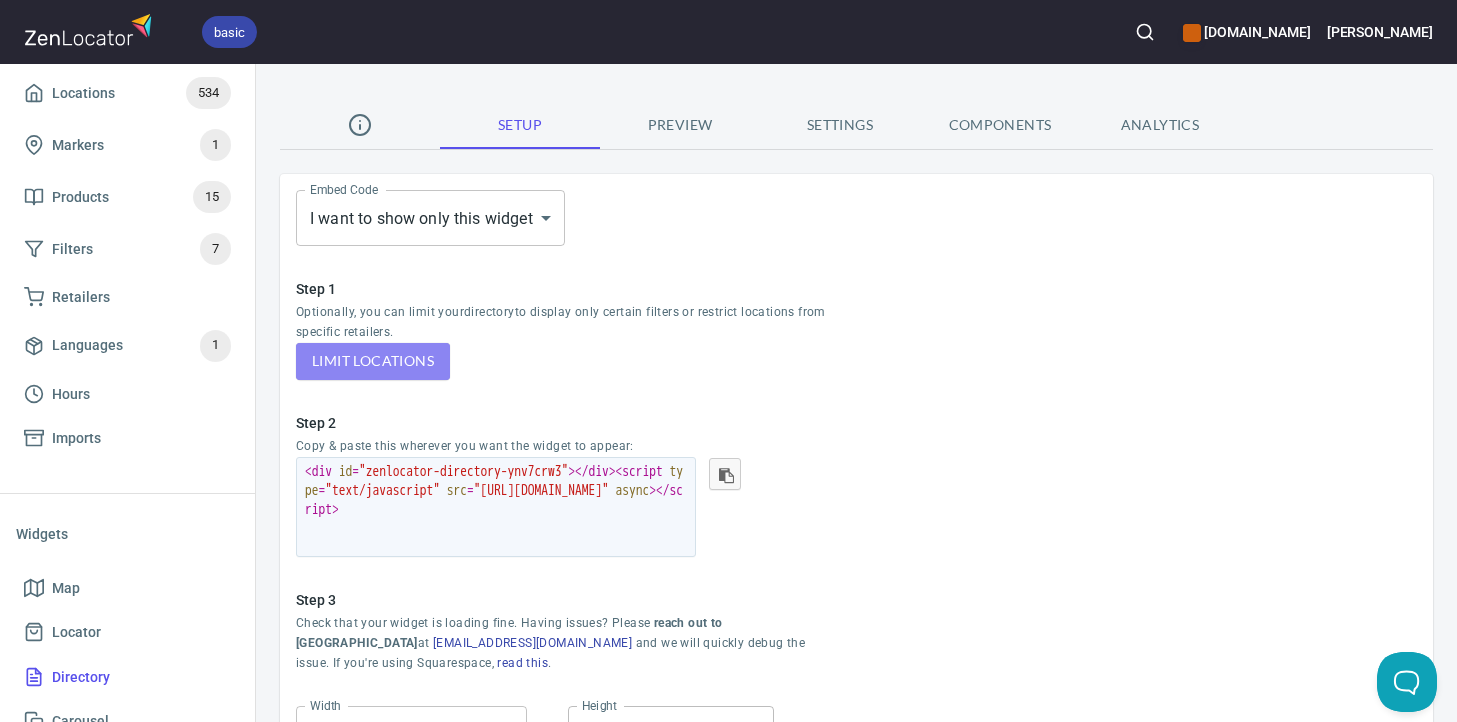click on "limit locations" at bounding box center (373, 361) 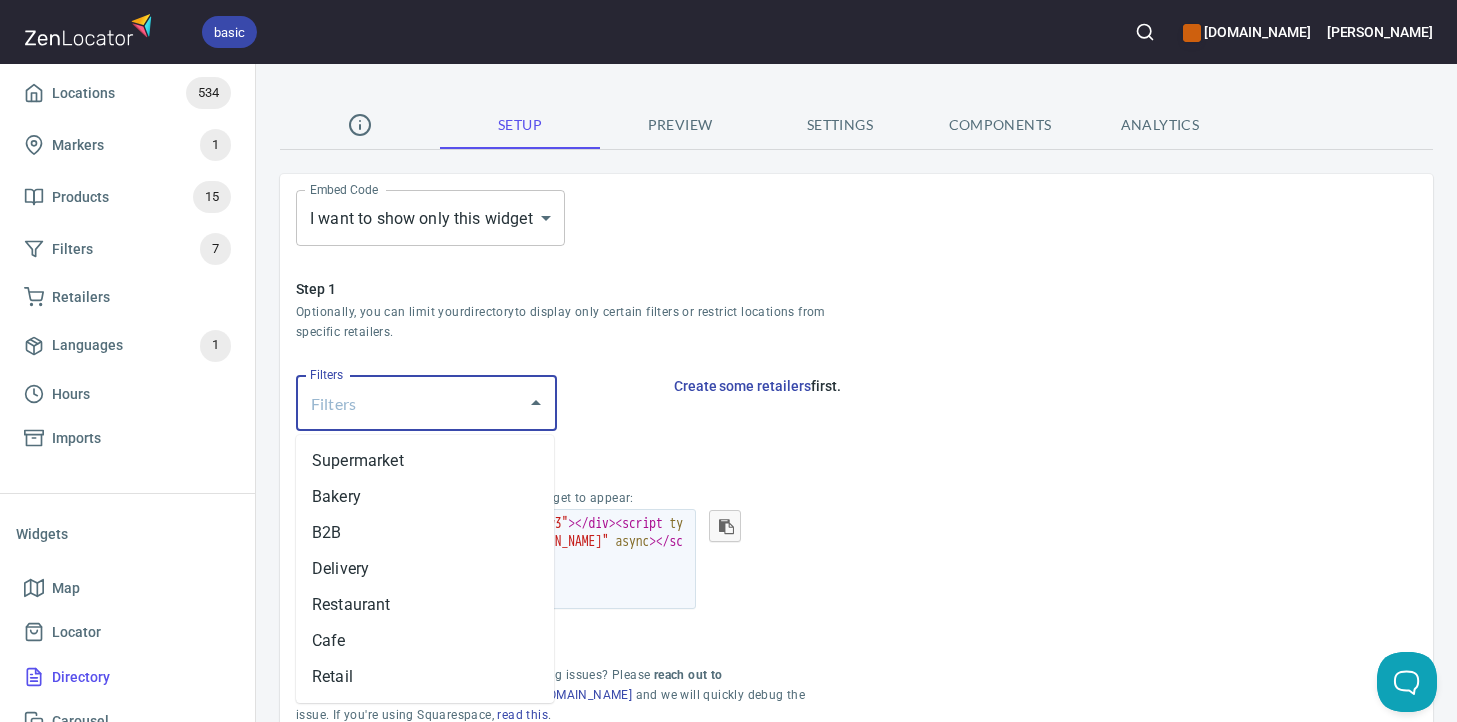 click on "Filters" at bounding box center [398, 403] 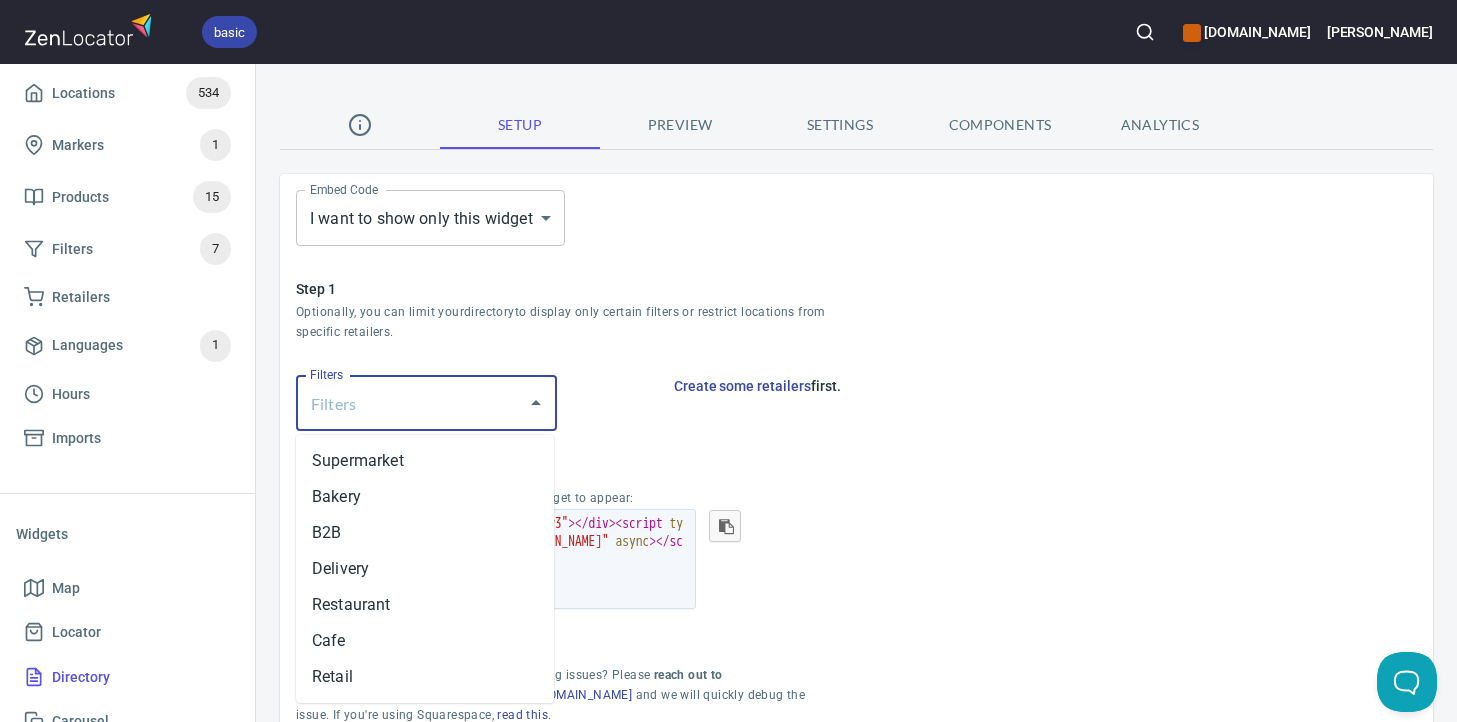 click on "Embed Code I want to show only this widget BUNDLED Embed Code Step 1 Optionally, you can limit your  directory  to display only certain filters or restrict locations from specific retailers. limit locations Filters Filters Create some retailers  first. Step 2 Copy & paste this wherever you want the widget to appear: < div   id = "zenlocator-directory-ynv7crw3" > </ div > < script   type = "text/javascript"   src = "[URL][DOMAIN_NAME]"   async > </ script > Step 3 Check that your widget is loading fine. Having issues? Please   reach out to us  at   [EMAIL_ADDRESS][DOMAIN_NAME]   and we will quickly debug the issue. If you're using Squarespace,   read this ." at bounding box center (856, 458) 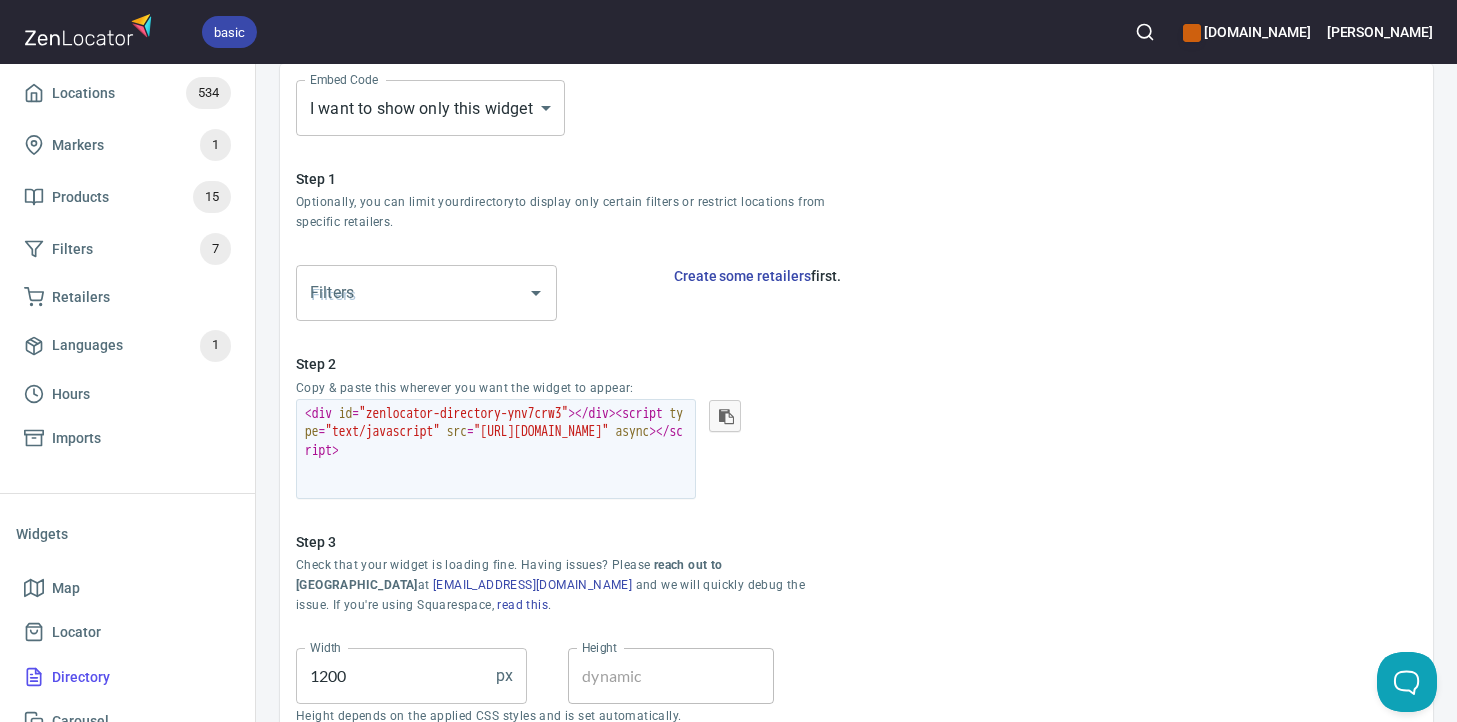 scroll, scrollTop: 0, scrollLeft: 0, axis: both 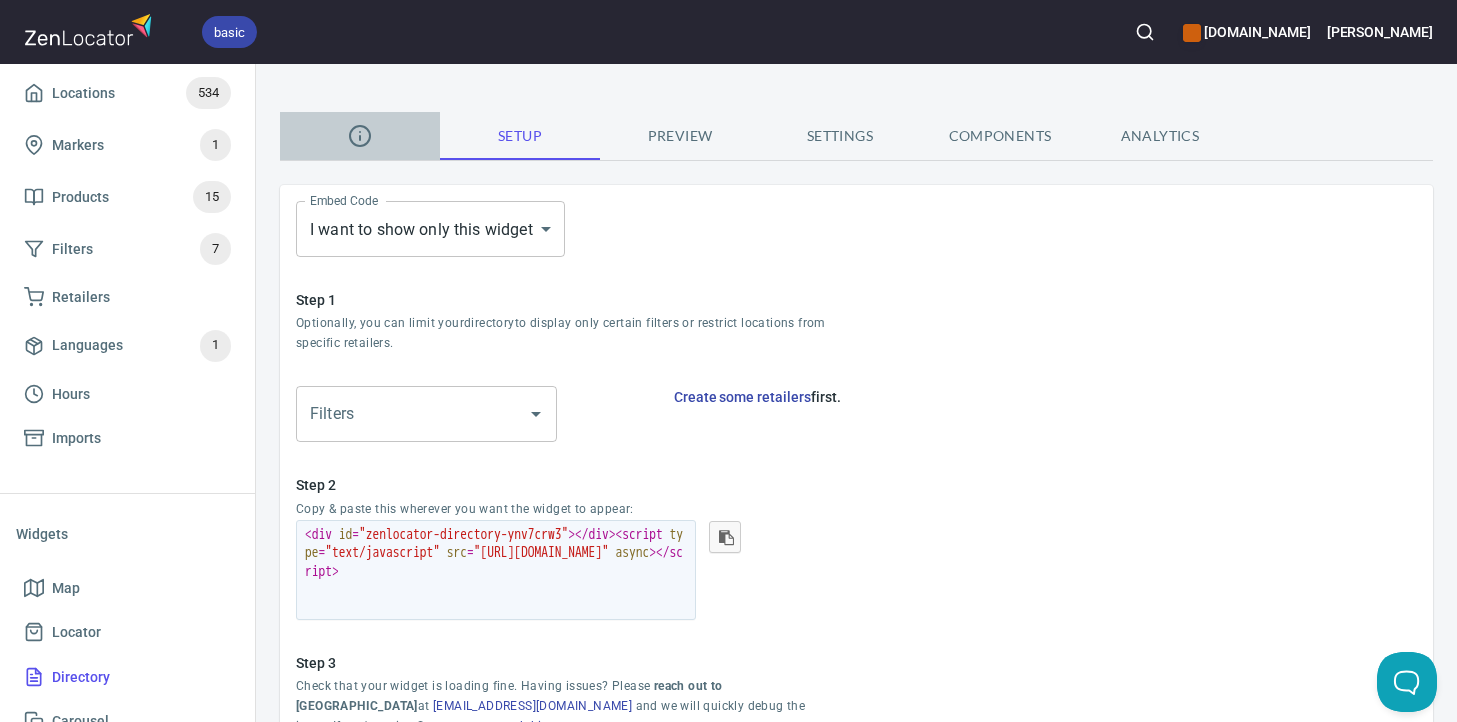 click at bounding box center [360, 136] 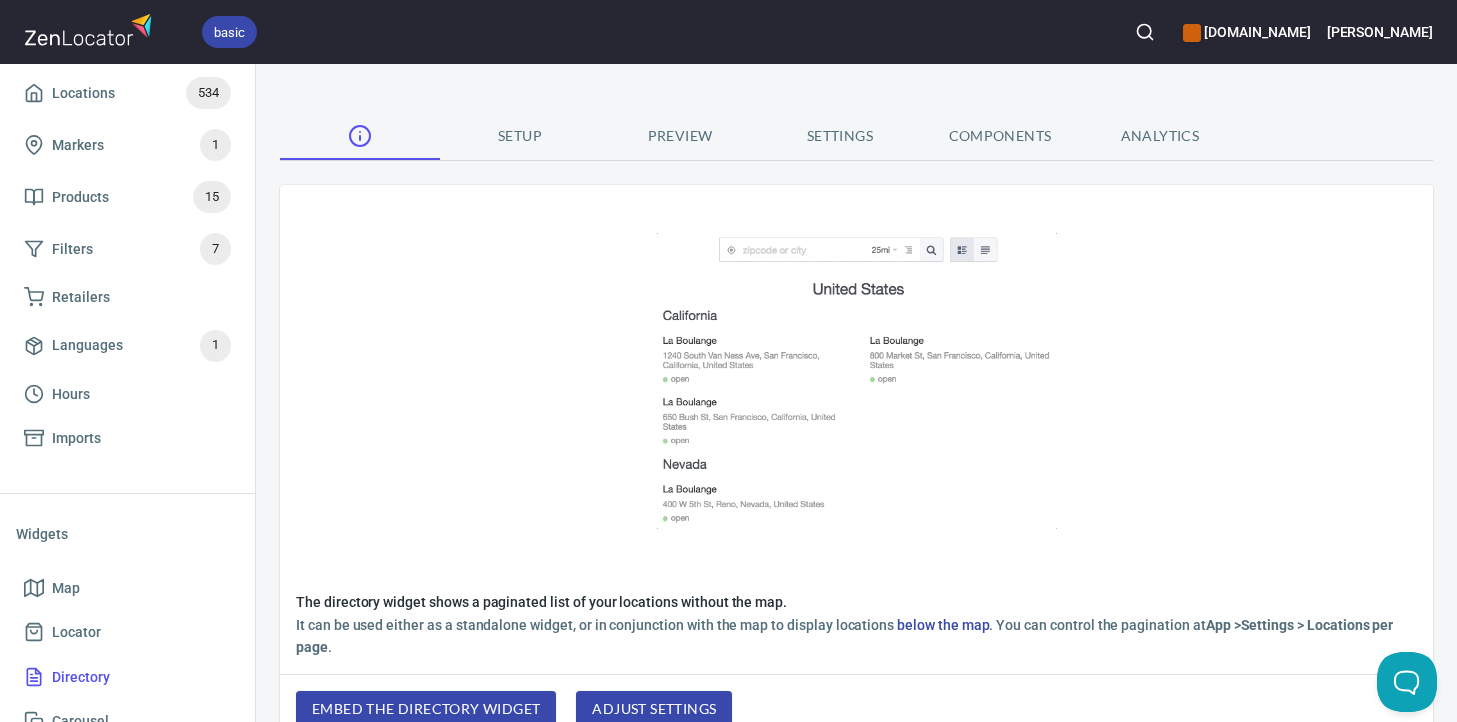 click on "Setup" at bounding box center (520, 136) 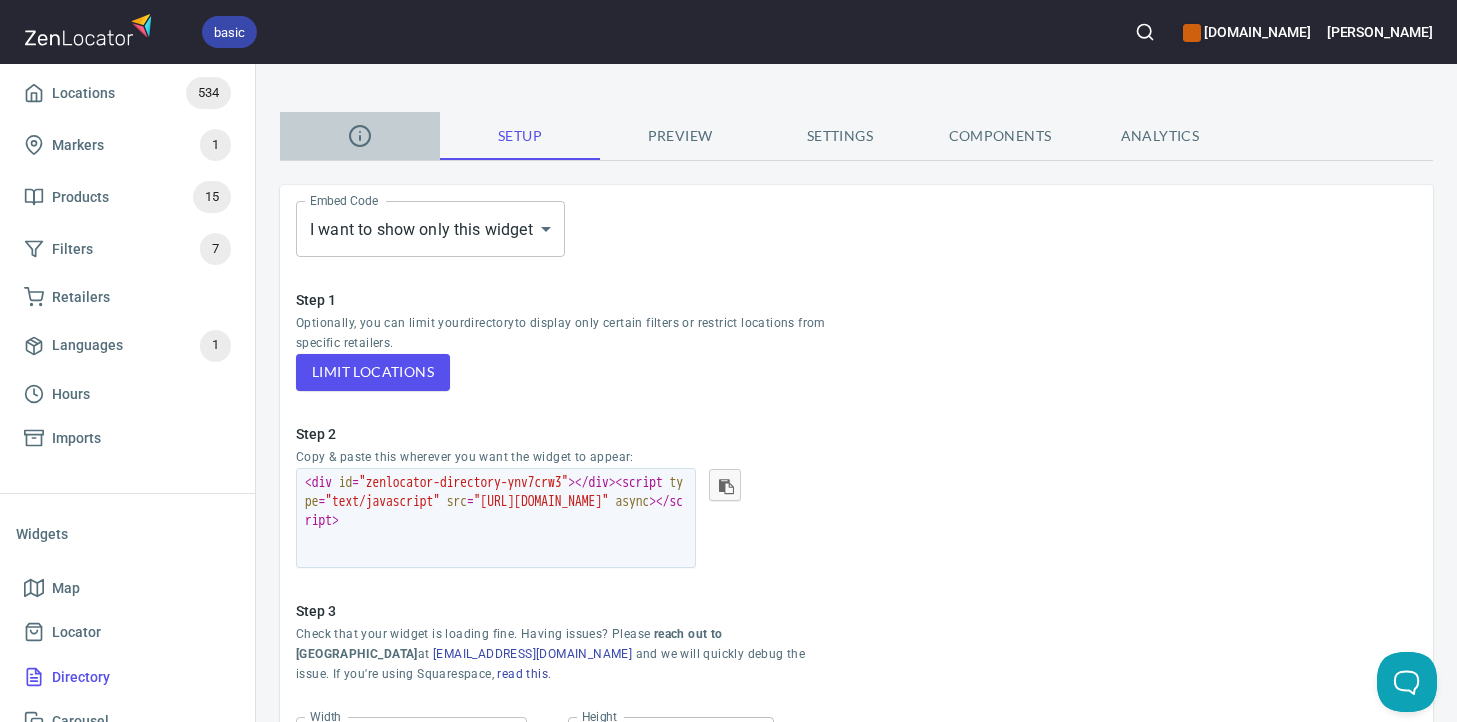 click at bounding box center (360, 136) 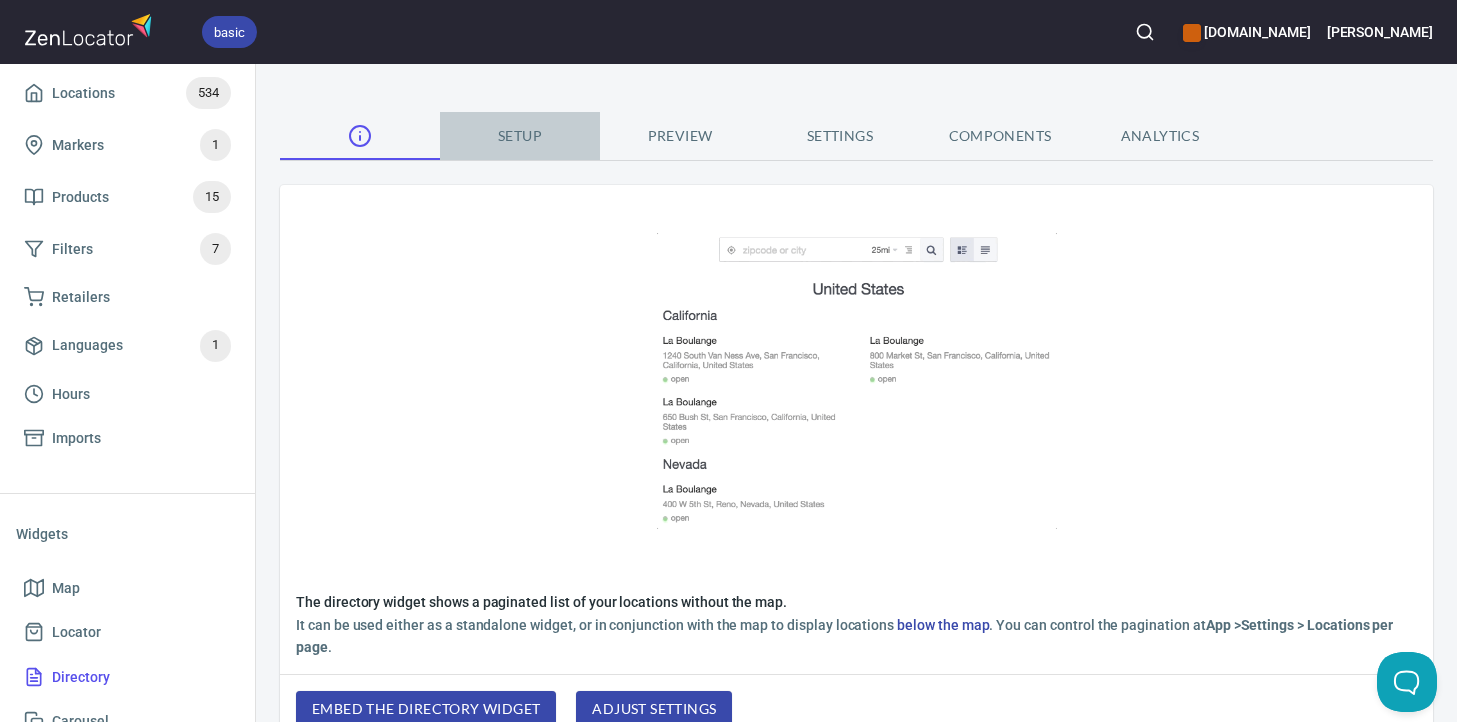 click on "Setup" at bounding box center (520, 136) 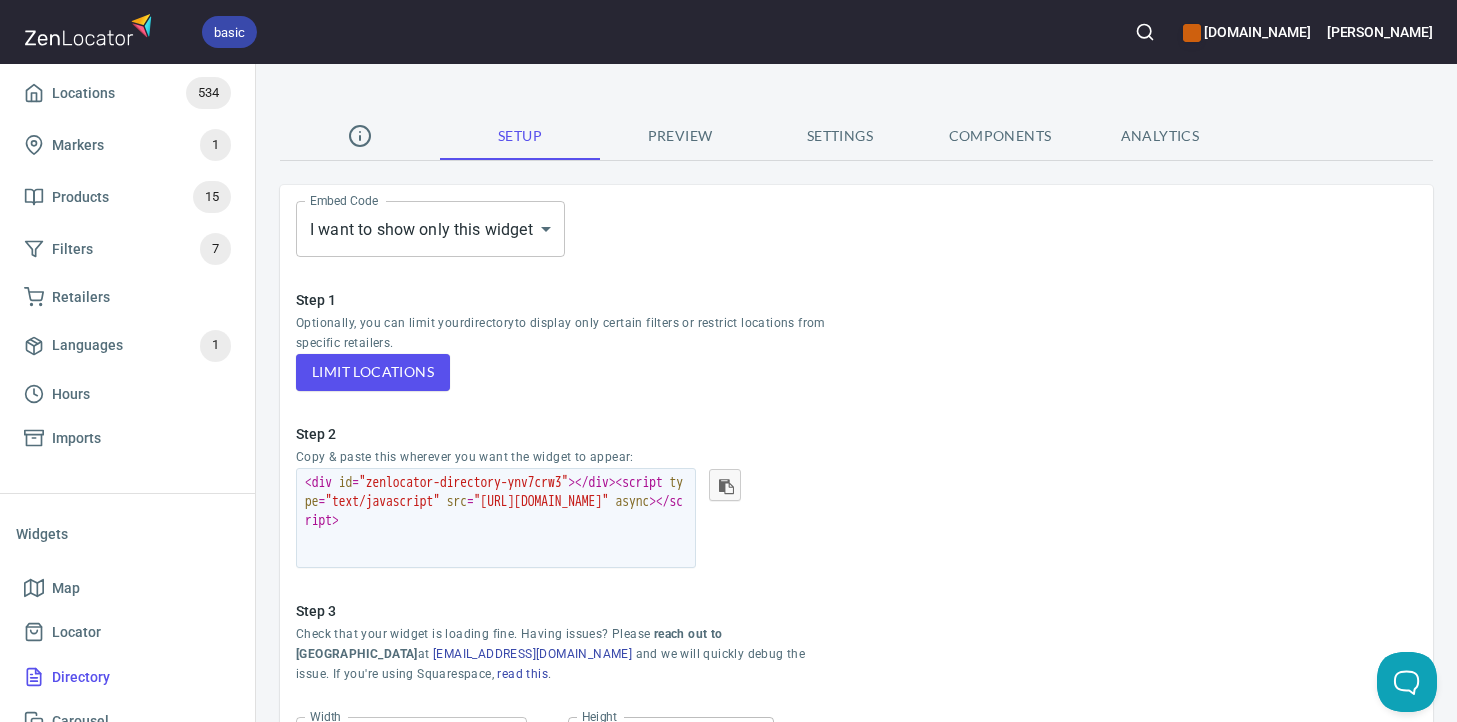 click on "basic   [DOMAIN_NAME] [PERSON_NAME] Home App Data Locations 534 Markers 1 Products 15 Filters 7 Retailers Languages 1 Hours Imports Widgets Map Locator Directory Carousel Search Setup Preview Settings Components Analytics Embed Code I want to show only this widget BUNDLED Embed Code Step 1 Optionally, you can limit your  directory  to display only certain filters or restrict locations from specific retailers. limit locations Step 2 Copy & paste this wherever you want the widget to appear: < div   id = "zenlocator-directory-ynv7crw3" > </ div > < script   type = "text/javascript"   src = "[URL][DOMAIN_NAME]"   async > </ script > Step 3 Check that your widget is loading fine. Having issues? Please   reach out to us  at   [EMAIL_ADDRESS][DOMAIN_NAME]   and we will quickly debug the issue. If you're using Squarespace,   read this . Width 1200 px Width Height dynamic Height Height depends on the applied CSS styles and is set automatically. Save Changes Account Billing JavaScript API Help Status" at bounding box center [728, 361] 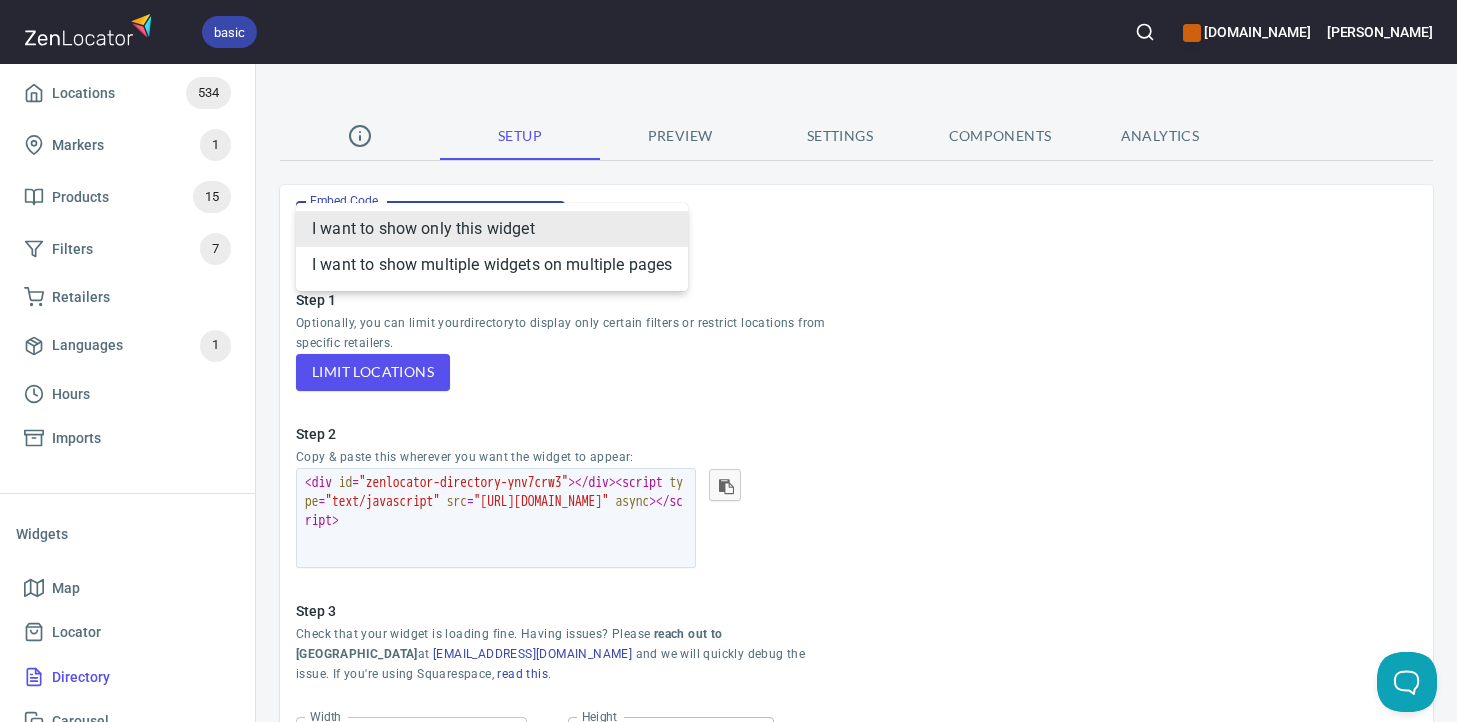 click at bounding box center (728, 361) 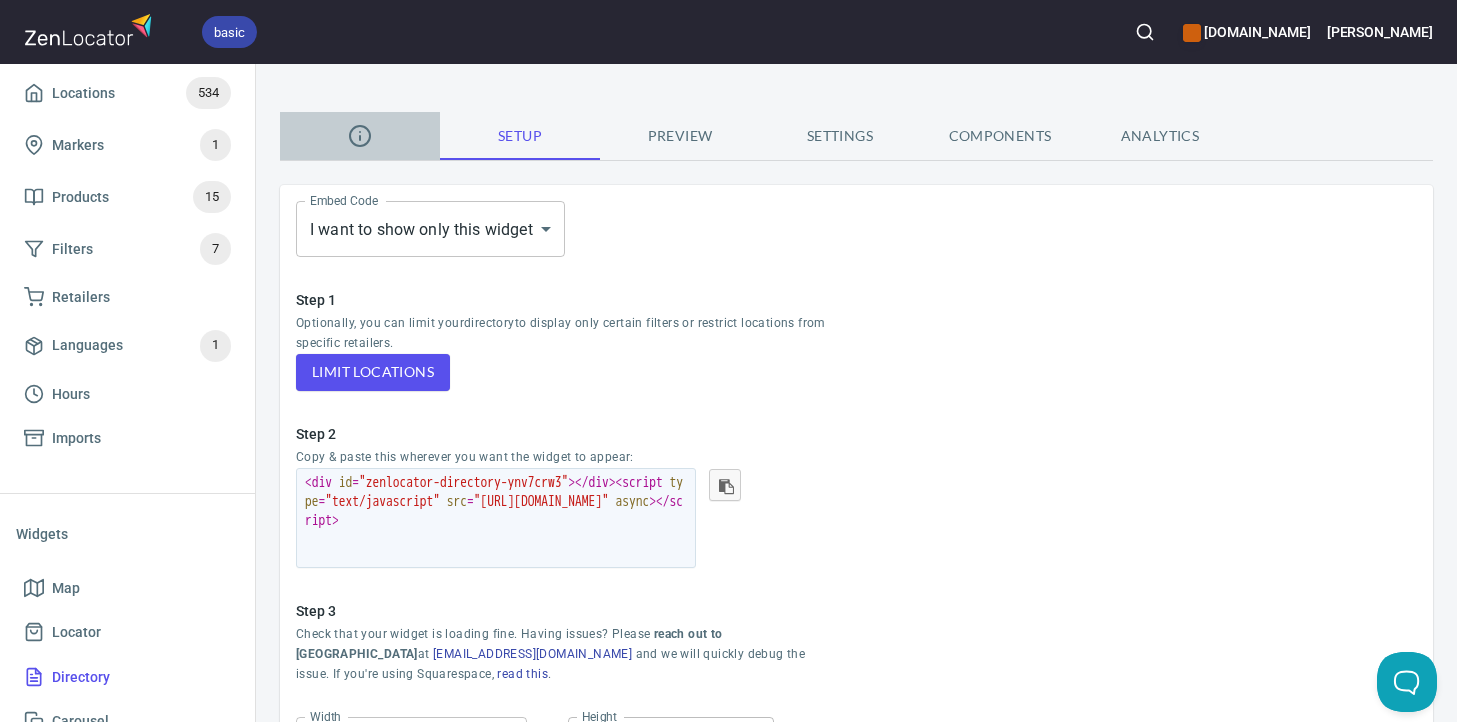 click 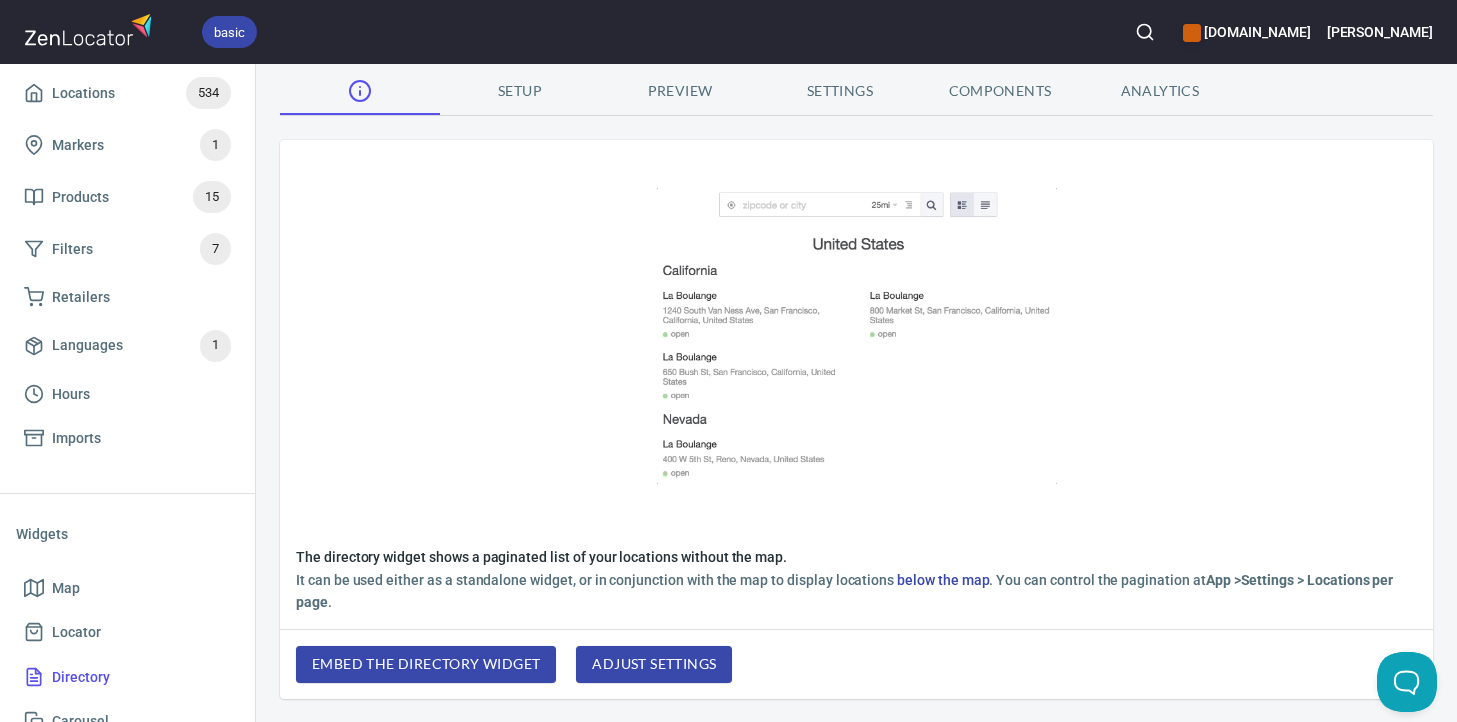 scroll, scrollTop: 43, scrollLeft: 0, axis: vertical 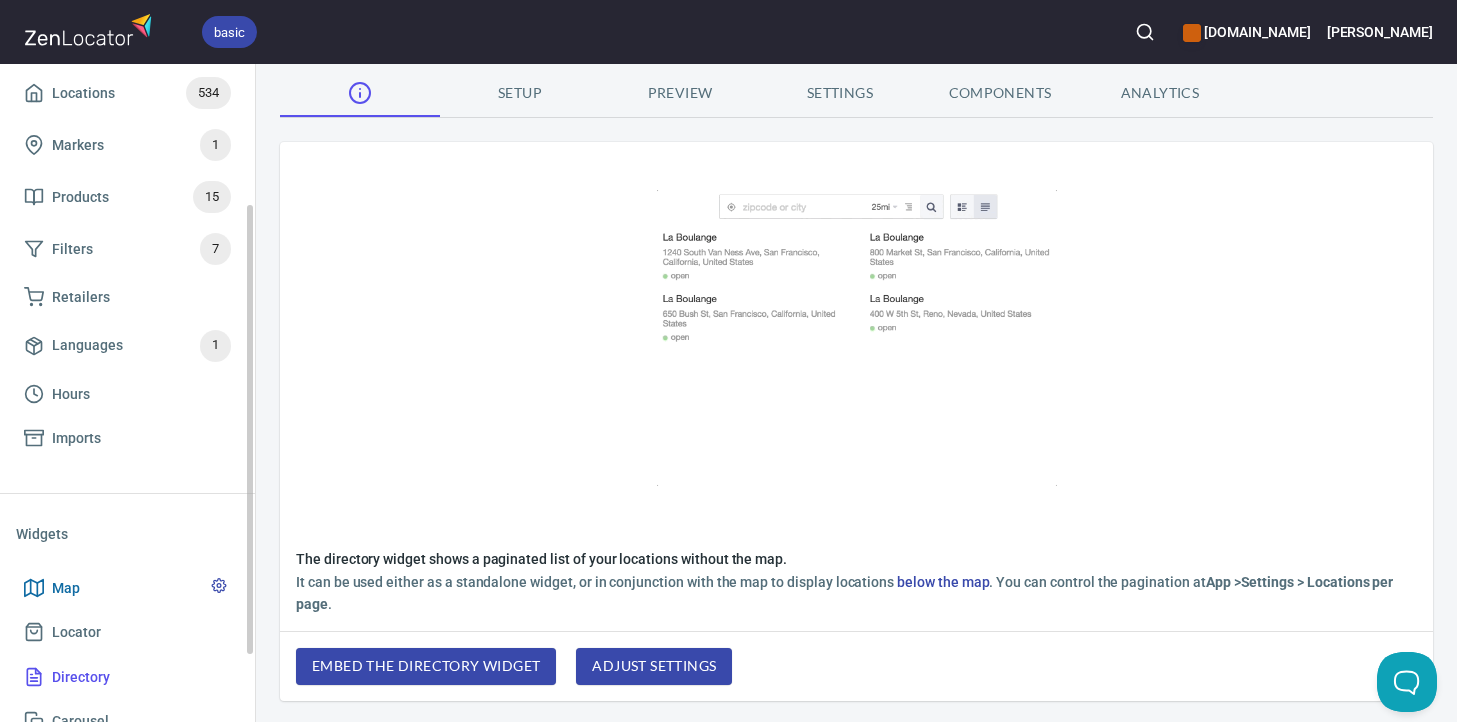 click on "Map" at bounding box center [66, 588] 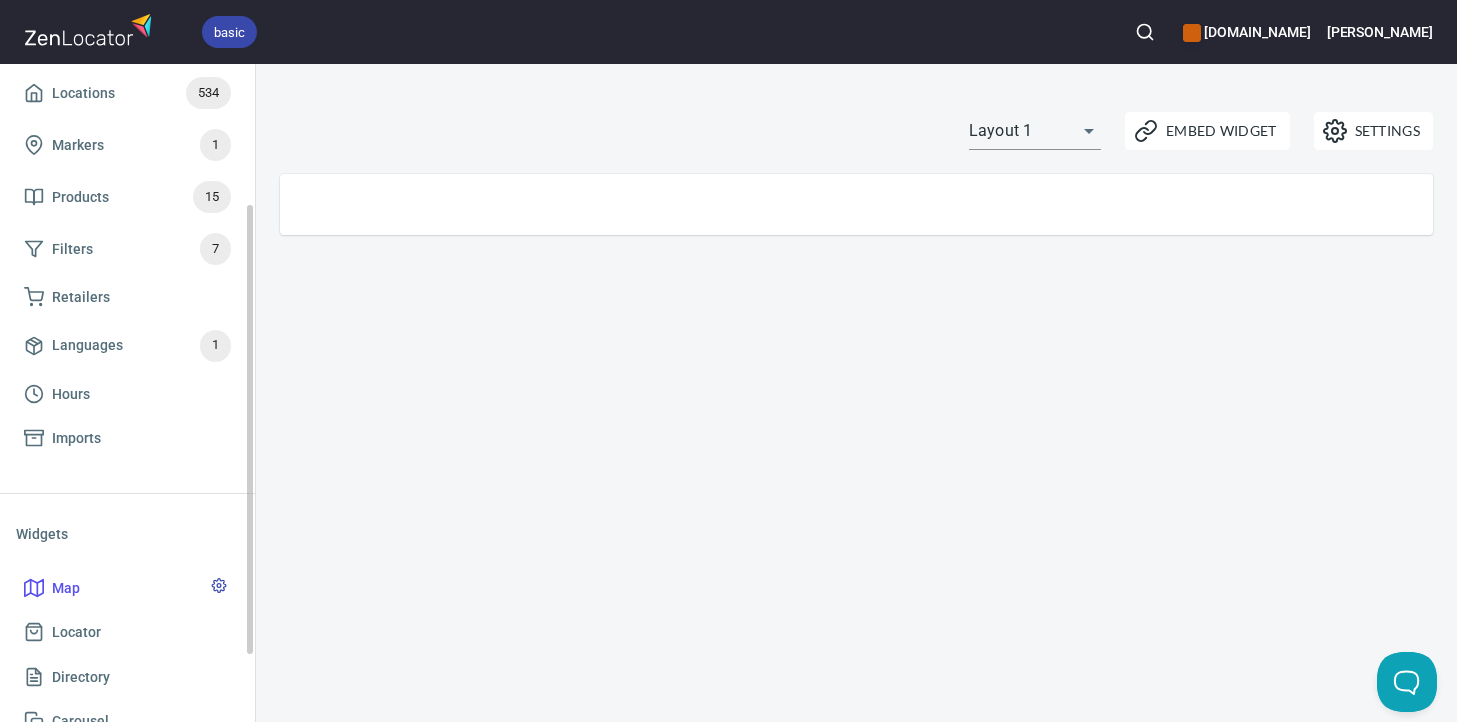 scroll, scrollTop: 0, scrollLeft: 0, axis: both 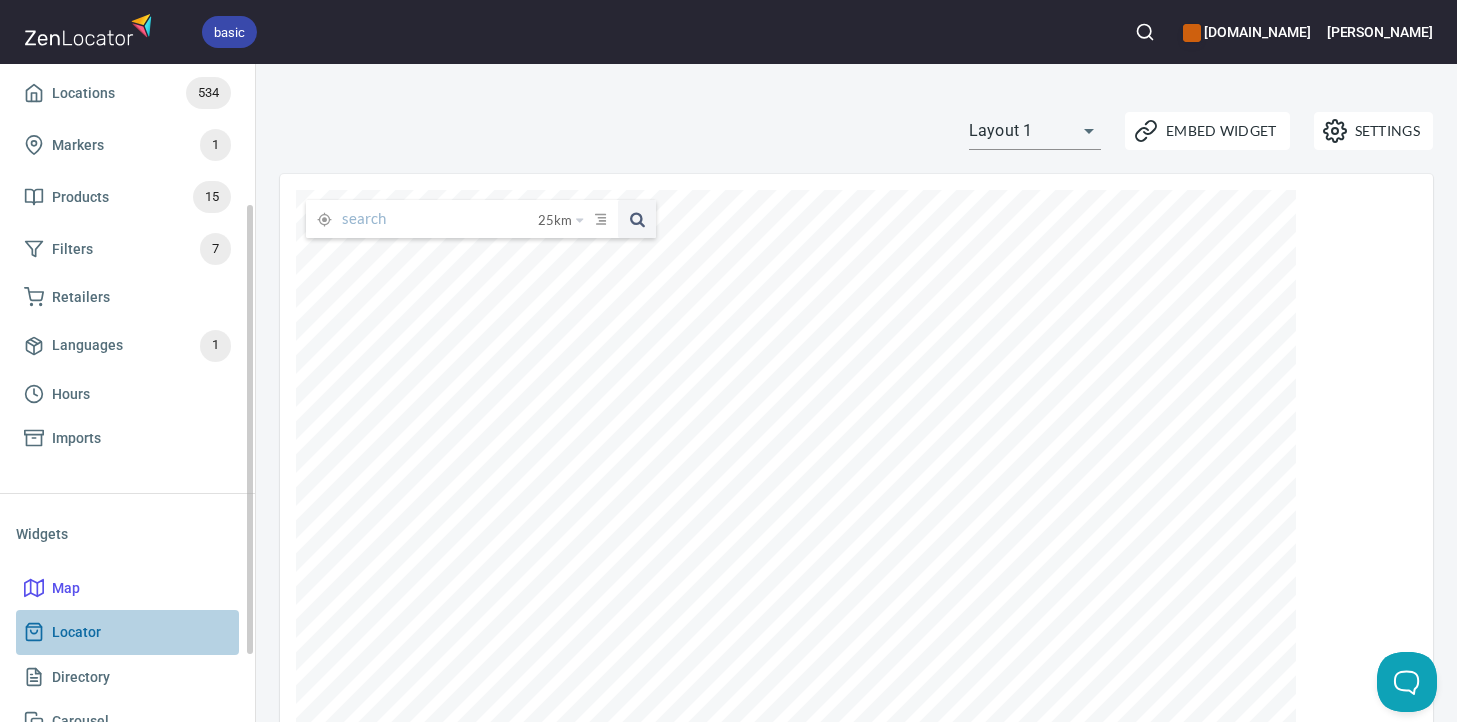 click on "Locator" at bounding box center [76, 632] 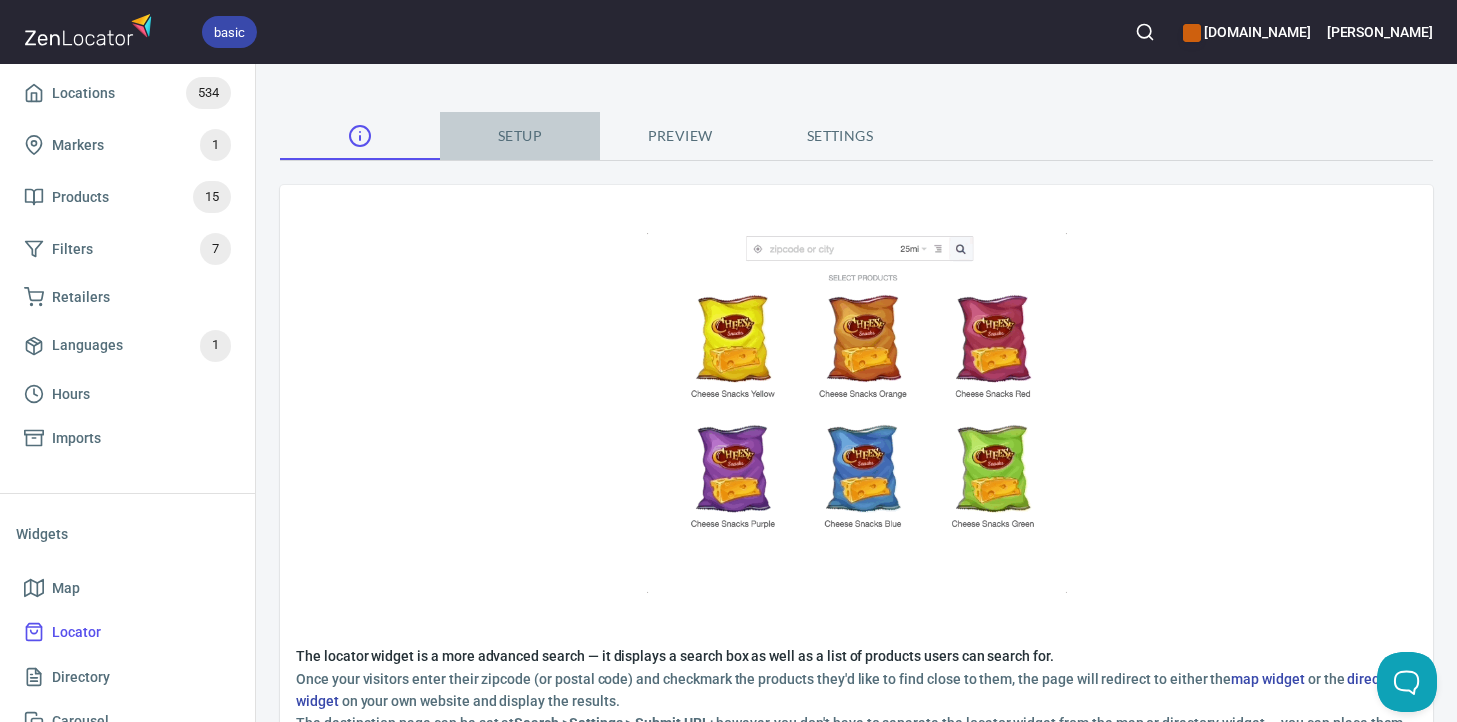 click on "Setup" at bounding box center [520, 136] 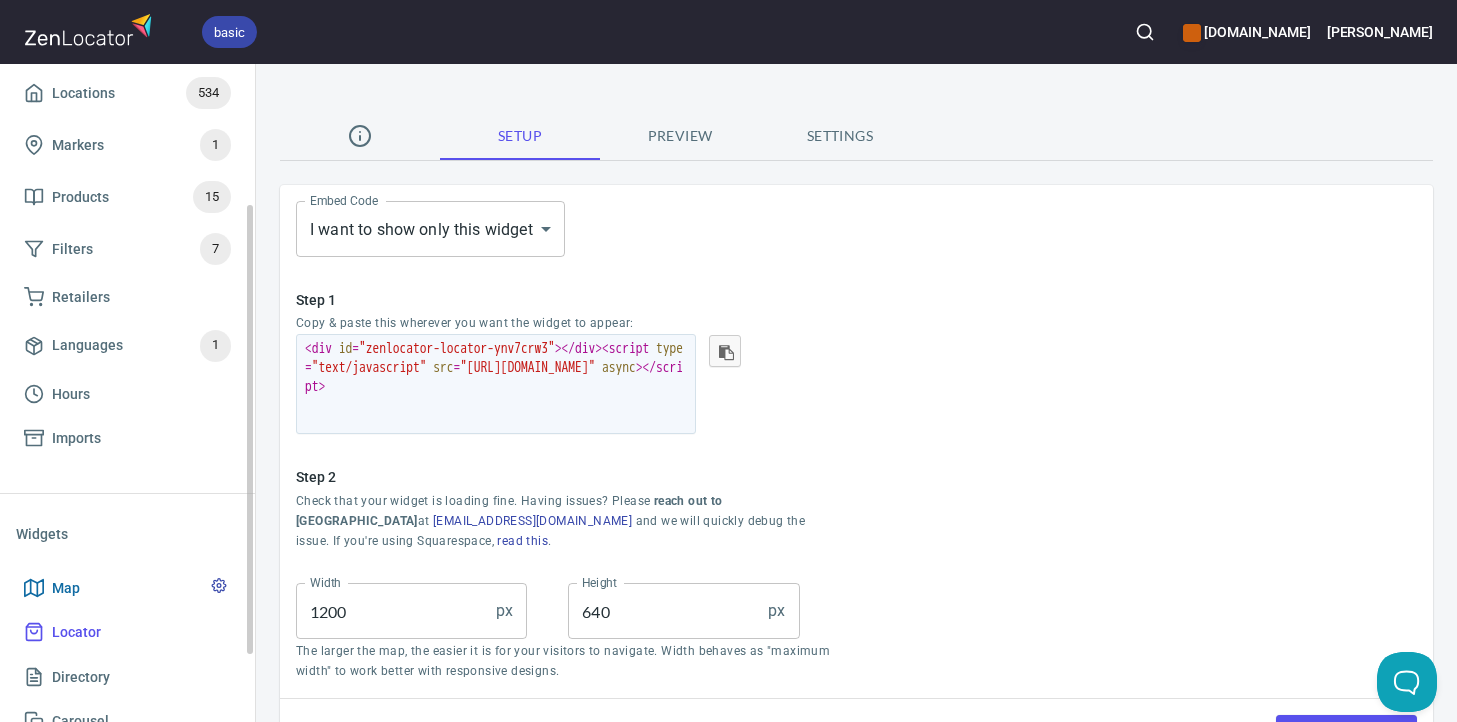 click on "Map" at bounding box center (127, 588) 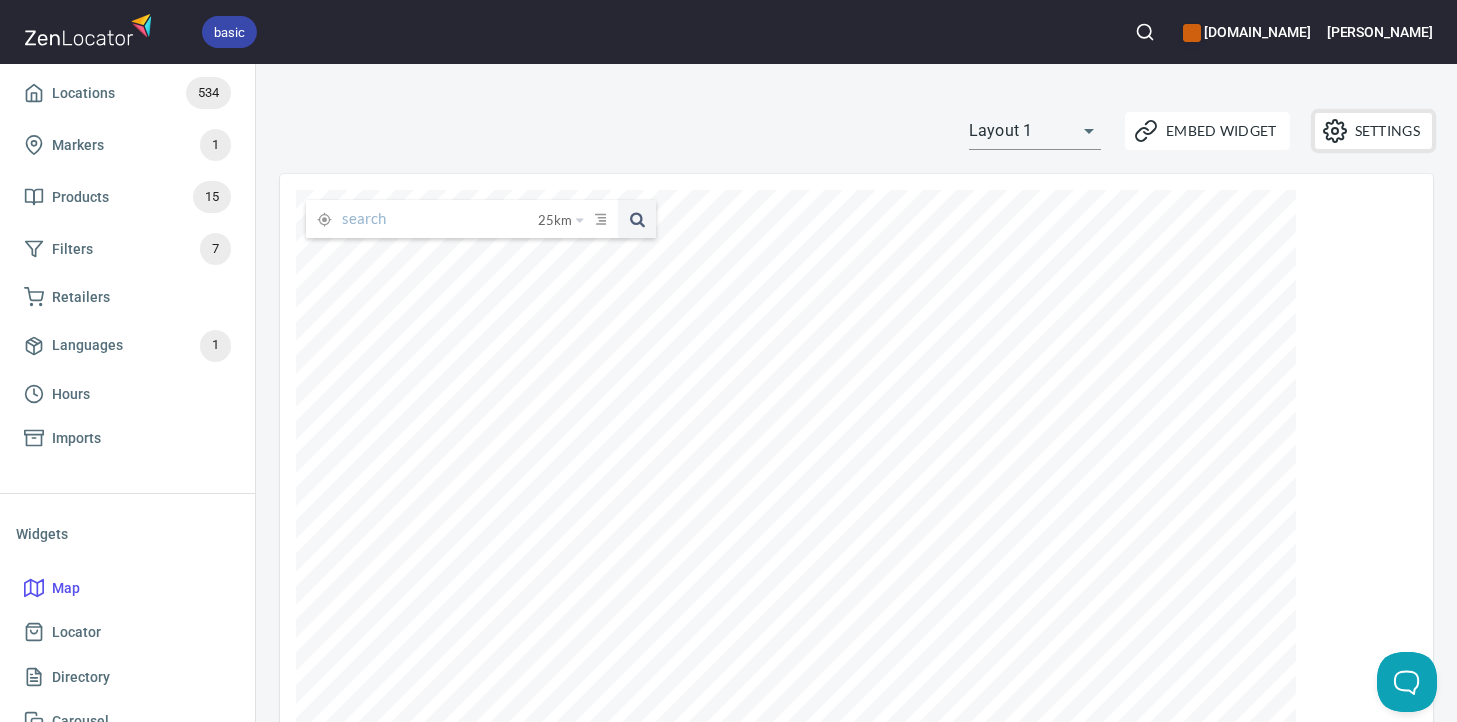 click on "Settings" at bounding box center (1373, 131) 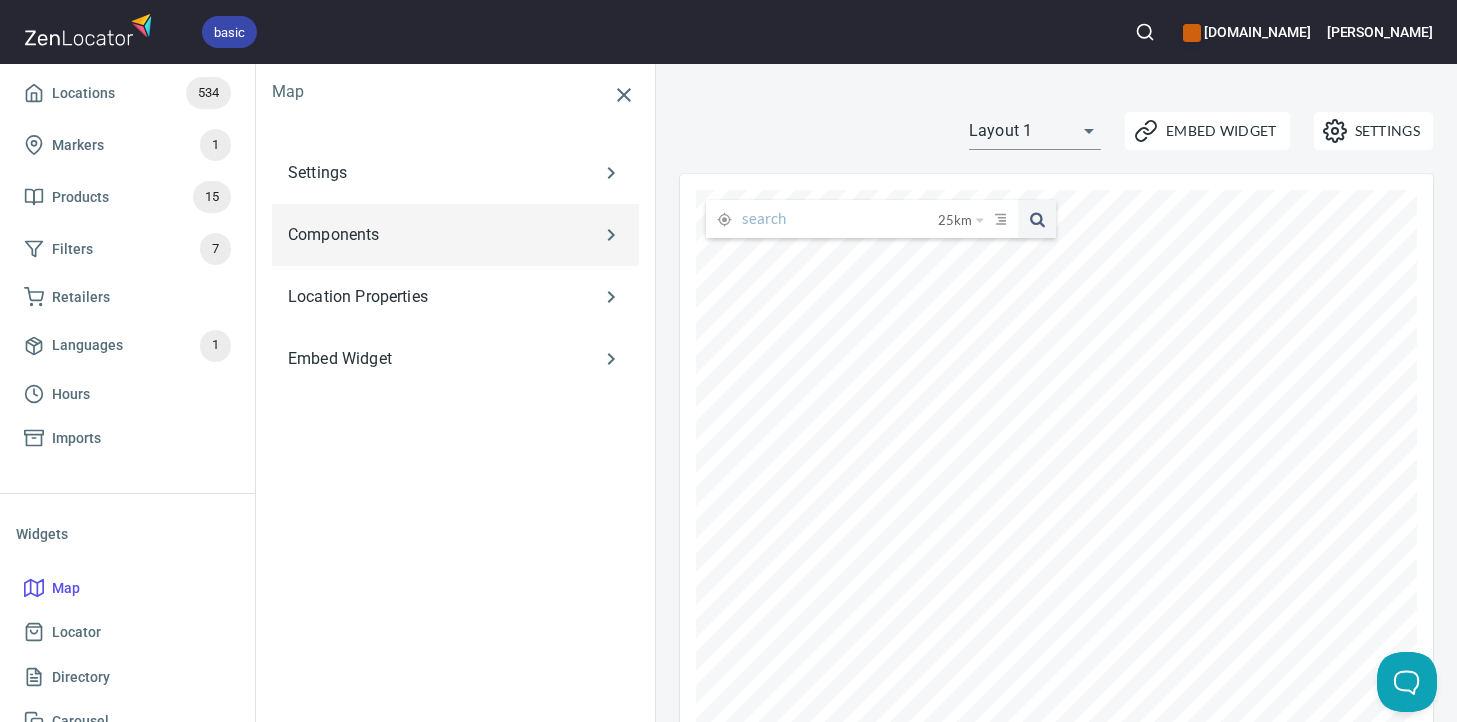 click on "Components" at bounding box center [426, 235] 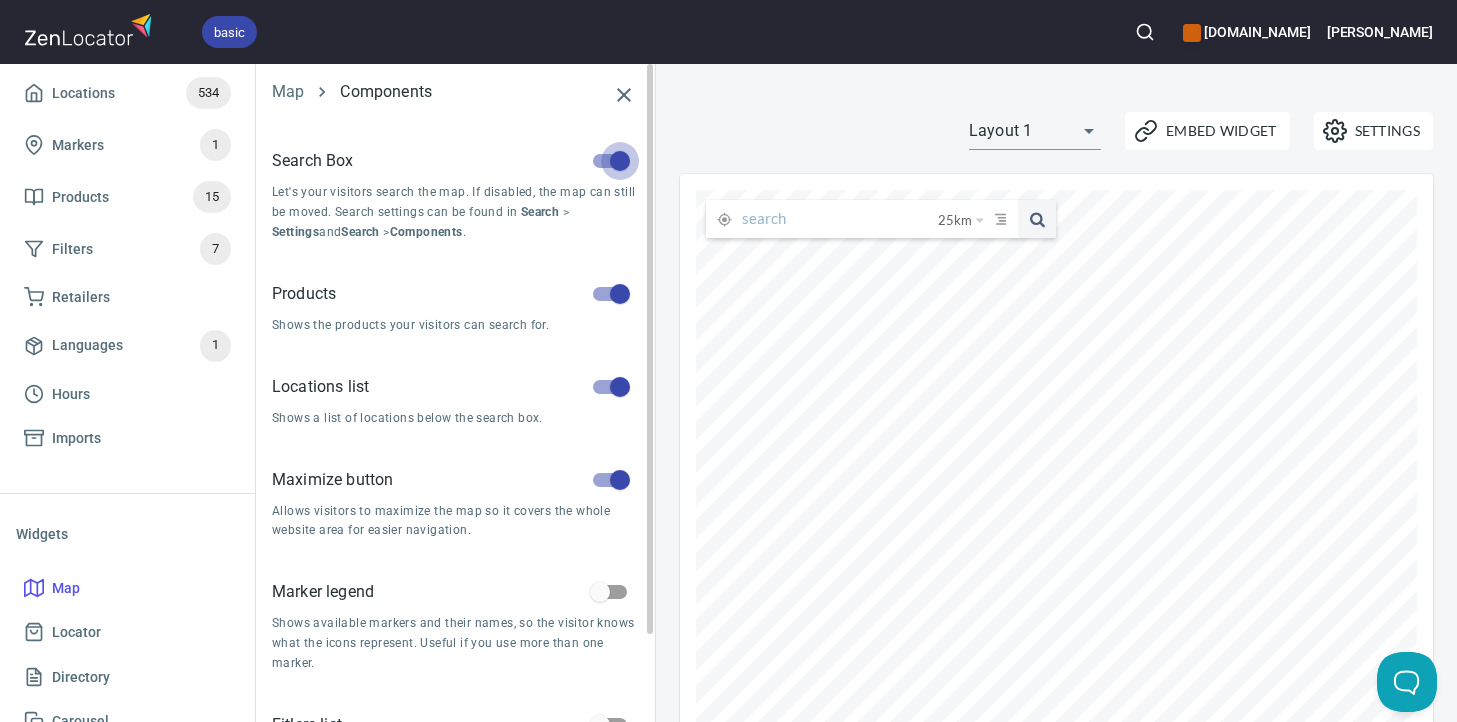 click at bounding box center [620, 161] 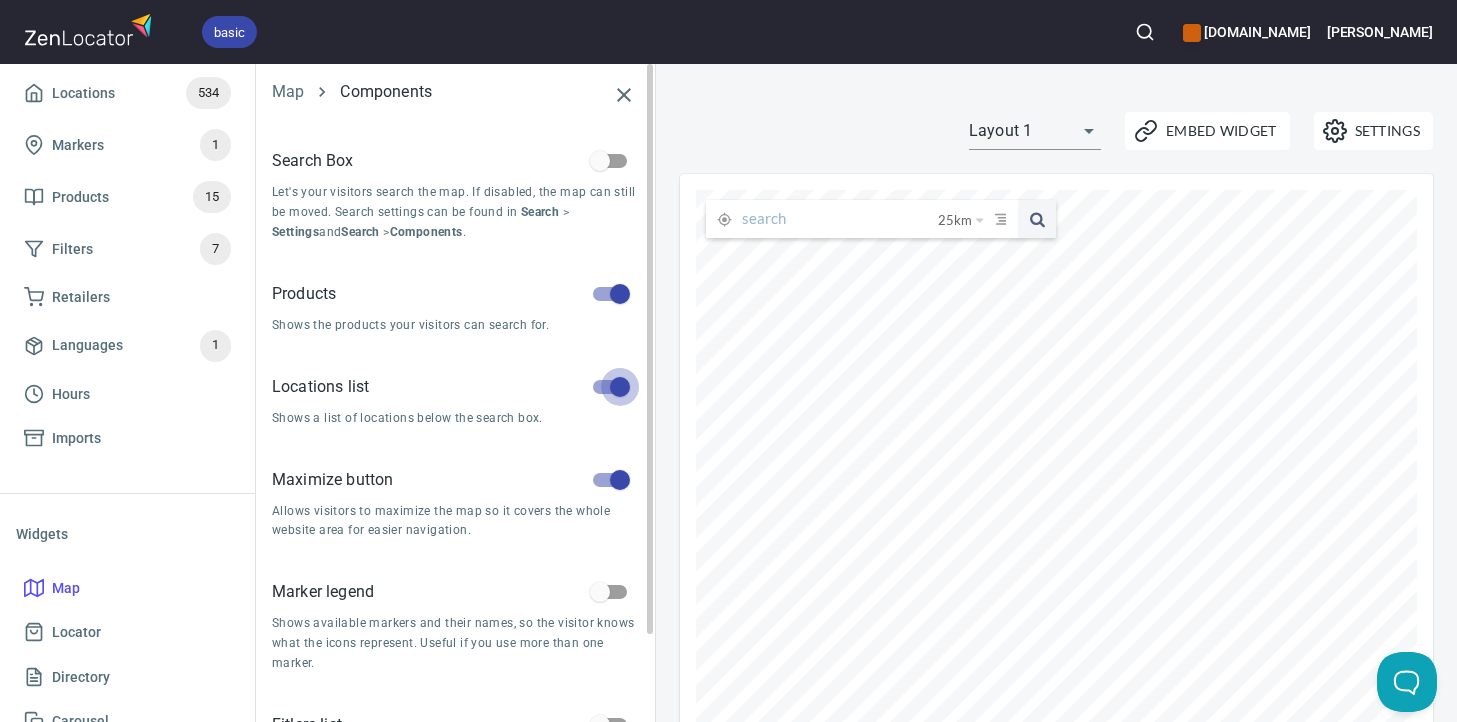 click at bounding box center (620, 387) 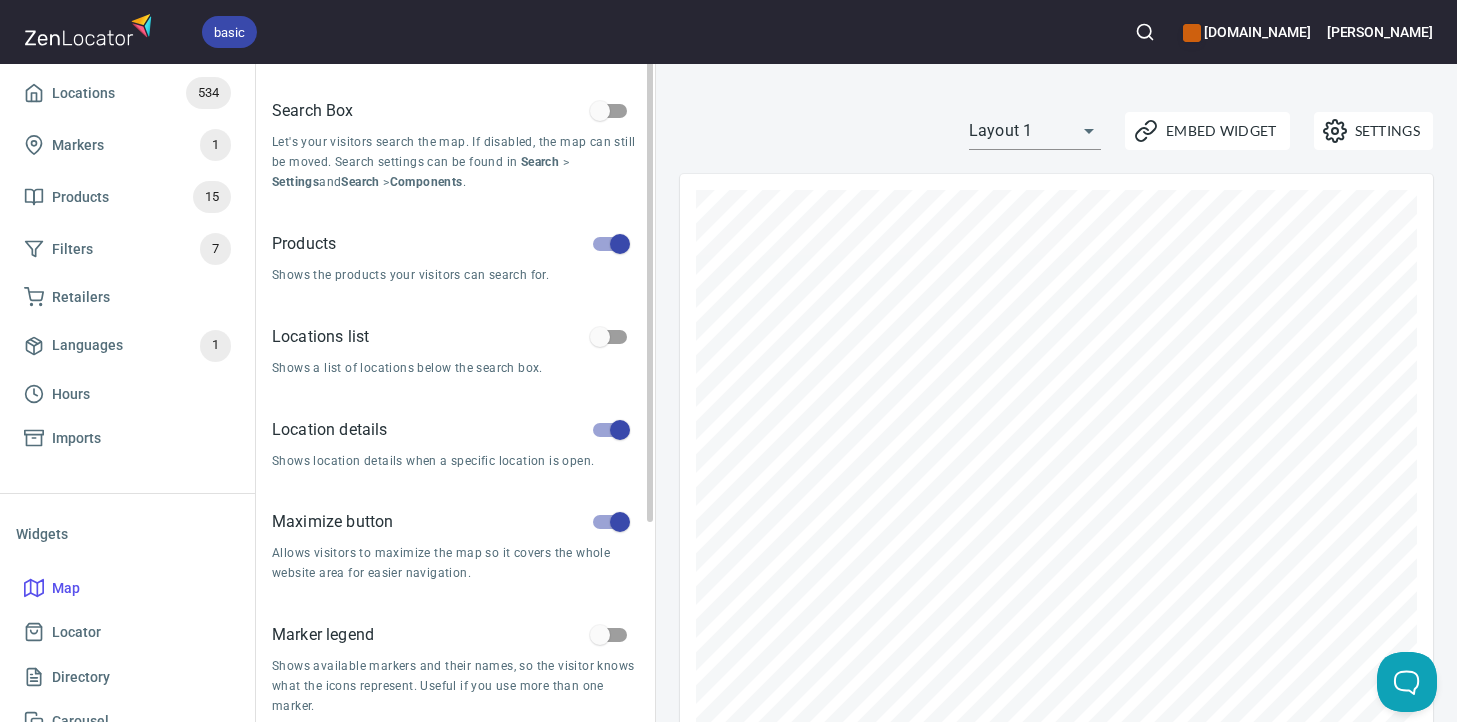 scroll, scrollTop: 0, scrollLeft: 0, axis: both 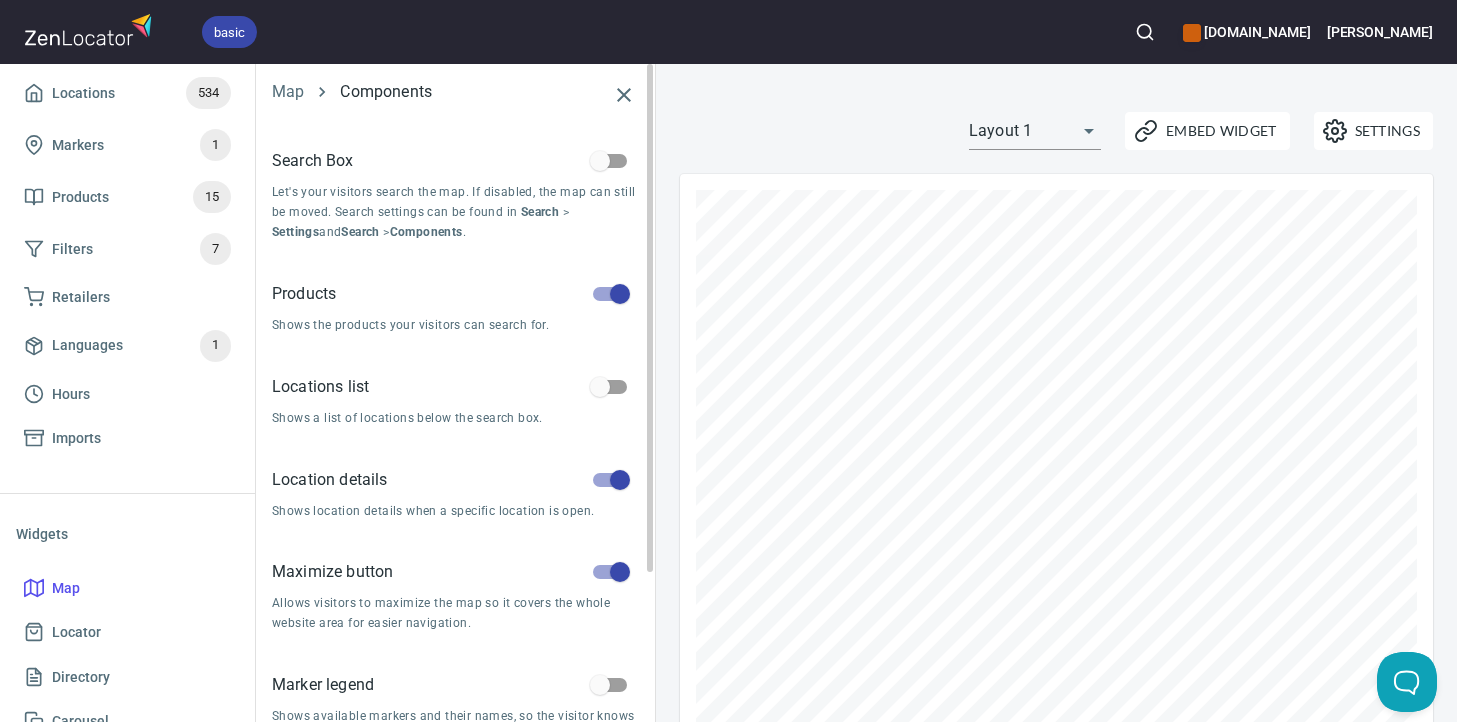 click 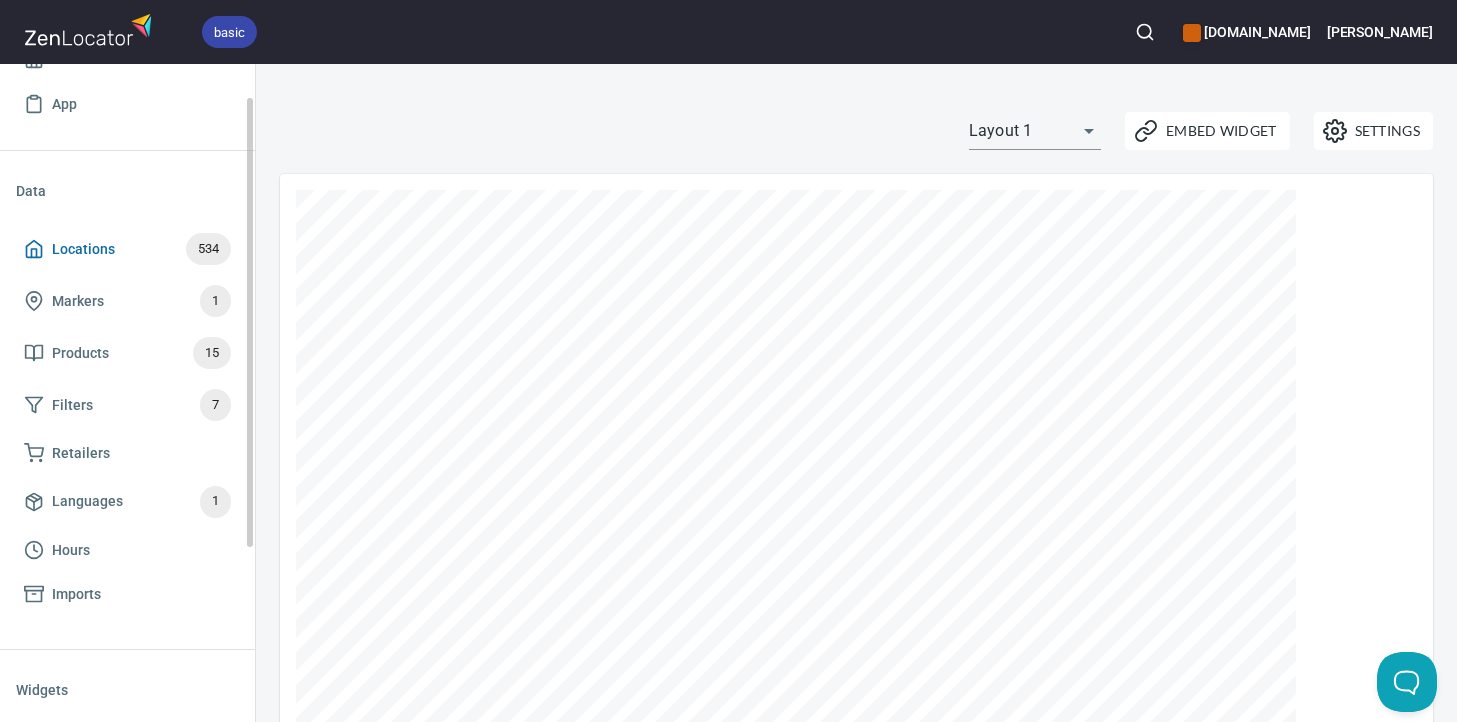 scroll, scrollTop: 0, scrollLeft: 0, axis: both 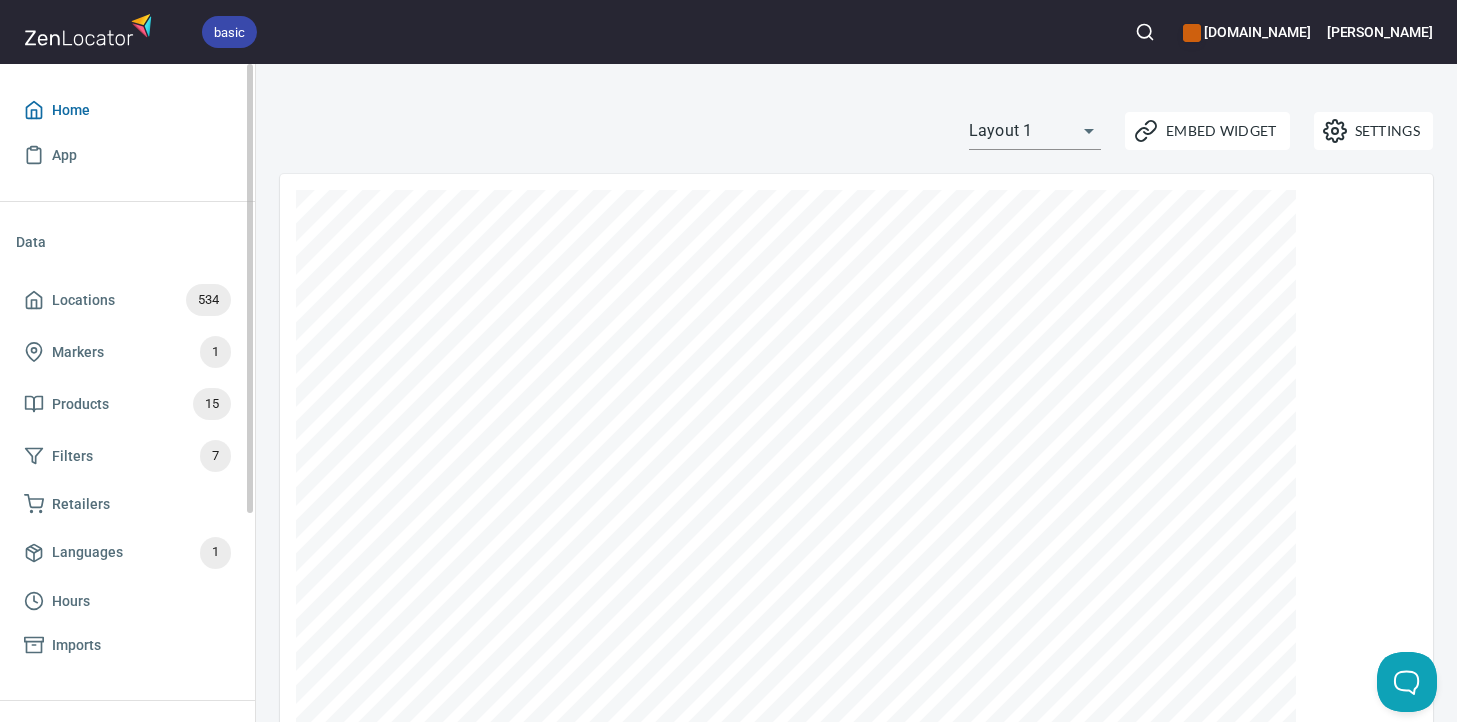 click on "Home" at bounding box center (127, 110) 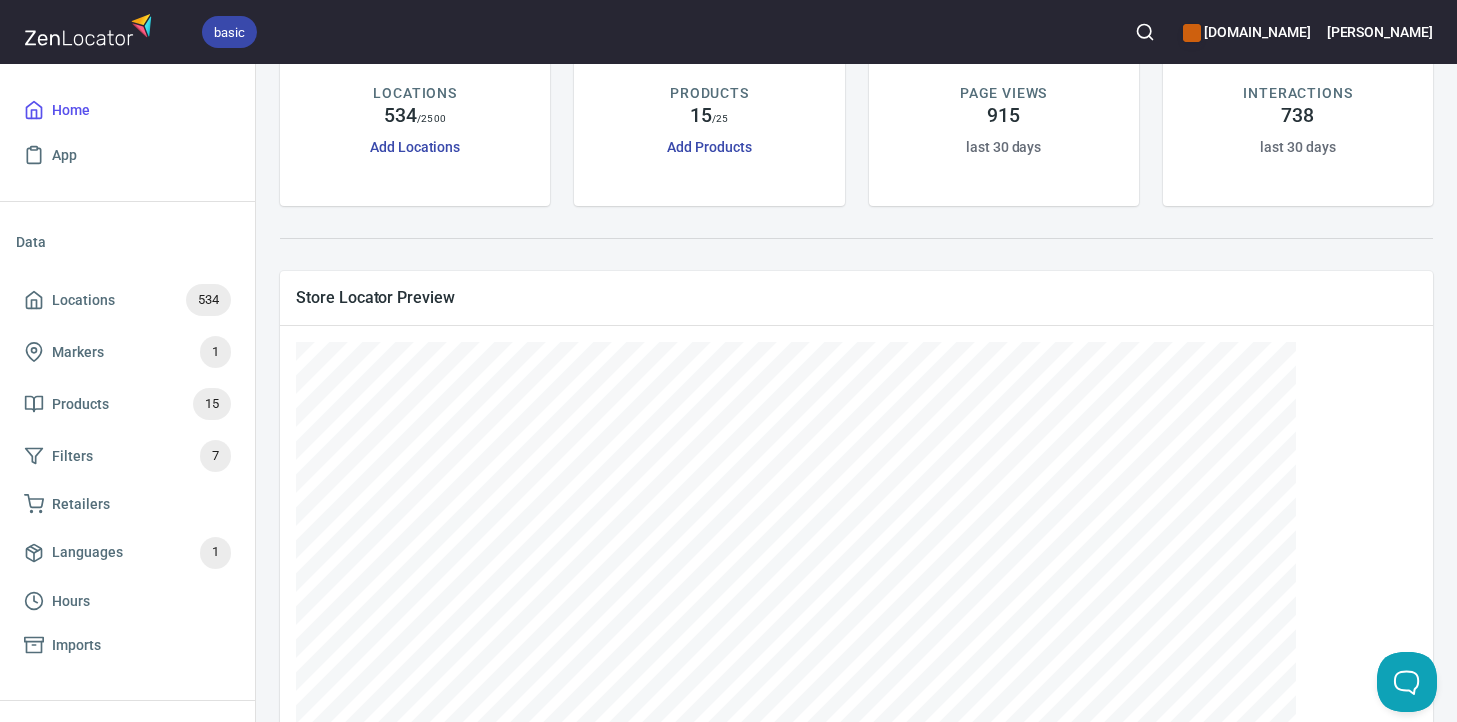 scroll, scrollTop: 128, scrollLeft: 0, axis: vertical 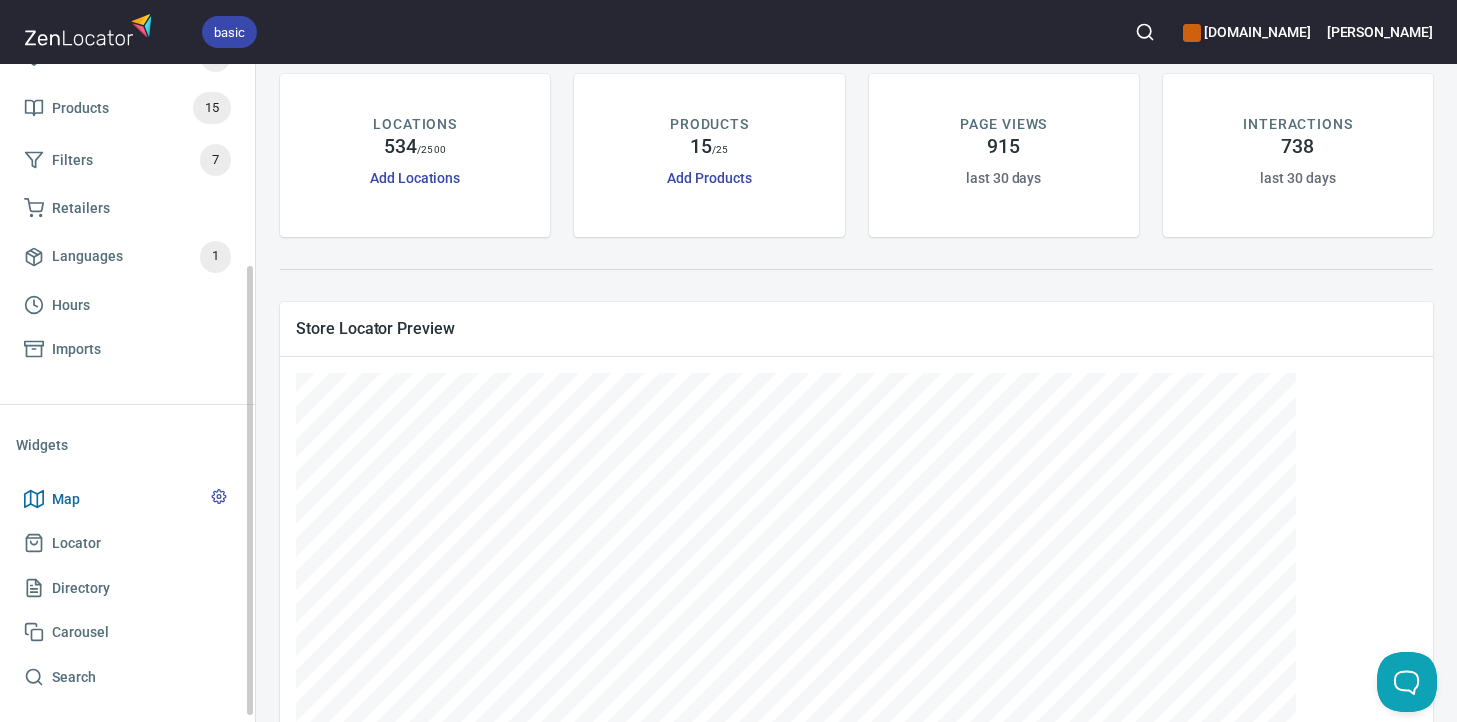 click on "Map" at bounding box center (127, 499) 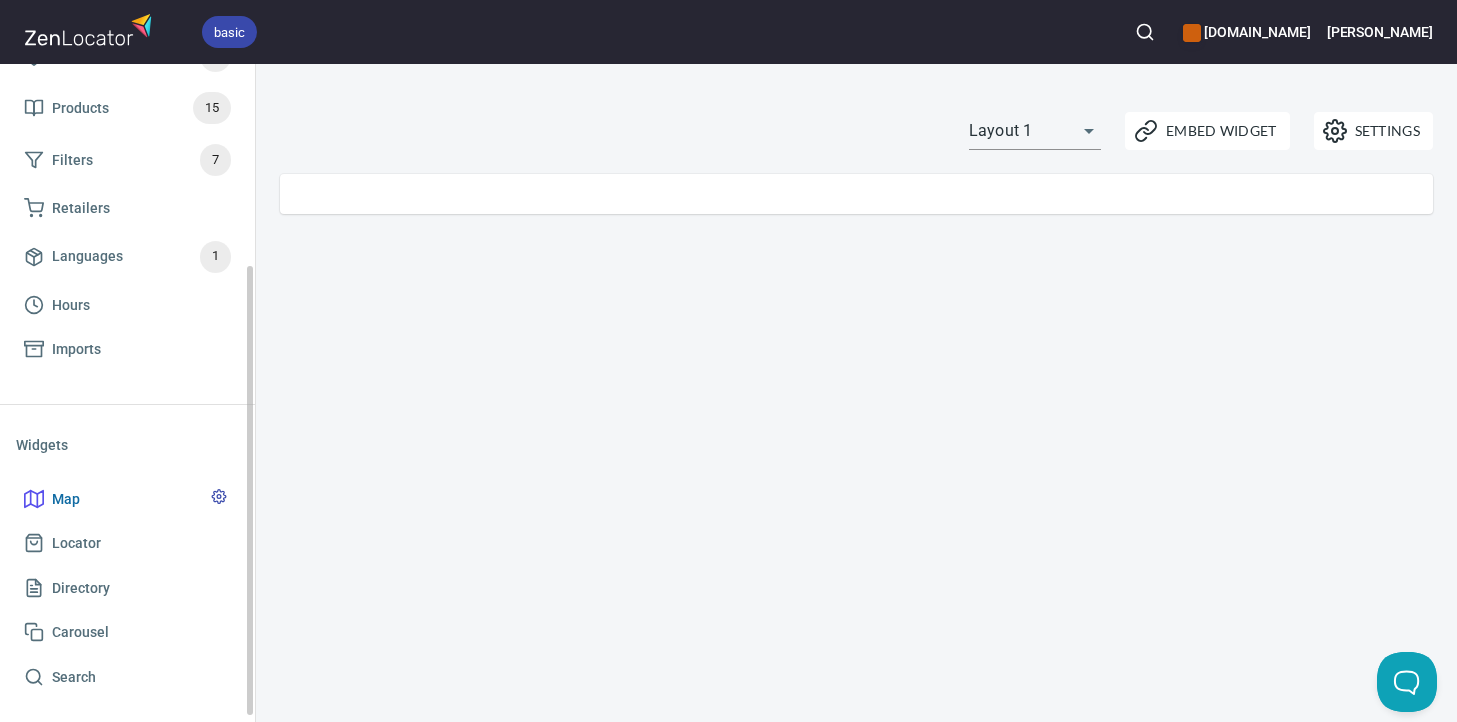 scroll, scrollTop: 0, scrollLeft: 0, axis: both 